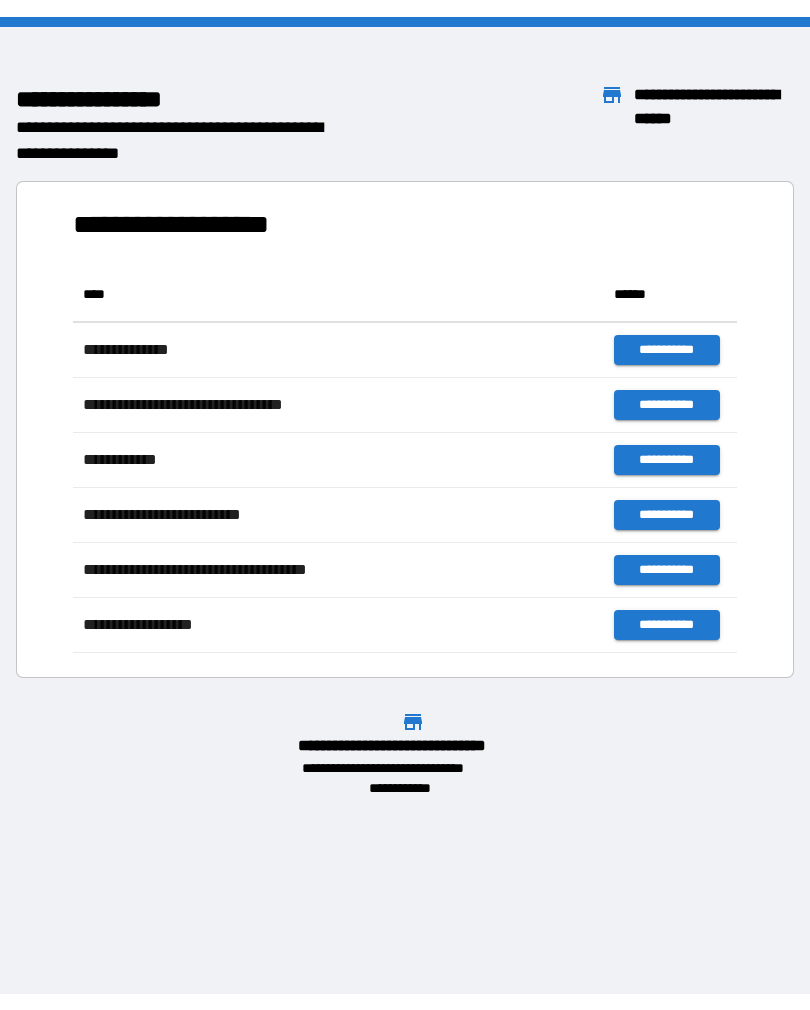 scroll, scrollTop: 0, scrollLeft: 0, axis: both 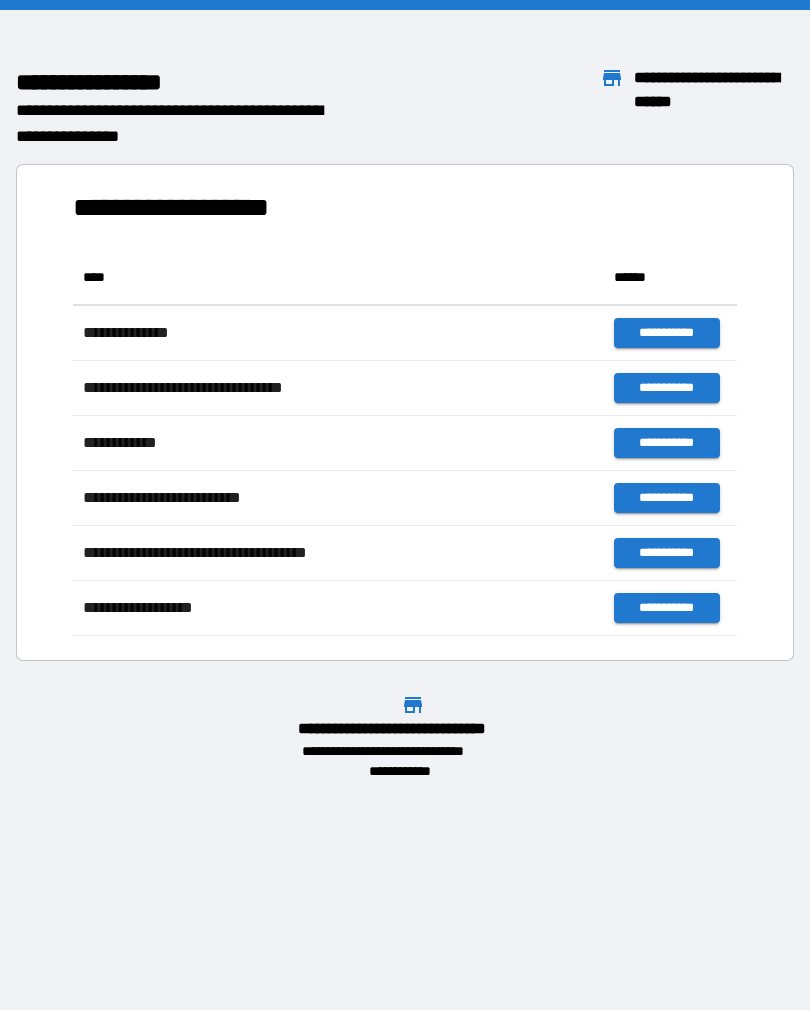 click on "**********" at bounding box center (190, 207) 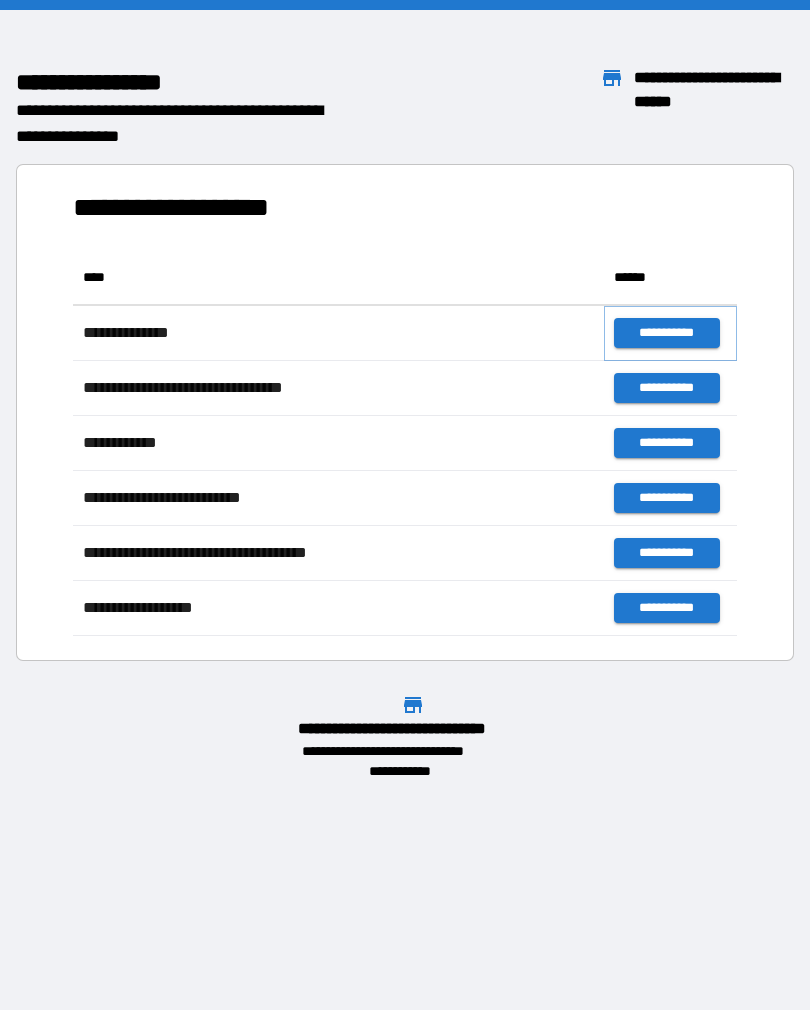 click on "**********" at bounding box center (666, 333) 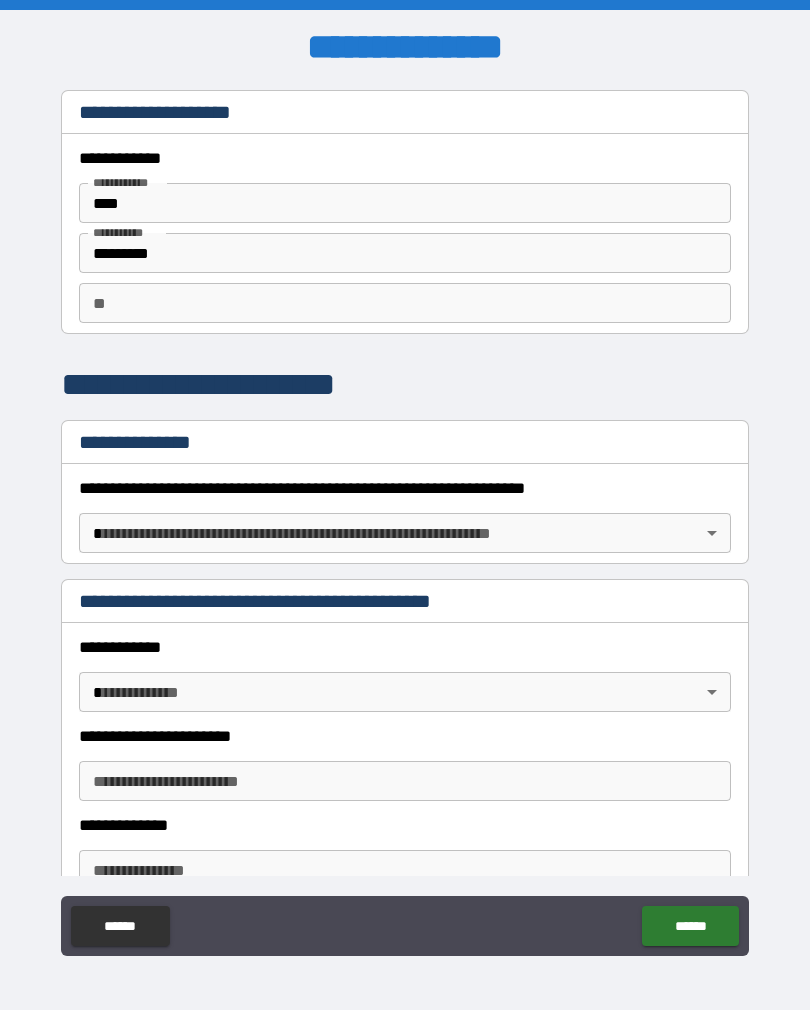 click on "**********" at bounding box center (405, 520) 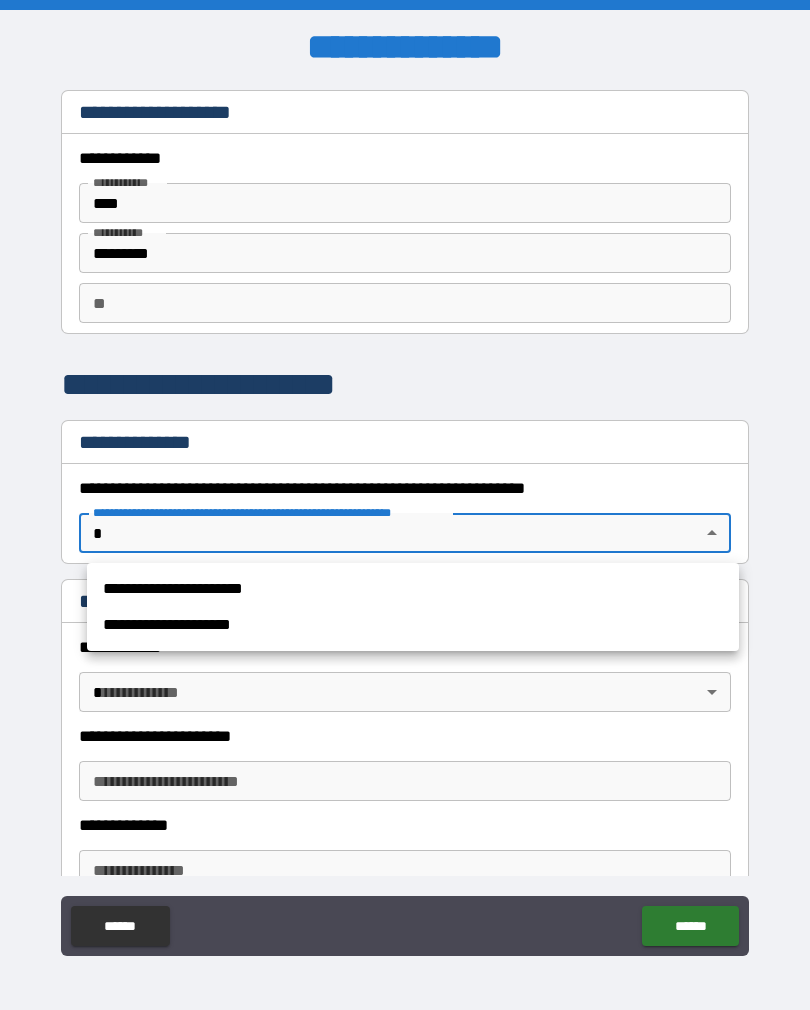 click on "**********" at bounding box center (413, 625) 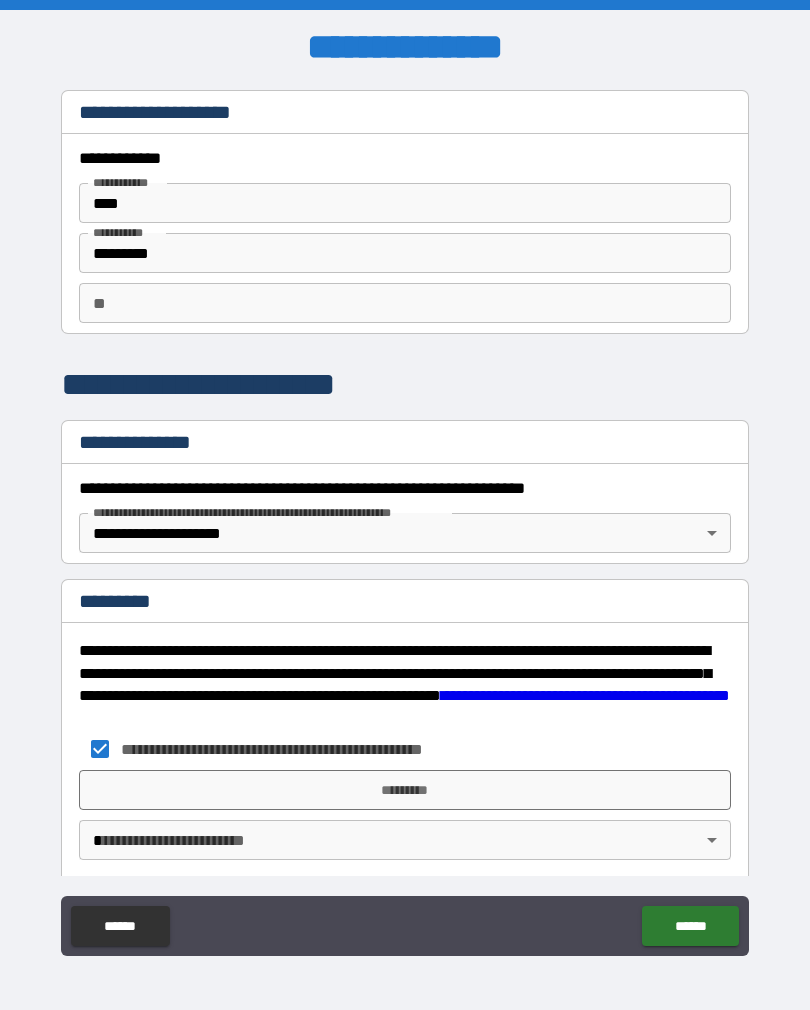 click on "*********" at bounding box center [405, 790] 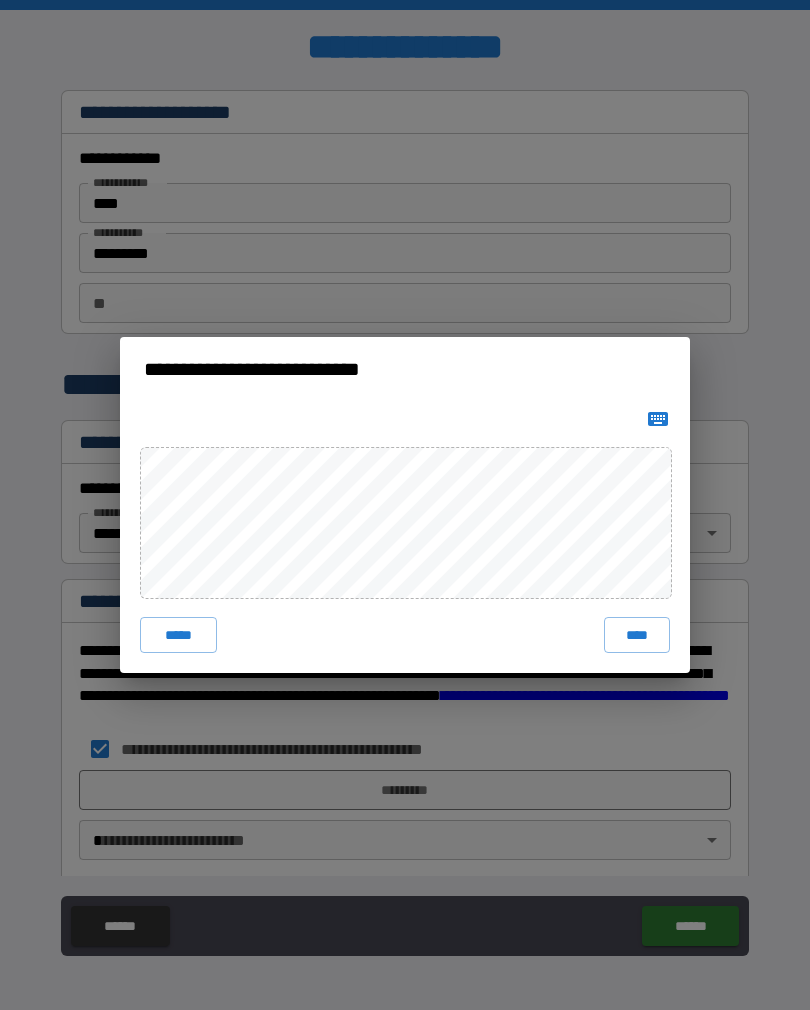 click on "****" at bounding box center [637, 635] 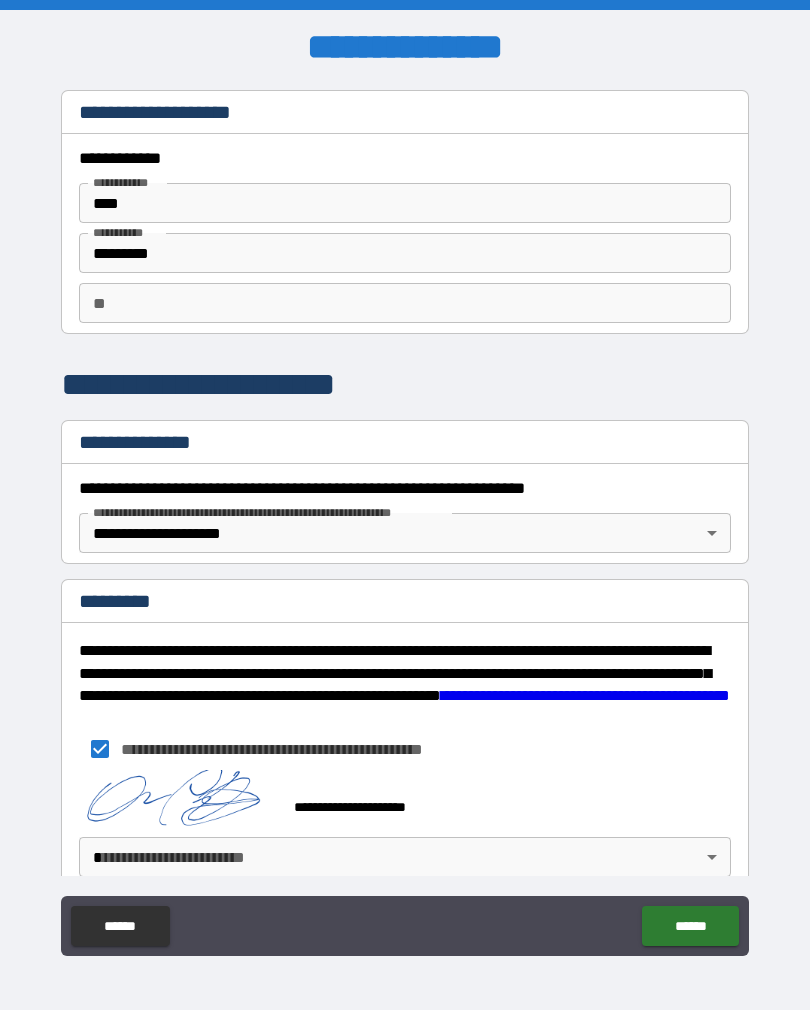 click on "******" at bounding box center [690, 926] 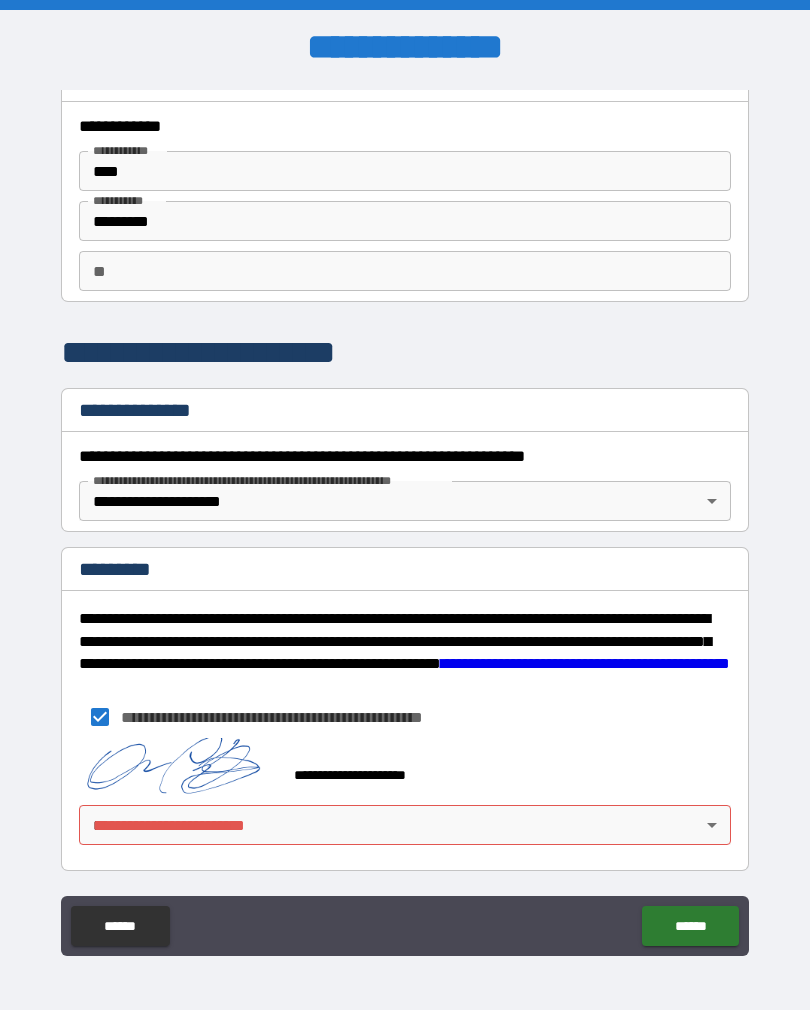 scroll, scrollTop: 32, scrollLeft: 0, axis: vertical 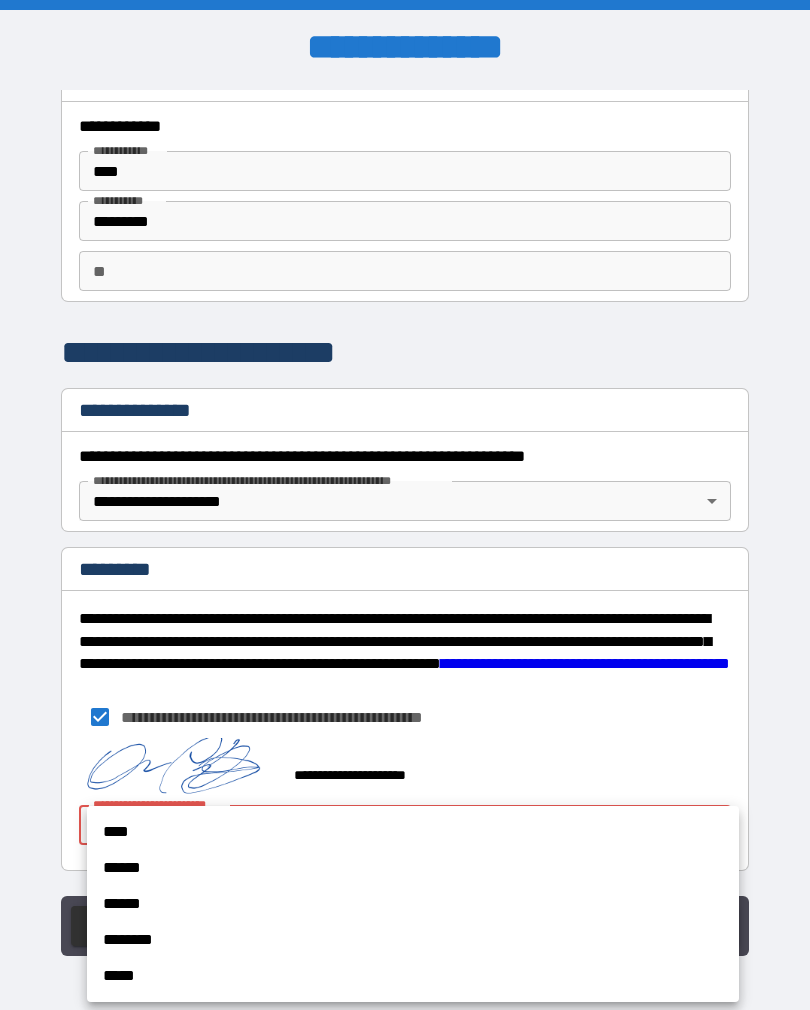 click on "****" at bounding box center (413, 832) 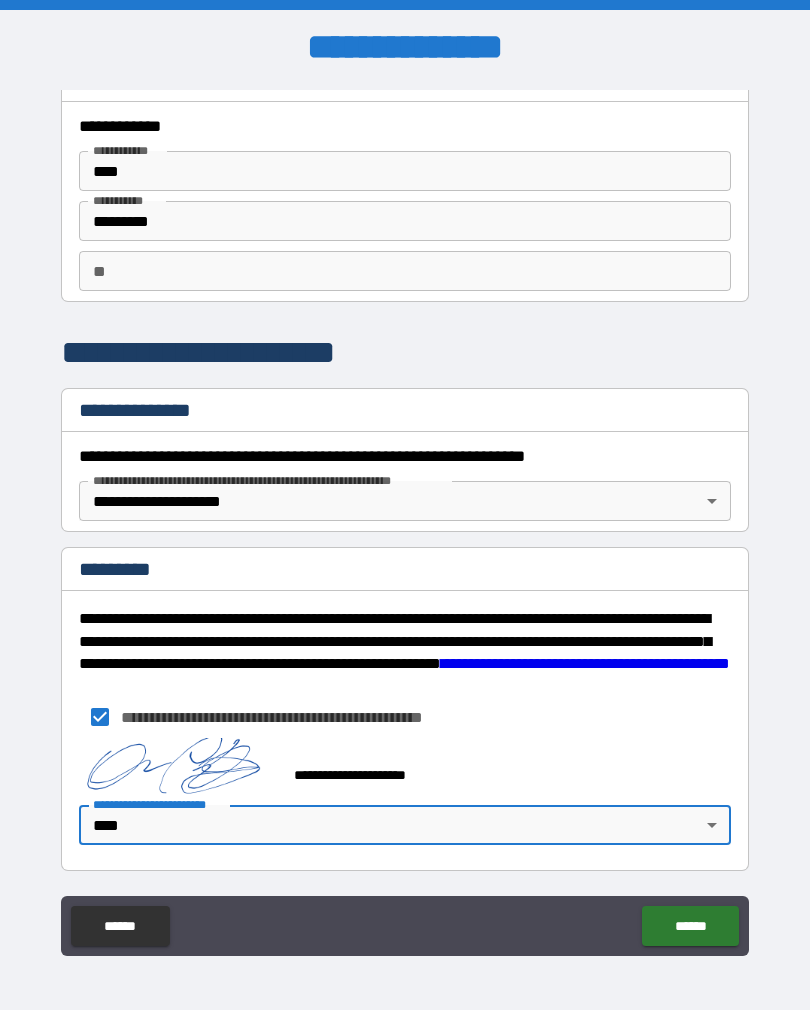 click on "******" at bounding box center (690, 926) 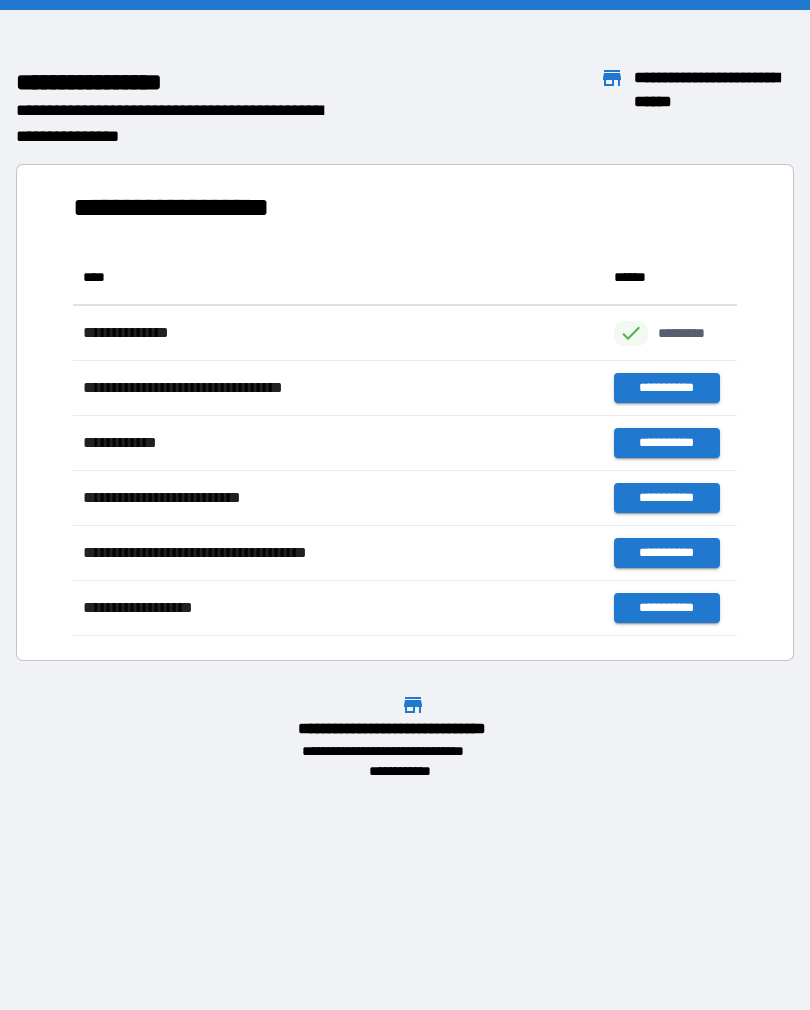 scroll, scrollTop: 386, scrollLeft: 664, axis: both 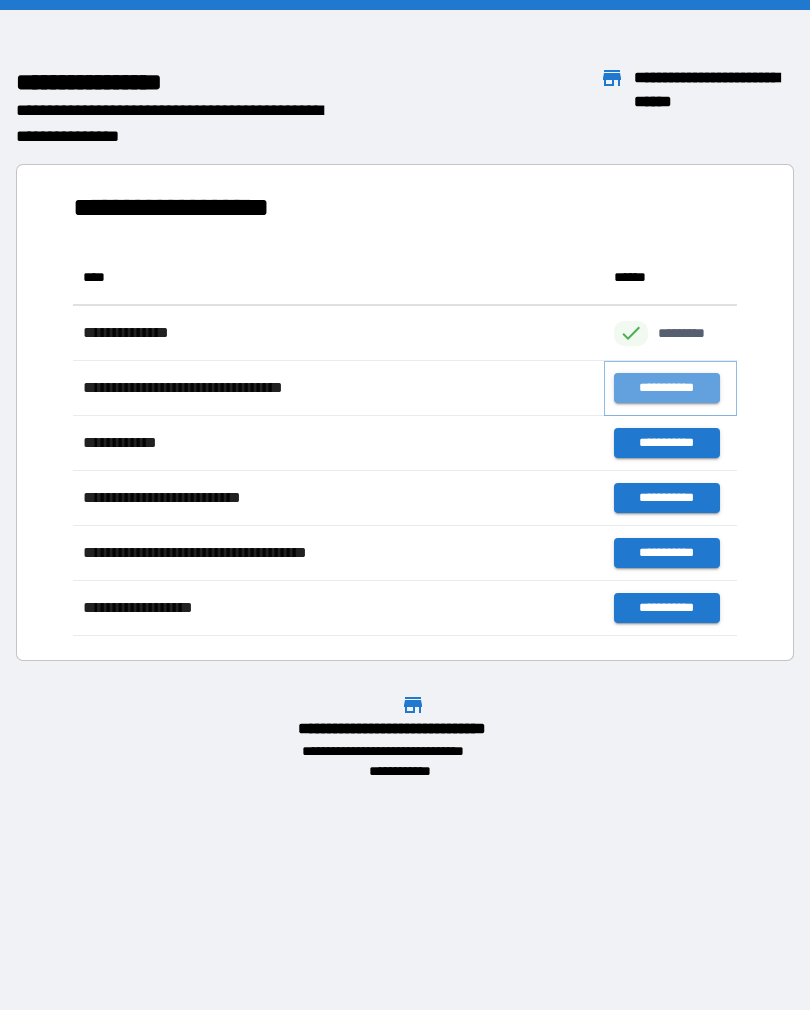 click on "**********" at bounding box center [666, 388] 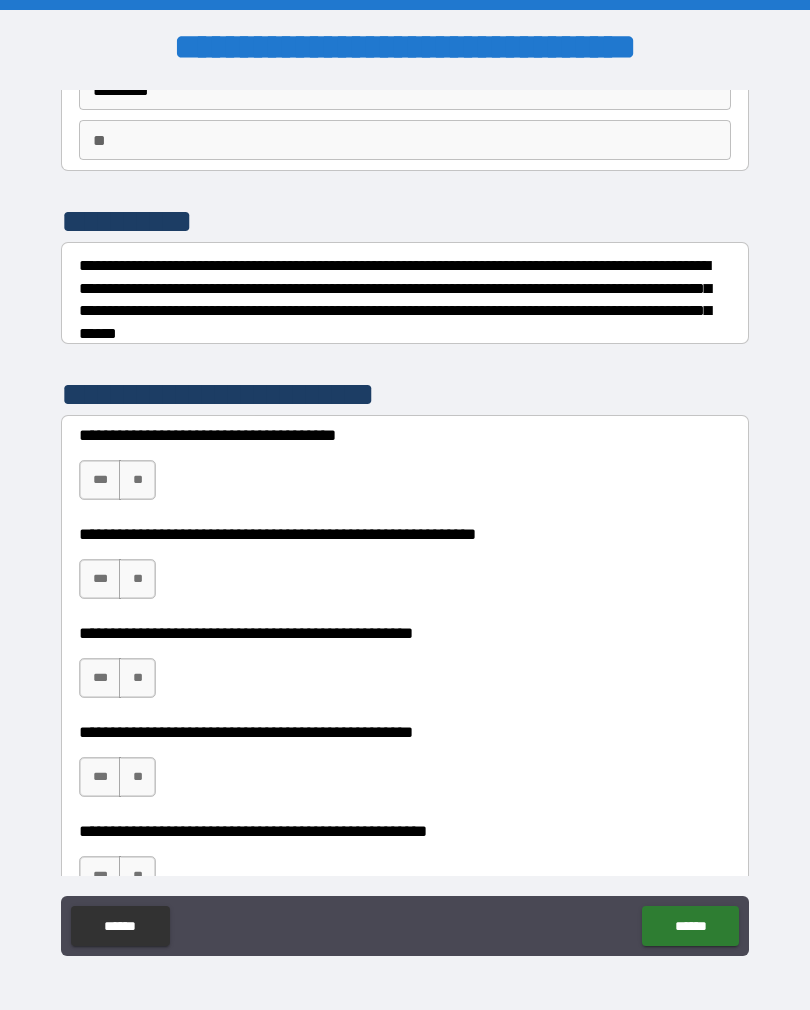 scroll, scrollTop: 171, scrollLeft: 0, axis: vertical 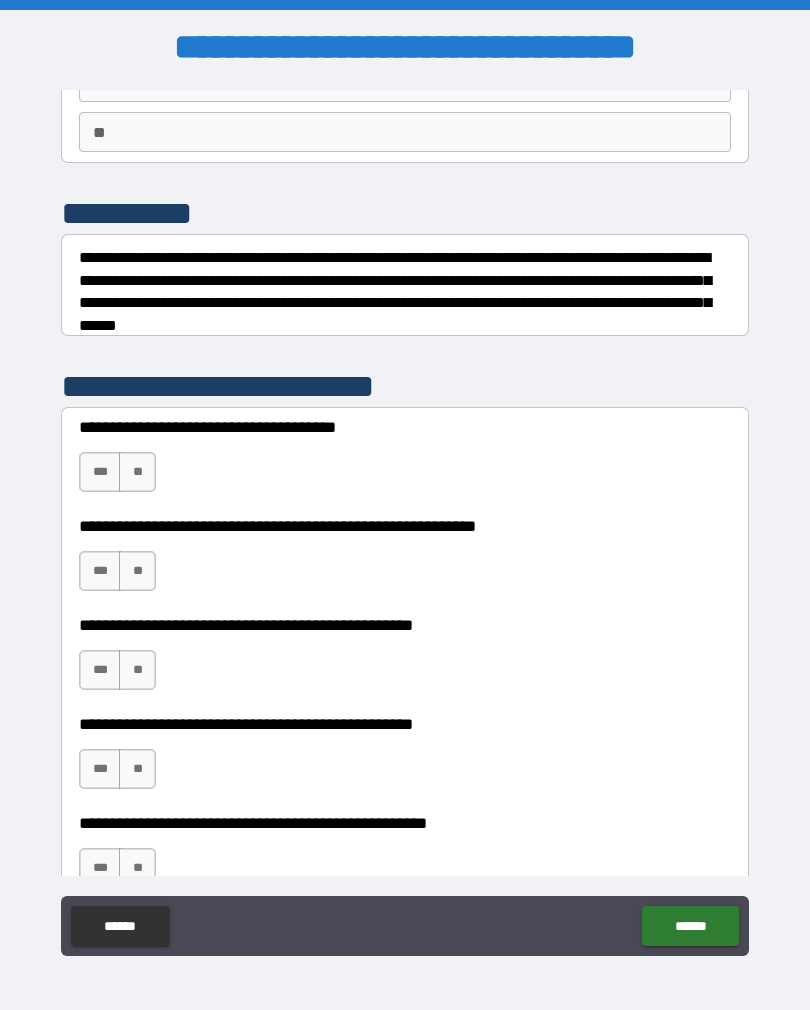 click on "**" at bounding box center [137, 472] 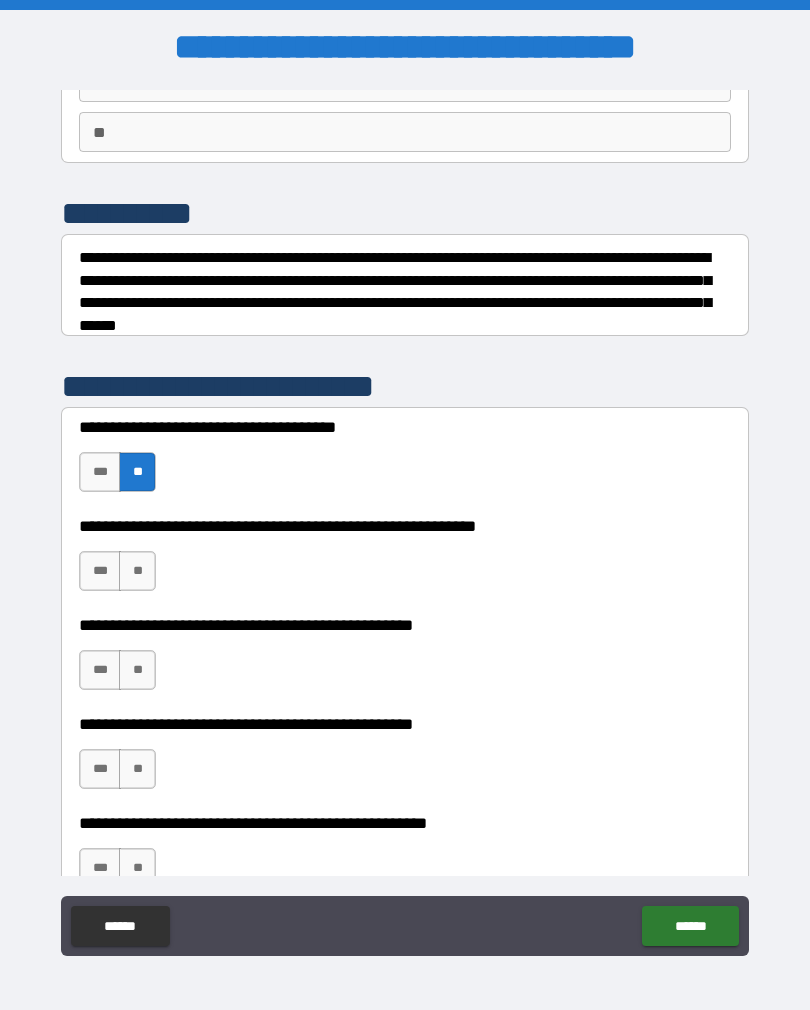 click on "**" at bounding box center [137, 571] 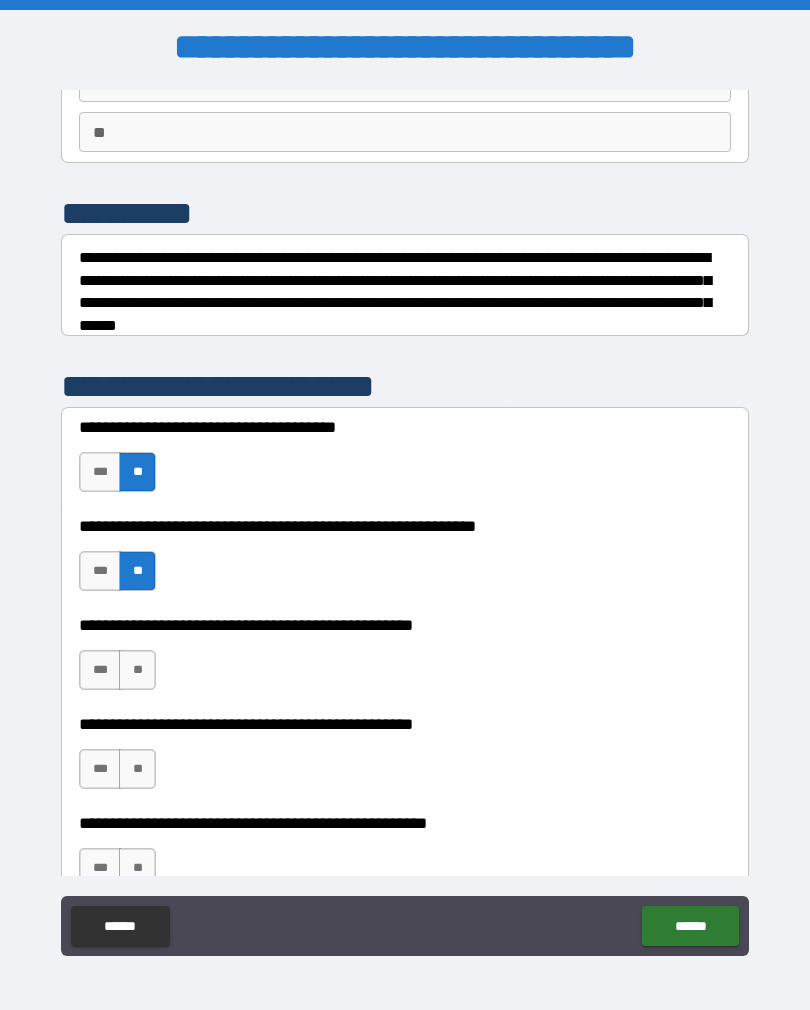 click on "**" at bounding box center (137, 670) 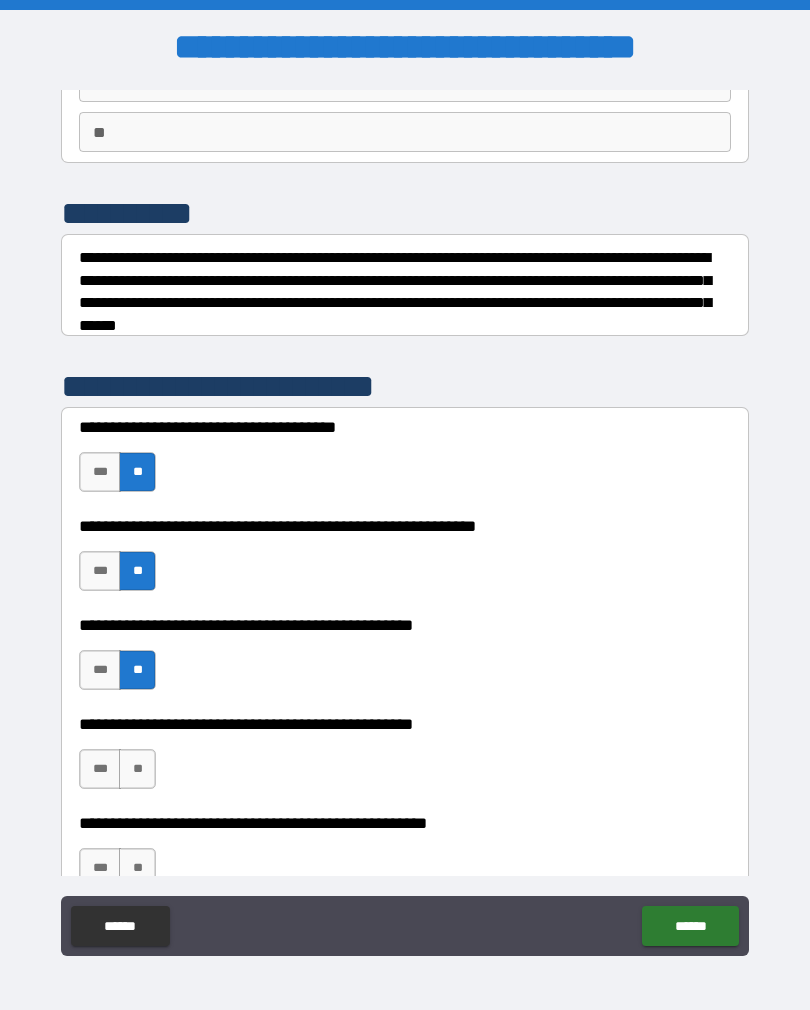 click on "**" at bounding box center [137, 769] 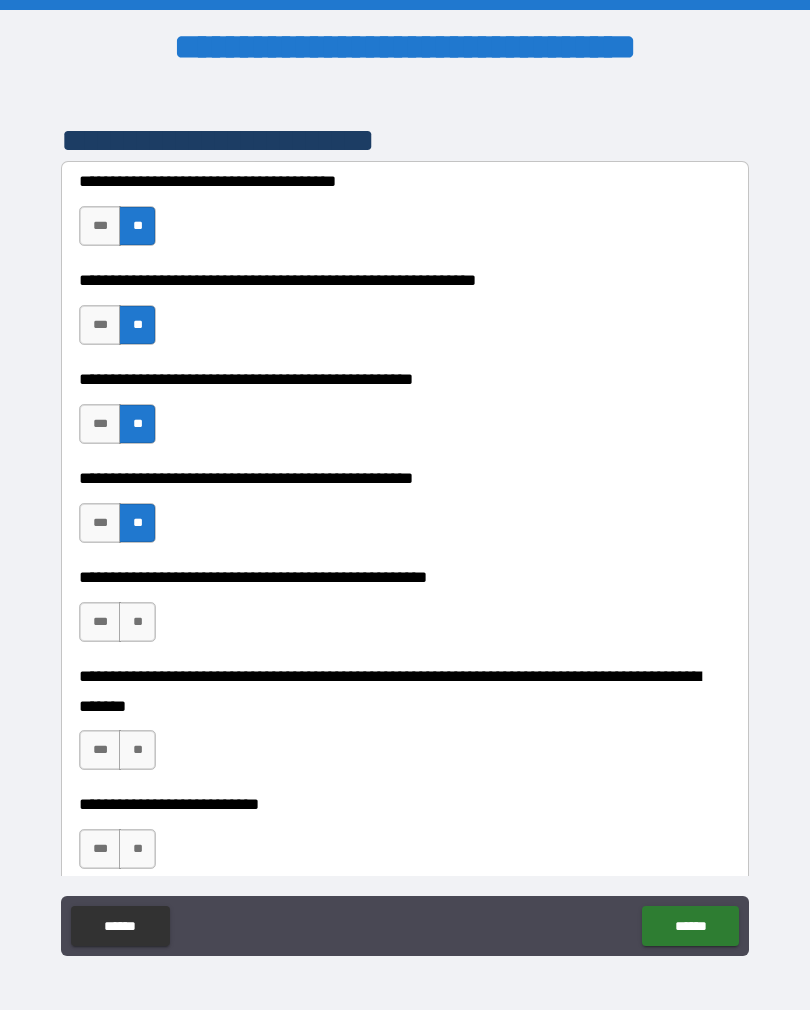 scroll, scrollTop: 420, scrollLeft: 0, axis: vertical 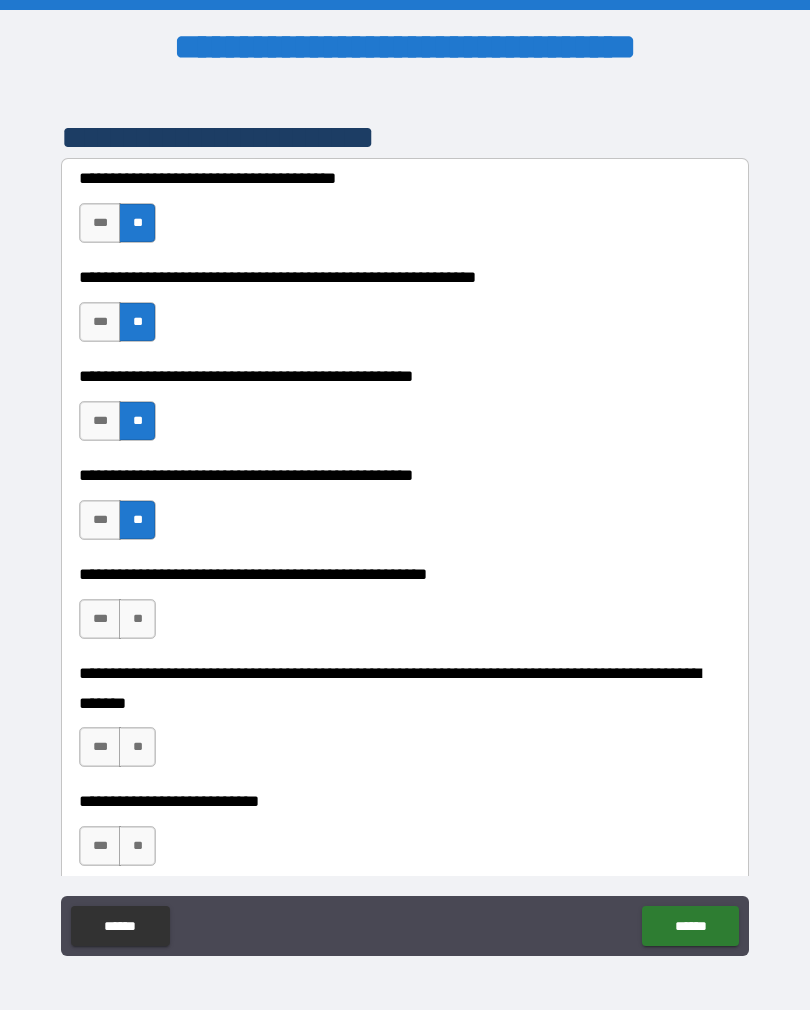 click on "**" at bounding box center [137, 619] 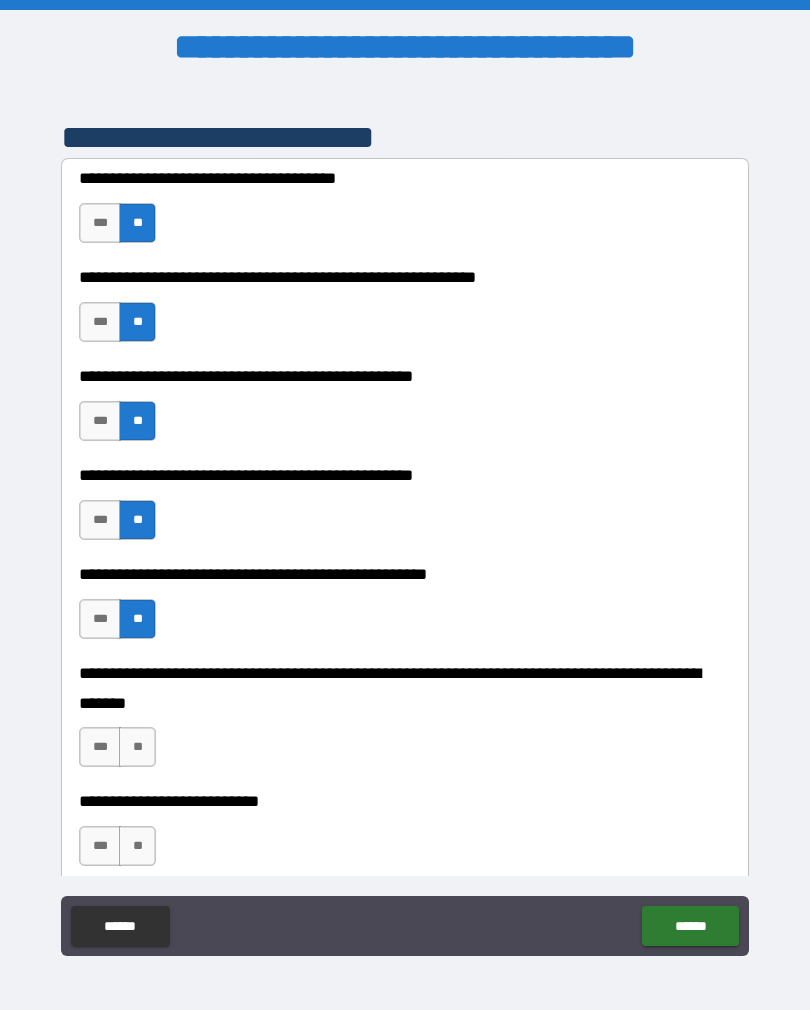 click on "**" at bounding box center (137, 747) 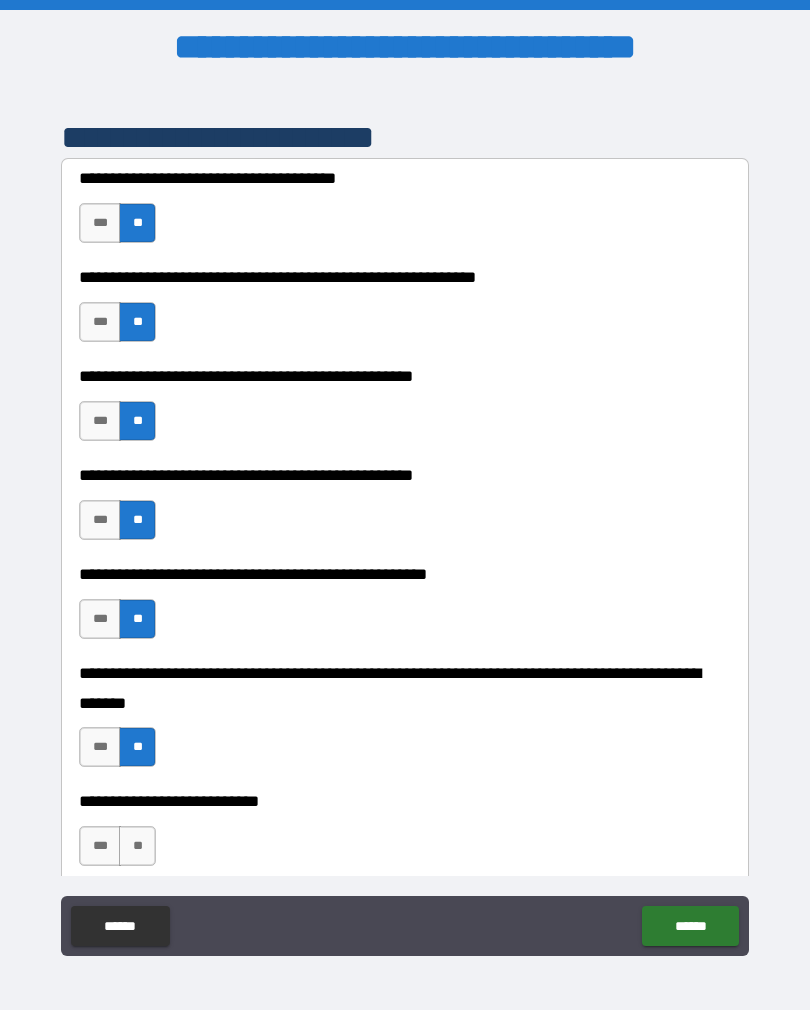 click on "**" at bounding box center (137, 846) 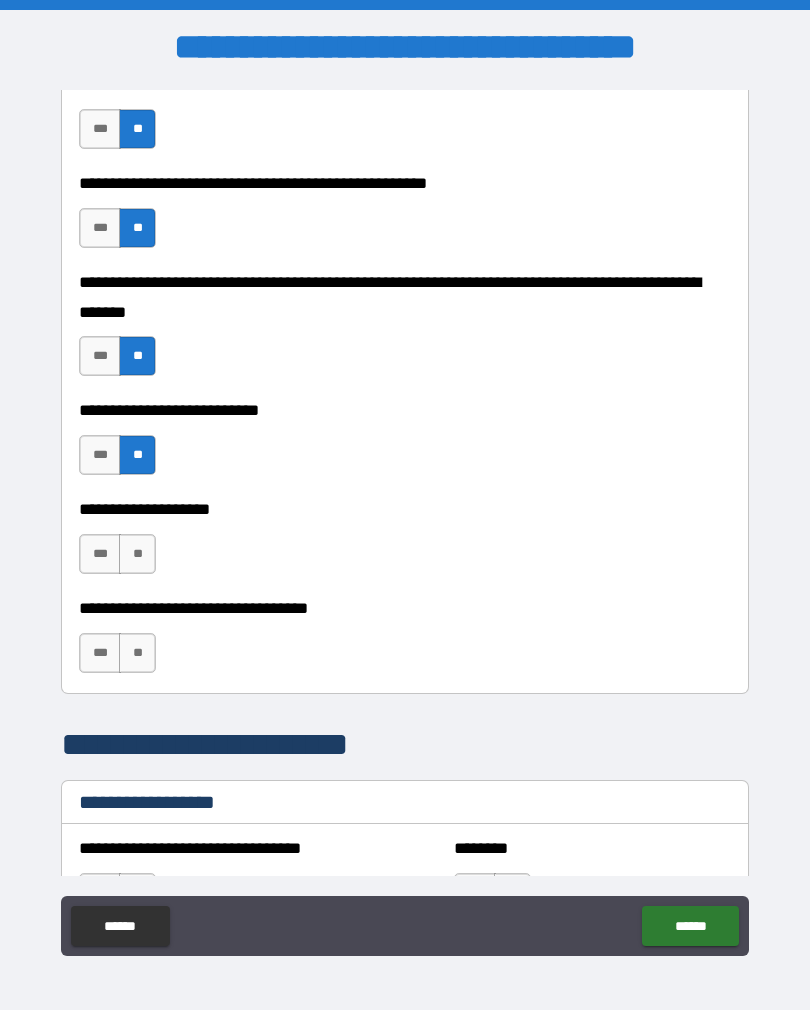scroll, scrollTop: 818, scrollLeft: 0, axis: vertical 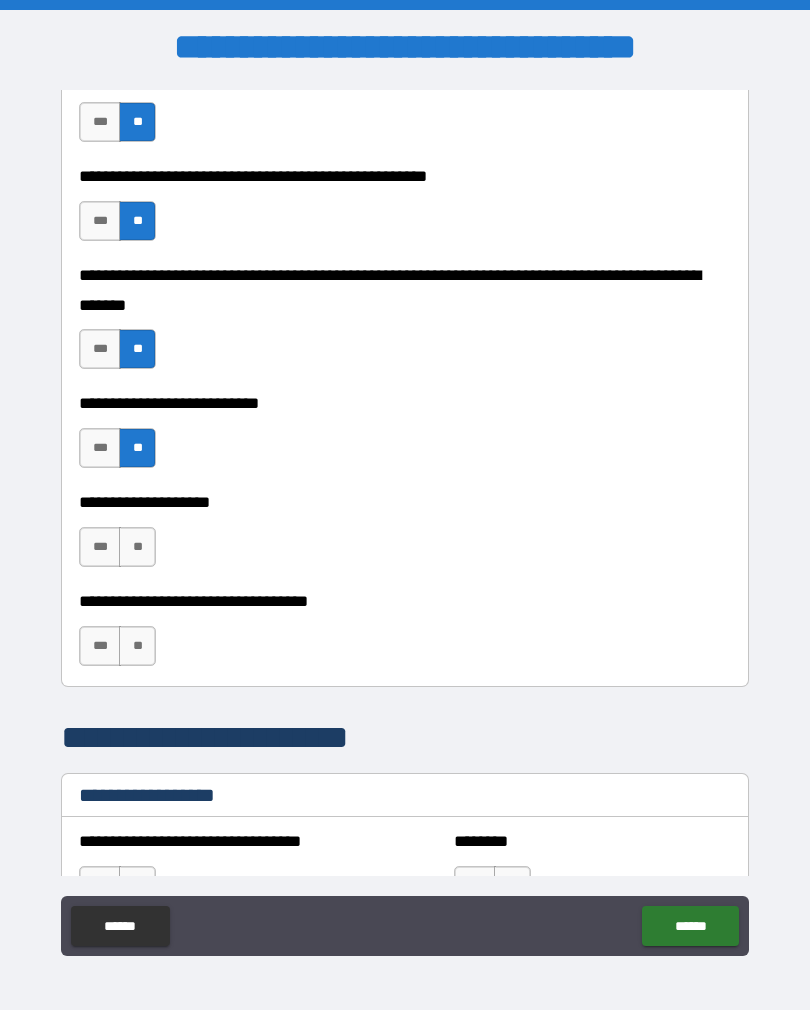 click on "**" at bounding box center [137, 547] 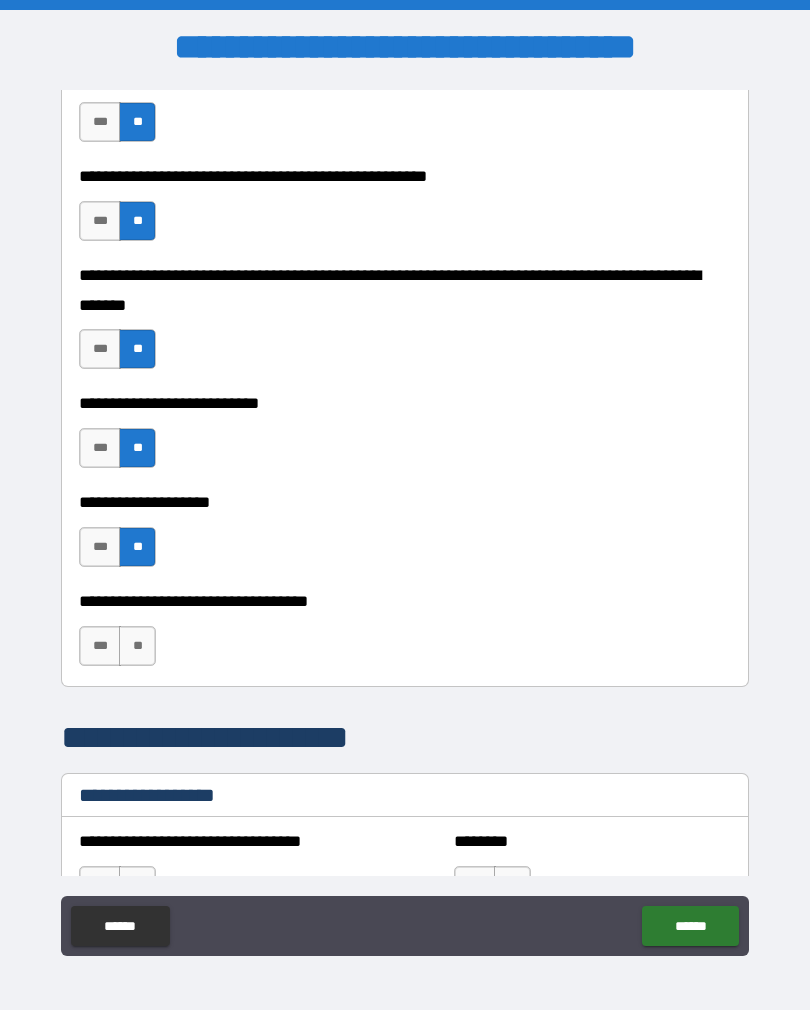 click on "**" at bounding box center (137, 646) 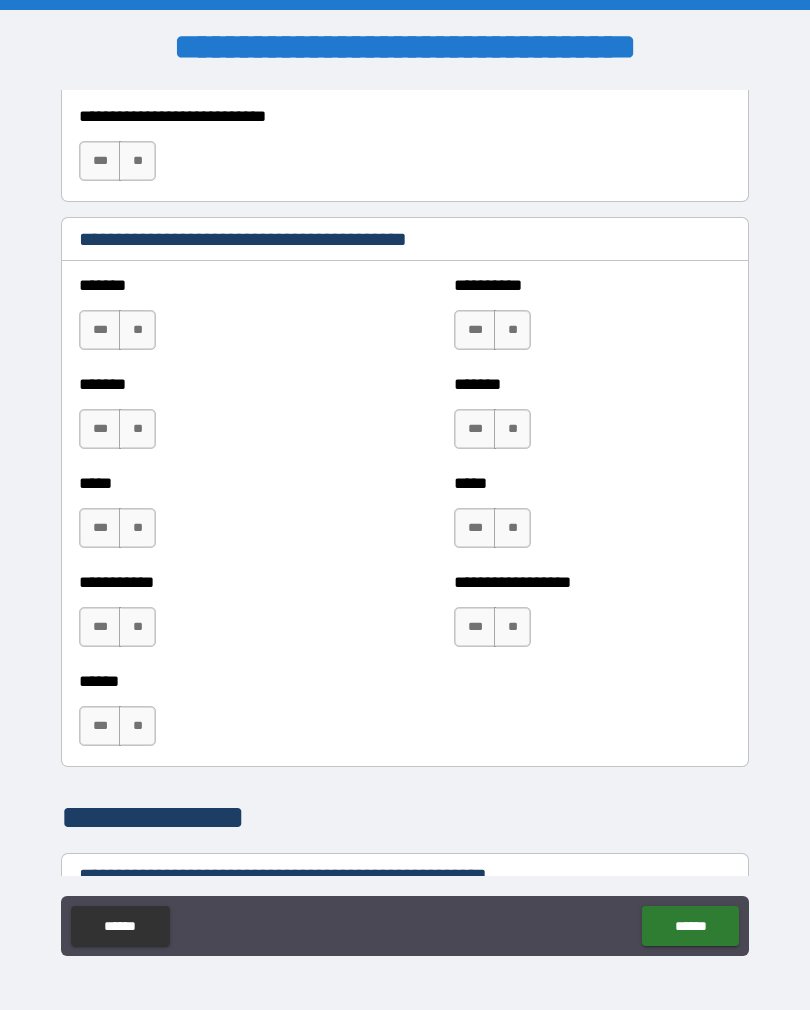 scroll, scrollTop: 1646, scrollLeft: 0, axis: vertical 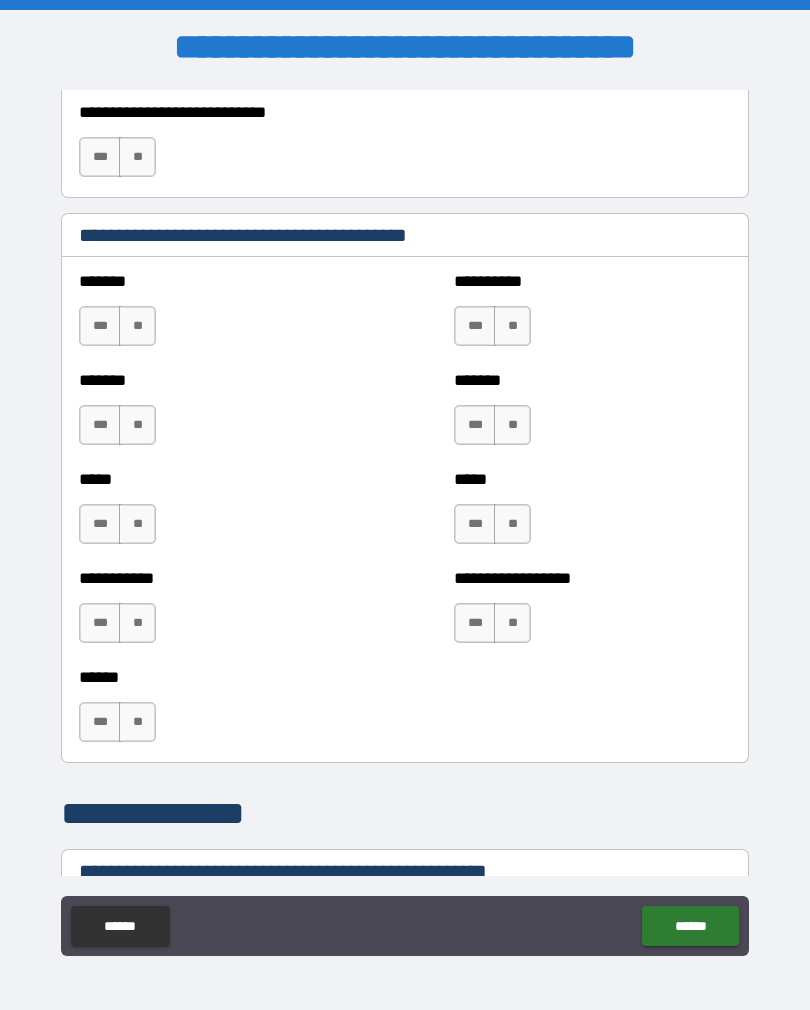 click on "**" at bounding box center (137, 326) 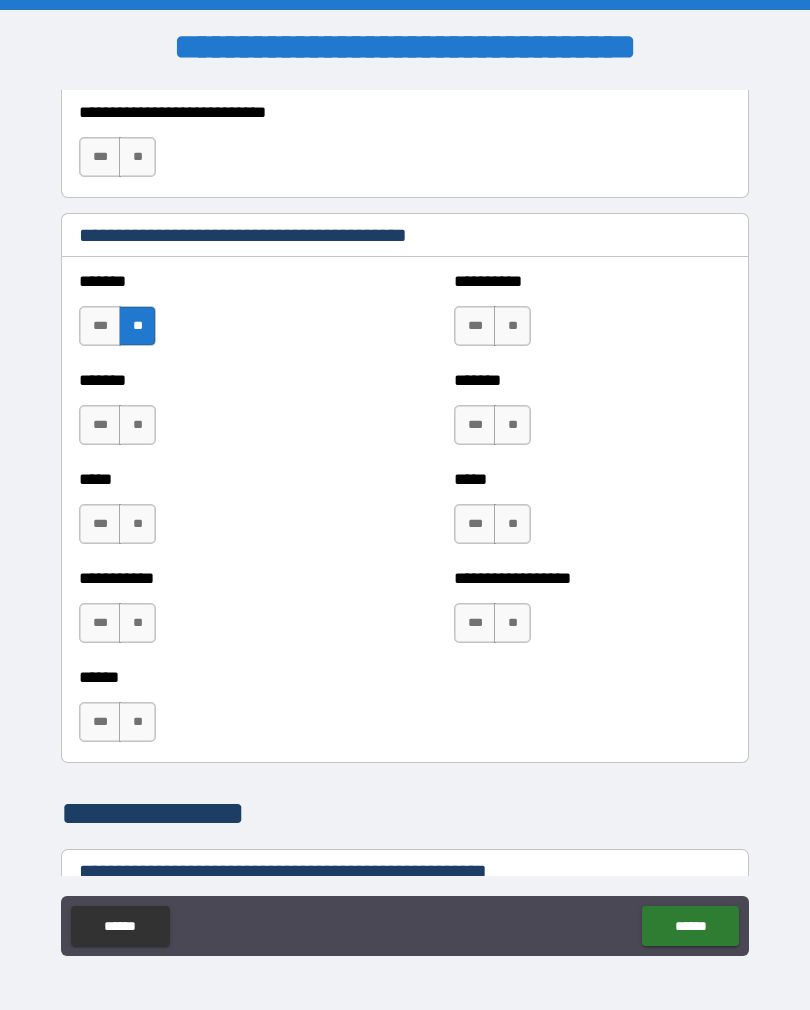 click on "**" at bounding box center (137, 425) 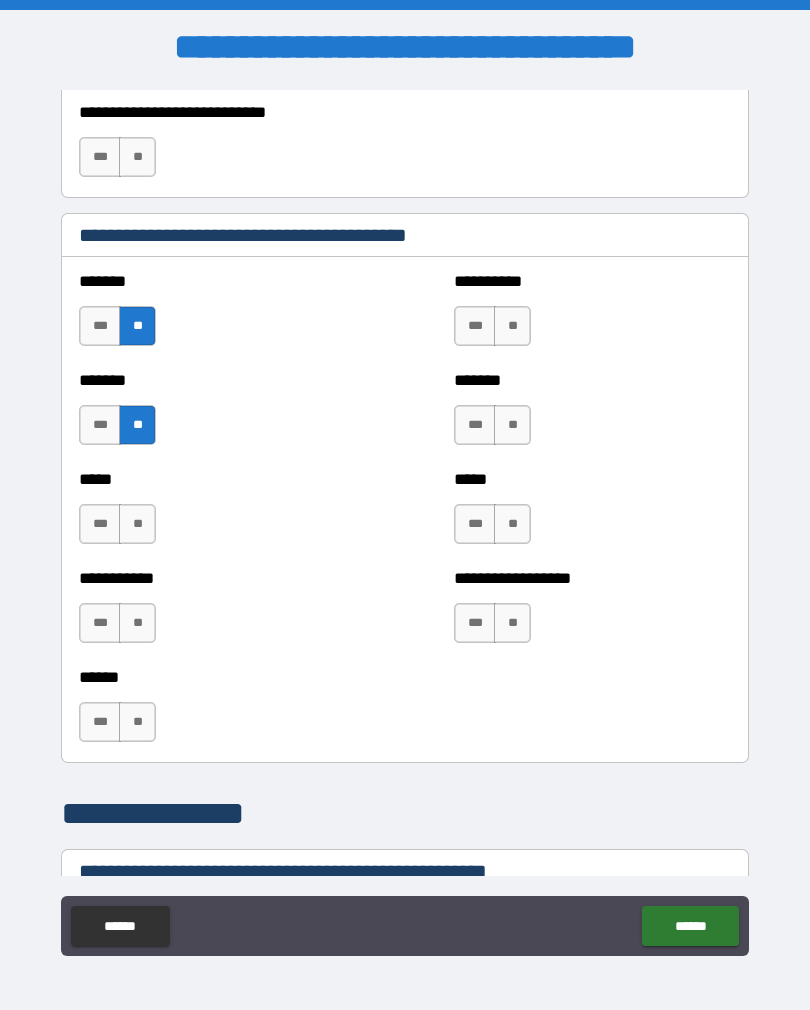 click on "**" at bounding box center (137, 524) 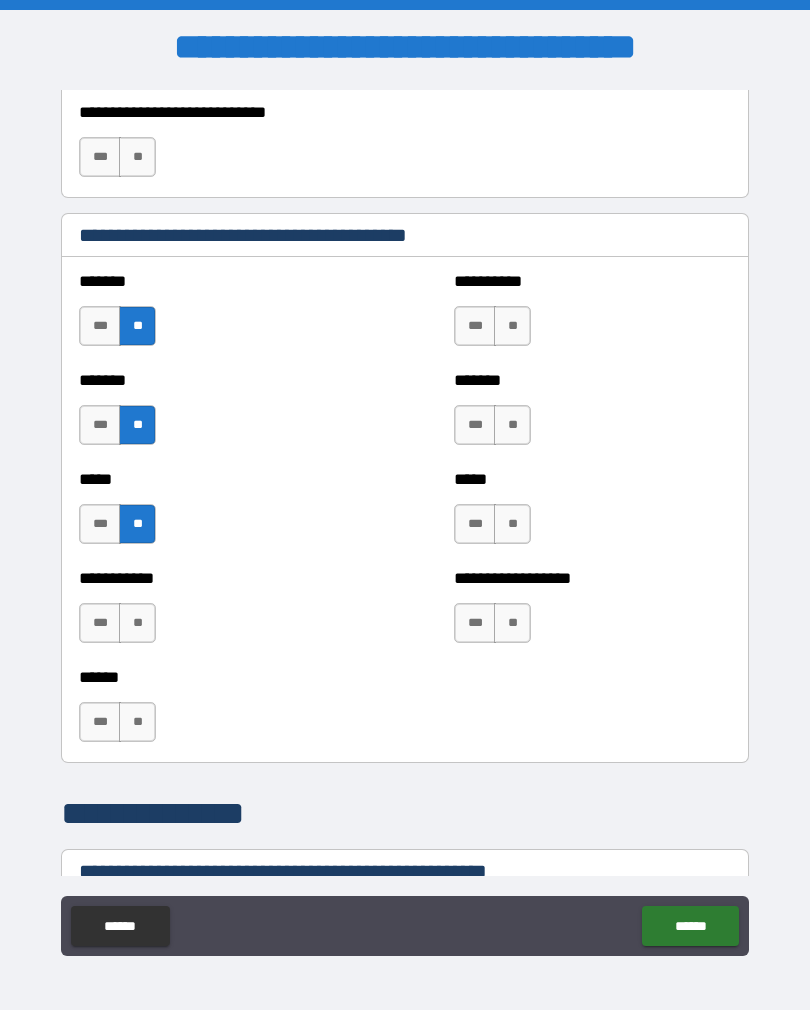 click on "**" at bounding box center (137, 623) 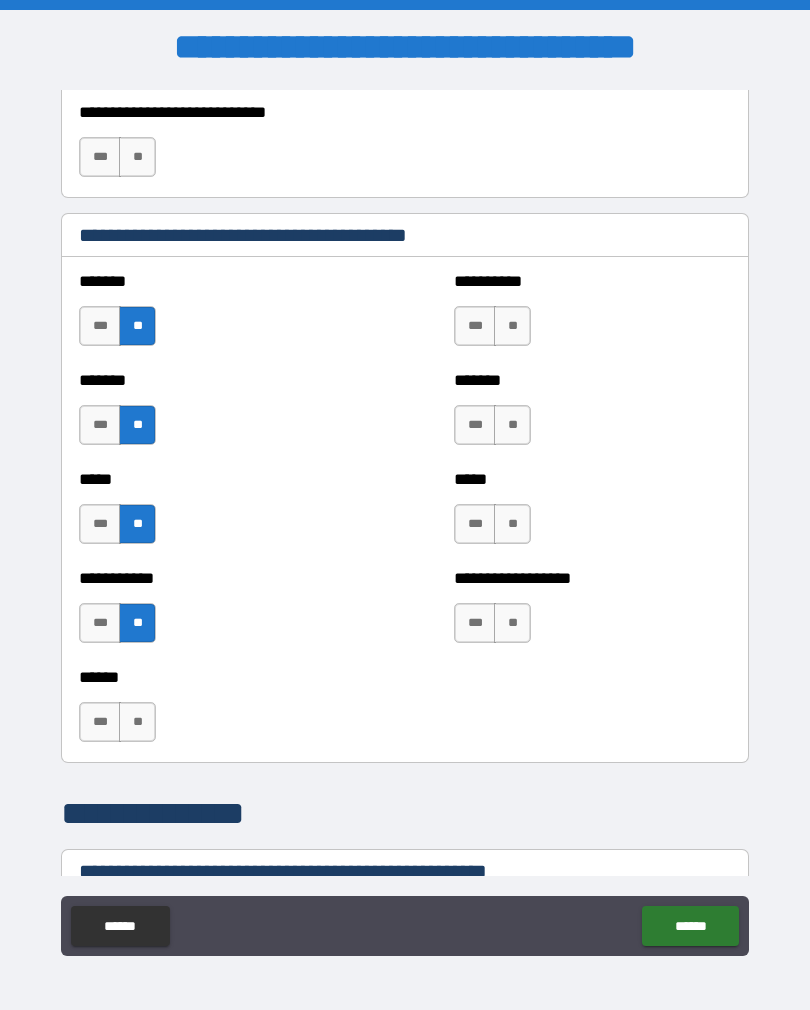 click on "**" at bounding box center [137, 722] 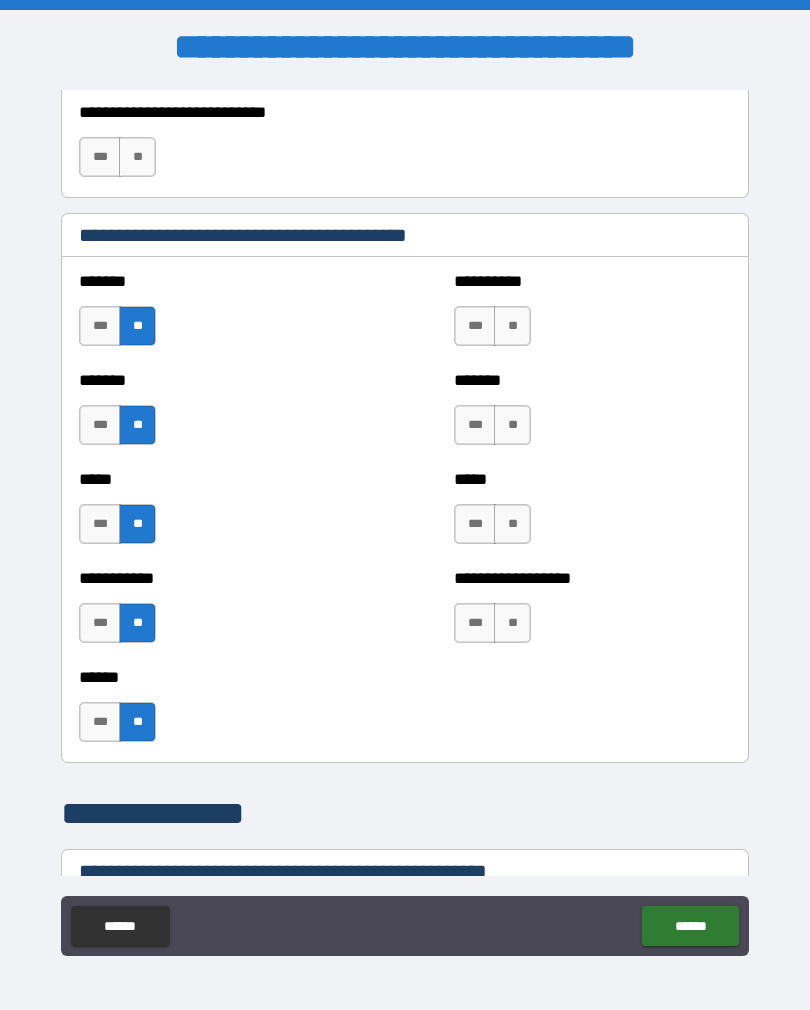 click on "**" at bounding box center [512, 326] 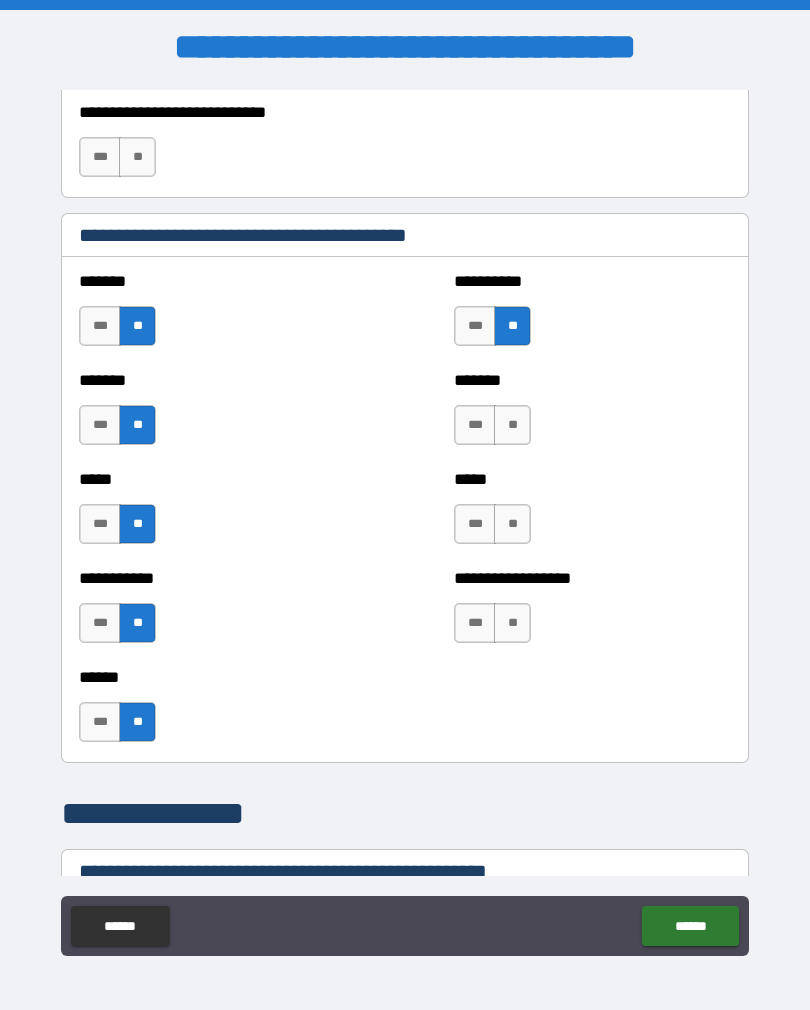 click on "**" at bounding box center (512, 425) 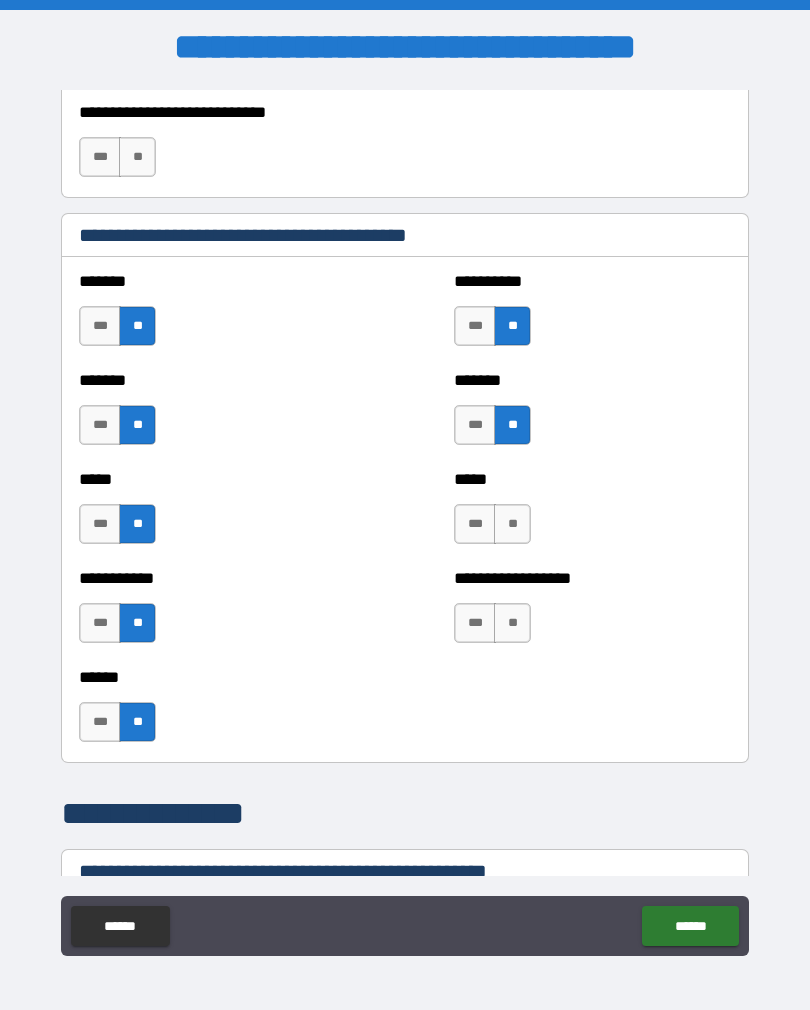 click on "**" at bounding box center (512, 524) 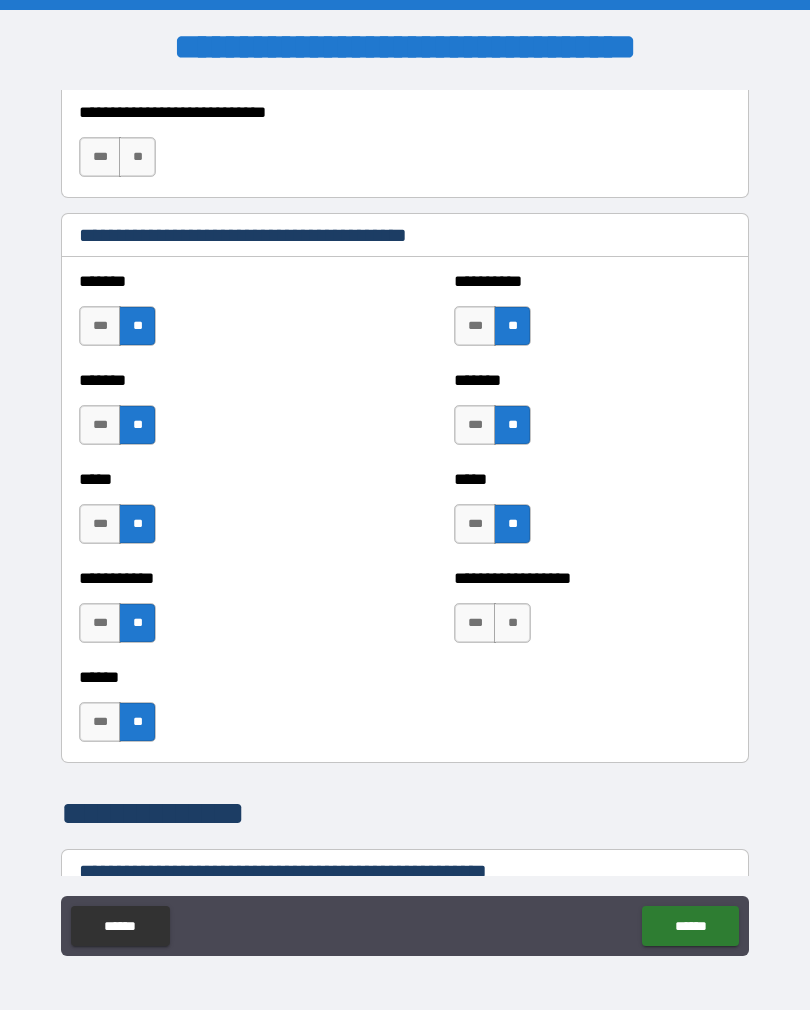 click on "**" at bounding box center [512, 623] 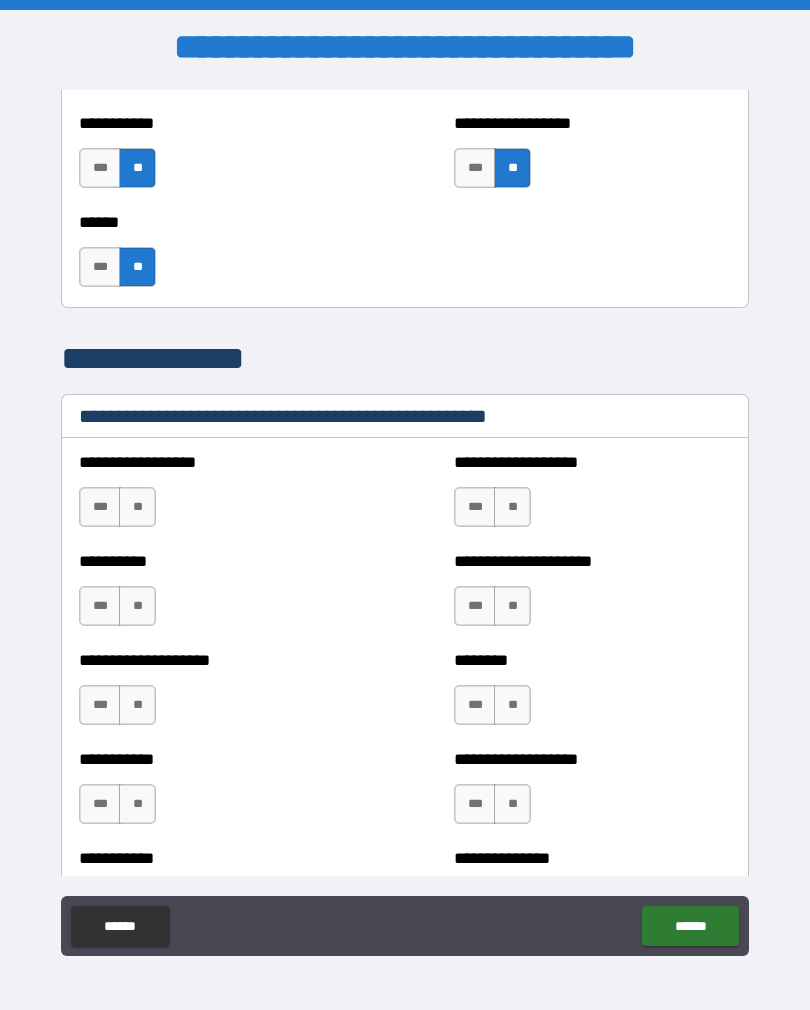 scroll, scrollTop: 2112, scrollLeft: 0, axis: vertical 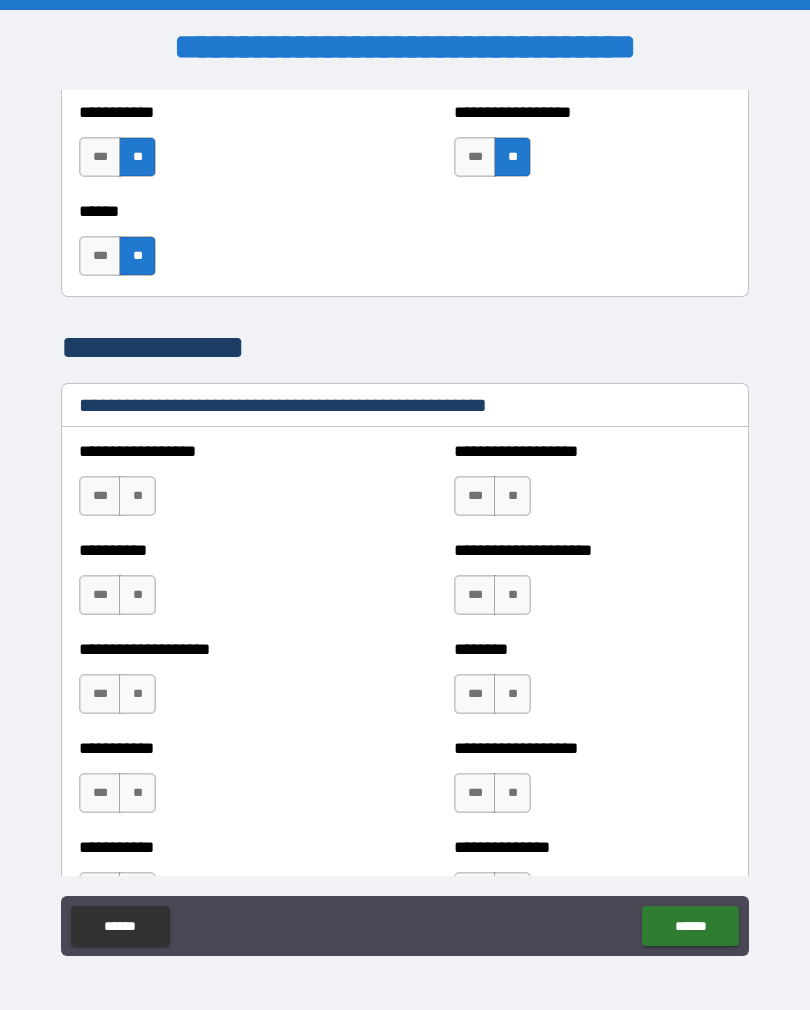 click on "**" at bounding box center [137, 496] 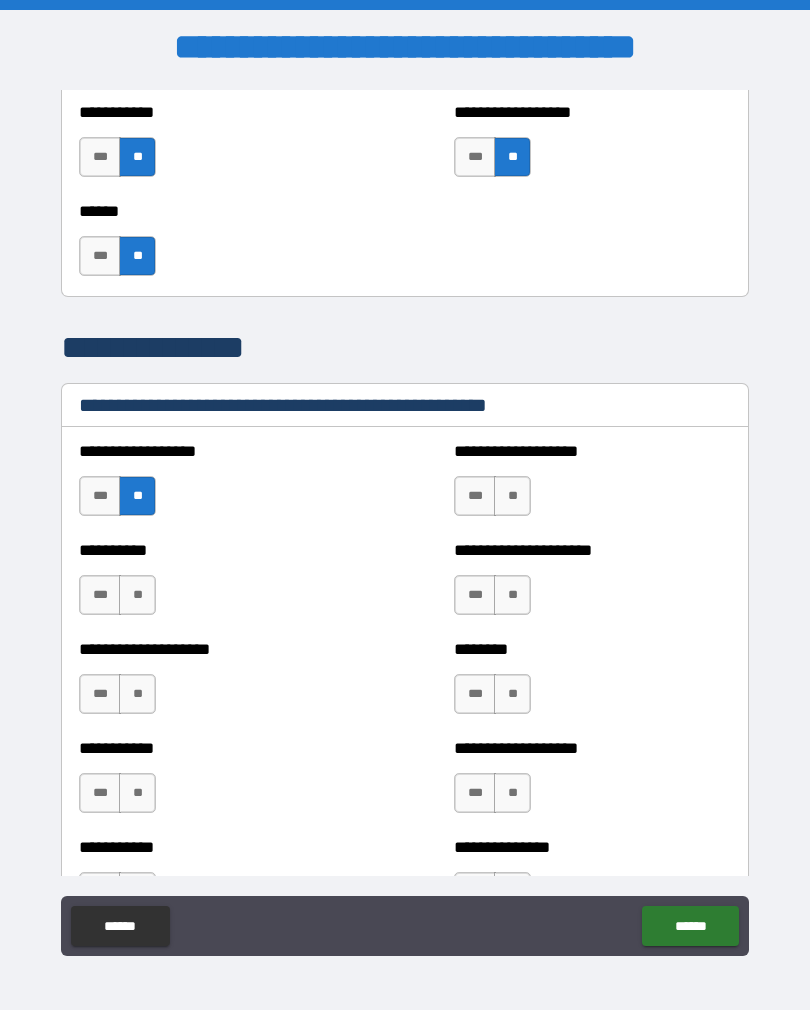 click on "**" at bounding box center [137, 595] 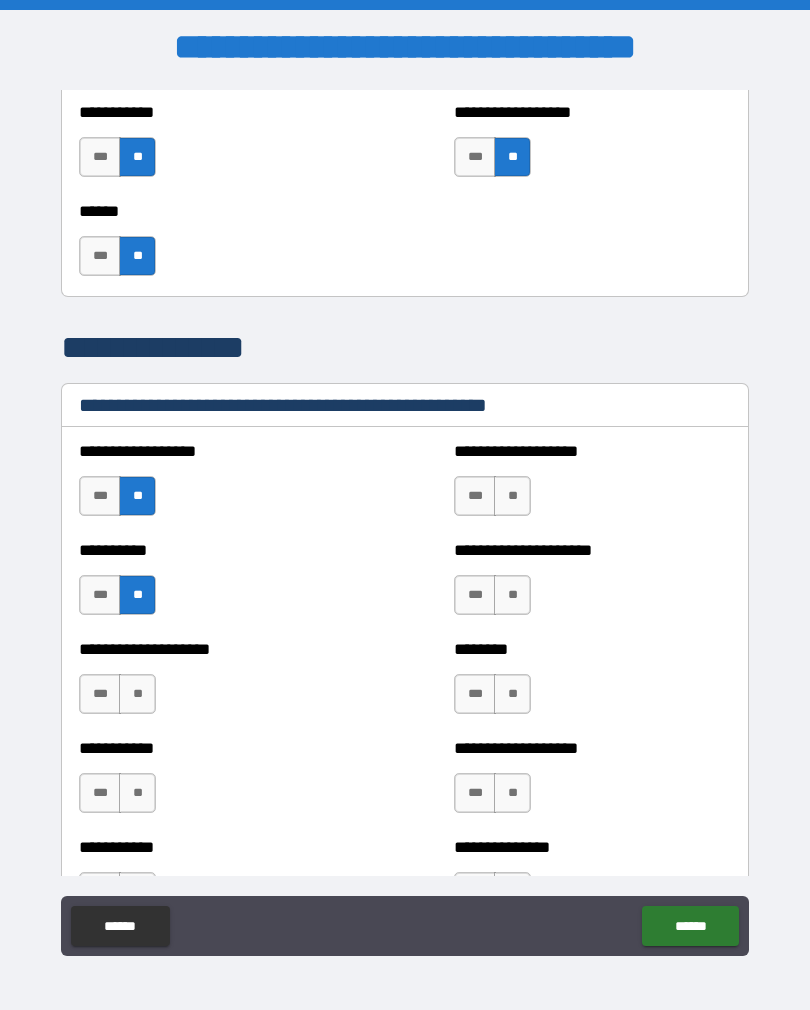 click on "**" at bounding box center (137, 694) 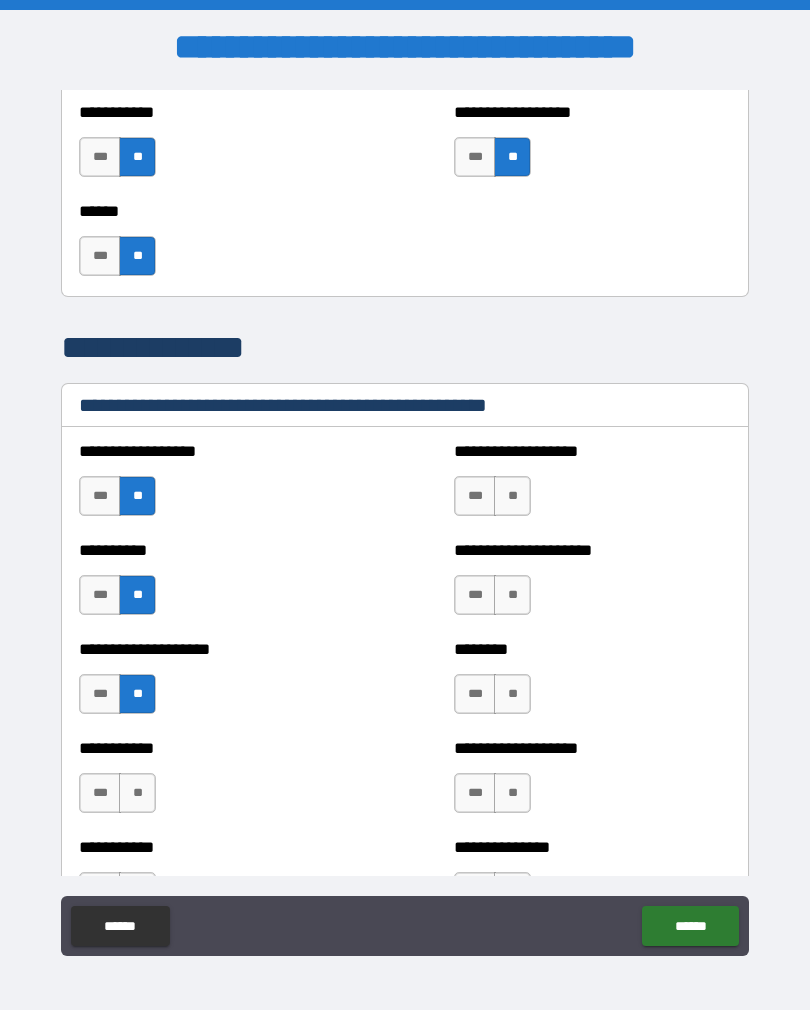 click on "**" at bounding box center (137, 793) 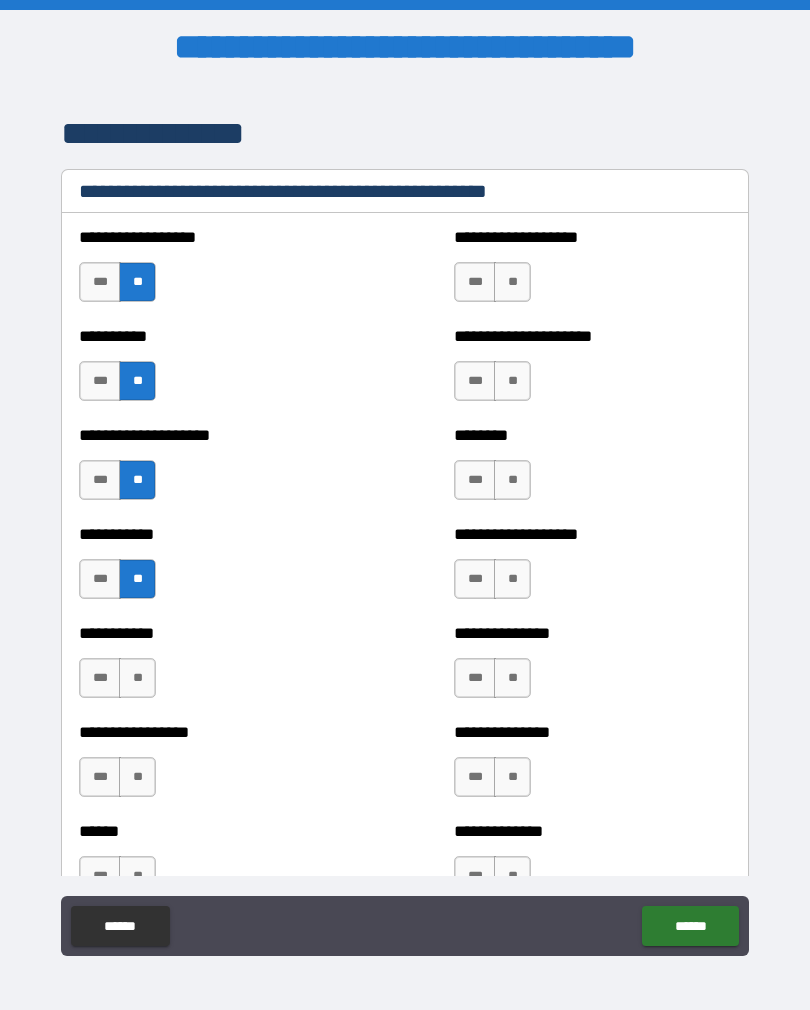 scroll, scrollTop: 2336, scrollLeft: 0, axis: vertical 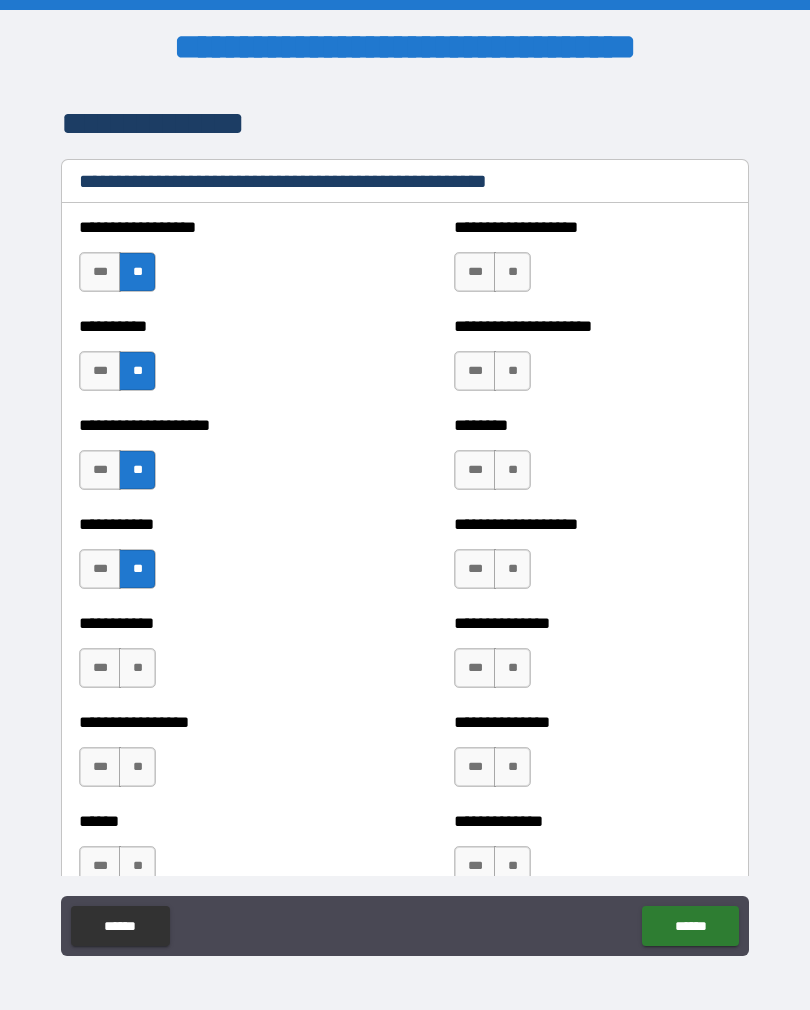 click on "**" at bounding box center (137, 668) 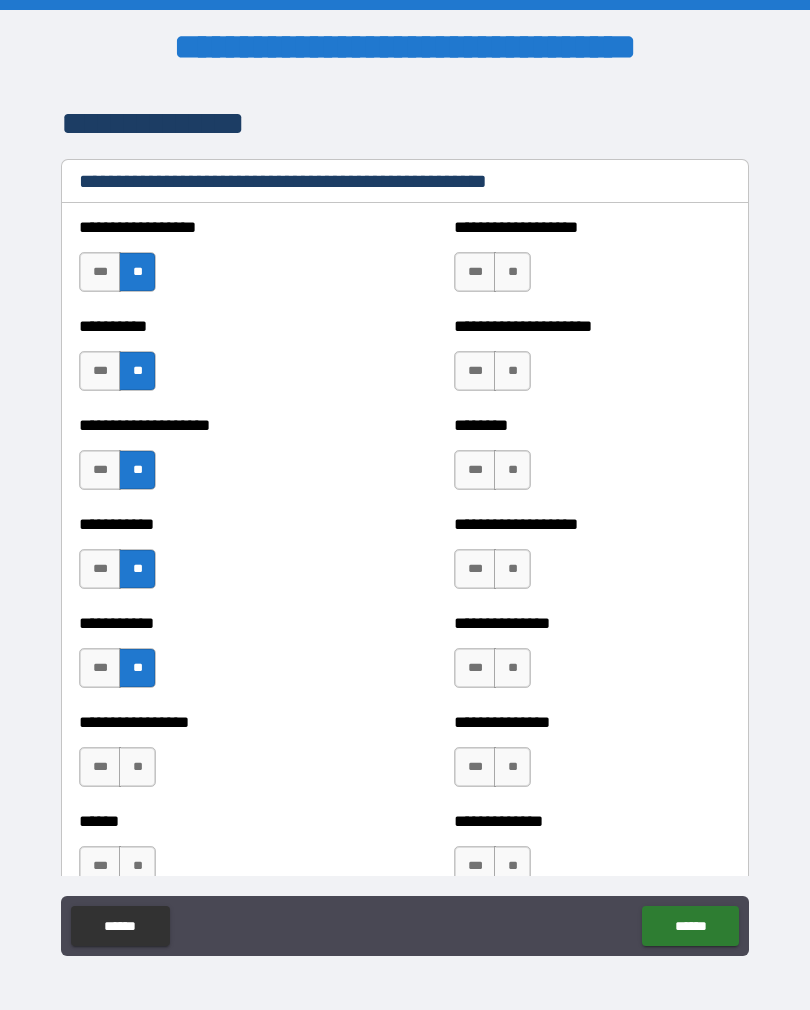 click on "**" at bounding box center [137, 767] 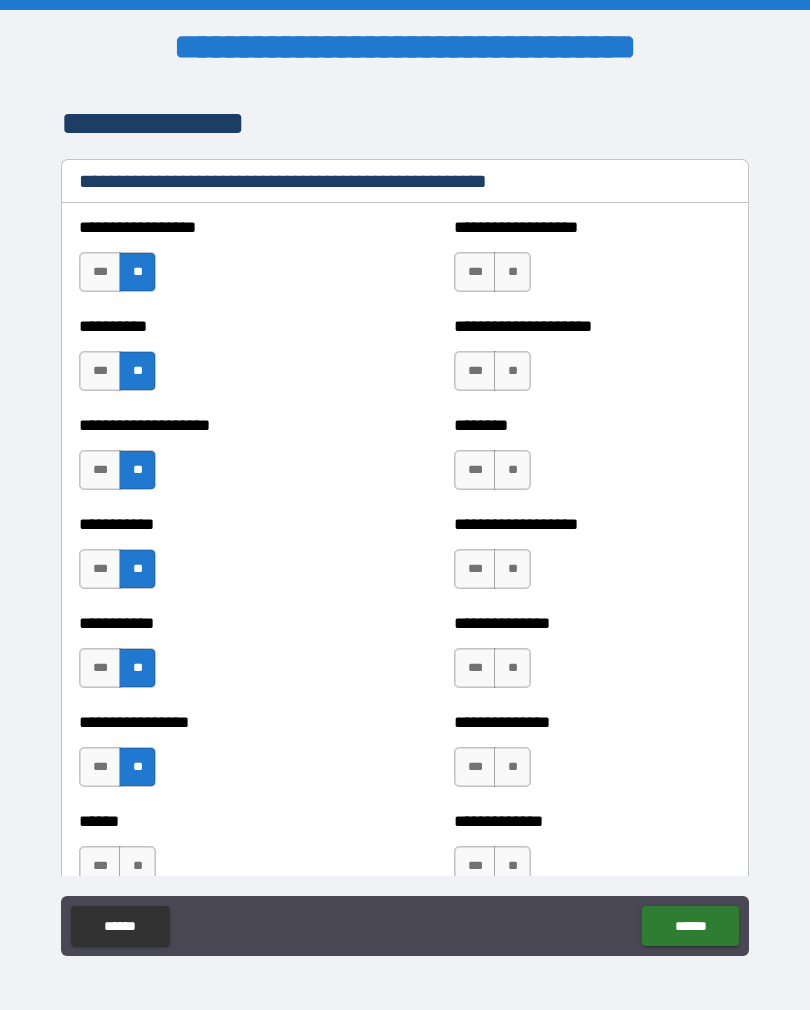 click on "**" at bounding box center (137, 866) 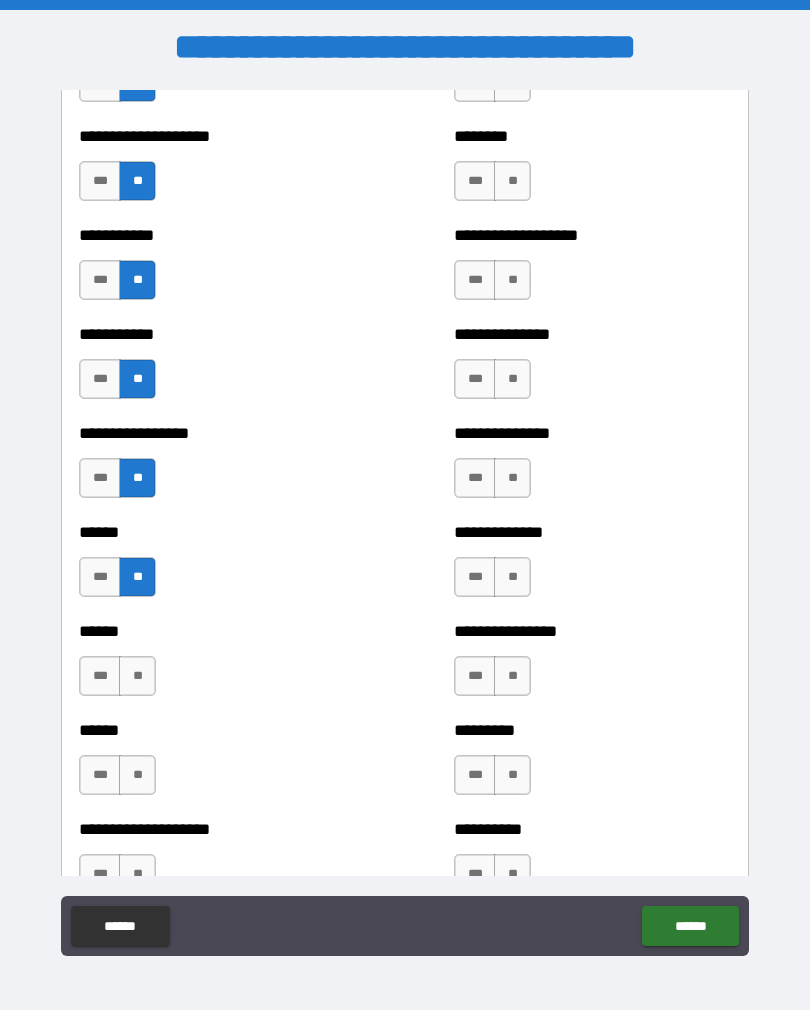 scroll, scrollTop: 2647, scrollLeft: 0, axis: vertical 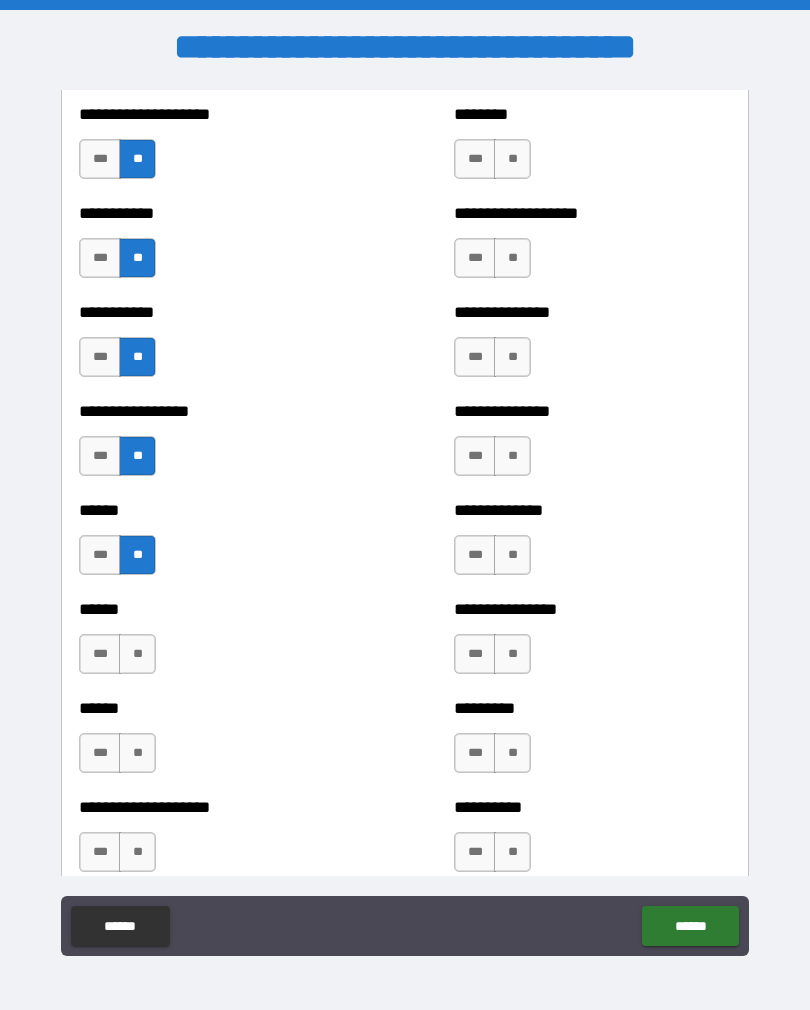 click on "**" at bounding box center (137, 654) 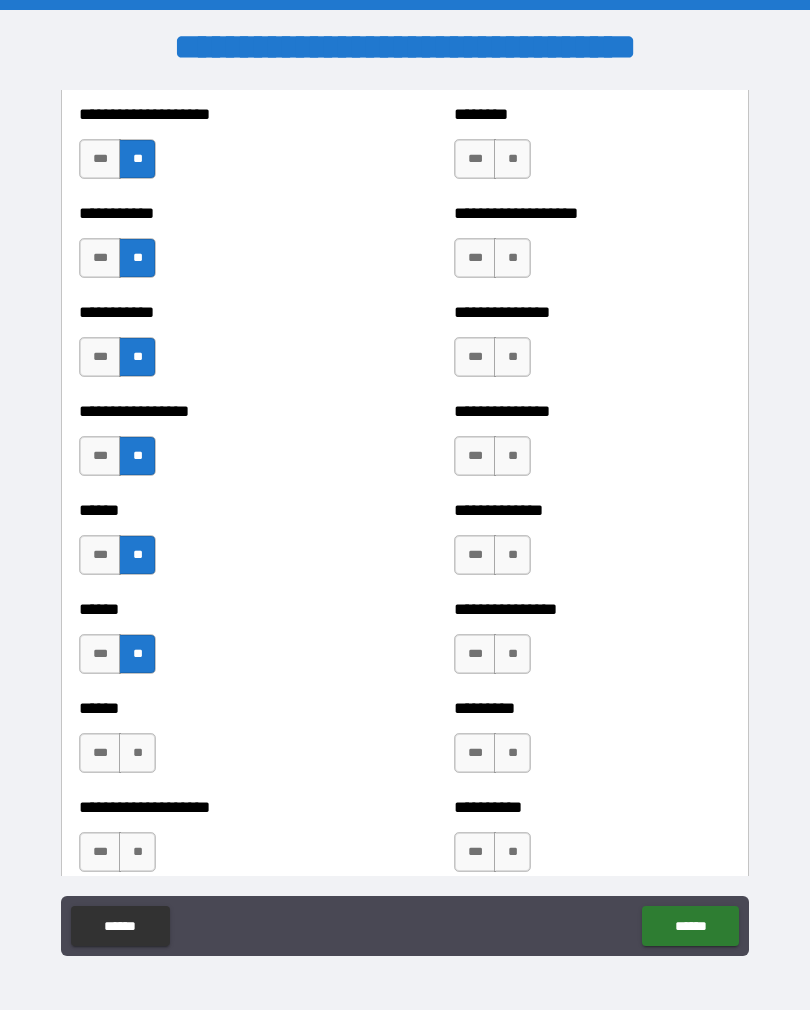 click on "**" at bounding box center [137, 753] 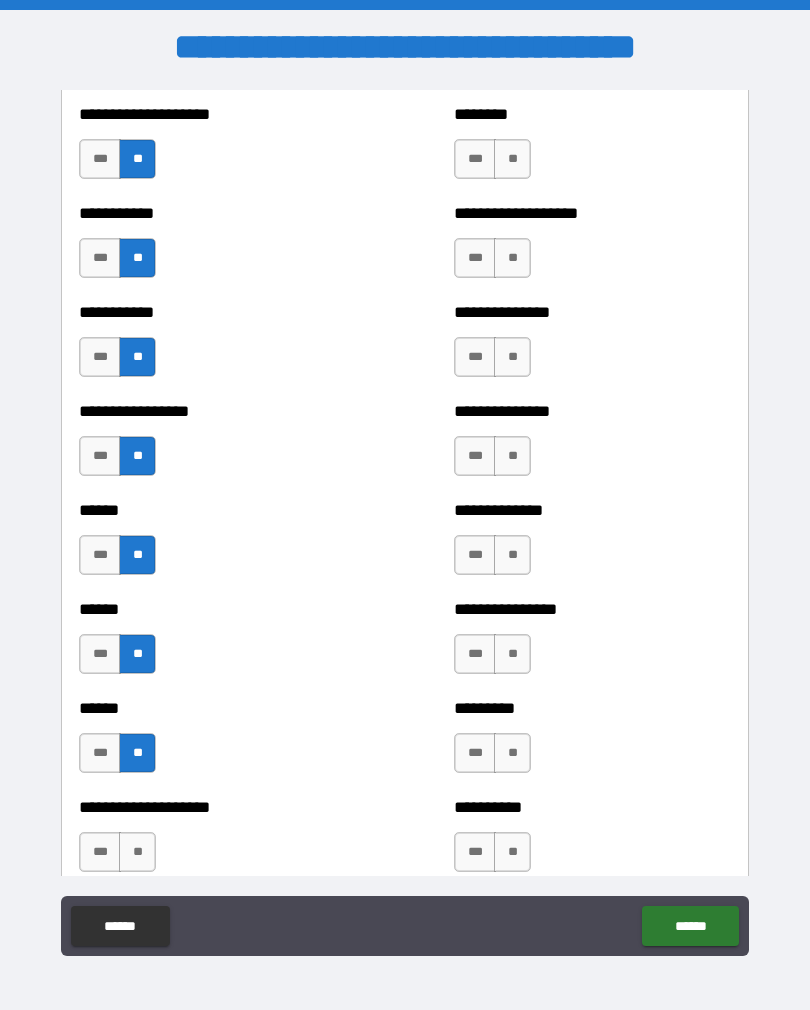 click on "**" at bounding box center (137, 852) 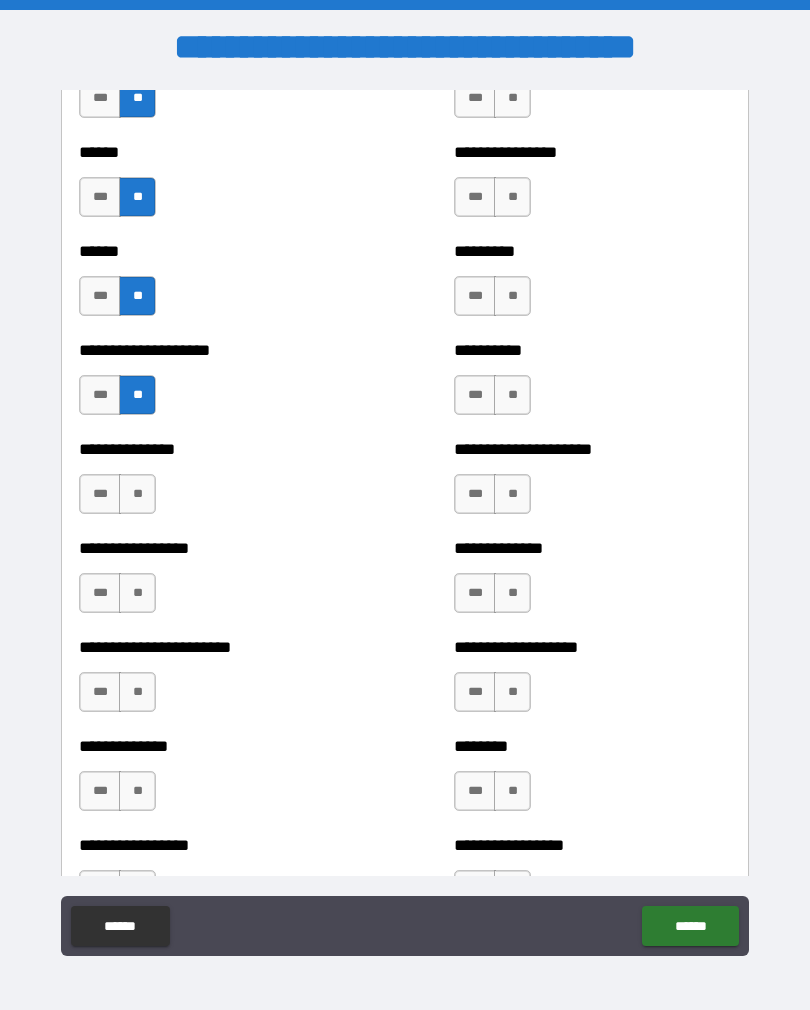 scroll, scrollTop: 3105, scrollLeft: 0, axis: vertical 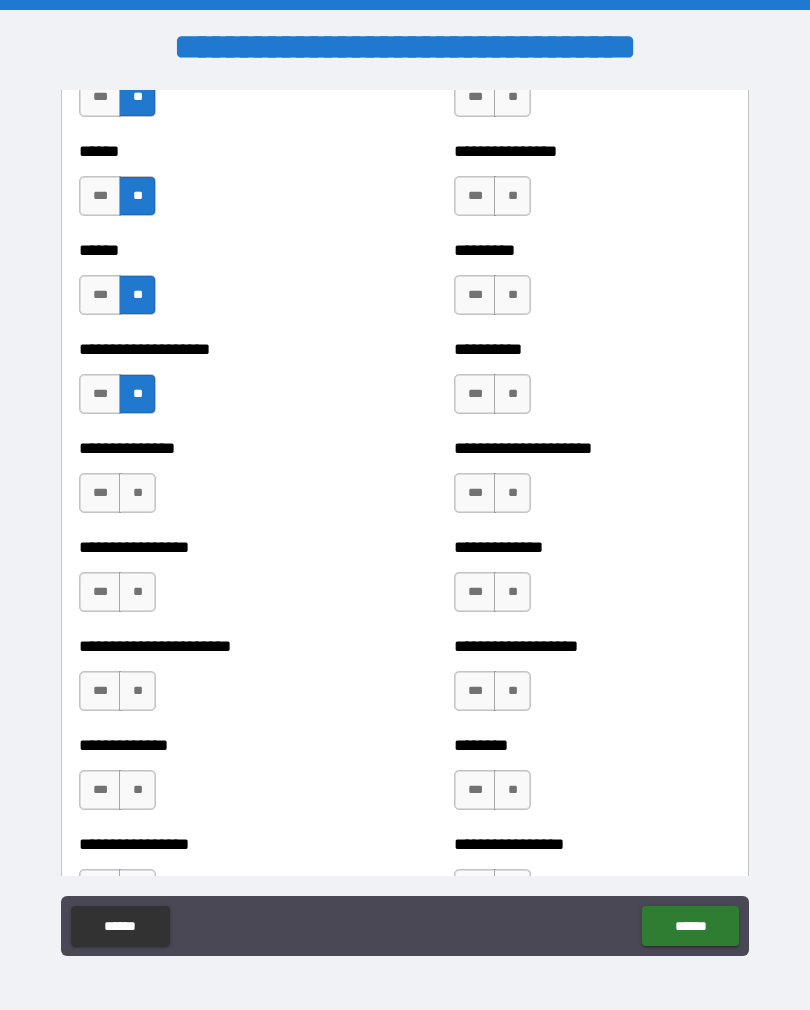 click on "**" at bounding box center (137, 493) 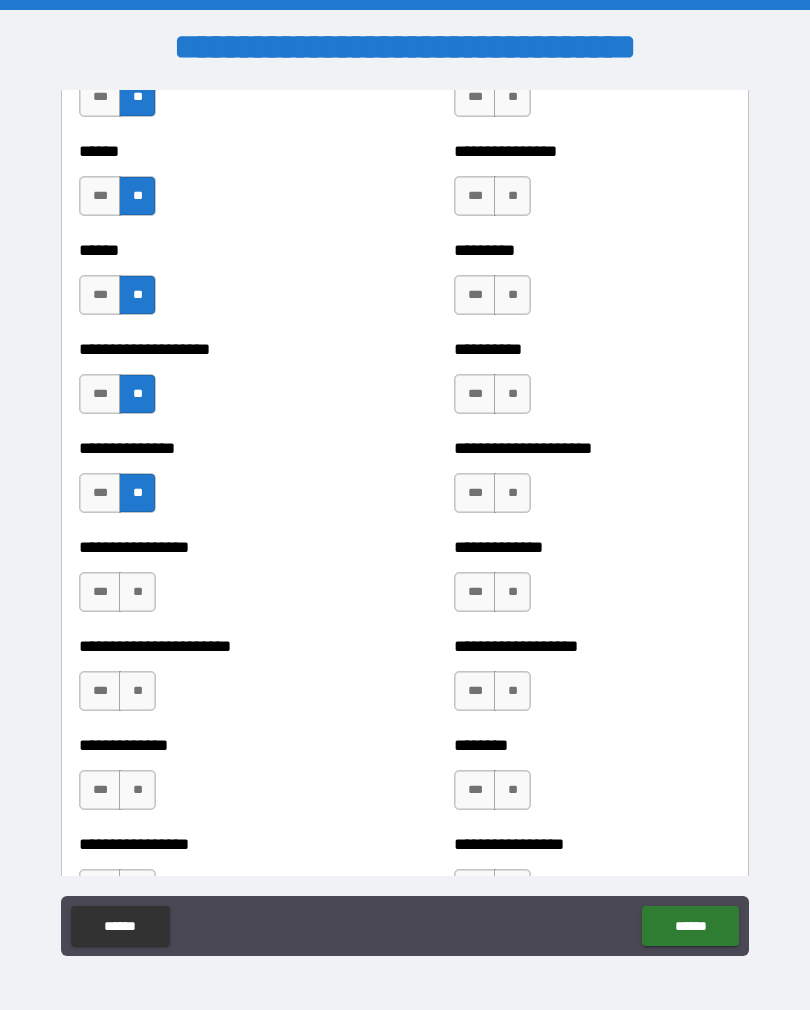 click on "**" at bounding box center [137, 592] 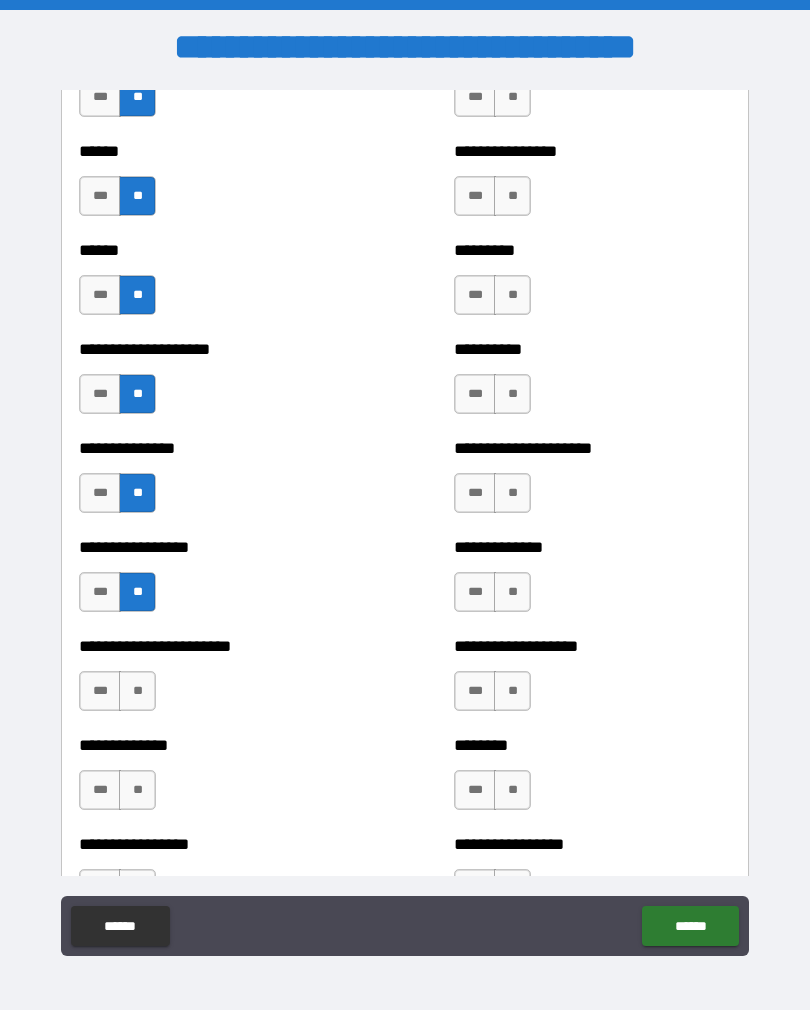 click on "**" at bounding box center (137, 691) 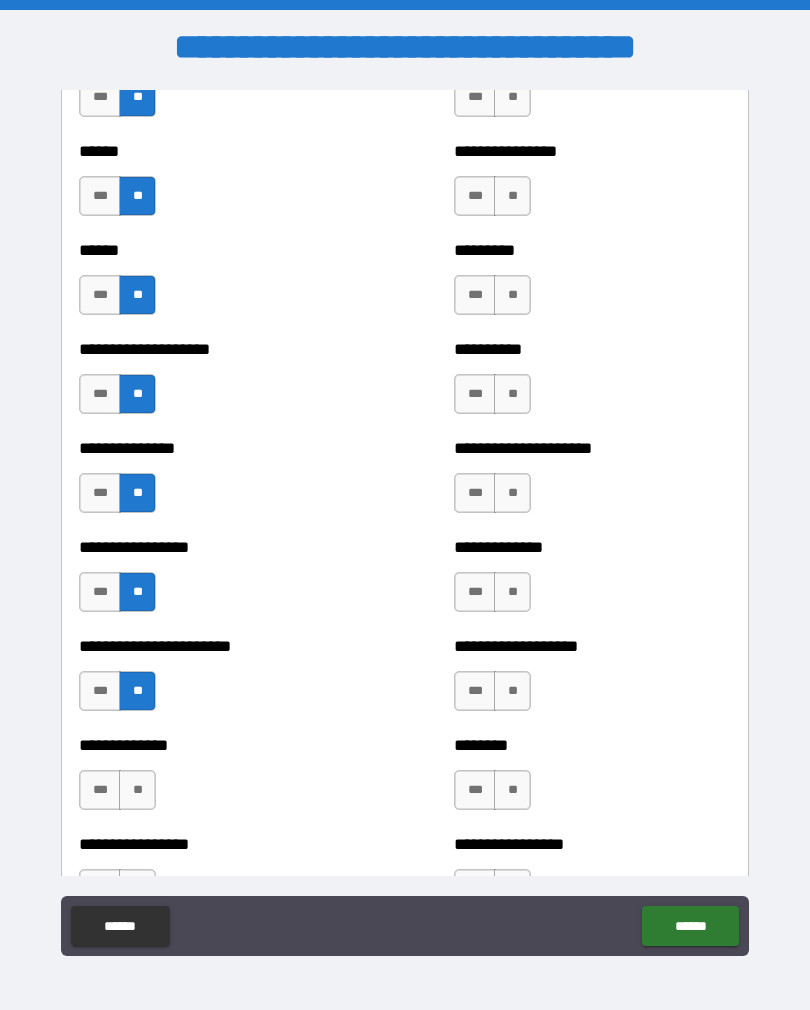 click on "**" at bounding box center (137, 790) 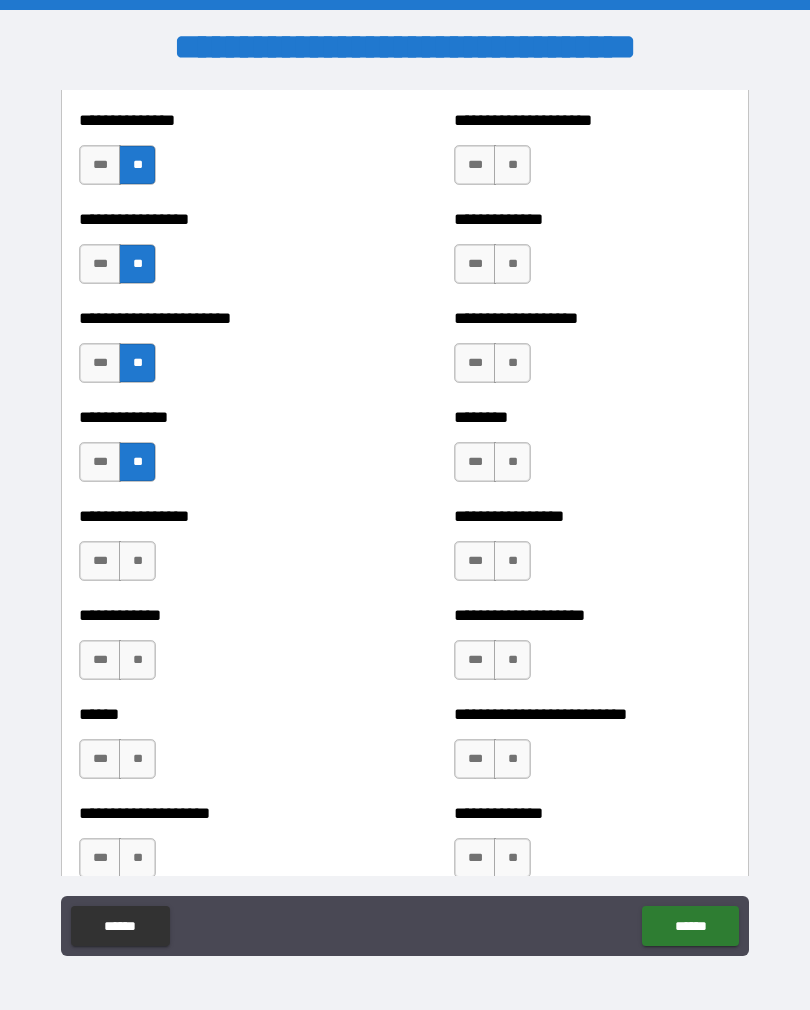 scroll, scrollTop: 3437, scrollLeft: 0, axis: vertical 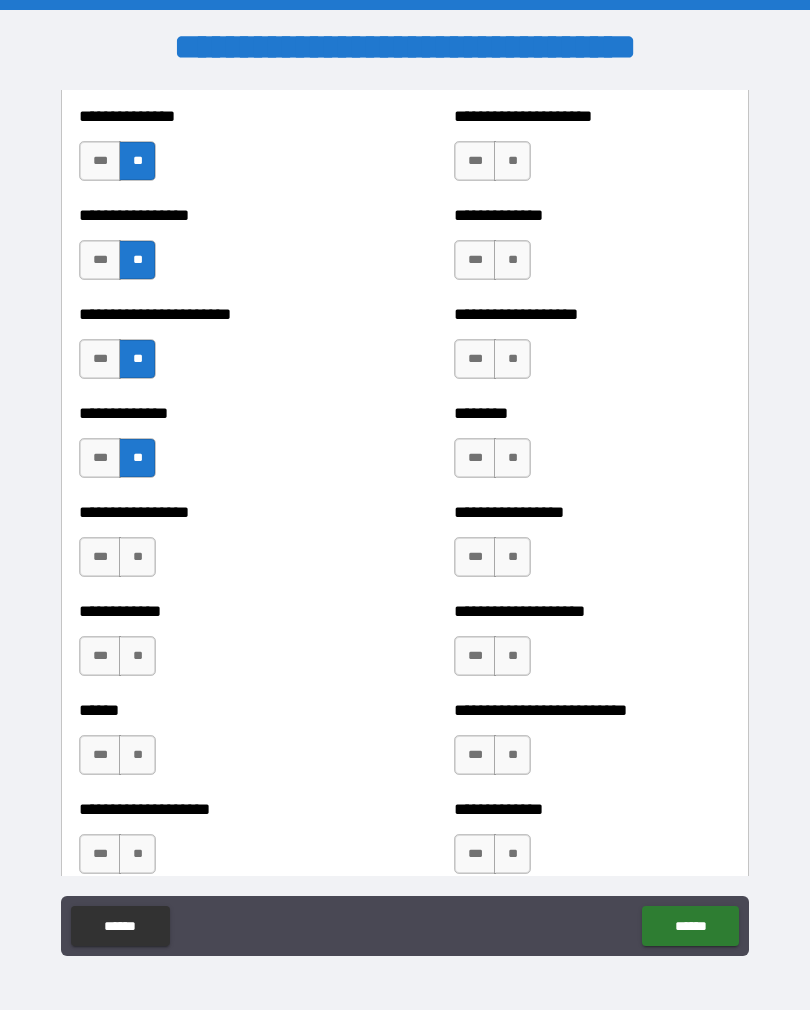 click on "**" at bounding box center (137, 557) 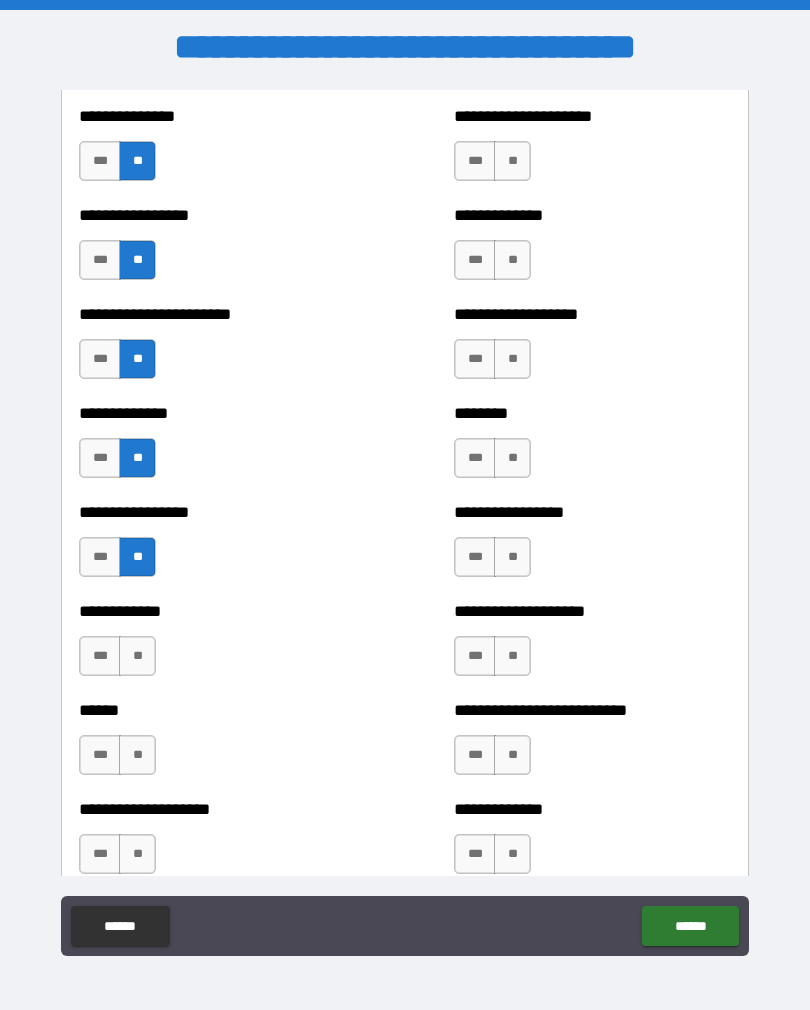 click on "**" at bounding box center [137, 656] 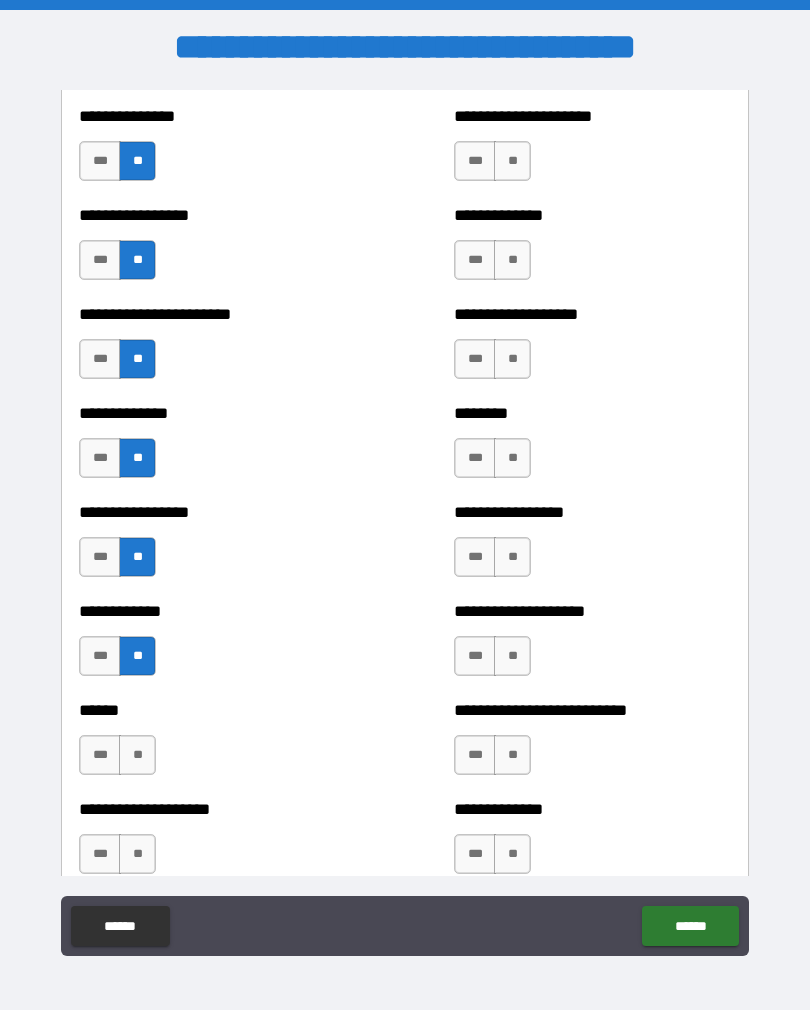 click on "**" at bounding box center [137, 755] 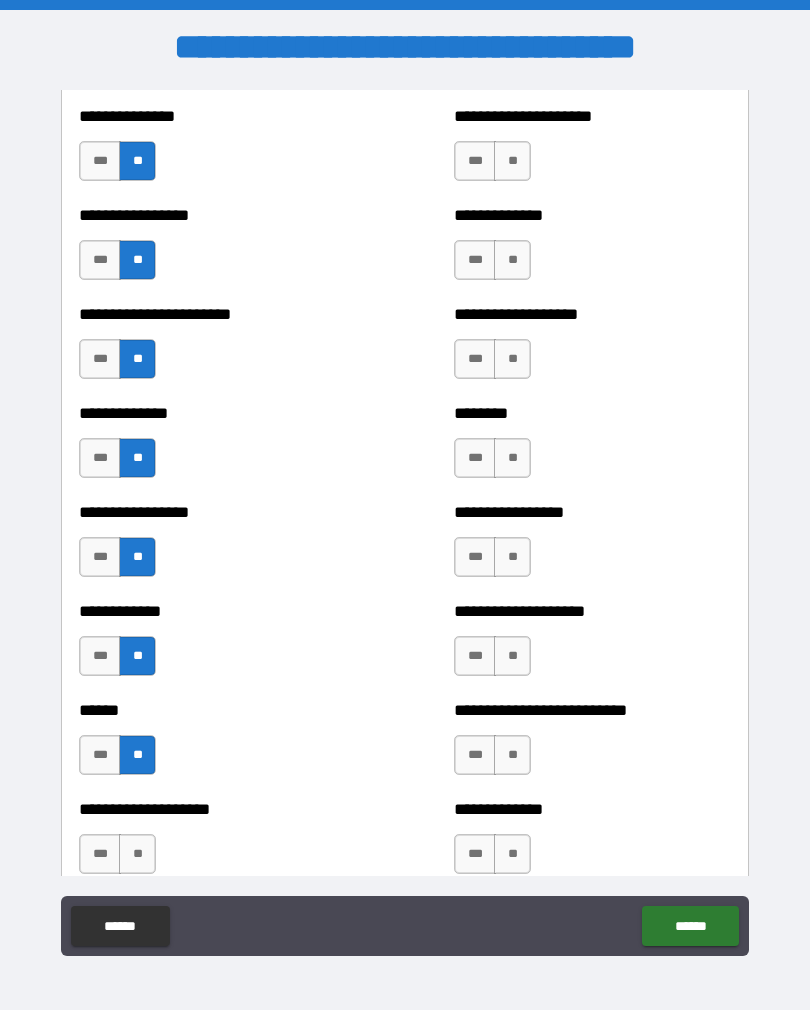 click on "**" at bounding box center (137, 854) 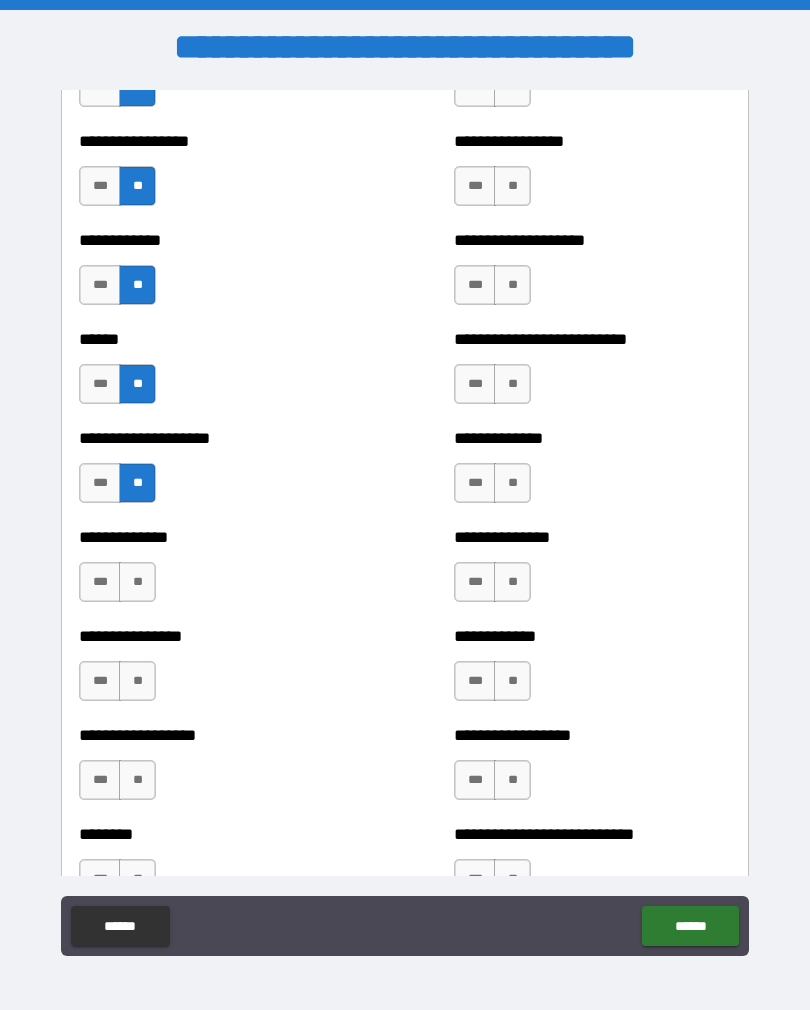 scroll, scrollTop: 3842, scrollLeft: 0, axis: vertical 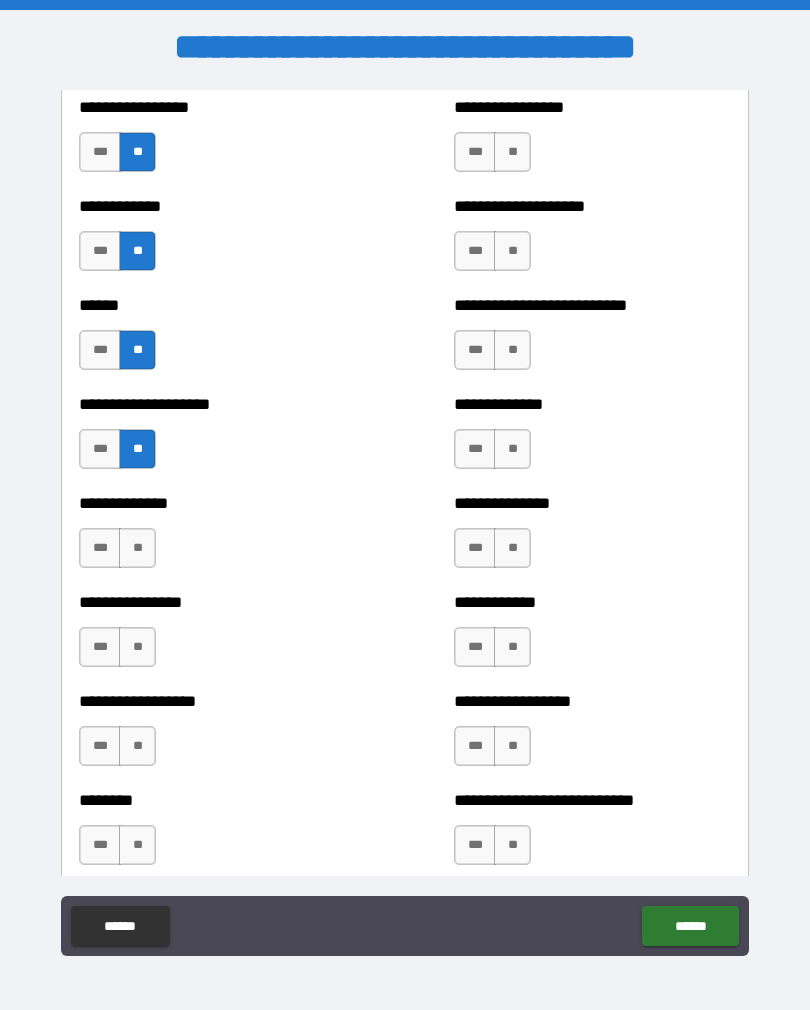 click on "**" at bounding box center [137, 548] 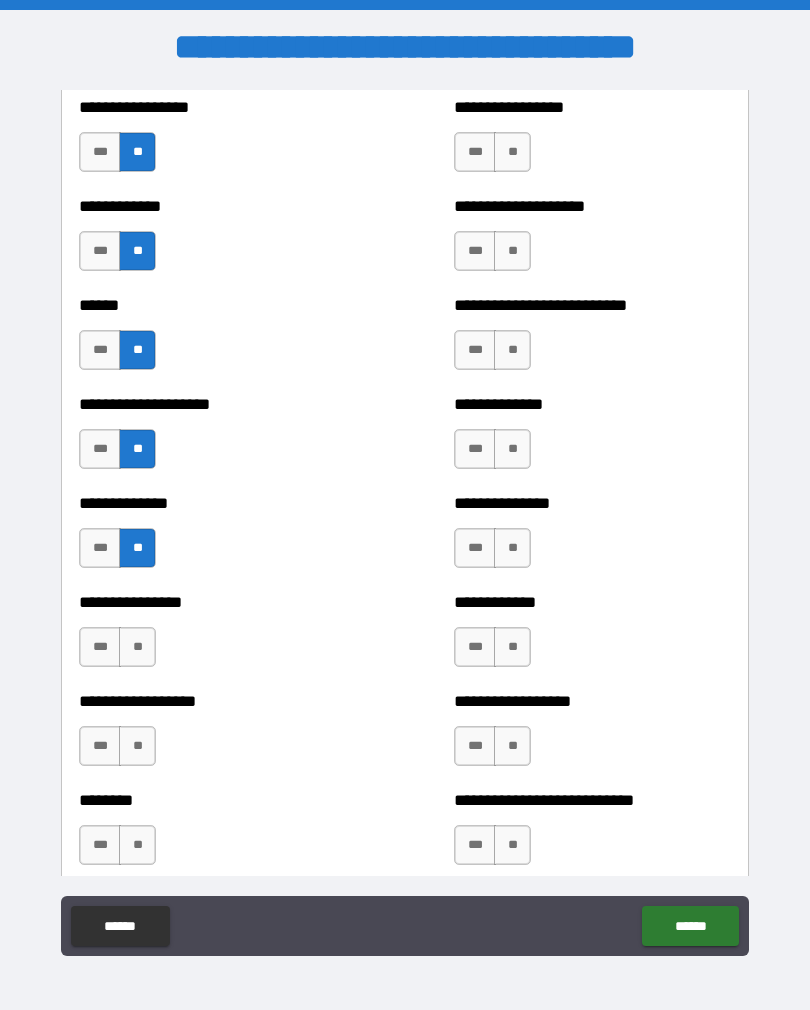 click on "**" at bounding box center (137, 647) 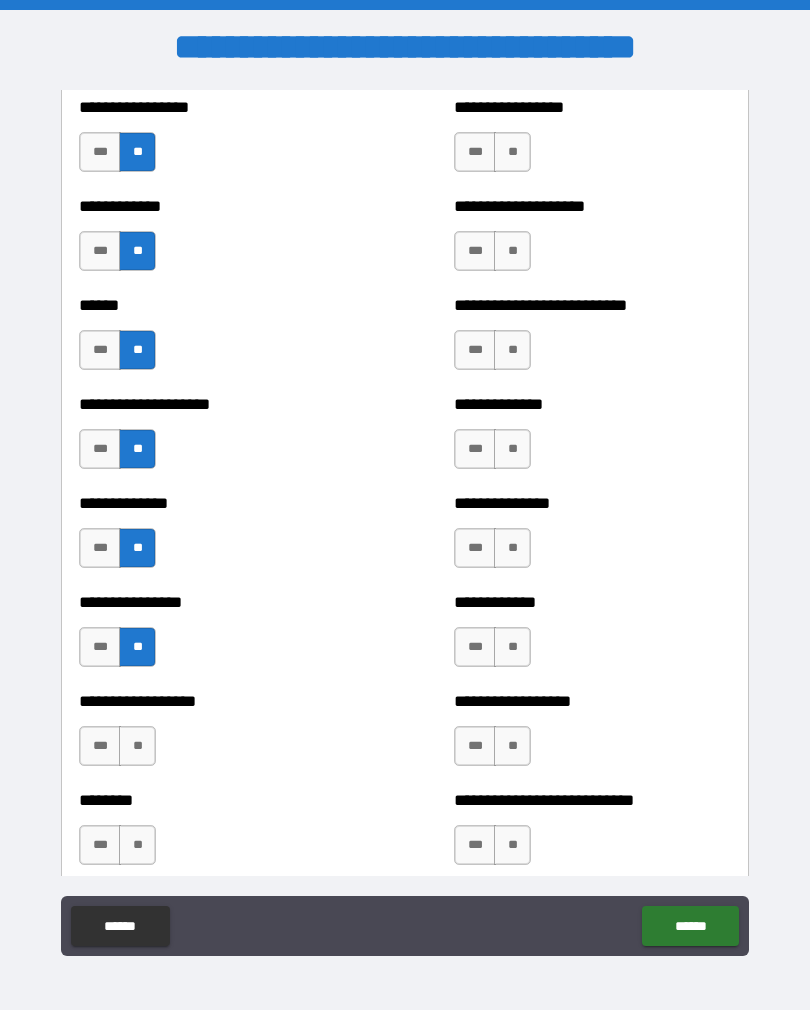 click on "**" at bounding box center (137, 746) 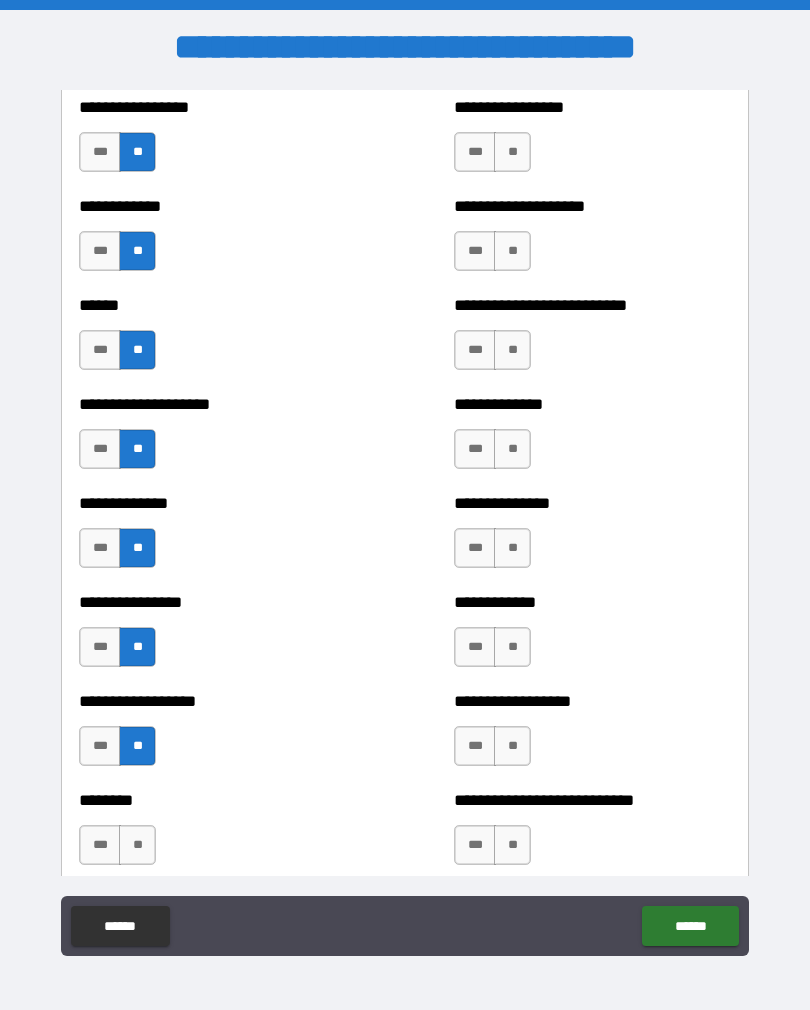 click on "**" at bounding box center [137, 845] 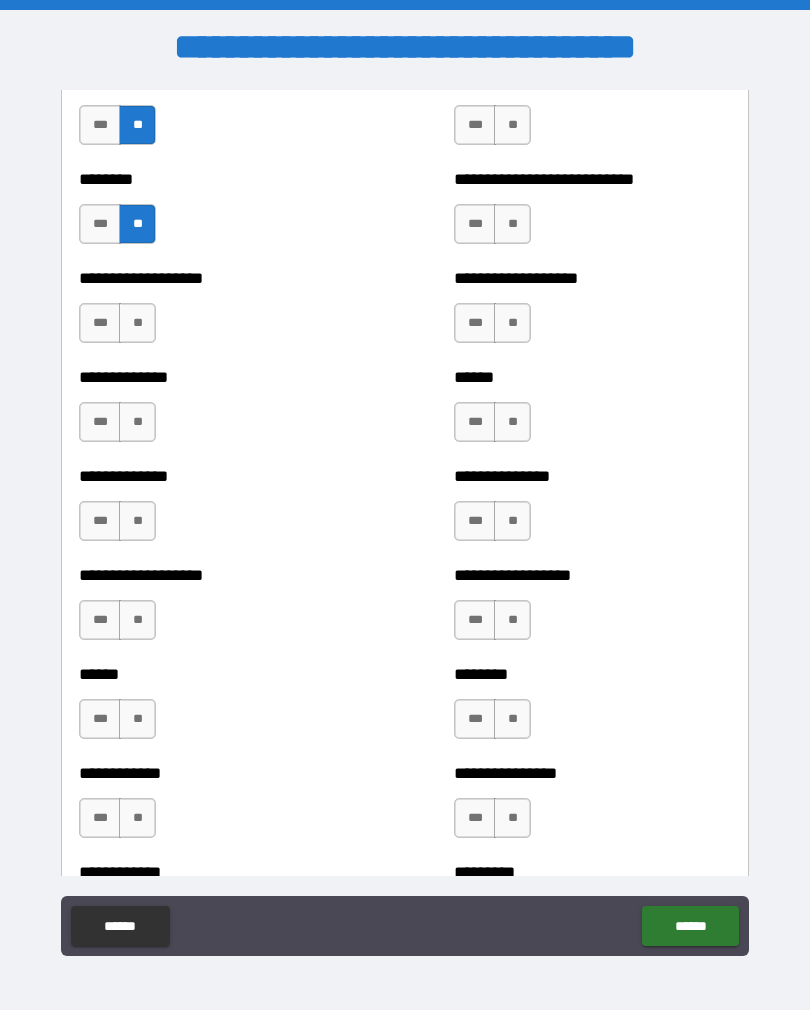 scroll, scrollTop: 4464, scrollLeft: 0, axis: vertical 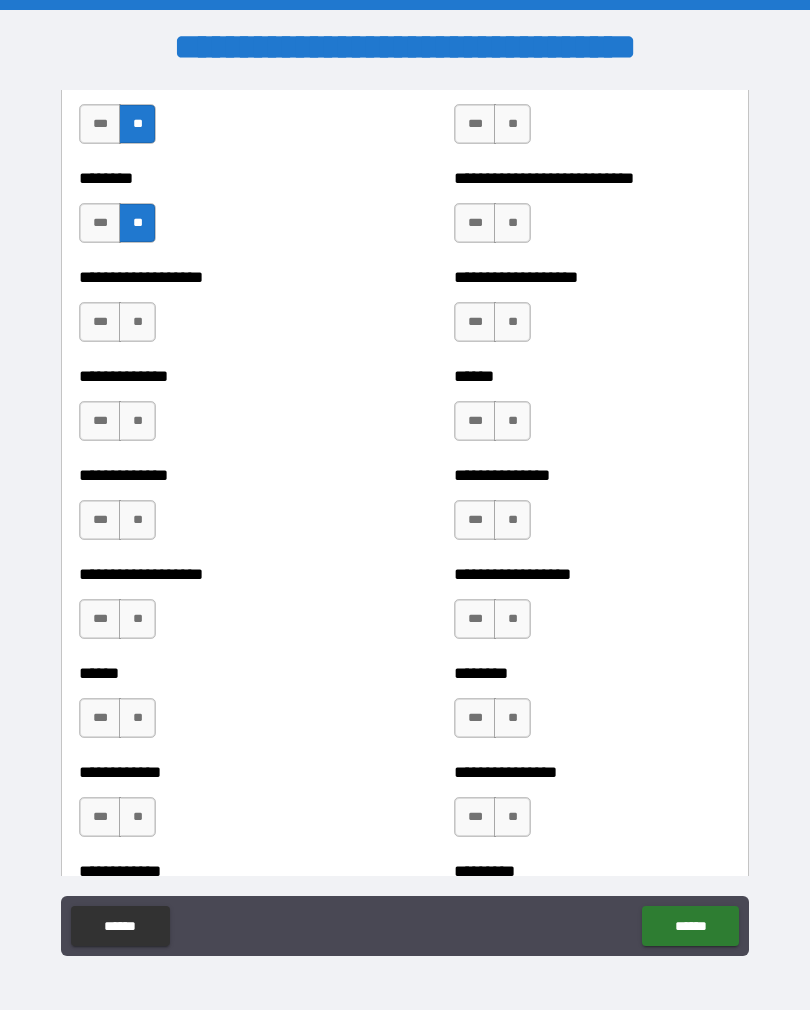 click on "**" at bounding box center [137, 322] 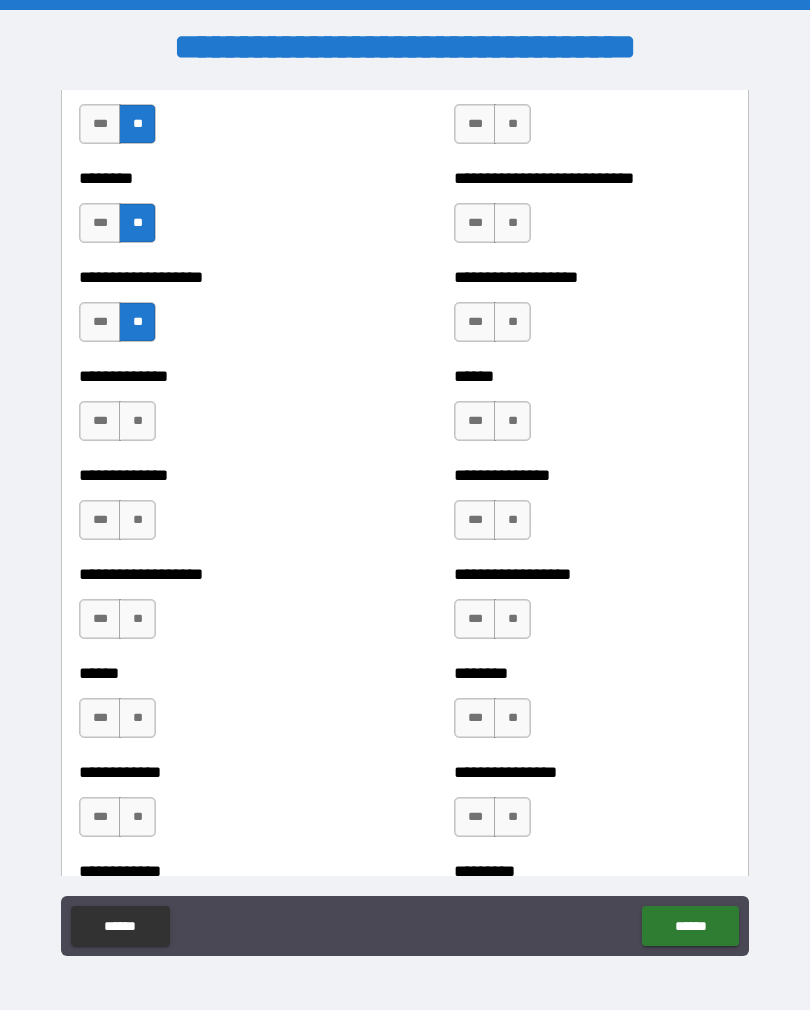 click on "**" at bounding box center (137, 421) 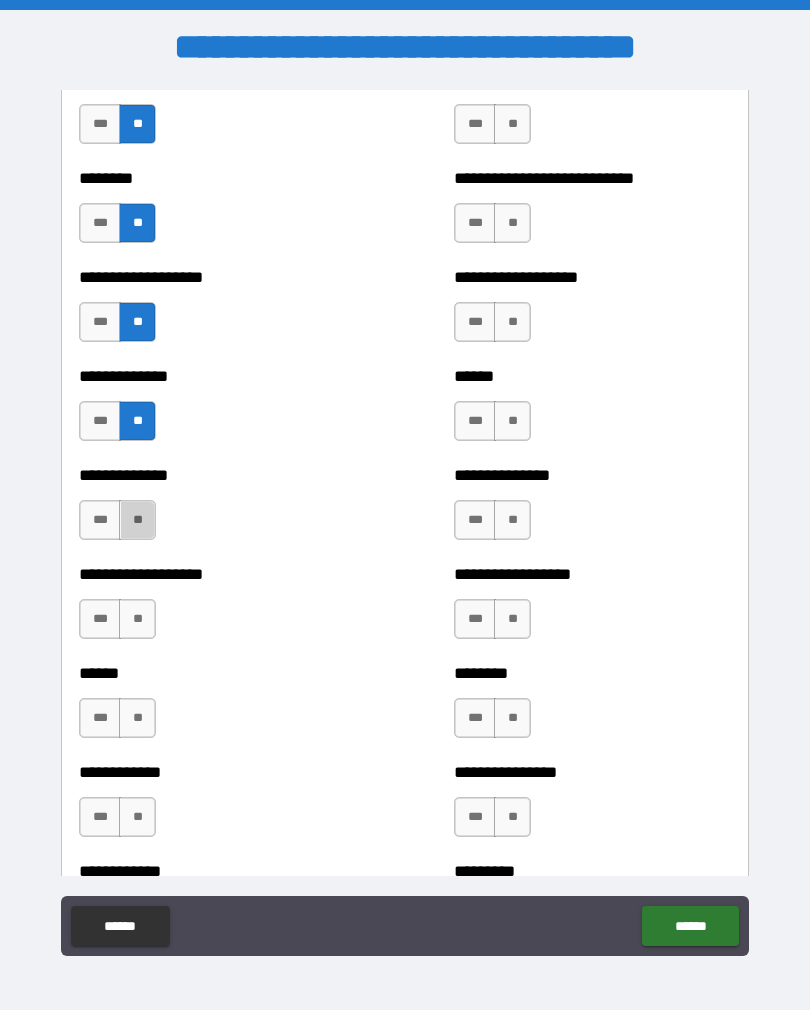 click on "**" at bounding box center [137, 520] 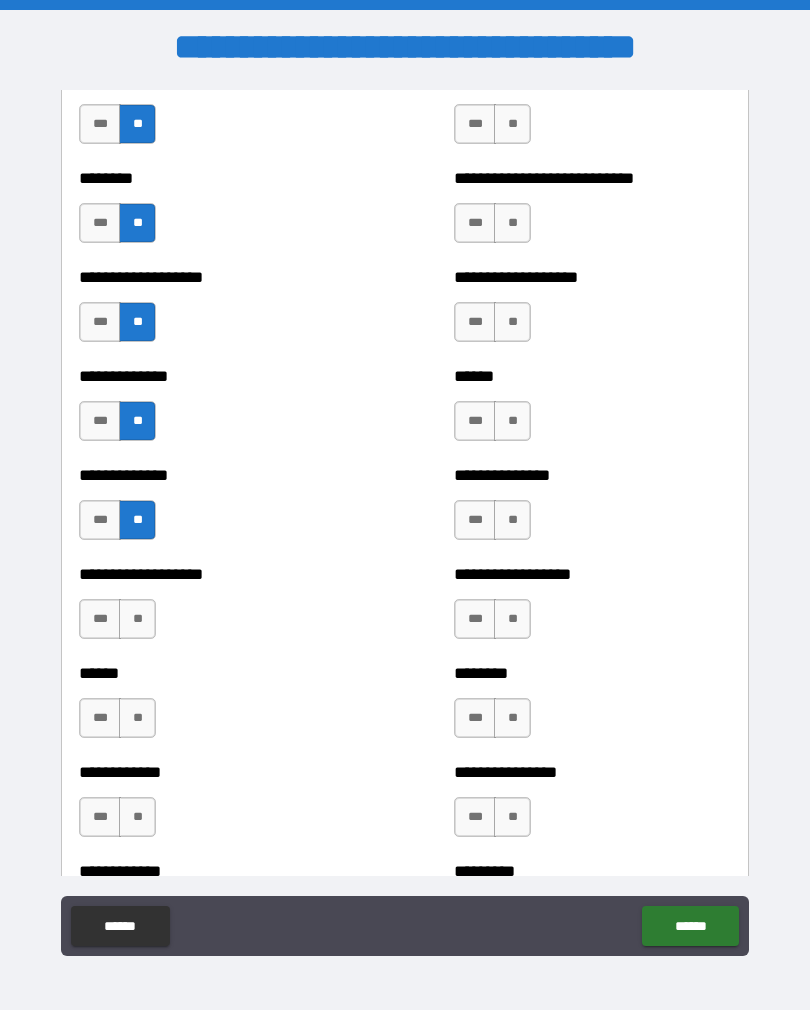 click on "**" at bounding box center (137, 619) 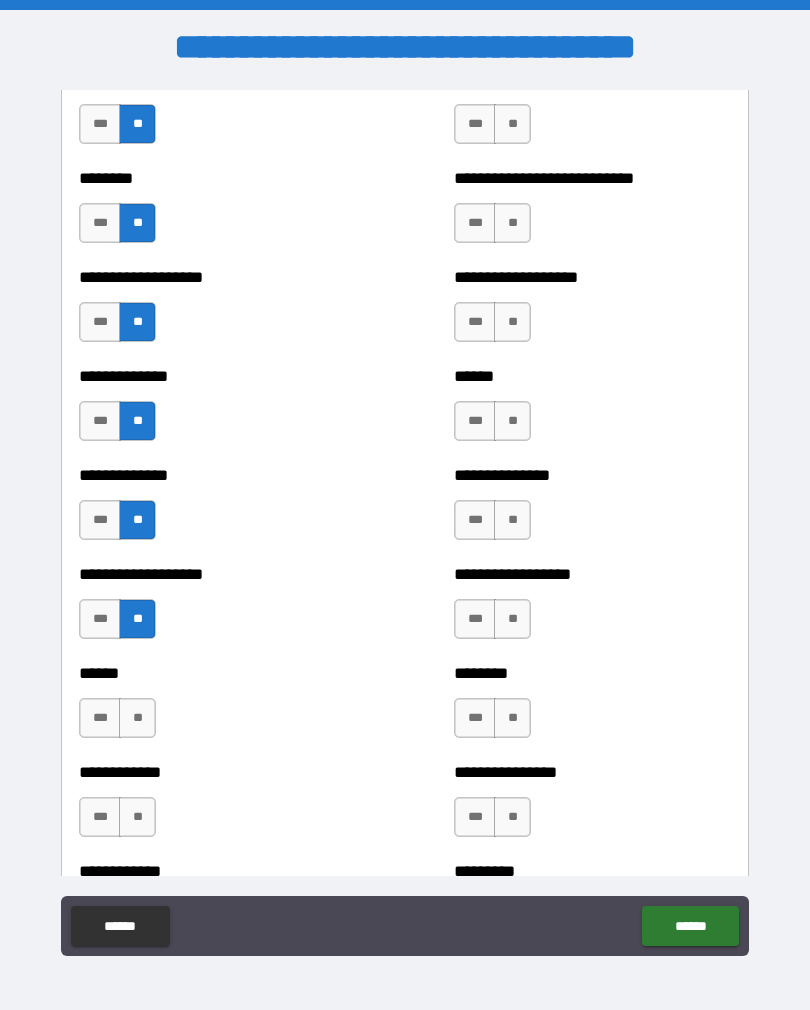 click on "**" at bounding box center [137, 718] 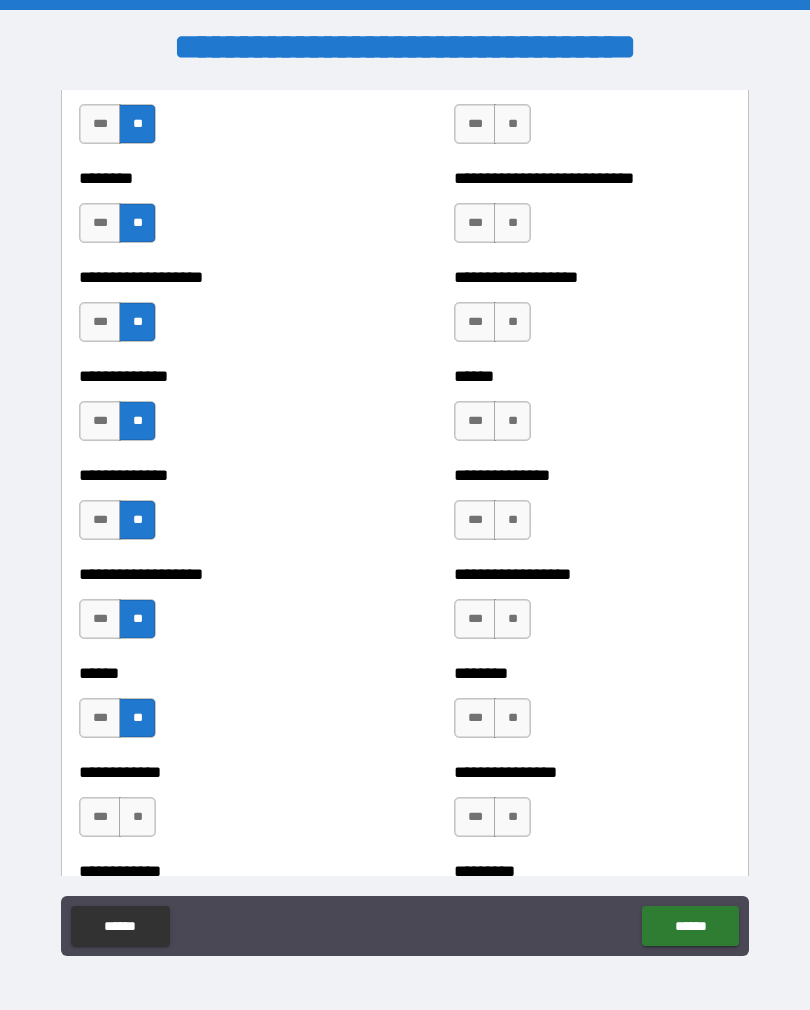 click on "**" at bounding box center [137, 817] 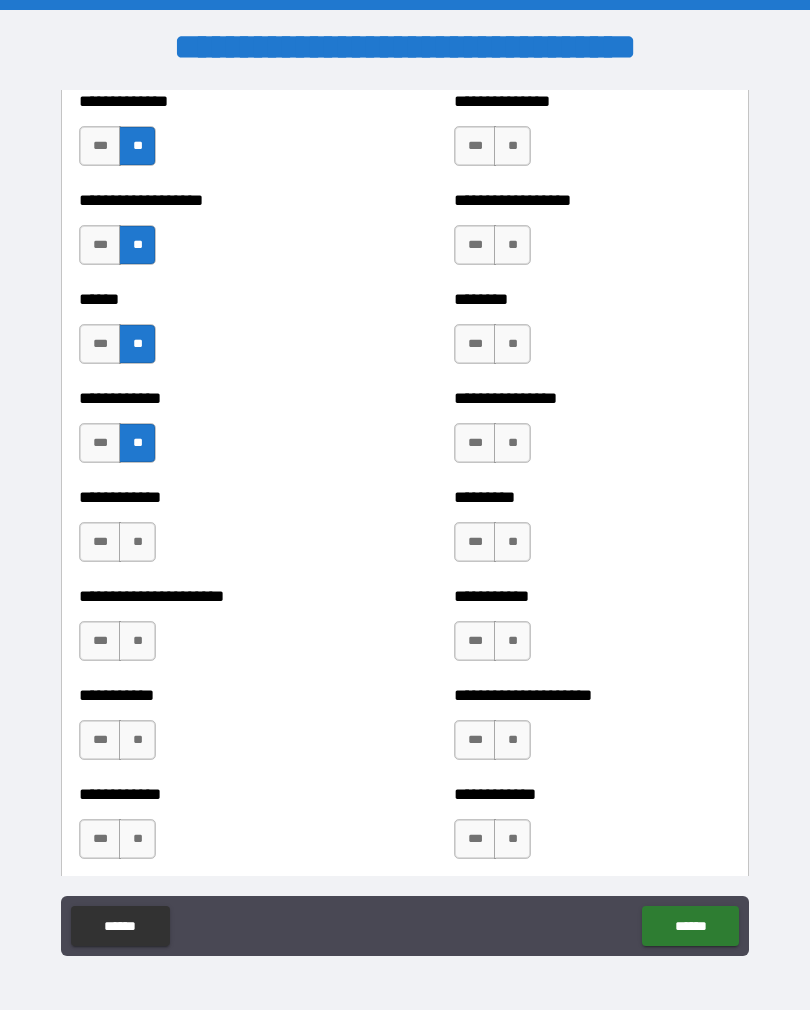 scroll, scrollTop: 4840, scrollLeft: 0, axis: vertical 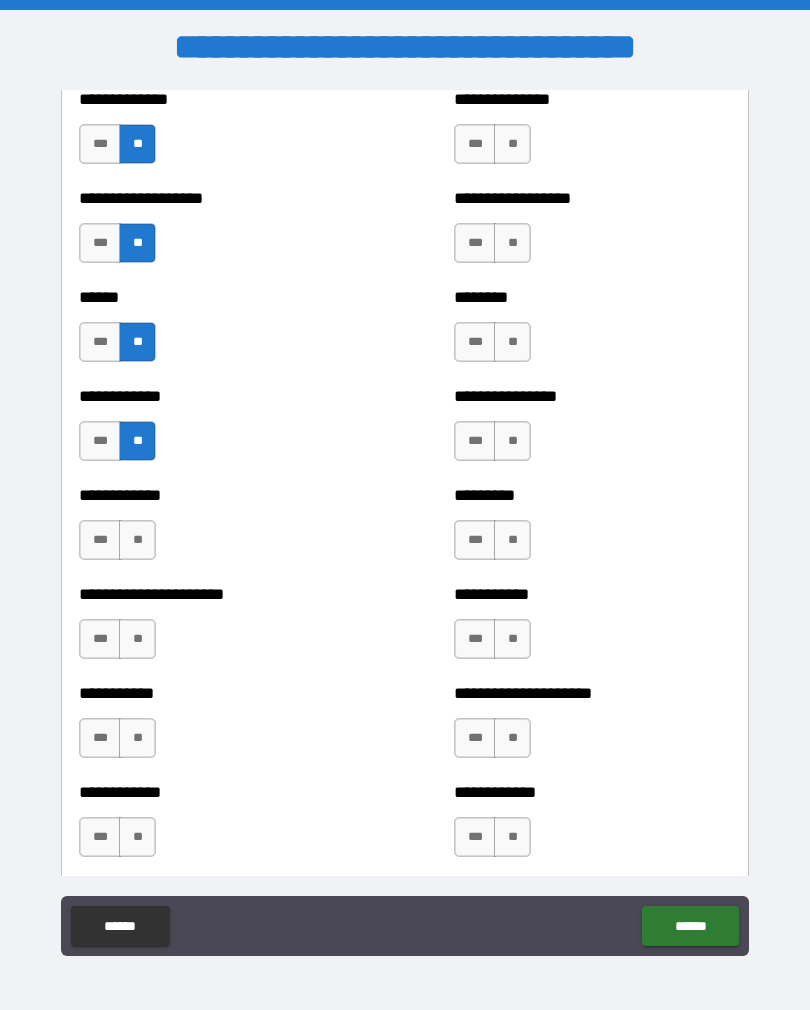 click on "**" at bounding box center (137, 540) 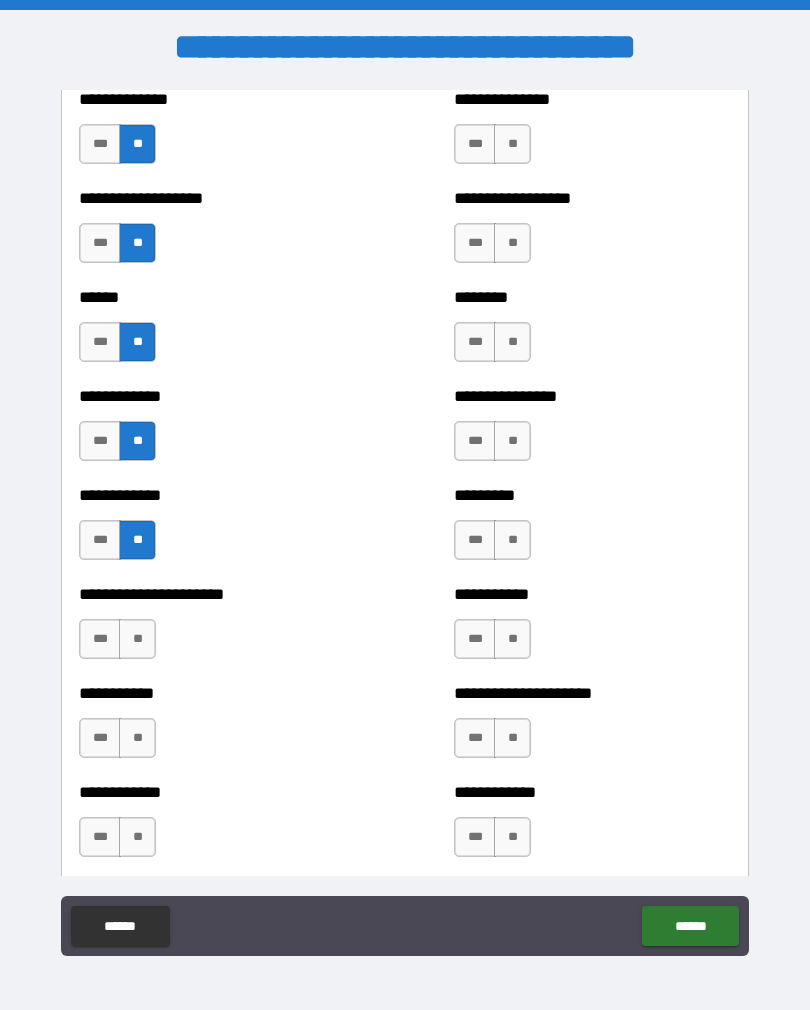 click on "**" at bounding box center (137, 639) 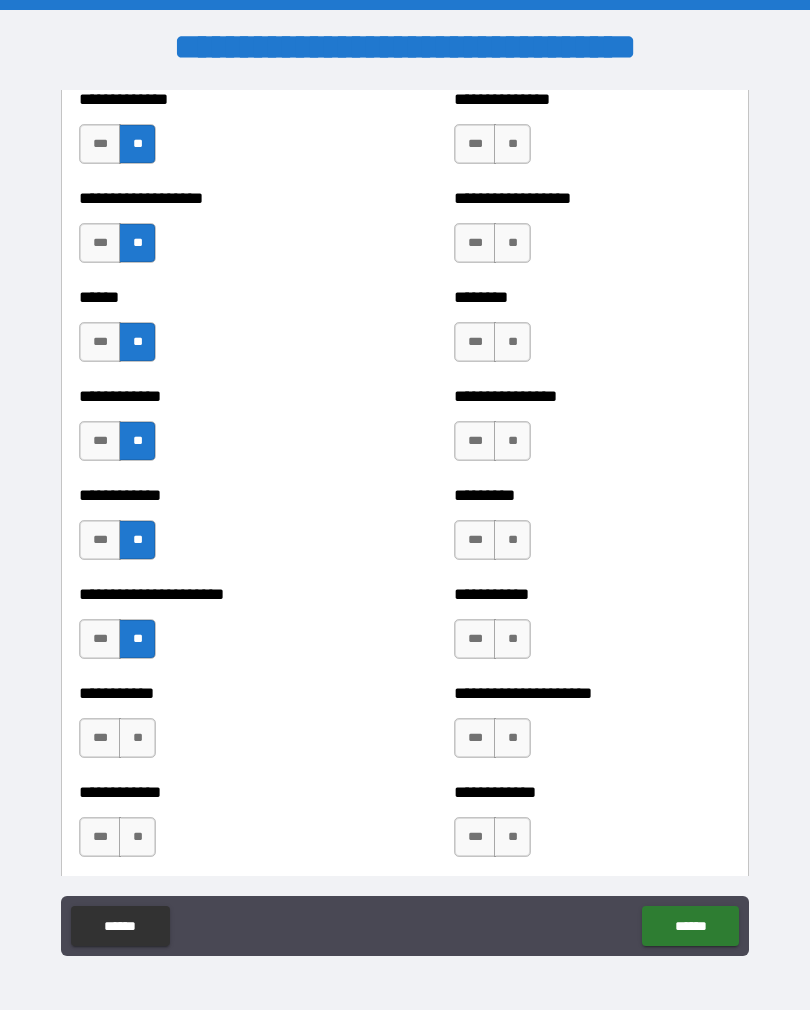 click on "**" at bounding box center (137, 738) 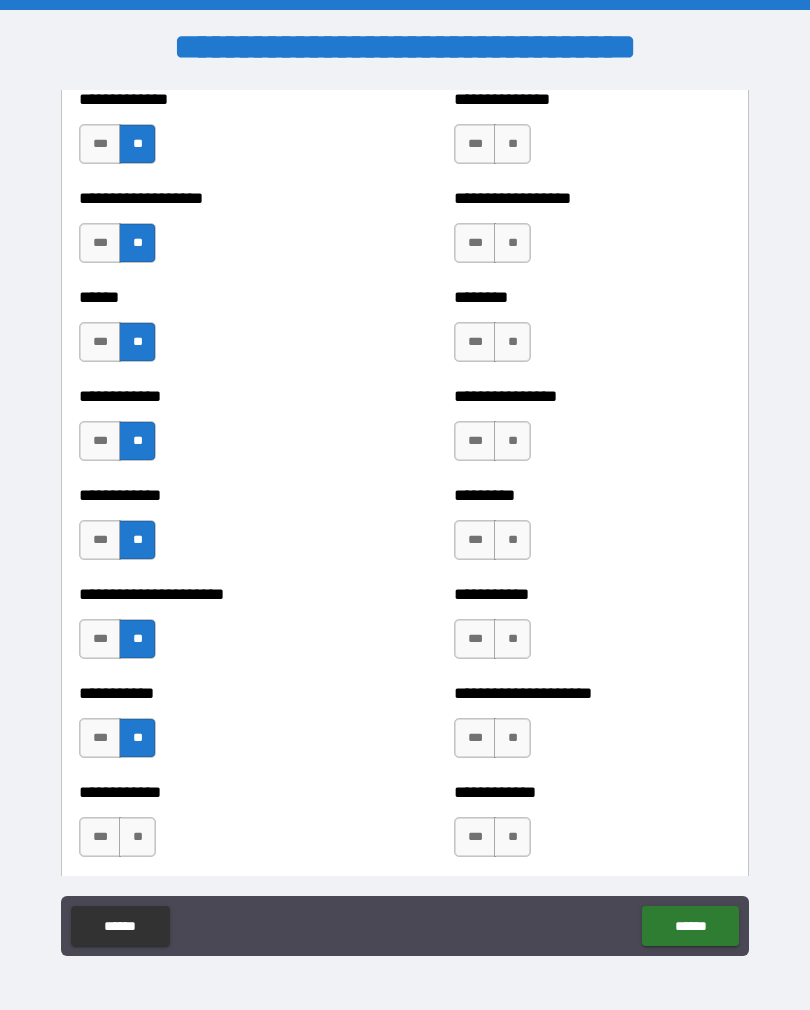 click on "**" at bounding box center (137, 837) 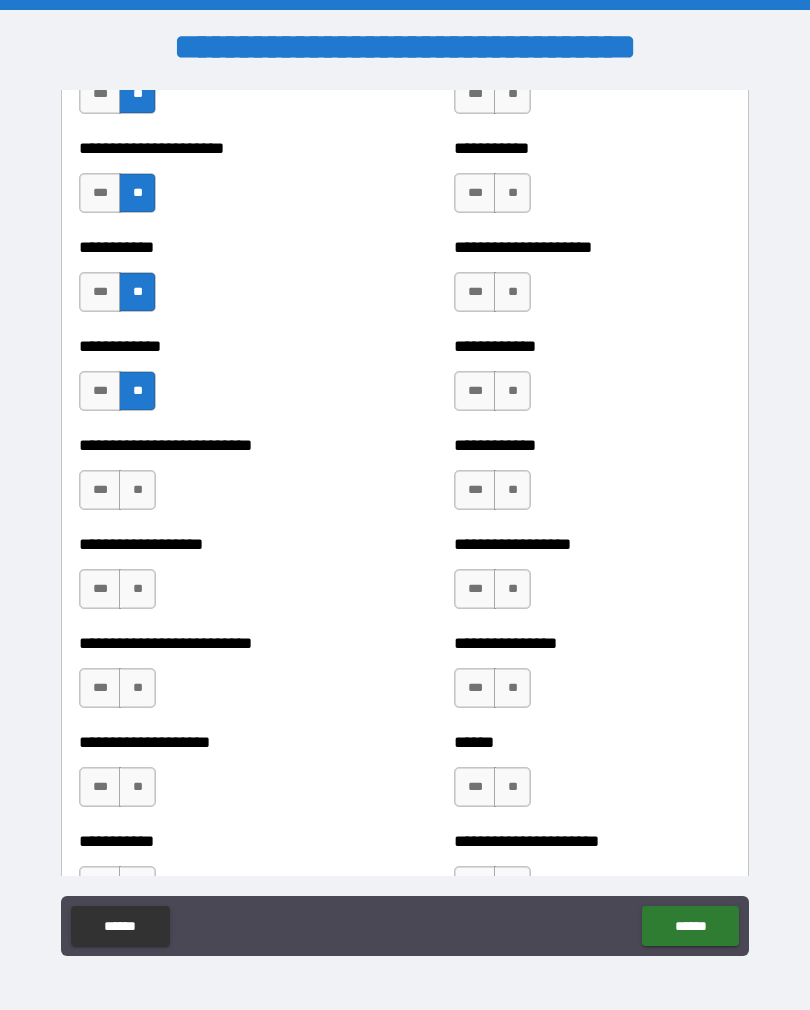 scroll, scrollTop: 5285, scrollLeft: 0, axis: vertical 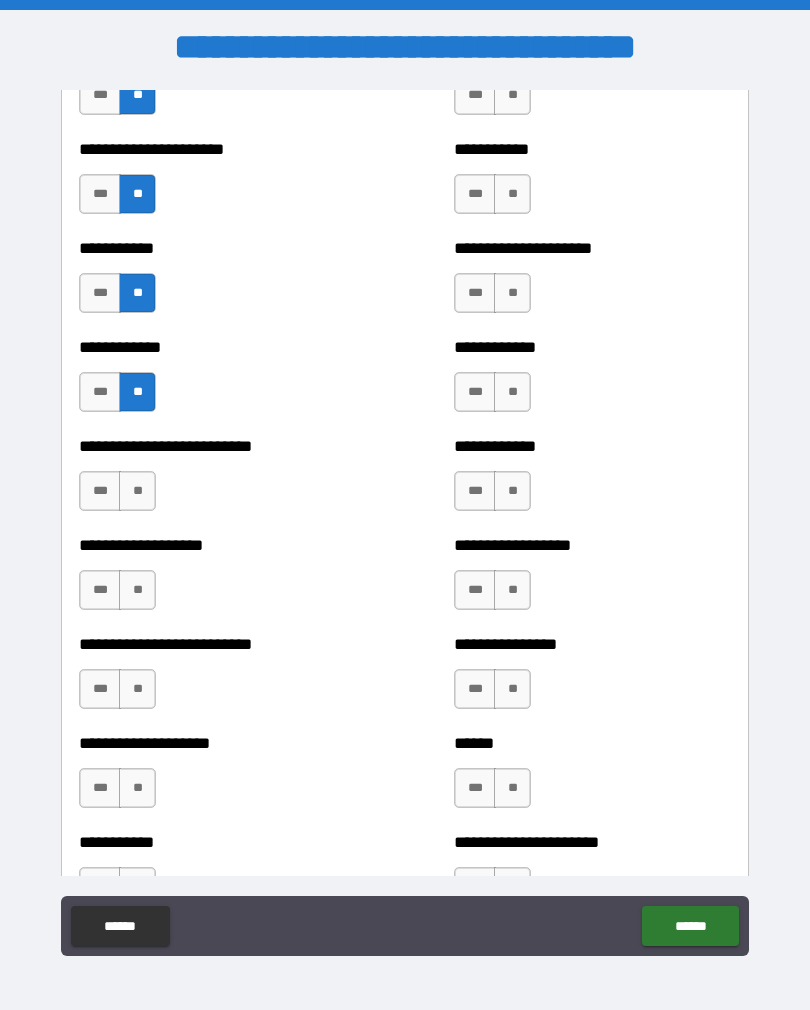 click on "**" at bounding box center [137, 491] 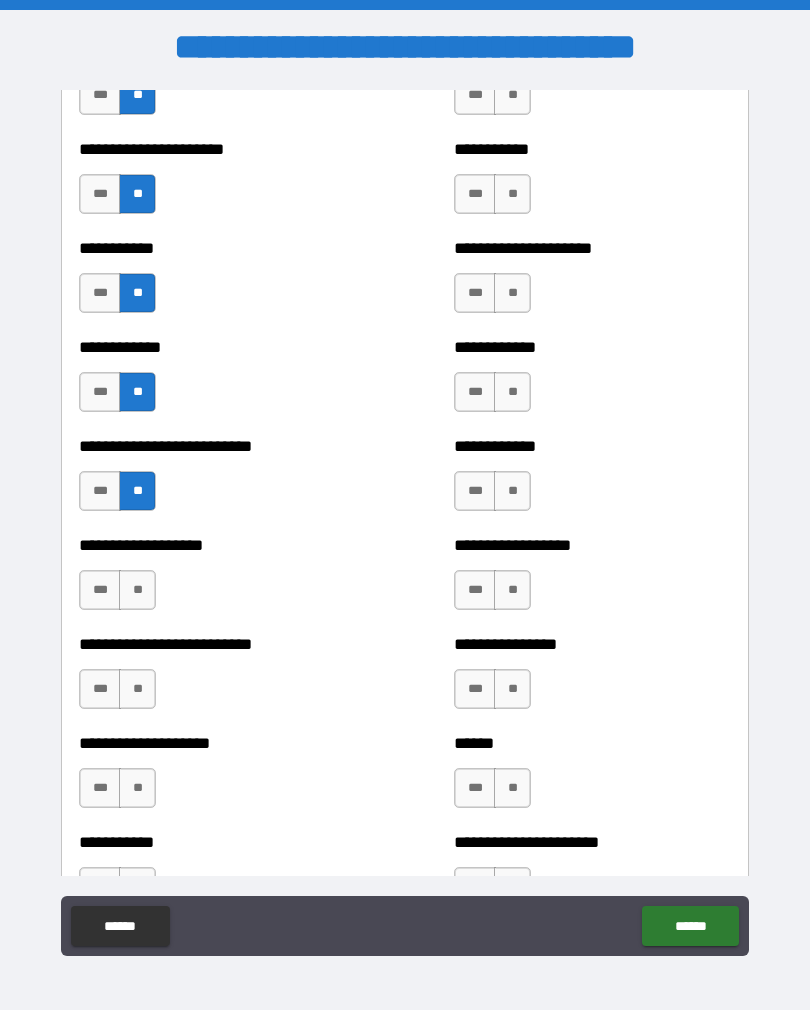 click on "**" at bounding box center (137, 590) 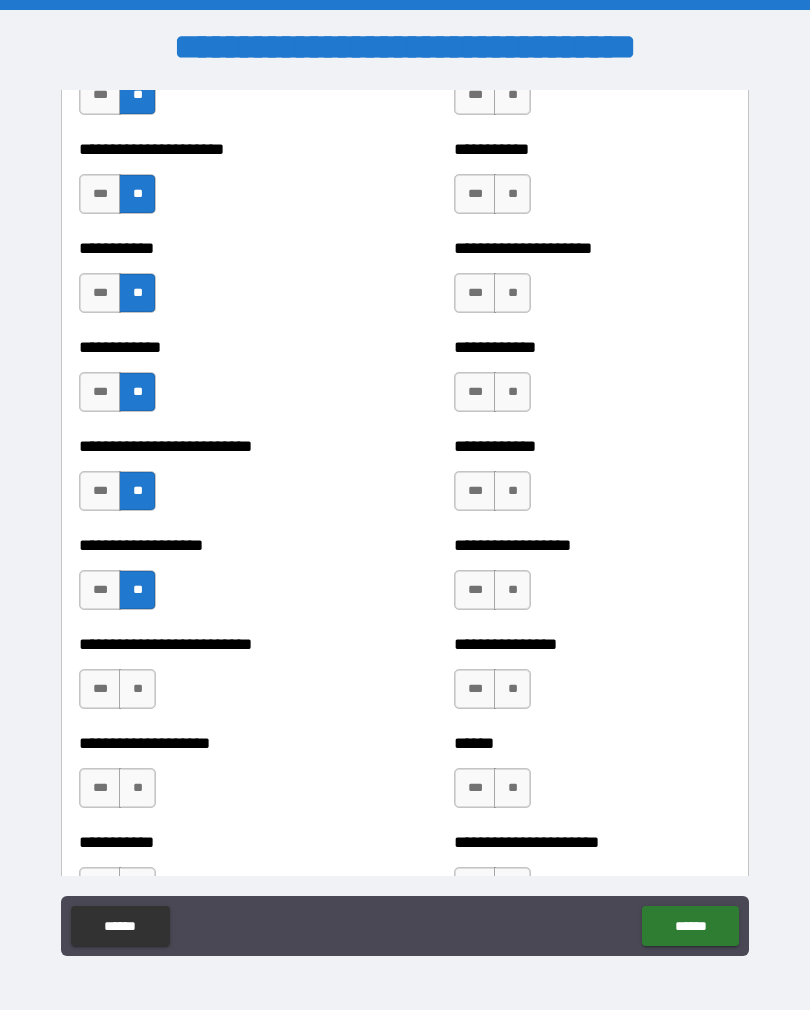 click on "**" at bounding box center (137, 689) 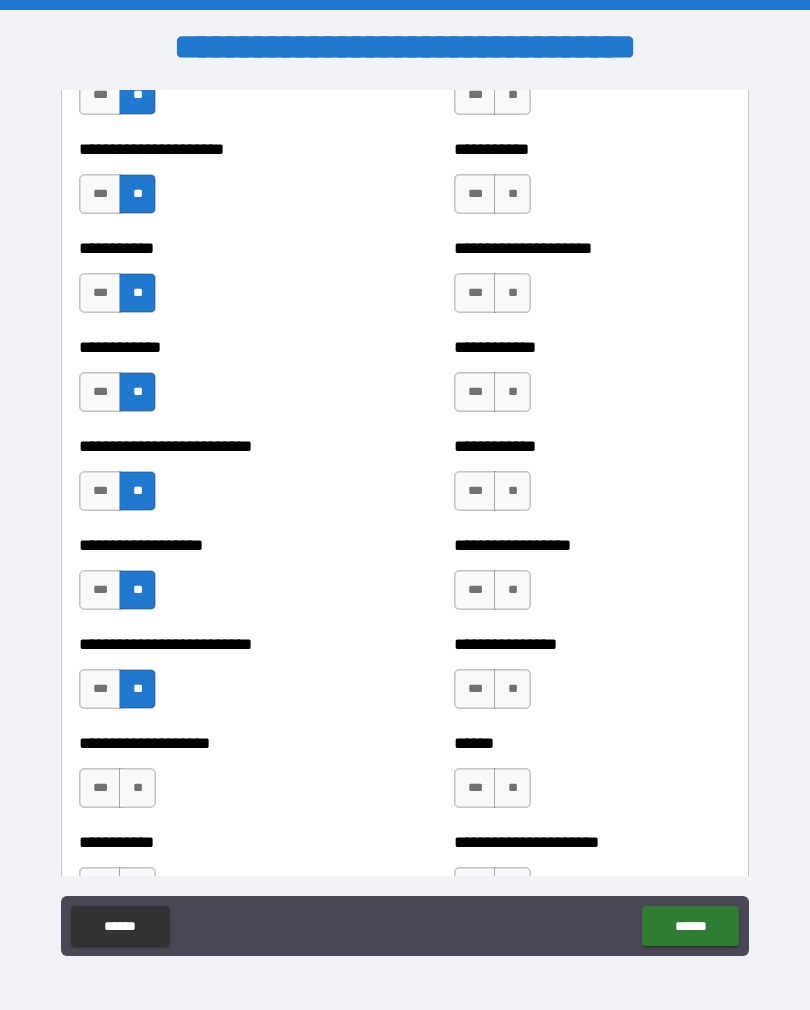 click on "**" at bounding box center [137, 788] 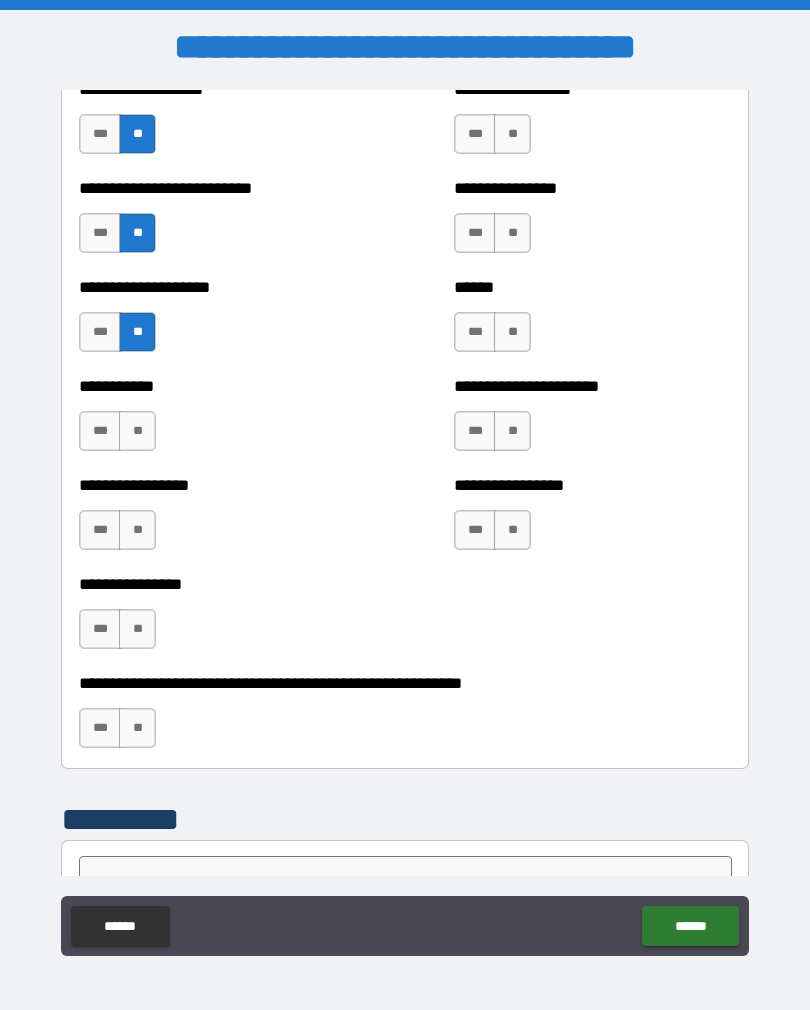 scroll, scrollTop: 5744, scrollLeft: 0, axis: vertical 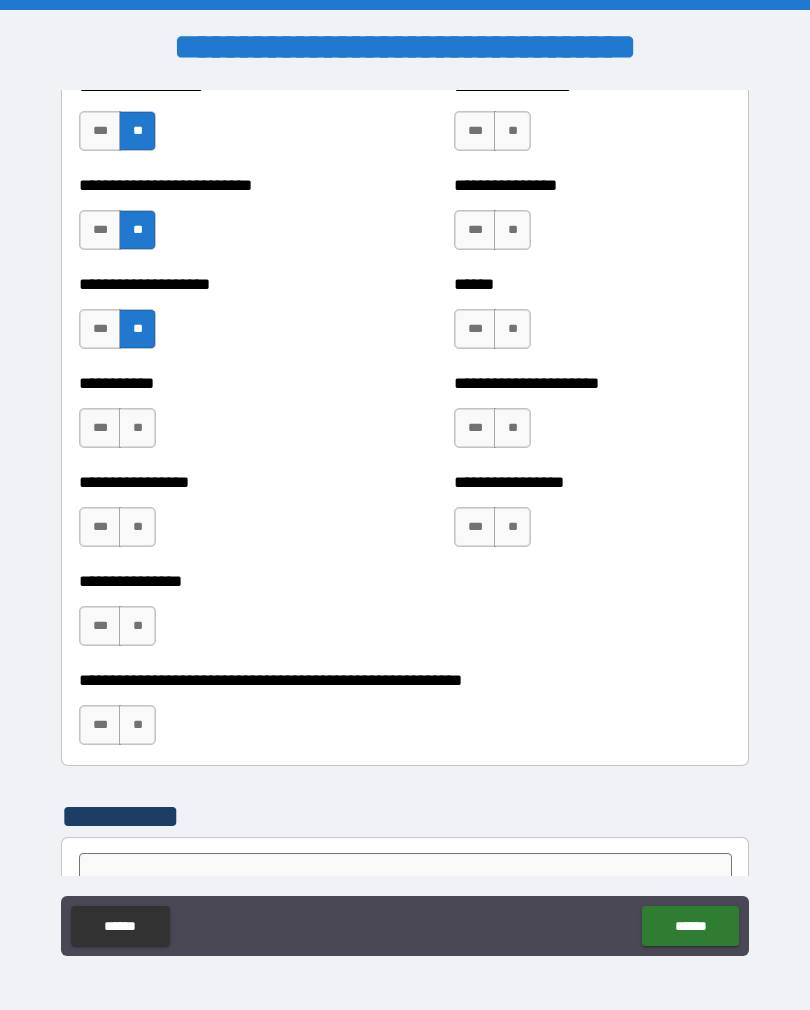 click on "**" at bounding box center [137, 428] 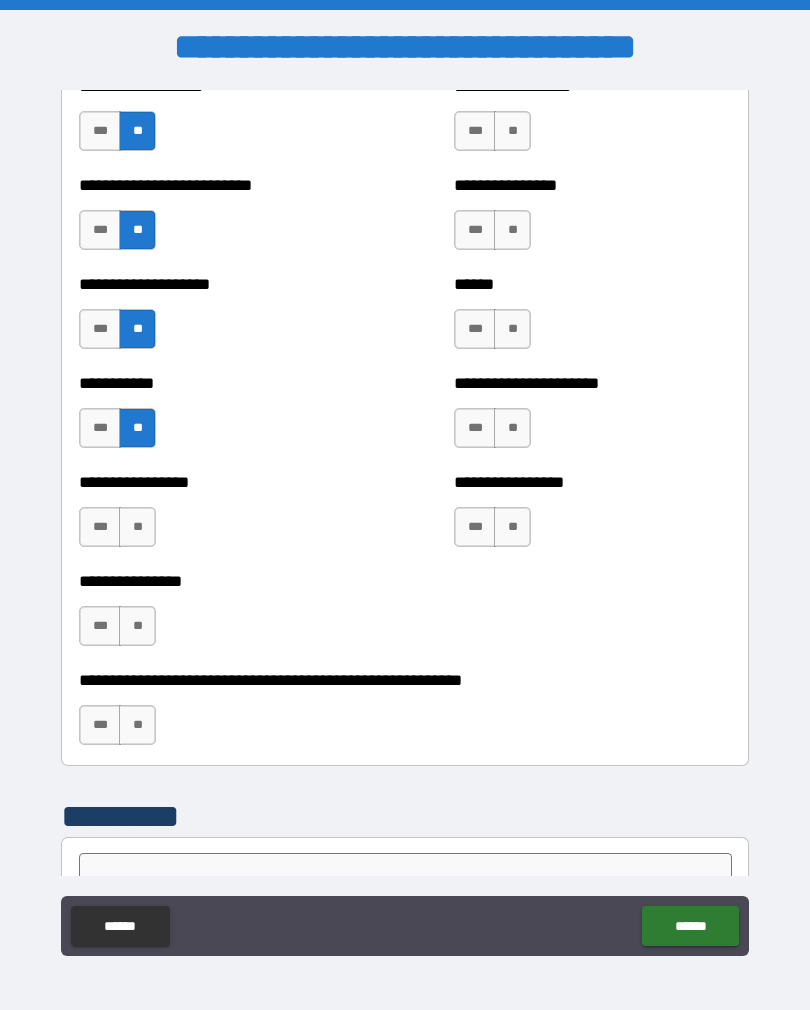 click on "**" at bounding box center (137, 527) 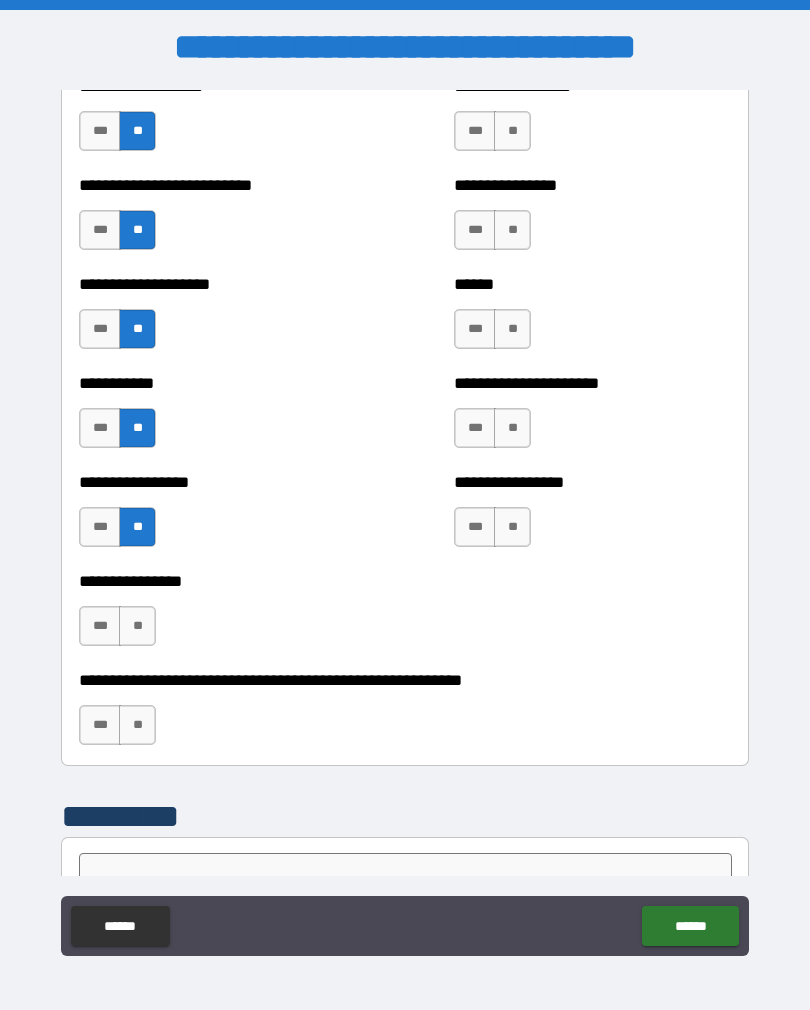 click on "**" at bounding box center [137, 626] 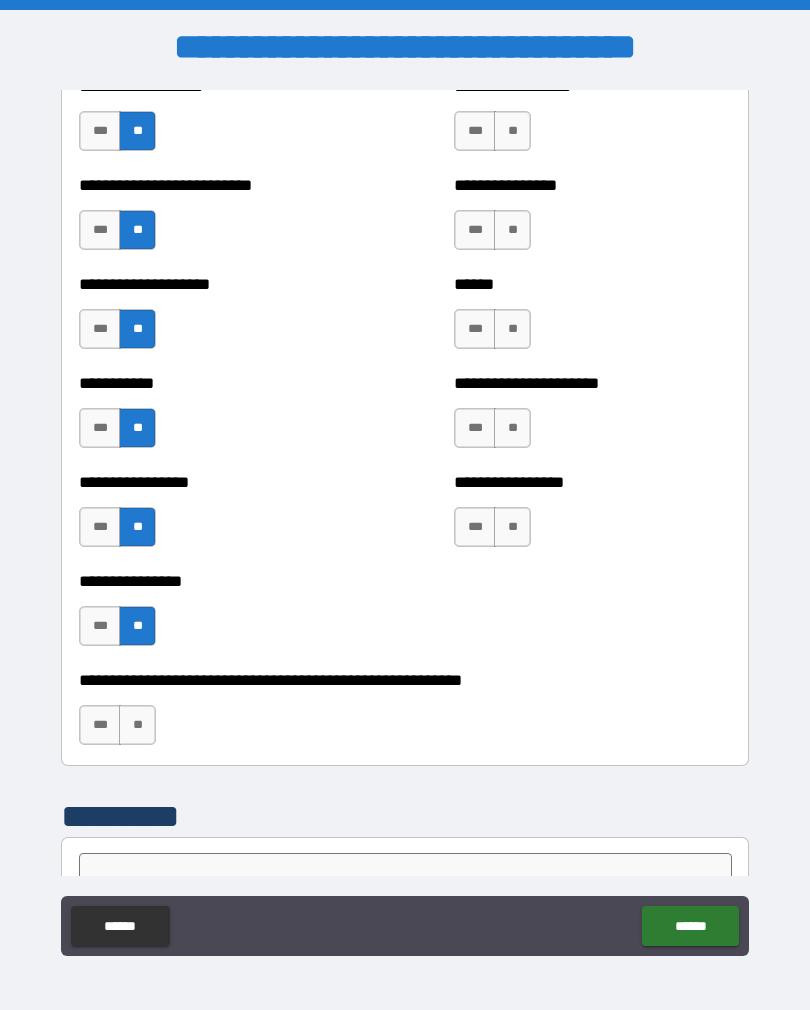 click on "**" at bounding box center [137, 725] 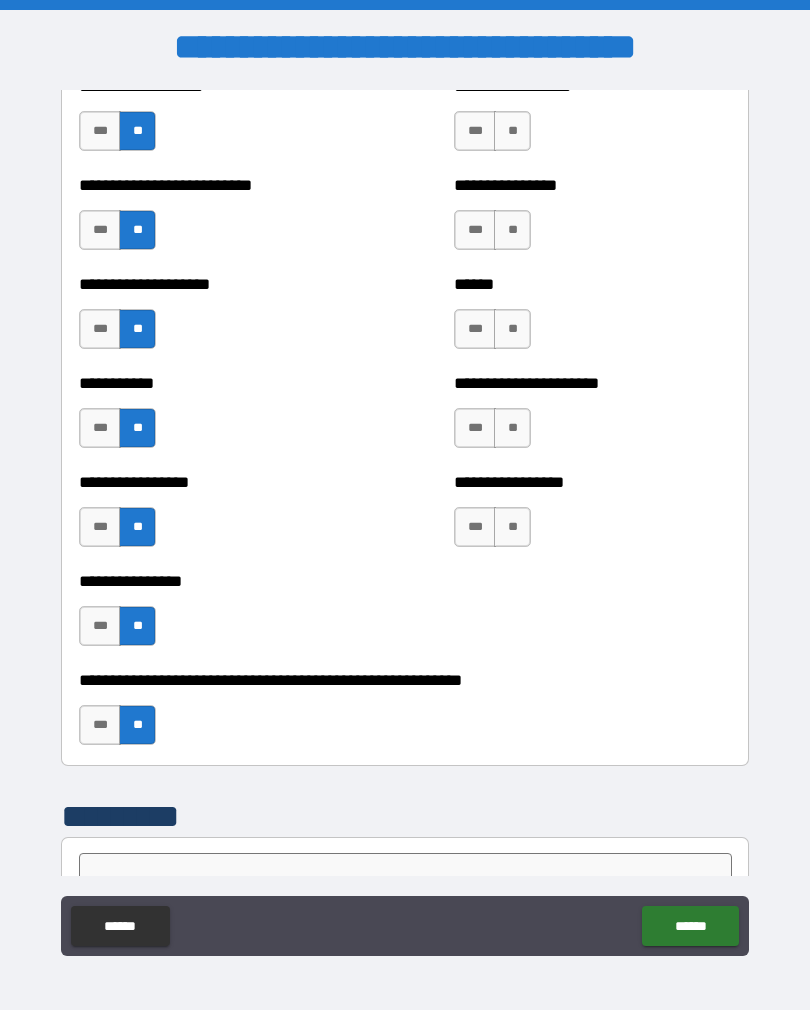 click on "**" at bounding box center (512, 527) 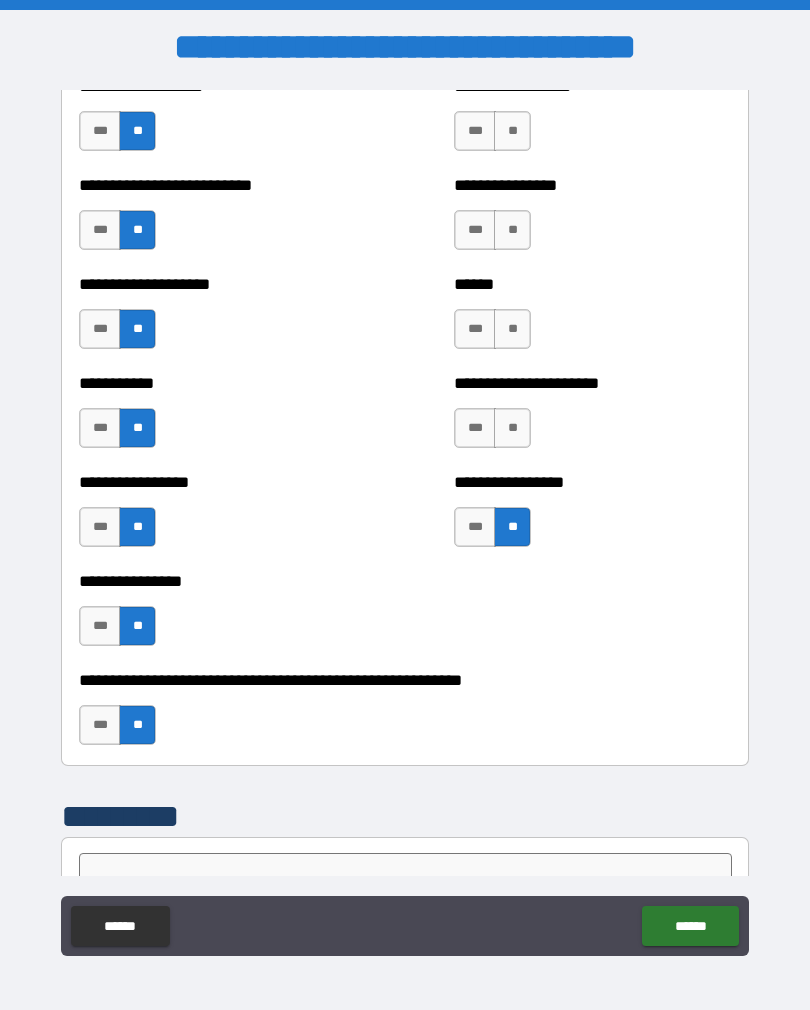 click on "**" at bounding box center [512, 428] 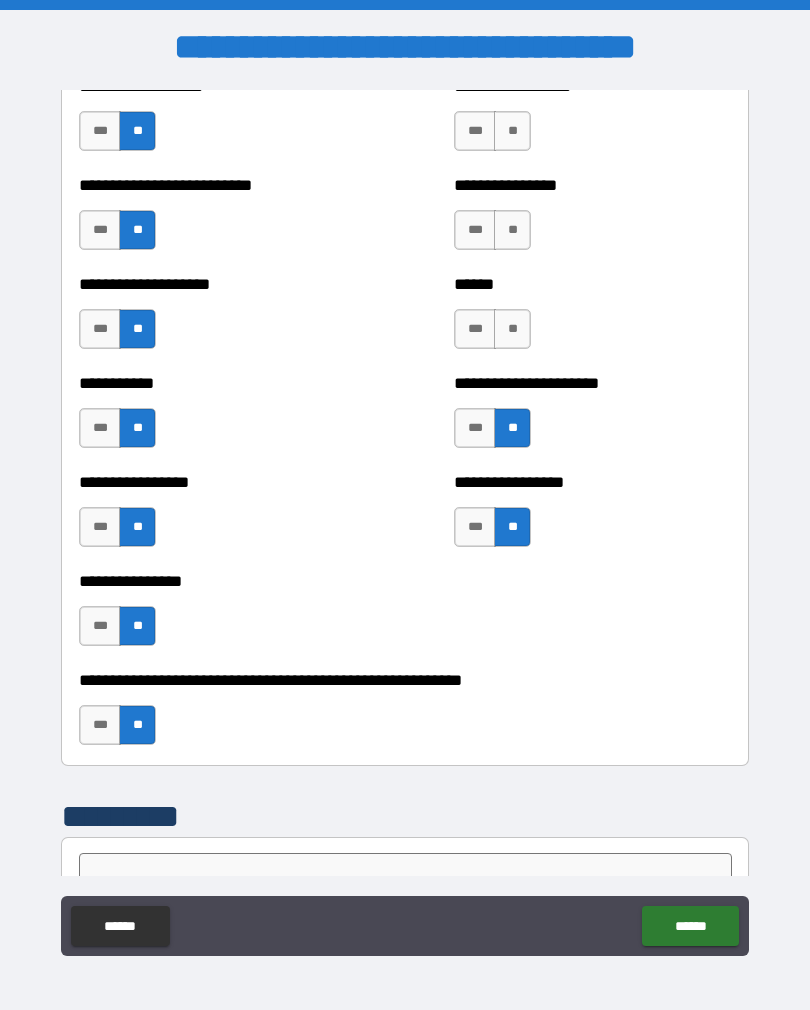 click on "**" at bounding box center (512, 329) 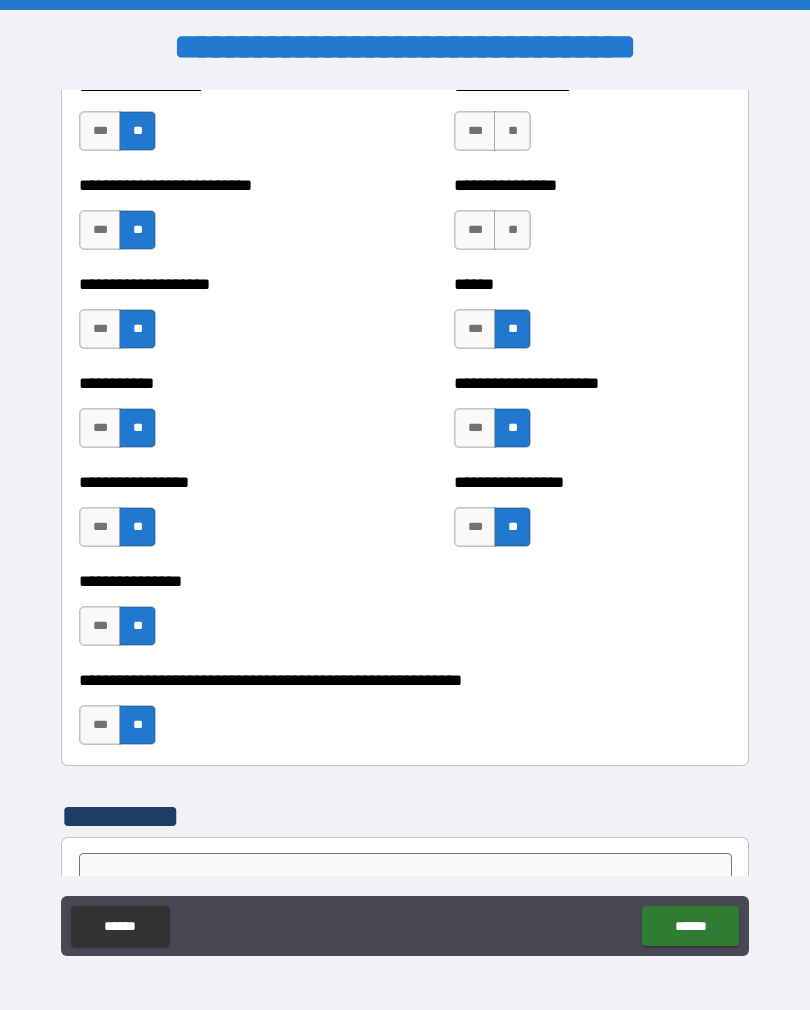 click on "**" at bounding box center (512, 230) 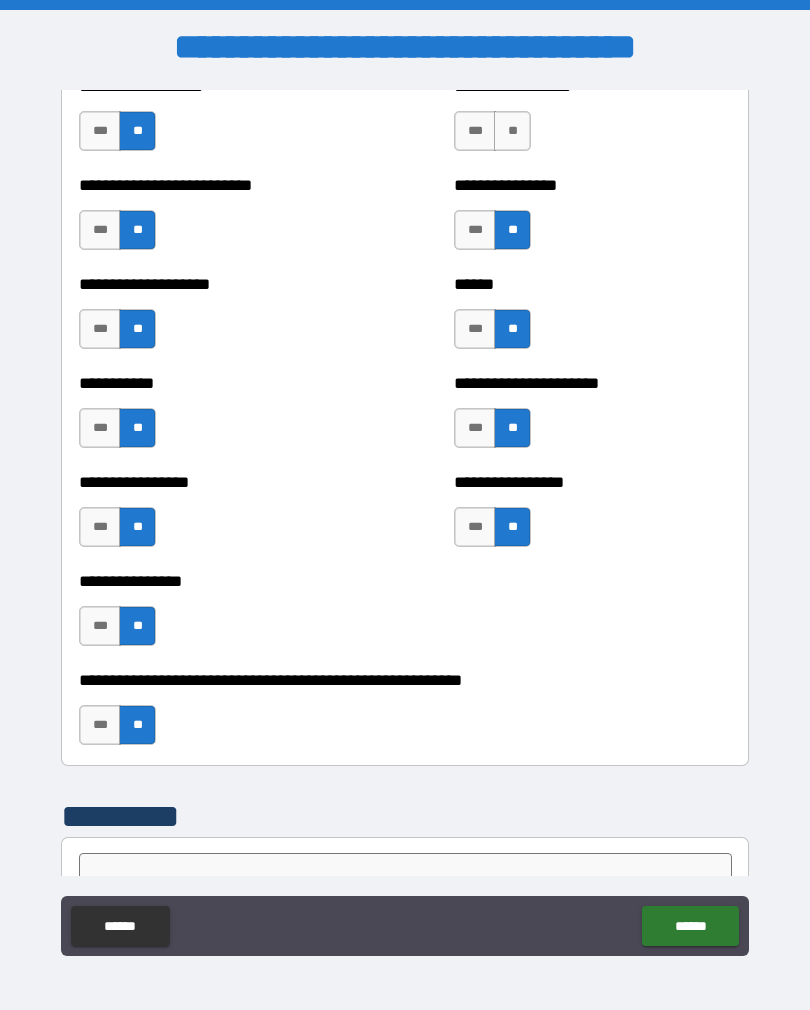 click on "**" at bounding box center (512, 131) 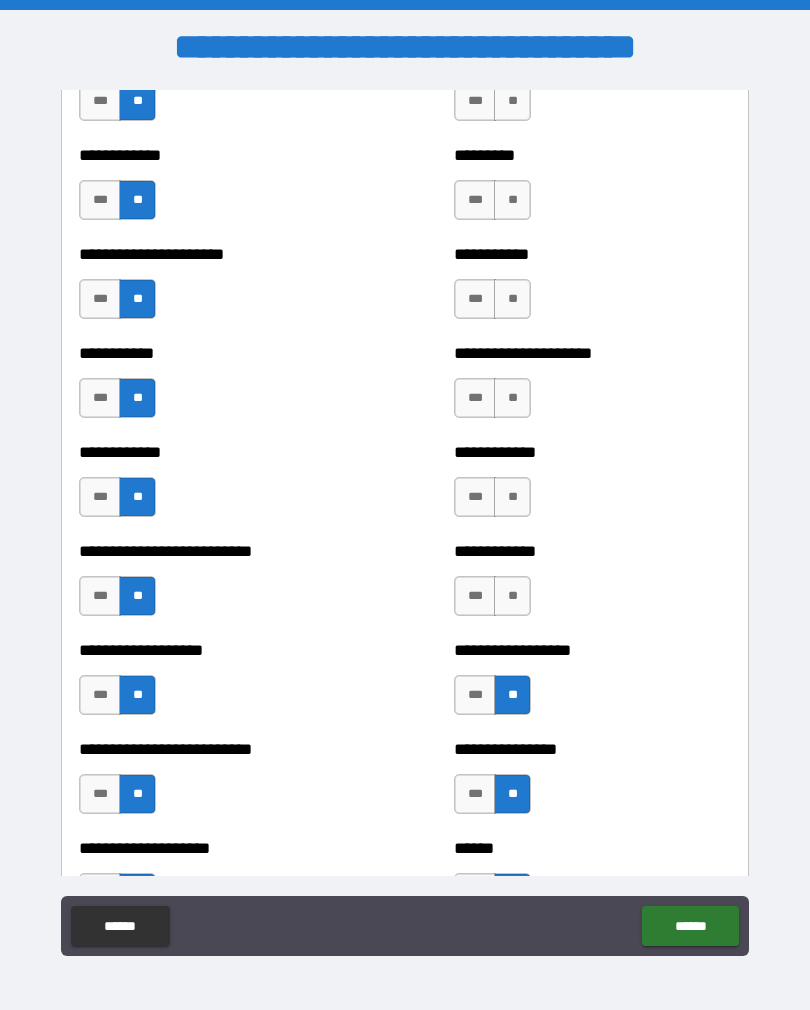 scroll, scrollTop: 5182, scrollLeft: 0, axis: vertical 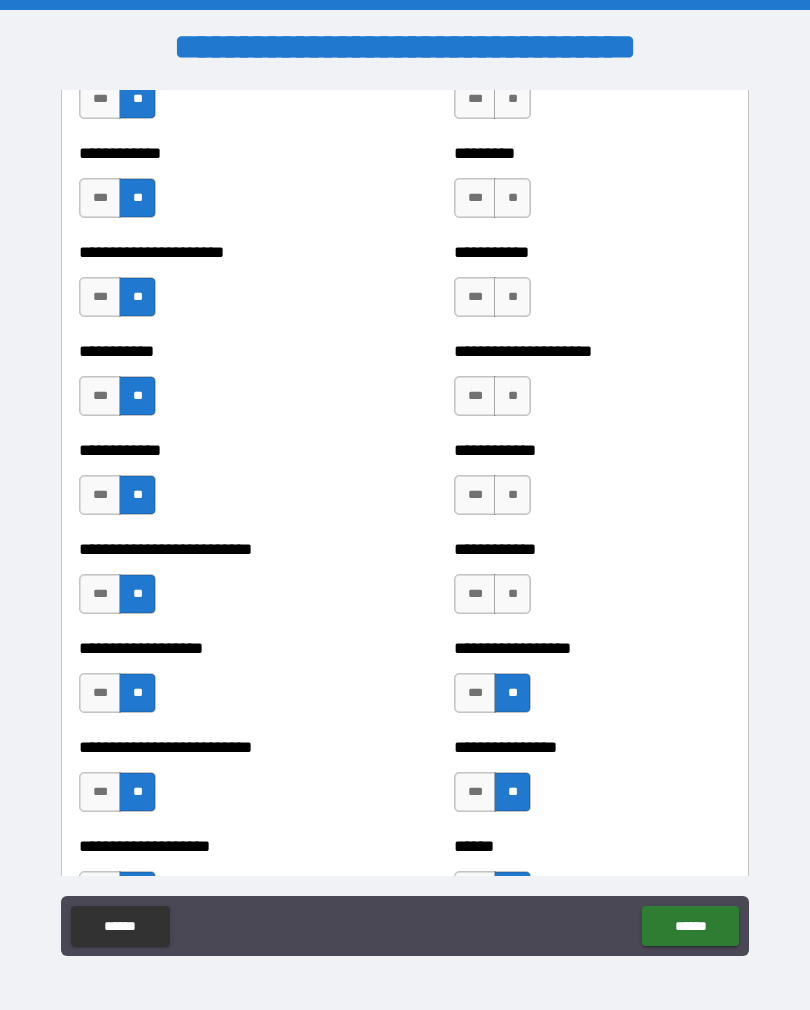 click on "**" at bounding box center (512, 594) 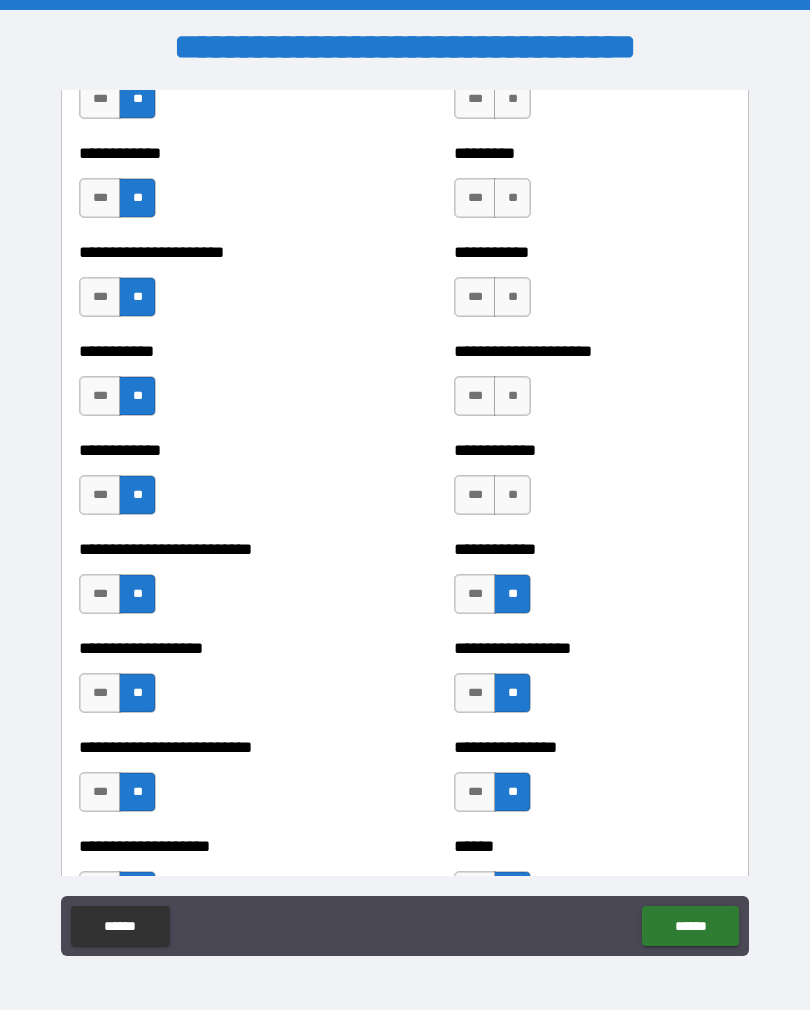 click on "**" at bounding box center (512, 495) 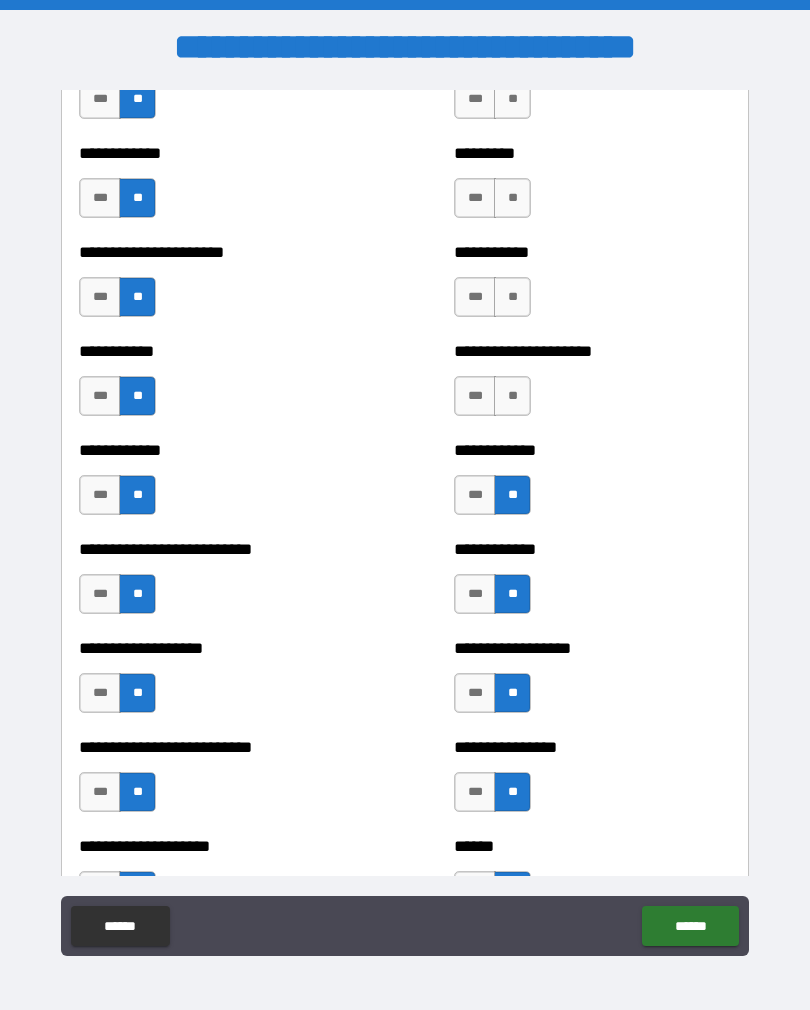 click on "**" at bounding box center (512, 396) 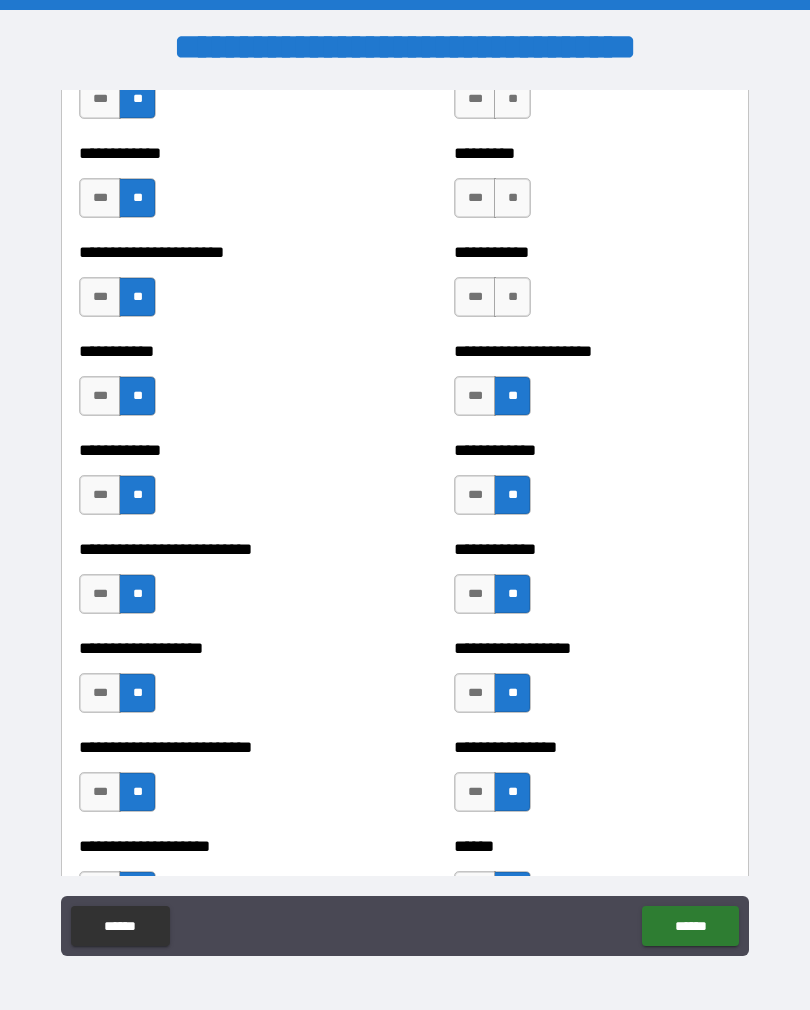 click on "**" at bounding box center [512, 297] 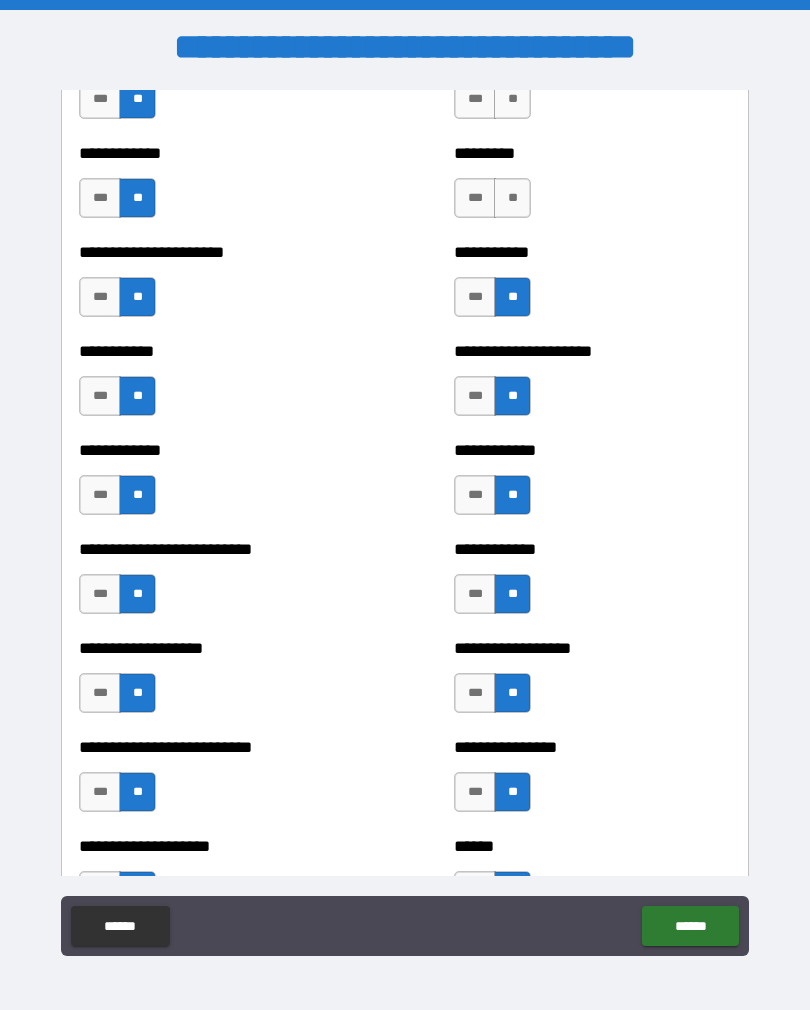 click on "**" at bounding box center (512, 198) 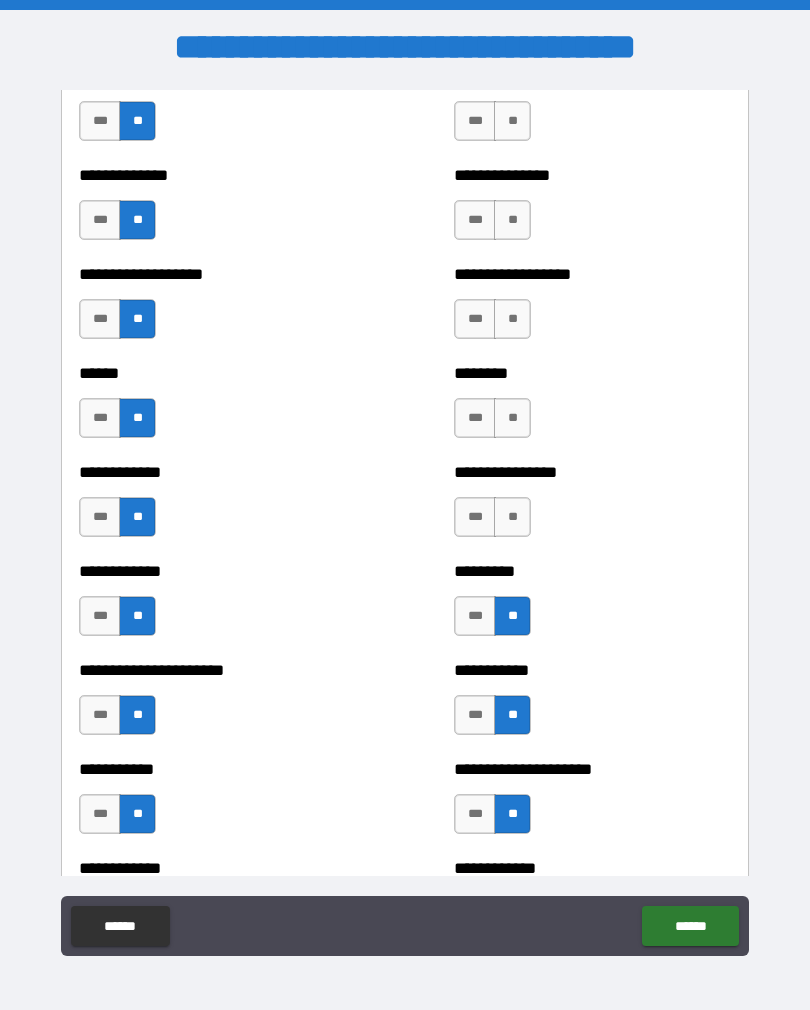 scroll, scrollTop: 4762, scrollLeft: 0, axis: vertical 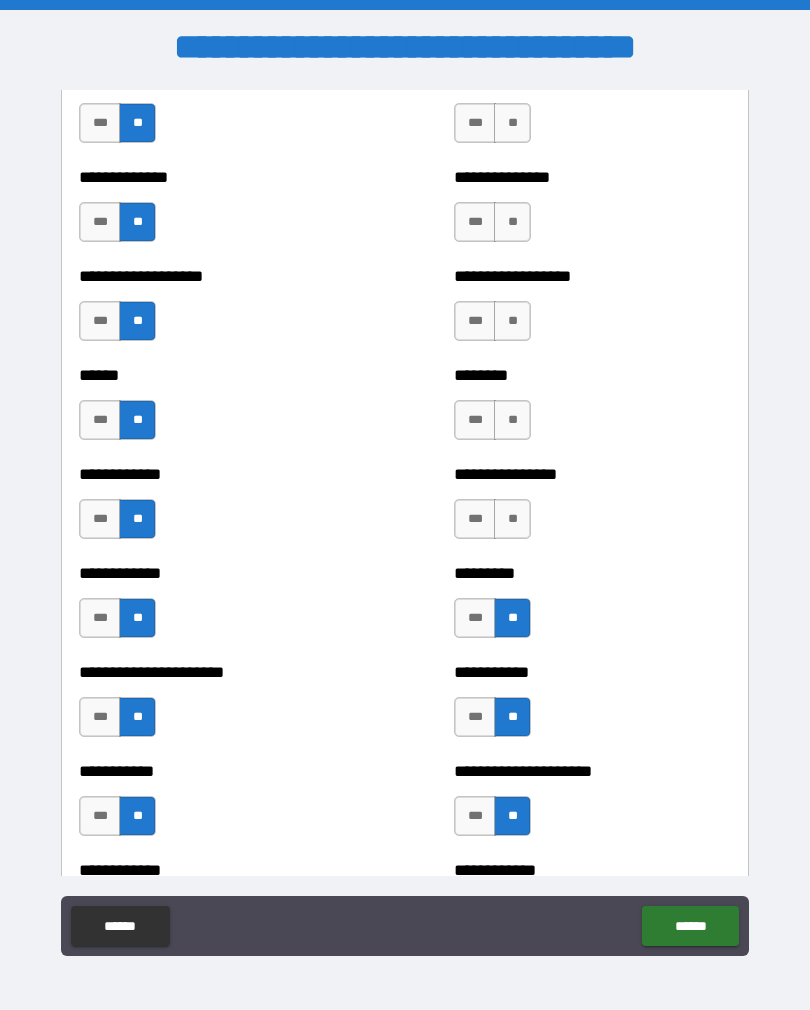 click on "**" at bounding box center (512, 519) 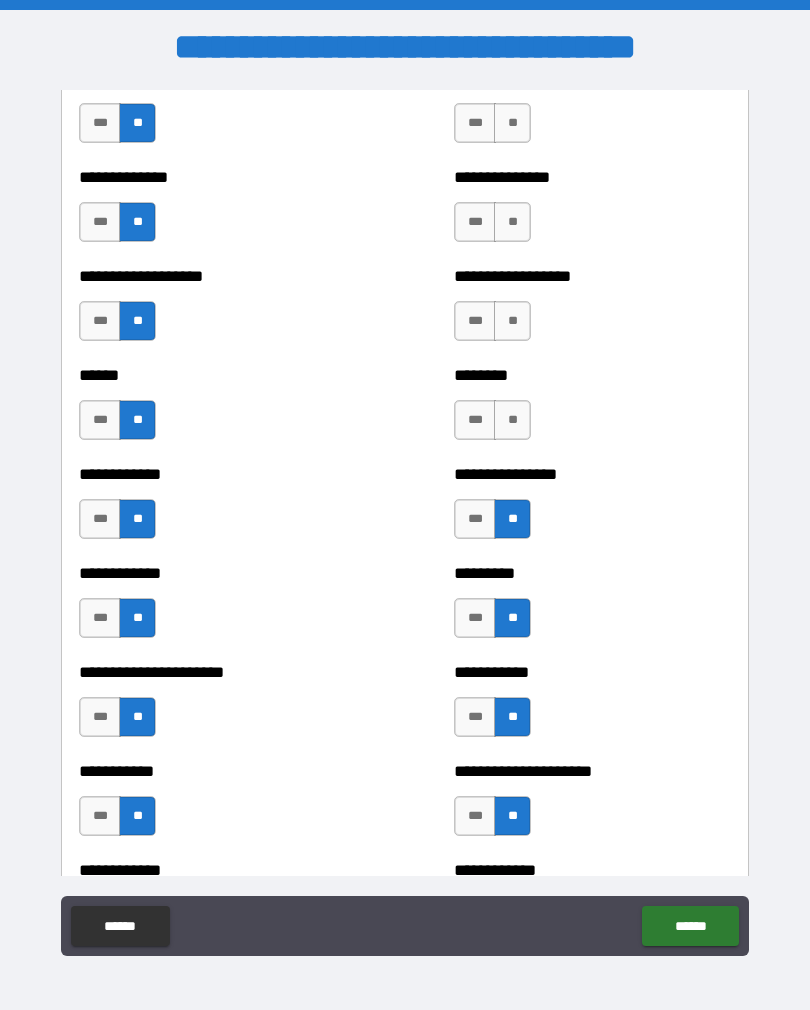 click on "**" at bounding box center [512, 420] 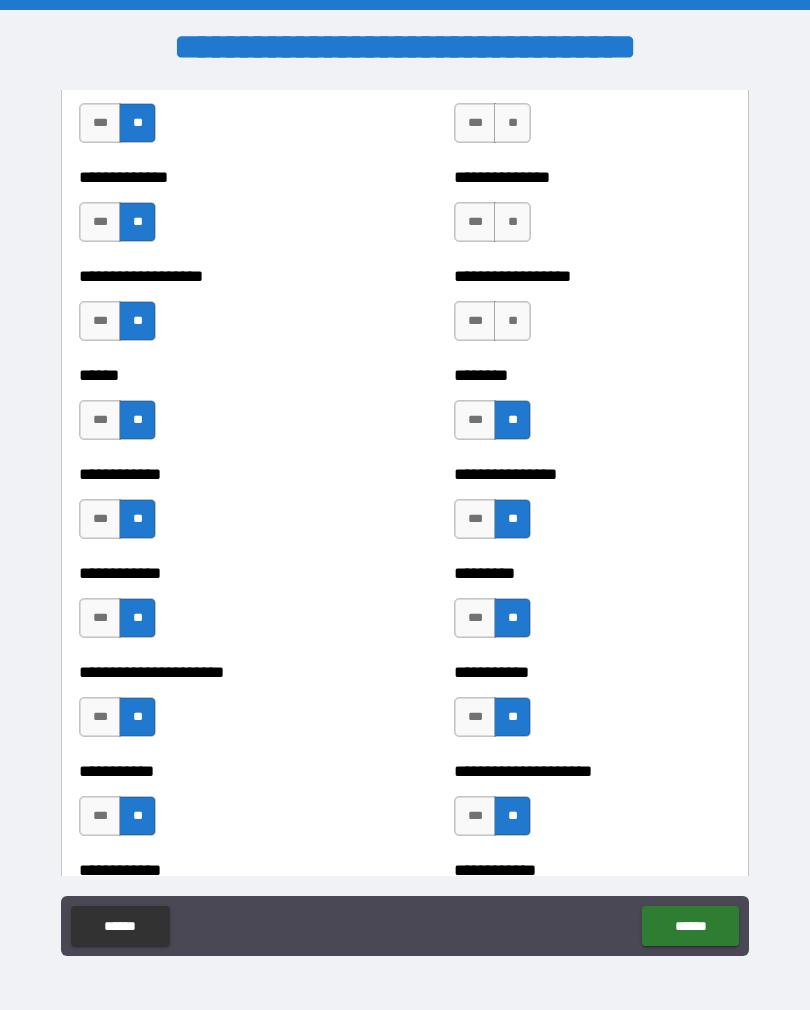 click on "**" at bounding box center [512, 321] 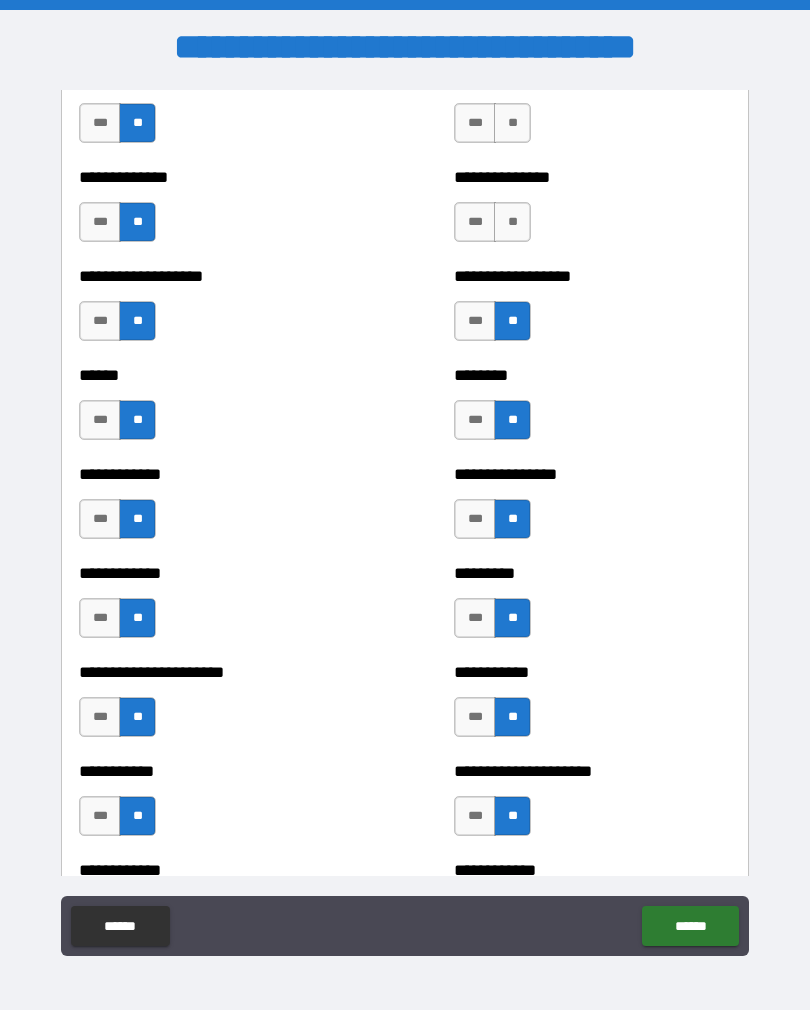 click on "**********" at bounding box center (592, 212) 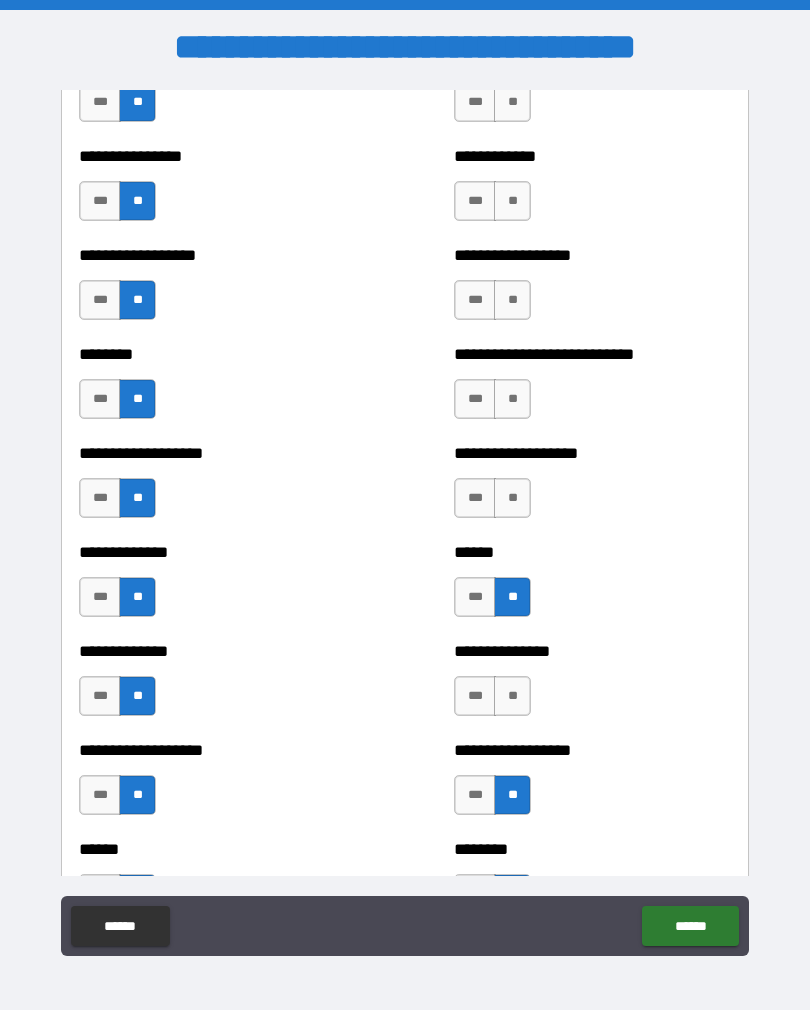 scroll, scrollTop: 4291, scrollLeft: 0, axis: vertical 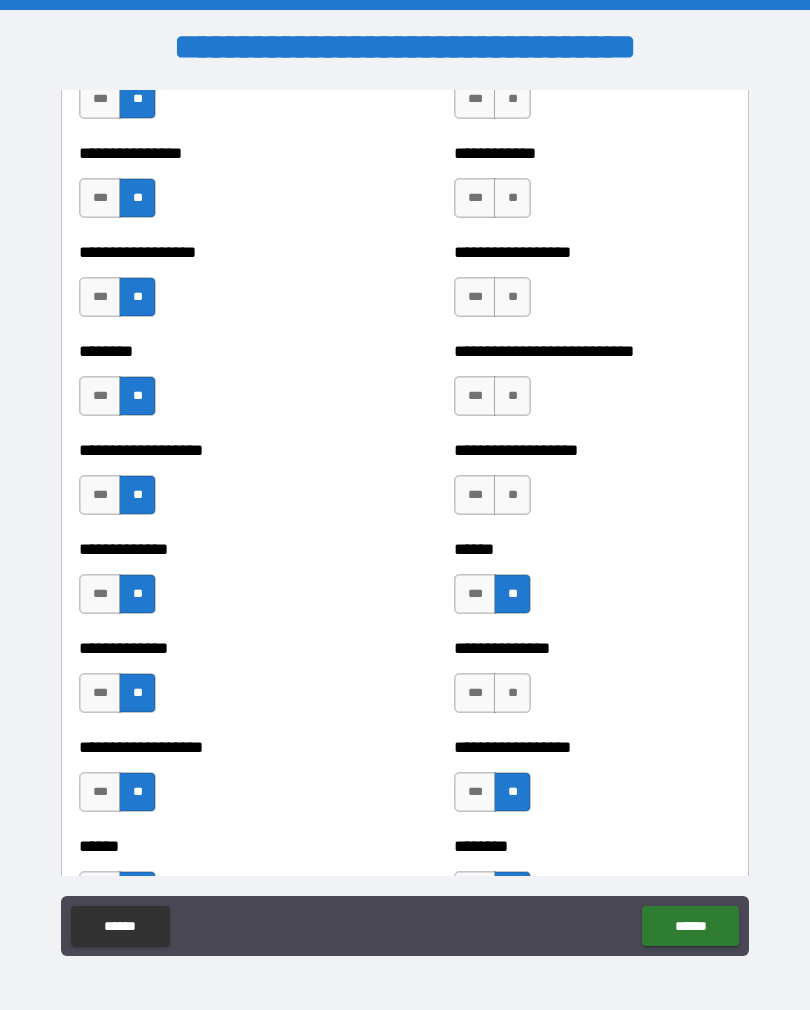click on "**" at bounding box center [512, 693] 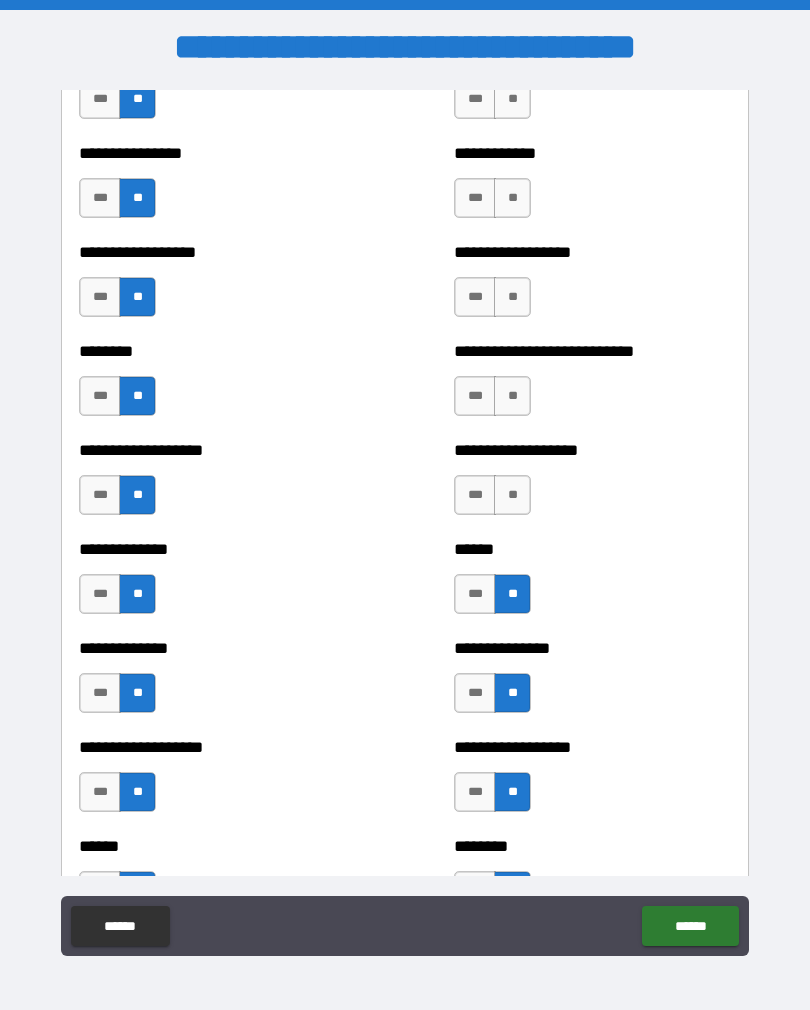 click on "**" at bounding box center (512, 495) 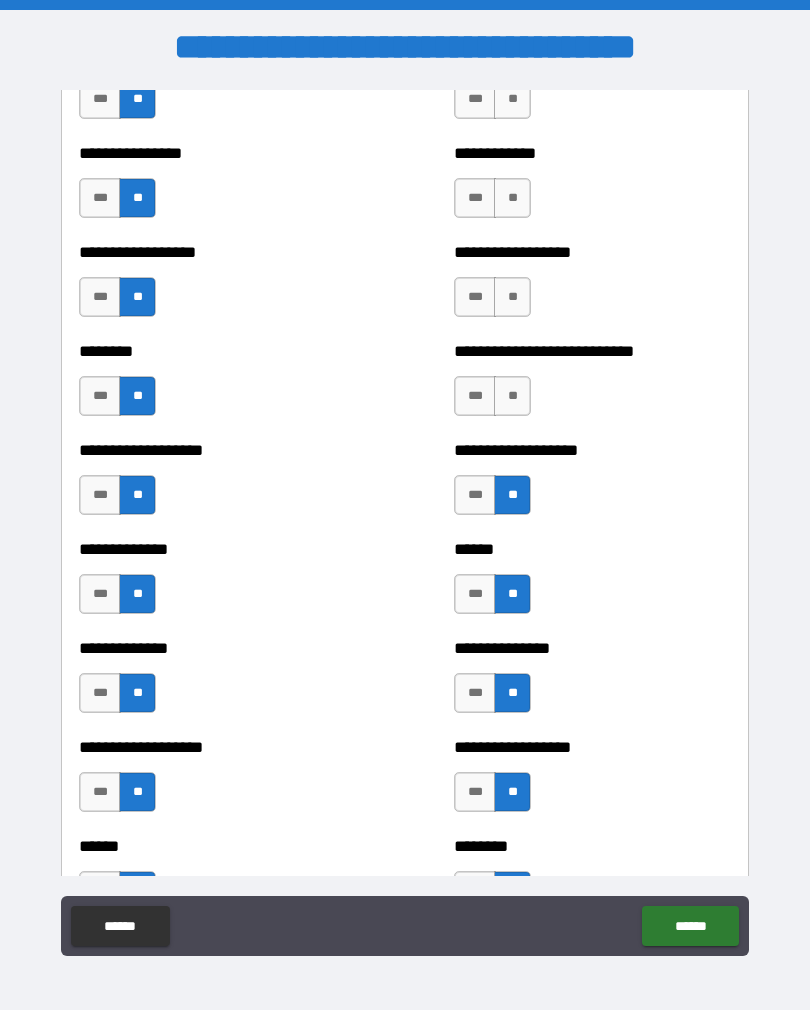 click on "**" at bounding box center (512, 396) 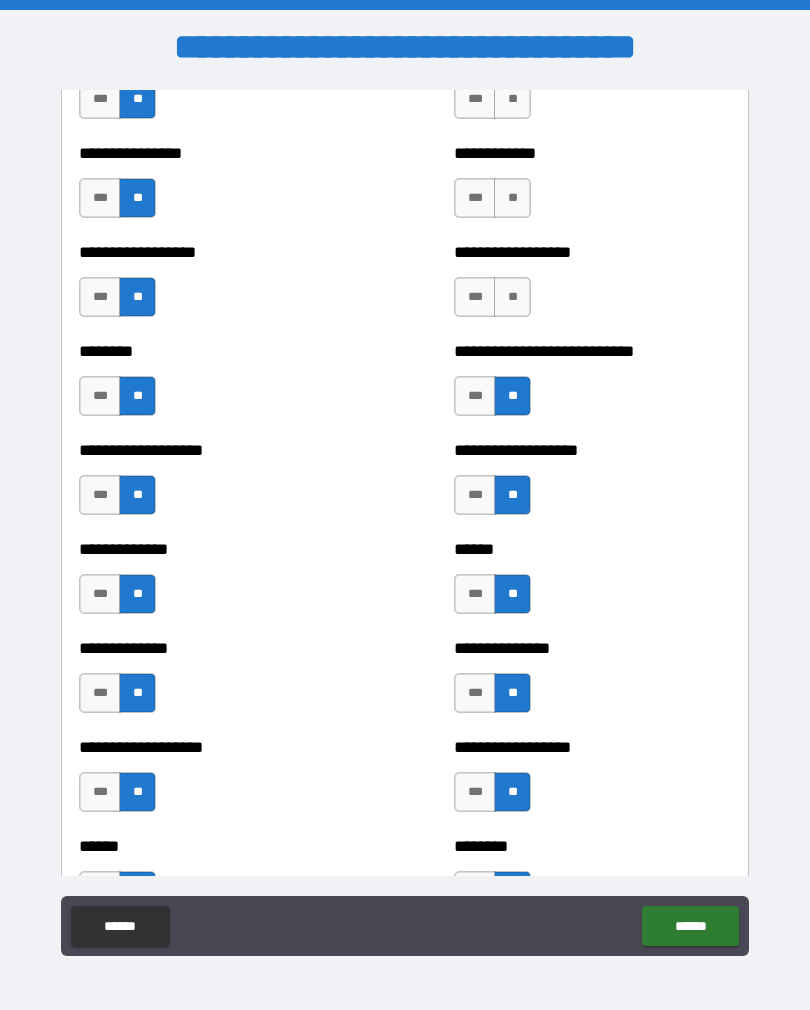 click on "**" at bounding box center [512, 297] 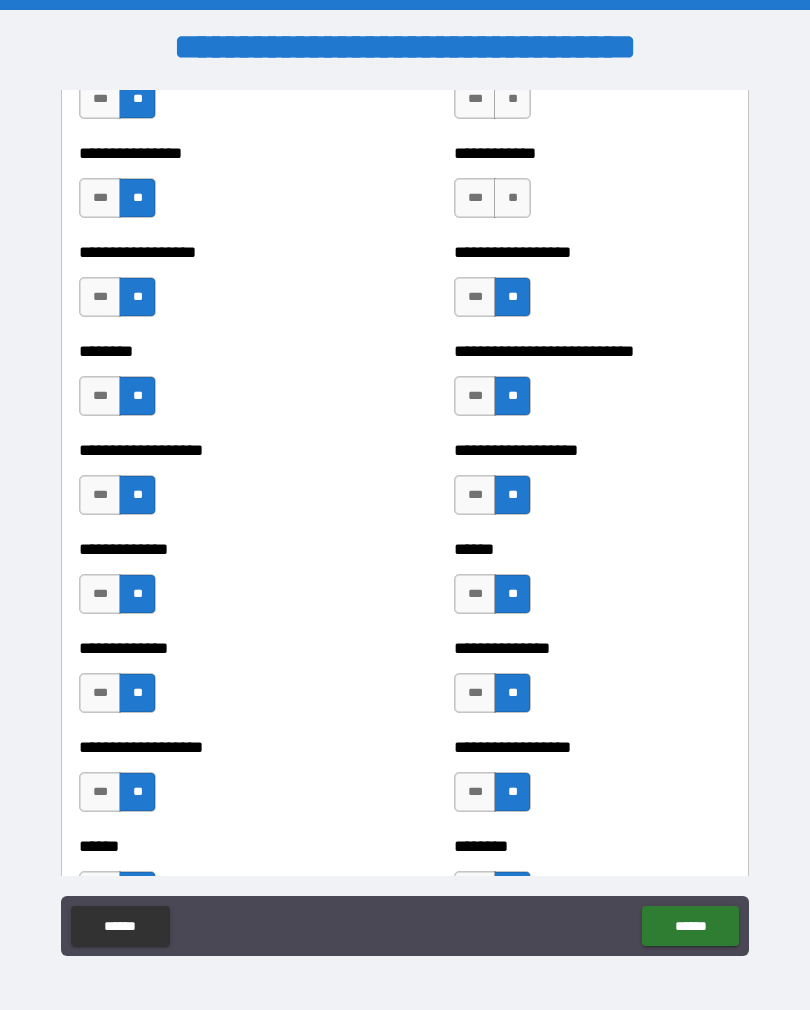 click on "**" at bounding box center [512, 198] 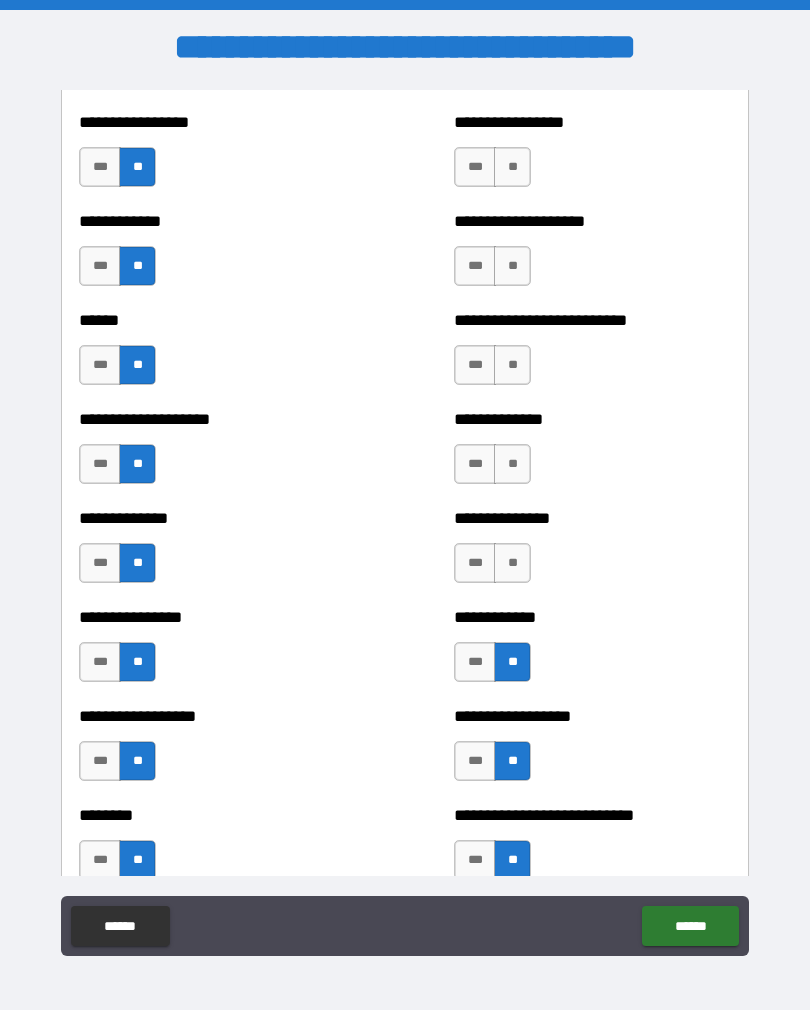 scroll, scrollTop: 3813, scrollLeft: 0, axis: vertical 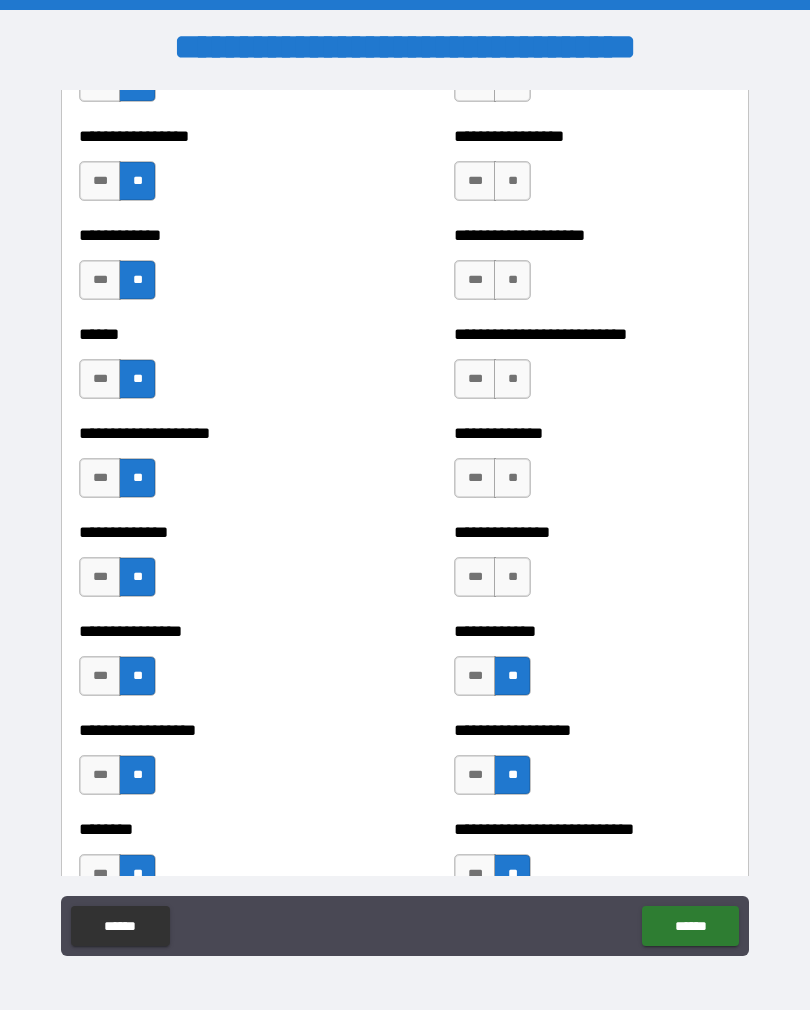 click on "**" at bounding box center [512, 577] 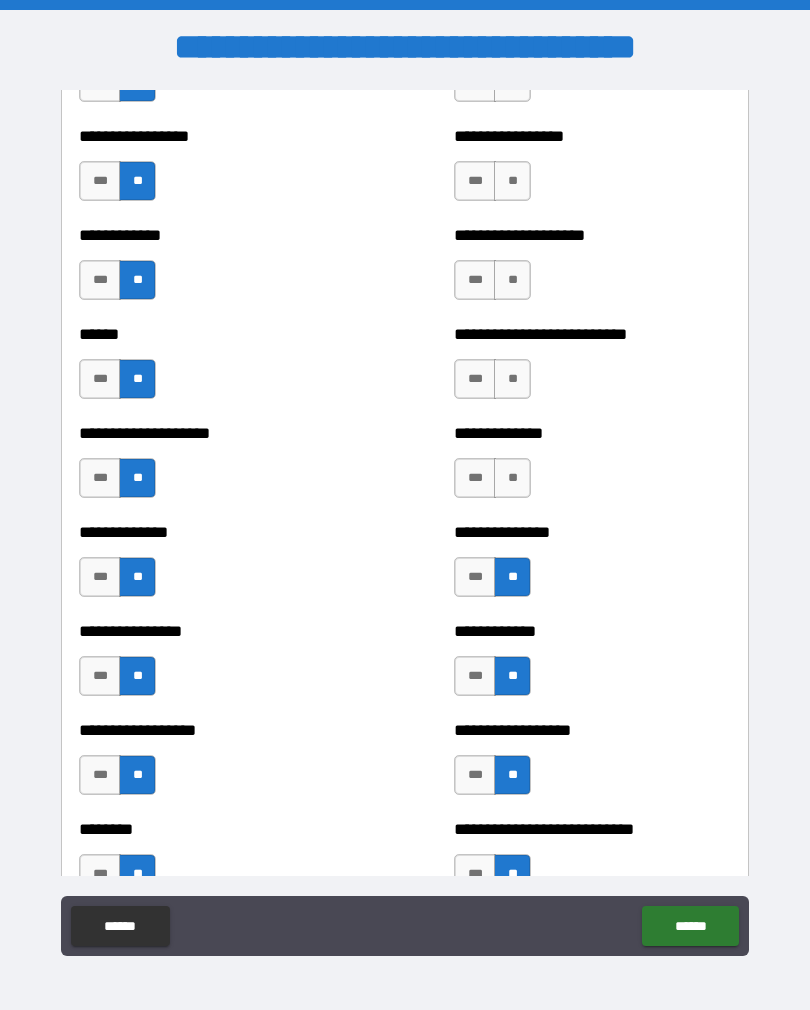 click on "**" at bounding box center [512, 478] 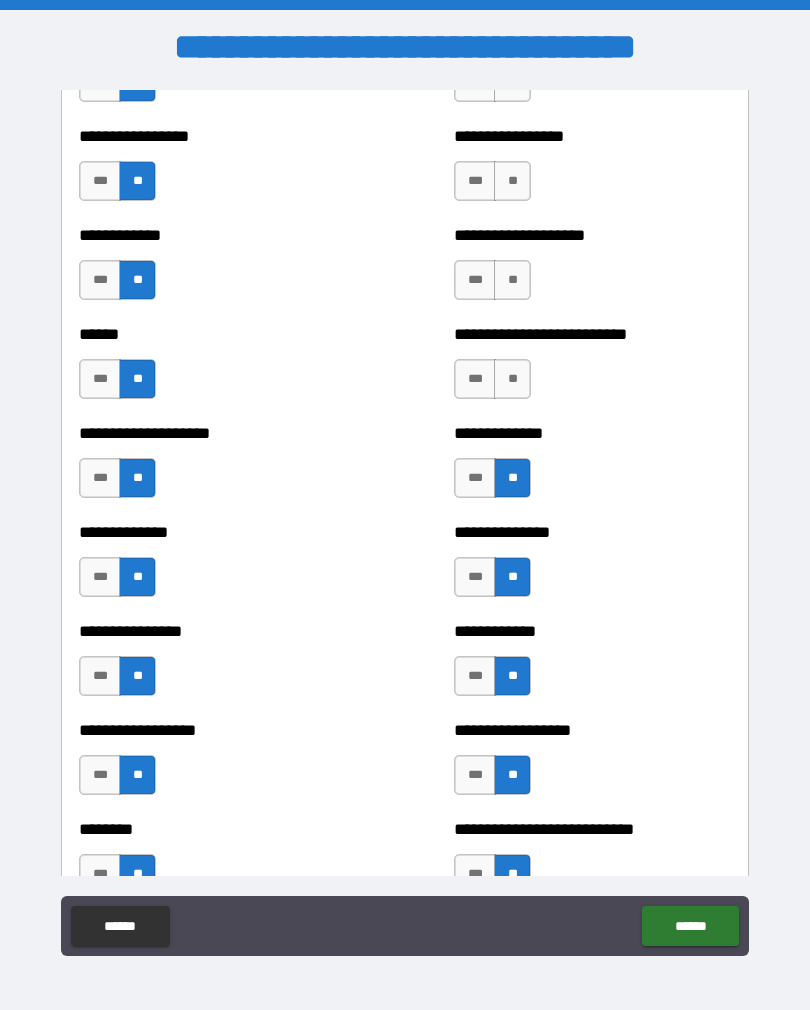 click on "**********" at bounding box center [592, 369] 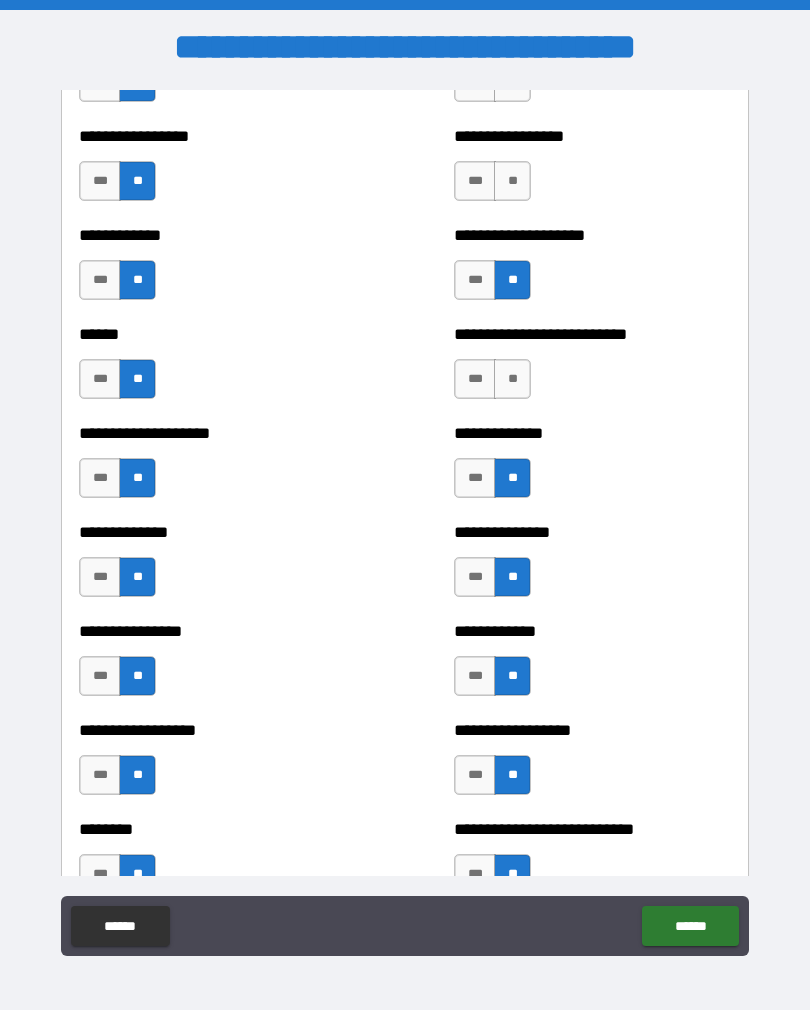click on "**" at bounding box center [512, 181] 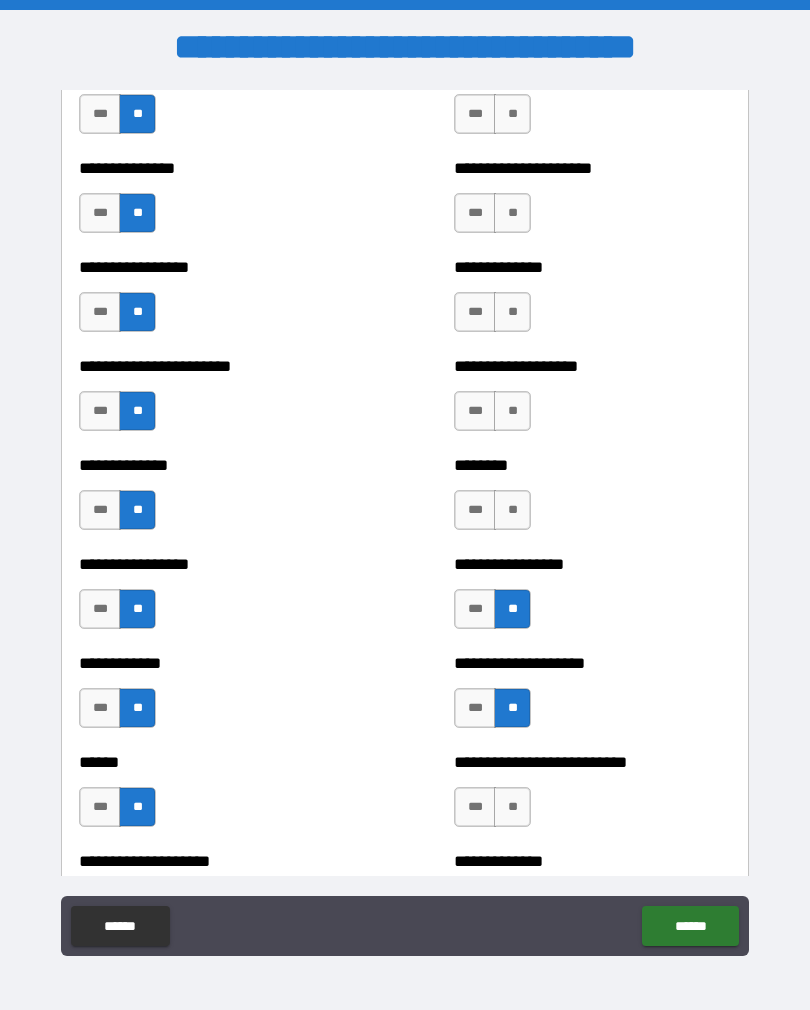 scroll, scrollTop: 3379, scrollLeft: 0, axis: vertical 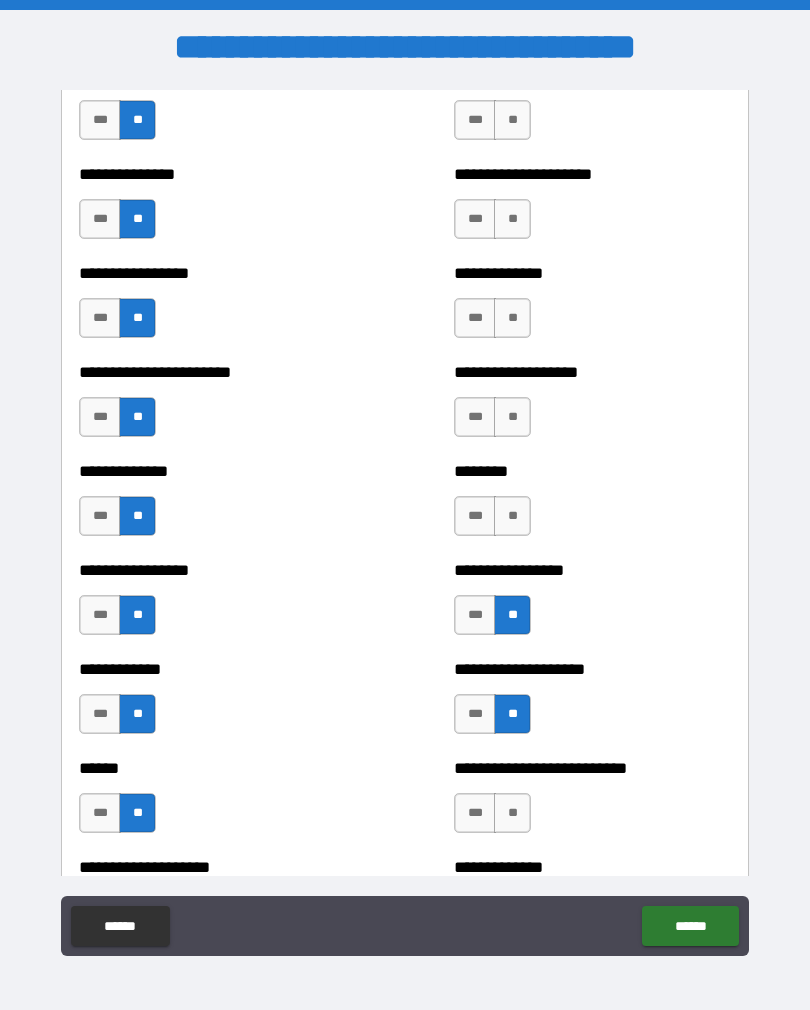 click on "**" at bounding box center (512, 813) 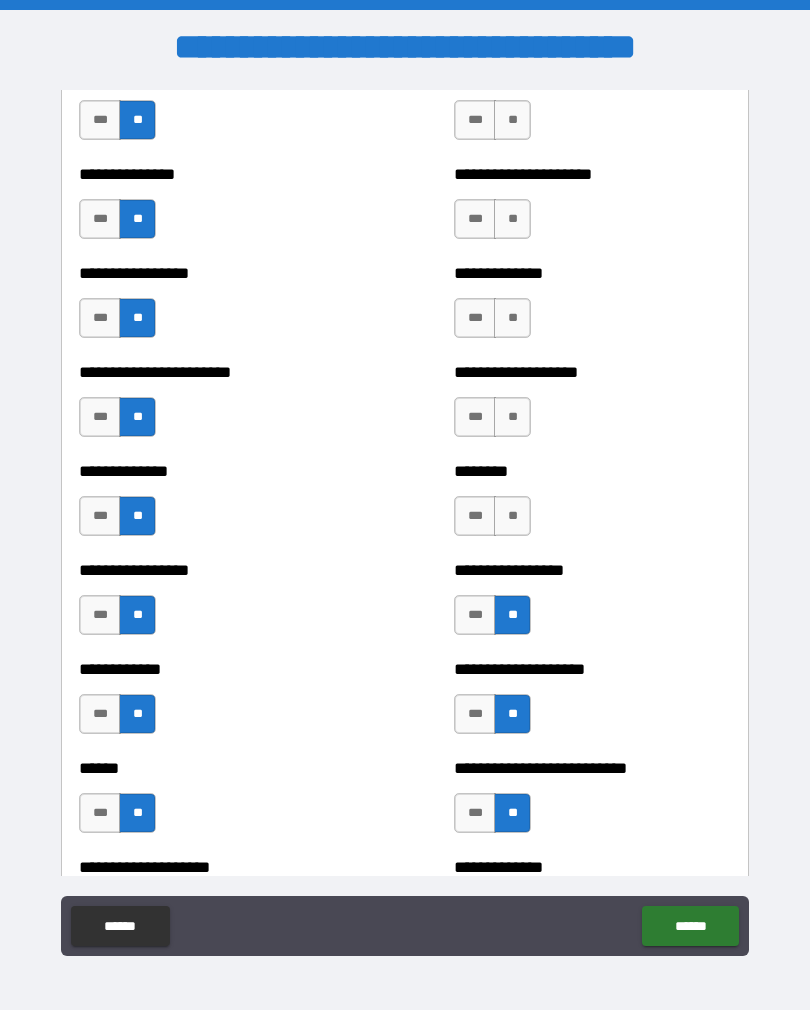 click on "**" at bounding box center (512, 516) 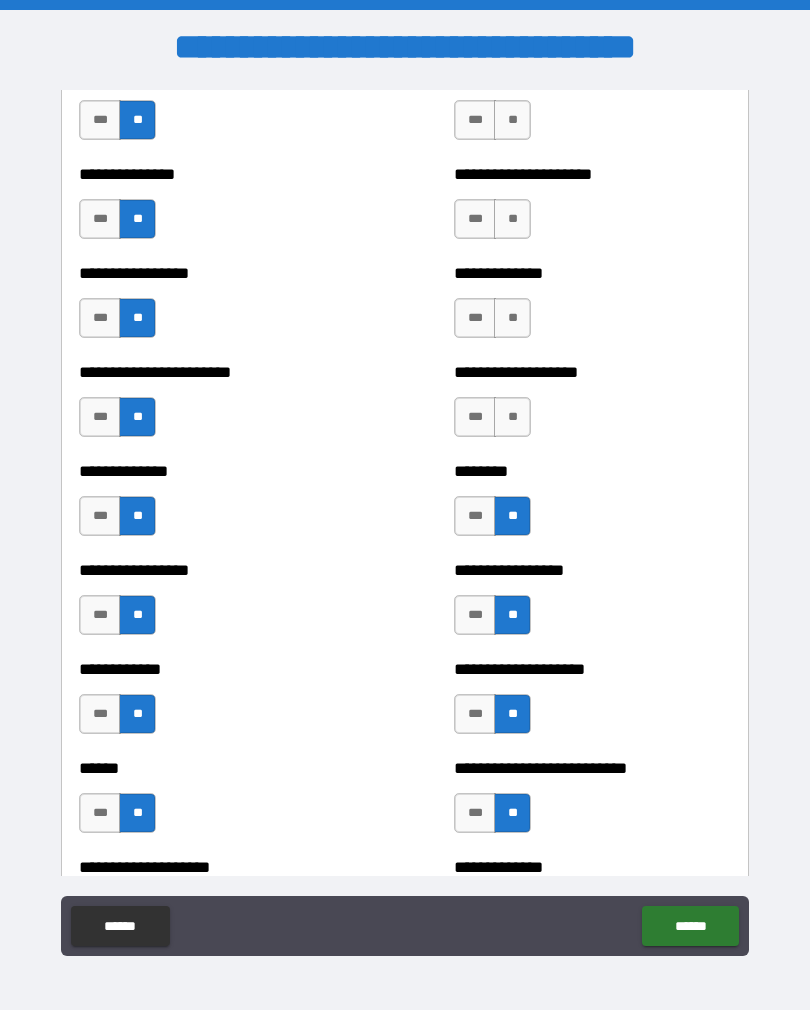 click on "**" at bounding box center (512, 417) 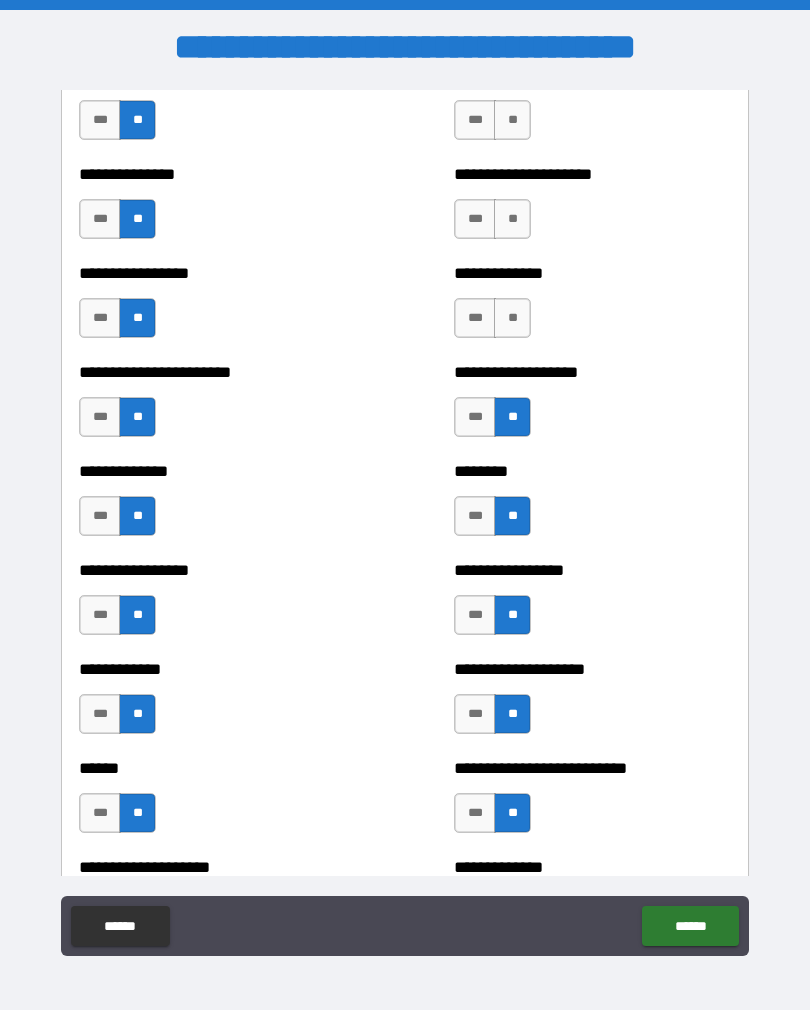 click on "**" at bounding box center (512, 318) 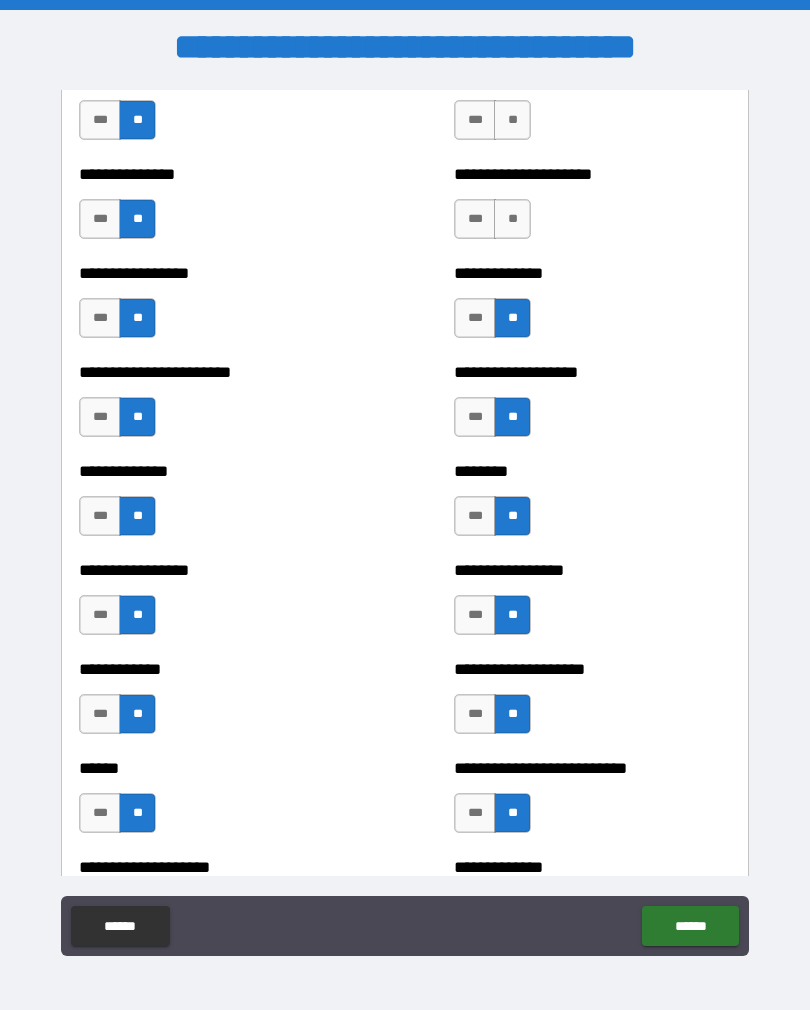 click on "**" at bounding box center [512, 219] 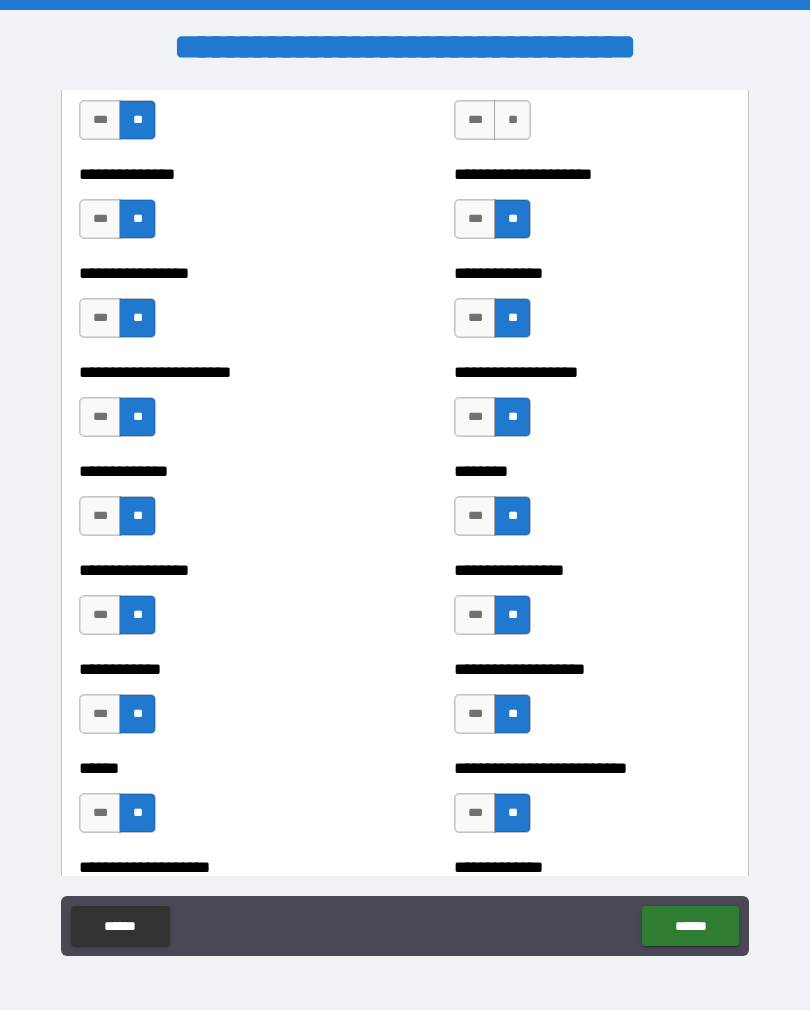 click on "**" at bounding box center (512, 120) 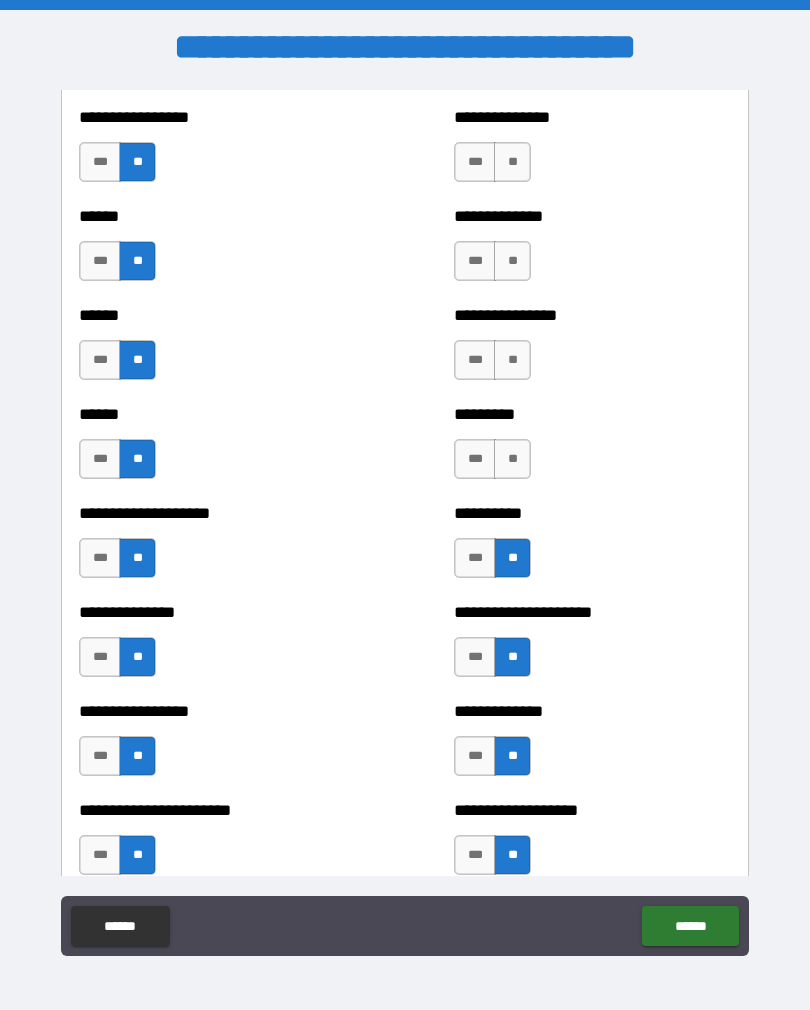 scroll, scrollTop: 2876, scrollLeft: 0, axis: vertical 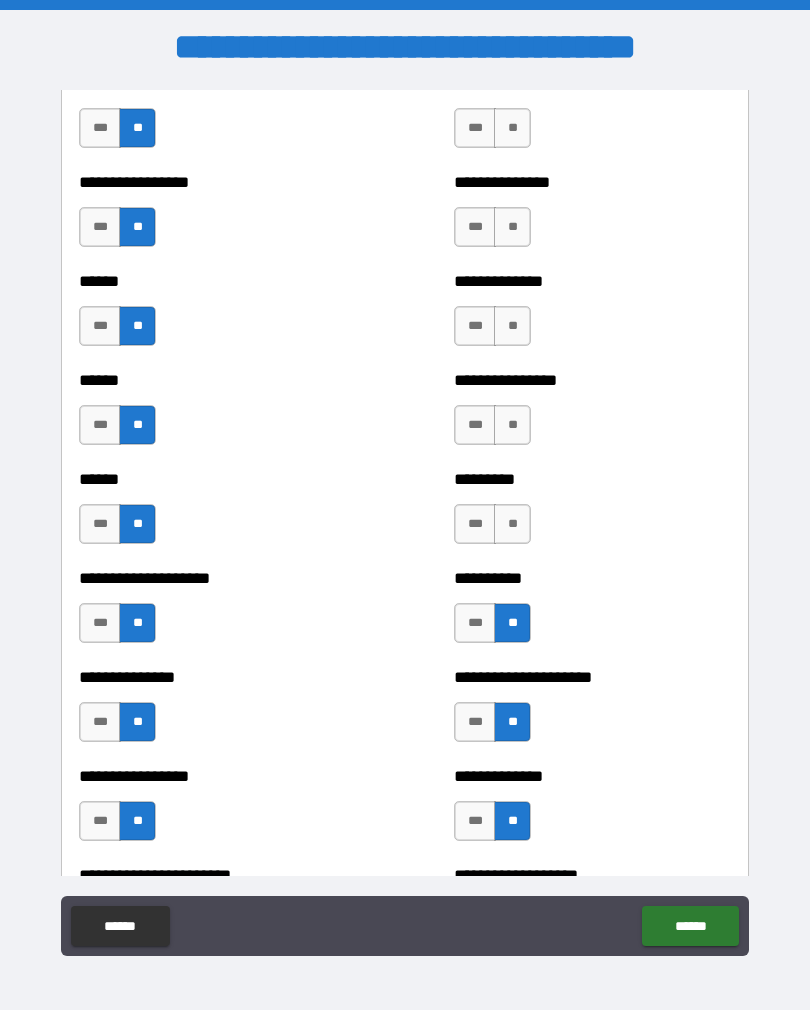 click on "**" at bounding box center [512, 524] 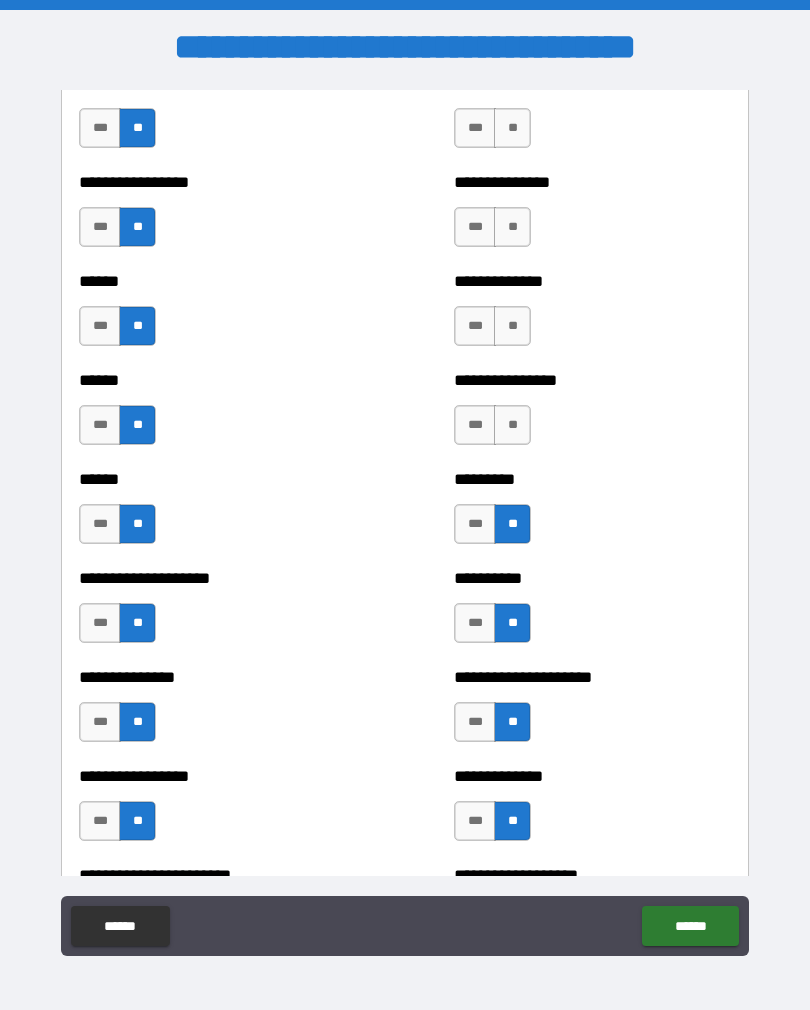 click on "**" at bounding box center (512, 425) 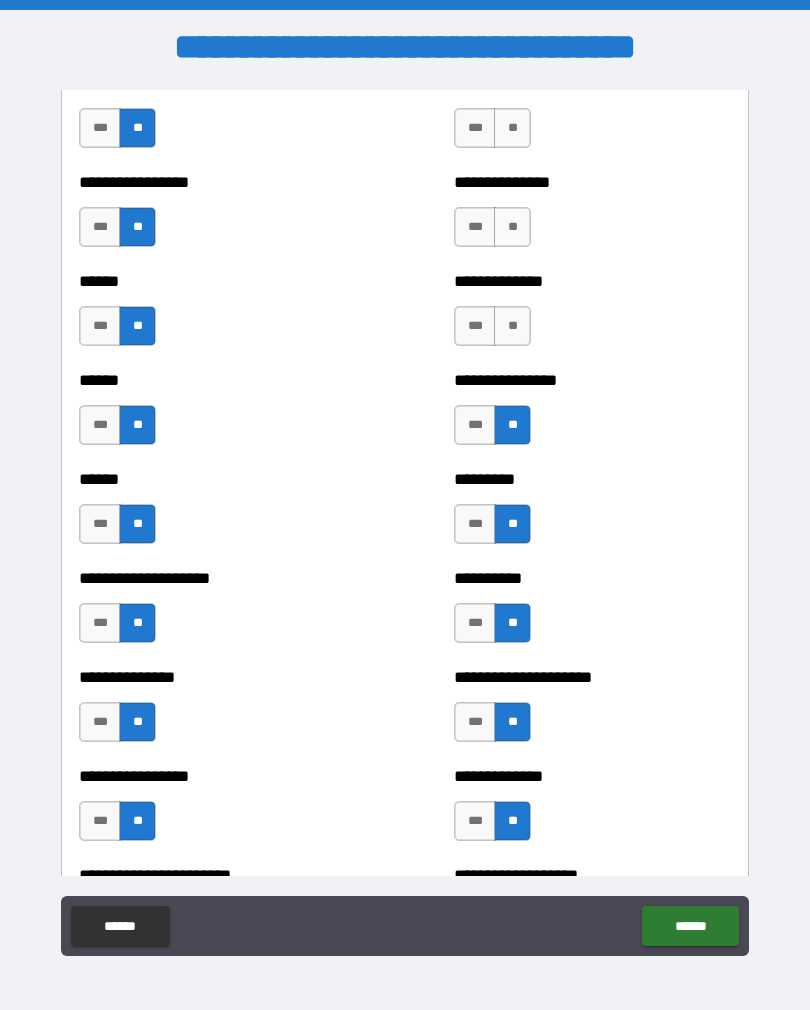 click on "**********" at bounding box center (592, 316) 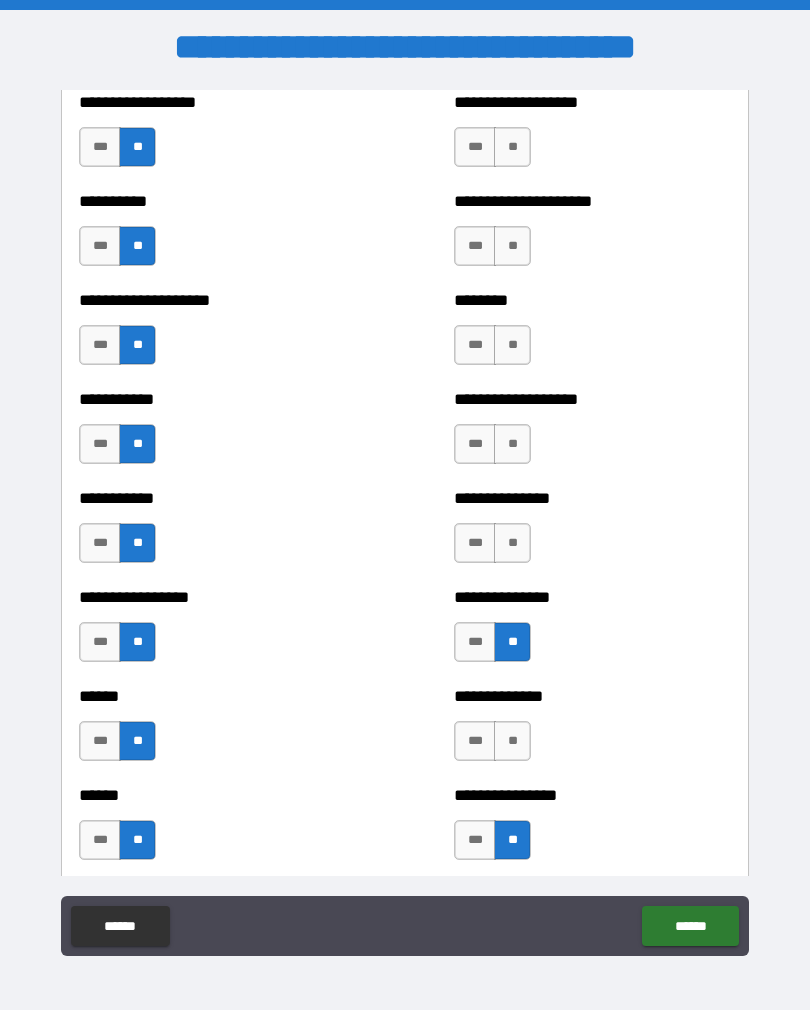scroll, scrollTop: 2452, scrollLeft: 0, axis: vertical 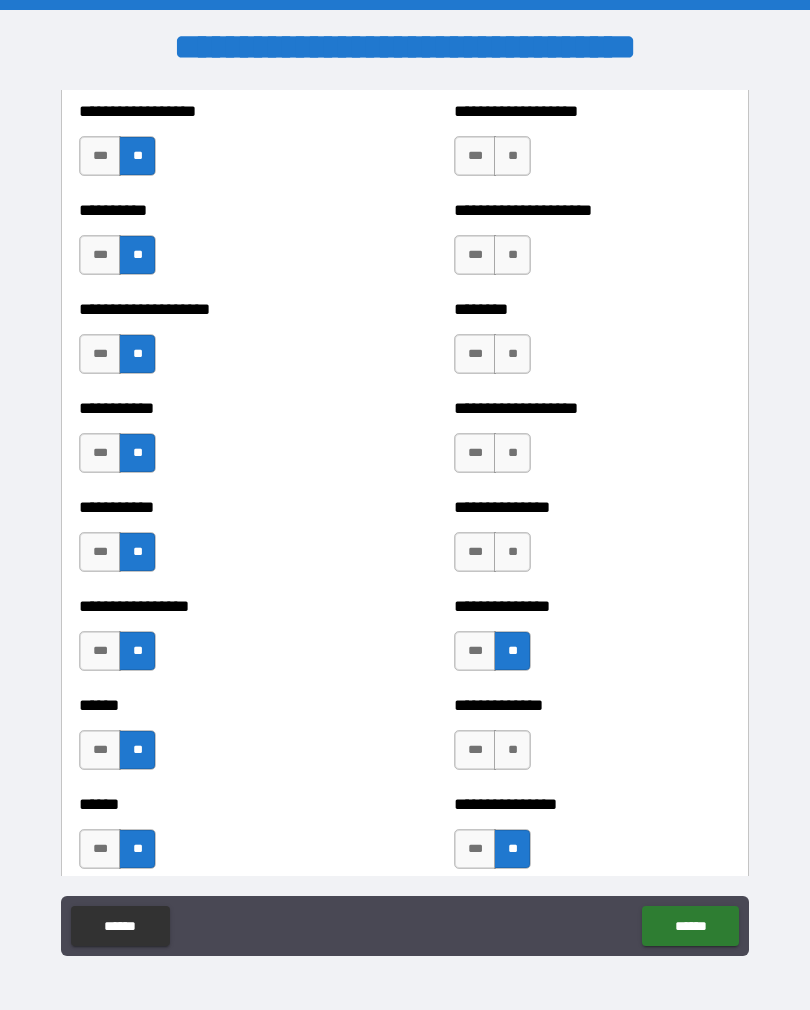 click on "**" at bounding box center [512, 552] 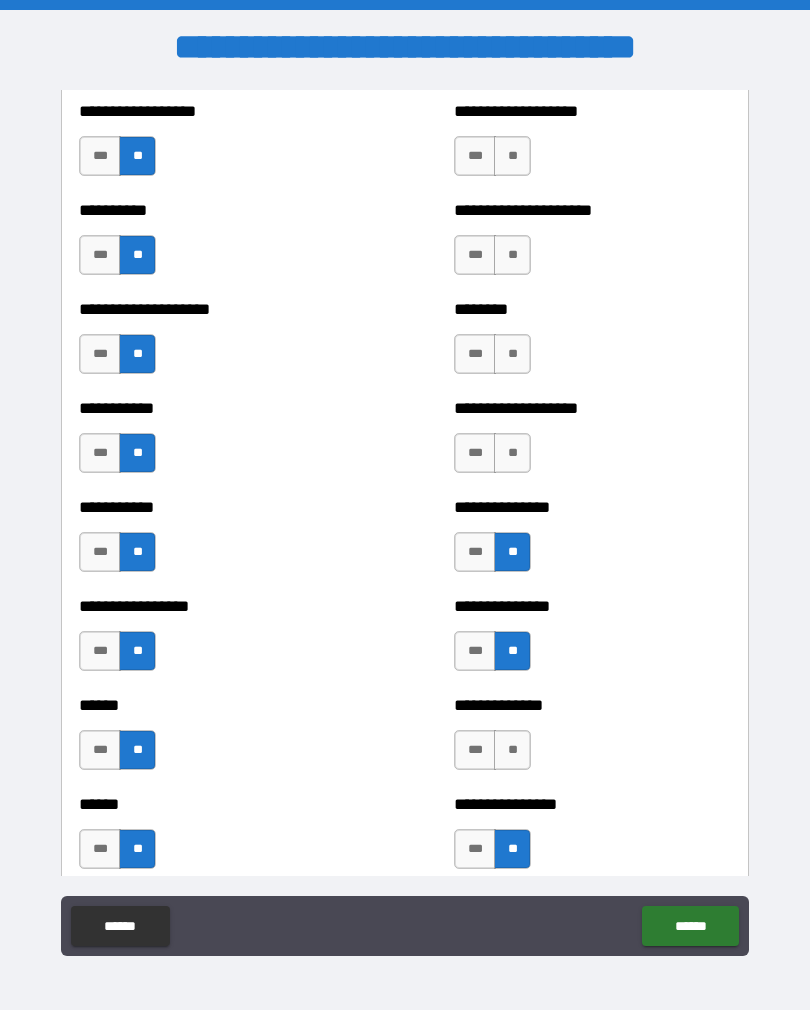 click on "**" at bounding box center [512, 453] 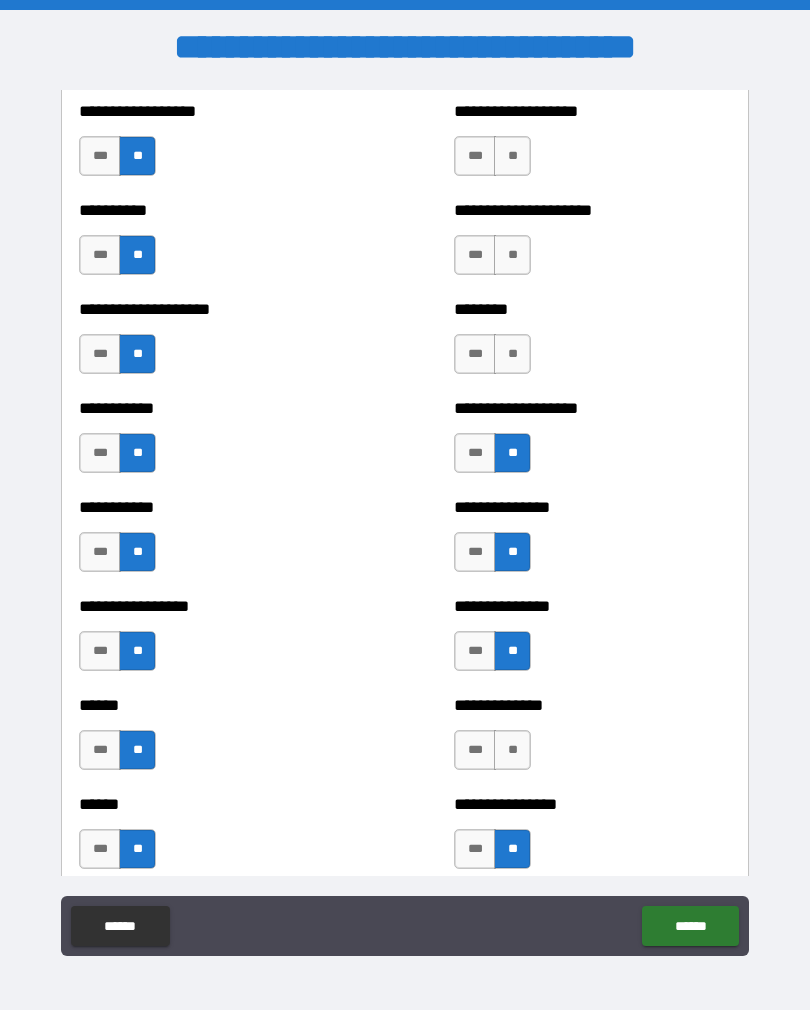 click on "**" at bounding box center [512, 354] 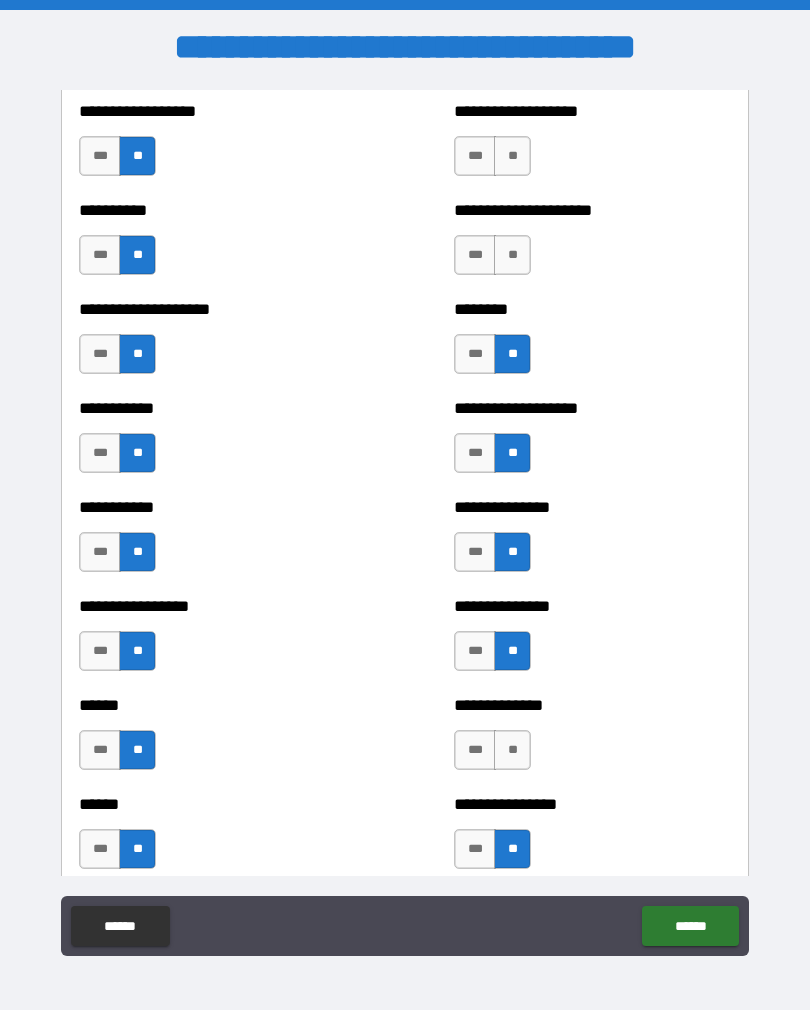 click on "**" at bounding box center [512, 255] 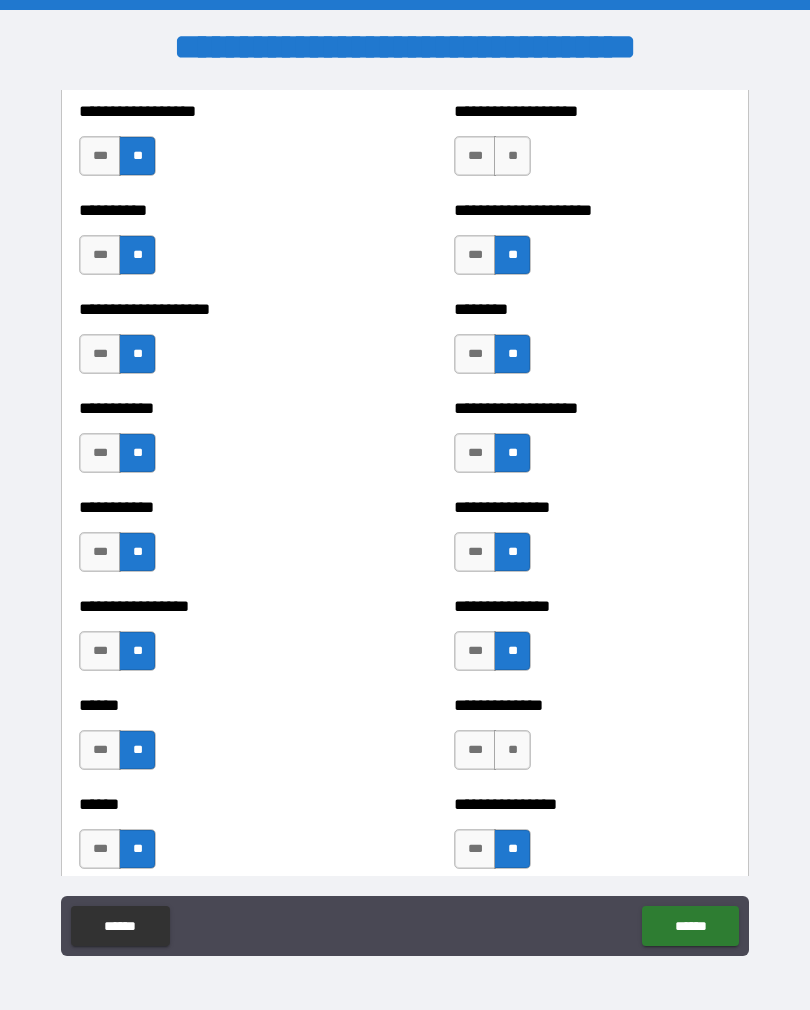 click on "**" at bounding box center (512, 156) 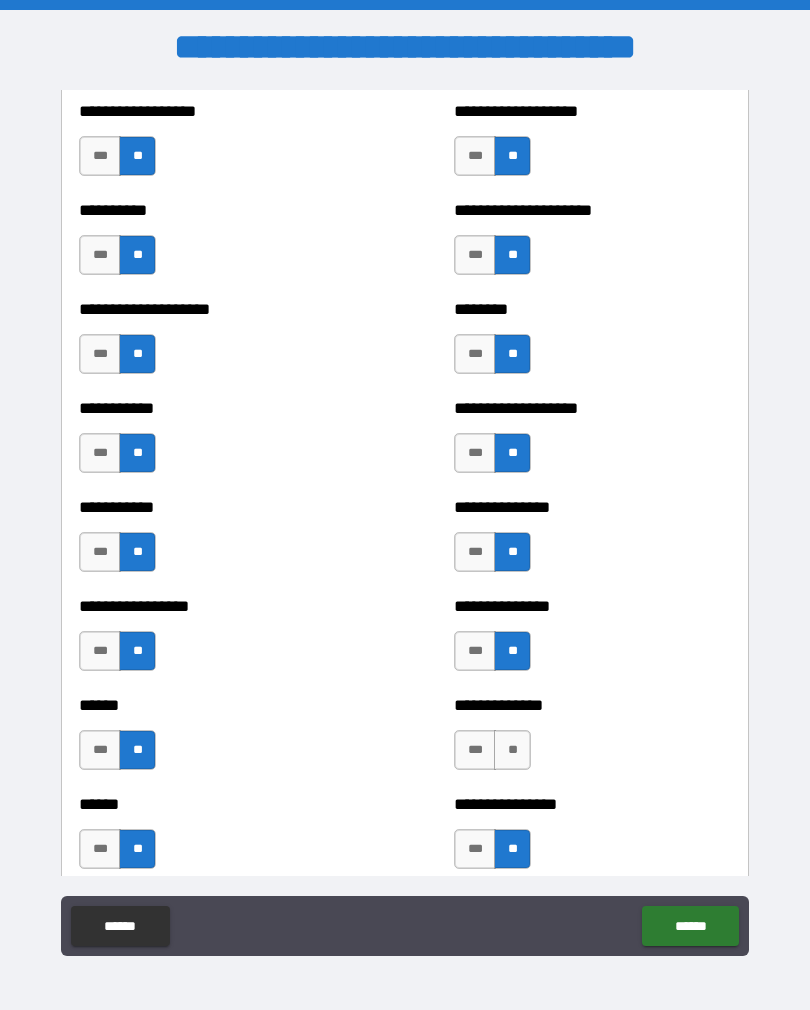 click on "**" at bounding box center [512, 750] 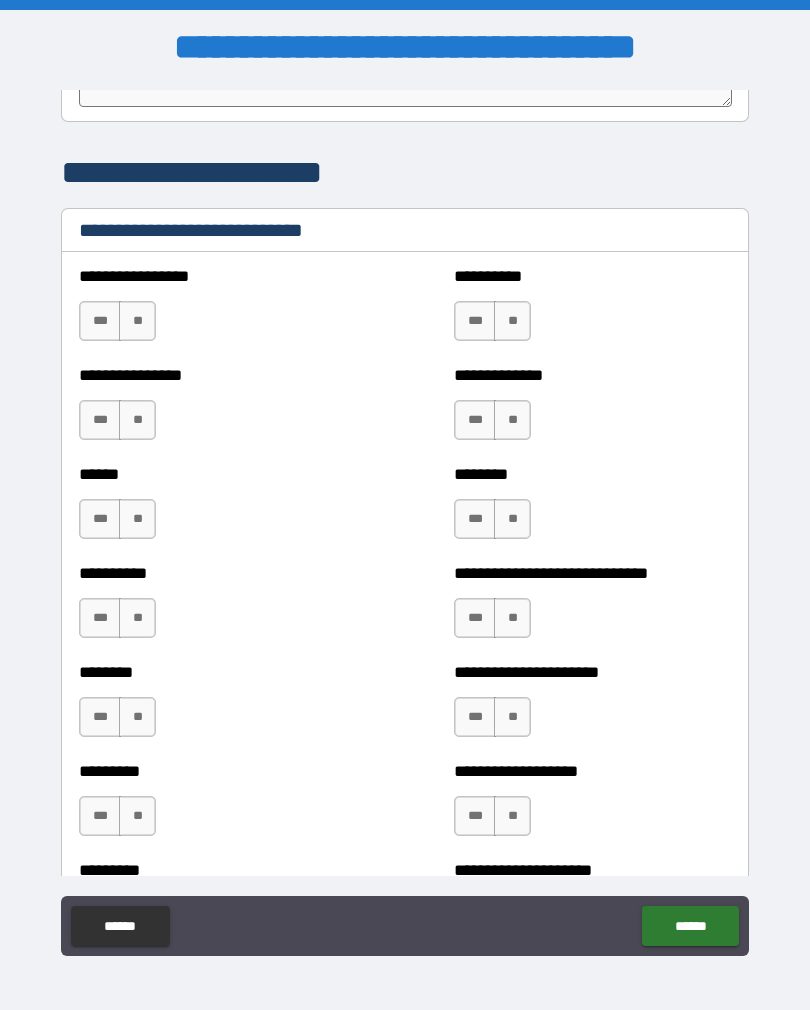 scroll, scrollTop: 6568, scrollLeft: 0, axis: vertical 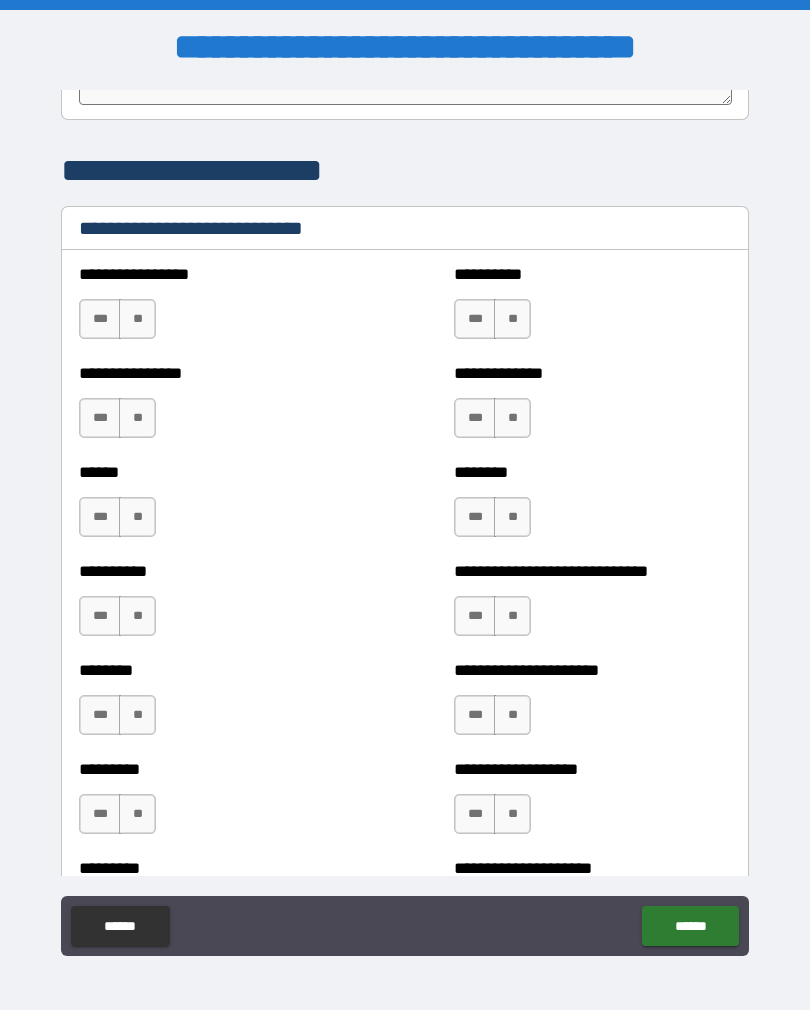 click on "**" at bounding box center (137, 319) 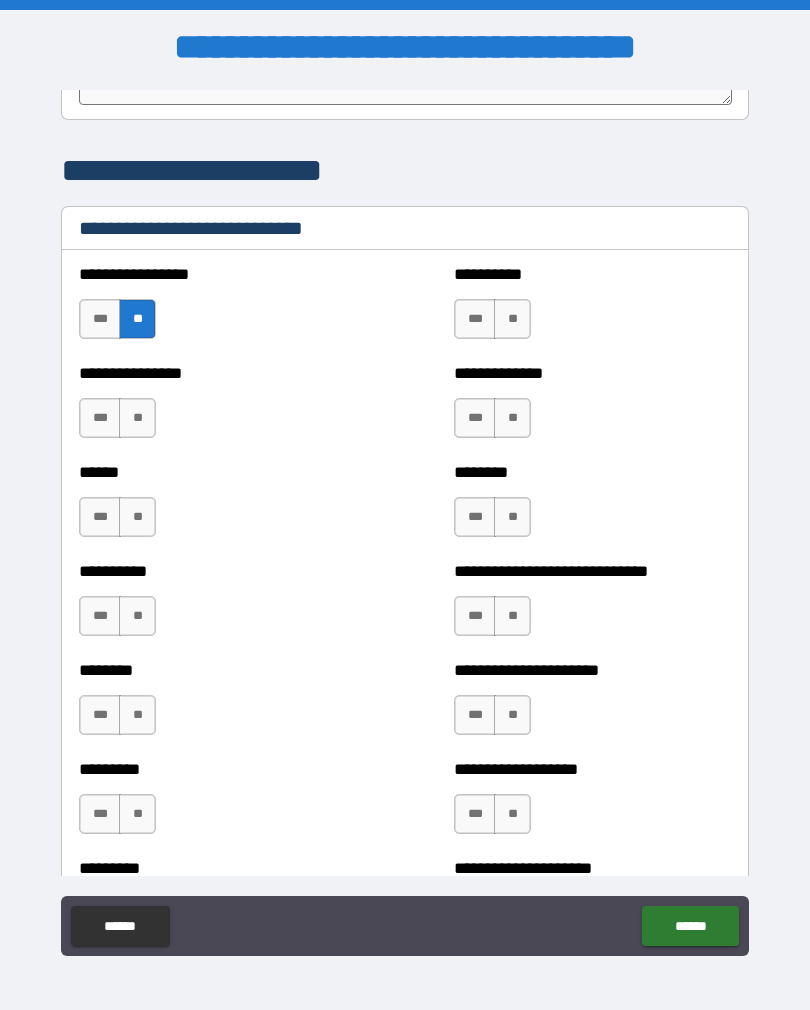 click on "***" at bounding box center [100, 418] 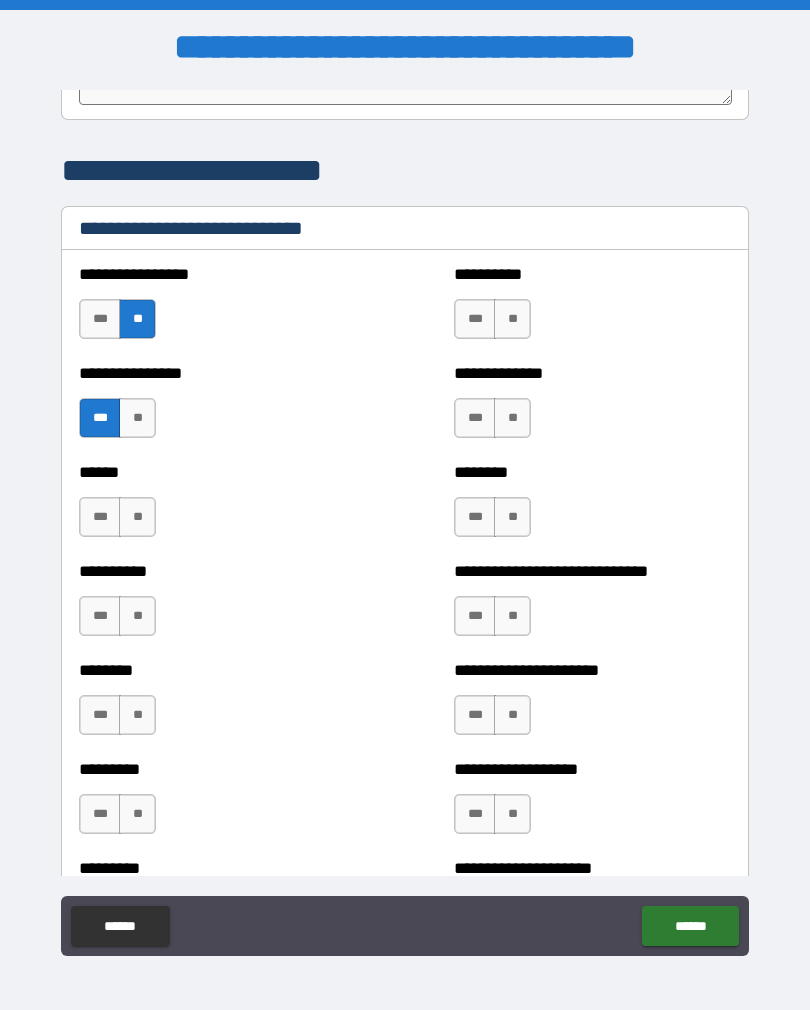 click on "**" at bounding box center (137, 517) 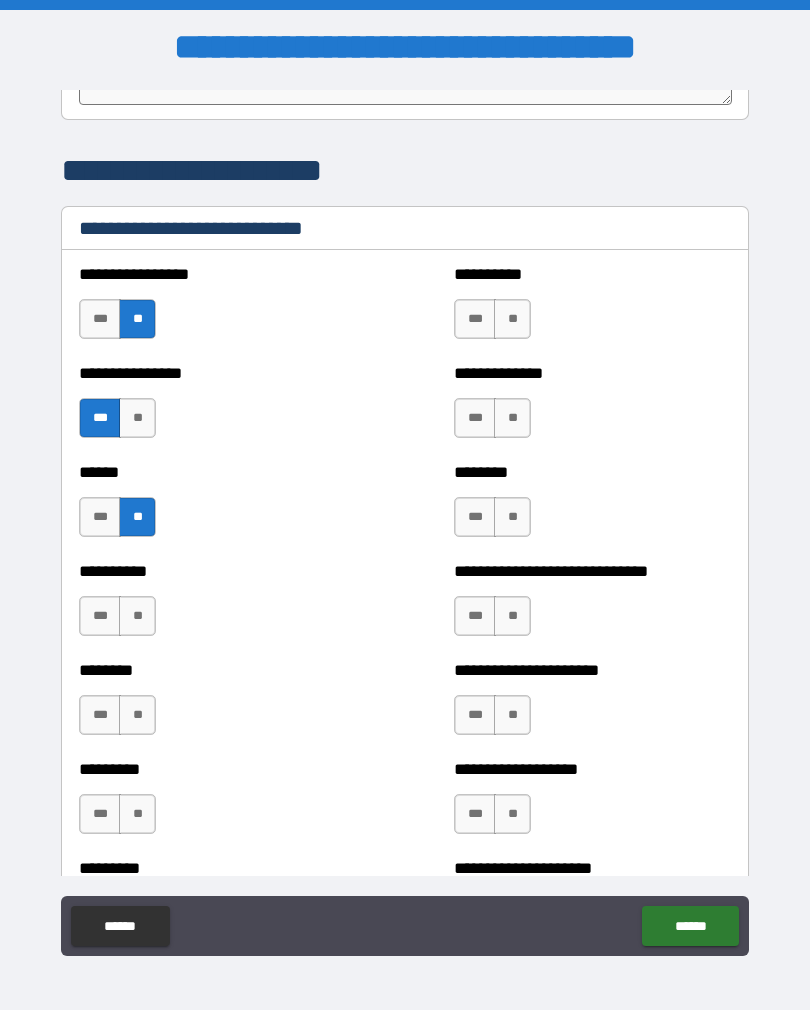 click on "**" at bounding box center (137, 616) 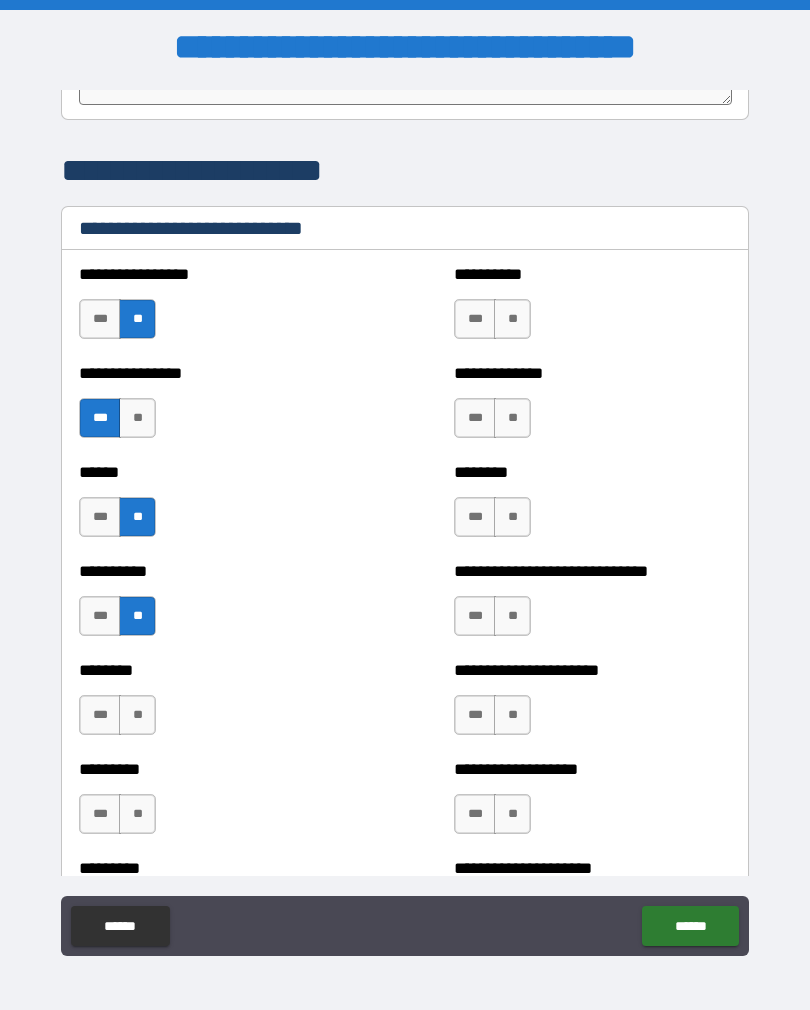 click on "***" at bounding box center (100, 715) 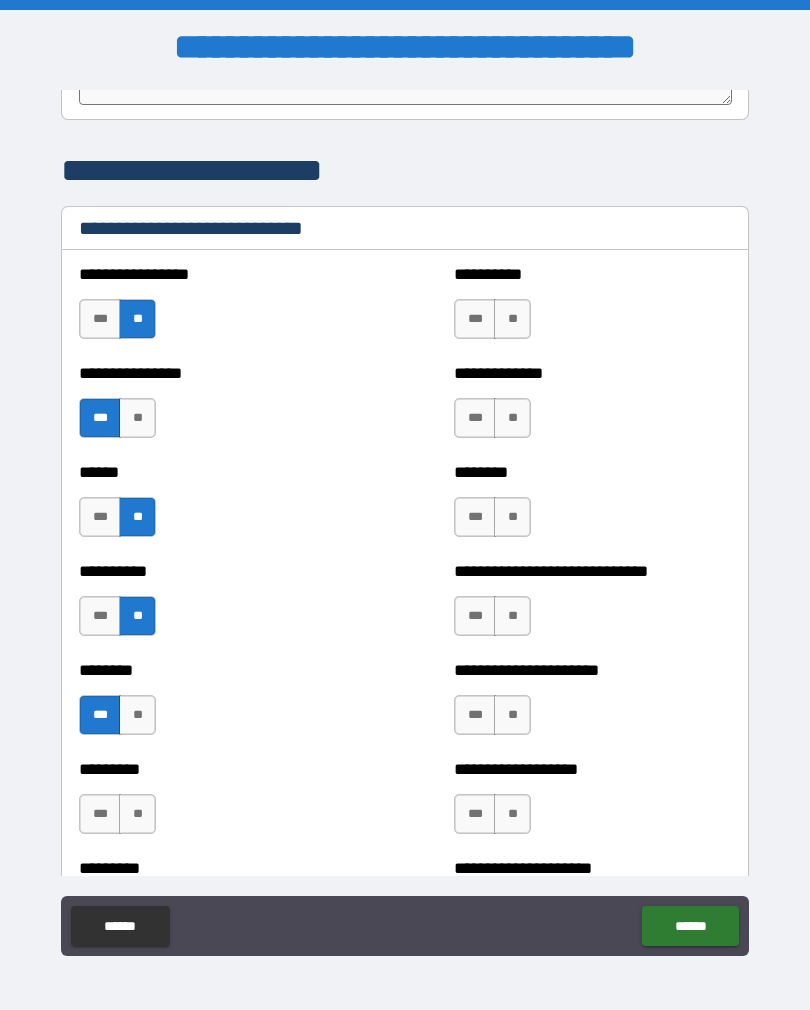 click on "**" at bounding box center [137, 814] 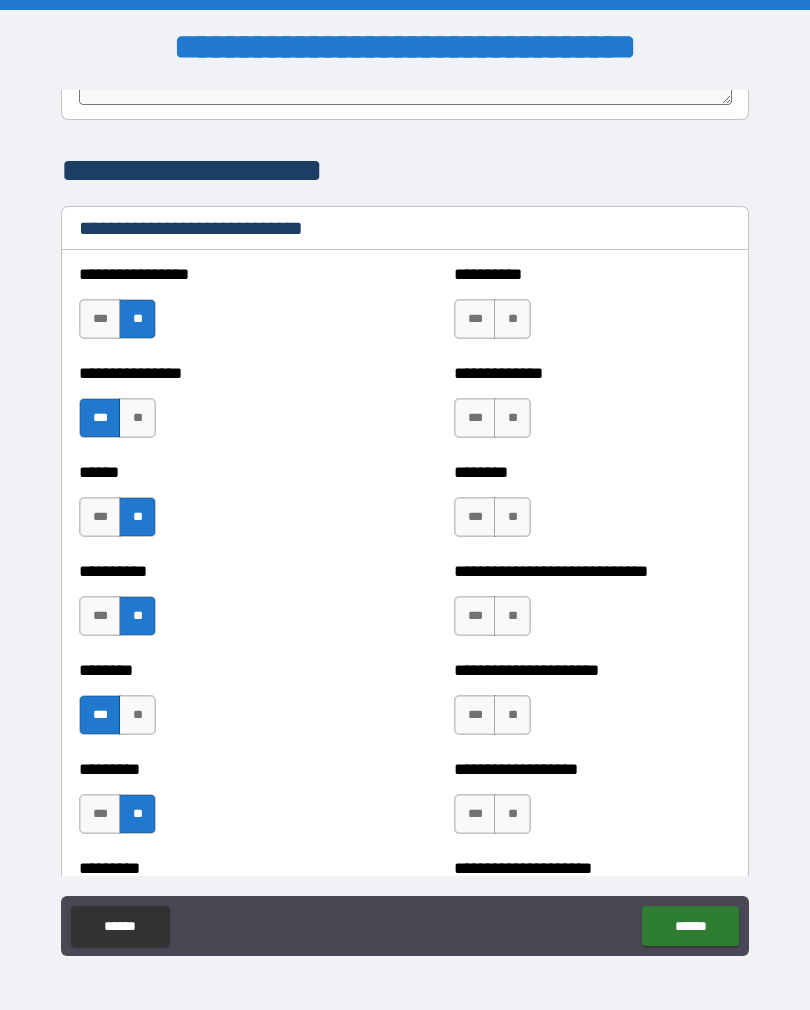 click on "**" at bounding box center (512, 319) 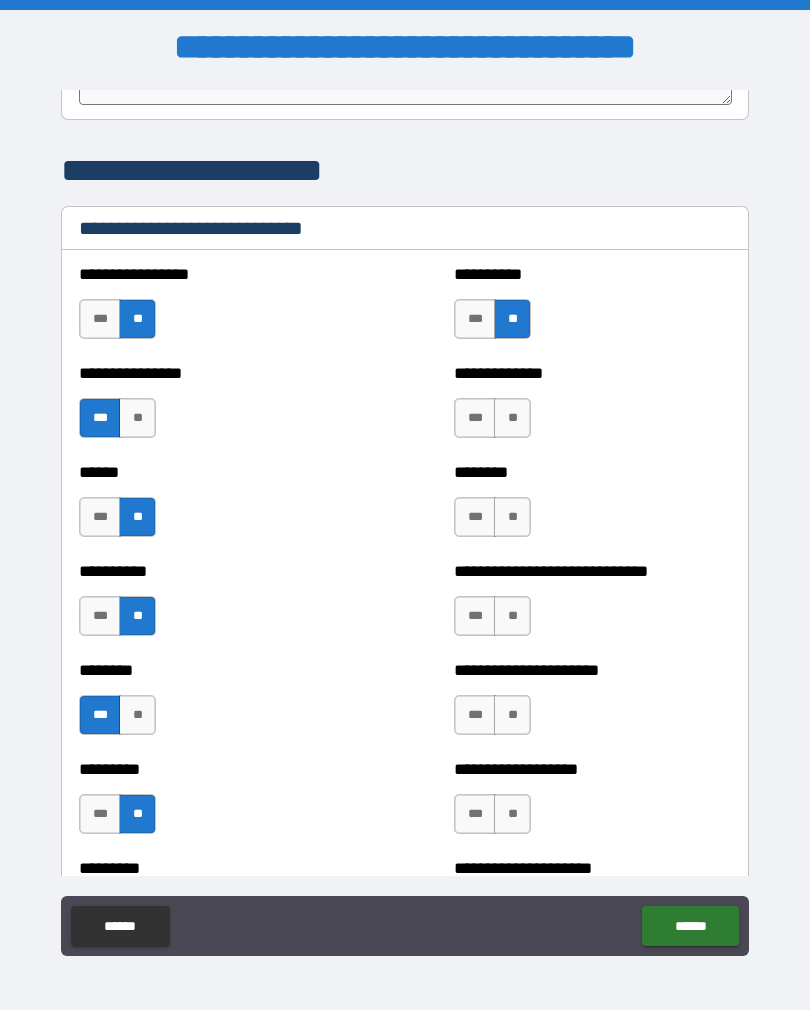 click on "***" at bounding box center (475, 418) 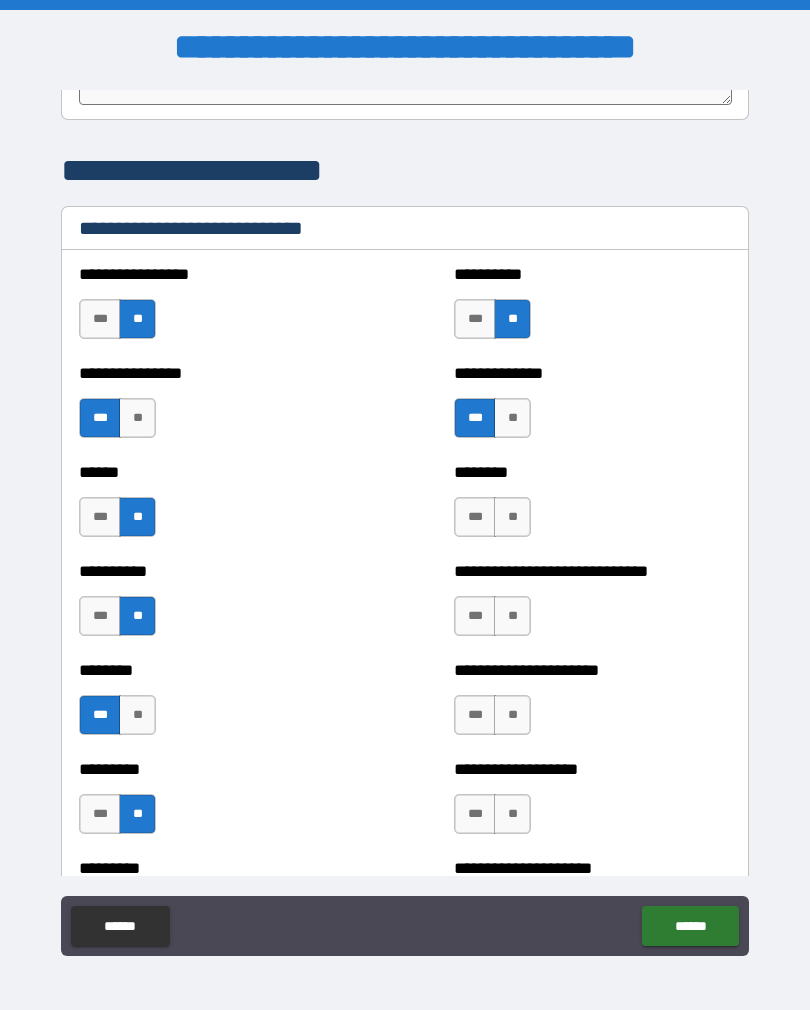 click on "**" at bounding box center [512, 517] 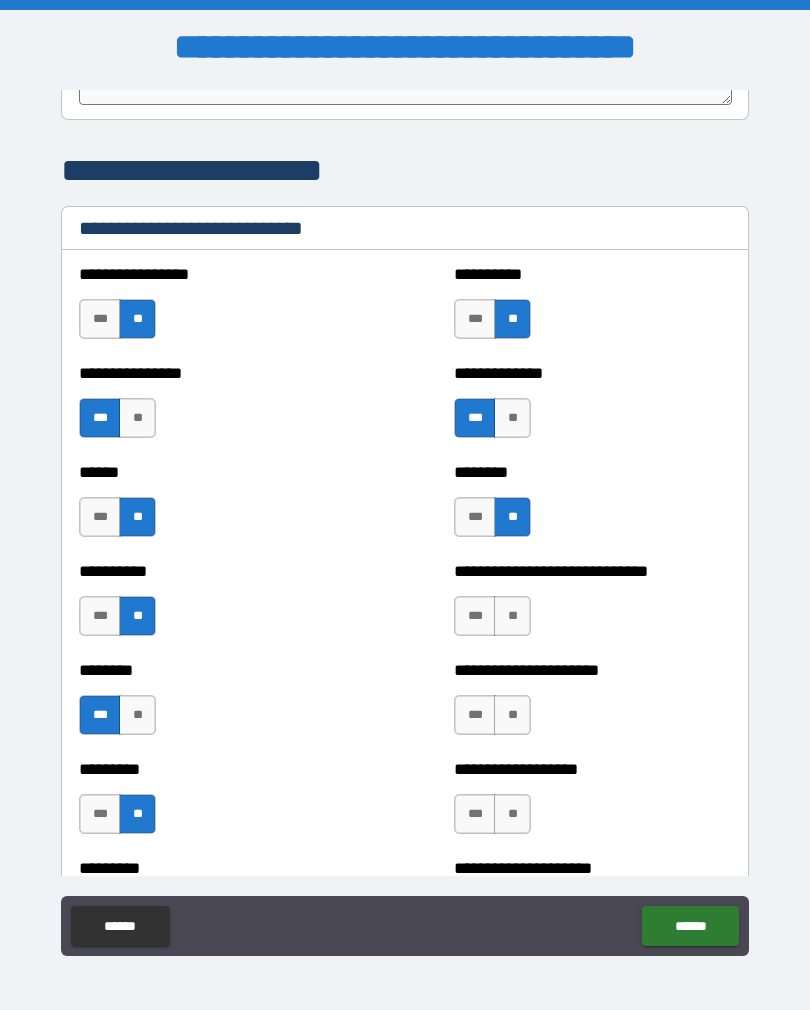 click on "***" at bounding box center (475, 616) 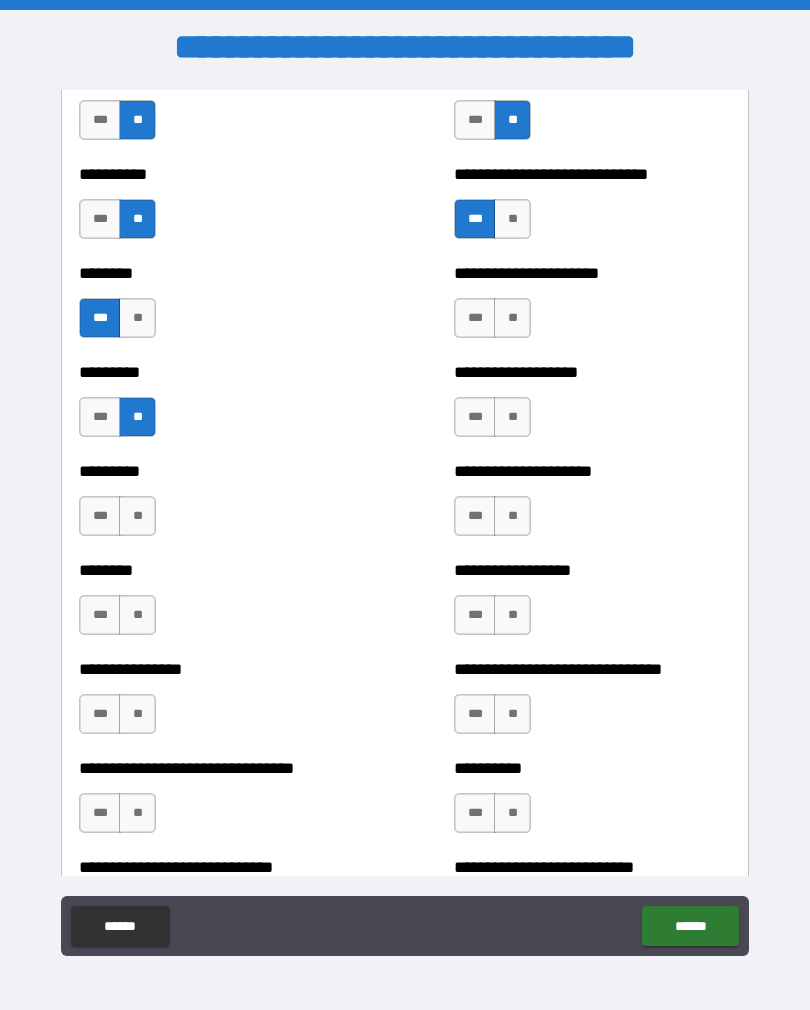 scroll, scrollTop: 6968, scrollLeft: 0, axis: vertical 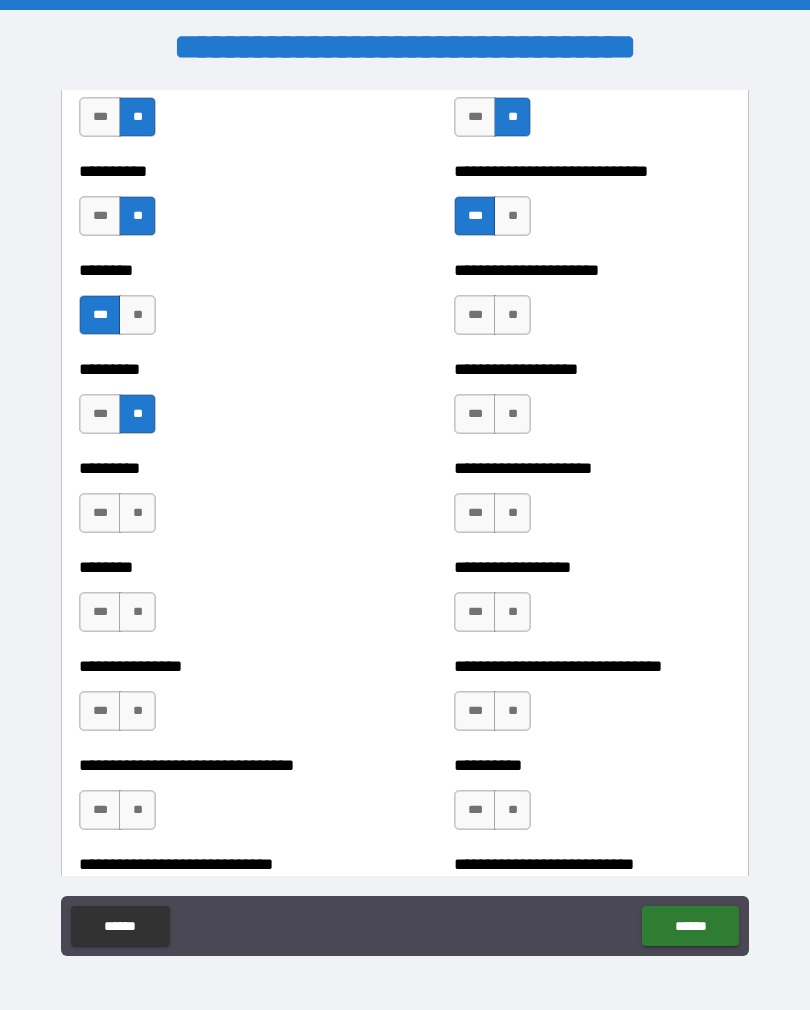 click on "**" at bounding box center [512, 315] 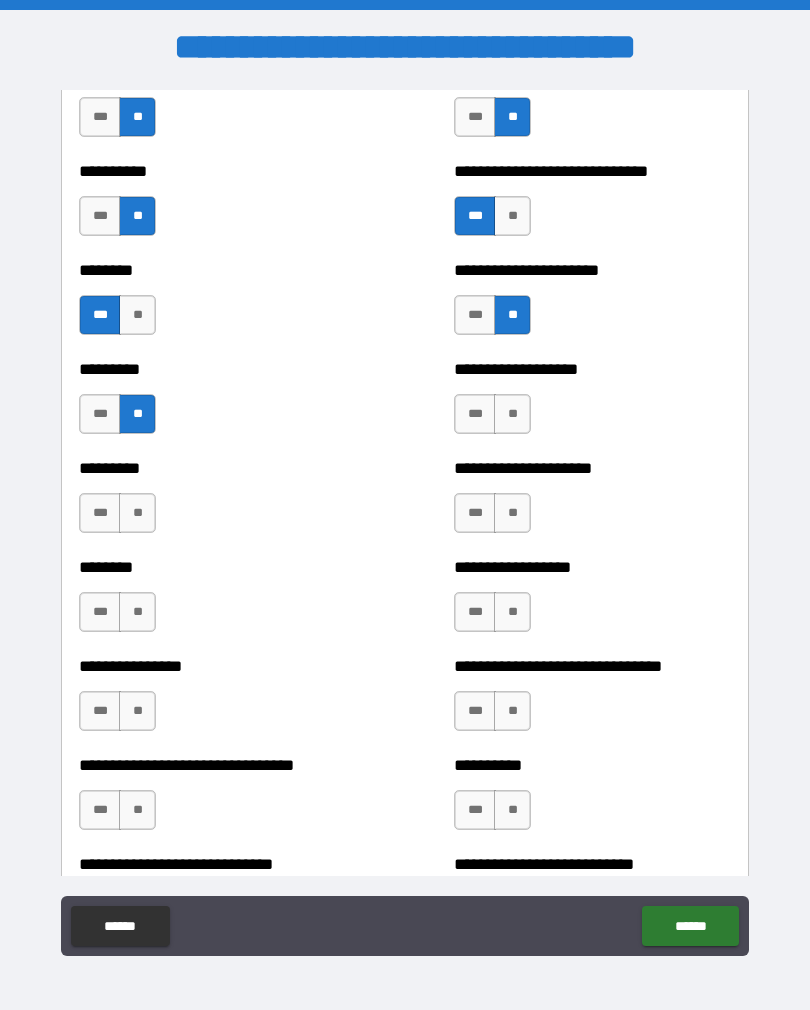 click on "***" at bounding box center (475, 414) 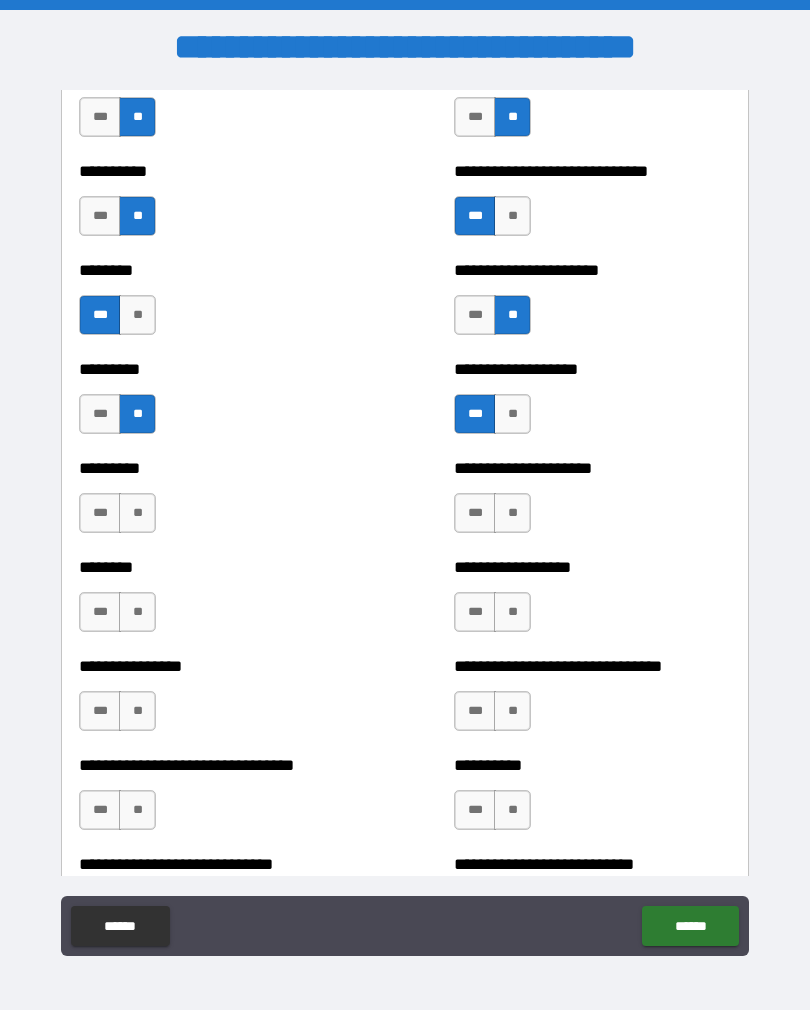 click on "**" at bounding box center (512, 513) 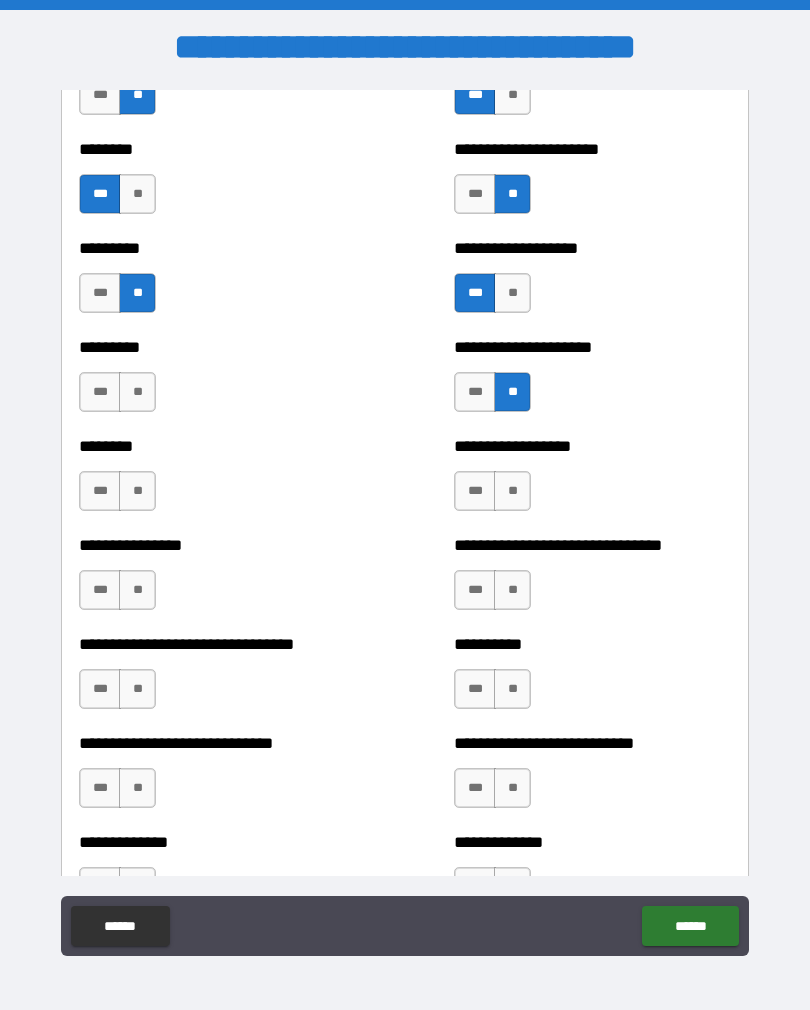 scroll, scrollTop: 7125, scrollLeft: 0, axis: vertical 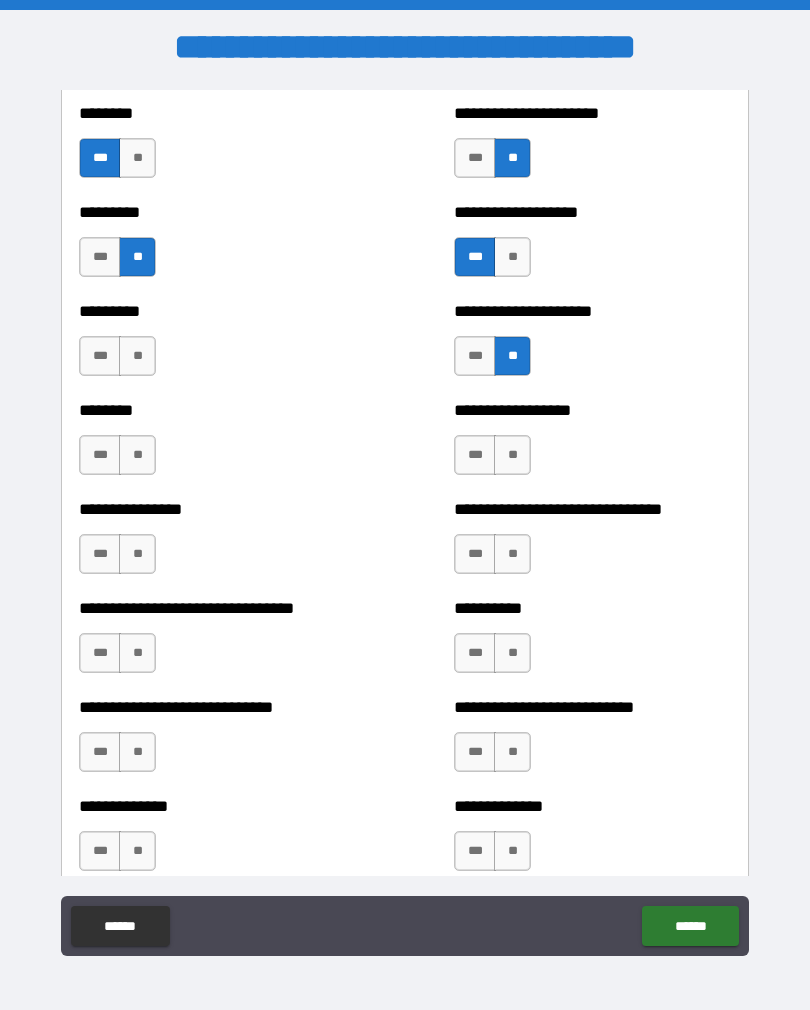 click on "**" at bounding box center (512, 455) 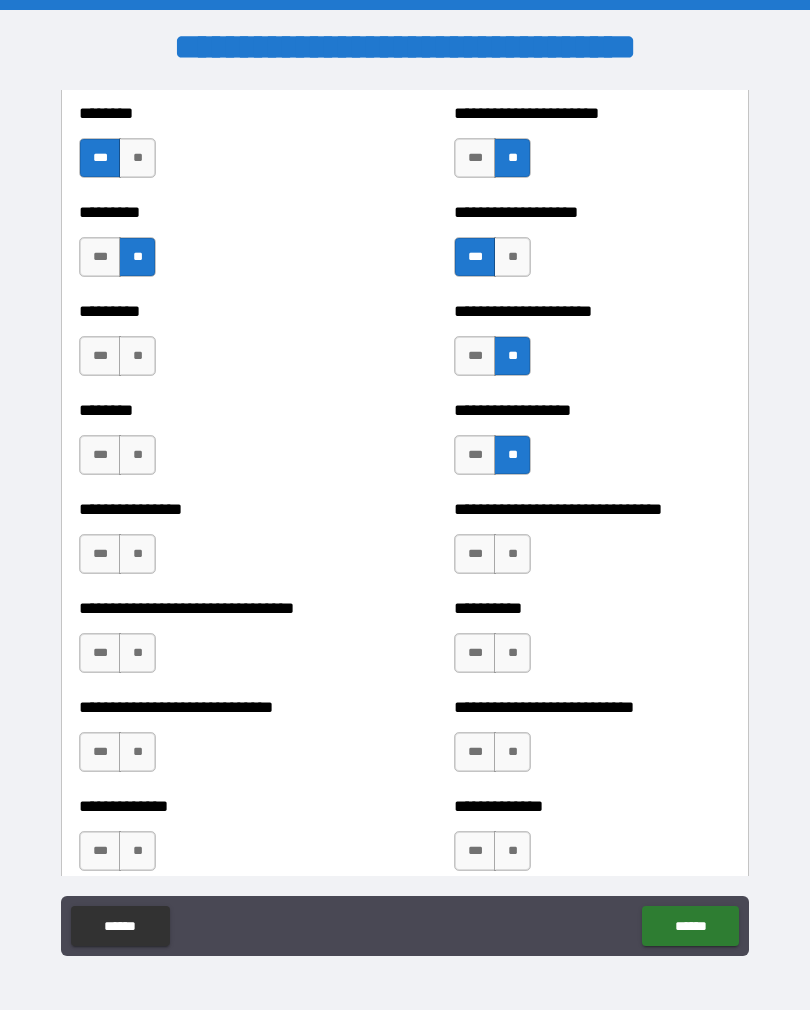 click on "***" at bounding box center [475, 554] 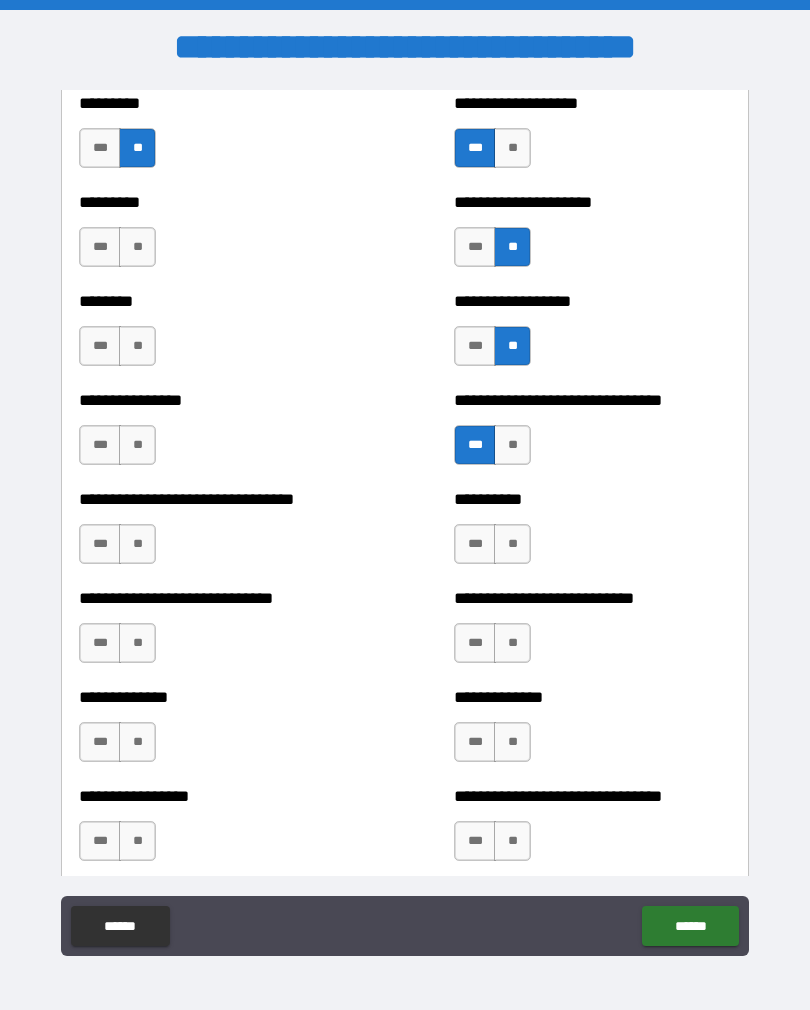 scroll, scrollTop: 7235, scrollLeft: 0, axis: vertical 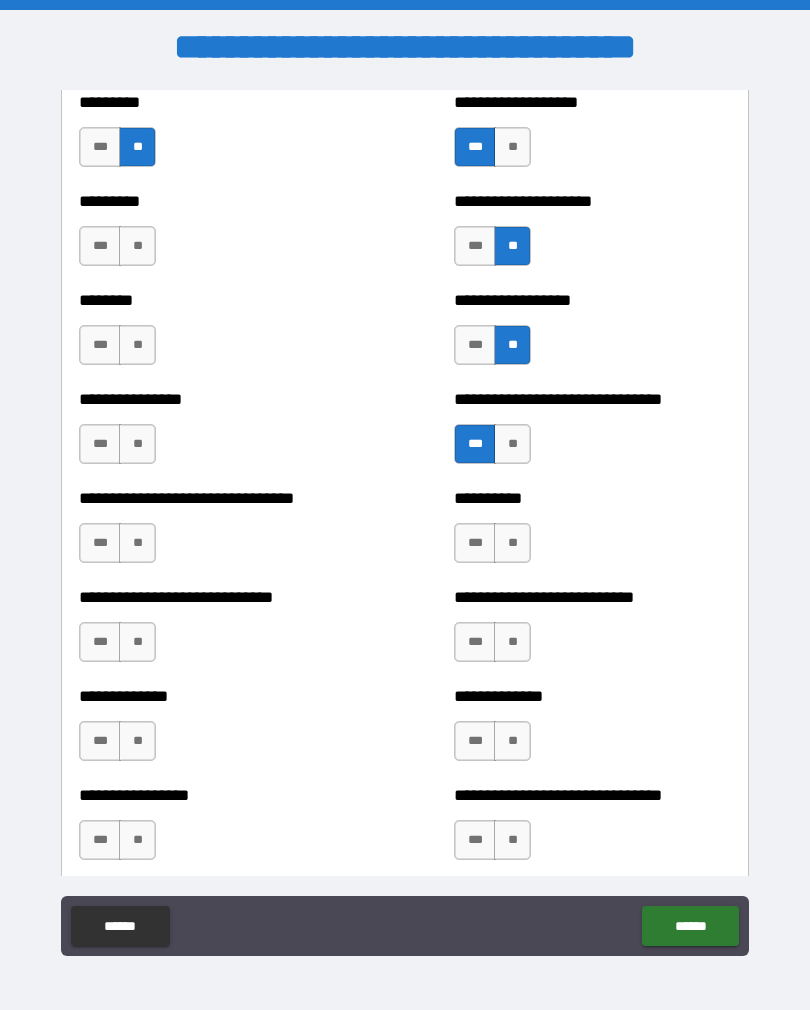 click on "**" at bounding box center (137, 246) 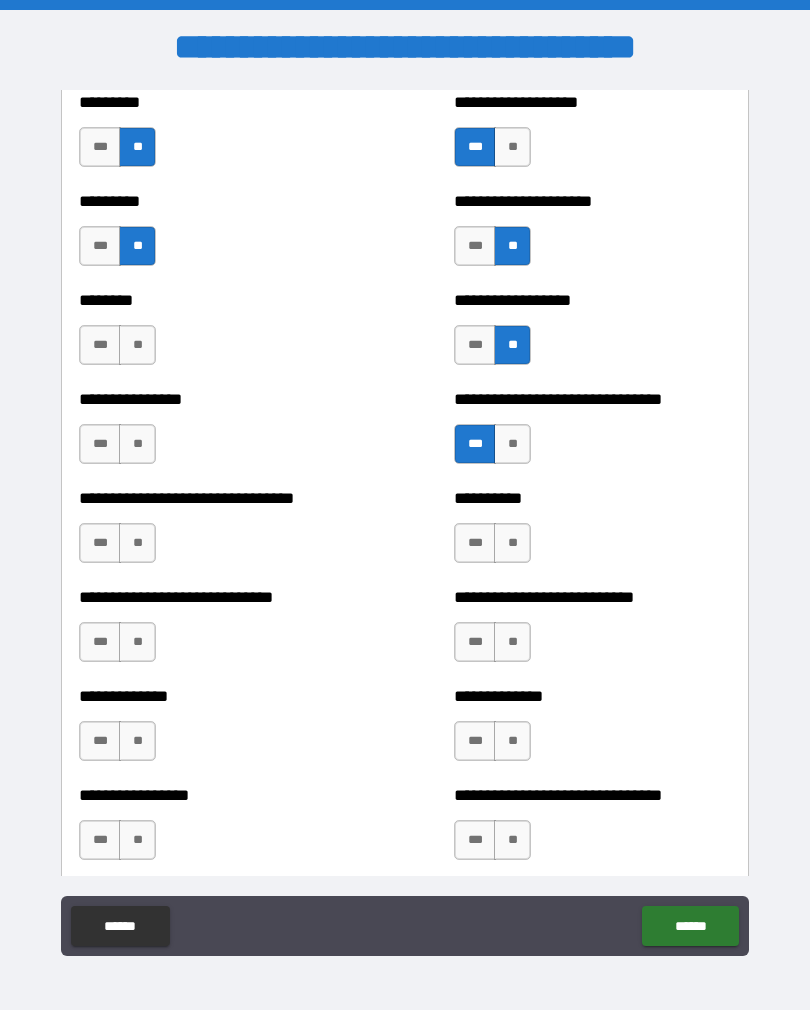 click on "**" at bounding box center [137, 345] 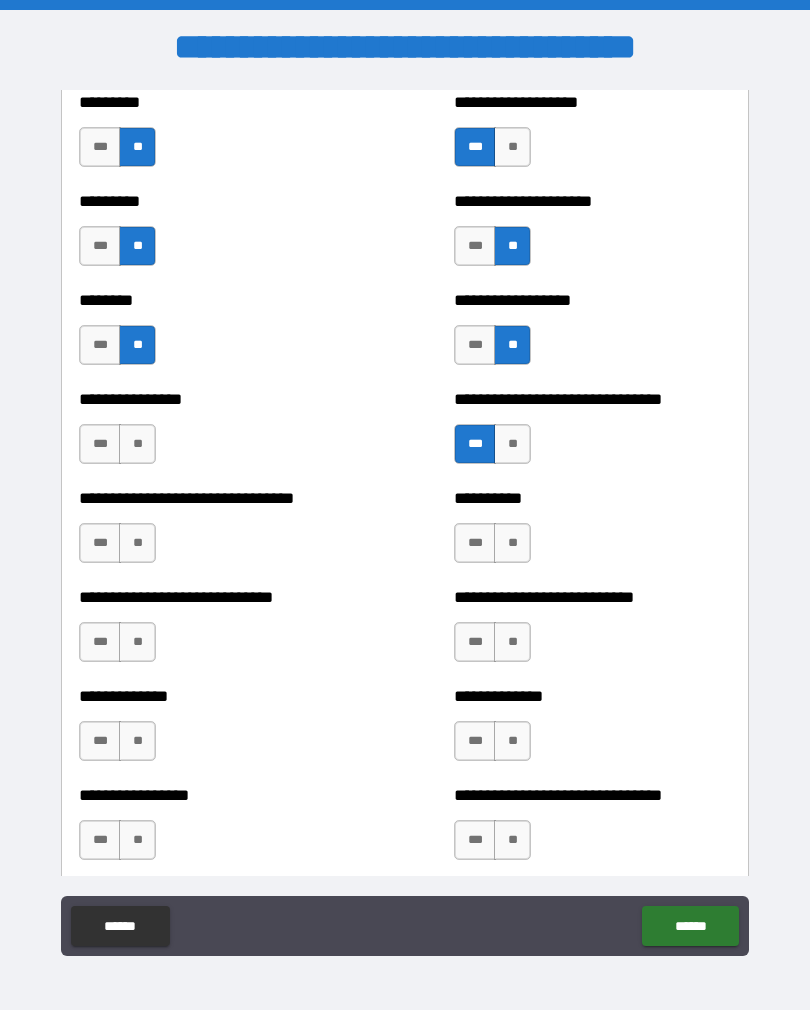 click on "**" at bounding box center (137, 444) 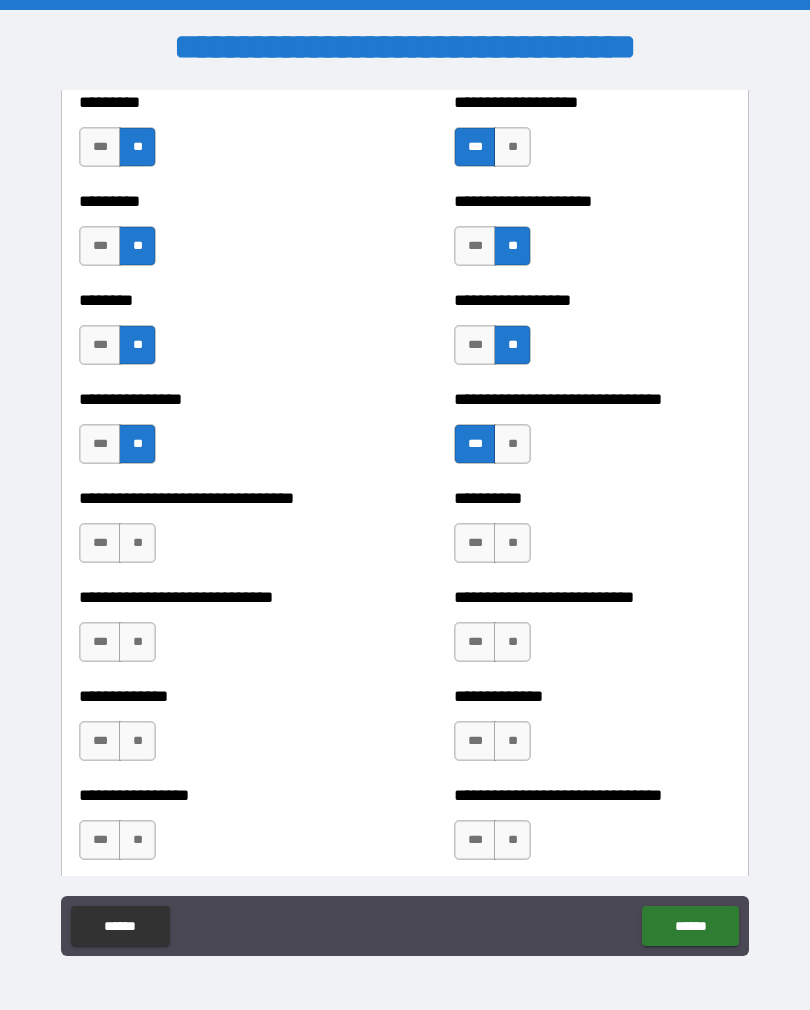 click on "**" at bounding box center (137, 543) 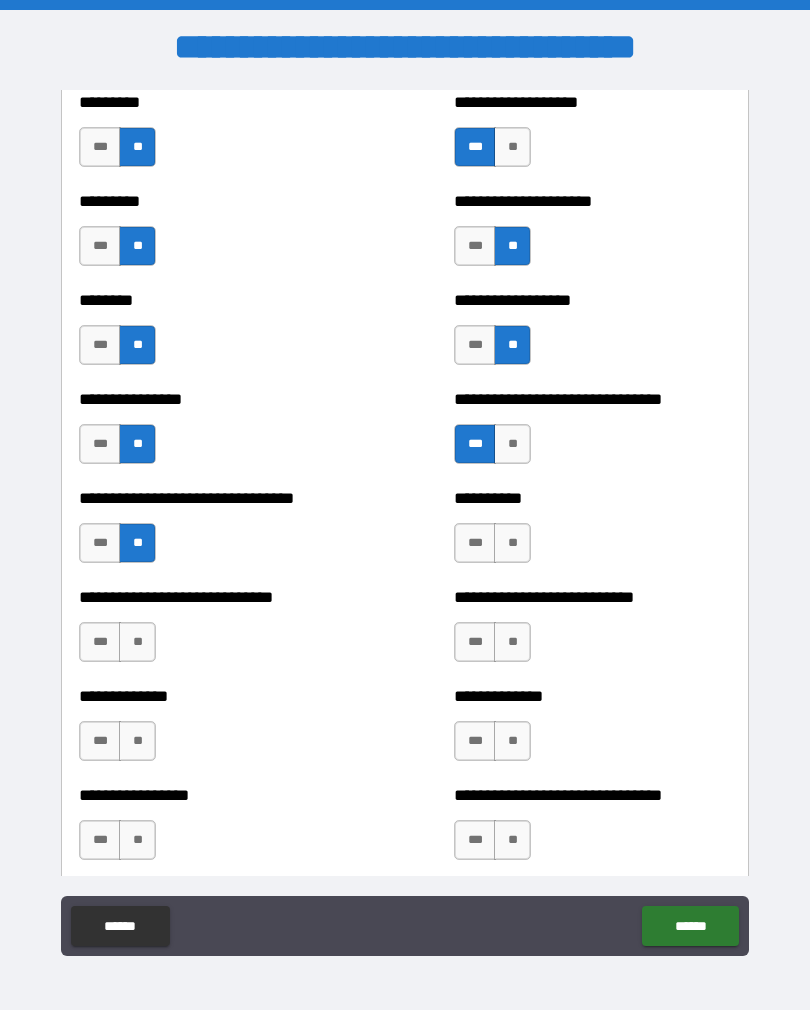 click on "**" at bounding box center [137, 642] 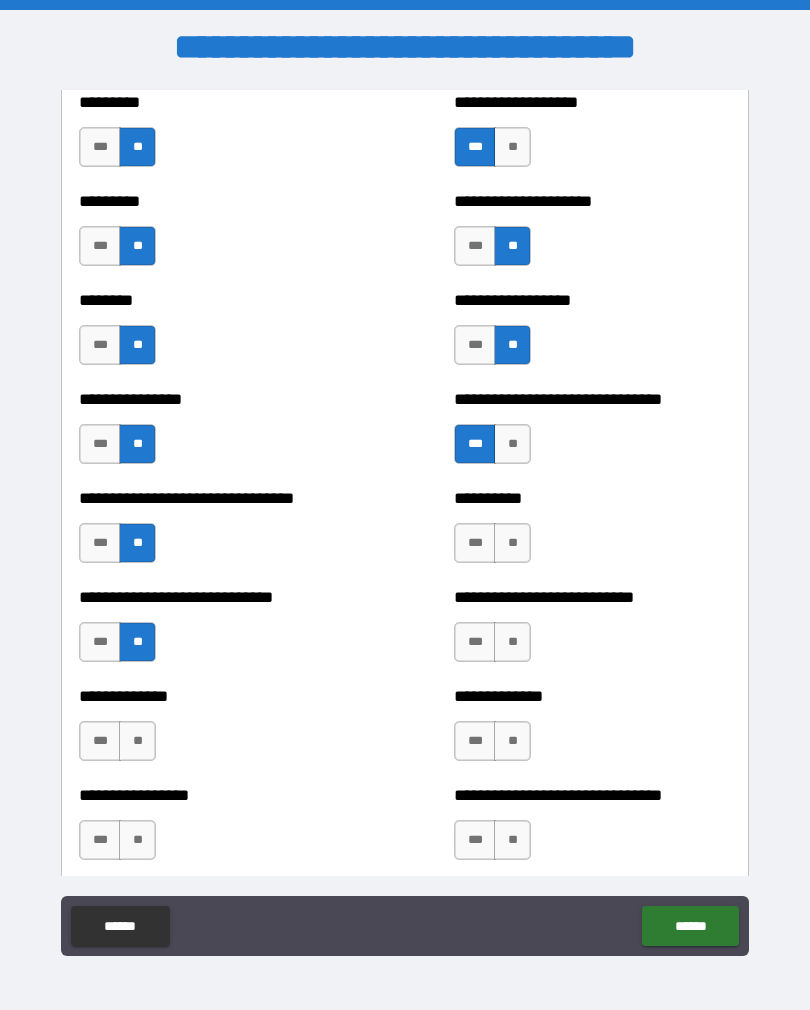 click on "**" at bounding box center (137, 741) 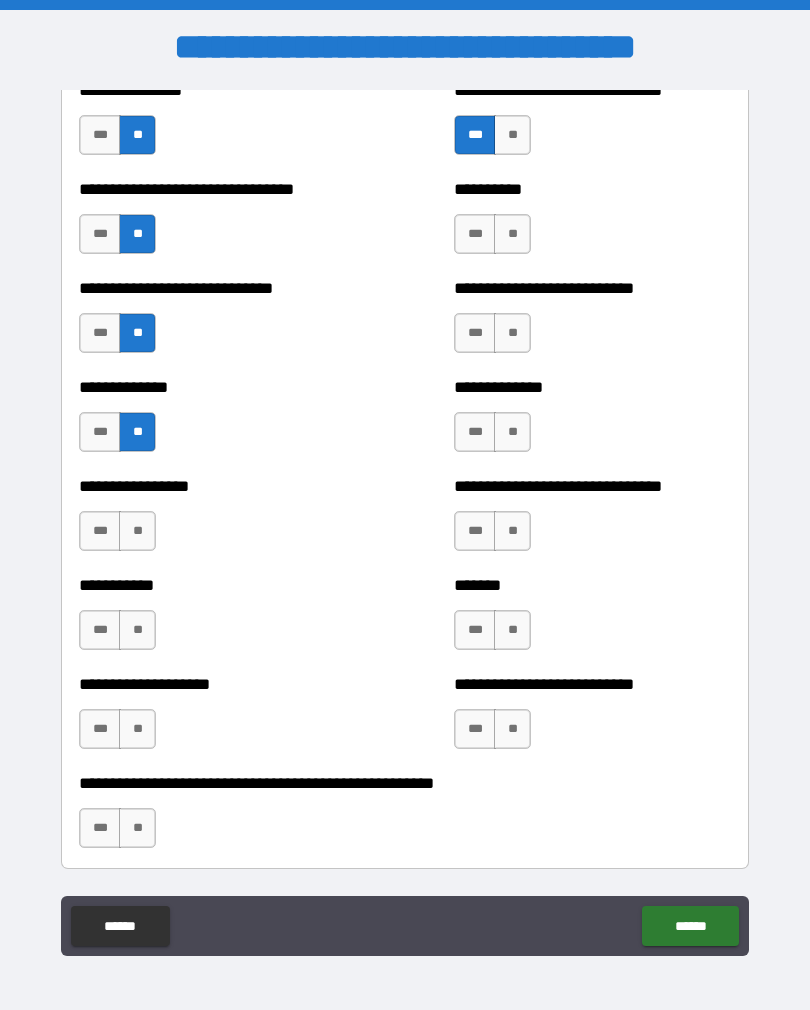 scroll, scrollTop: 7546, scrollLeft: 0, axis: vertical 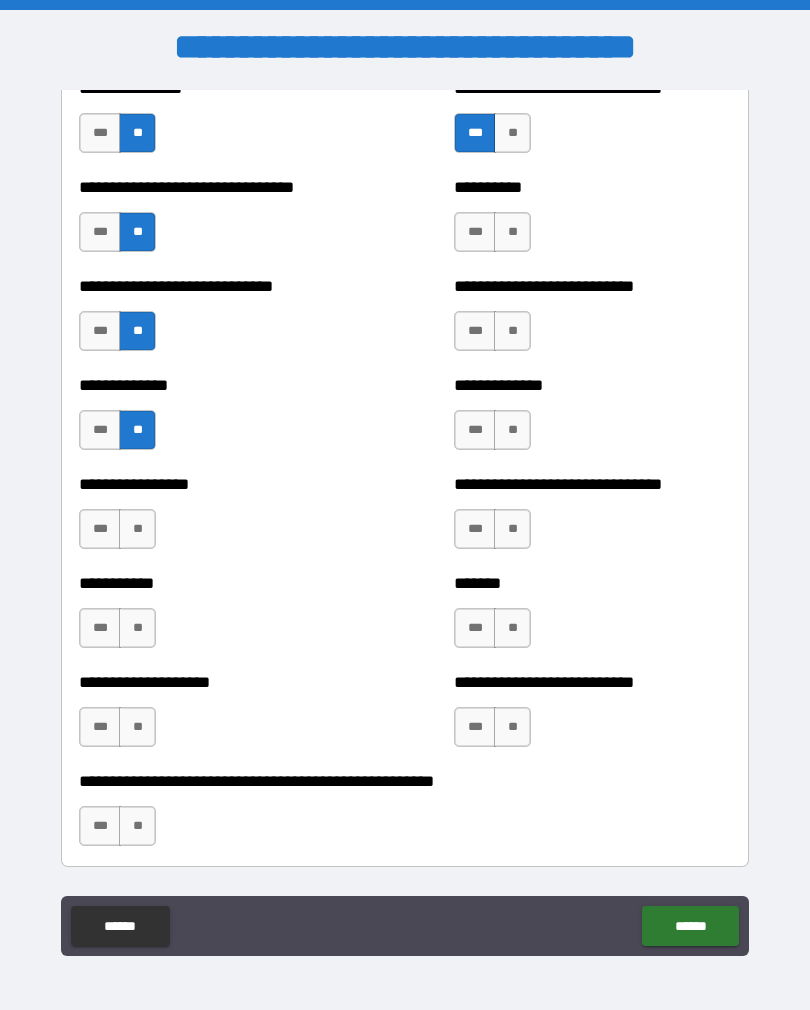 click on "**" at bounding box center (137, 529) 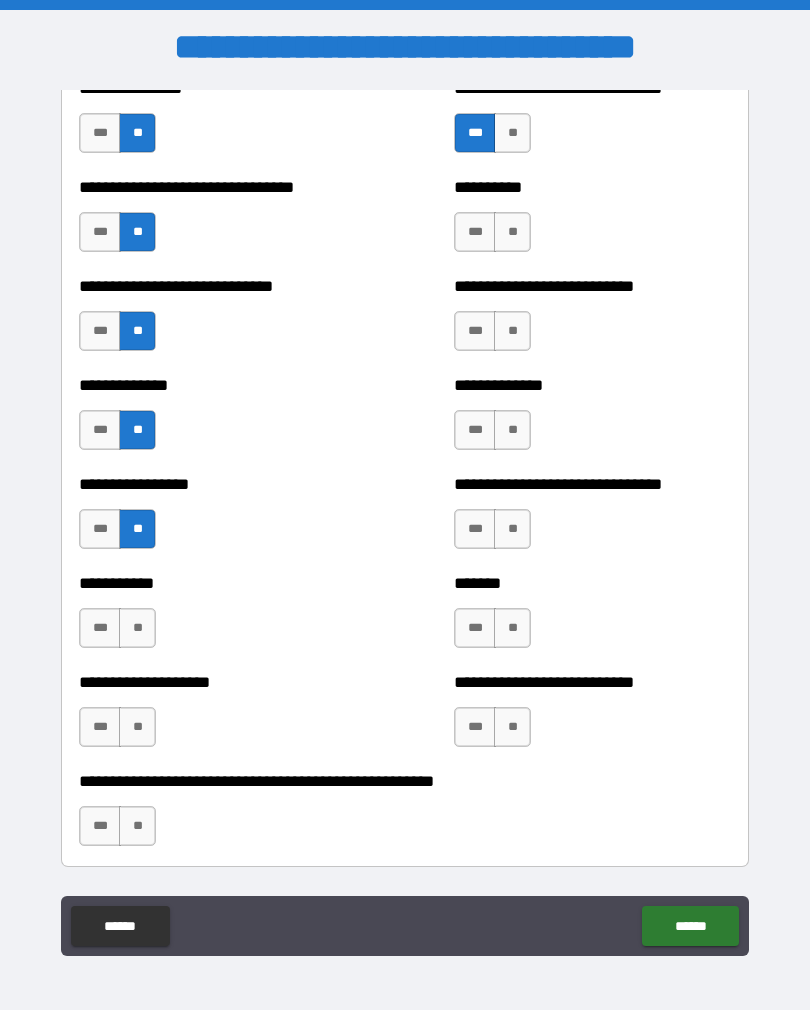 click on "**" at bounding box center [137, 628] 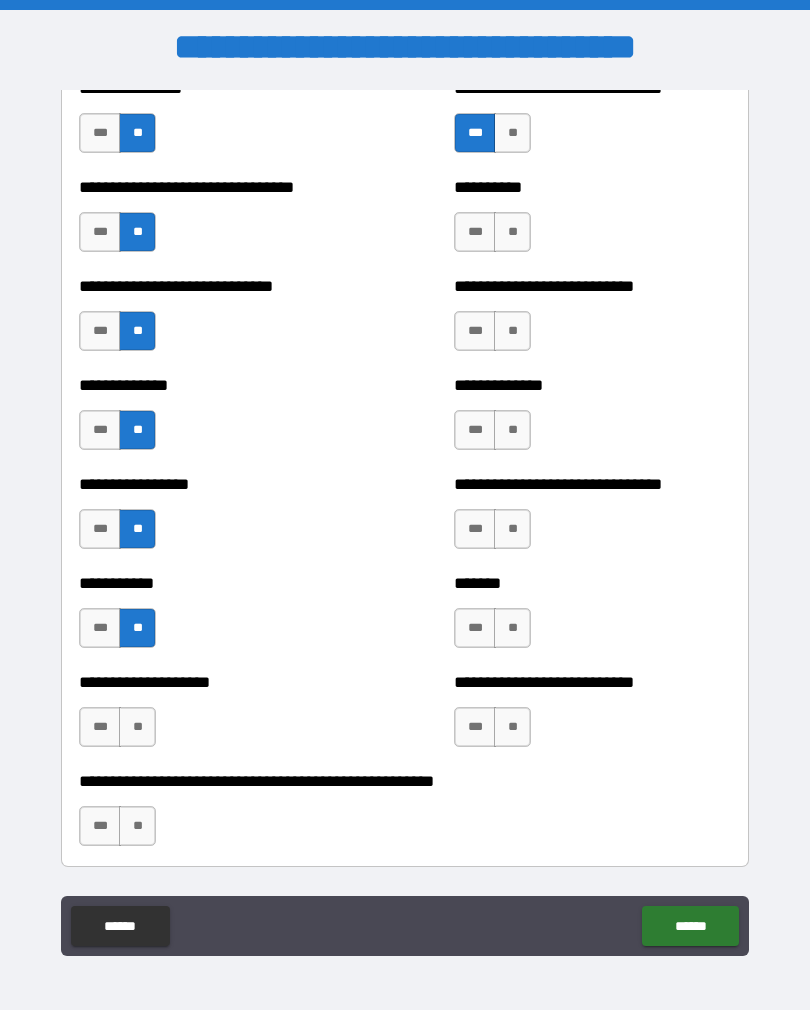 click on "**" at bounding box center [137, 727] 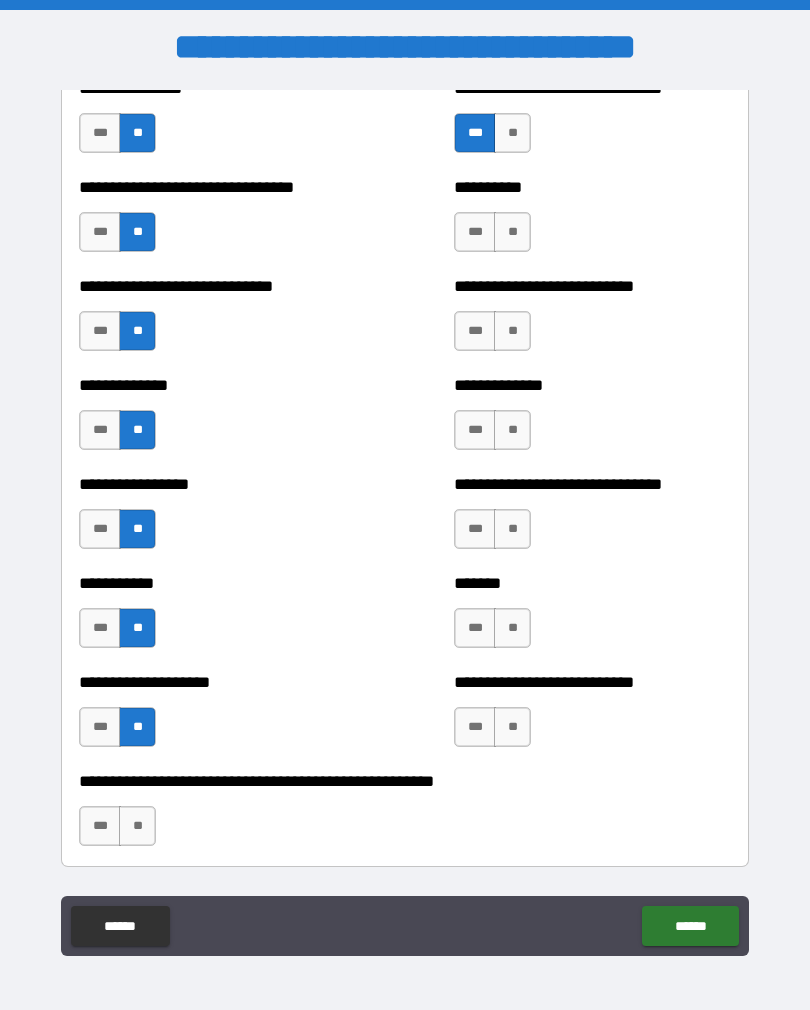 click on "**" at bounding box center (137, 826) 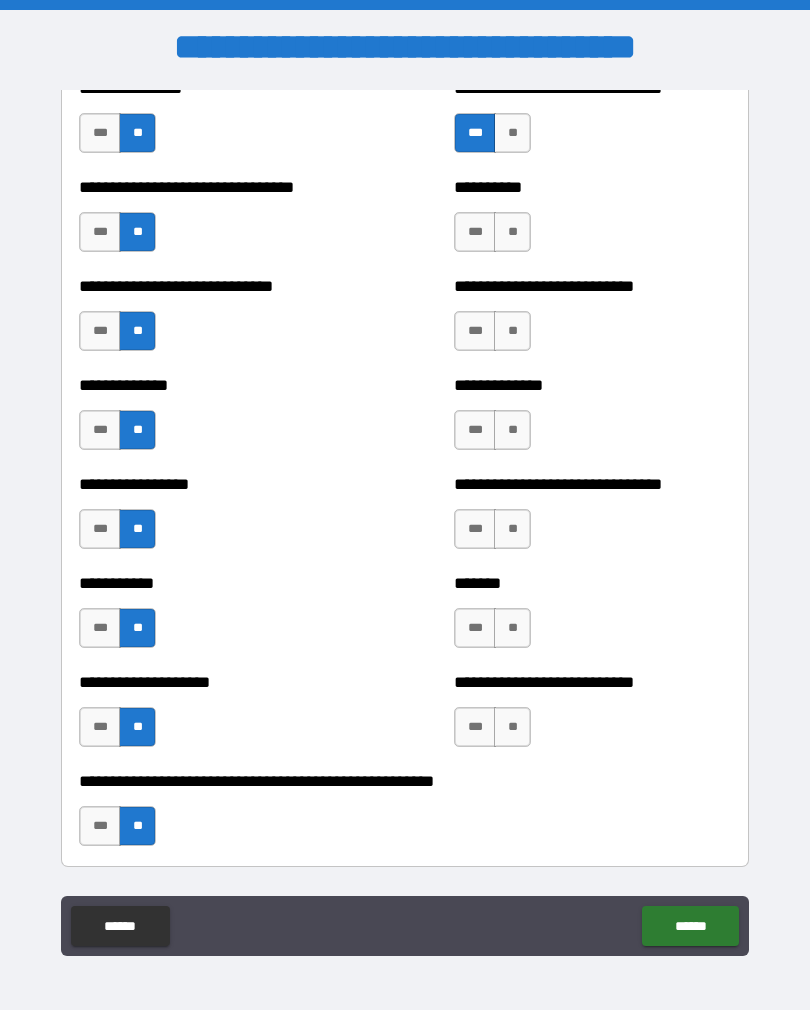 click on "**" at bounding box center (512, 727) 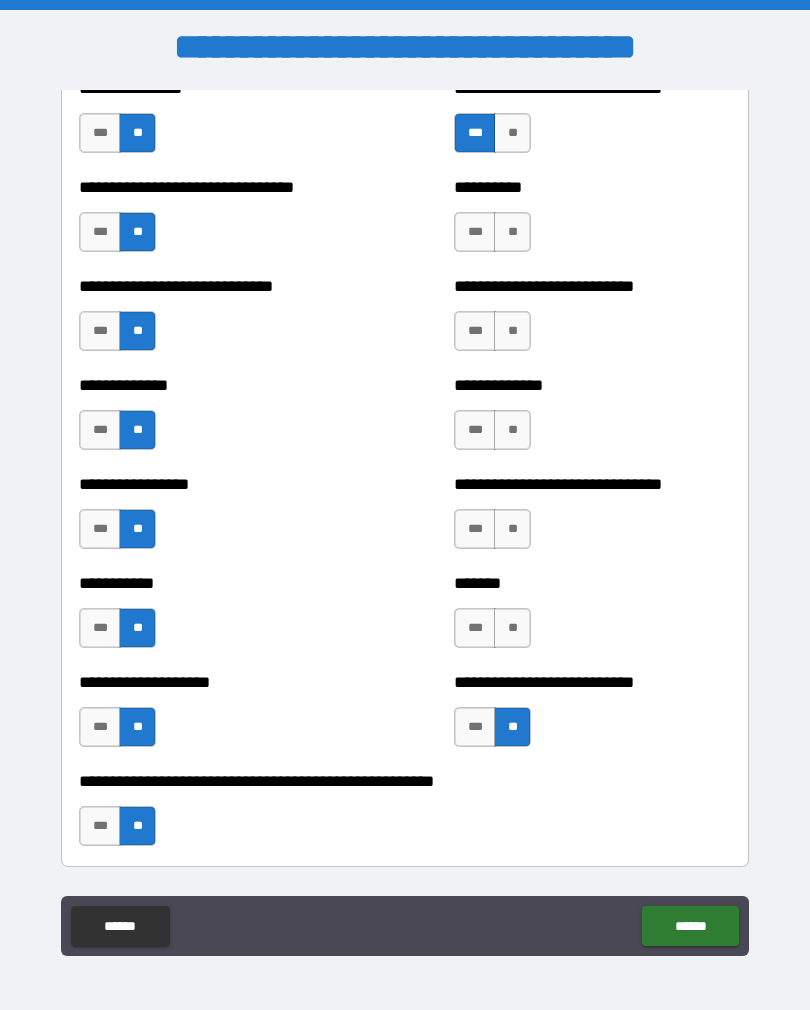 click on "**********" at bounding box center (592, 717) 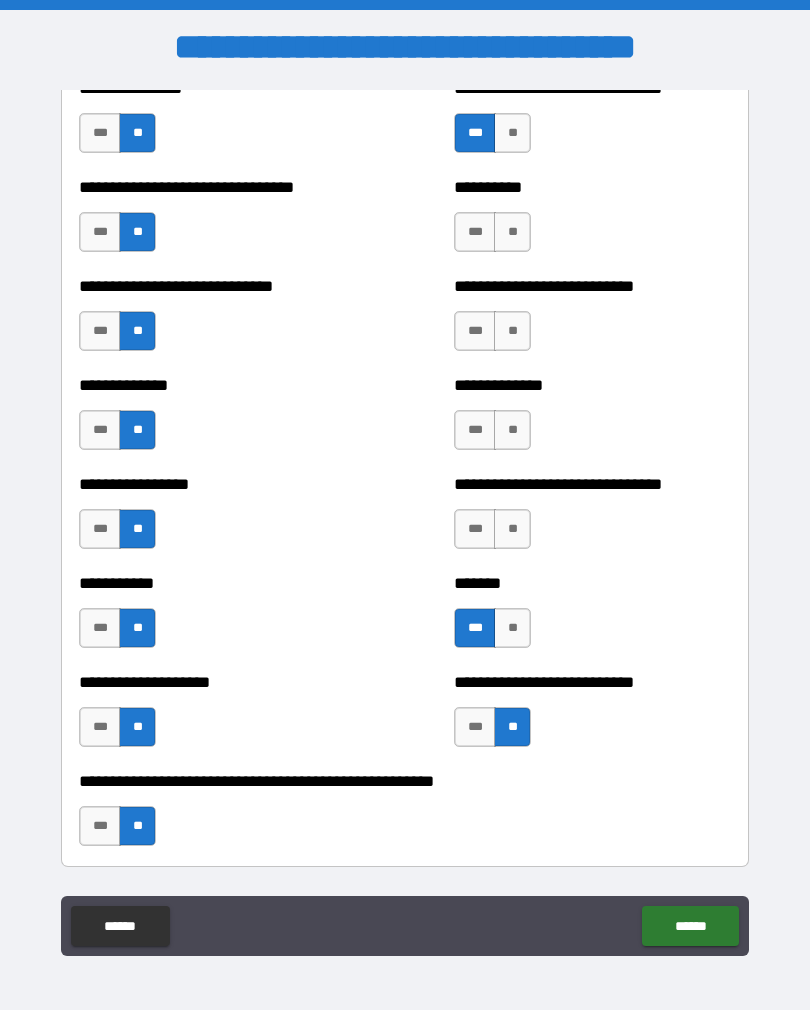 click on "**" at bounding box center (512, 529) 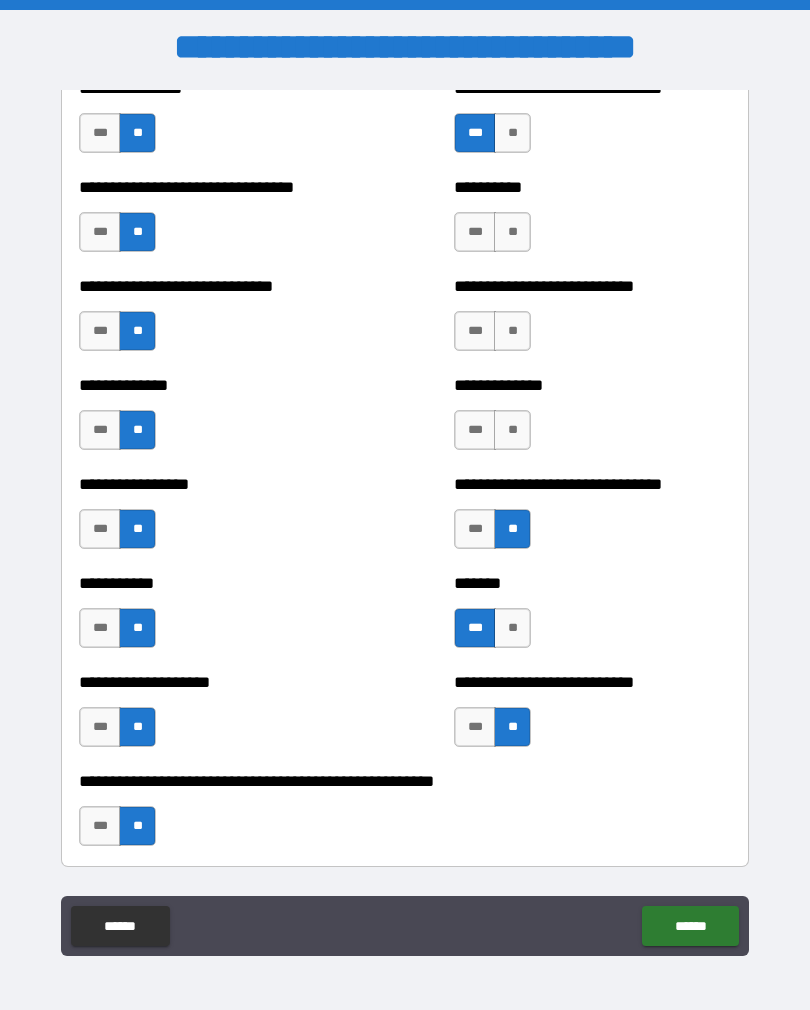 click on "**" at bounding box center [512, 430] 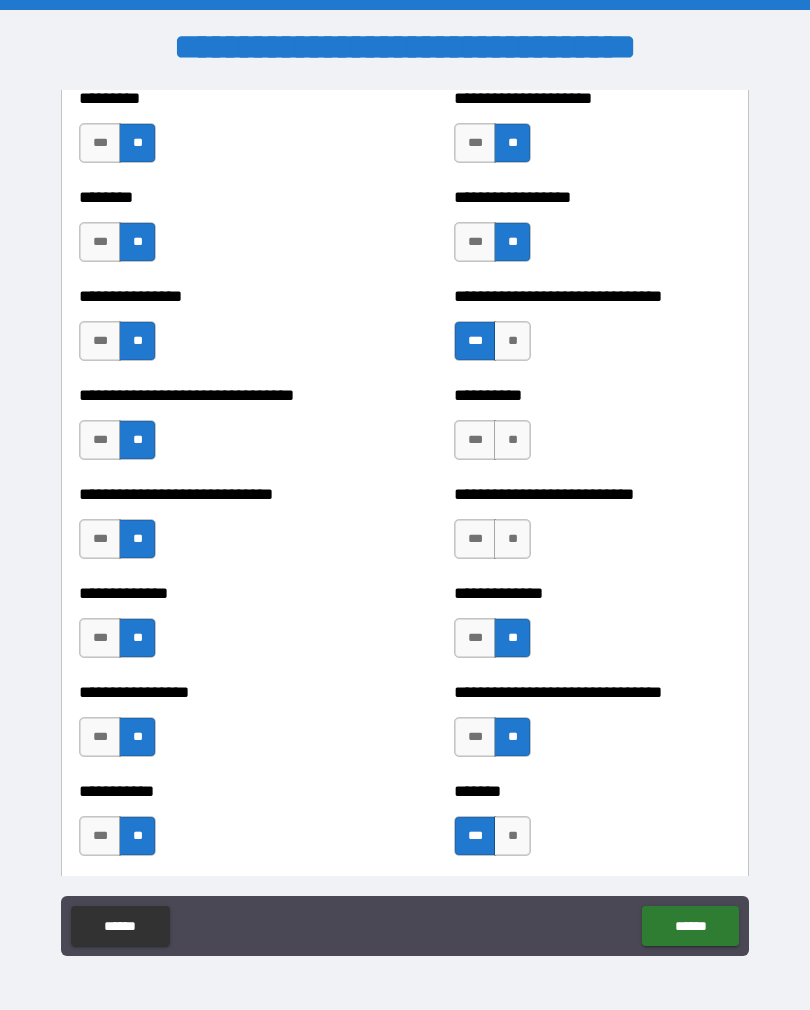 scroll, scrollTop: 7331, scrollLeft: 0, axis: vertical 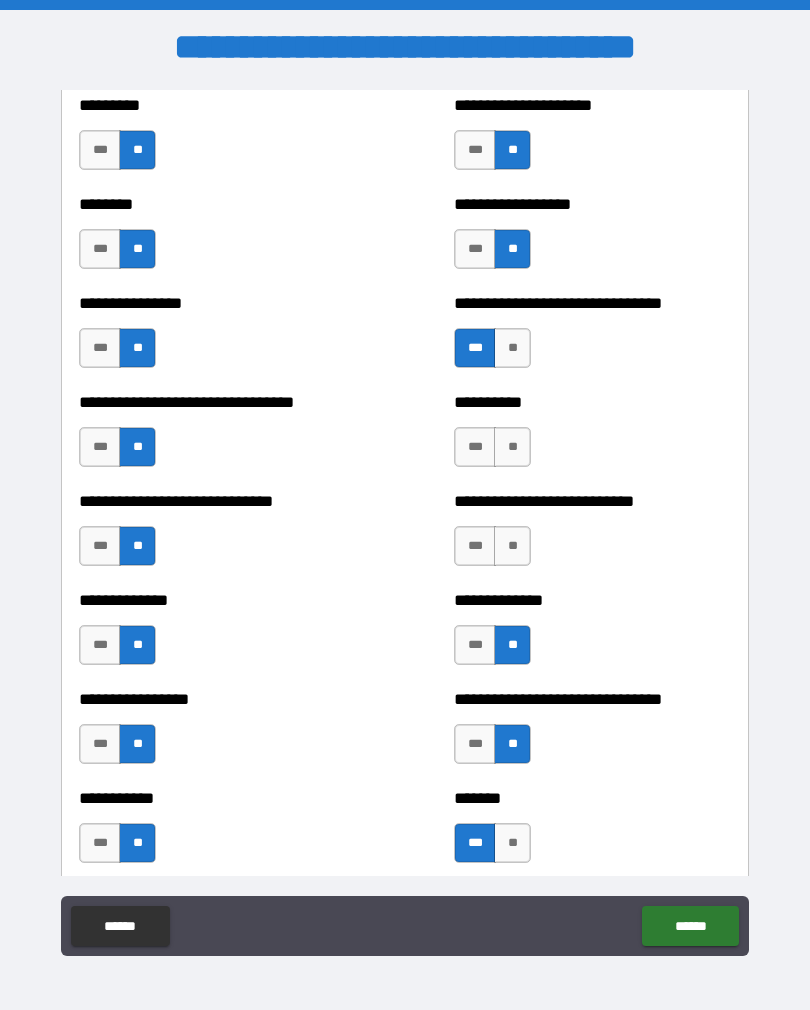 click on "**" at bounding box center [512, 546] 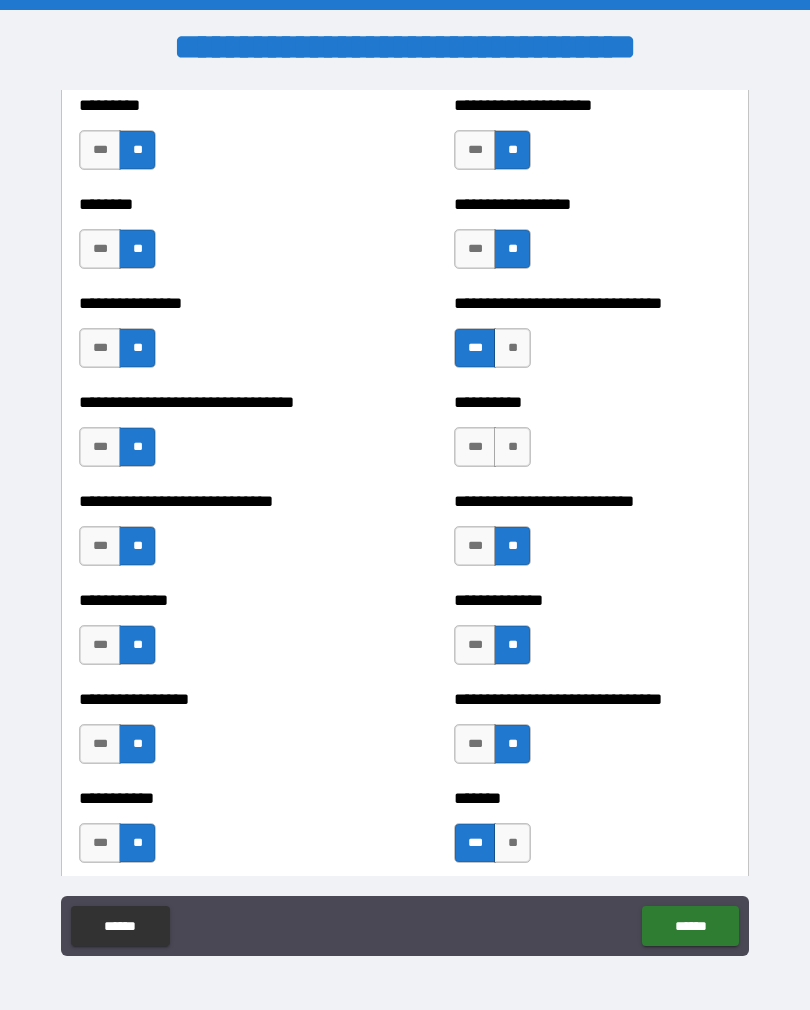 click on "**" at bounding box center (512, 447) 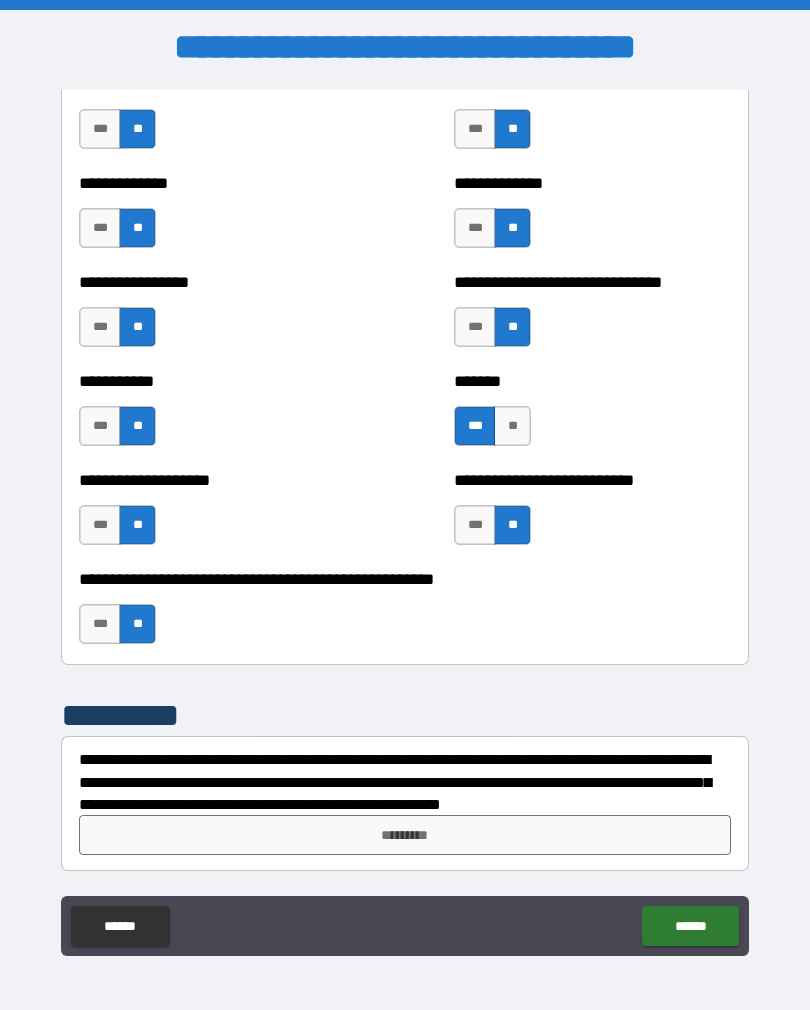 scroll, scrollTop: 7748, scrollLeft: 0, axis: vertical 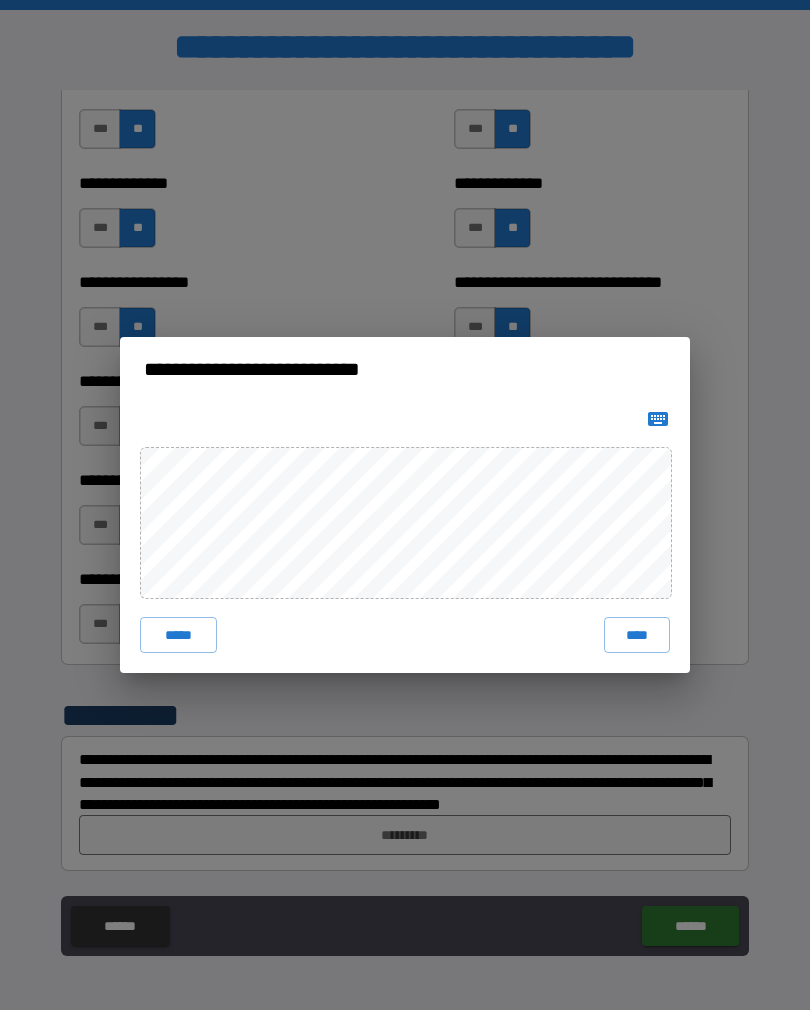 click on "****" at bounding box center [637, 635] 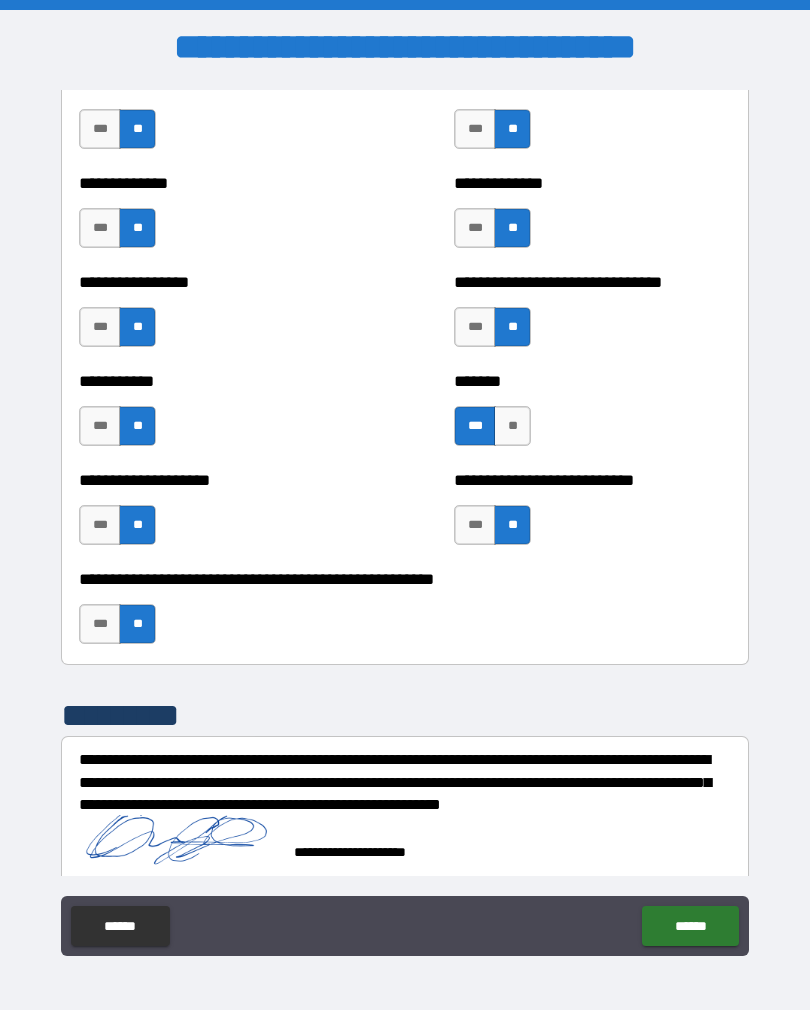 scroll, scrollTop: 7738, scrollLeft: 0, axis: vertical 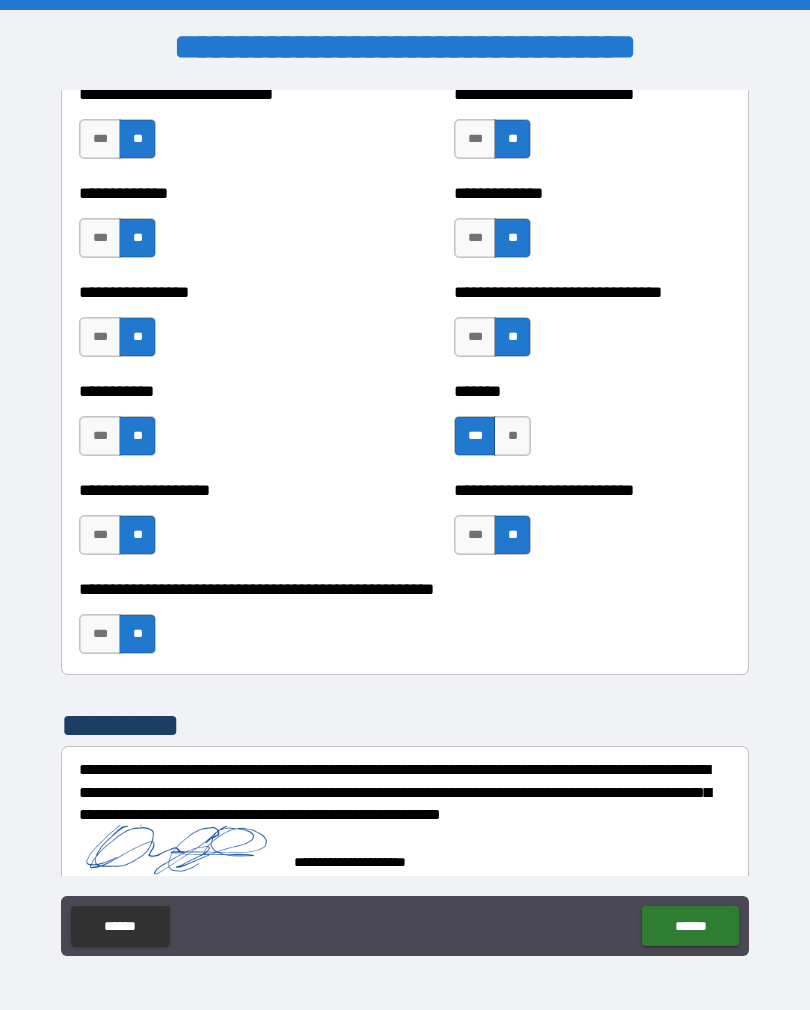 click on "******" at bounding box center [690, 926] 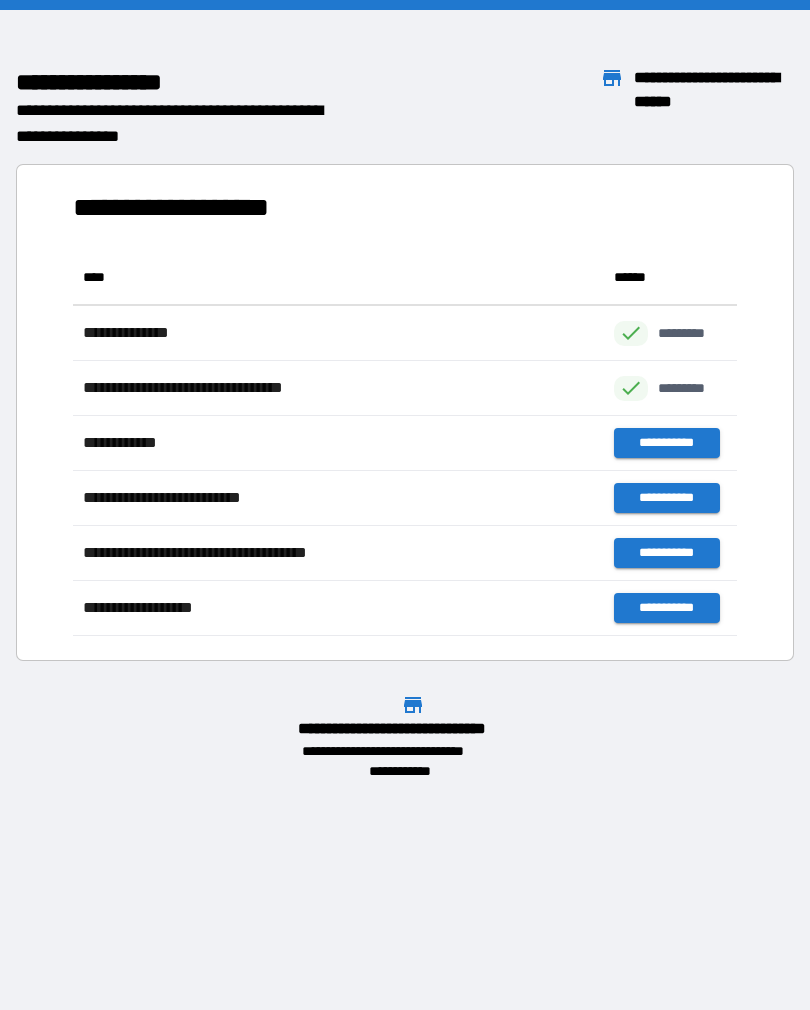 scroll, scrollTop: 1, scrollLeft: 1, axis: both 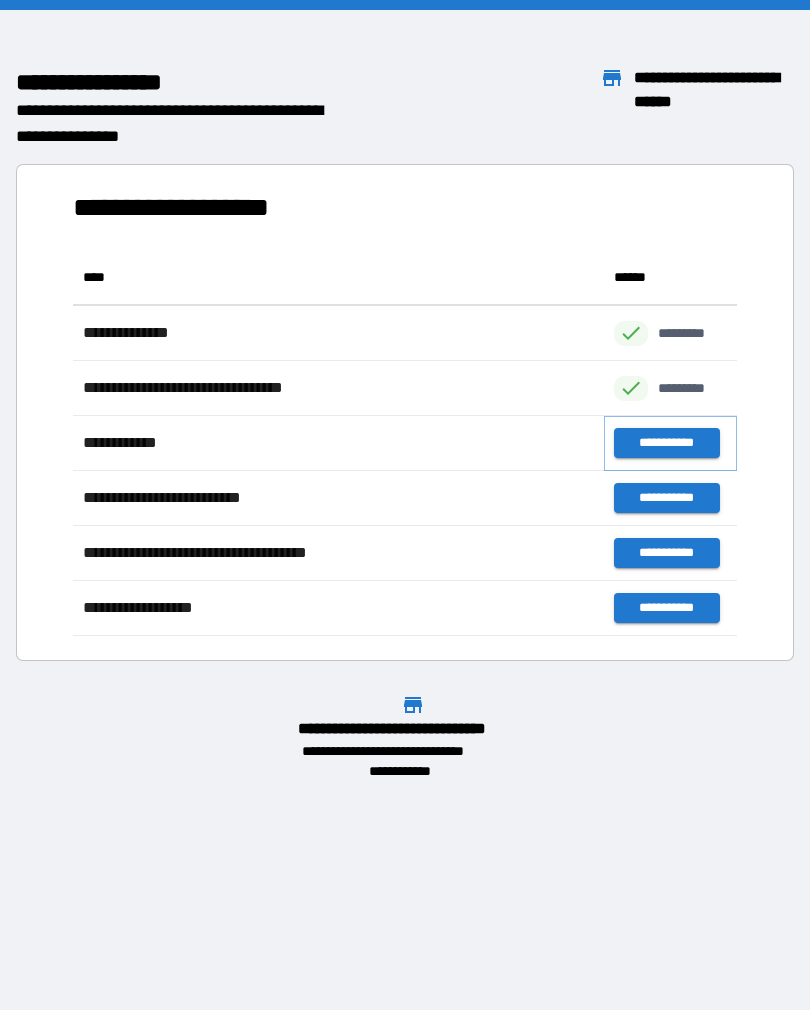 click on "**********" at bounding box center [666, 443] 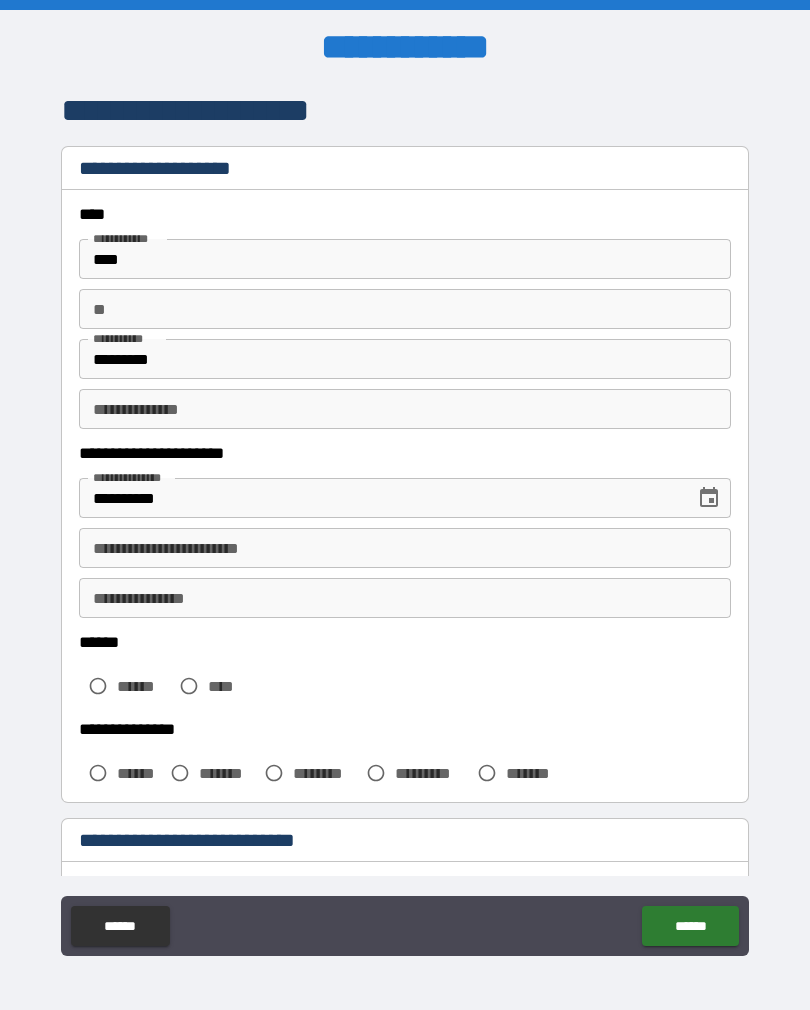 click on "**********" at bounding box center [405, 548] 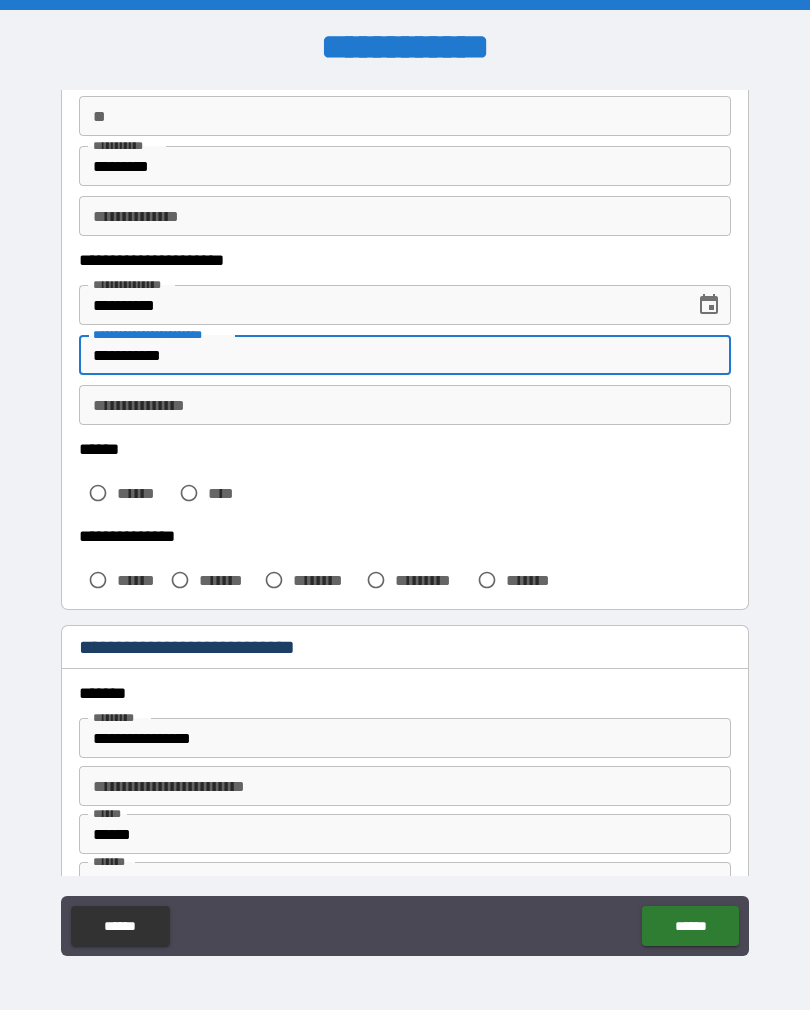 scroll, scrollTop: 219, scrollLeft: 0, axis: vertical 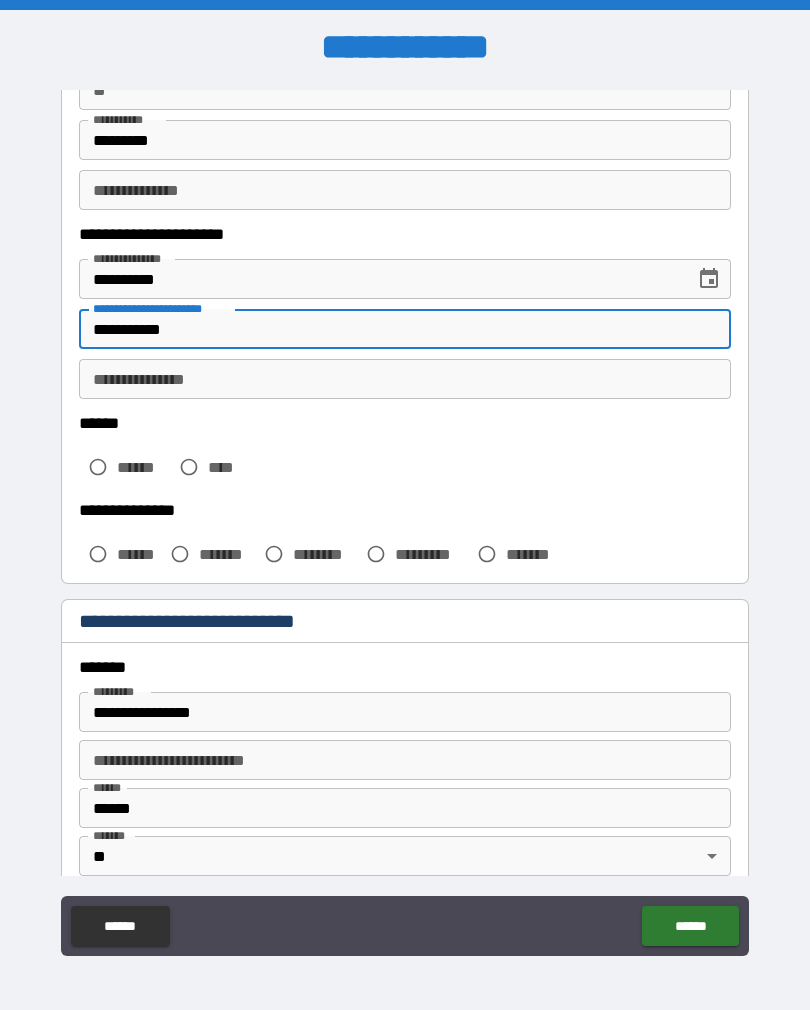 type on "**********" 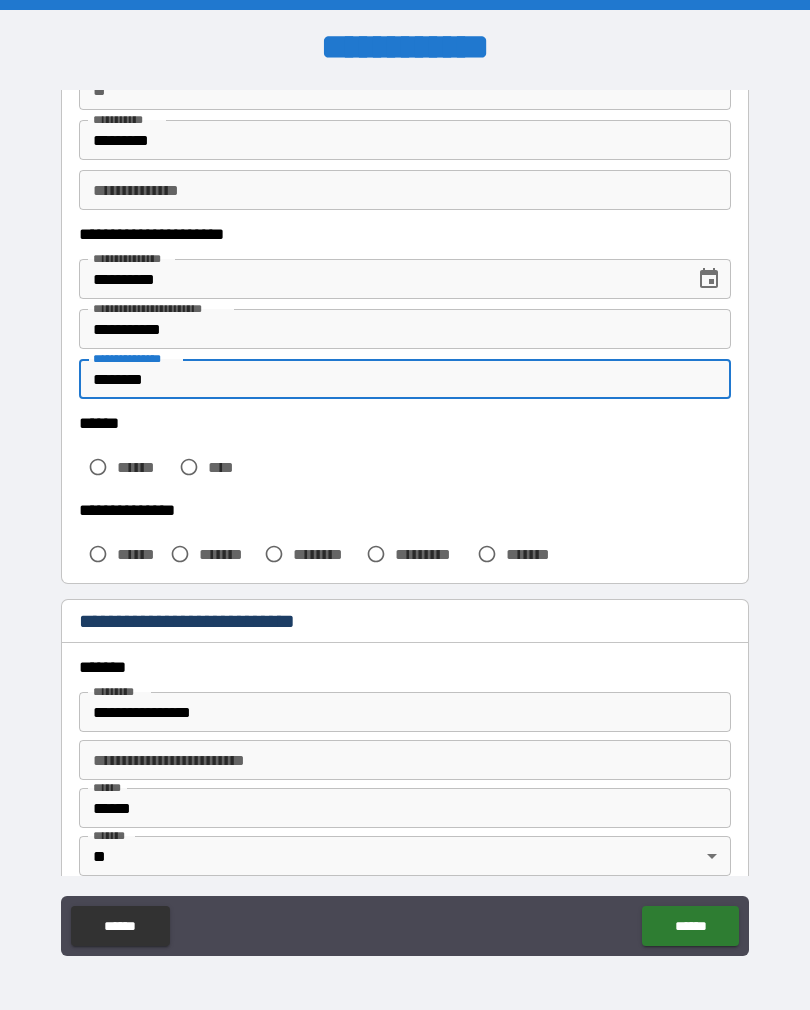 type on "********" 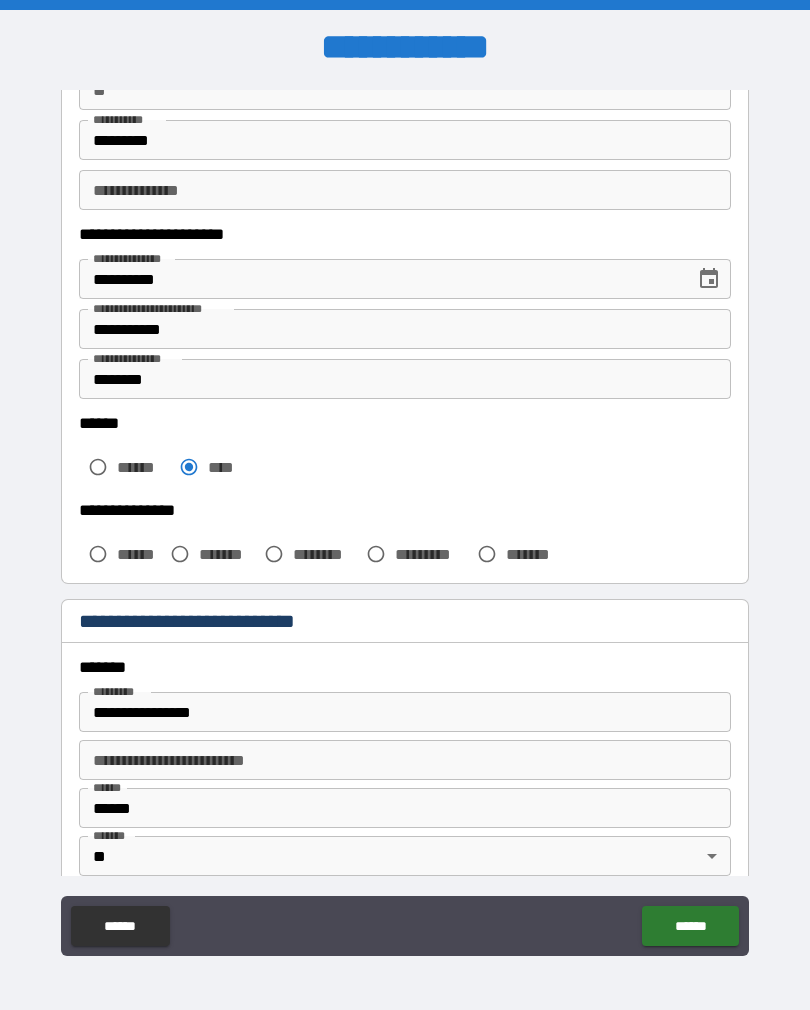 click on "**********" at bounding box center (405, 329) 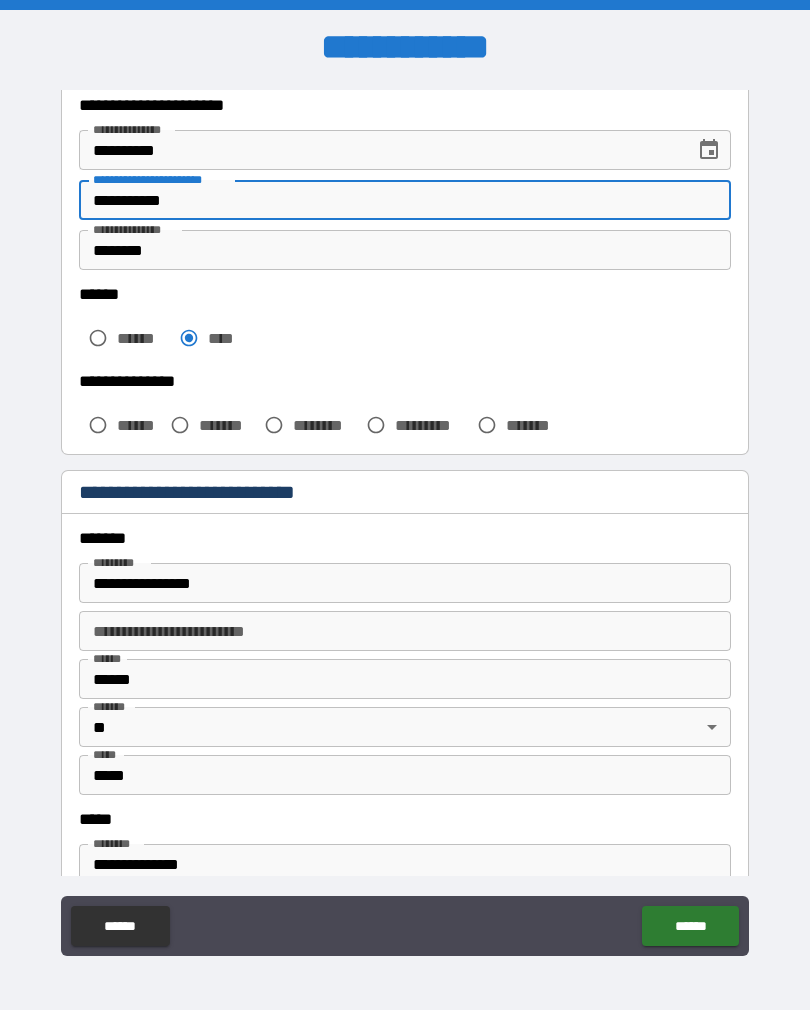 scroll, scrollTop: 351, scrollLeft: 0, axis: vertical 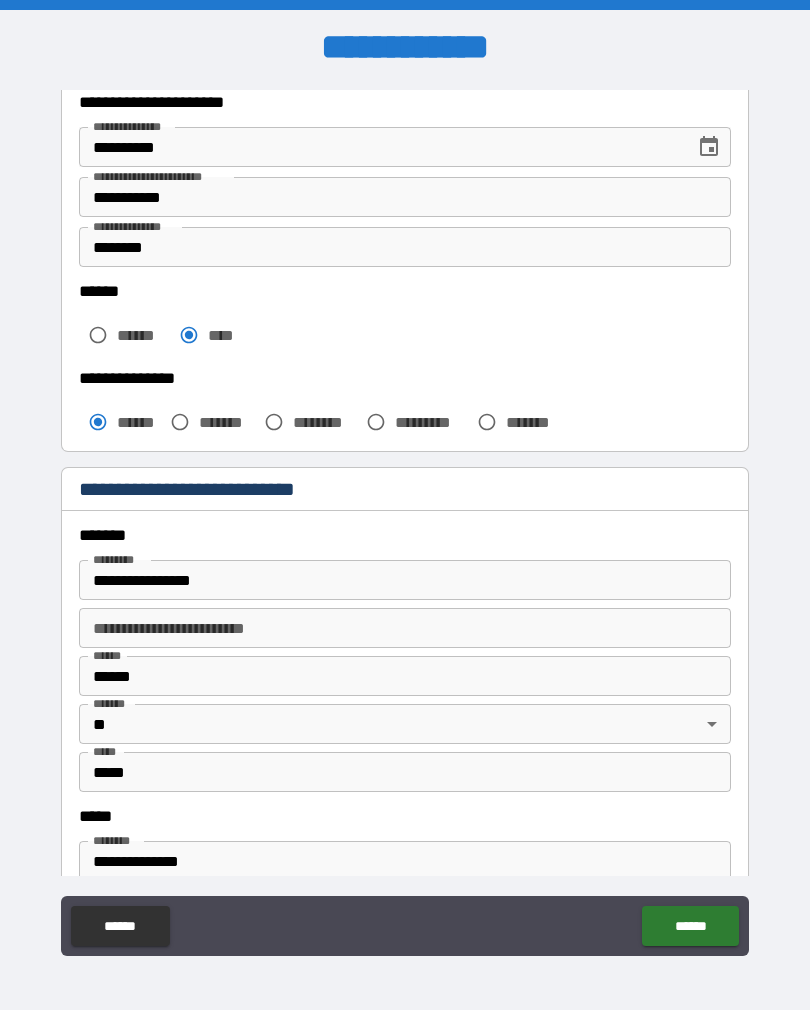 click on "**********" at bounding box center [405, 580] 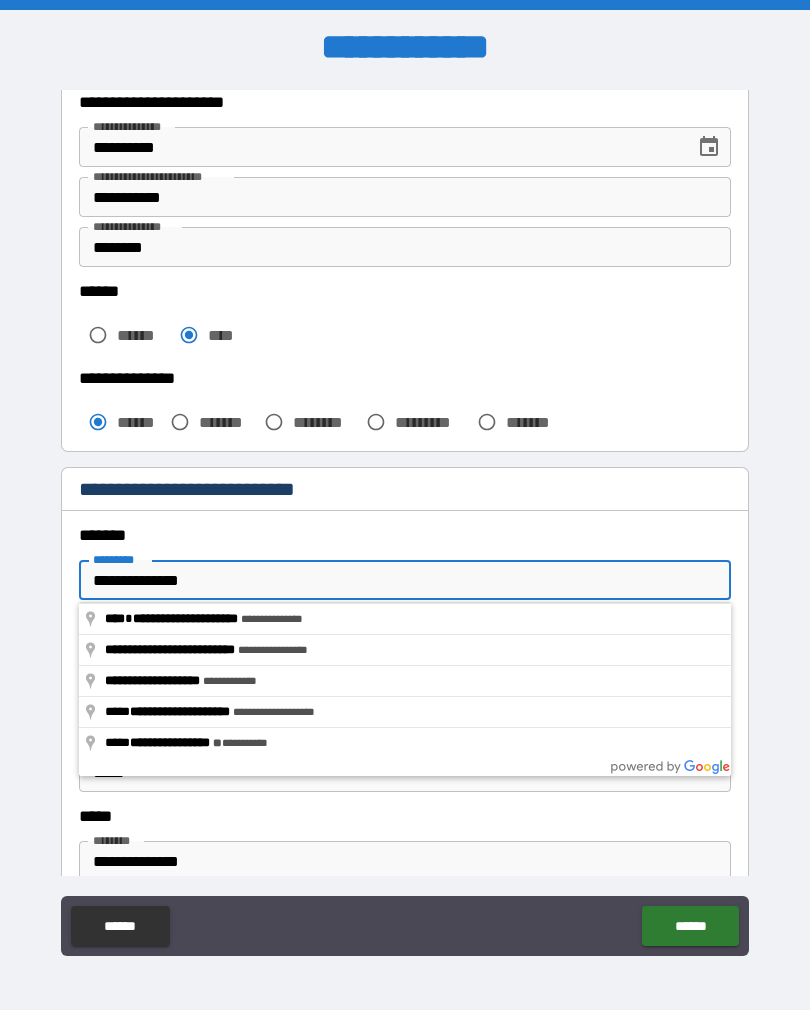 type on "**********" 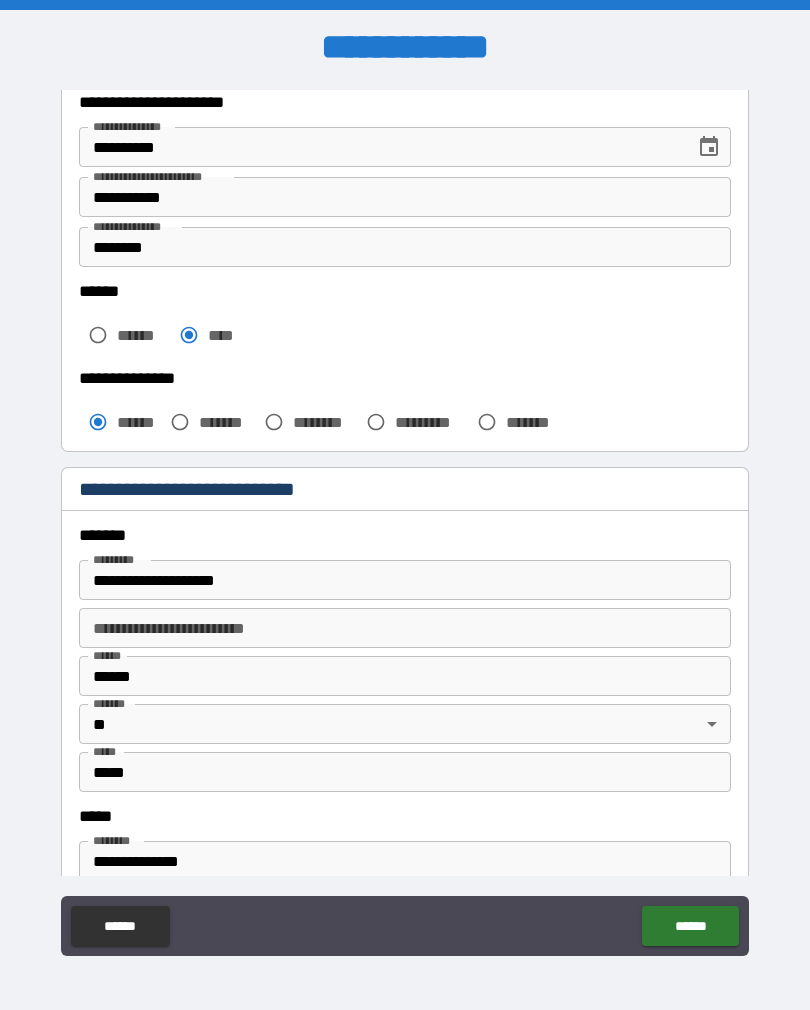 click on "******" at bounding box center (690, 926) 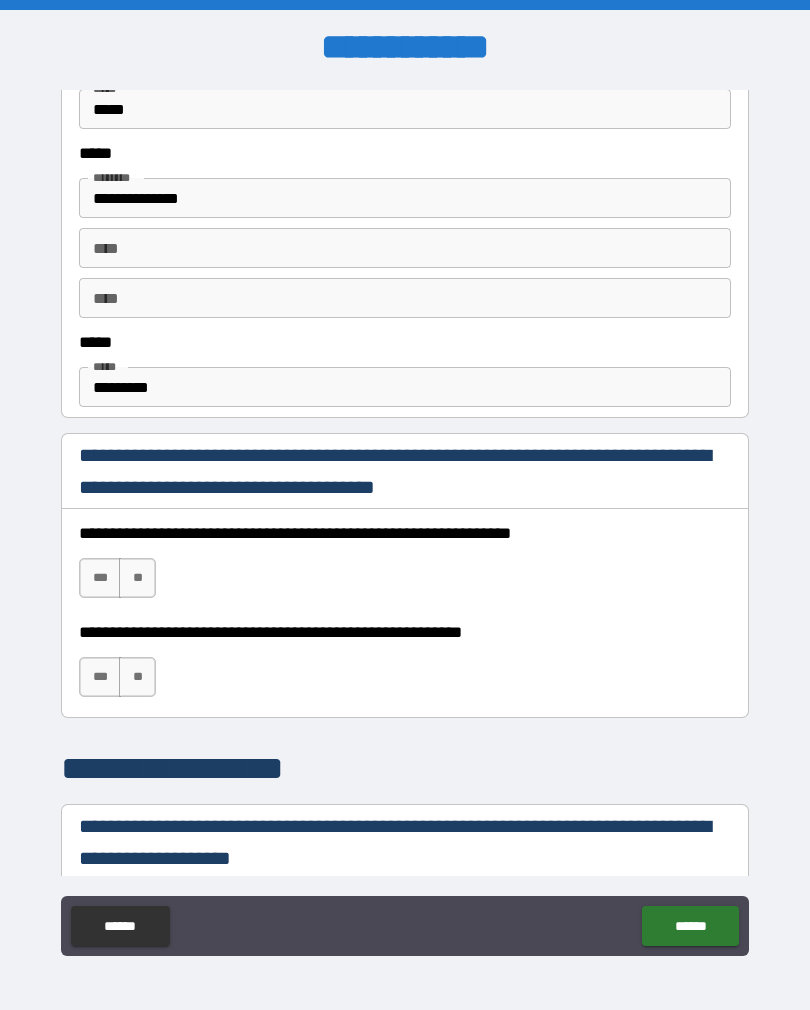 scroll, scrollTop: 1038, scrollLeft: 0, axis: vertical 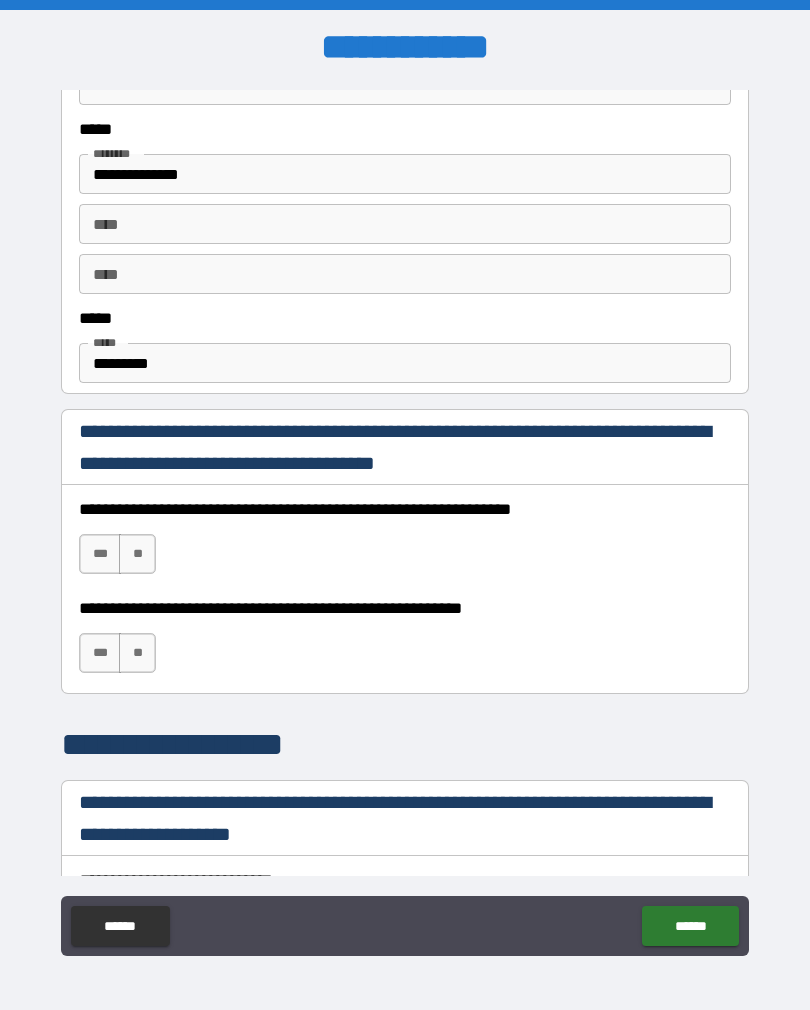 click on "*********" at bounding box center [405, 363] 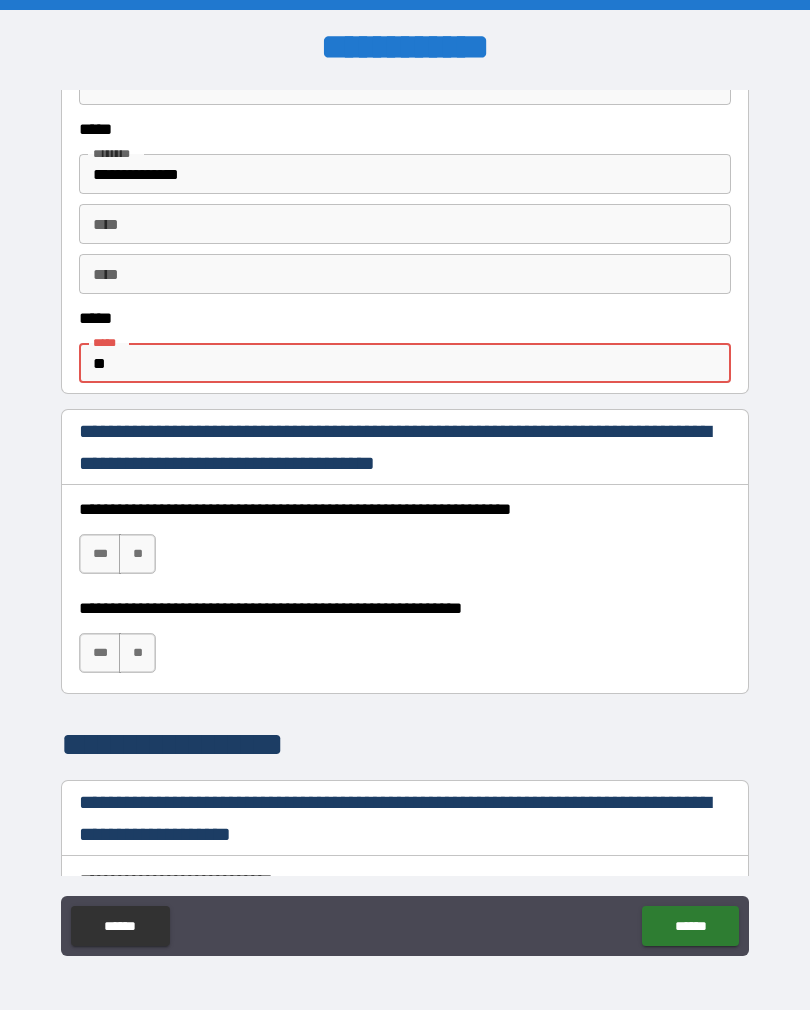 type on "*" 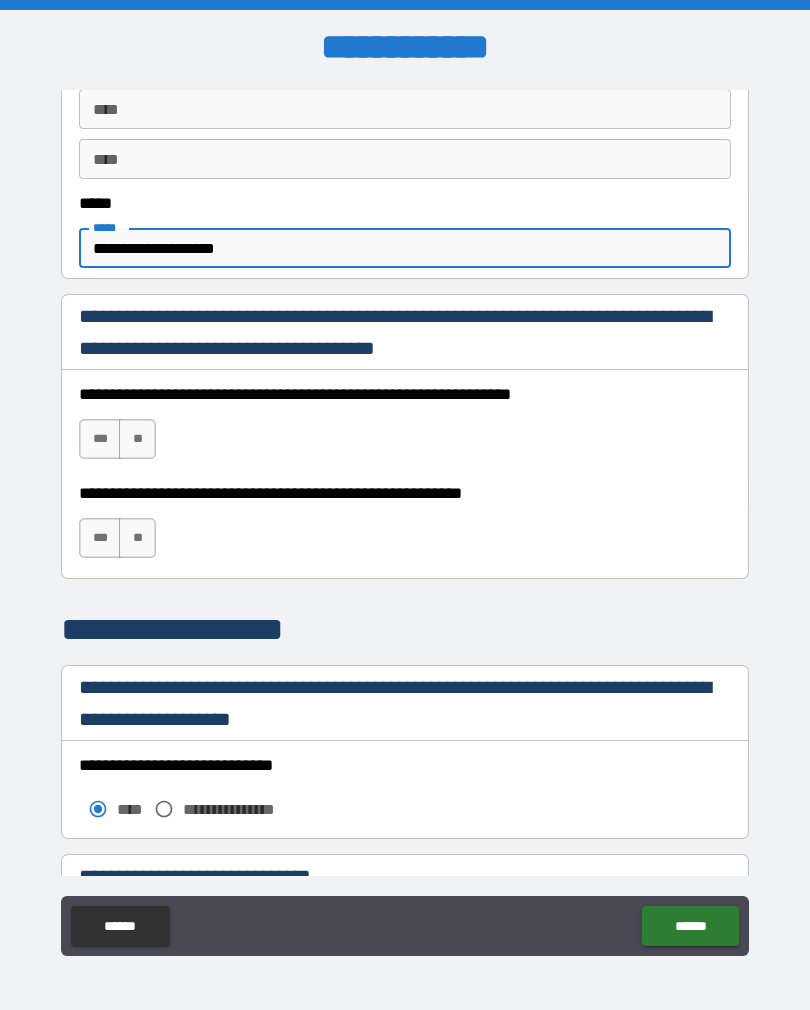 scroll, scrollTop: 1156, scrollLeft: 0, axis: vertical 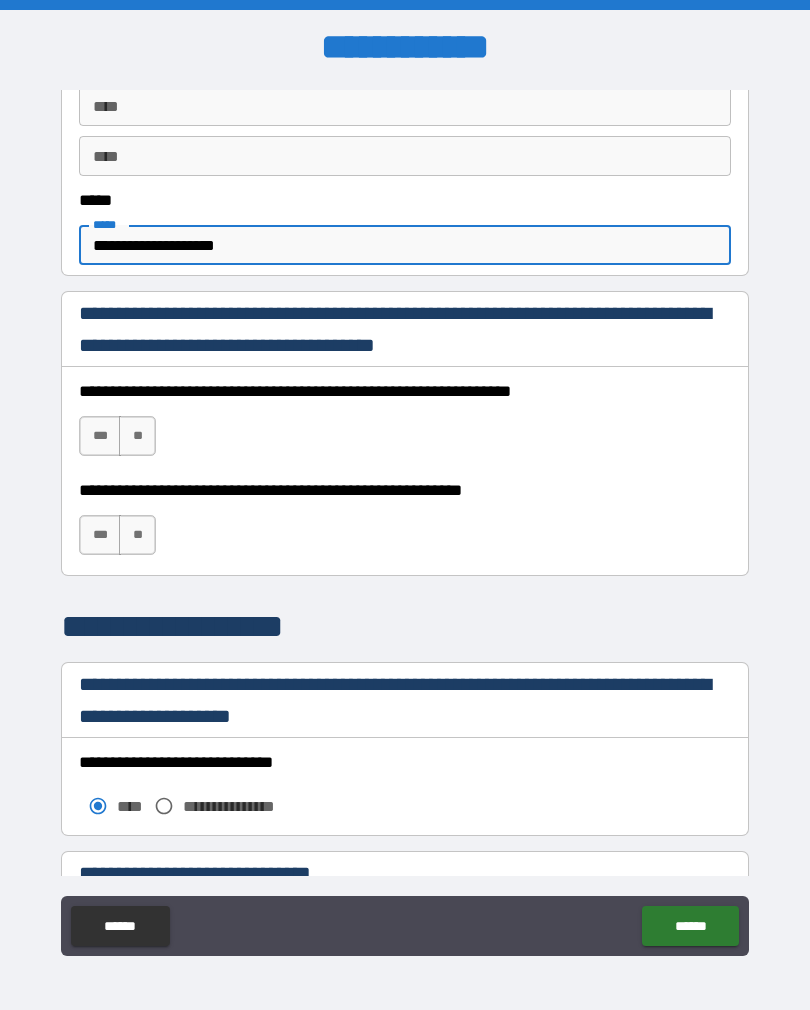type on "**********" 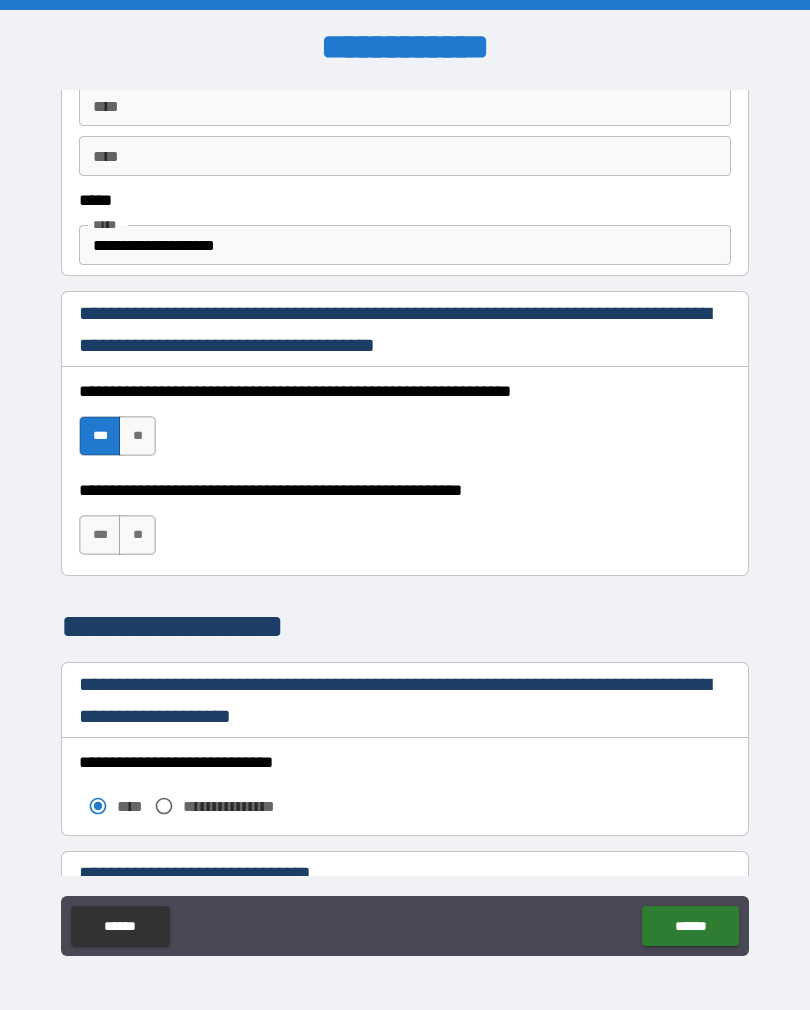 click on "***" at bounding box center [100, 535] 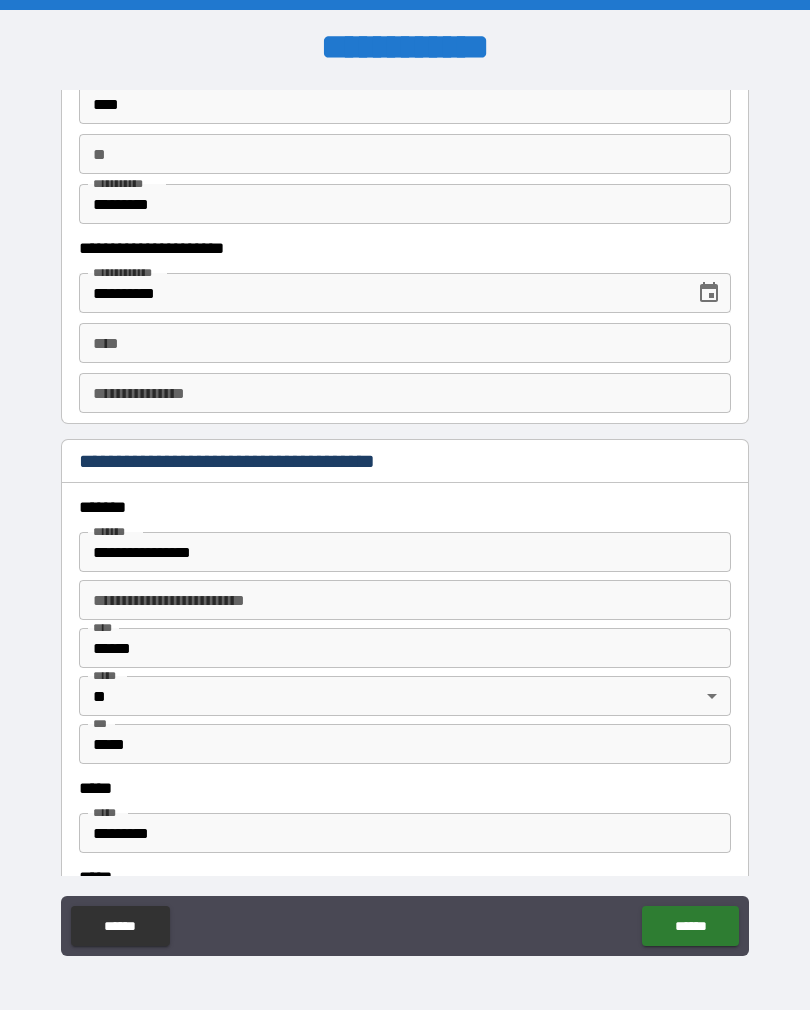 scroll, scrollTop: 2025, scrollLeft: 0, axis: vertical 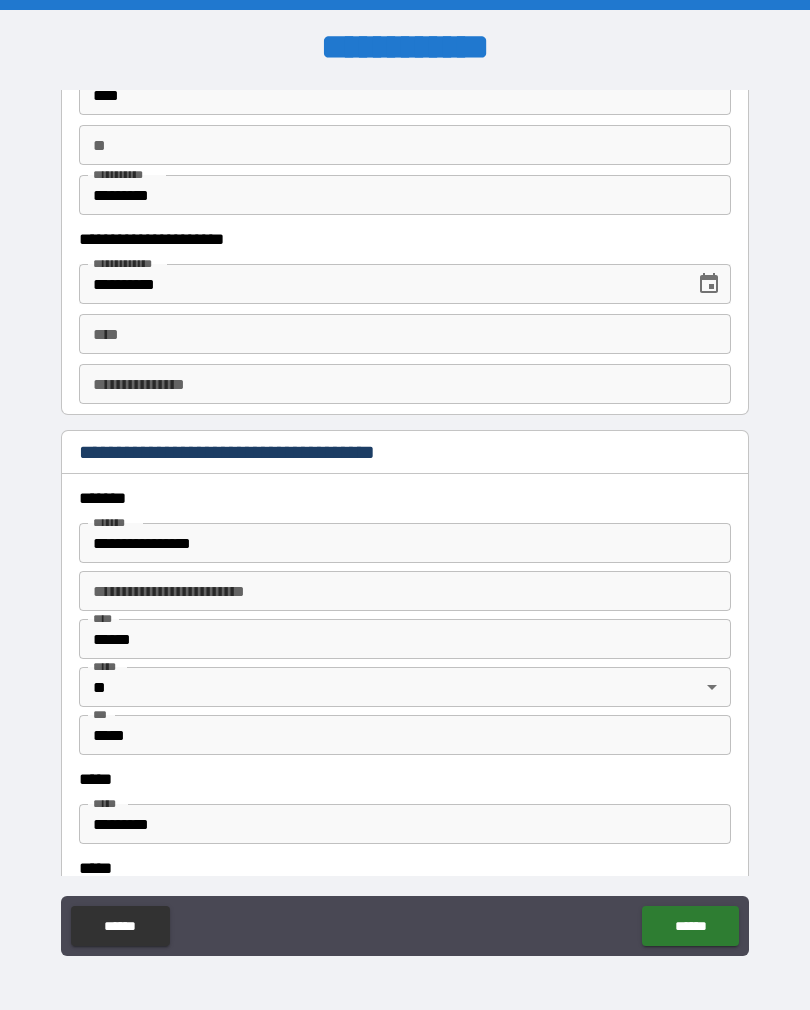 click on "**********" at bounding box center [380, 284] 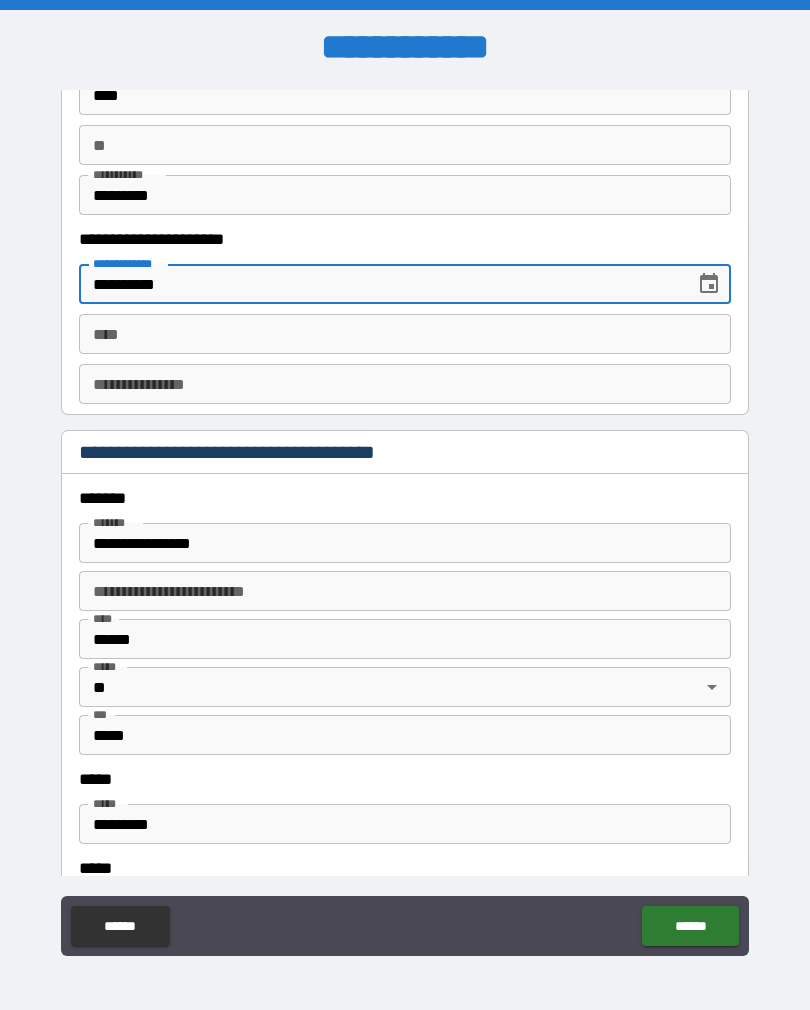 type on "**********" 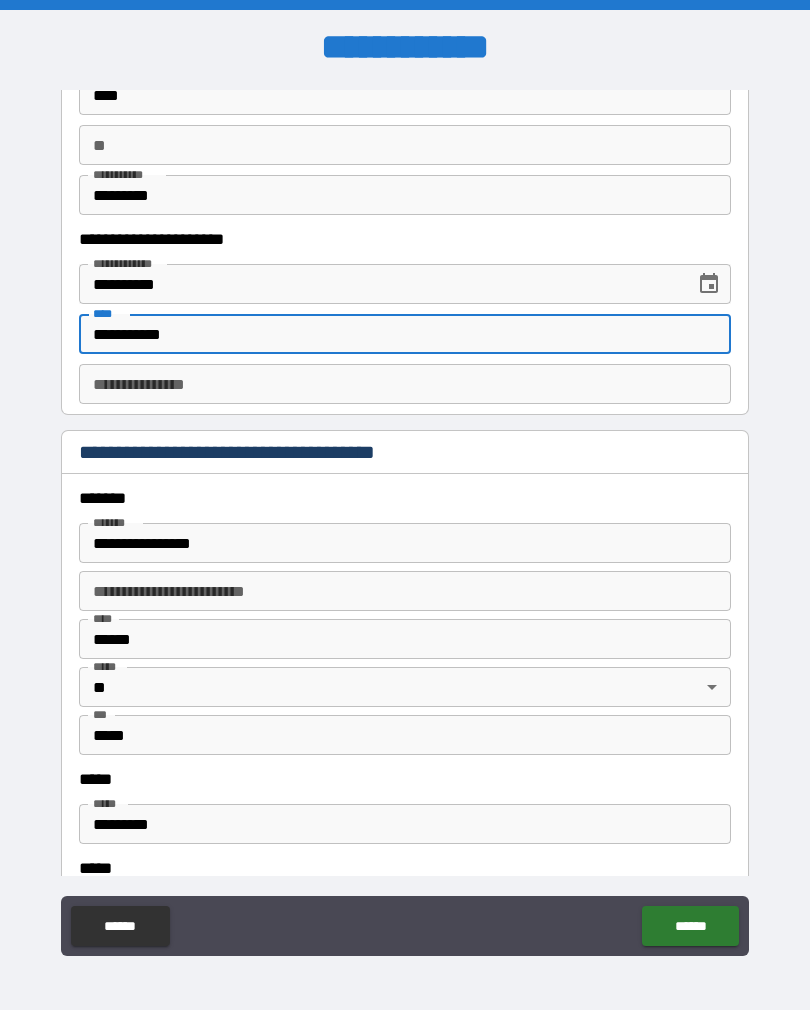 type on "**********" 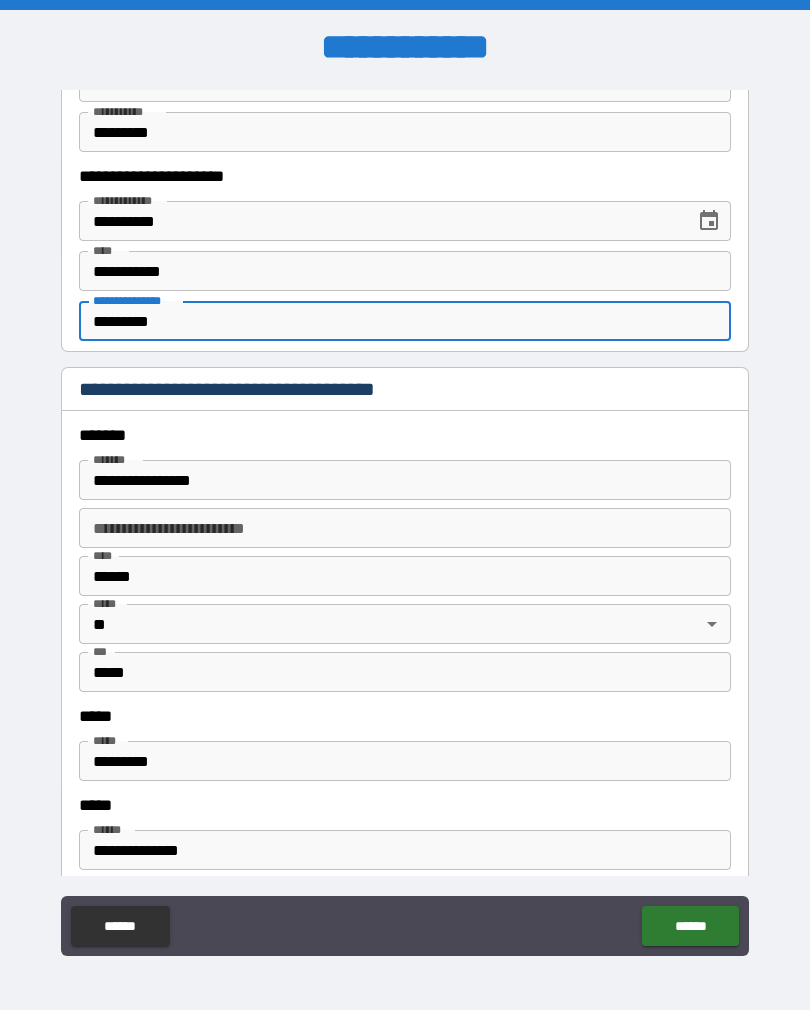 scroll, scrollTop: 2096, scrollLeft: 0, axis: vertical 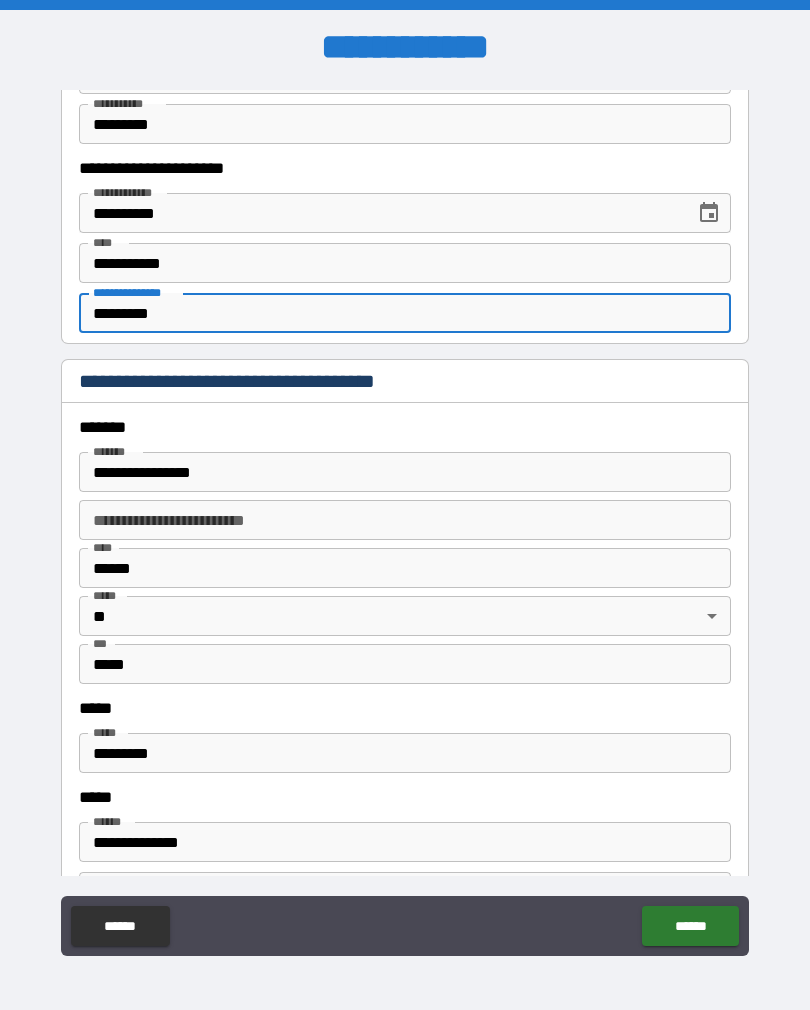 type on "*********" 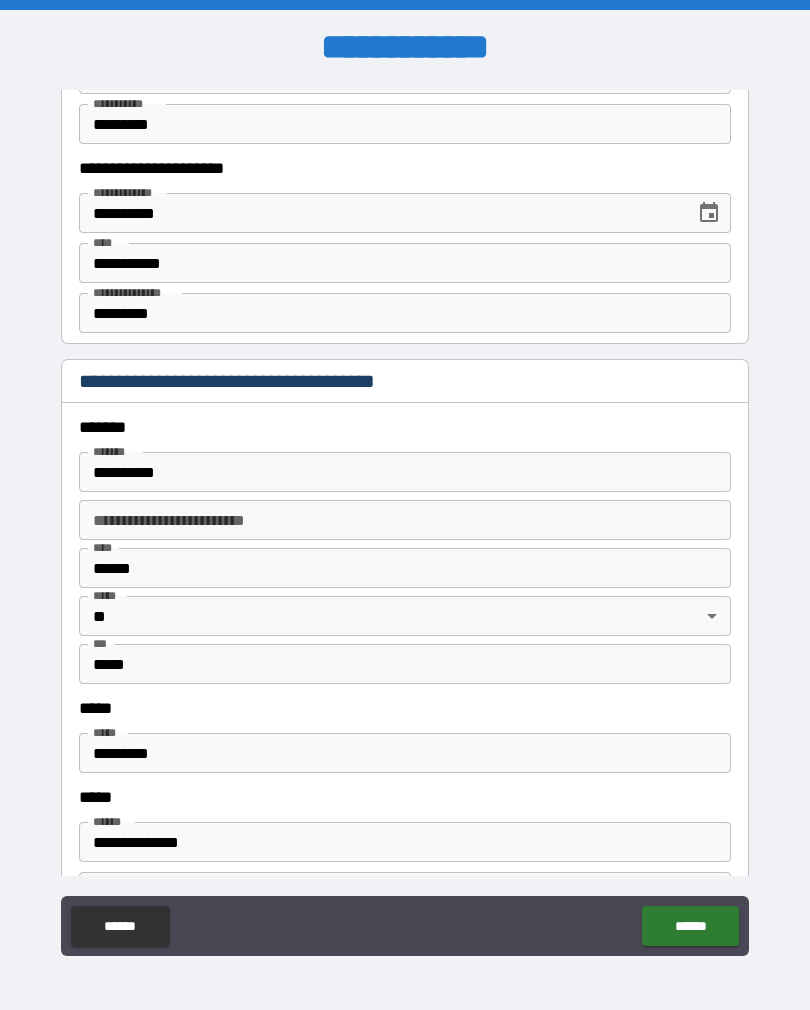 type on "**********" 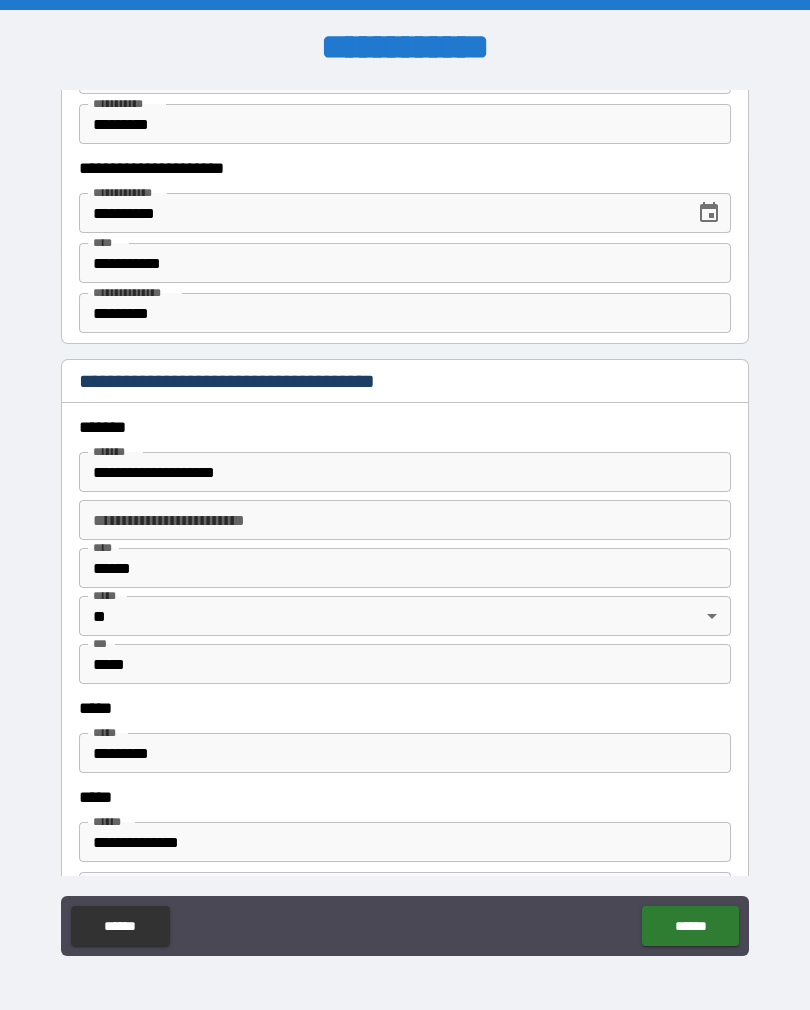 click on "*********" at bounding box center [405, 753] 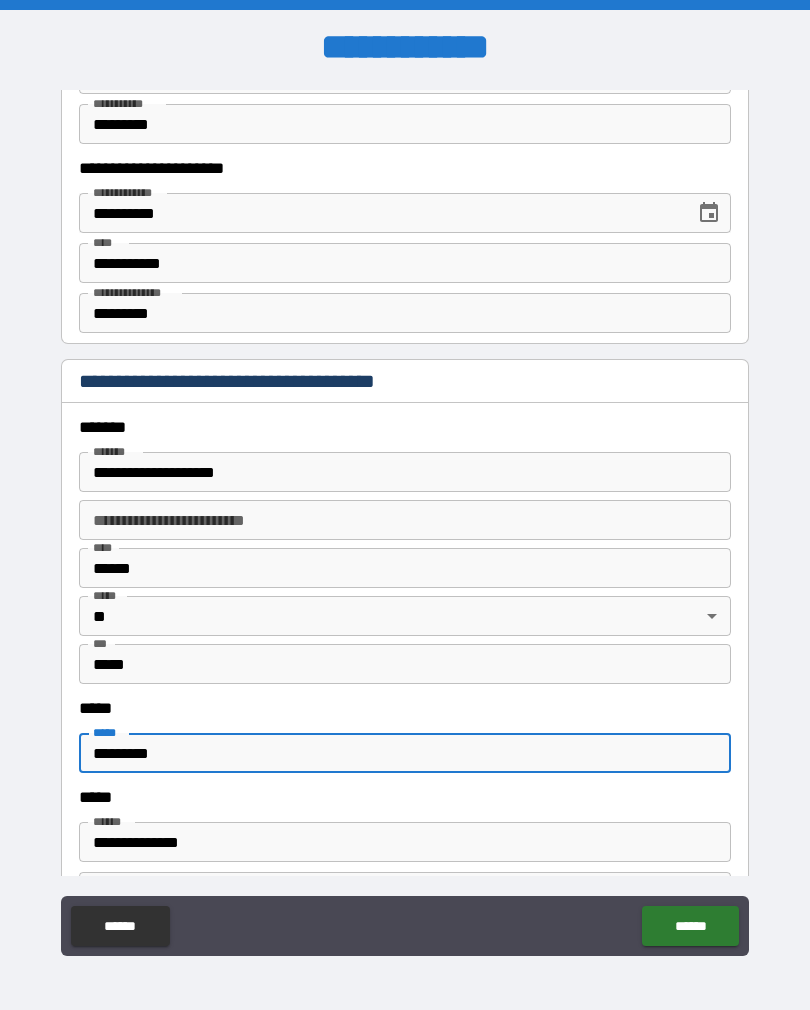 scroll, scrollTop: 31, scrollLeft: 0, axis: vertical 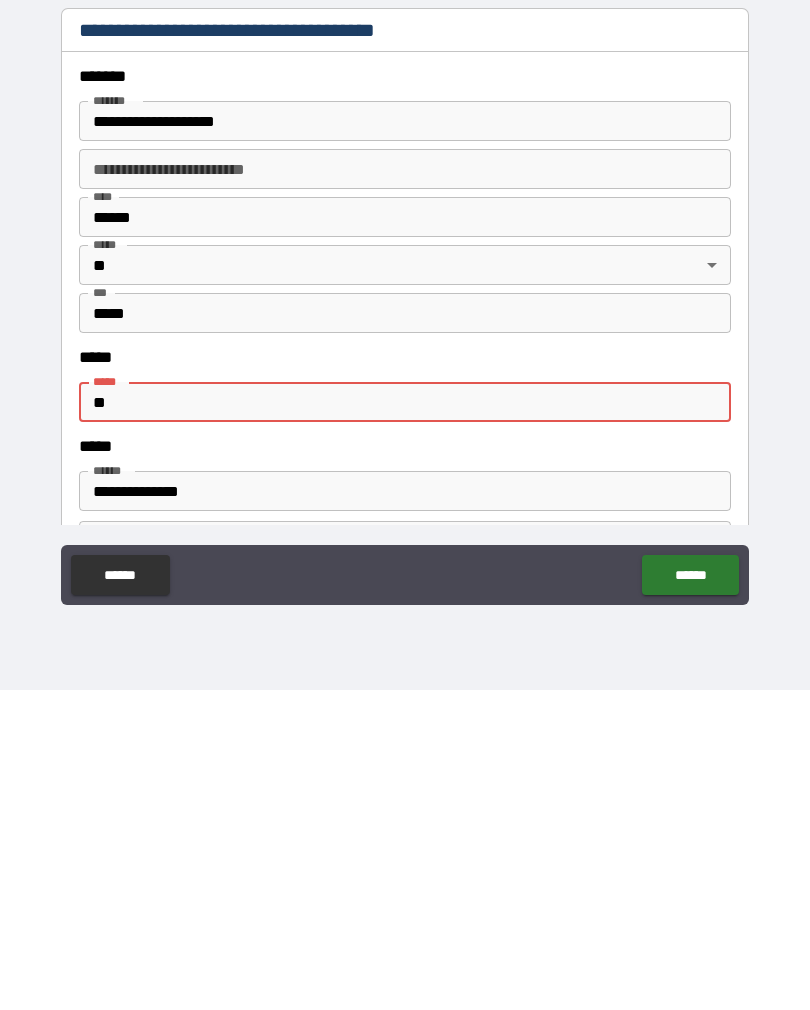 type on "*" 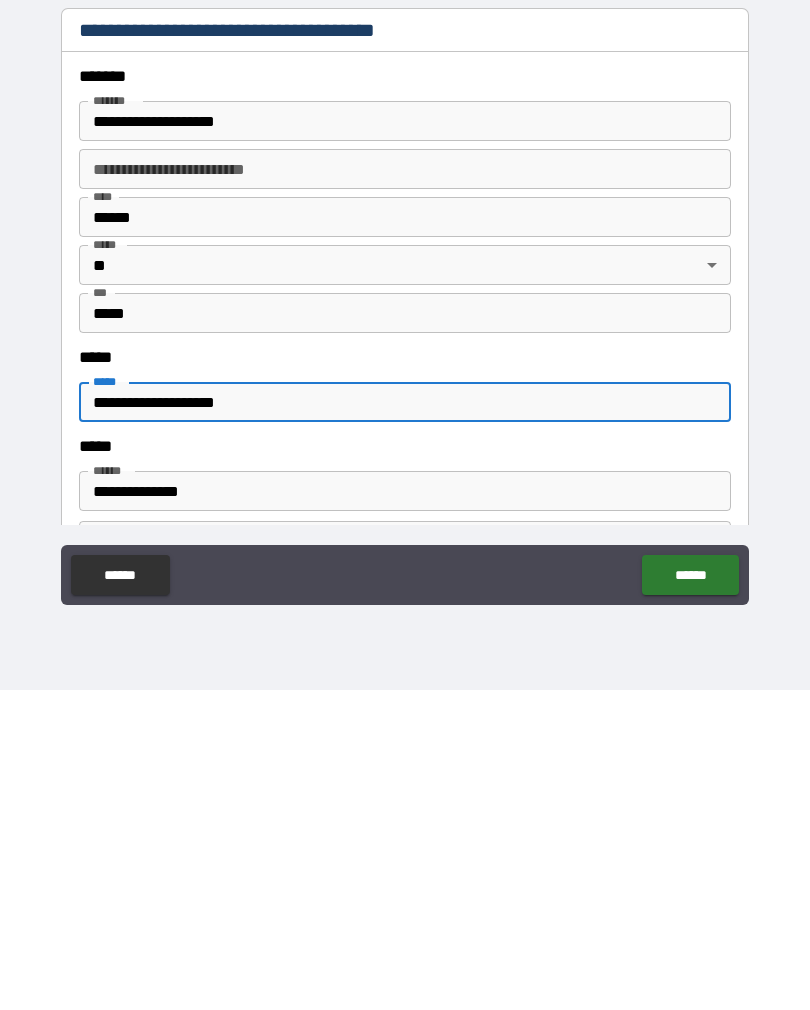 type on "**********" 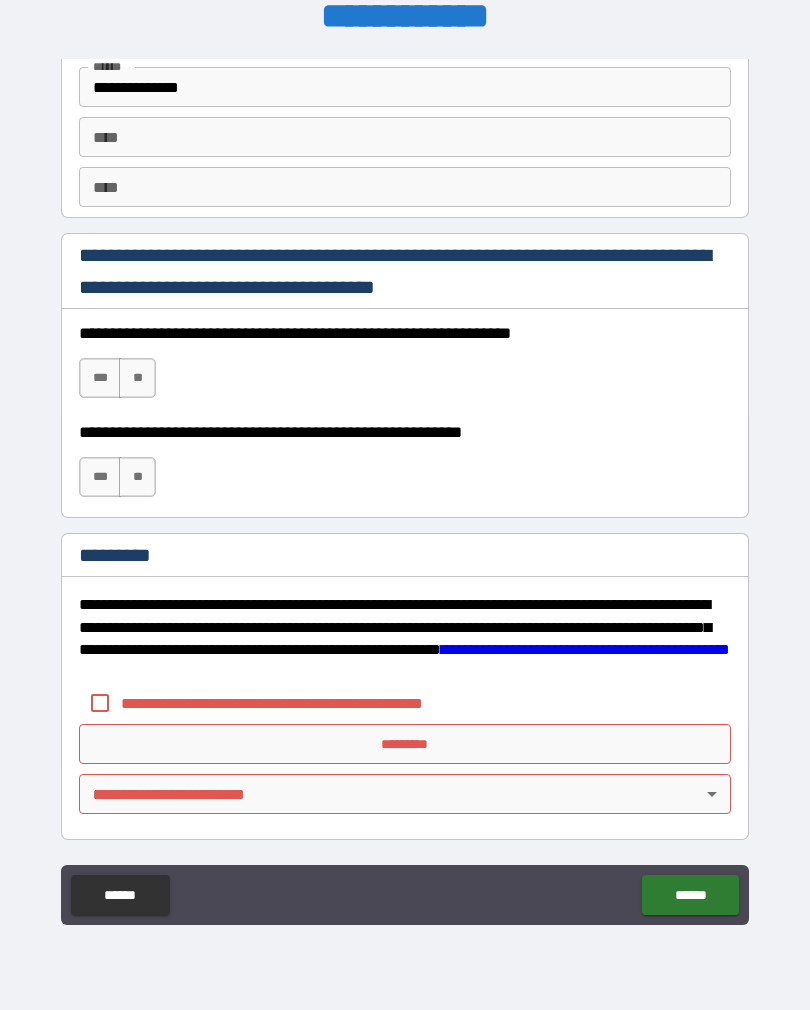 scroll, scrollTop: 2820, scrollLeft: 0, axis: vertical 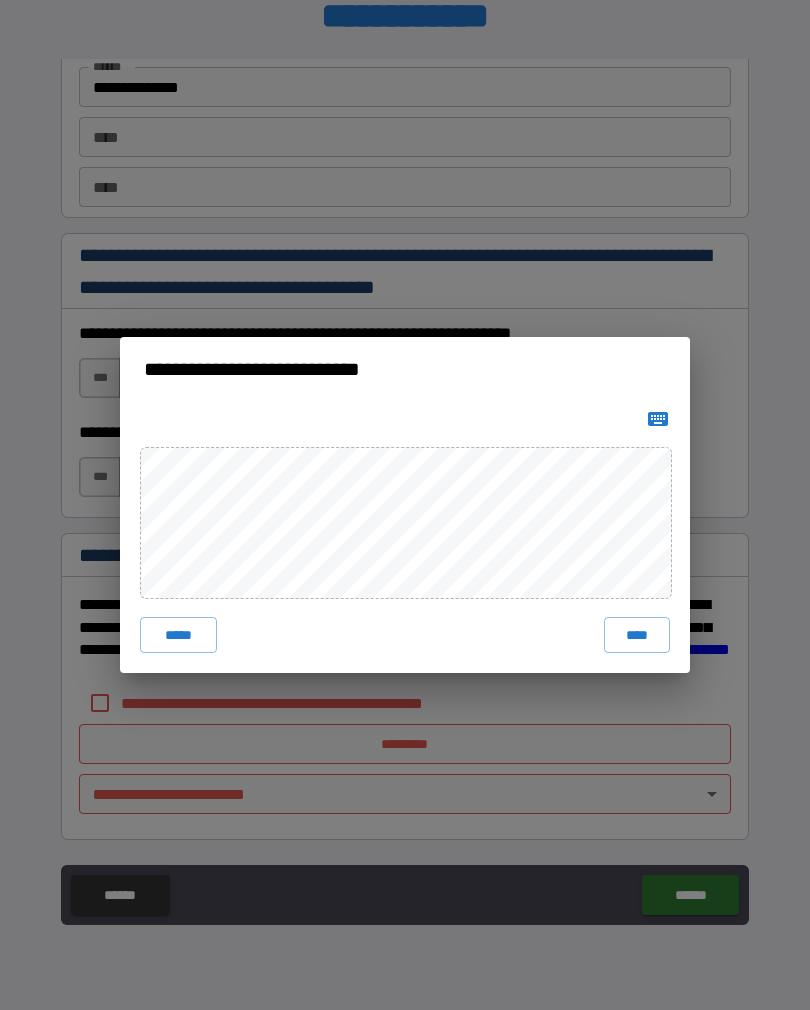 click on "****" at bounding box center [637, 635] 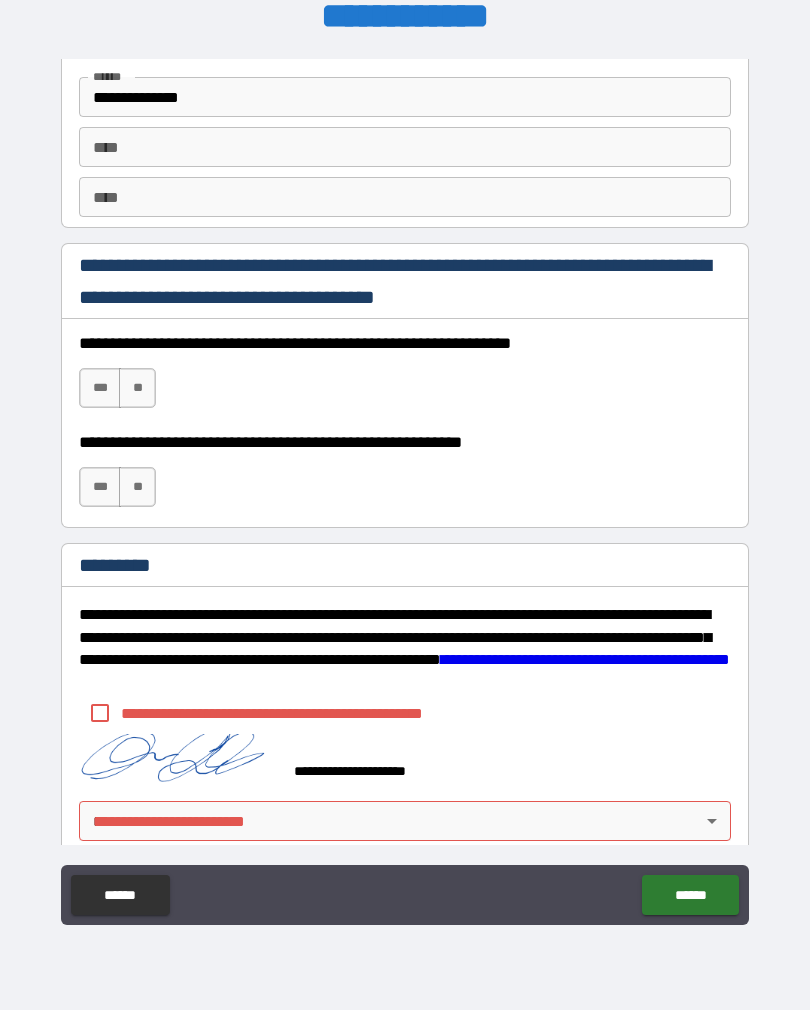 click on "**********" at bounding box center (405, 489) 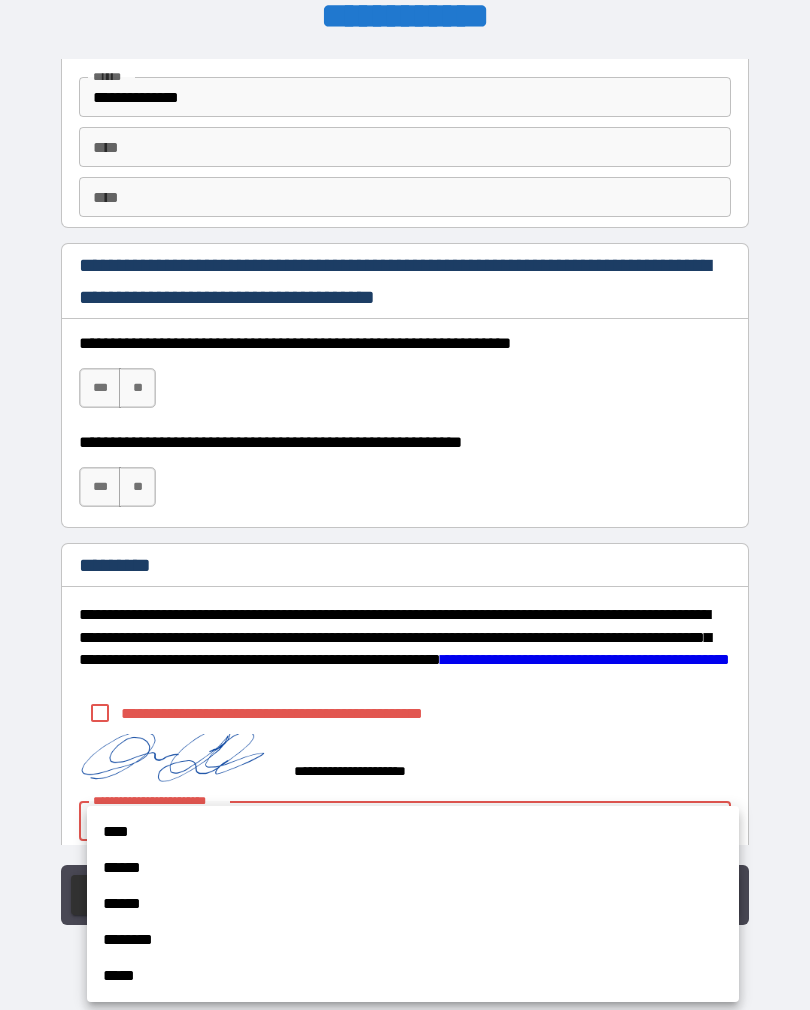 click on "****" at bounding box center [413, 832] 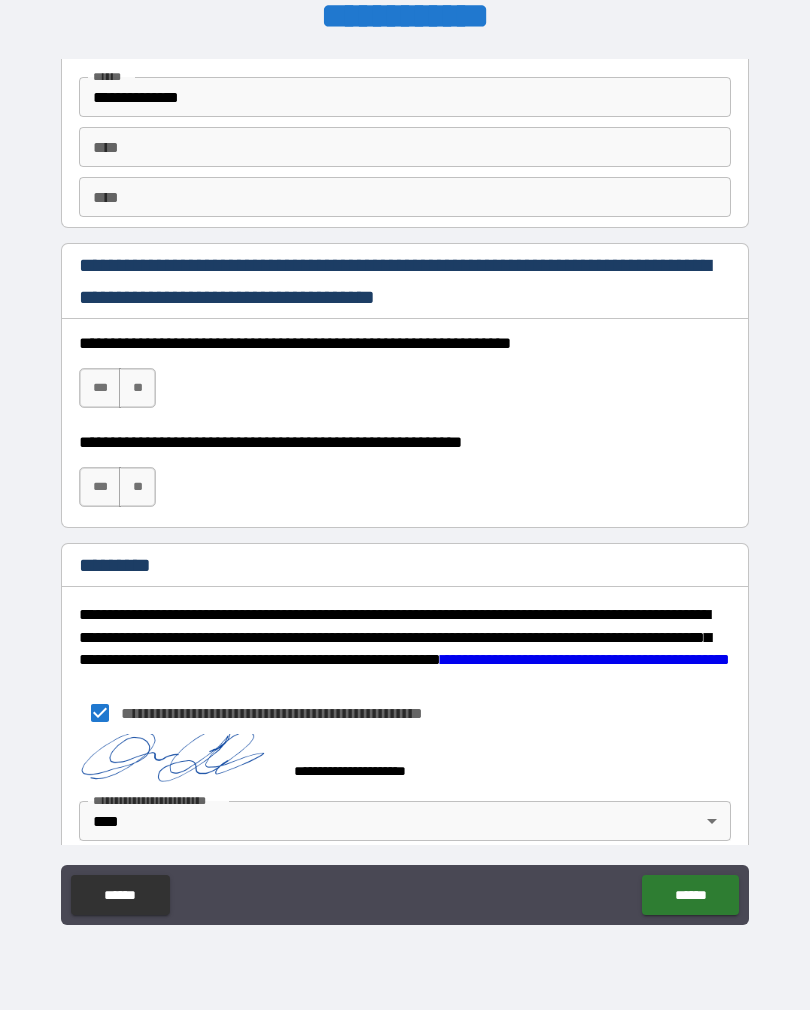 click on "******" at bounding box center (690, 895) 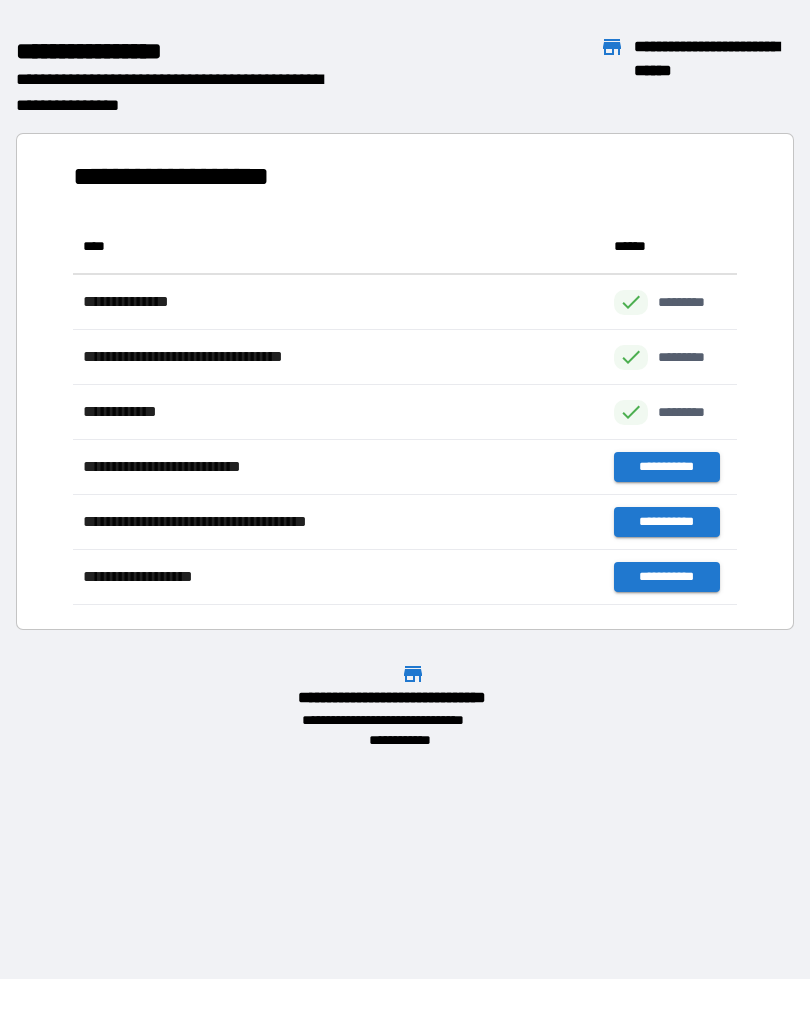 scroll, scrollTop: 1, scrollLeft: 1, axis: both 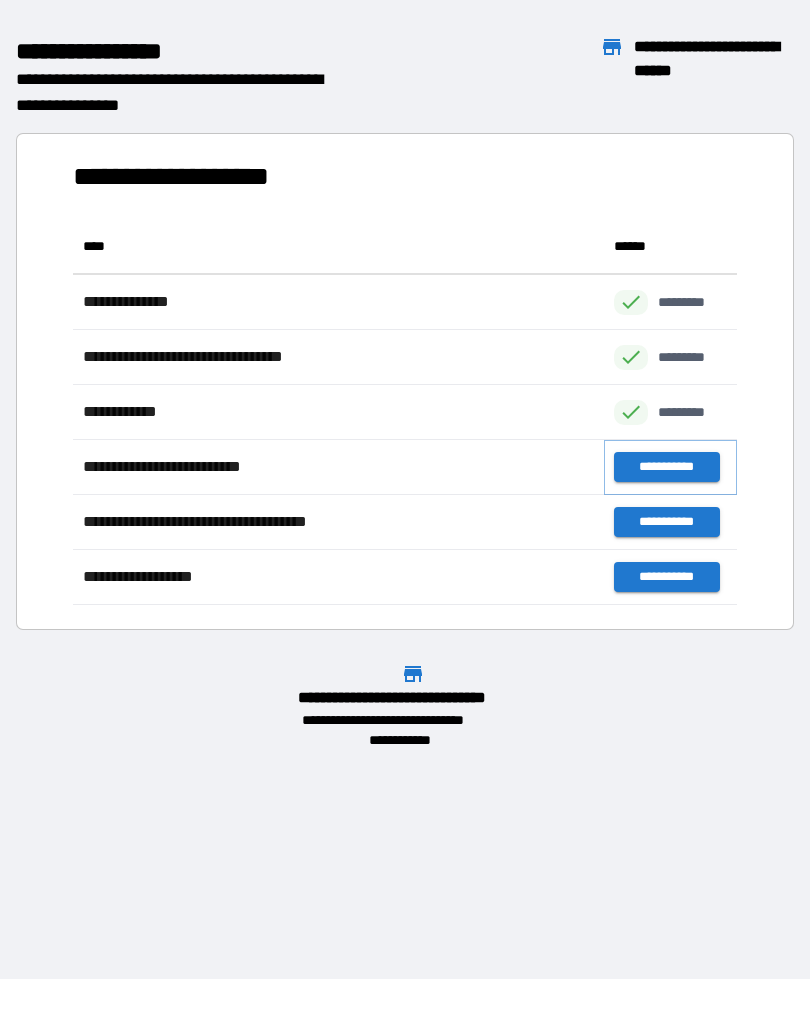 click on "**********" at bounding box center (666, 467) 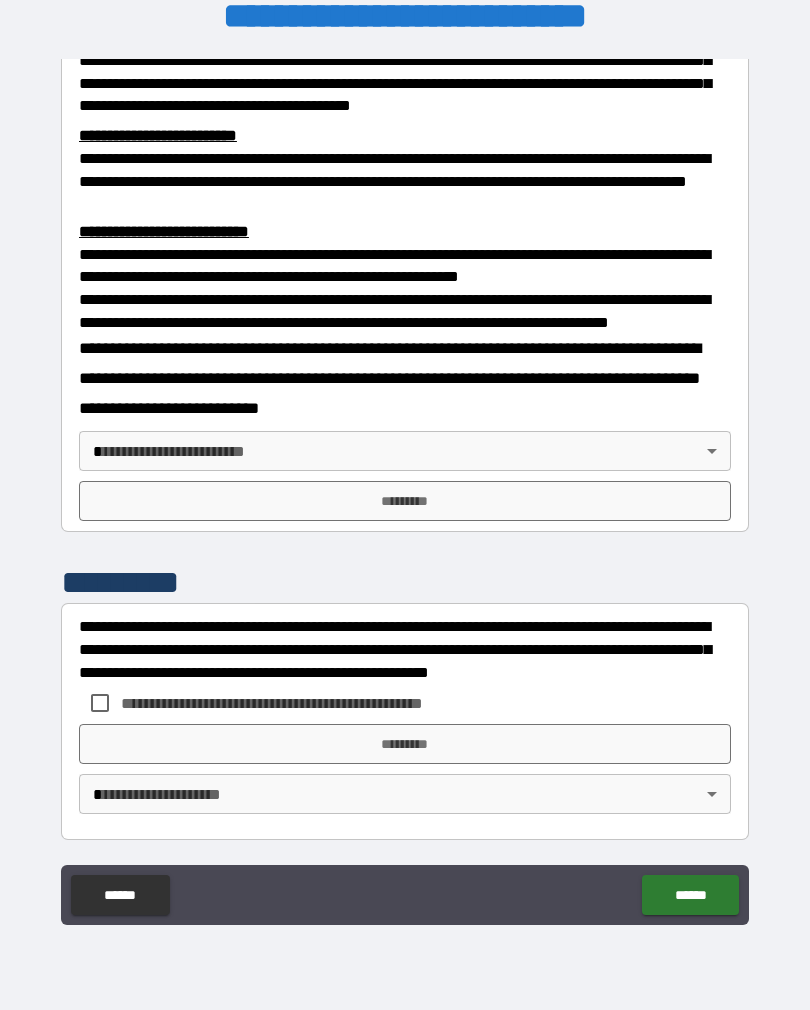 scroll, scrollTop: 660, scrollLeft: 0, axis: vertical 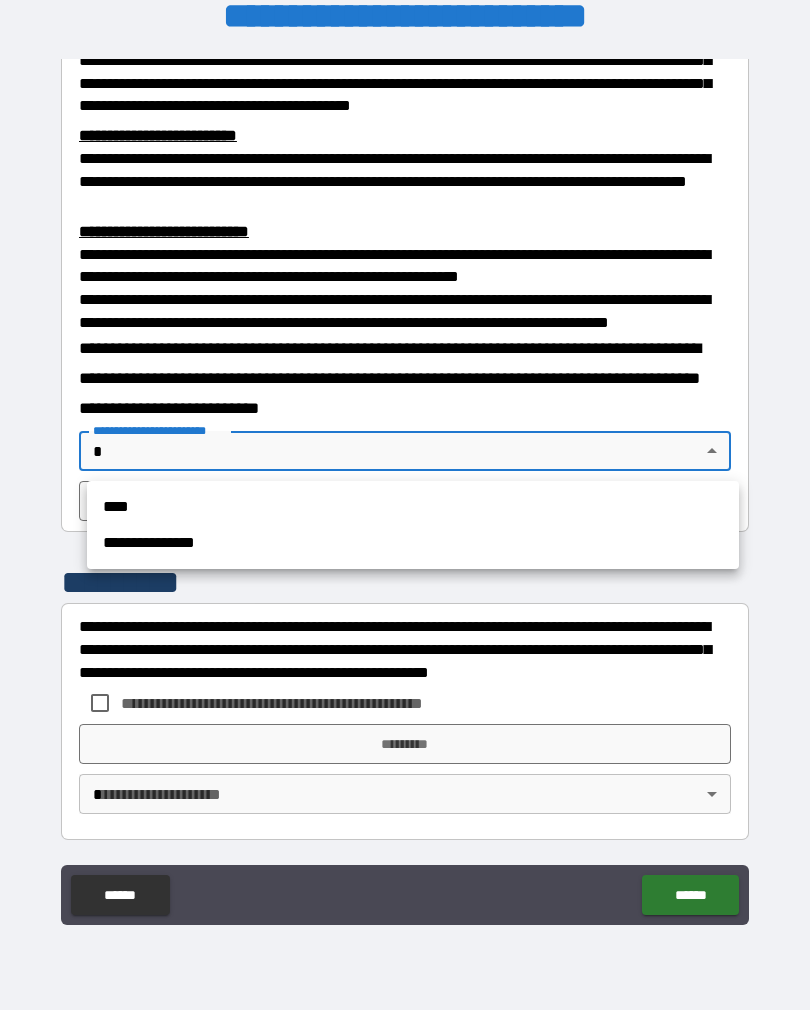 click on "****" at bounding box center (413, 507) 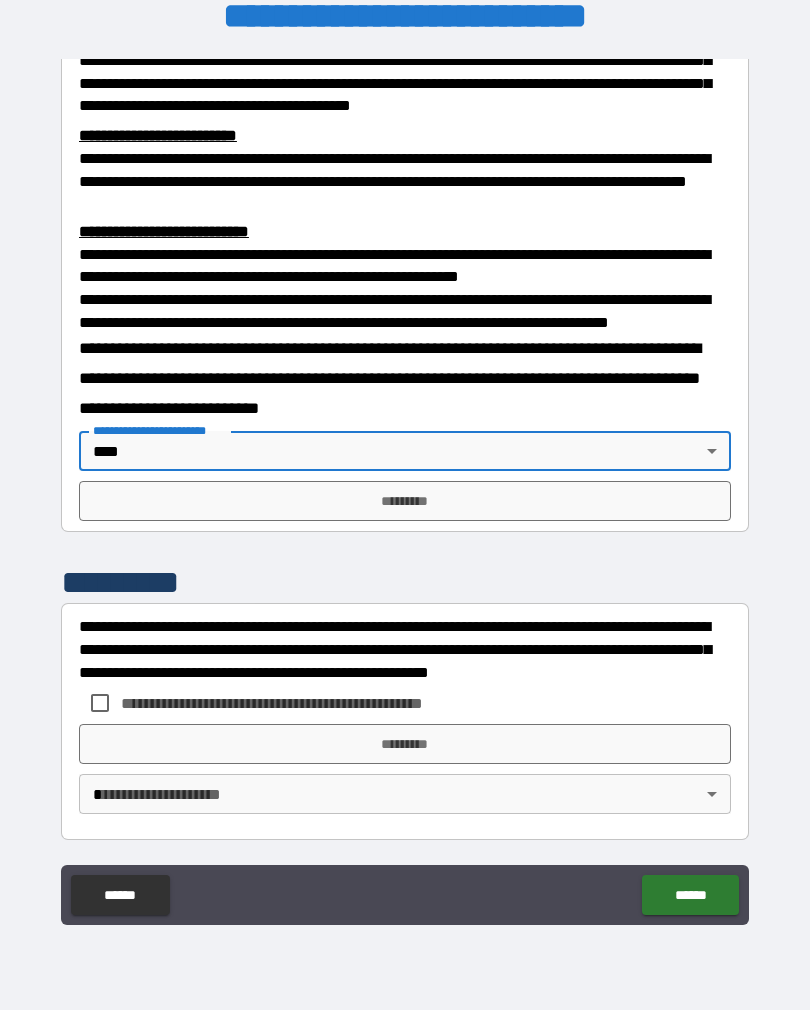 click on "*********" at bounding box center [405, 501] 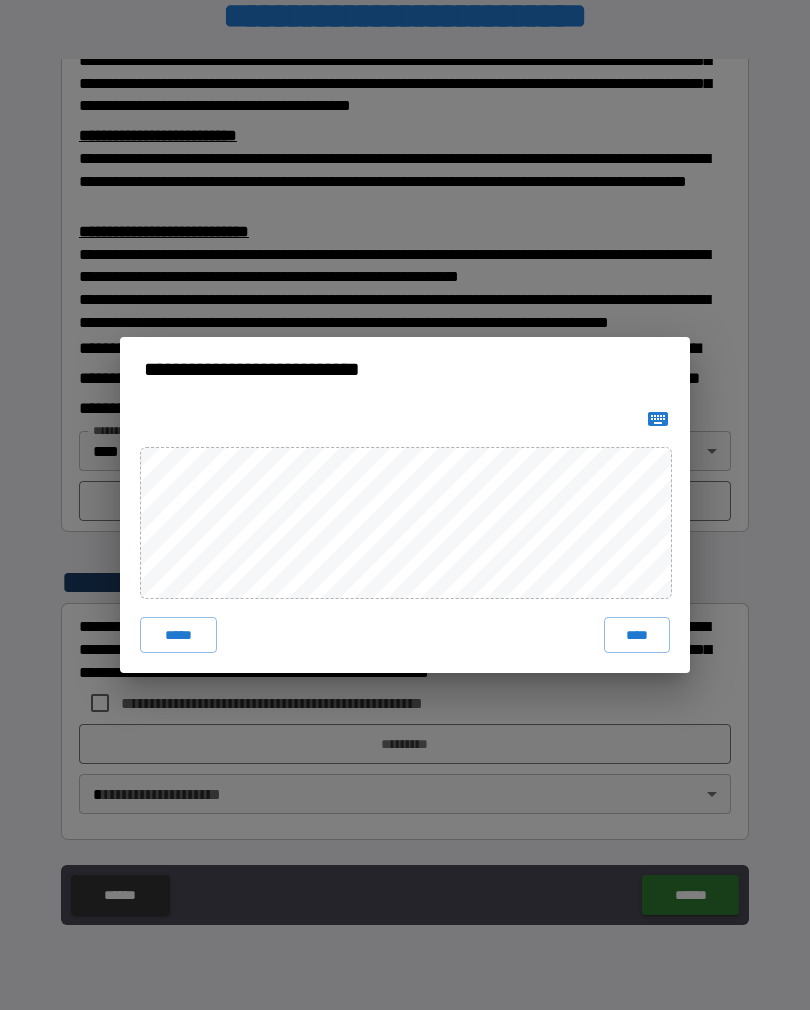 click on "****" at bounding box center (637, 635) 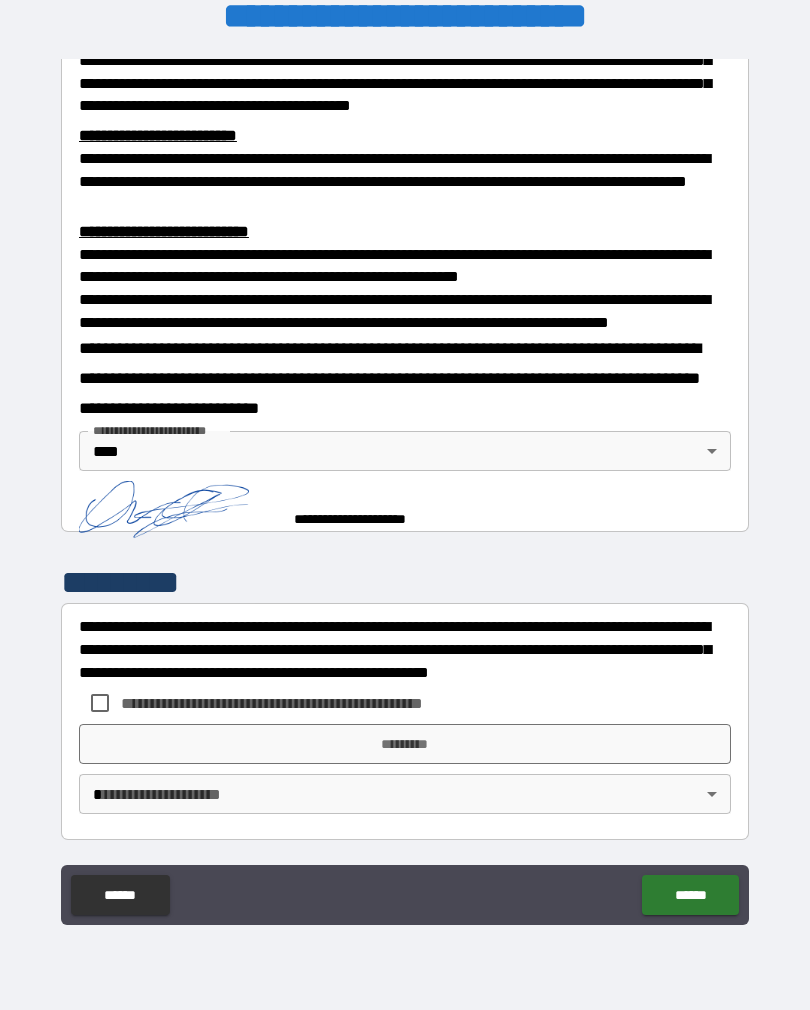 scroll, scrollTop: 650, scrollLeft: 0, axis: vertical 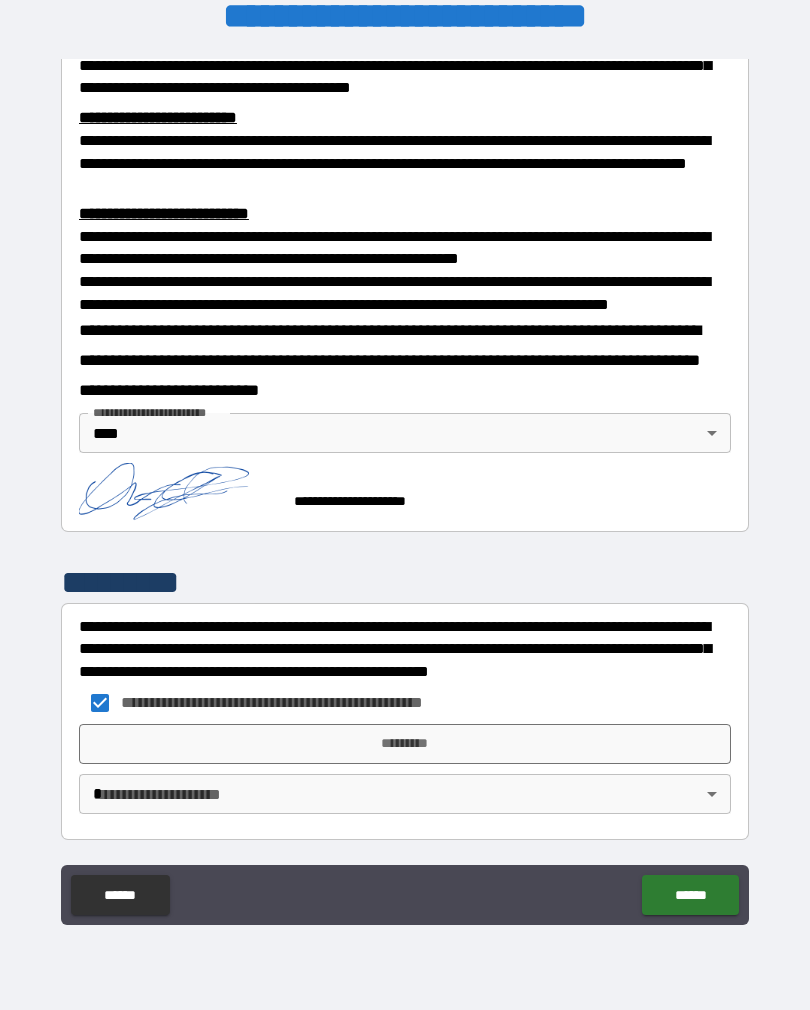 click on "**********" at bounding box center [405, 489] 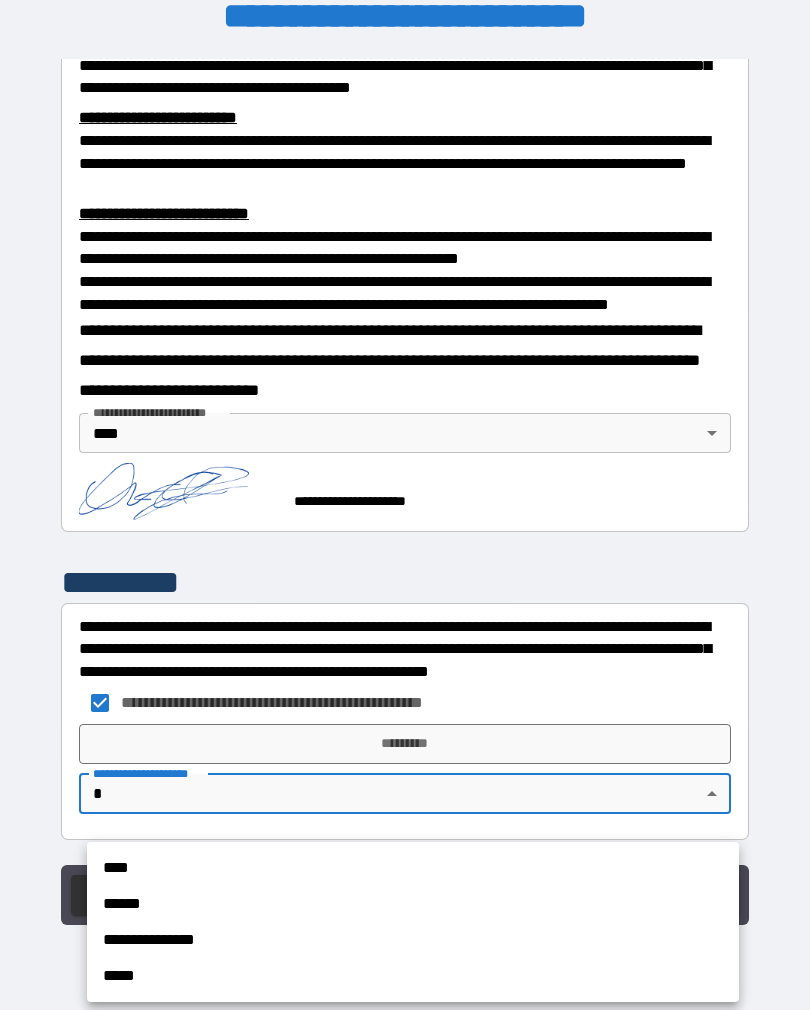 click on "****" at bounding box center (413, 868) 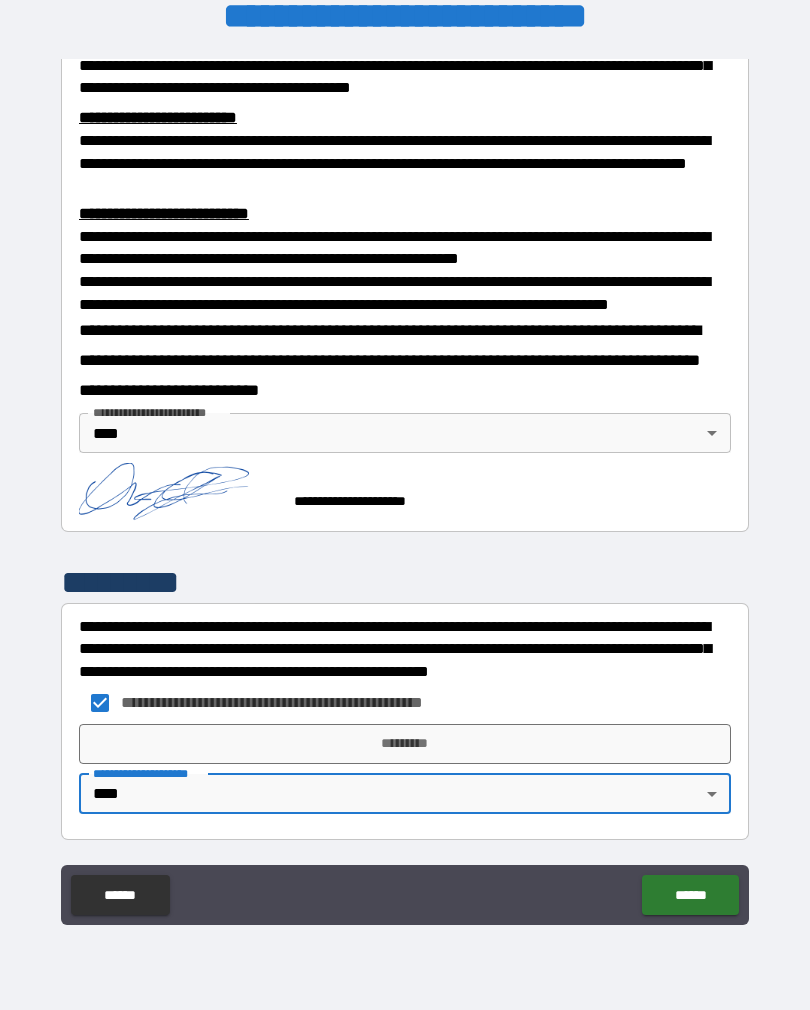 click on "*********" at bounding box center [405, 744] 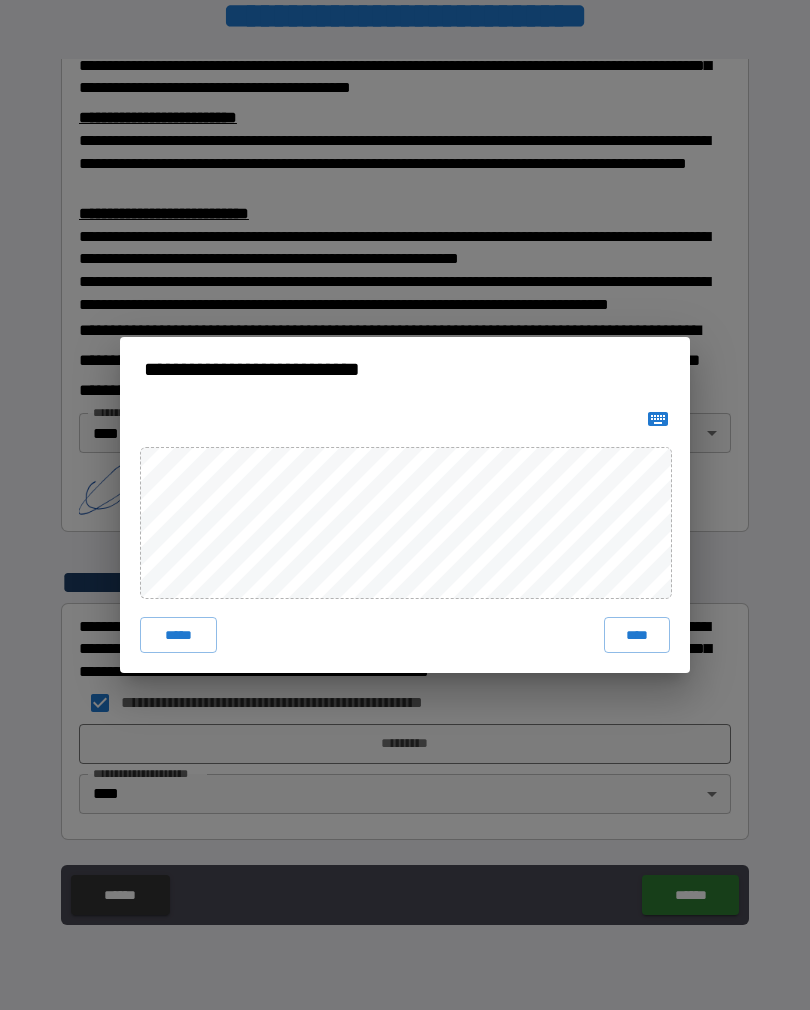 click on "****" at bounding box center (637, 635) 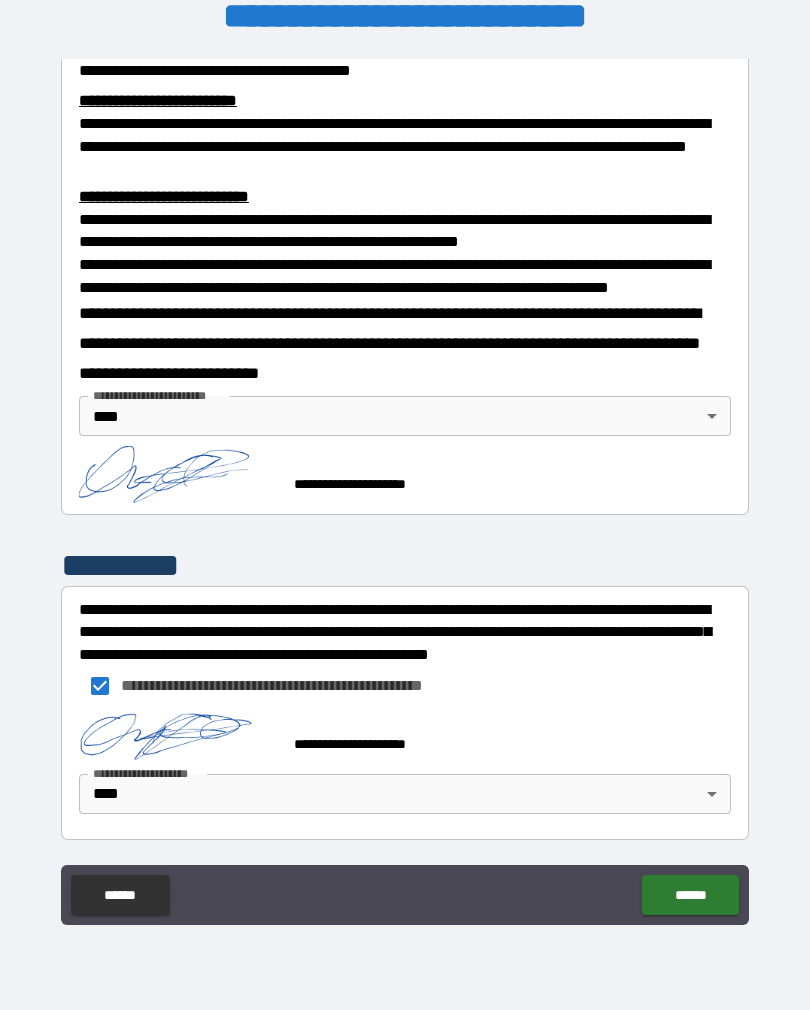 click on "******" at bounding box center (690, 895) 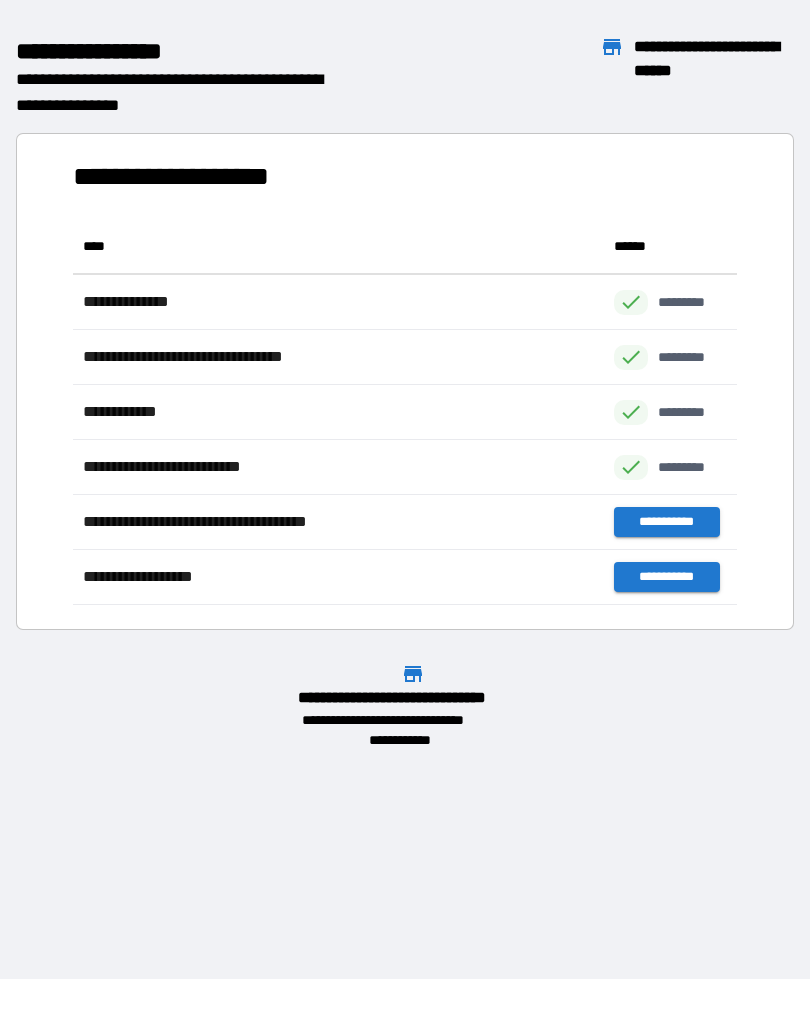 scroll, scrollTop: 1, scrollLeft: 1, axis: both 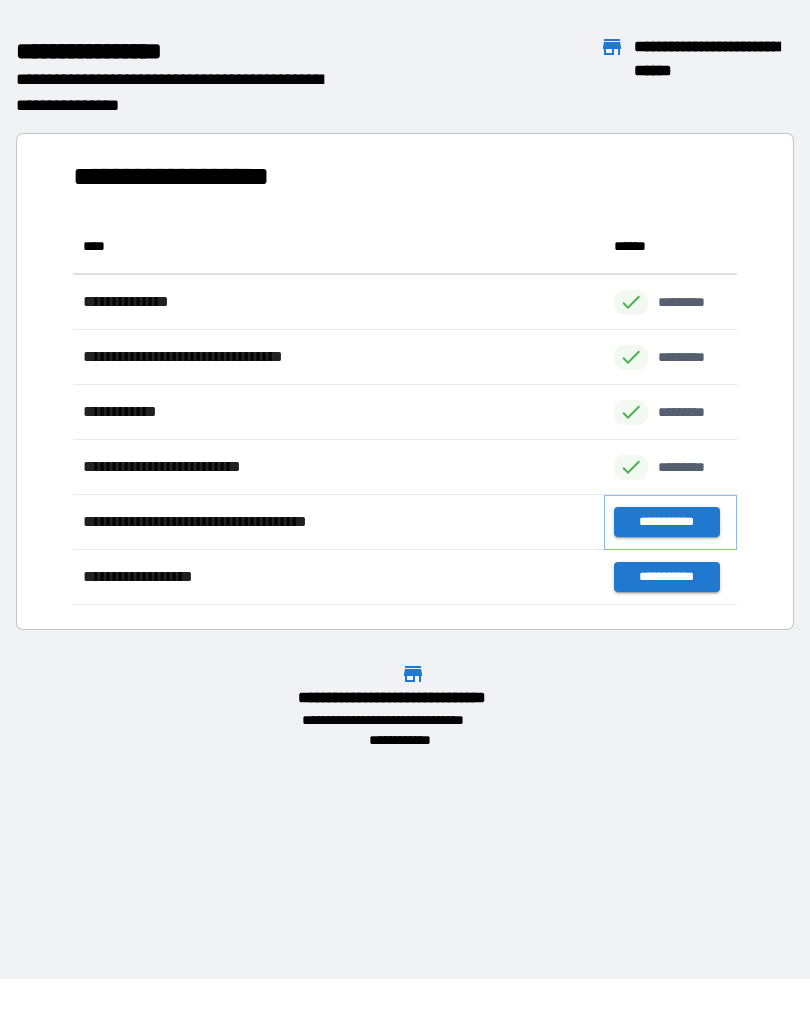 click on "**********" at bounding box center (666, 522) 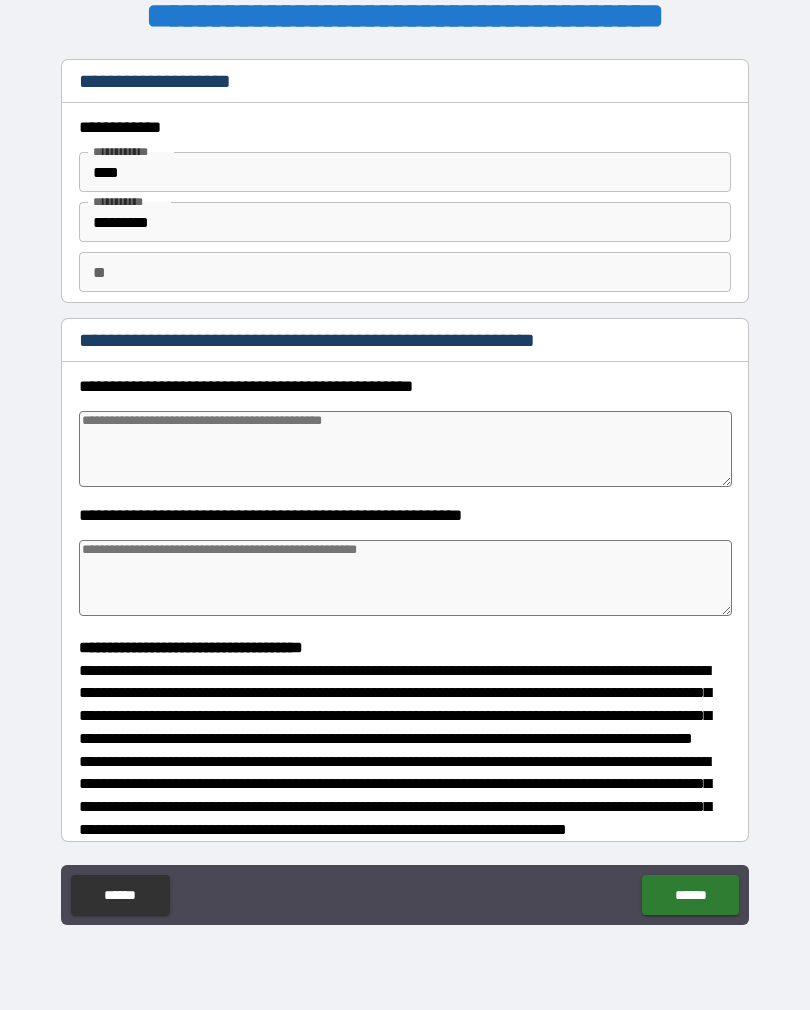 type on "*" 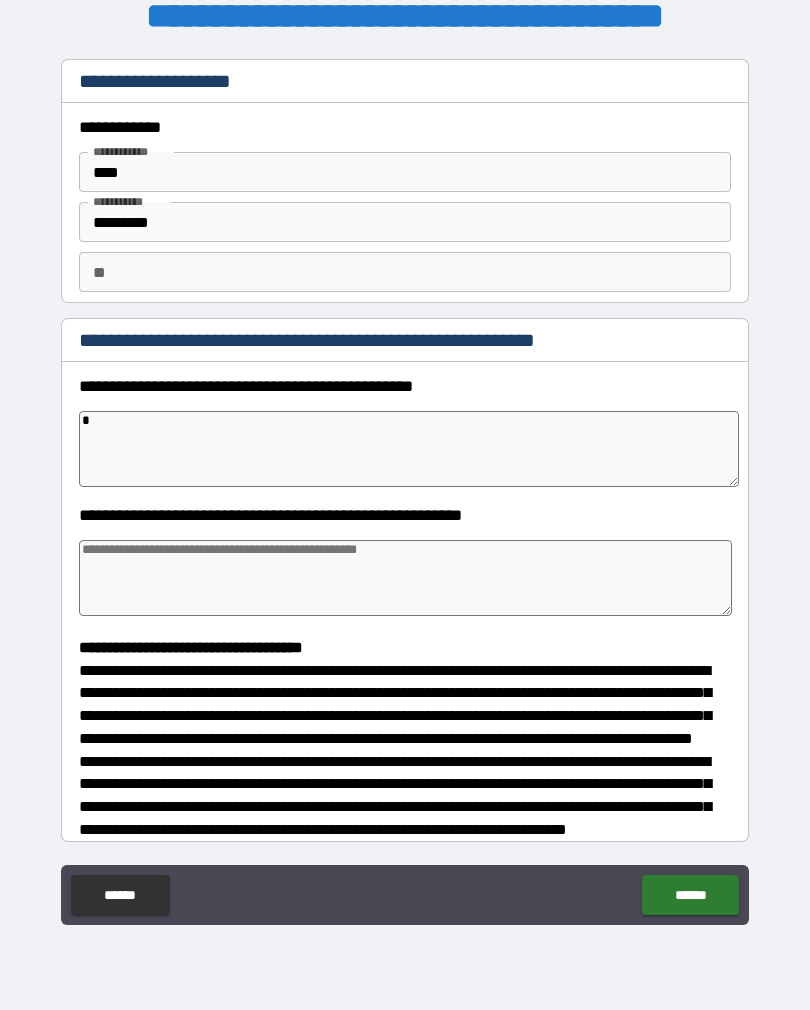 type on "**" 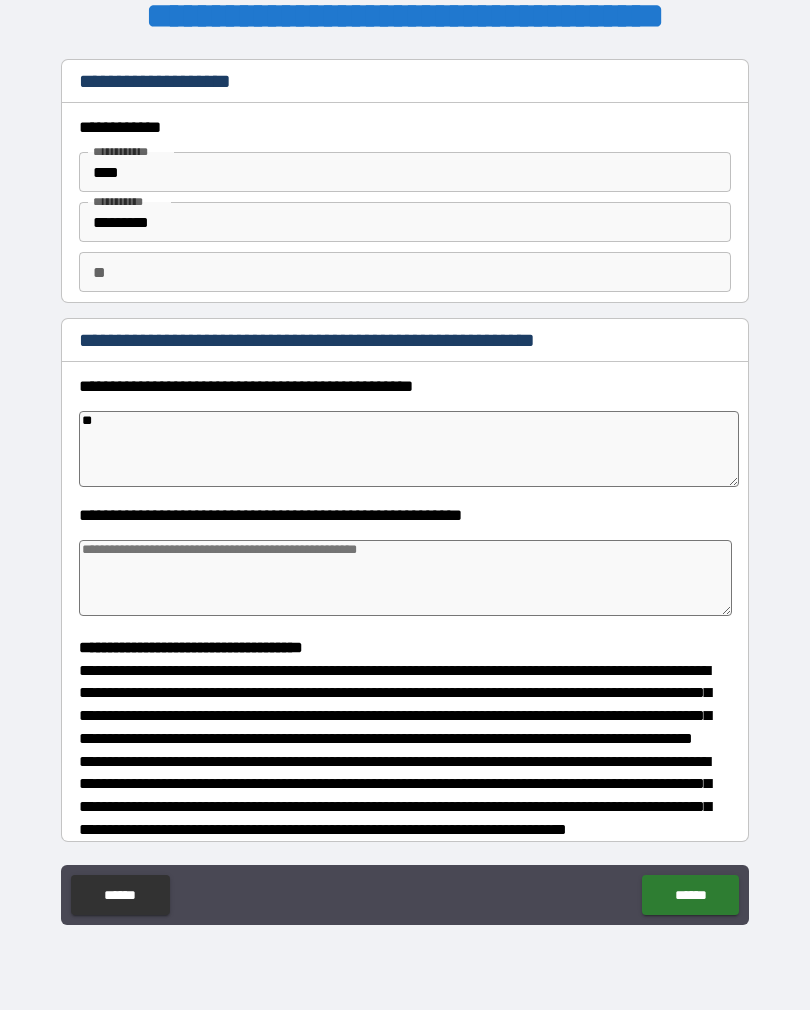 type on "*" 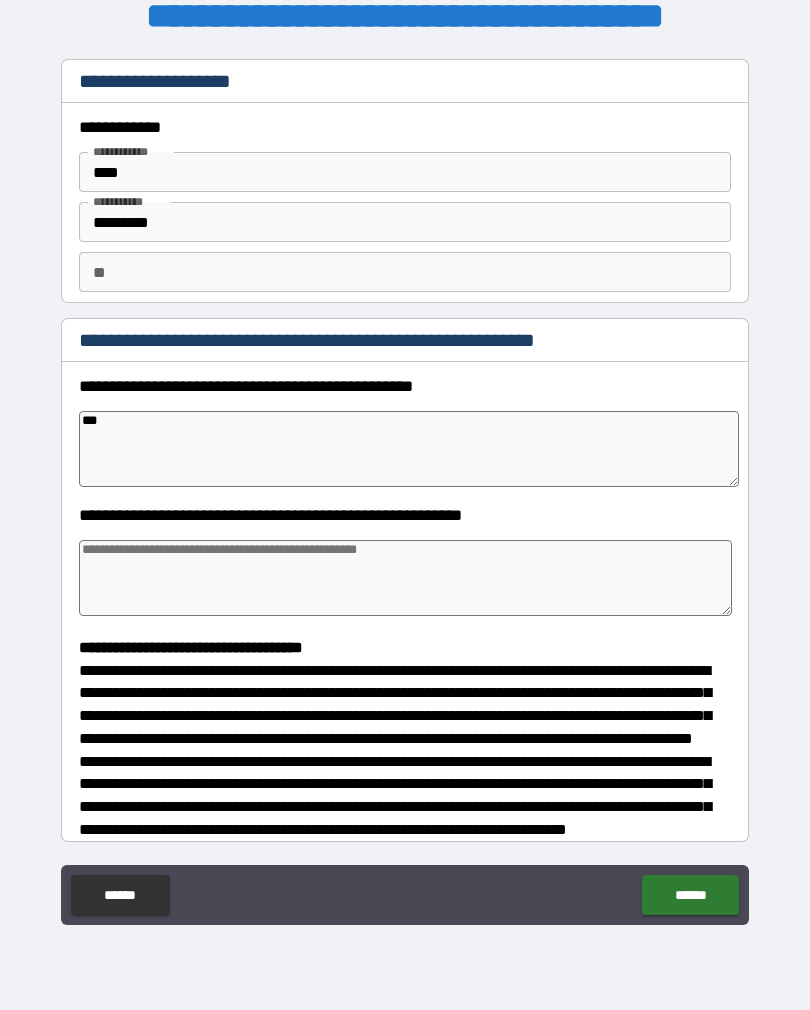 type on "*" 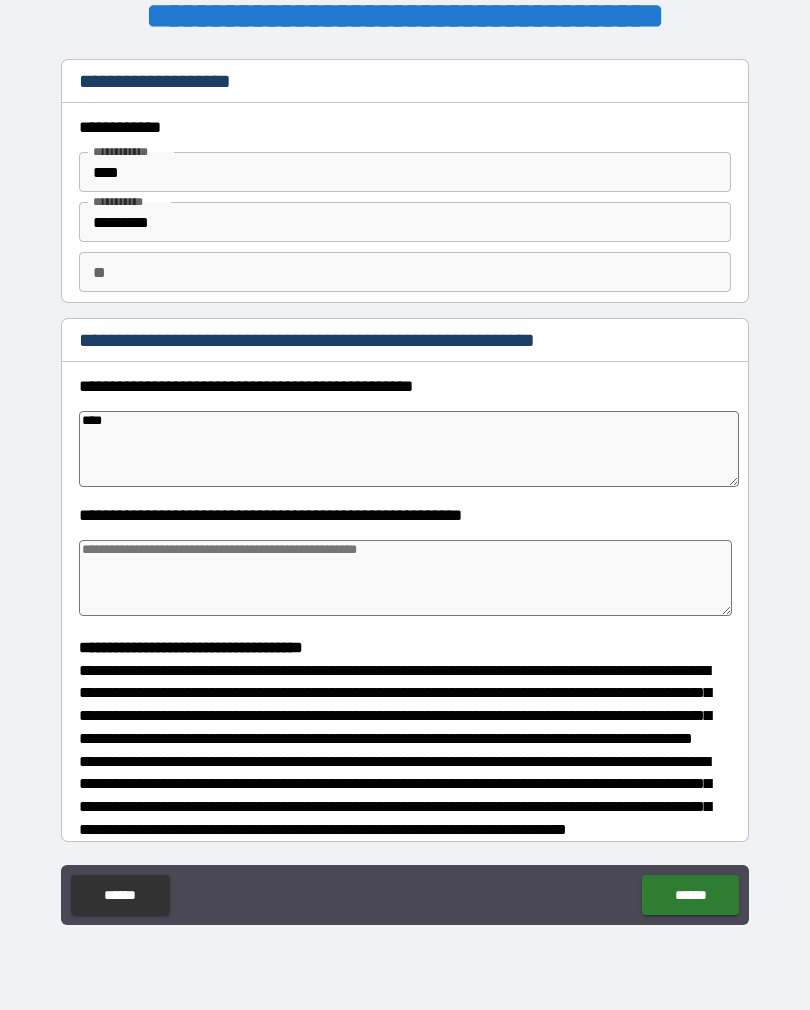 type on "*" 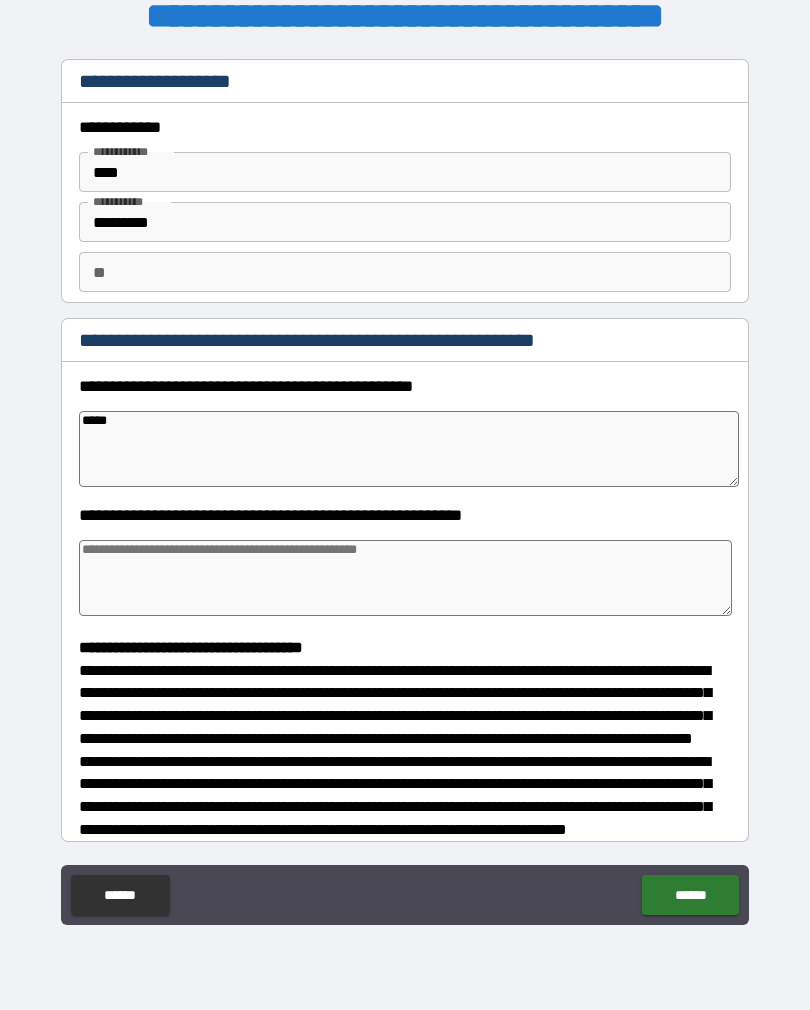 type on "*" 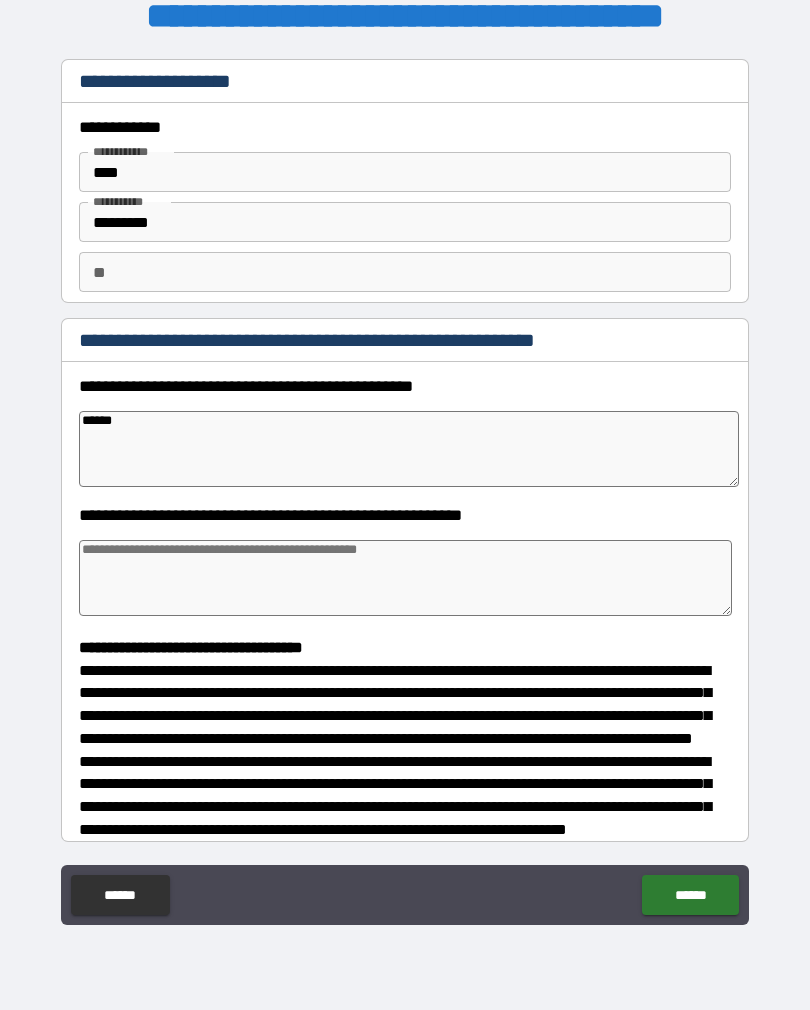 type on "*" 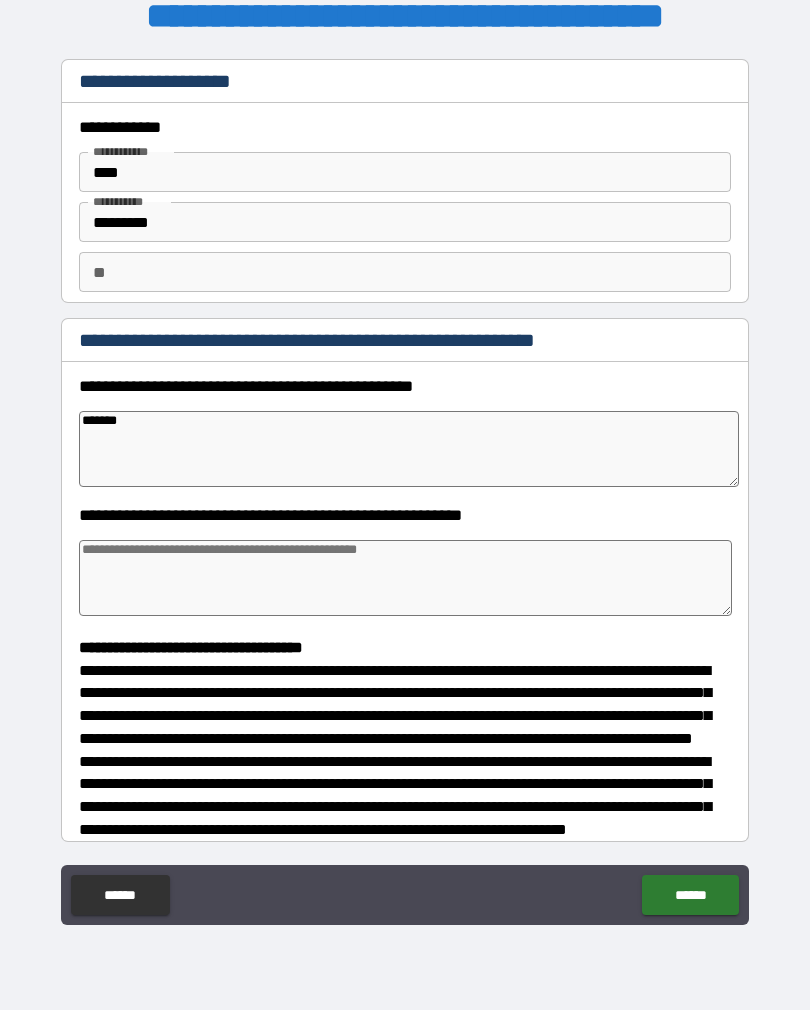 type on "*" 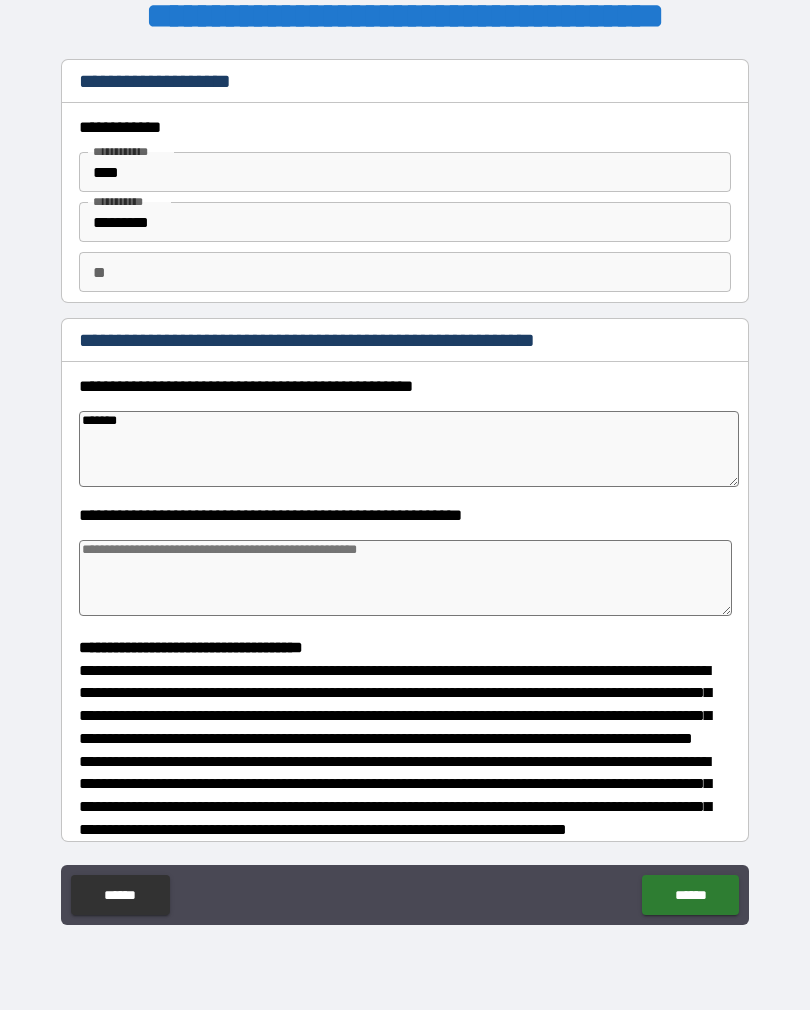 type on "********" 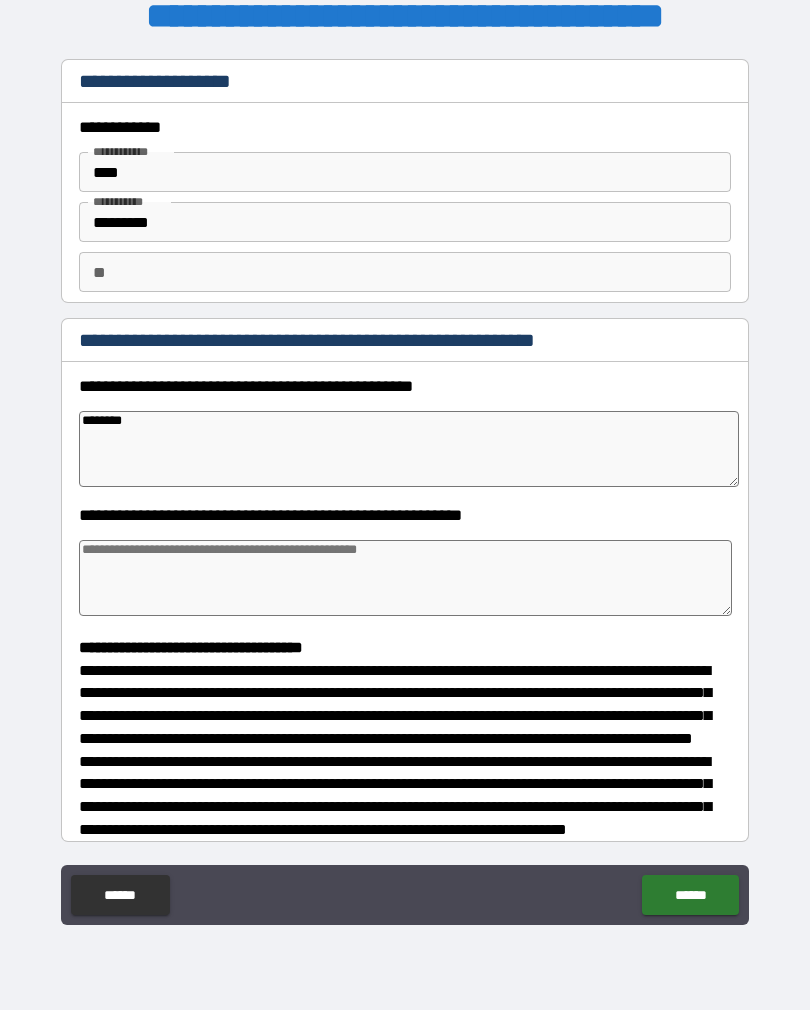 type on "*" 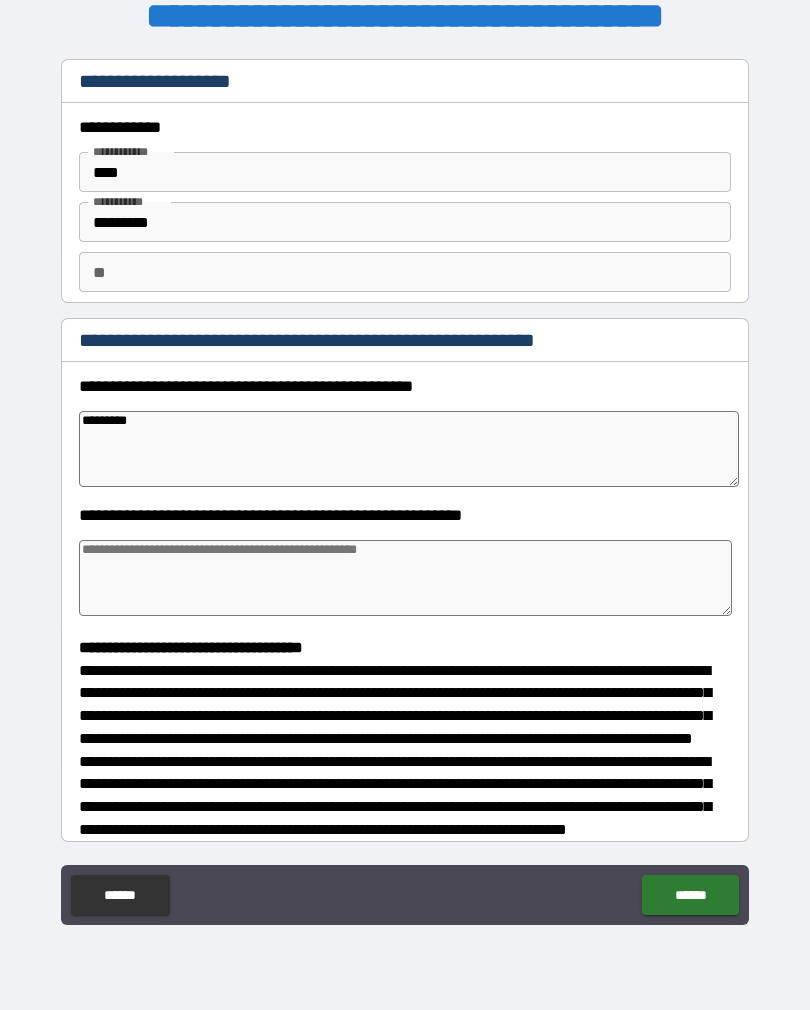 type on "*" 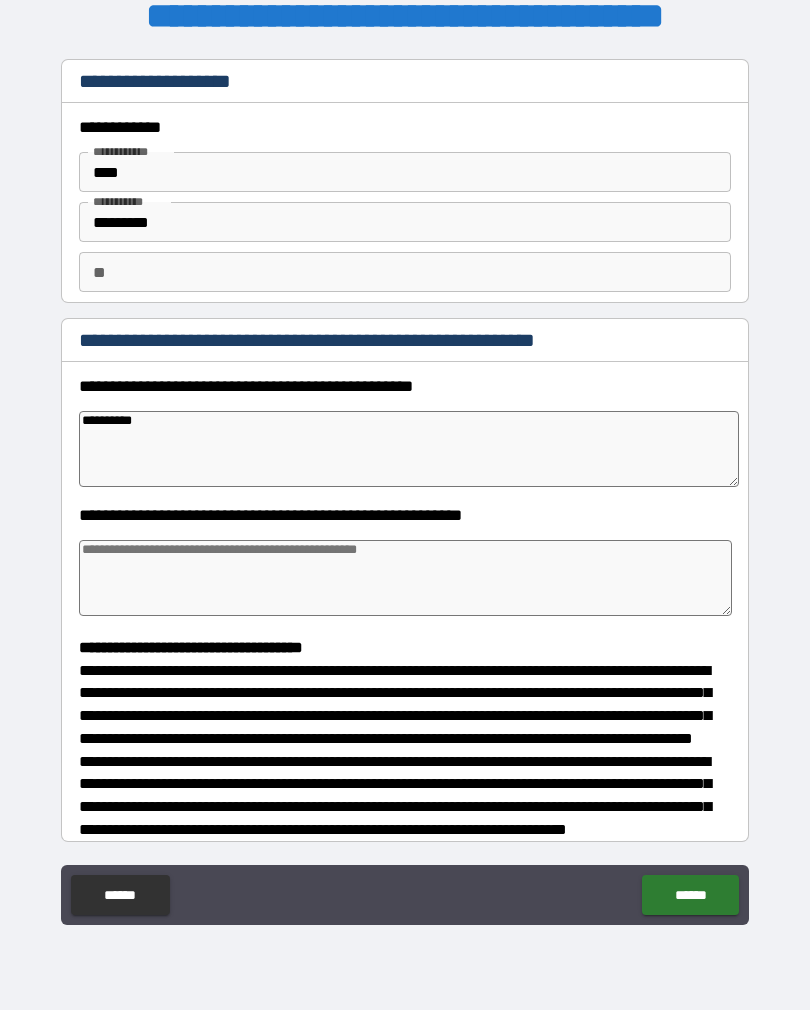 type on "*" 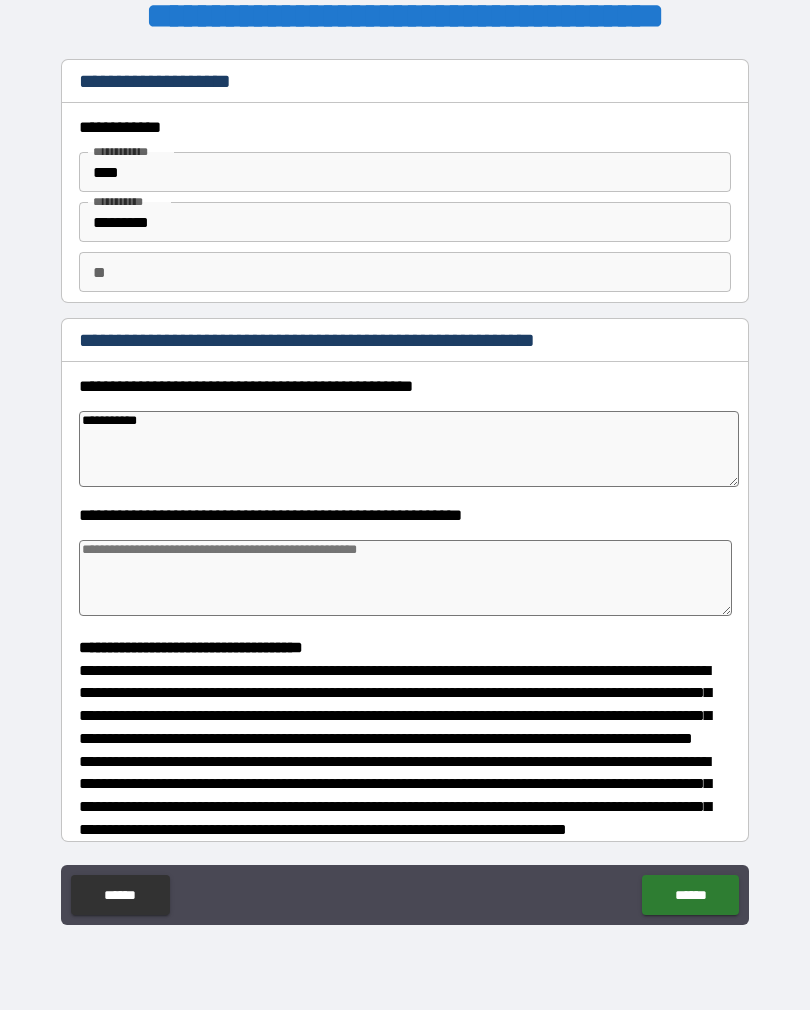 type on "*" 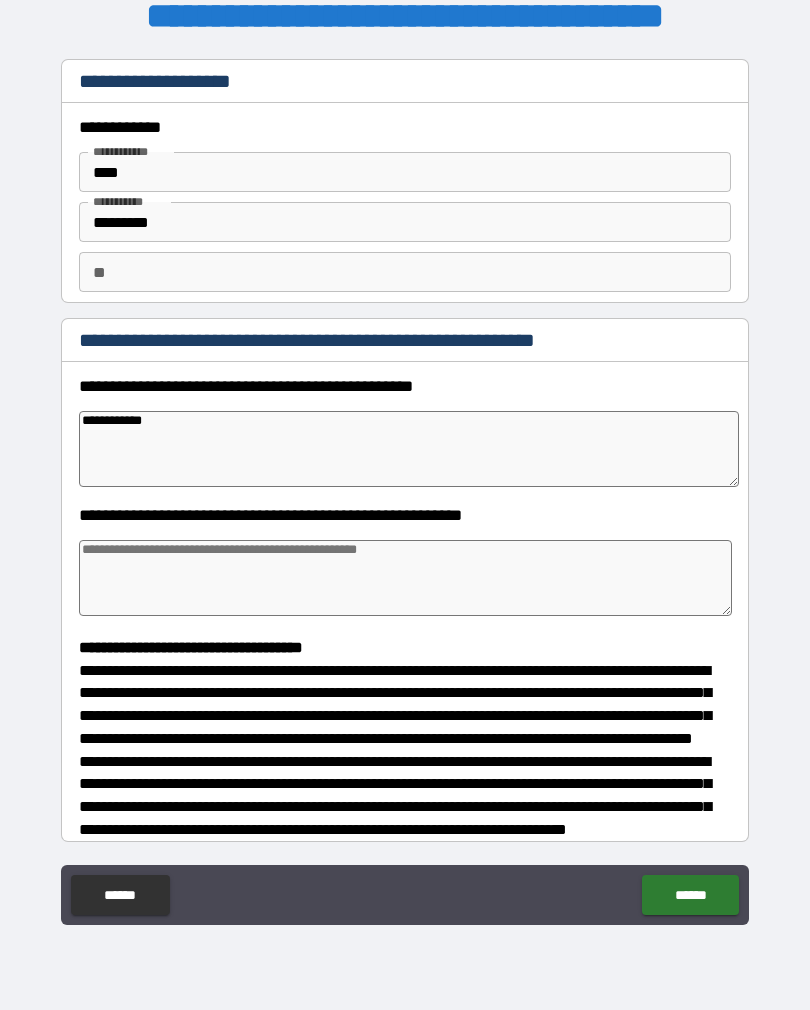 type on "*" 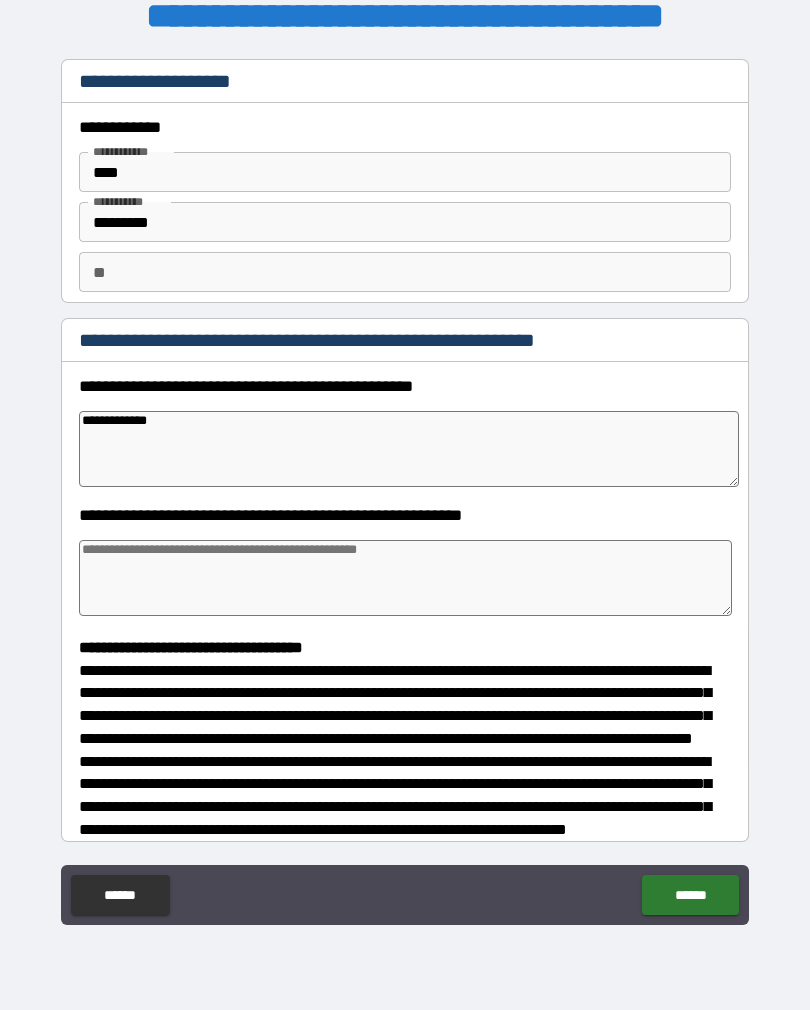 type on "*" 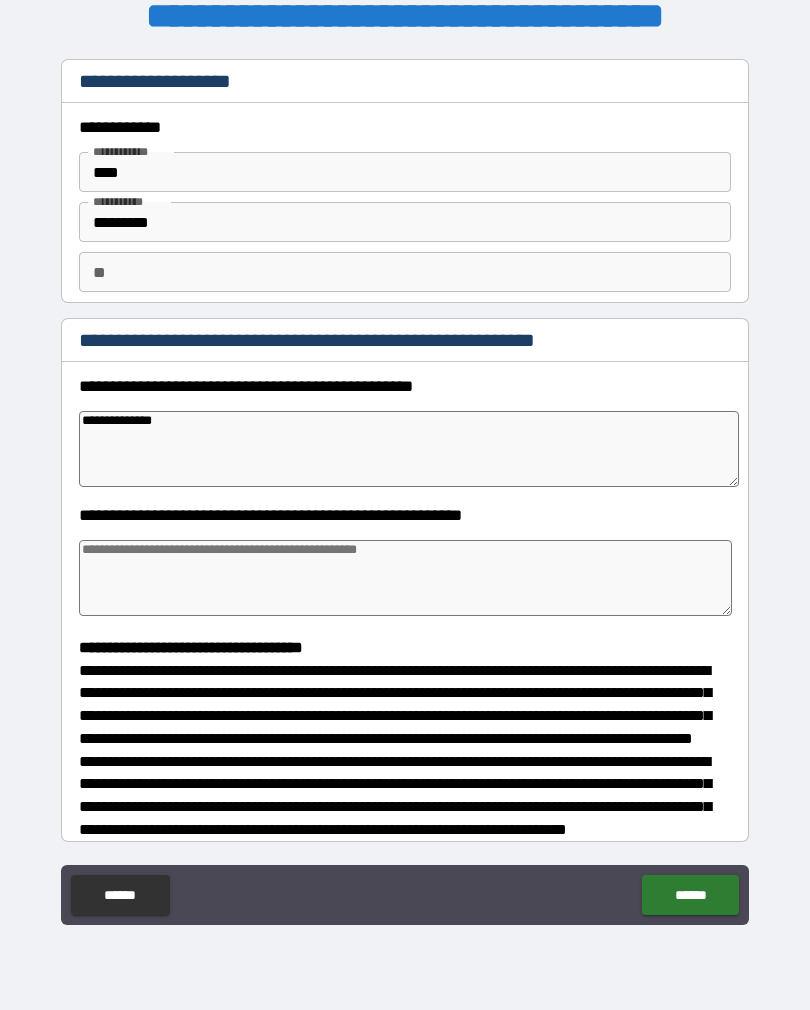type on "*" 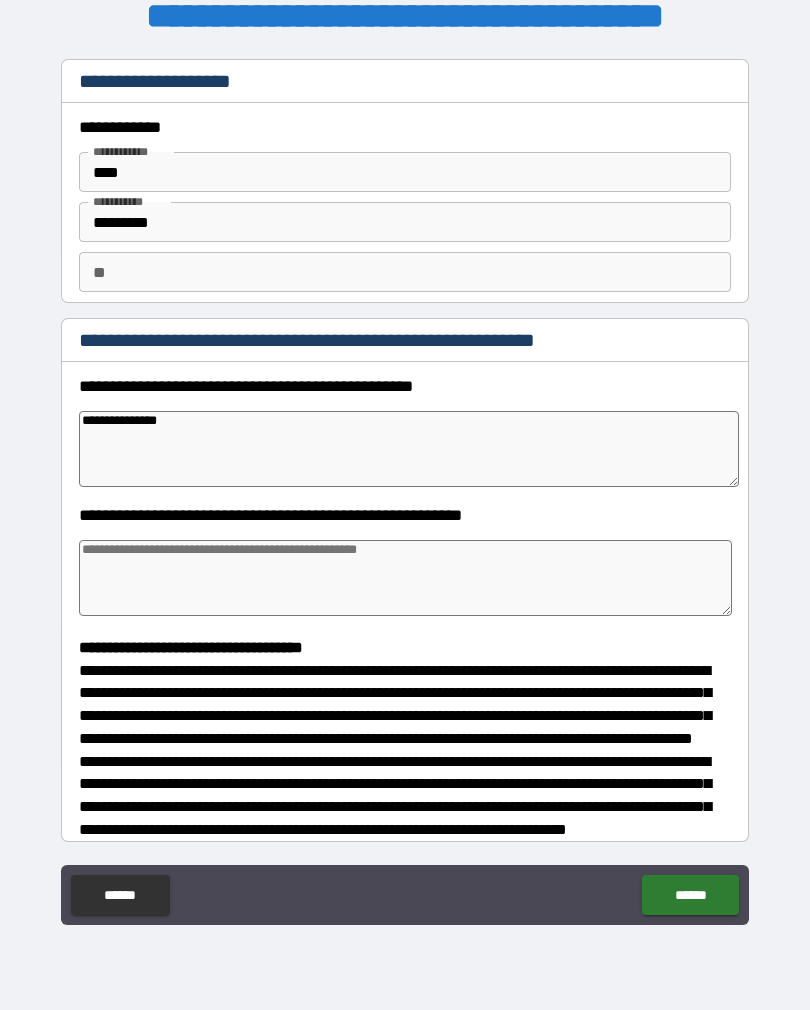 type on "*" 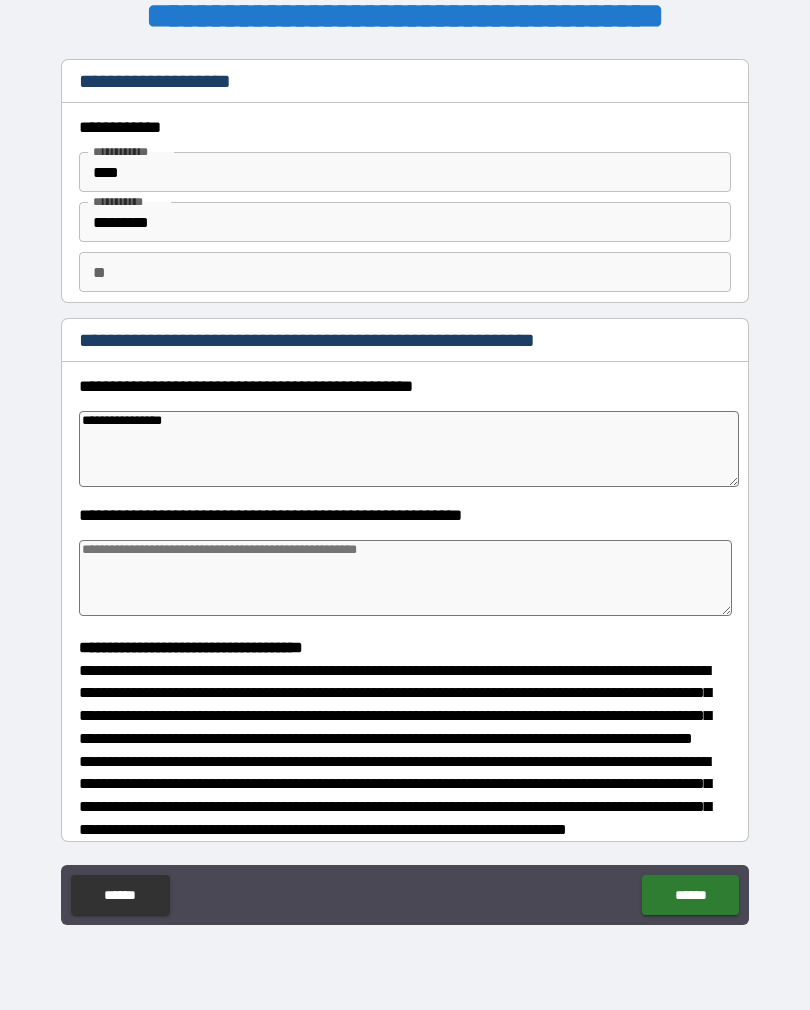 type on "*" 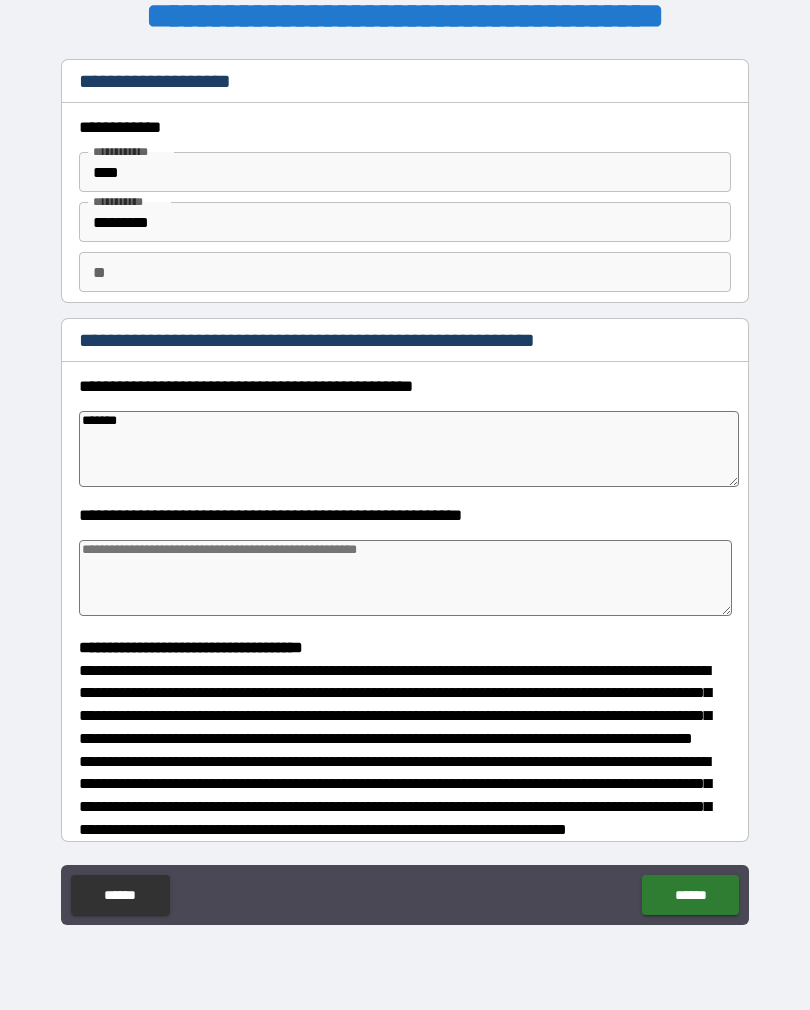 type on "******" 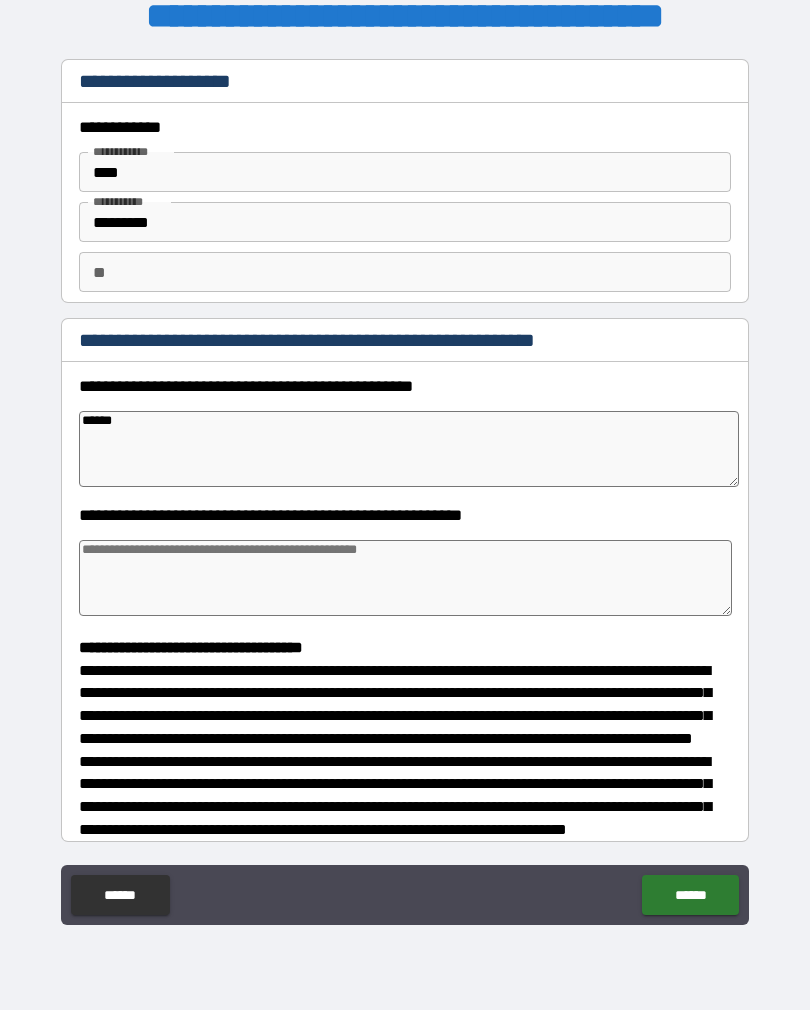 type on "*****" 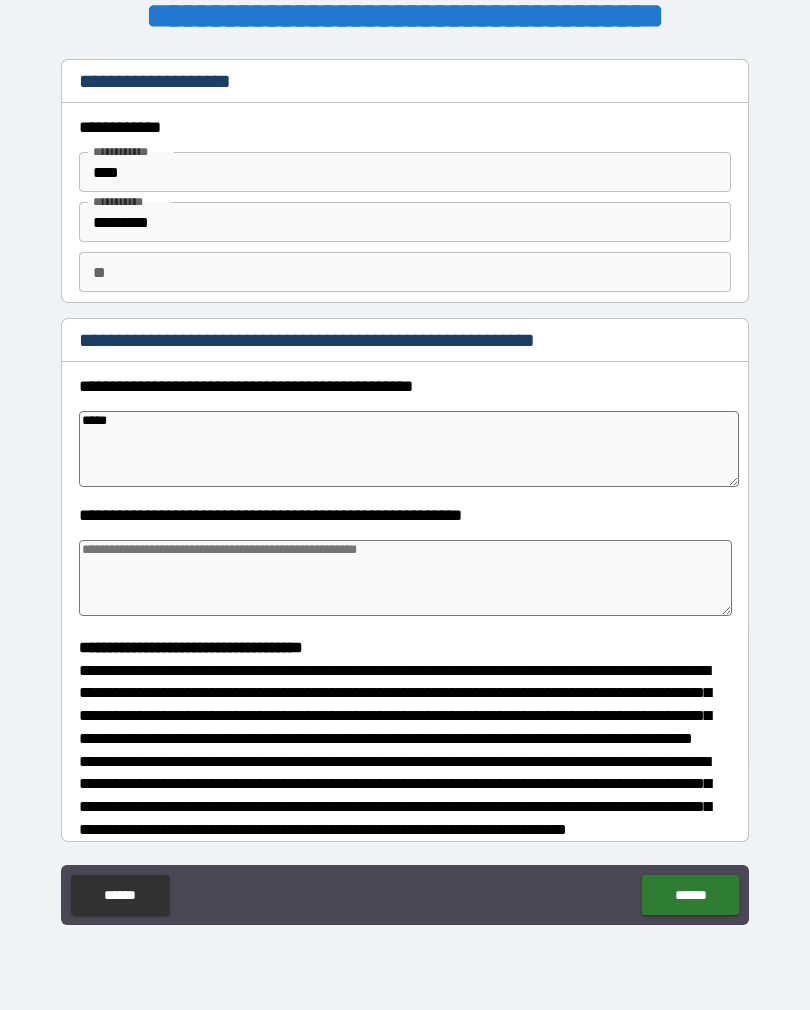 type on "****" 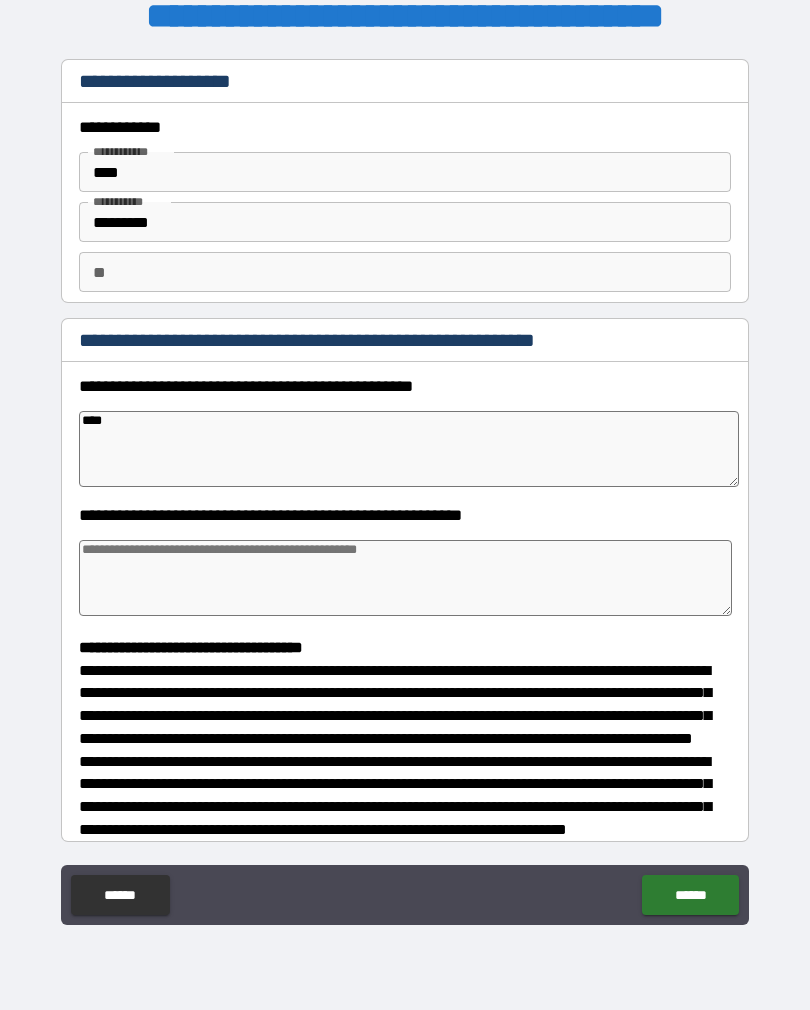 type on "*" 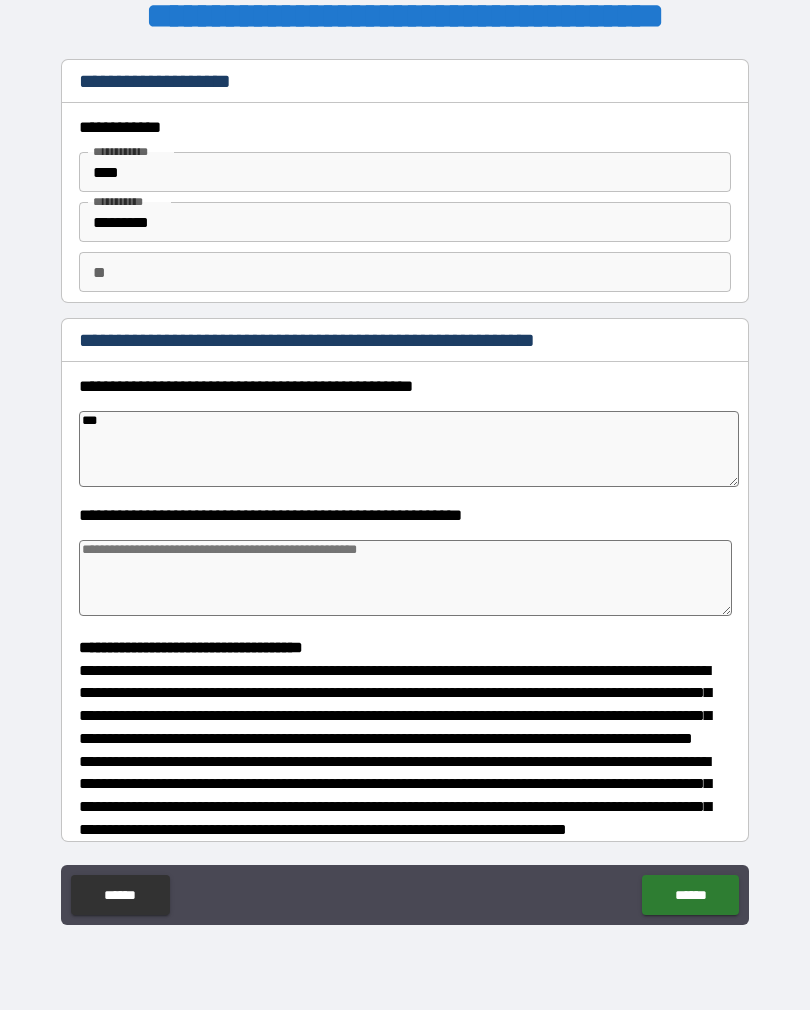 type on "**" 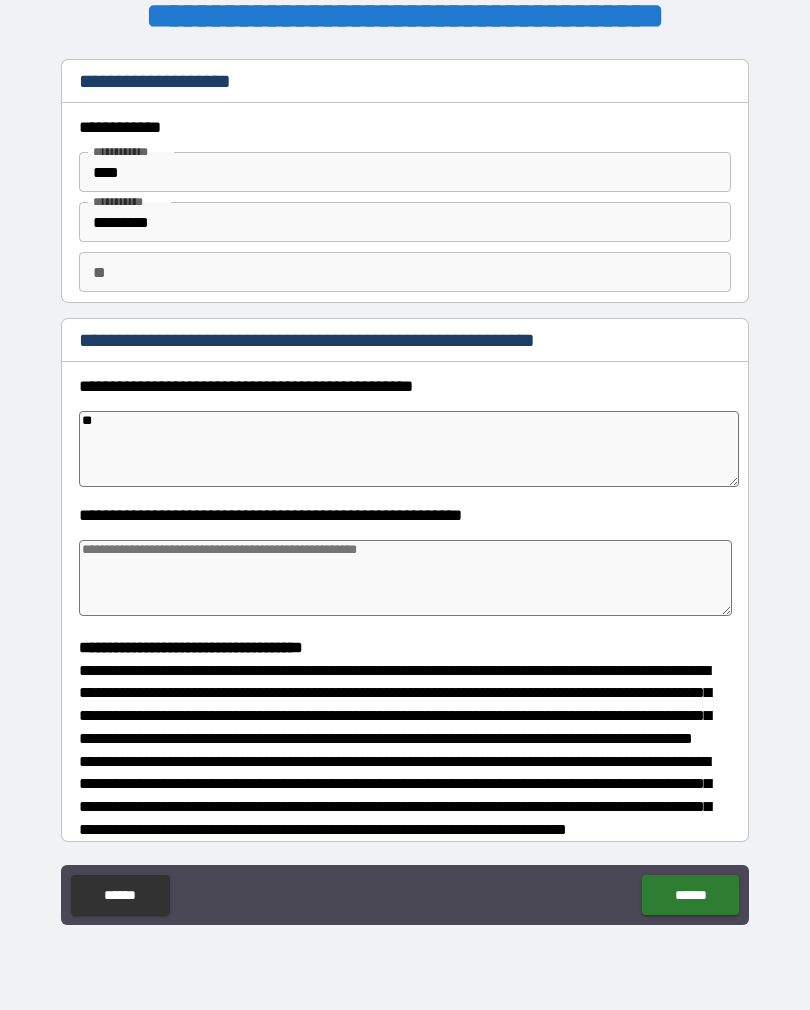 type on "*" 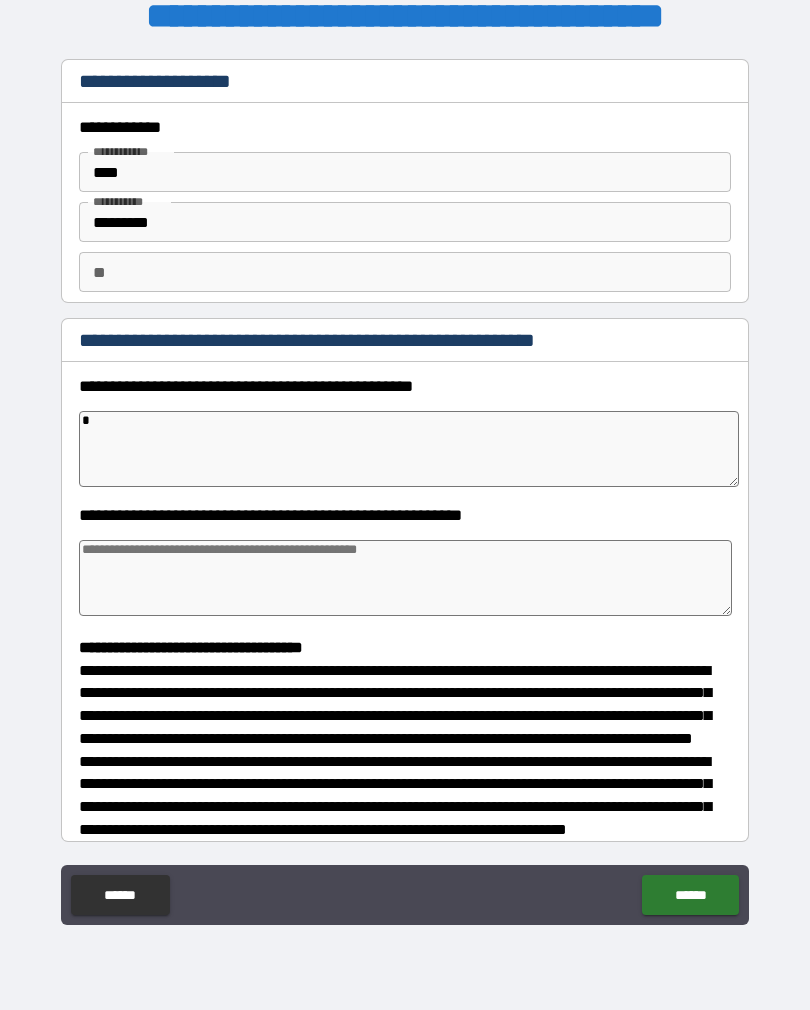 type 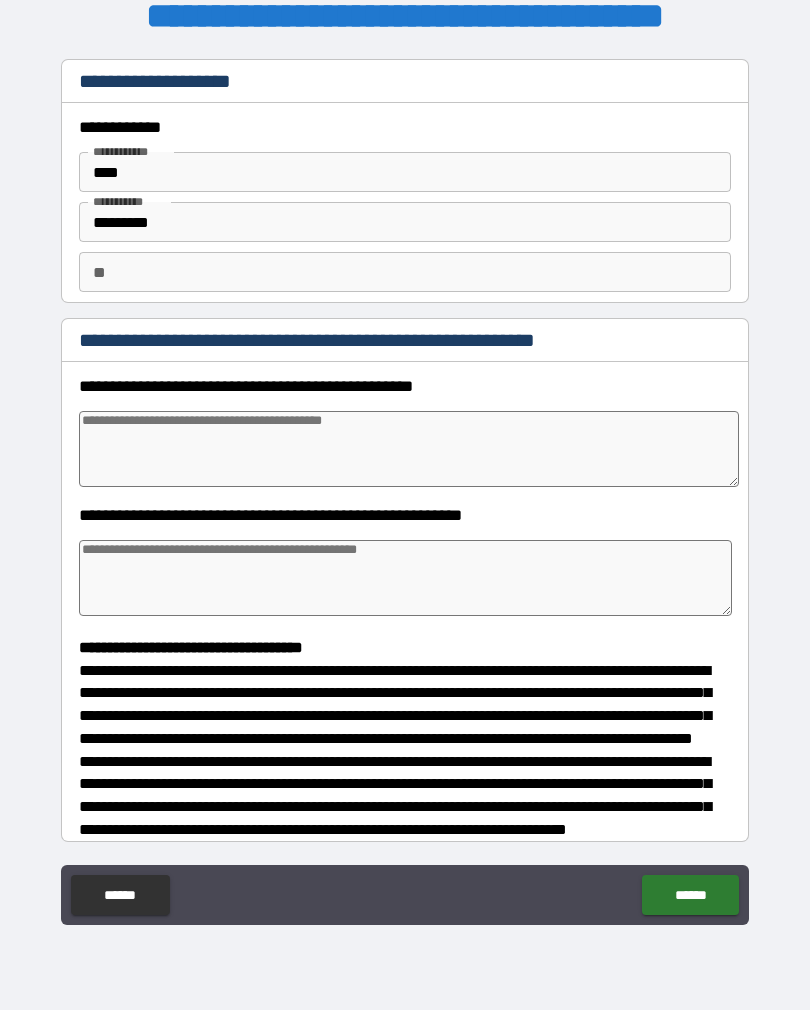 type on "*" 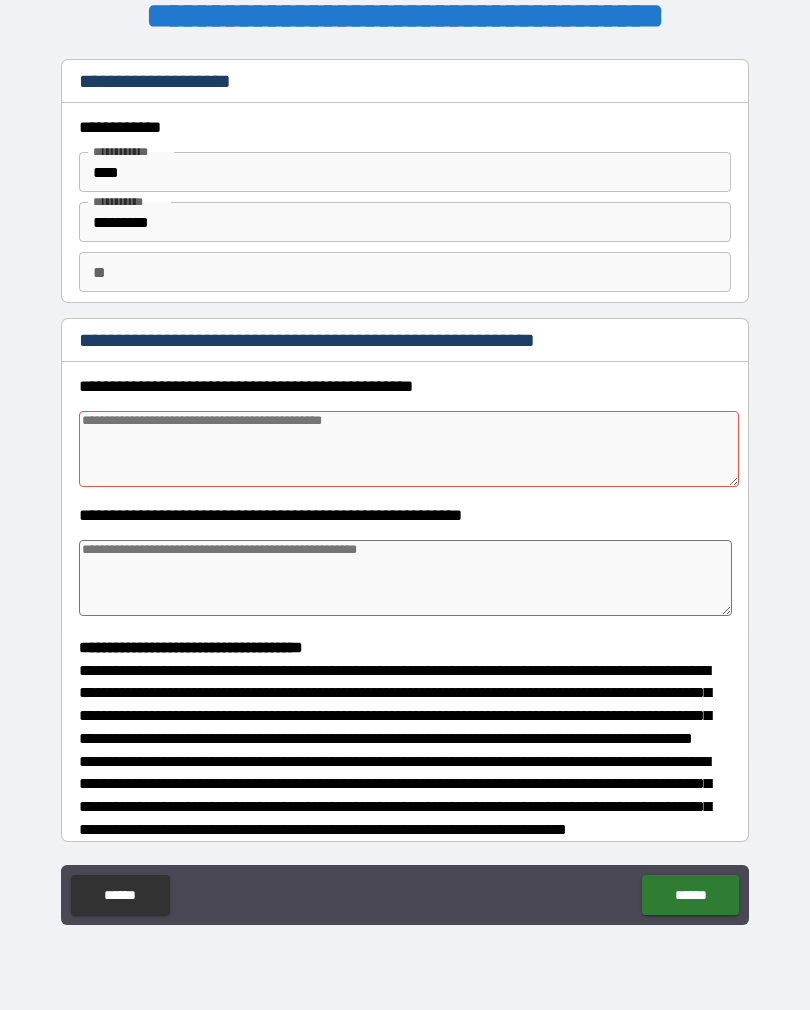 type on "*" 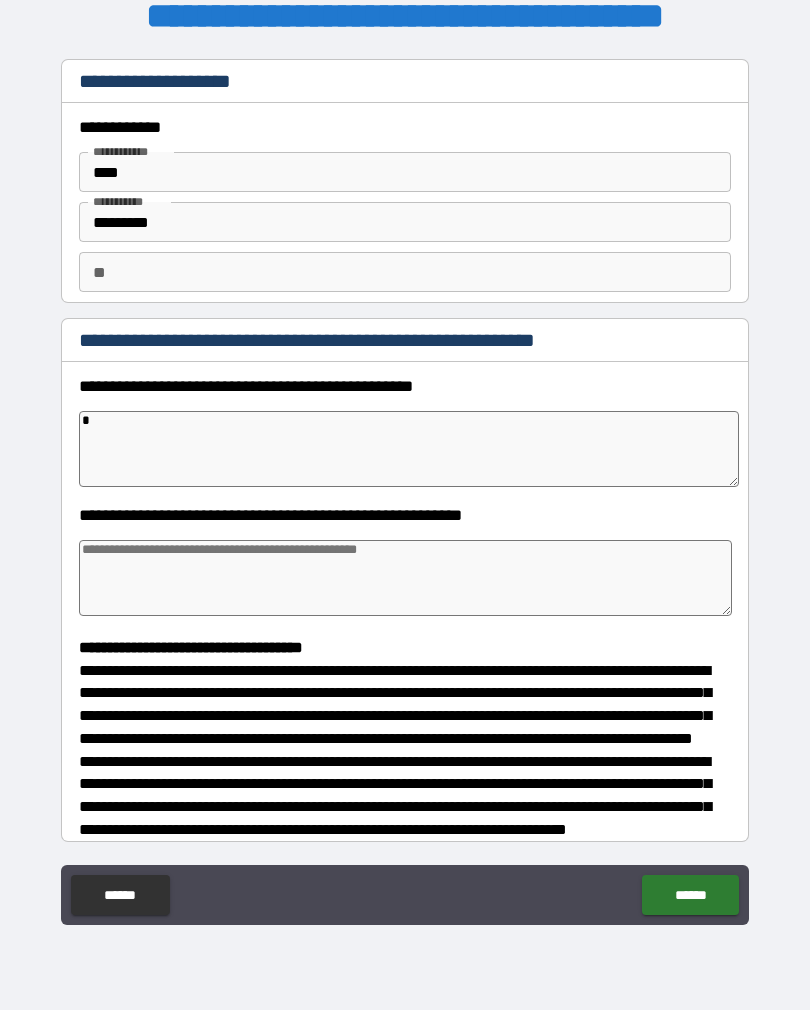 type on "*" 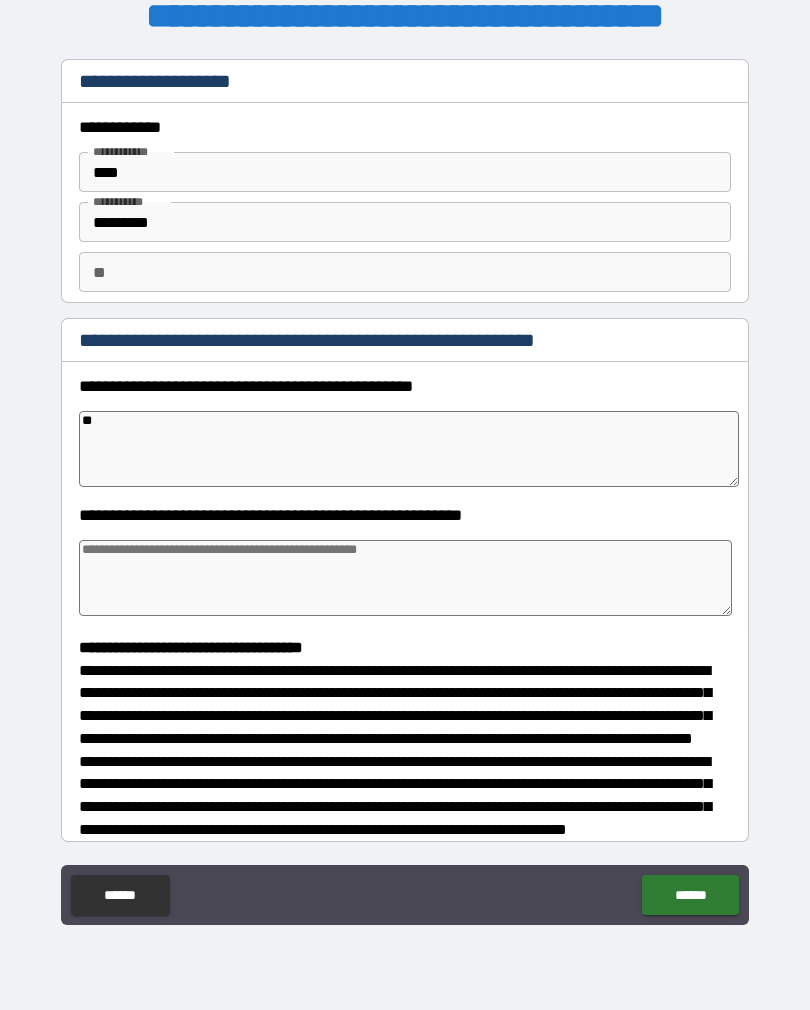 type on "*" 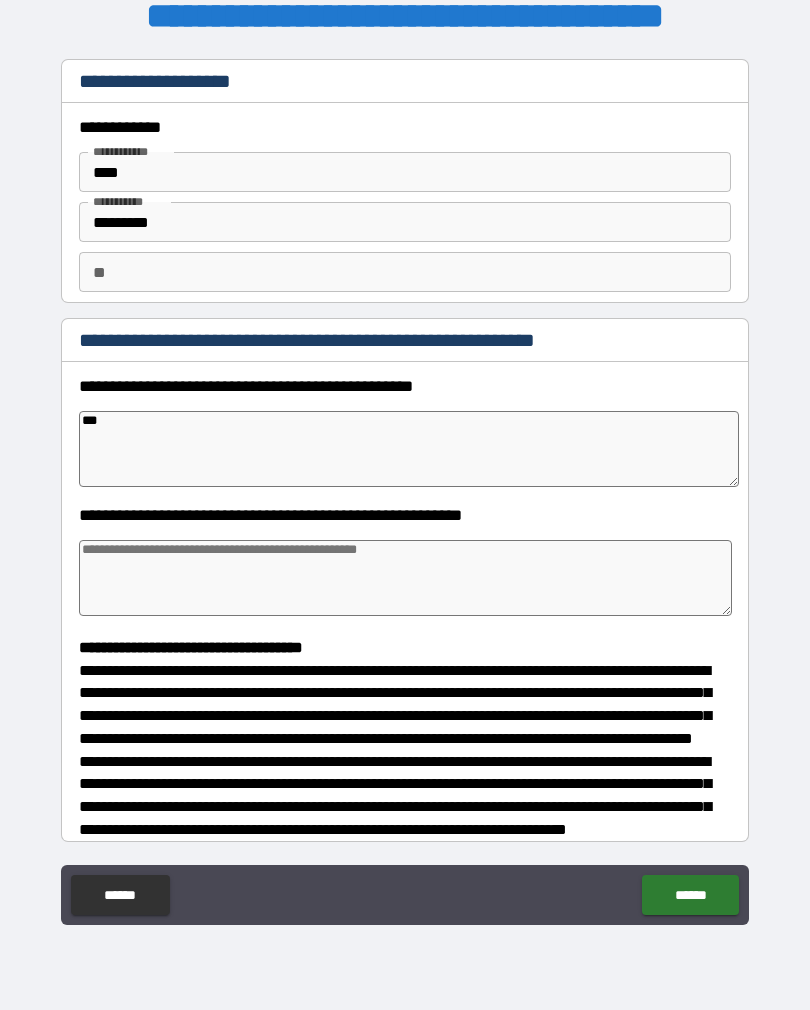 type on "*" 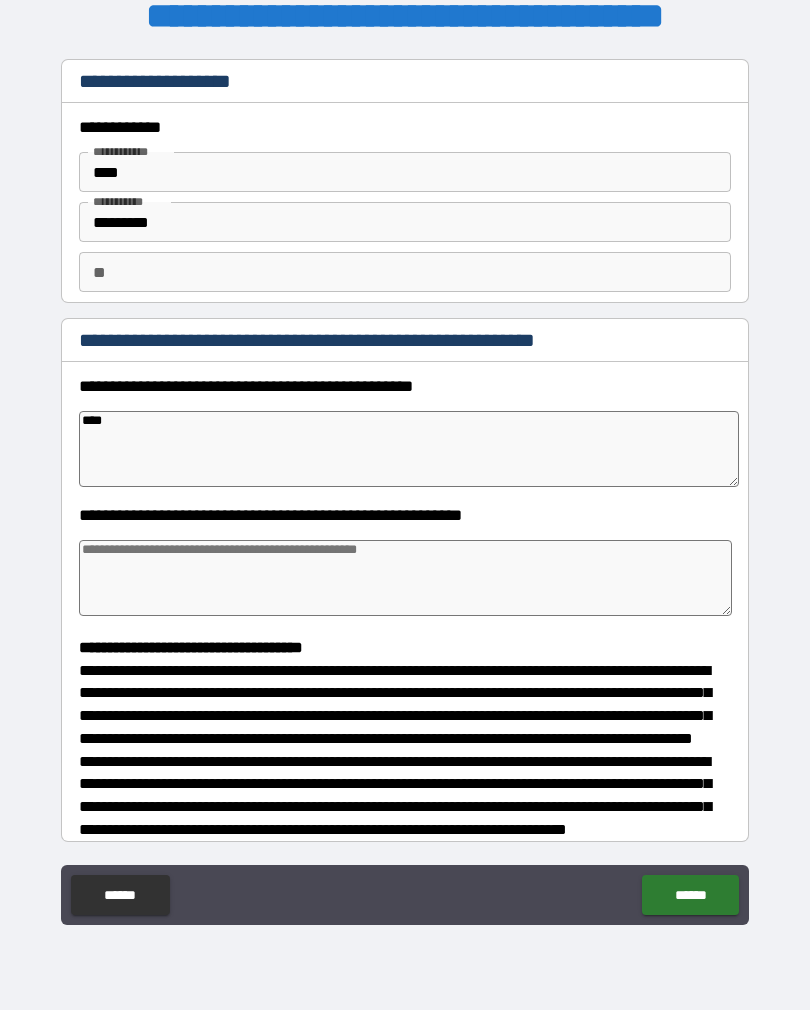type on "*" 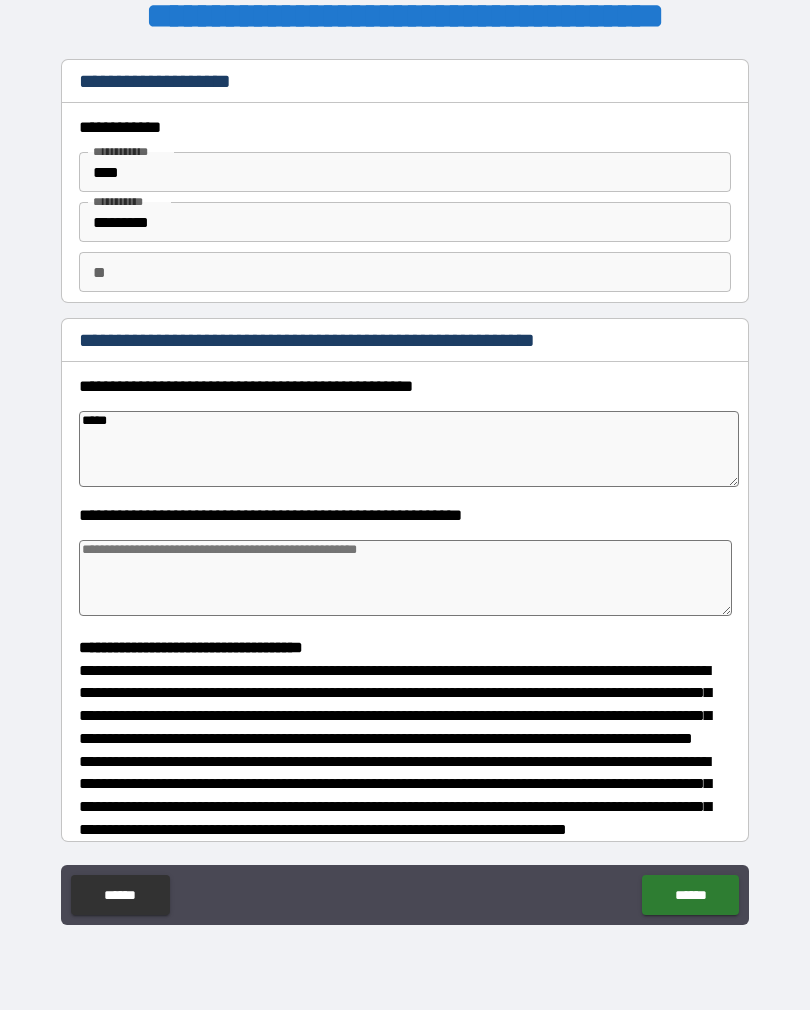 type on "*" 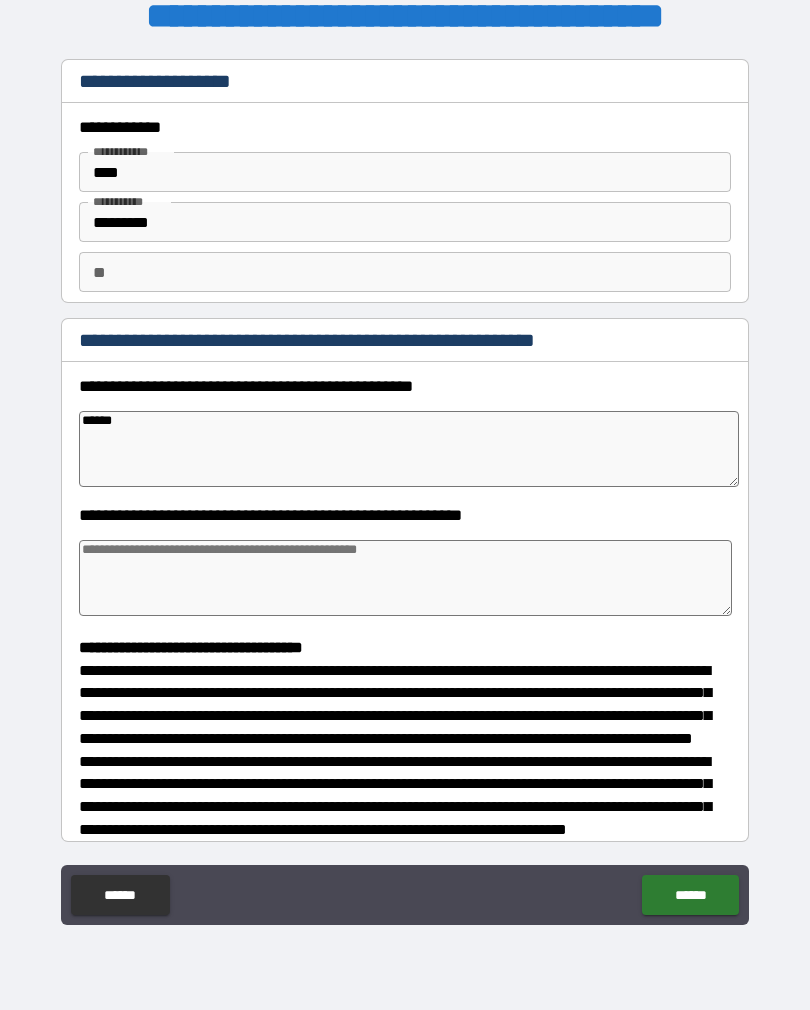 type on "*" 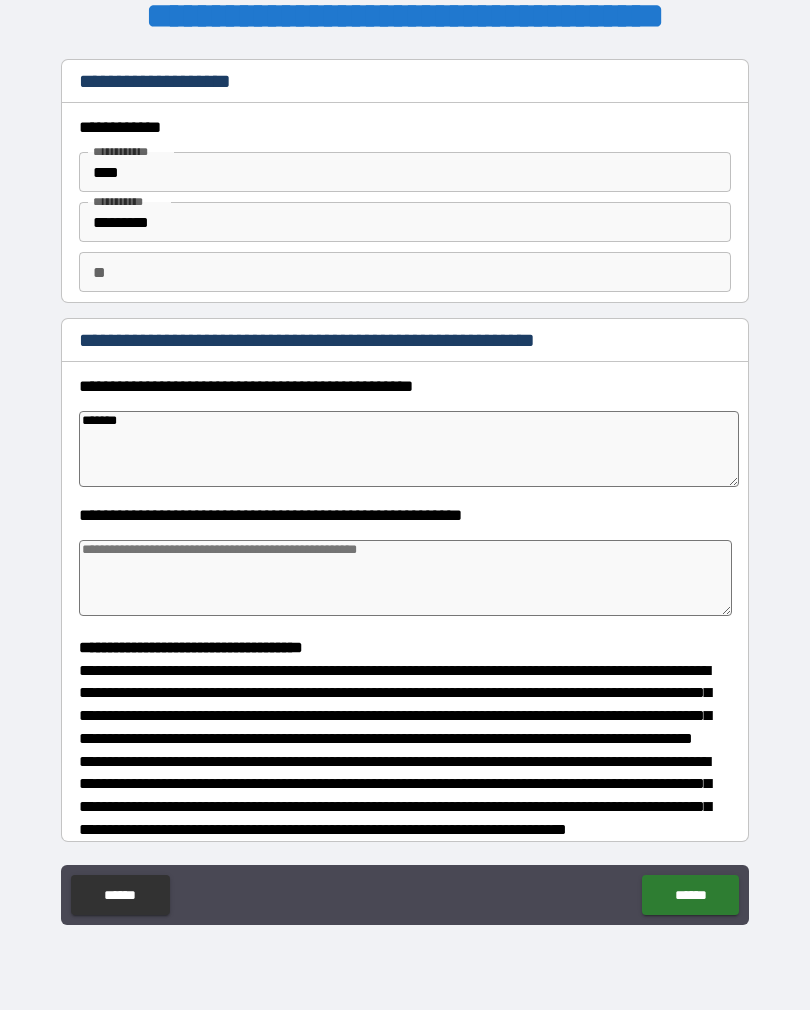 type on "*" 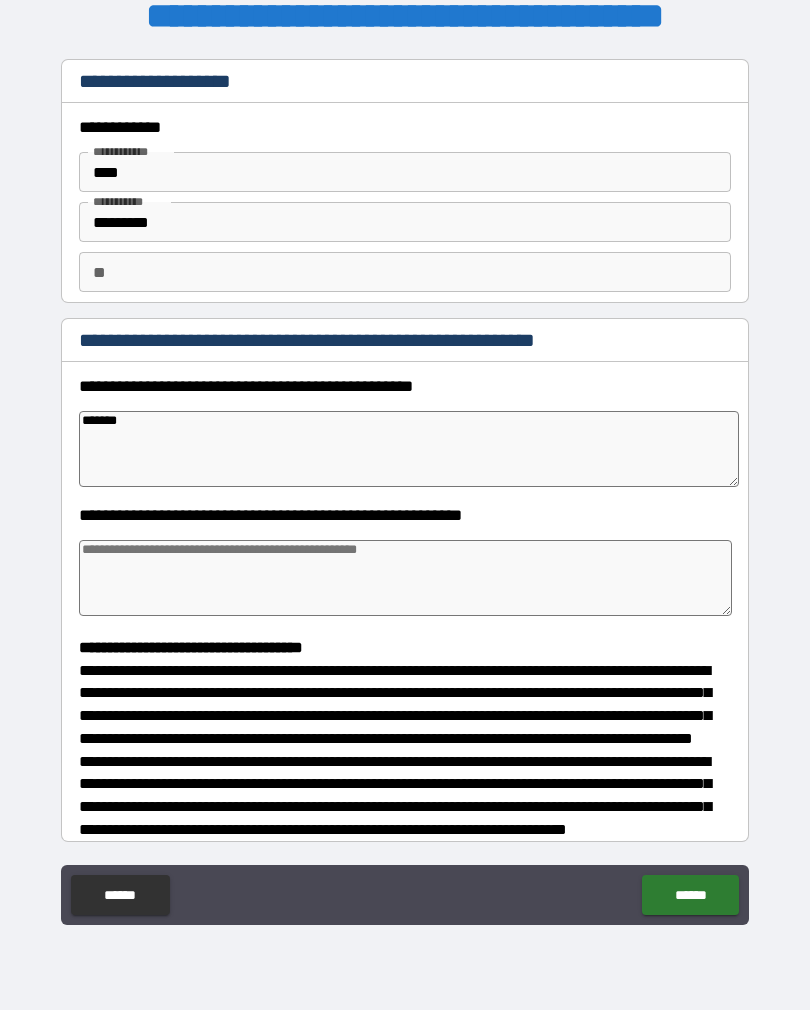 type on "********" 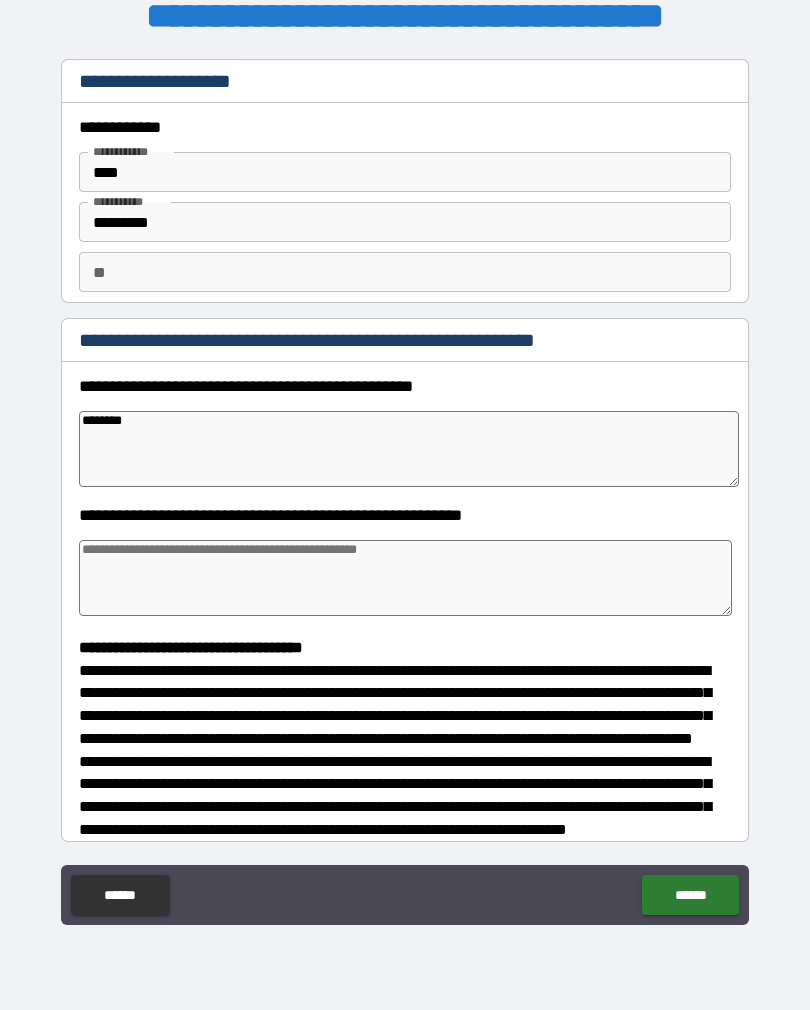 type on "*" 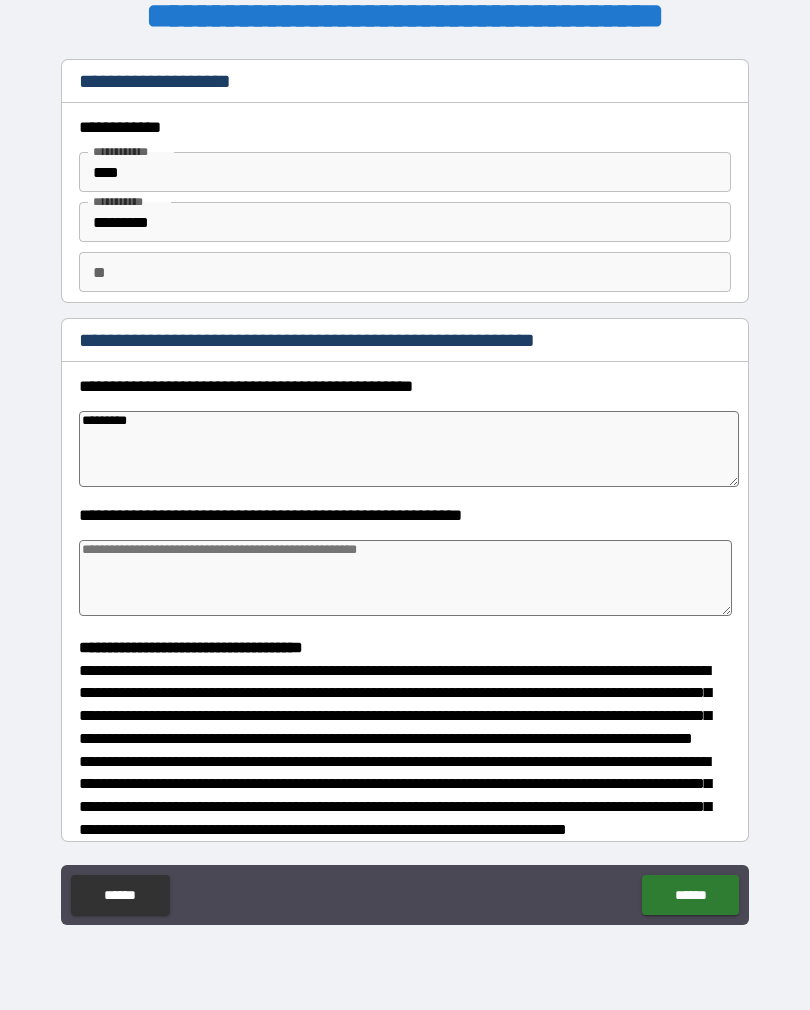 type on "*" 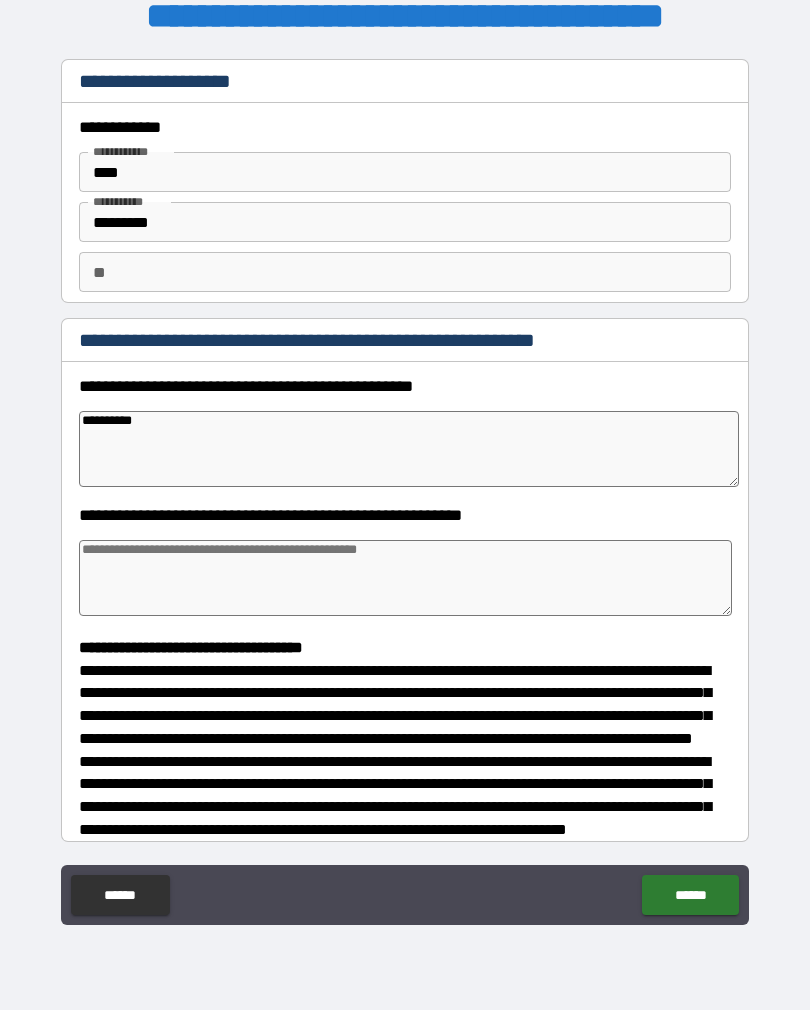 type on "*" 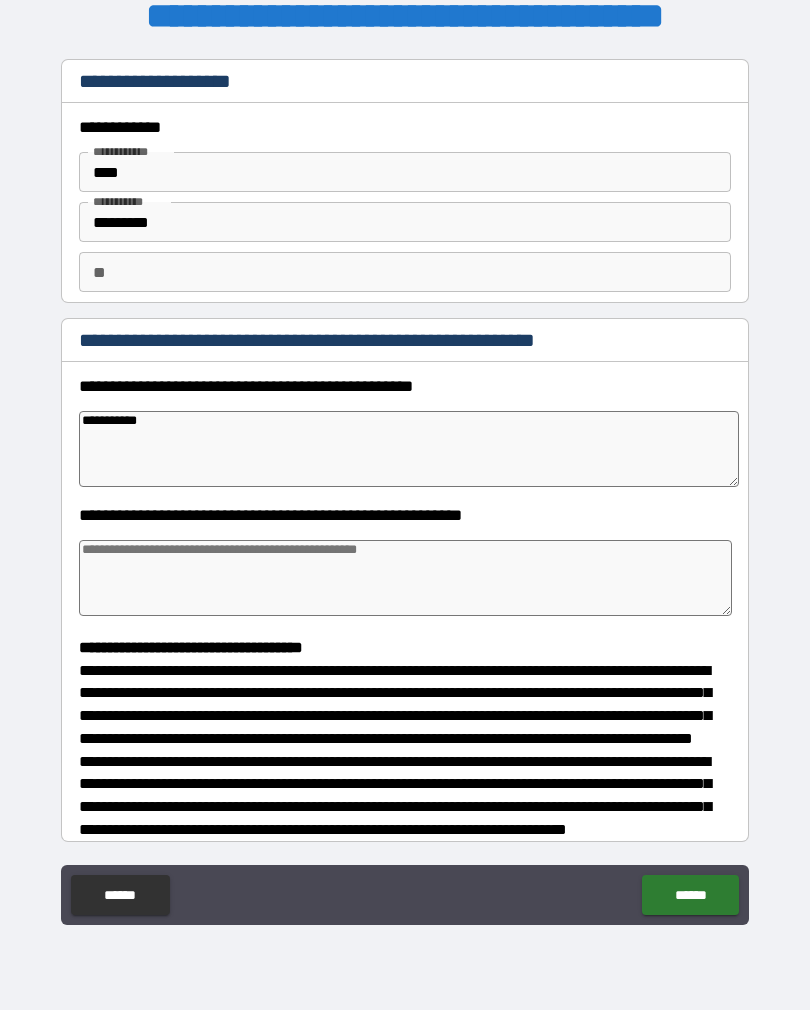 type on "*" 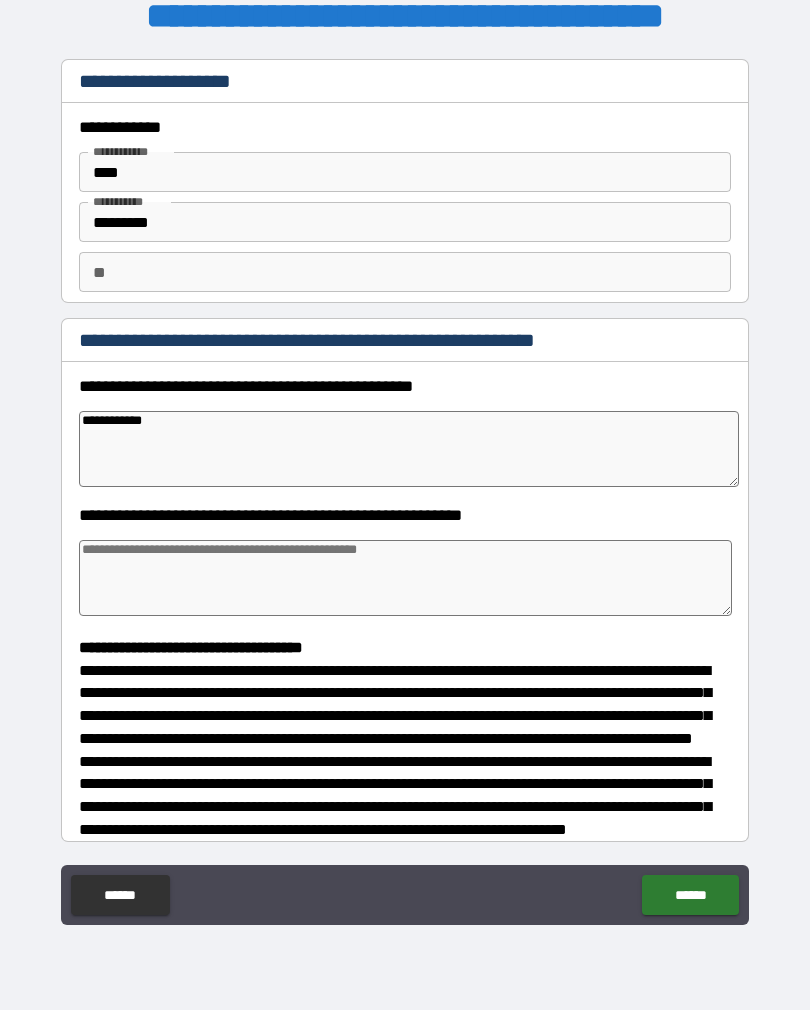 type on "*" 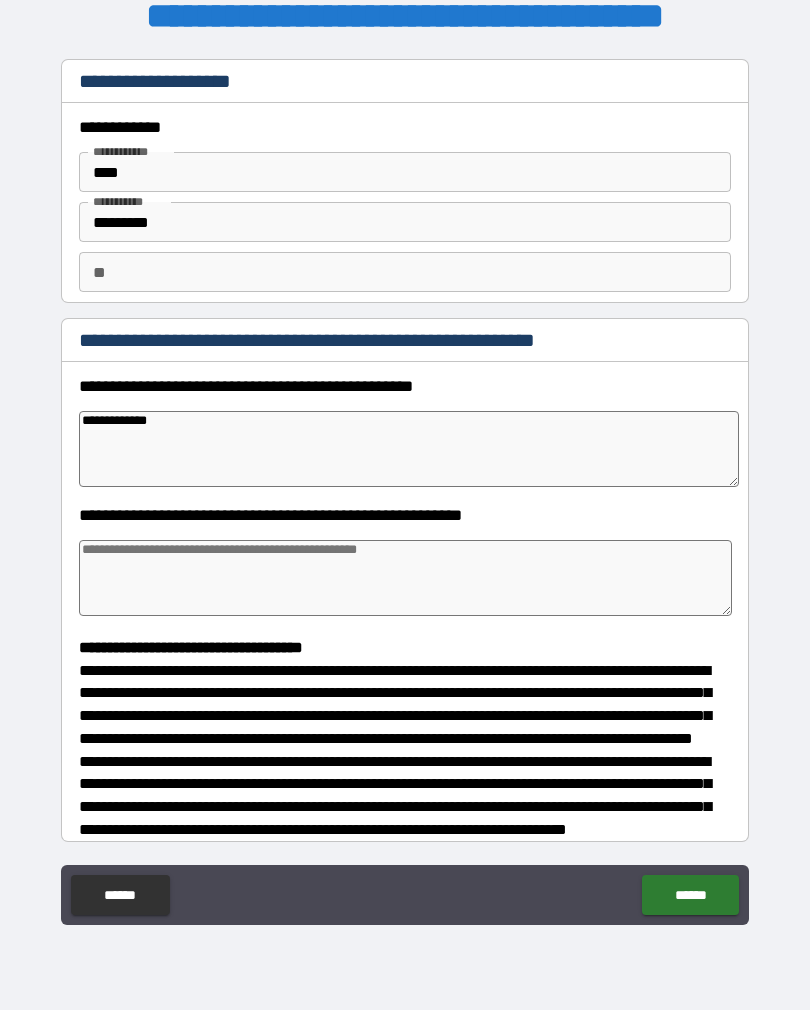 type on "*" 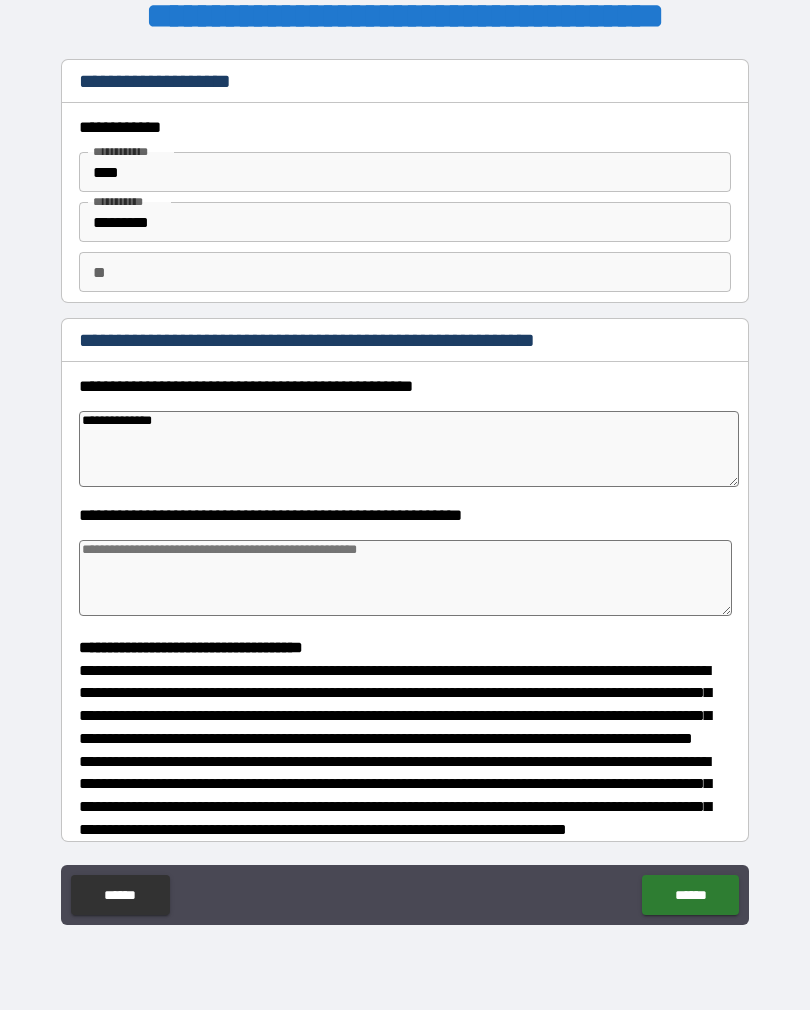 type on "**********" 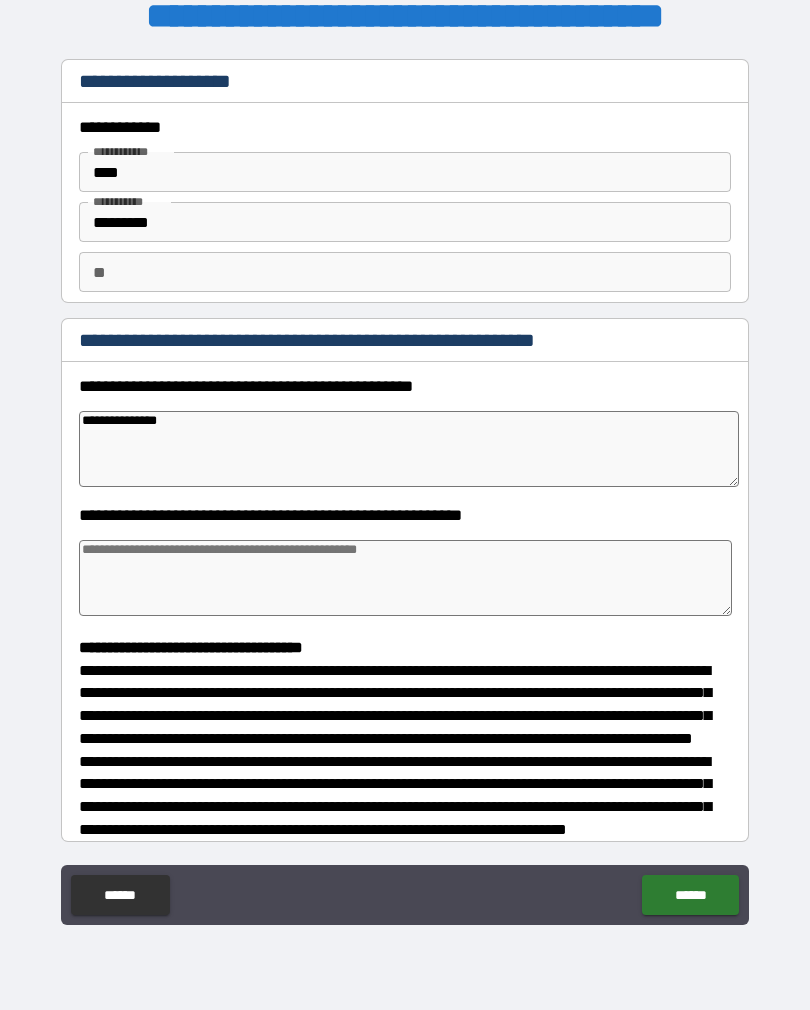type on "*" 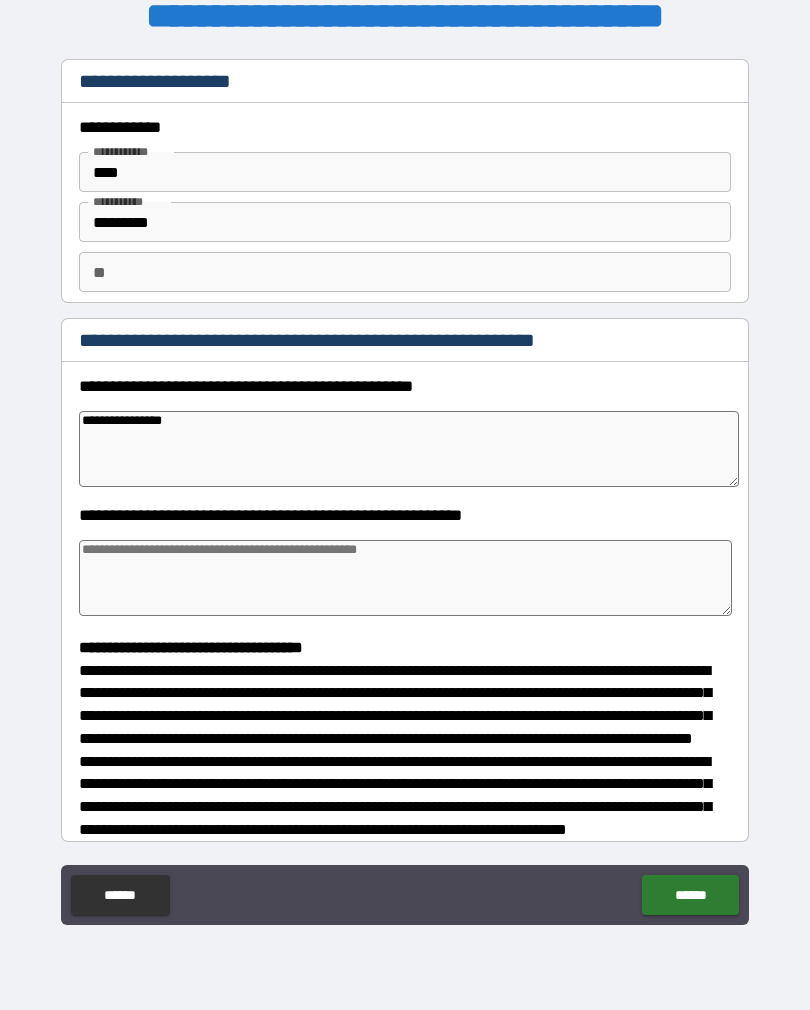 type on "*" 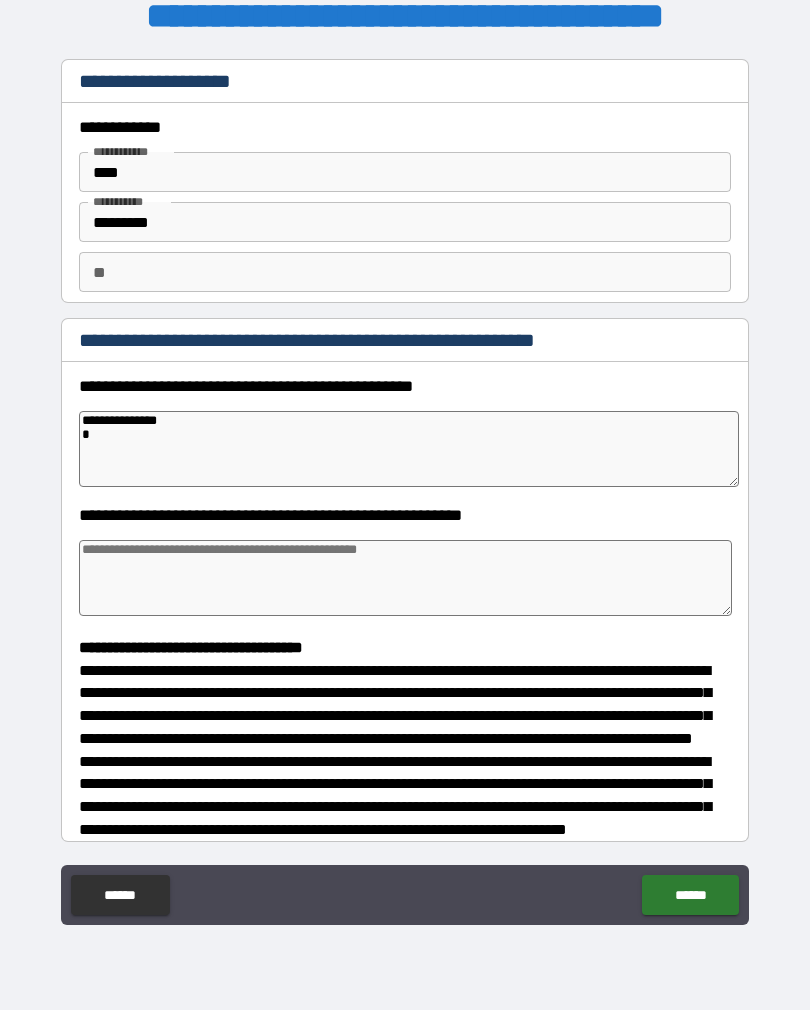 type on "*" 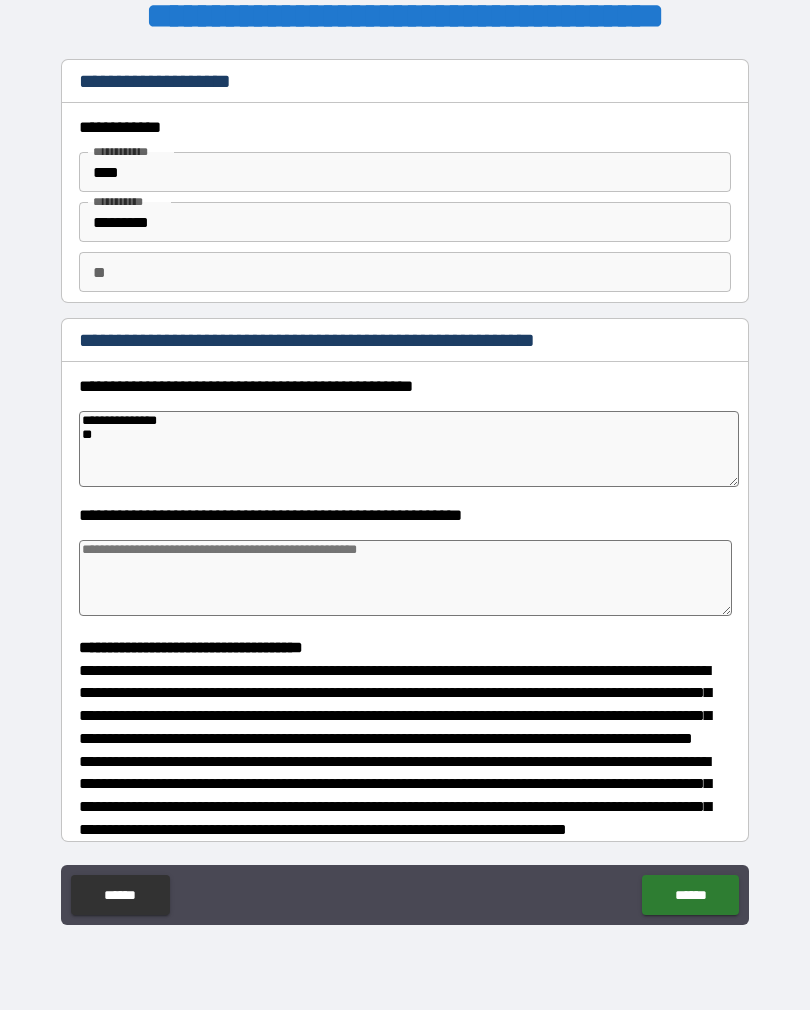 type on "*" 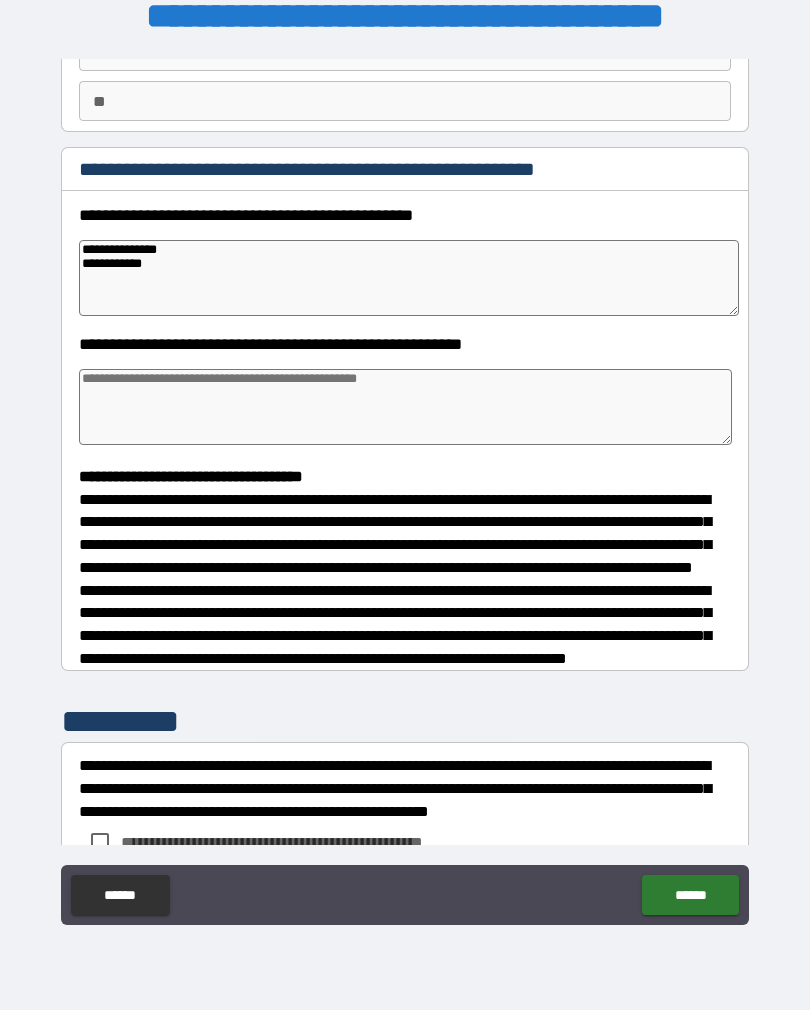 scroll, scrollTop: 174, scrollLeft: 0, axis: vertical 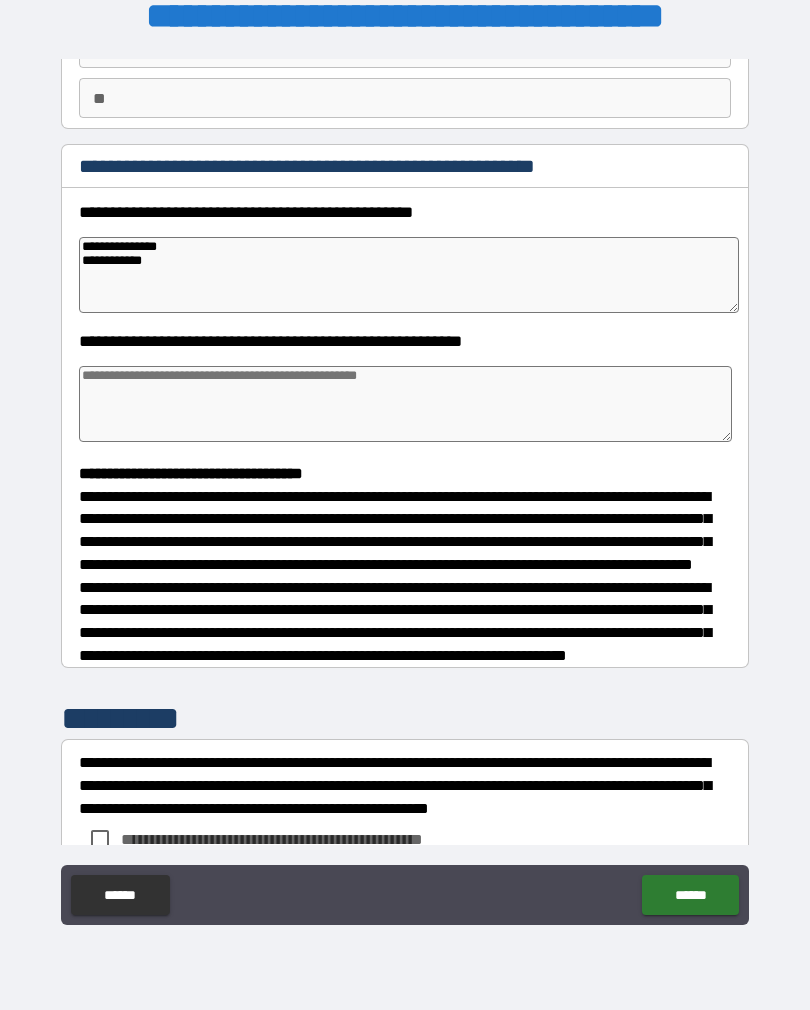 click at bounding box center (405, 404) 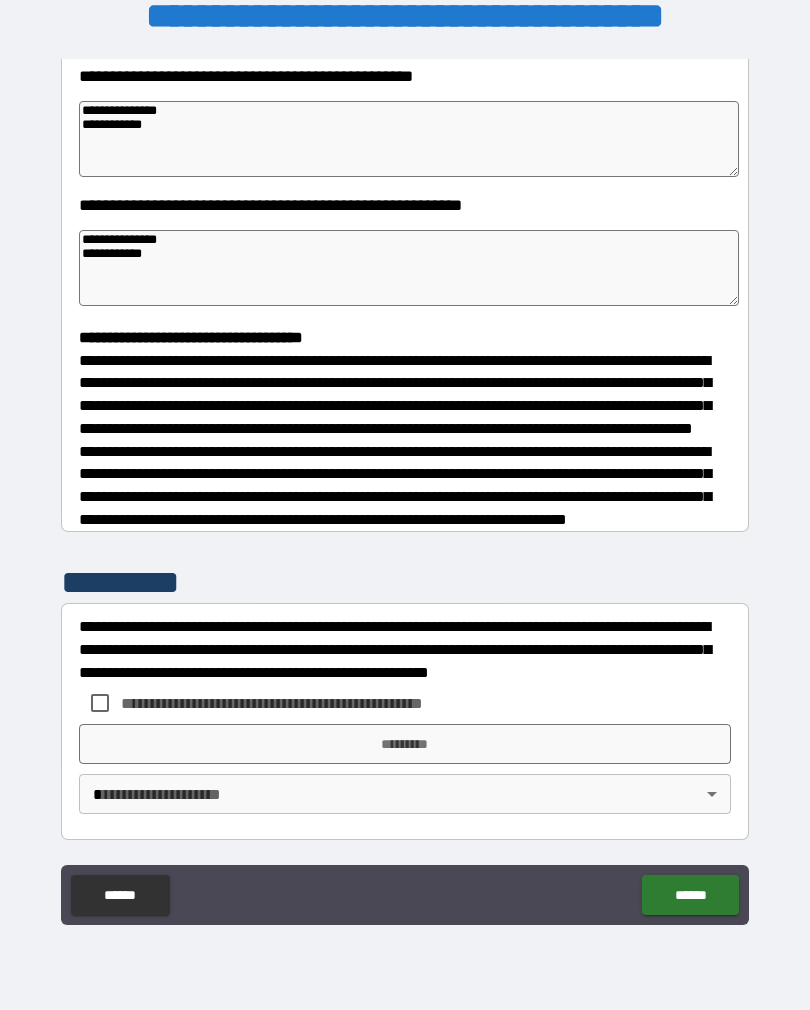scroll, scrollTop: 348, scrollLeft: 0, axis: vertical 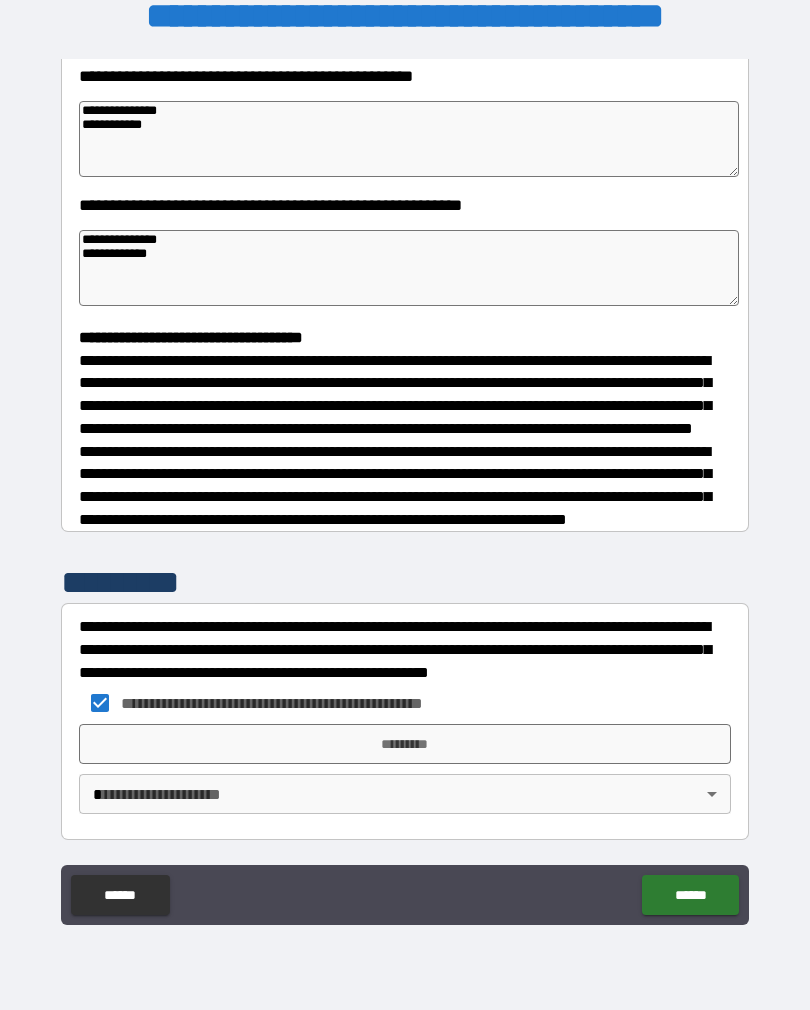 click on "*********" at bounding box center [405, 744] 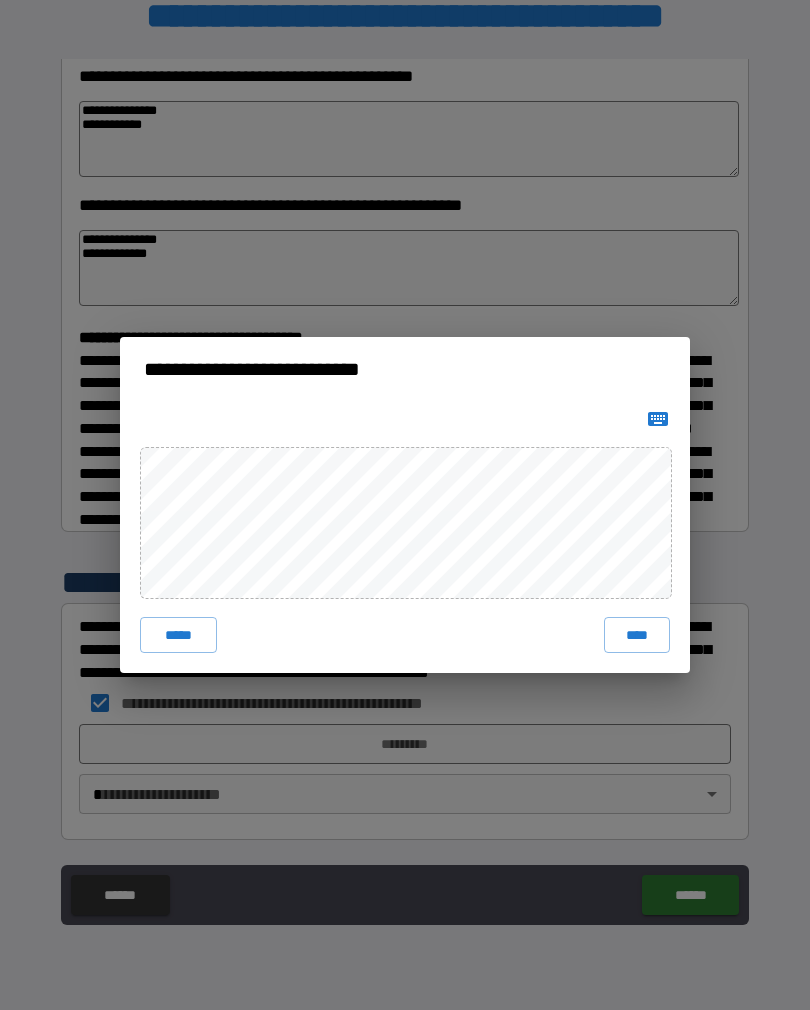 click on "****" at bounding box center [637, 635] 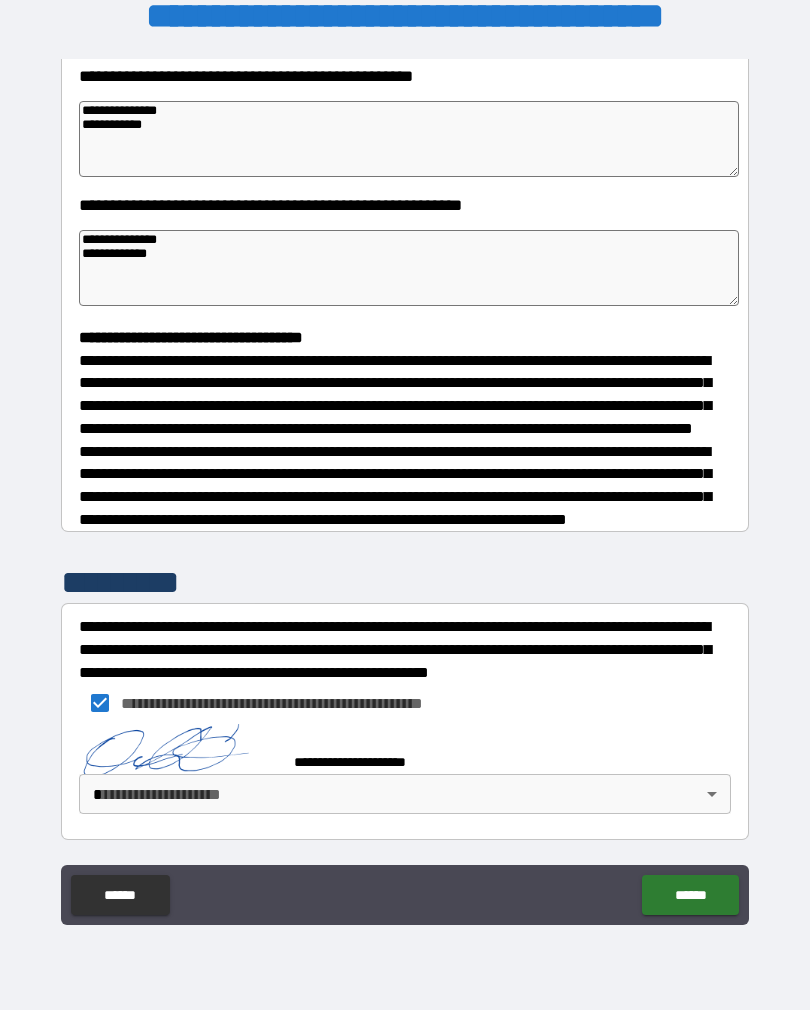 scroll, scrollTop: 338, scrollLeft: 0, axis: vertical 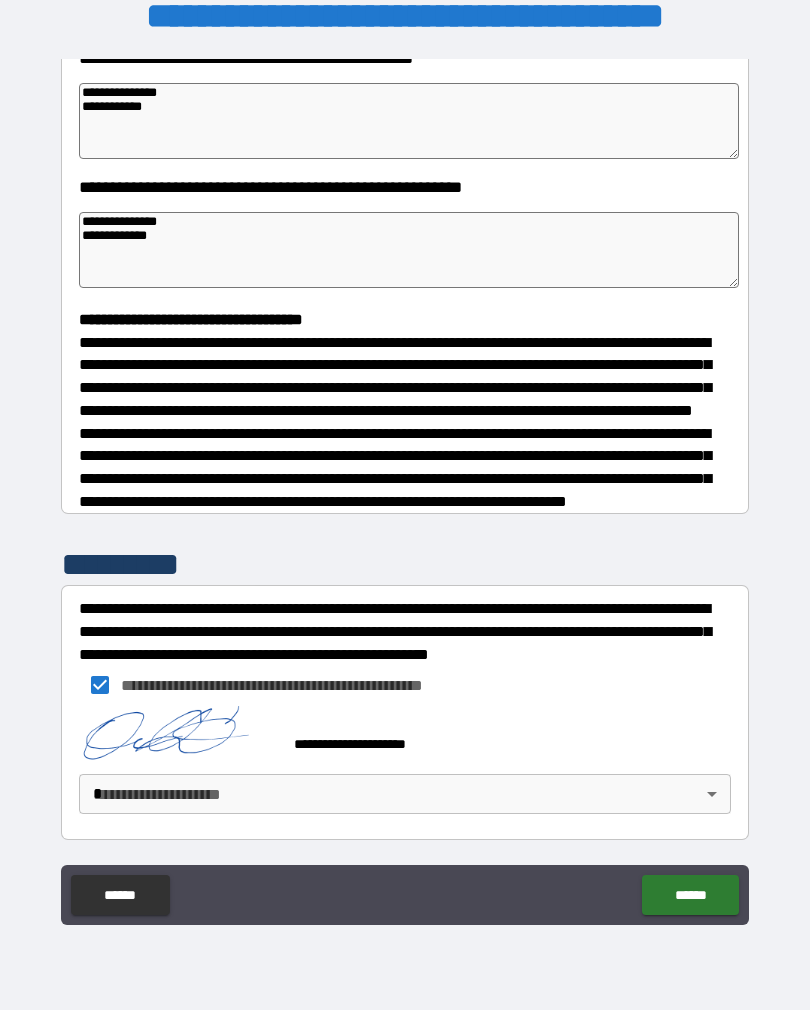 click on "**********" at bounding box center [405, 489] 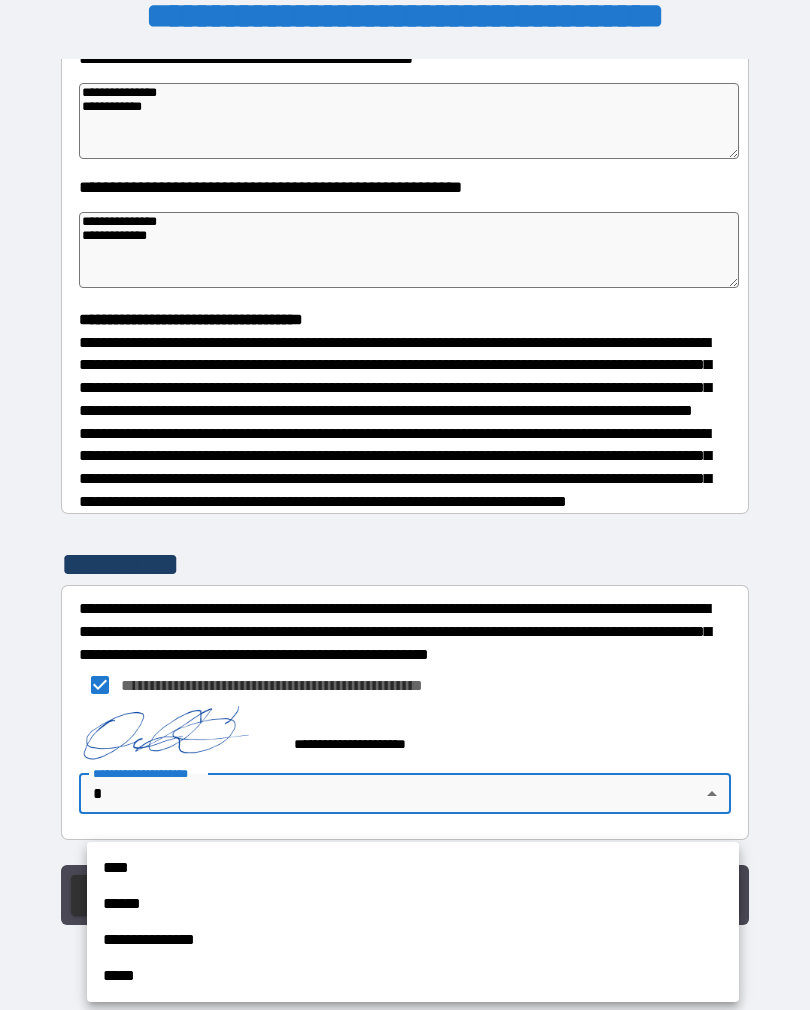 click on "****" at bounding box center [413, 868] 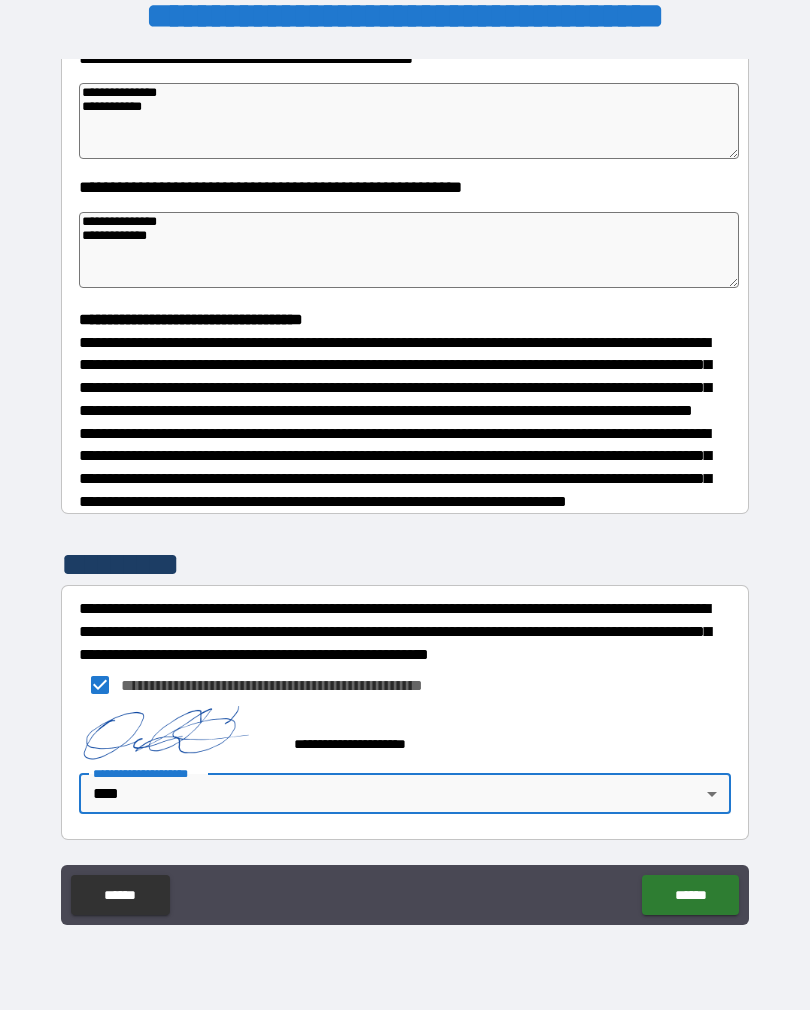 click on "******" at bounding box center (690, 895) 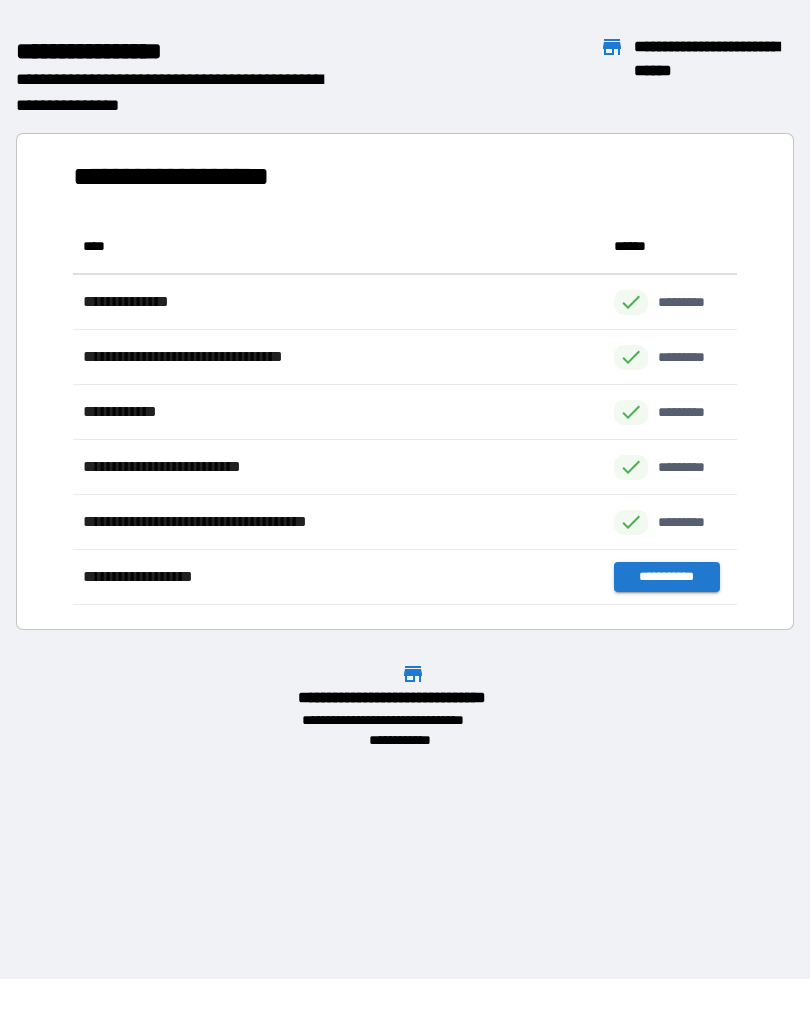 scroll, scrollTop: 1, scrollLeft: 1, axis: both 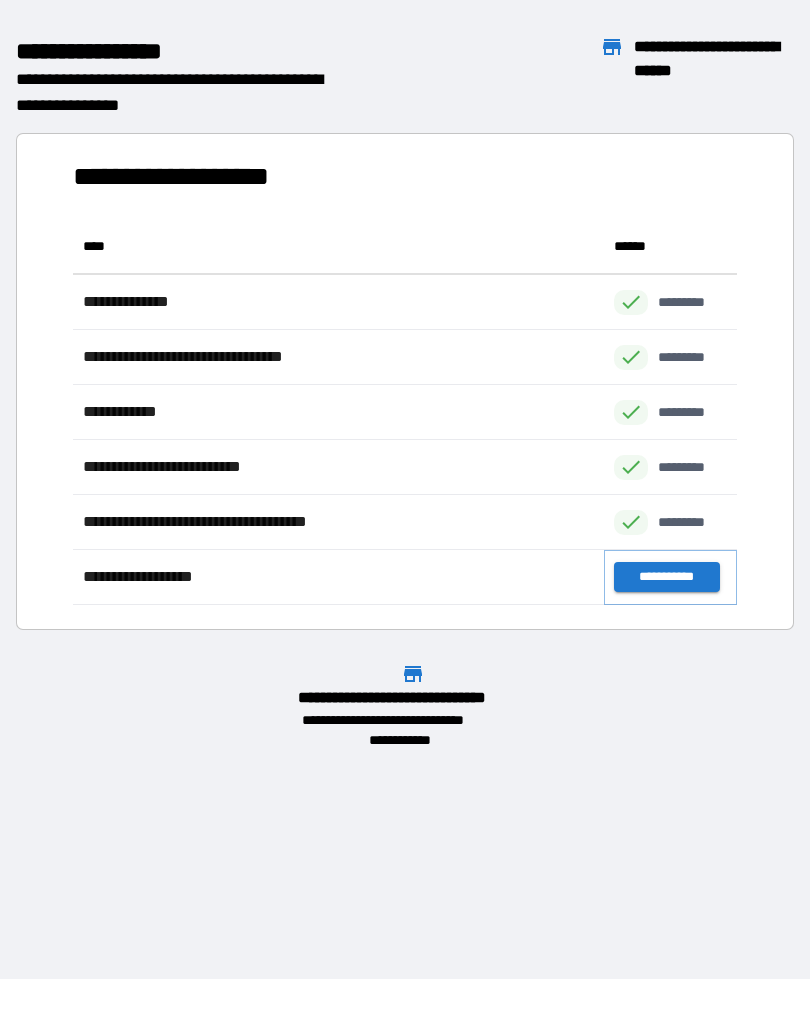 click on "**********" at bounding box center [666, 577] 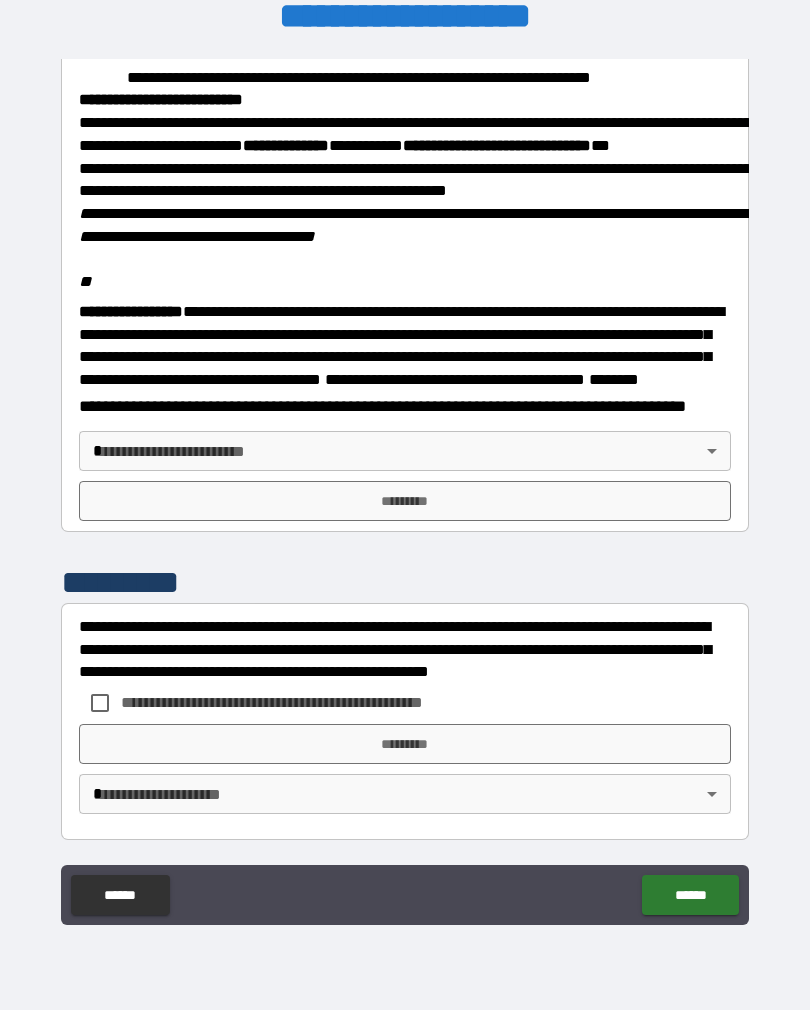 scroll, scrollTop: 2323, scrollLeft: 0, axis: vertical 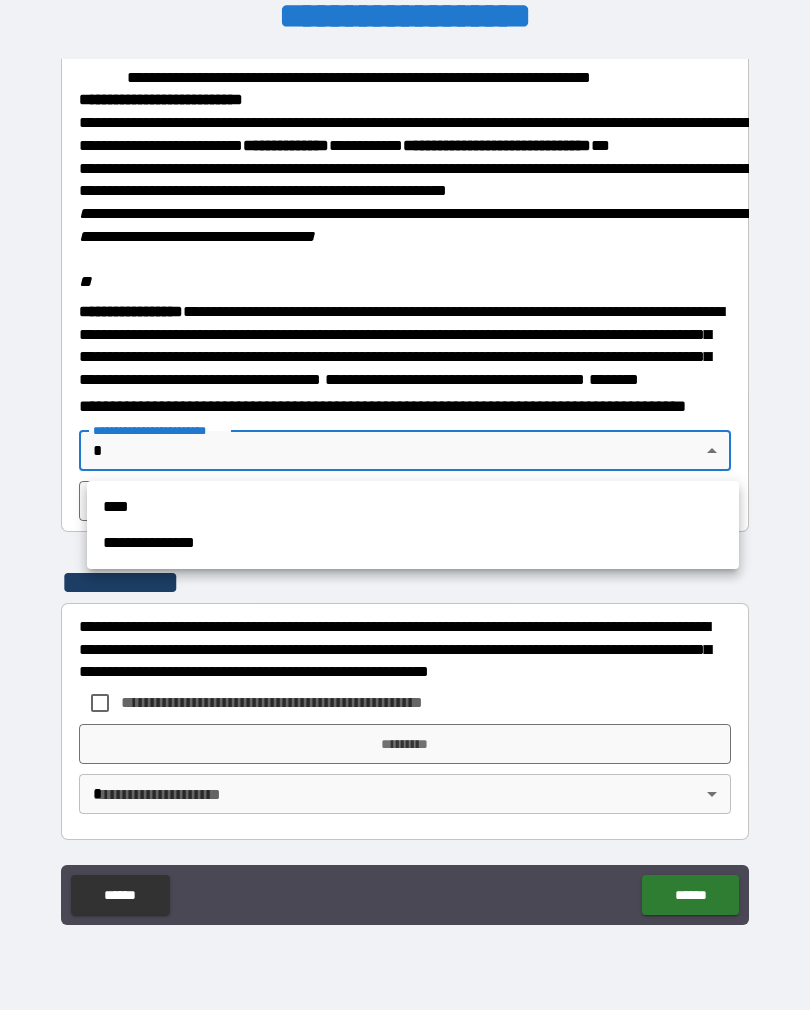 click on "****" at bounding box center [413, 507] 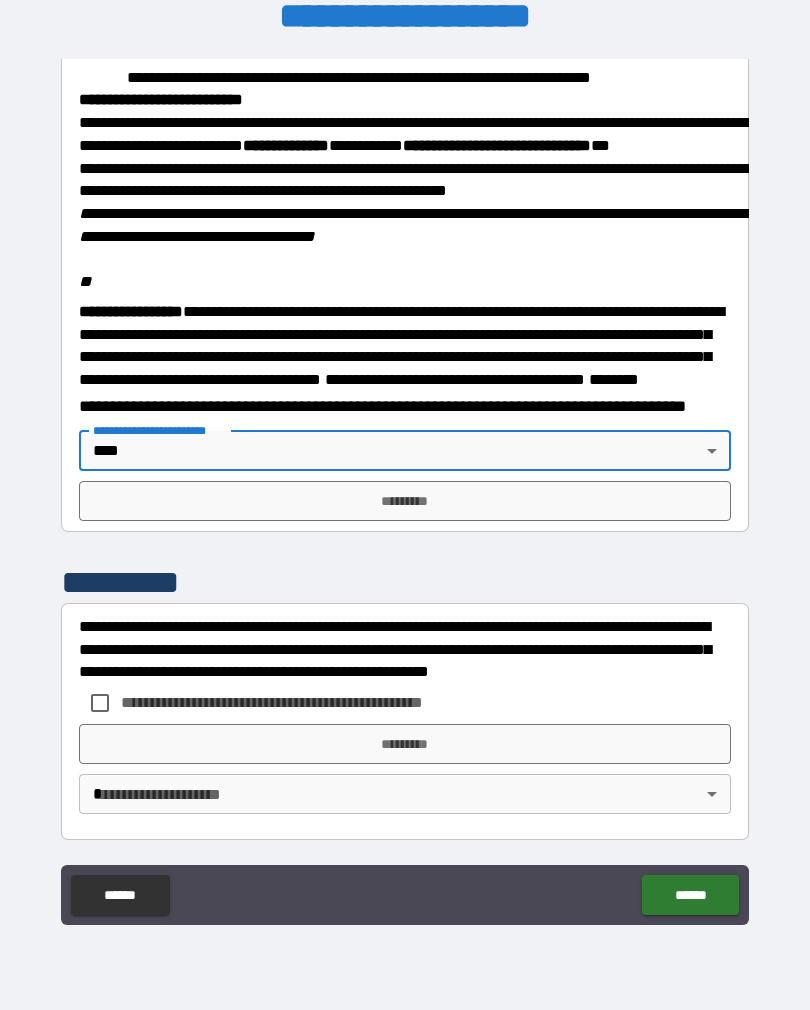 click on "*********" at bounding box center (405, 501) 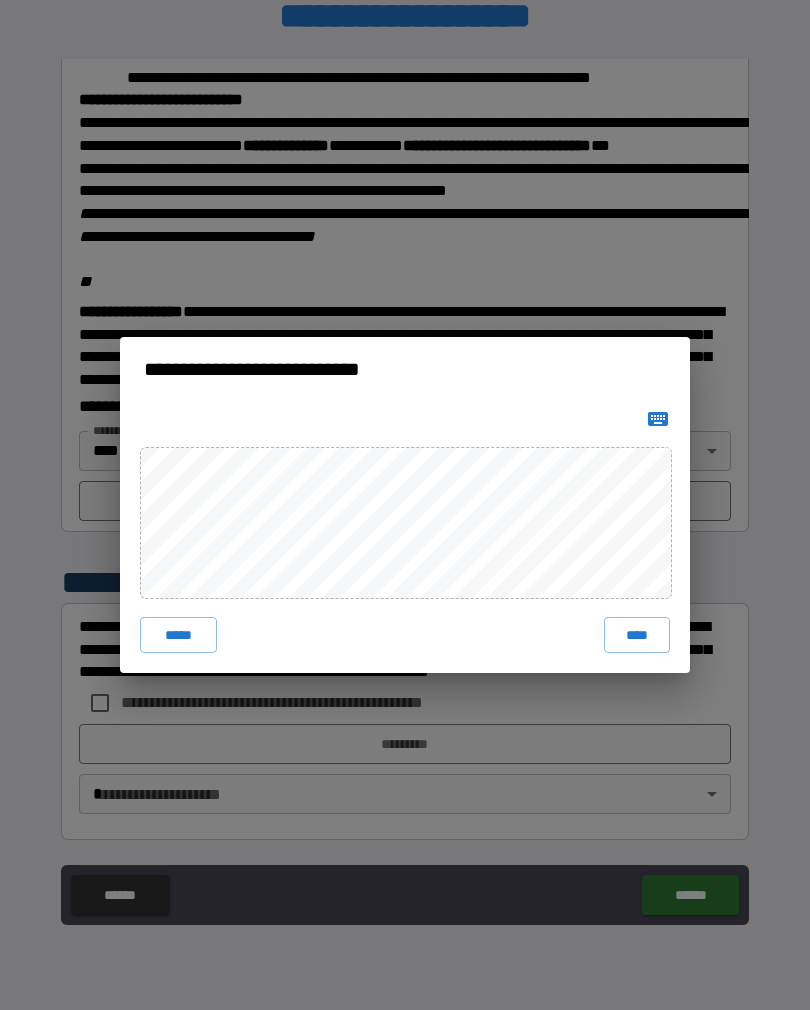 click on "****" at bounding box center [637, 635] 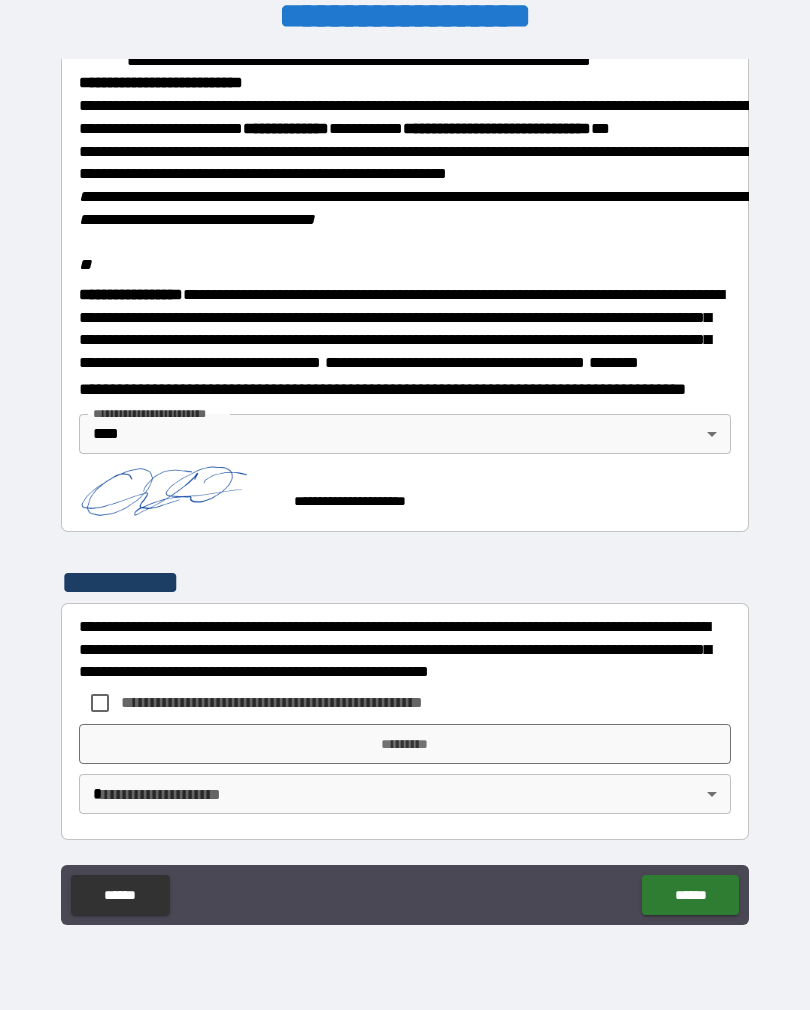 scroll, scrollTop: 2340, scrollLeft: 0, axis: vertical 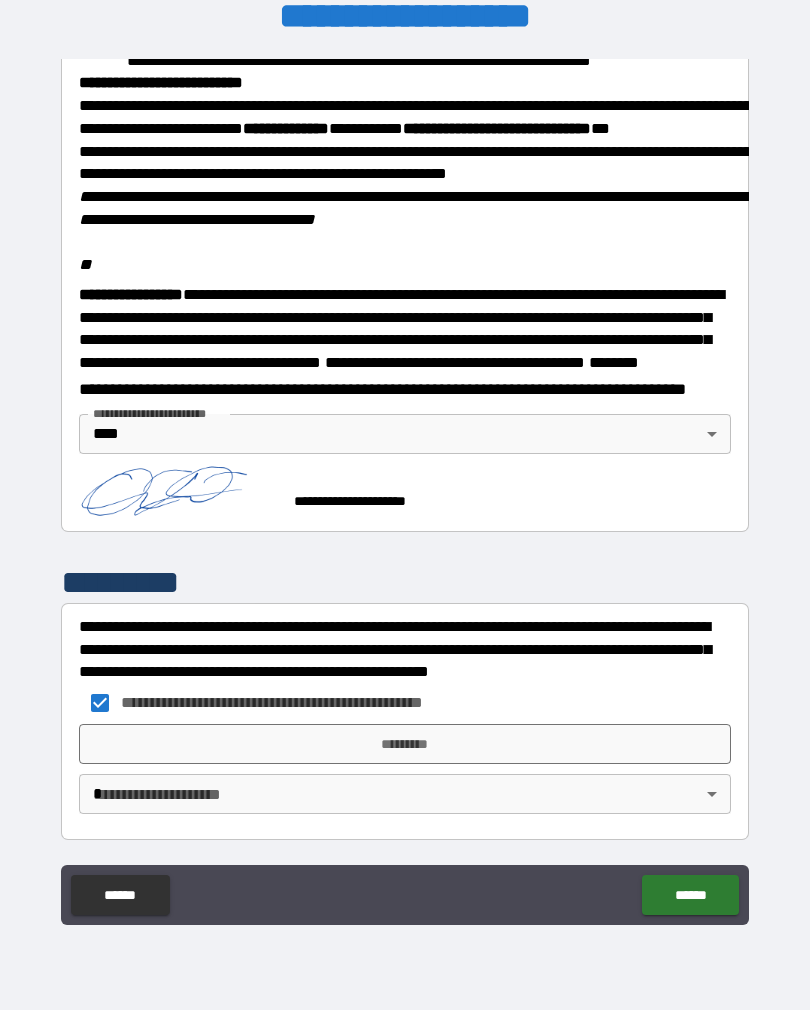 click on "**********" at bounding box center [405, 489] 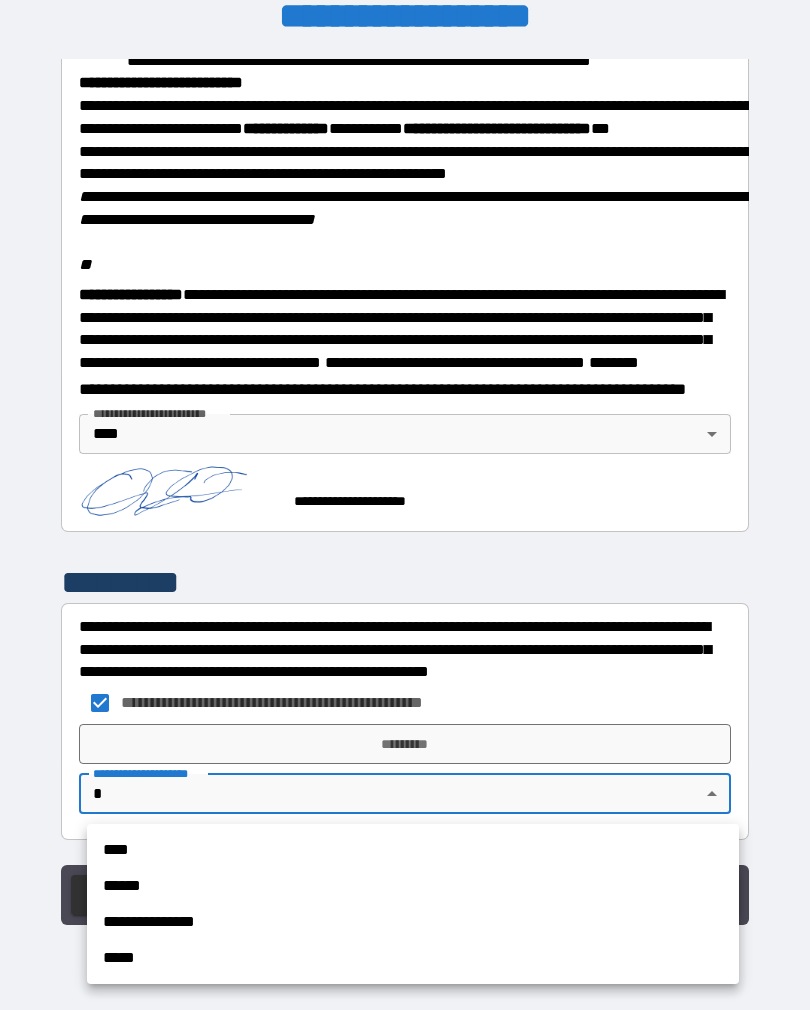 click on "****" at bounding box center (413, 850) 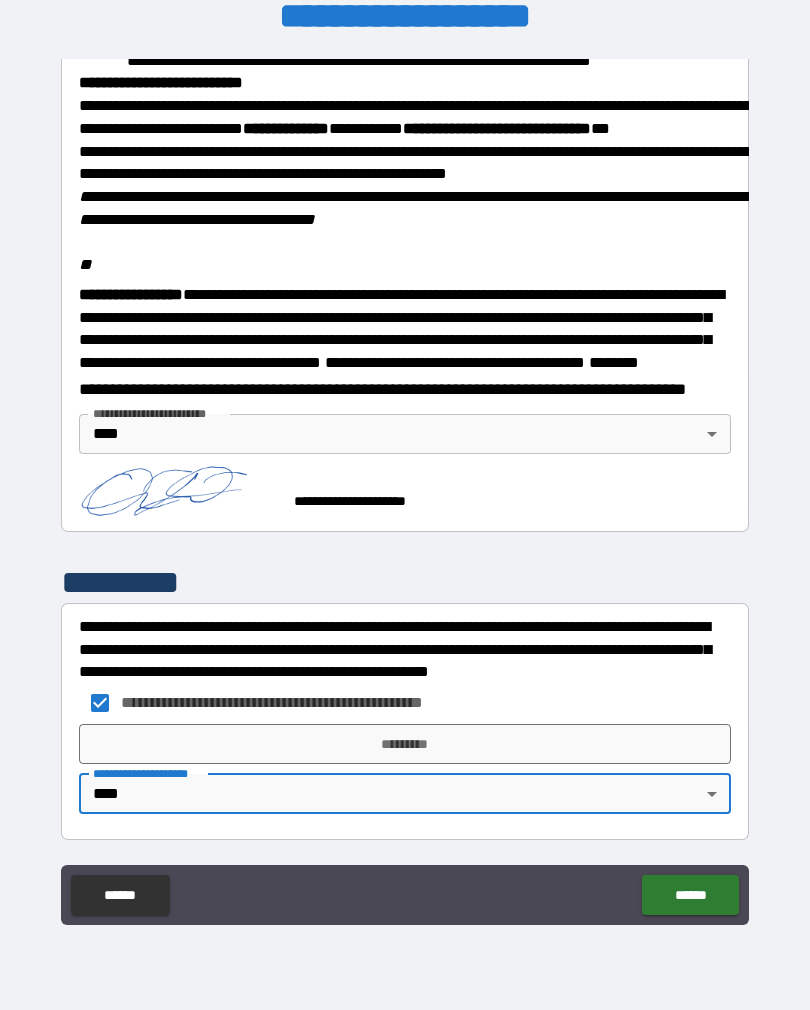 click on "*********" at bounding box center (405, 744) 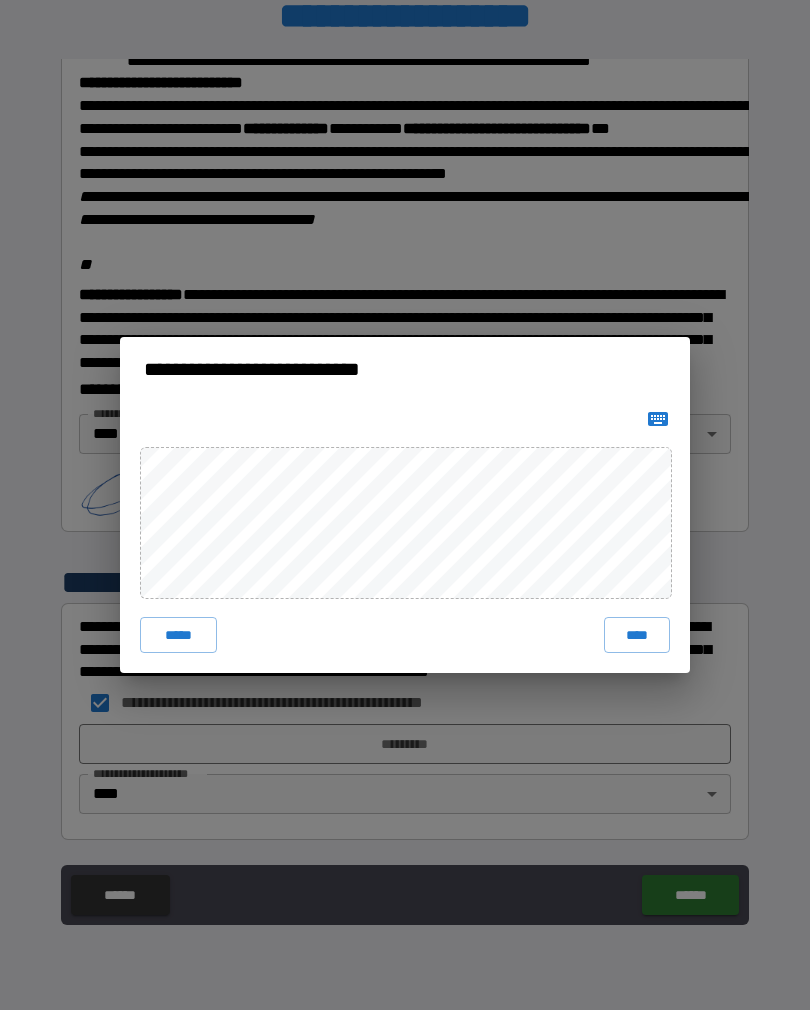 click on "****" at bounding box center [637, 635] 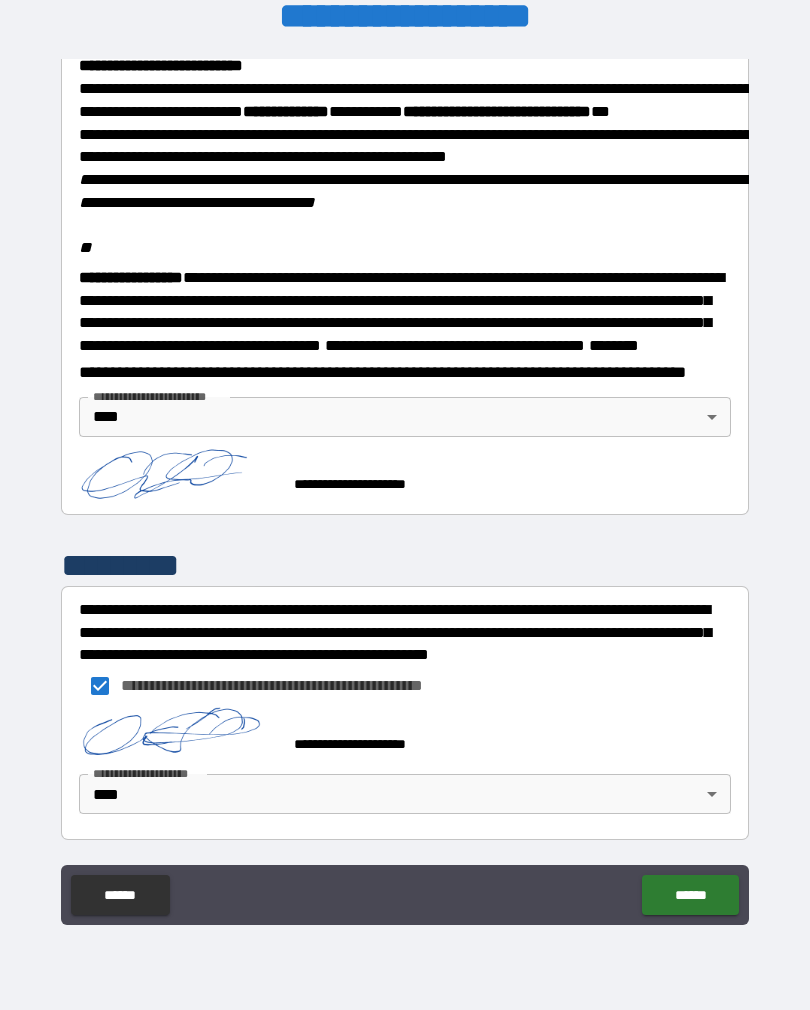 click on "******" at bounding box center (690, 895) 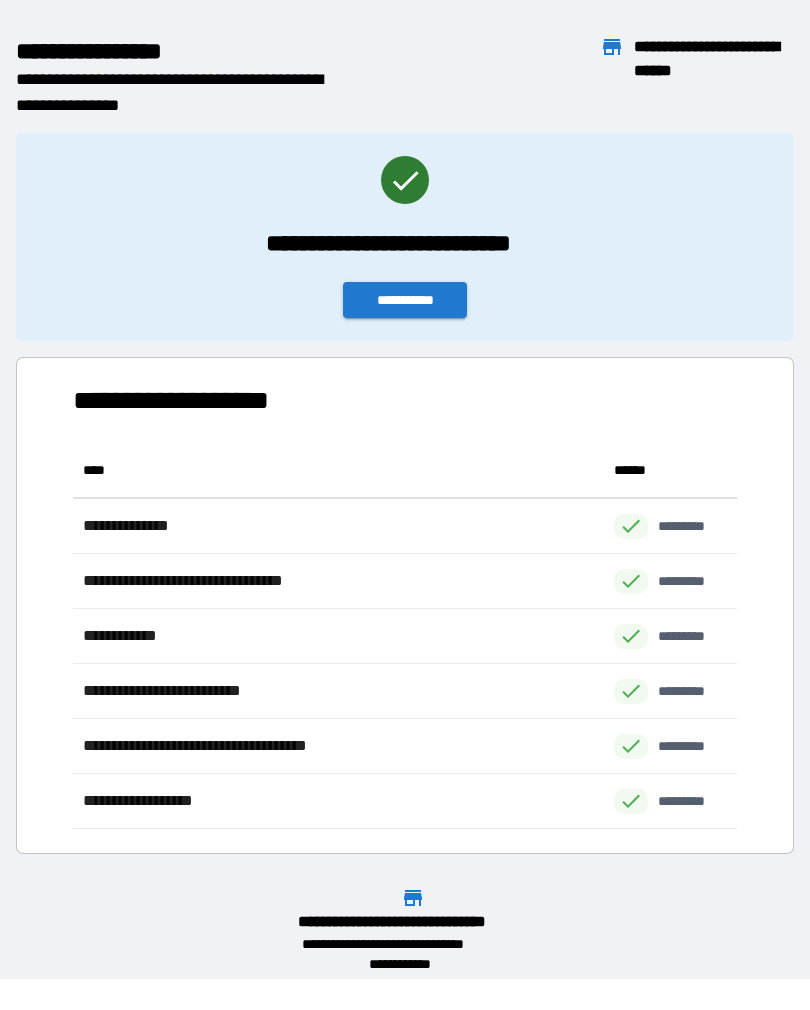 scroll, scrollTop: 386, scrollLeft: 664, axis: both 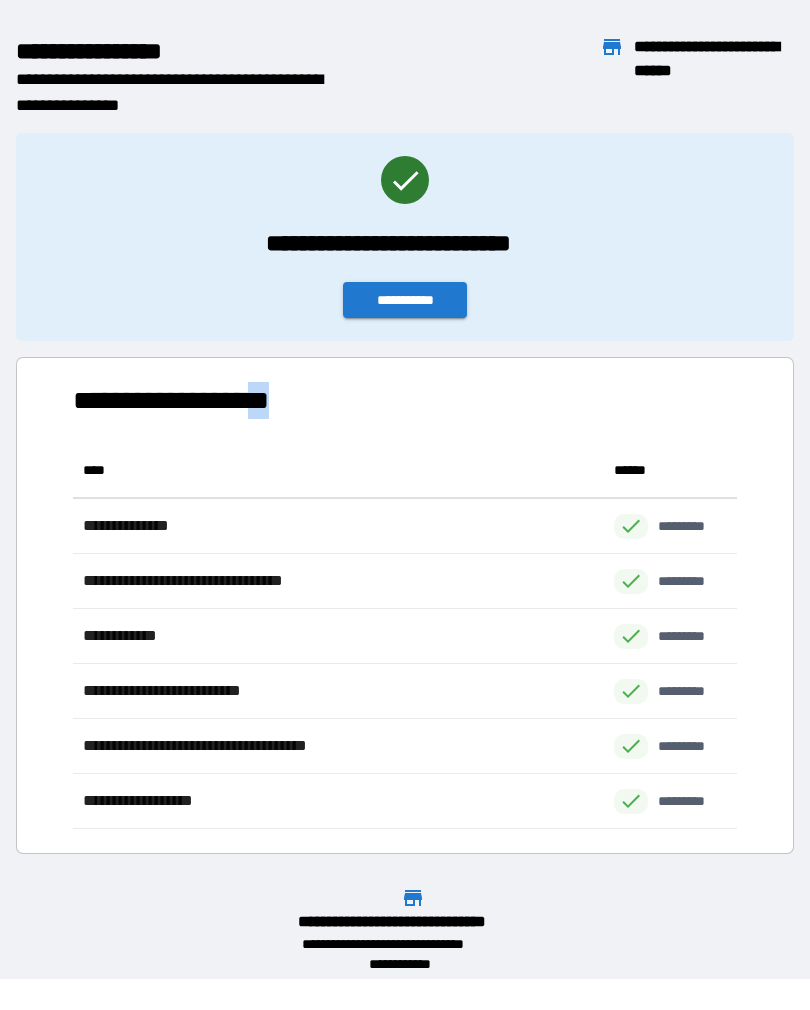 click on "**********" at bounding box center (405, 237) 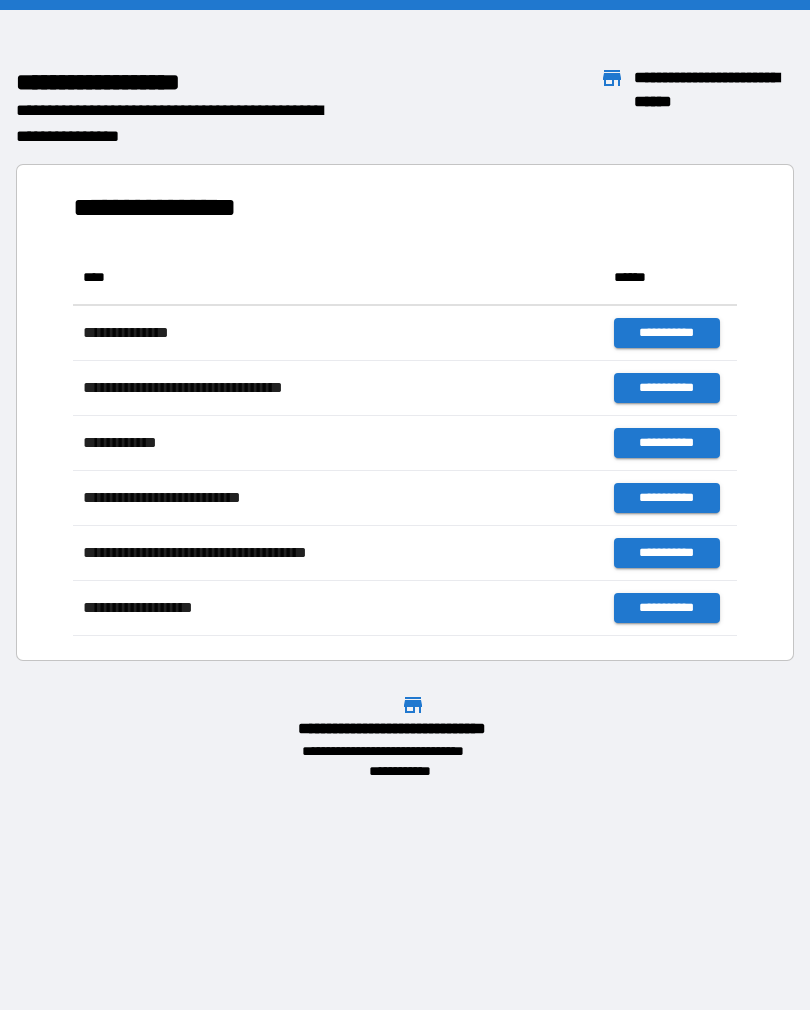 scroll, scrollTop: 0, scrollLeft: 0, axis: both 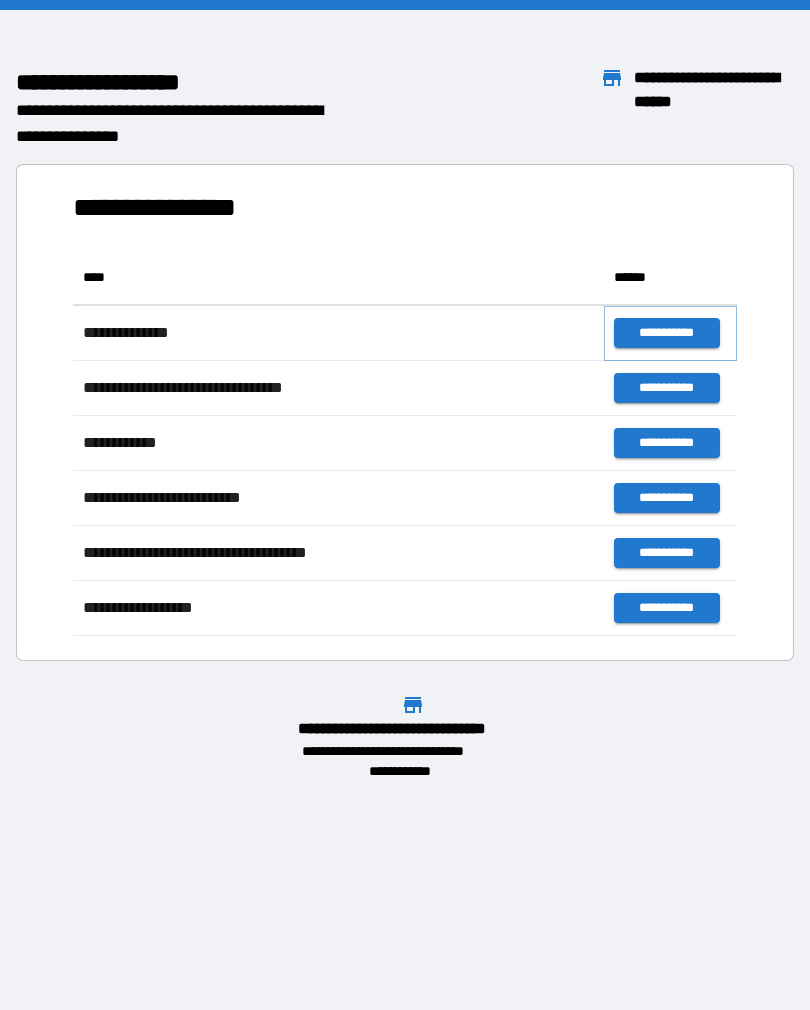 click on "**********" at bounding box center [666, 333] 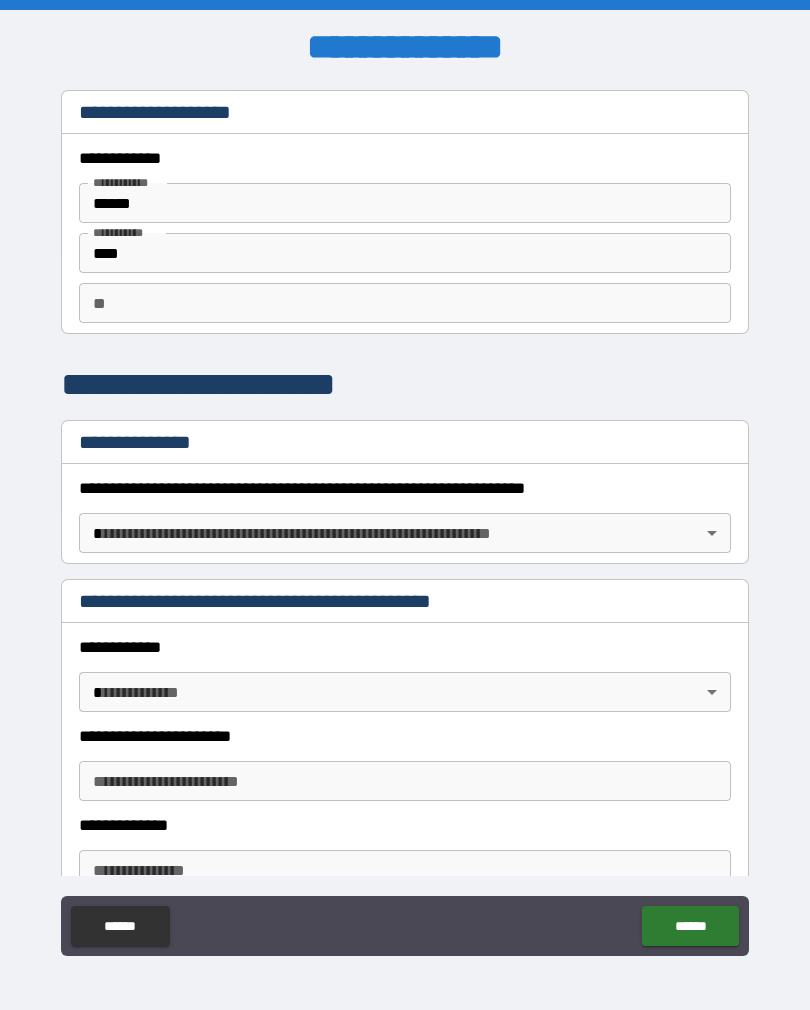 click on "**********" at bounding box center [405, 520] 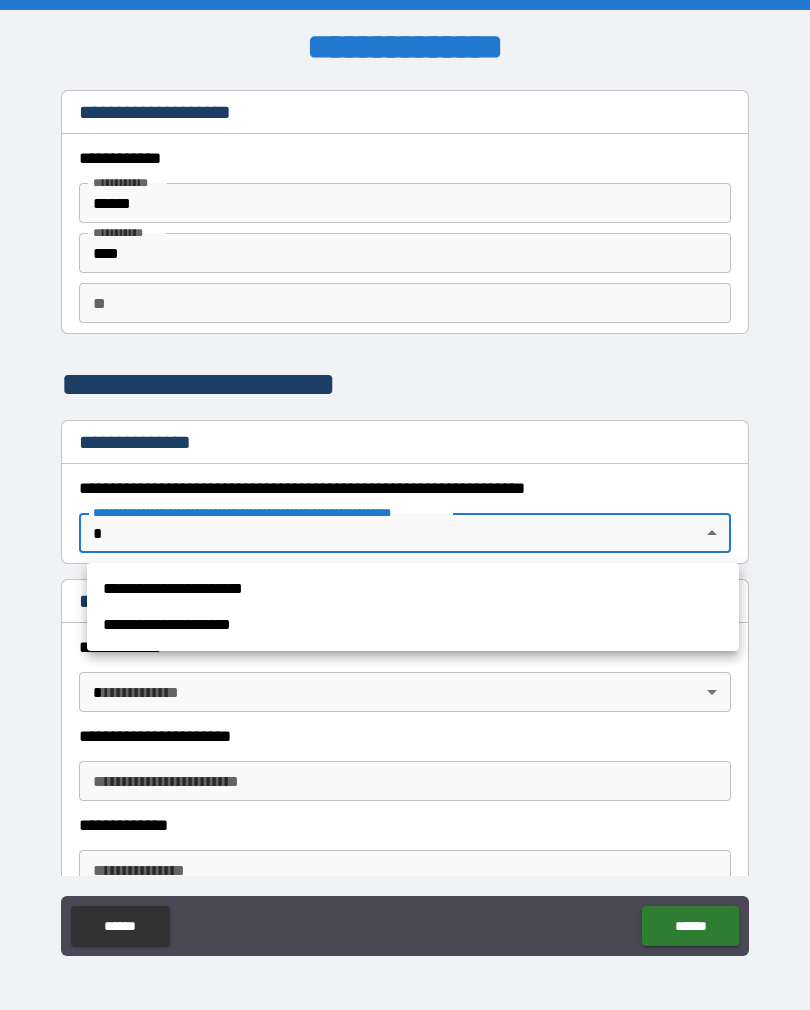 click on "**********" at bounding box center [413, 589] 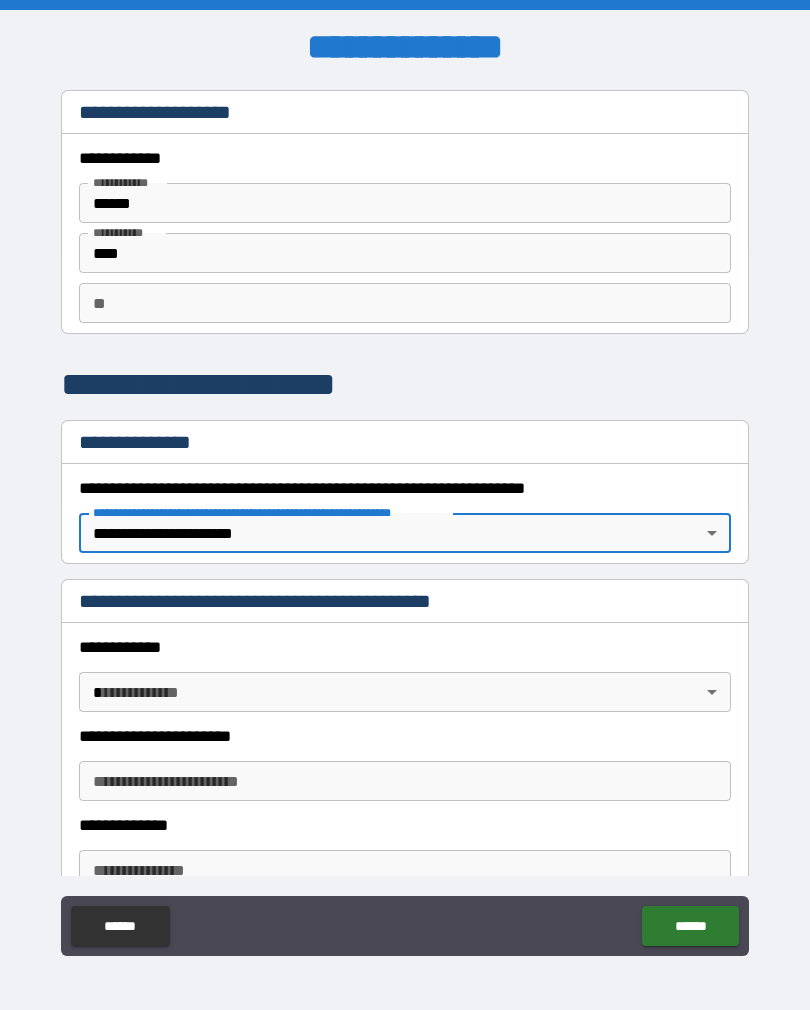 type on "*" 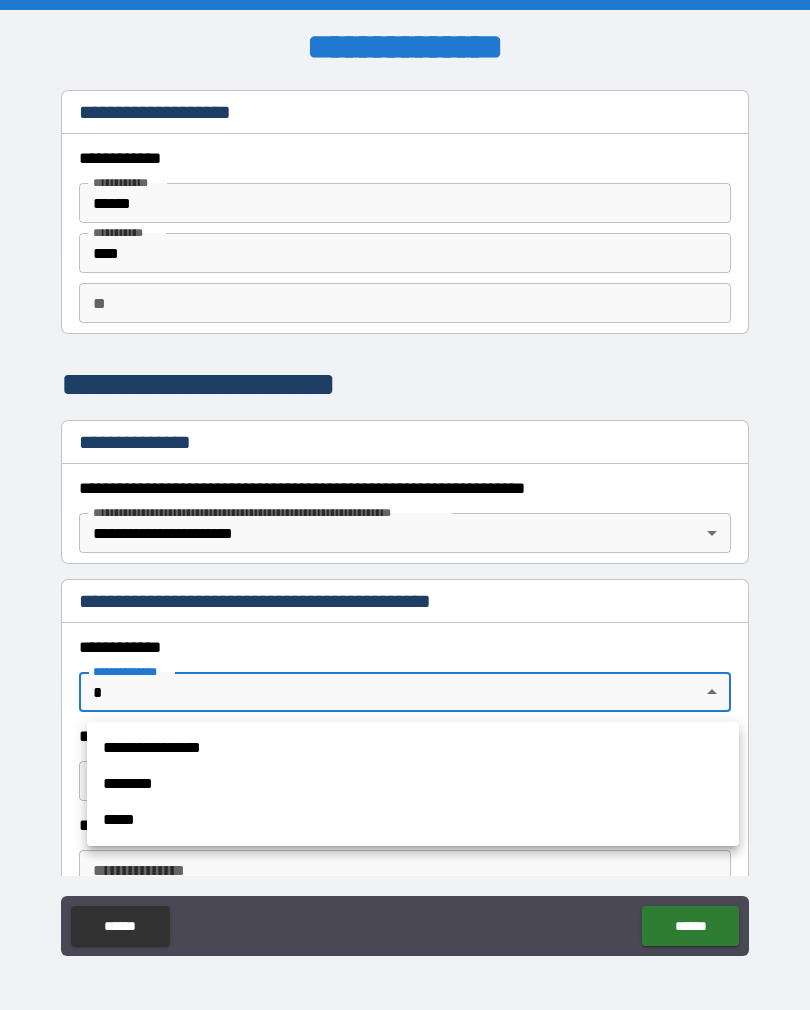 click on "**********" at bounding box center (413, 748) 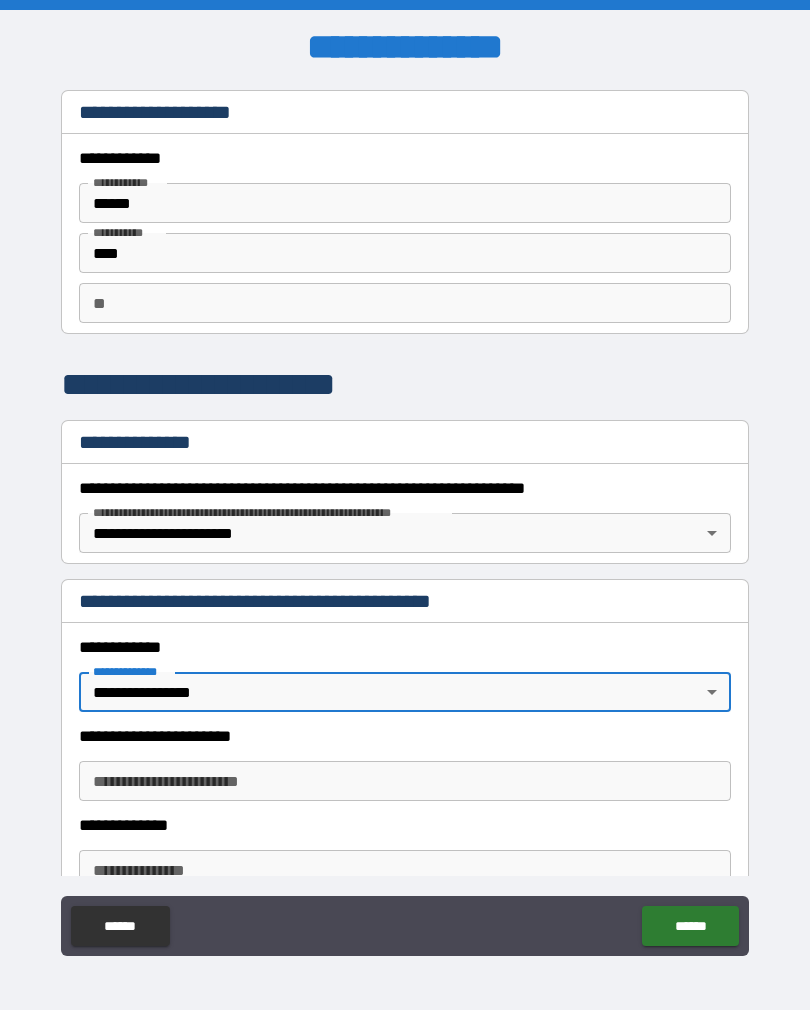 click on "******   ******" at bounding box center (405, 928) 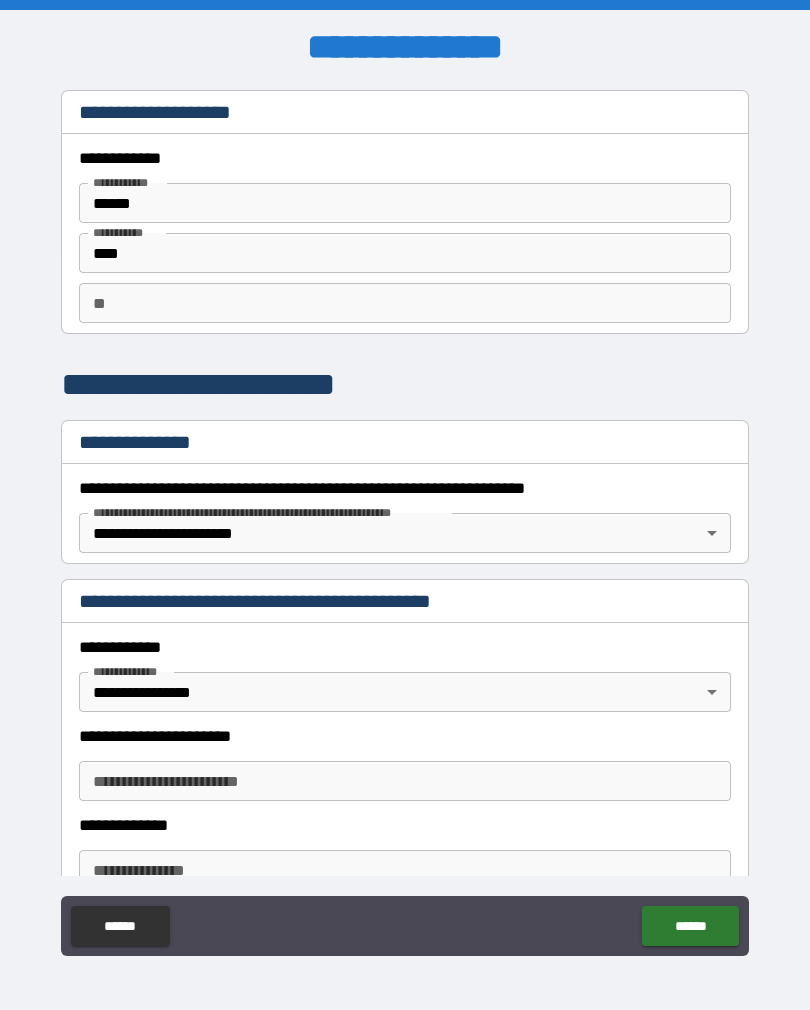 click on "******   ******" at bounding box center (405, 928) 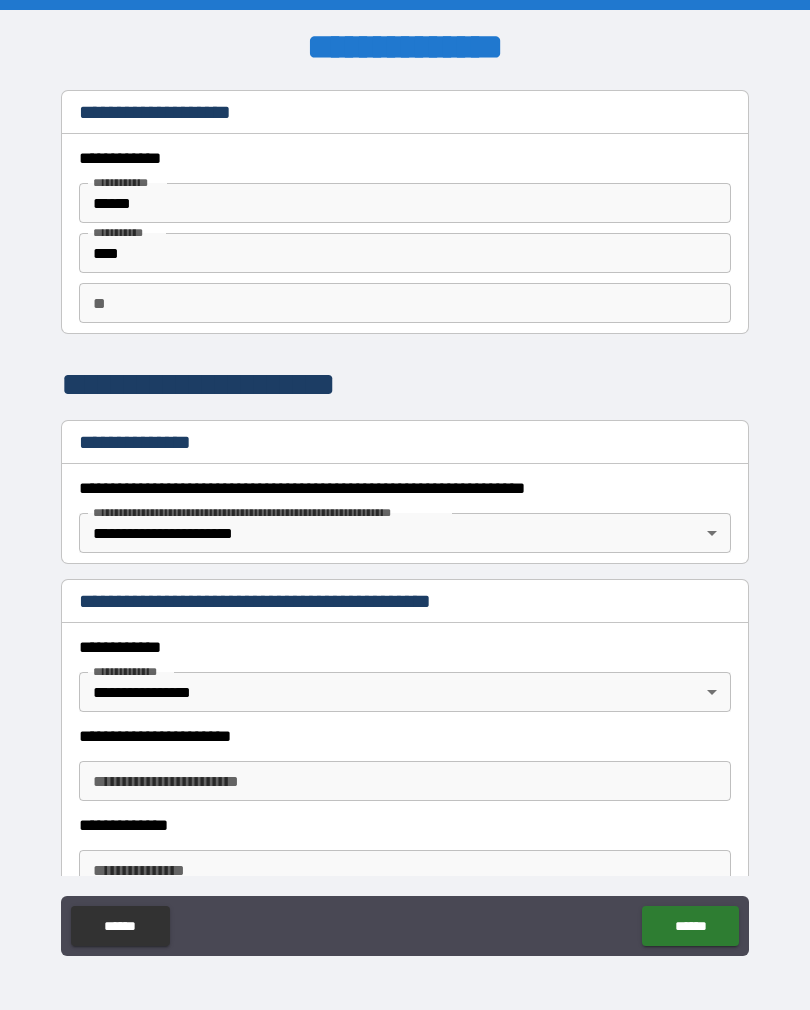 click on "******" at bounding box center (120, 926) 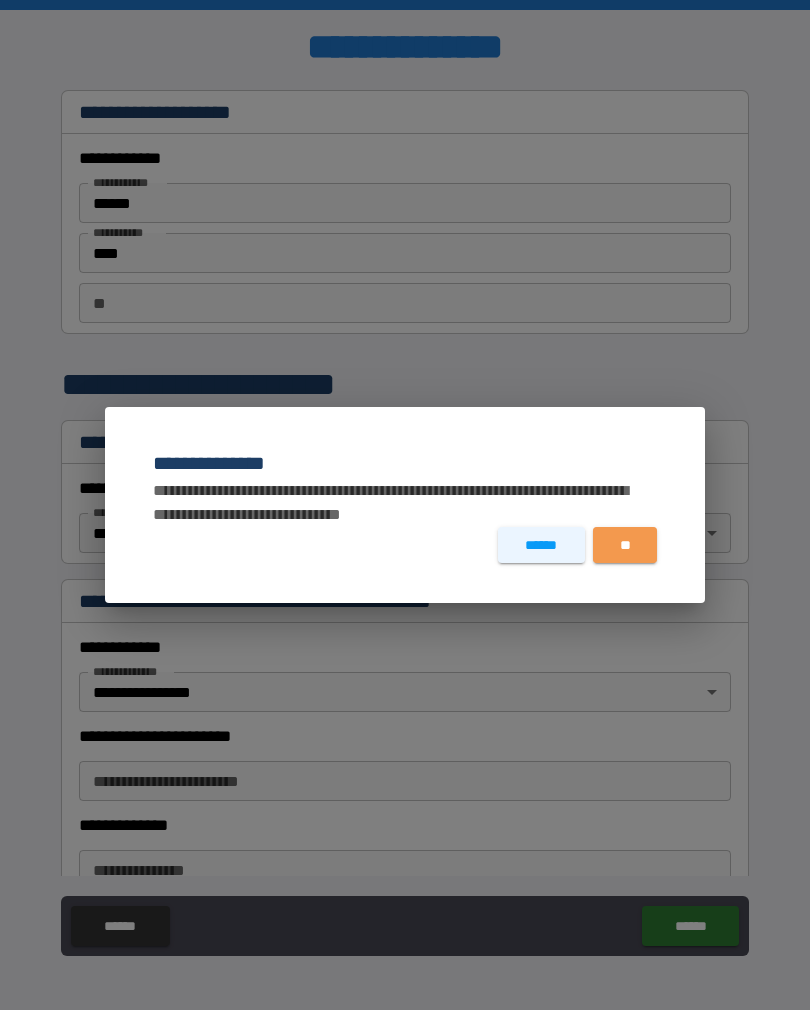 click on "**" at bounding box center [625, 545] 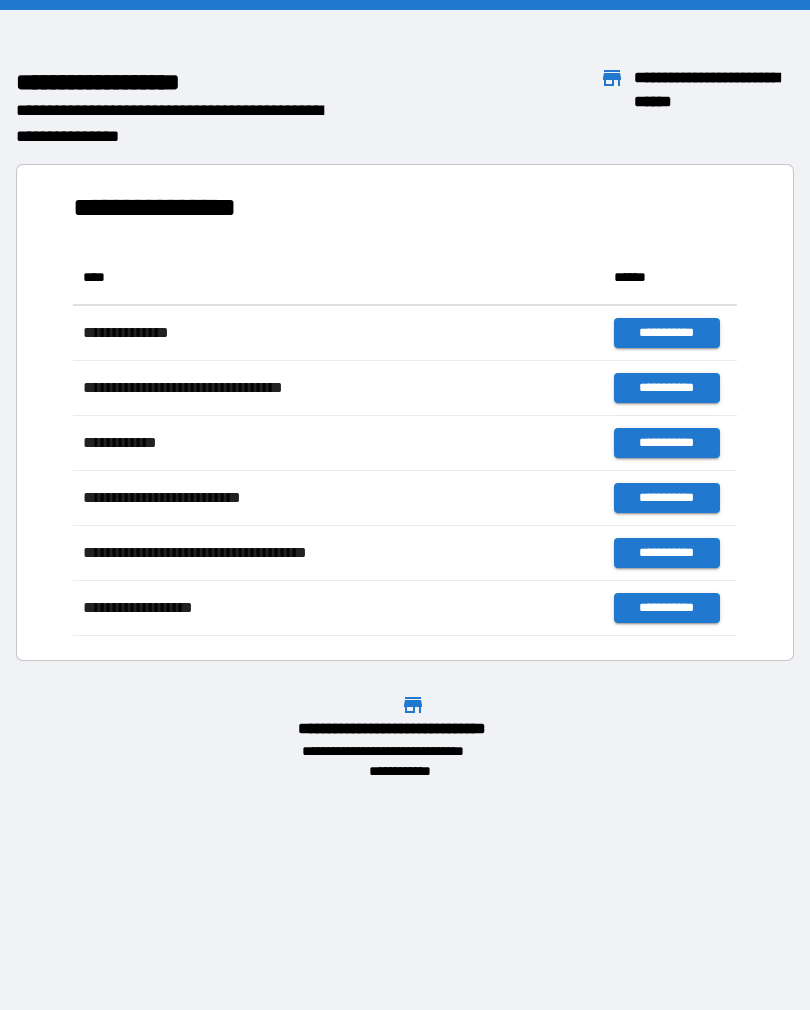 scroll, scrollTop: 386, scrollLeft: 664, axis: both 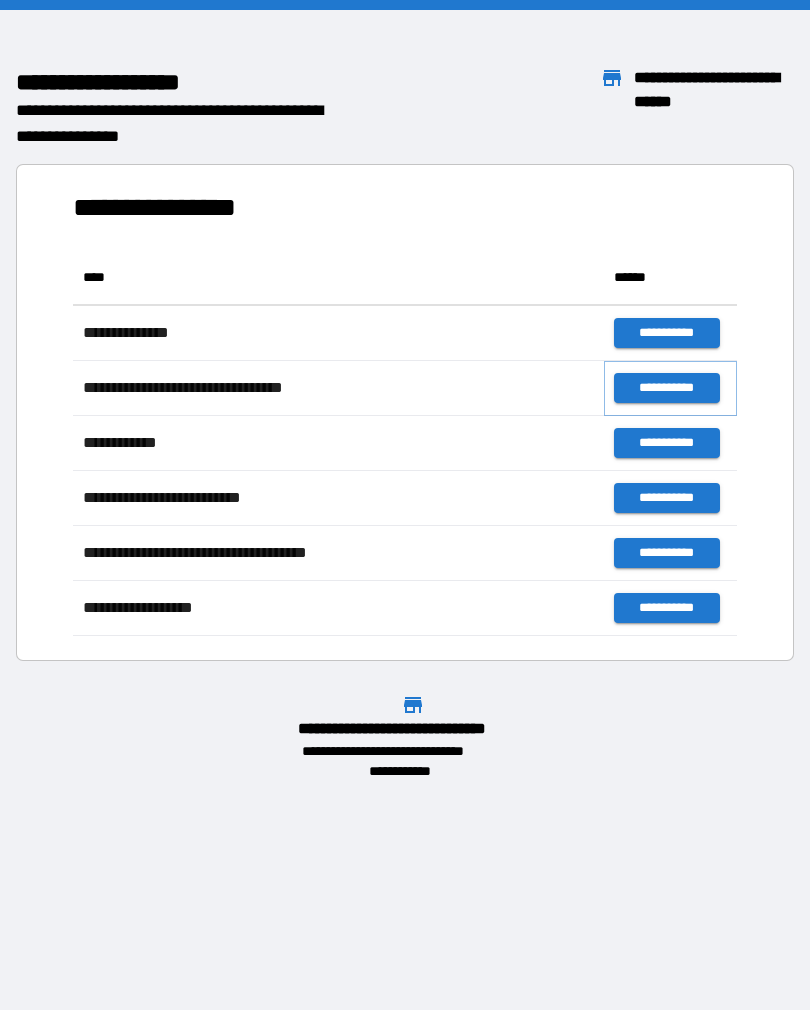 click on "**********" at bounding box center (666, 388) 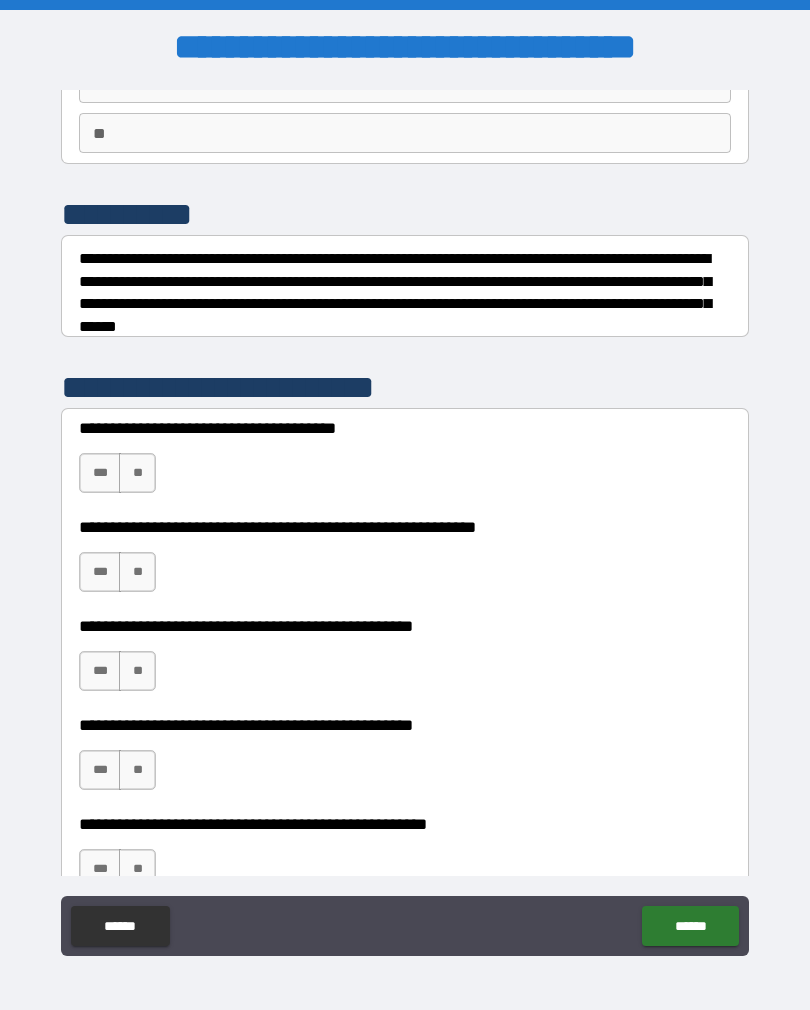 scroll, scrollTop: 173, scrollLeft: 0, axis: vertical 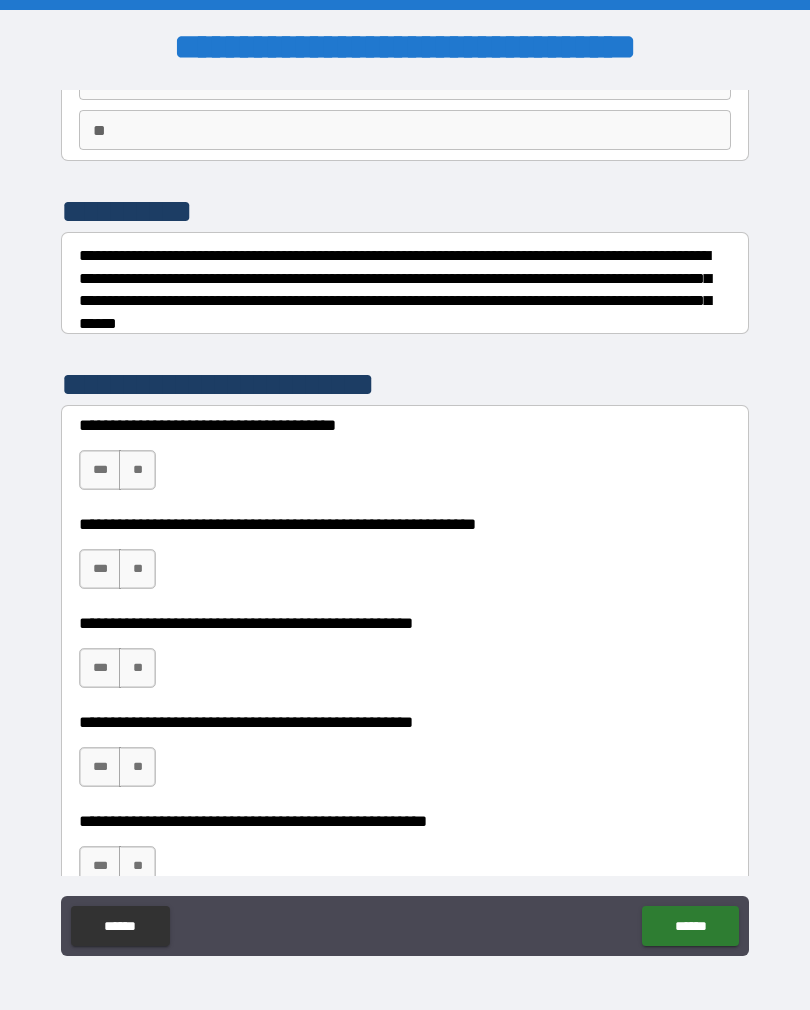 click on "**" at bounding box center [137, 470] 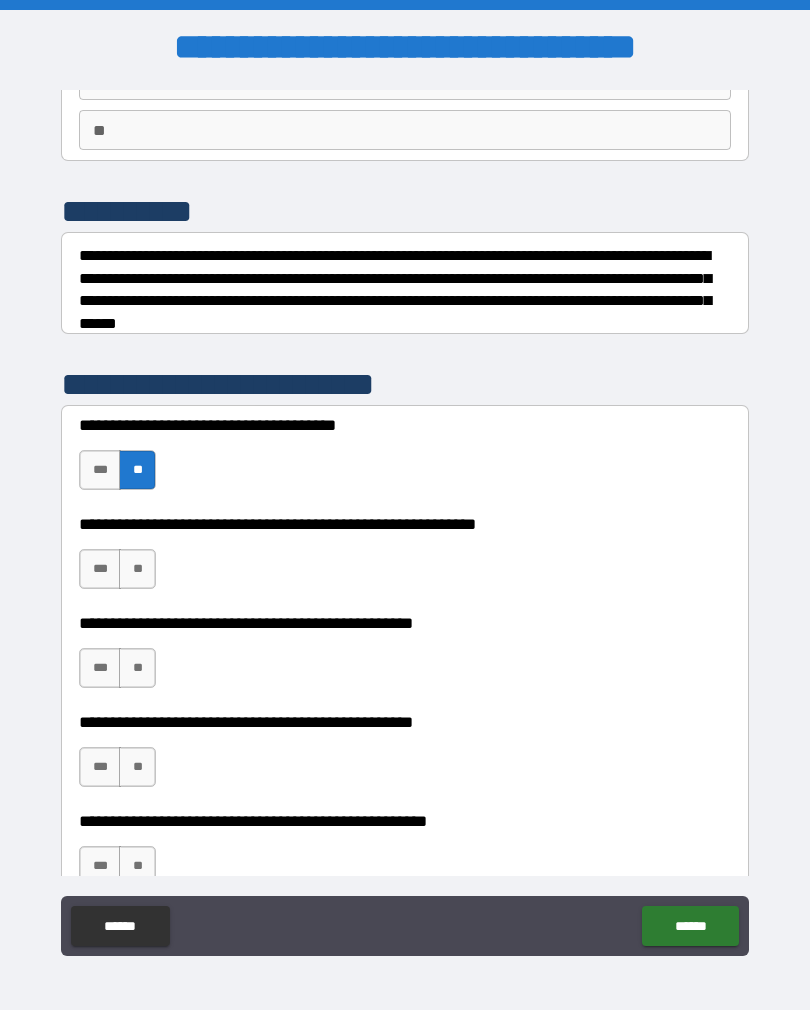 click on "**" at bounding box center (137, 569) 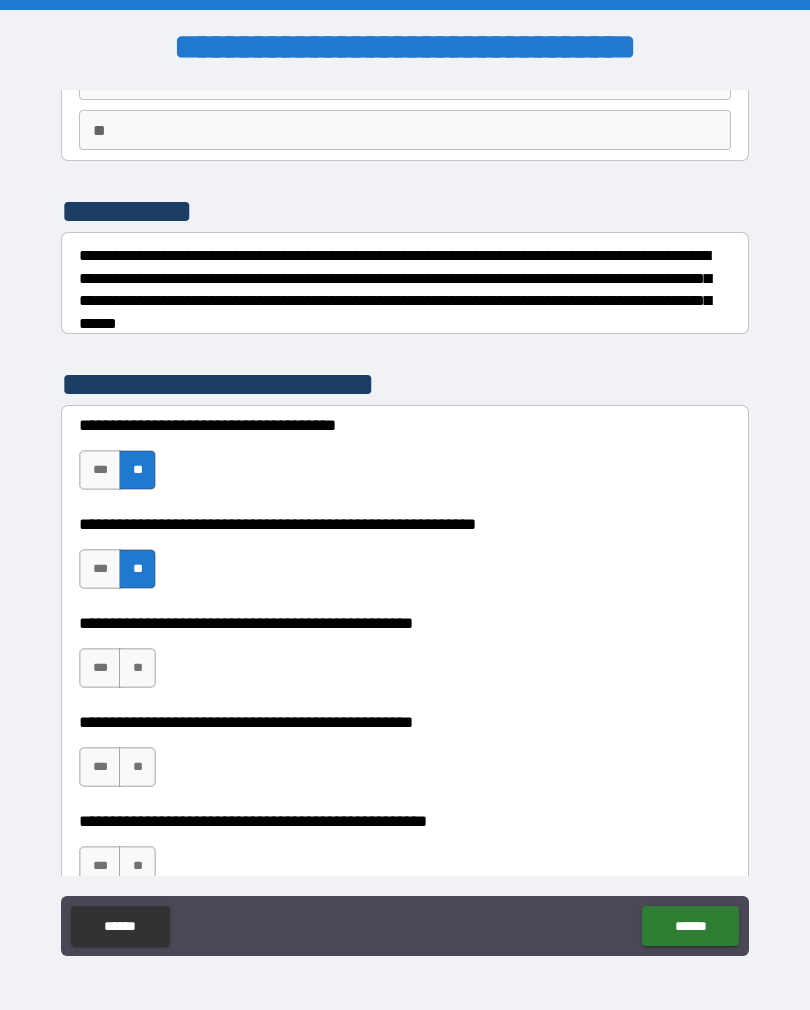 click on "**" at bounding box center (137, 668) 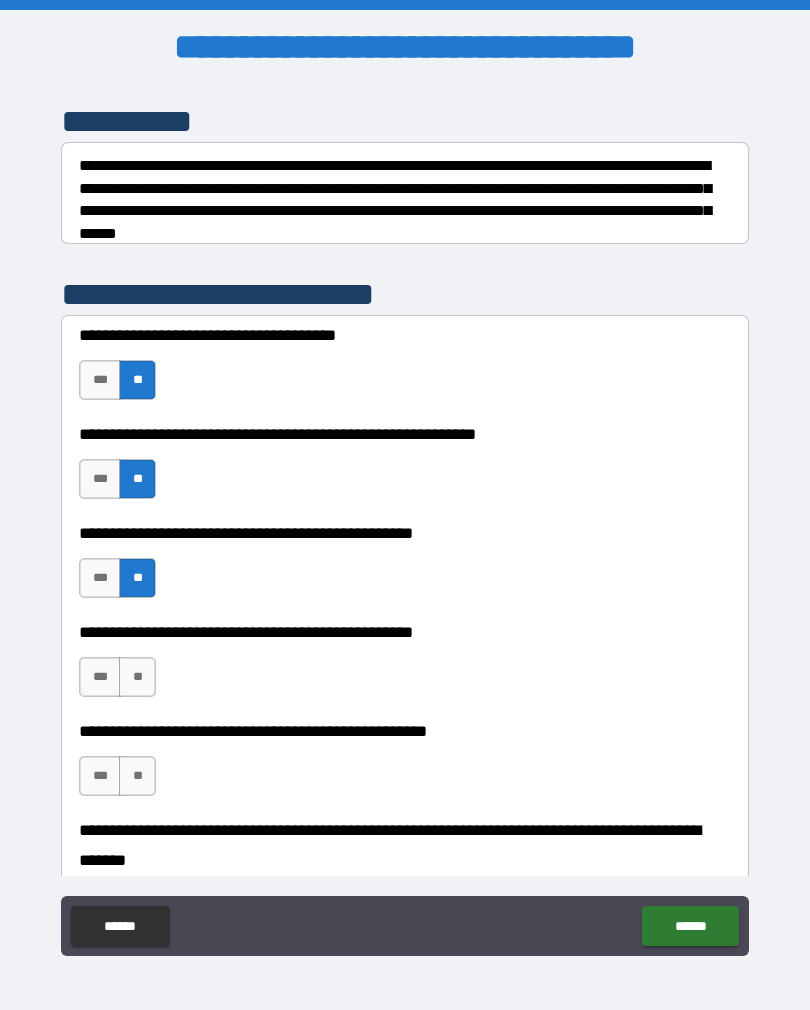 scroll, scrollTop: 277, scrollLeft: 0, axis: vertical 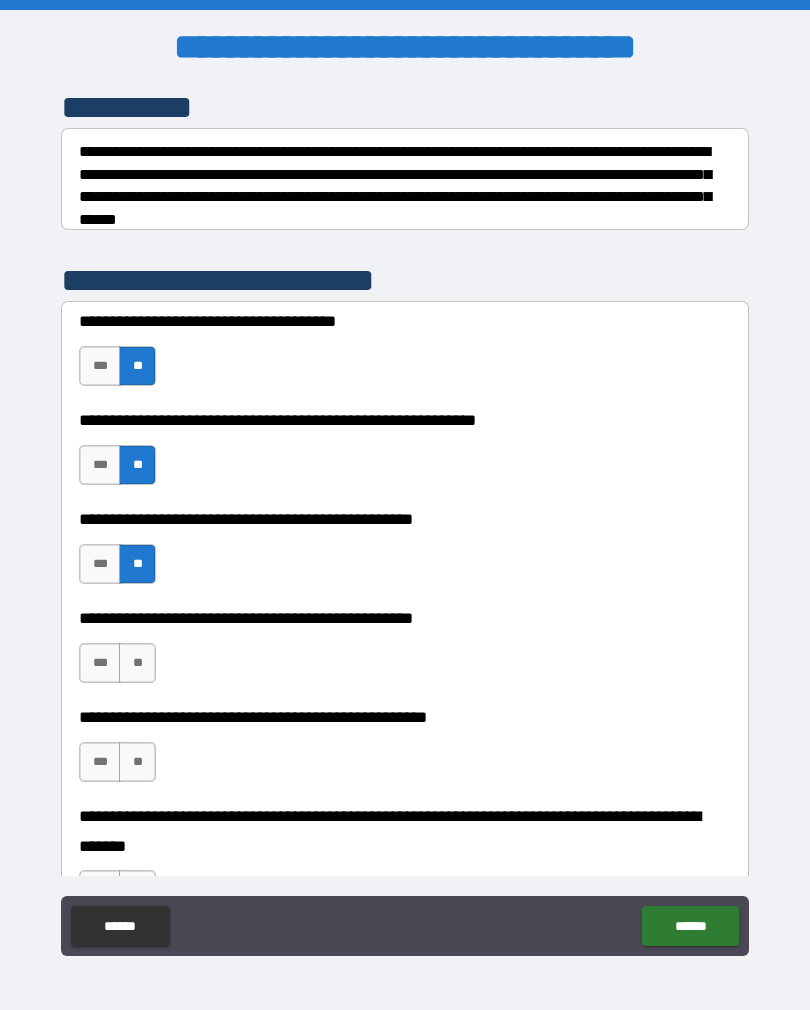 click on "***" at bounding box center (100, 663) 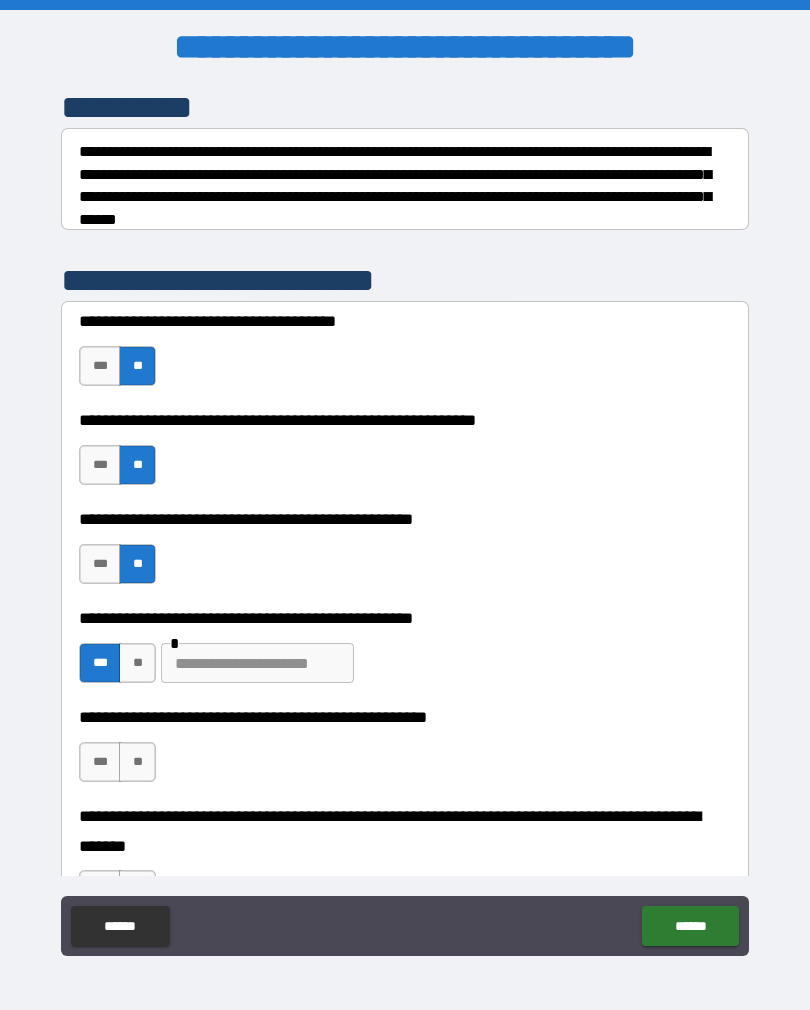 click at bounding box center (257, 663) 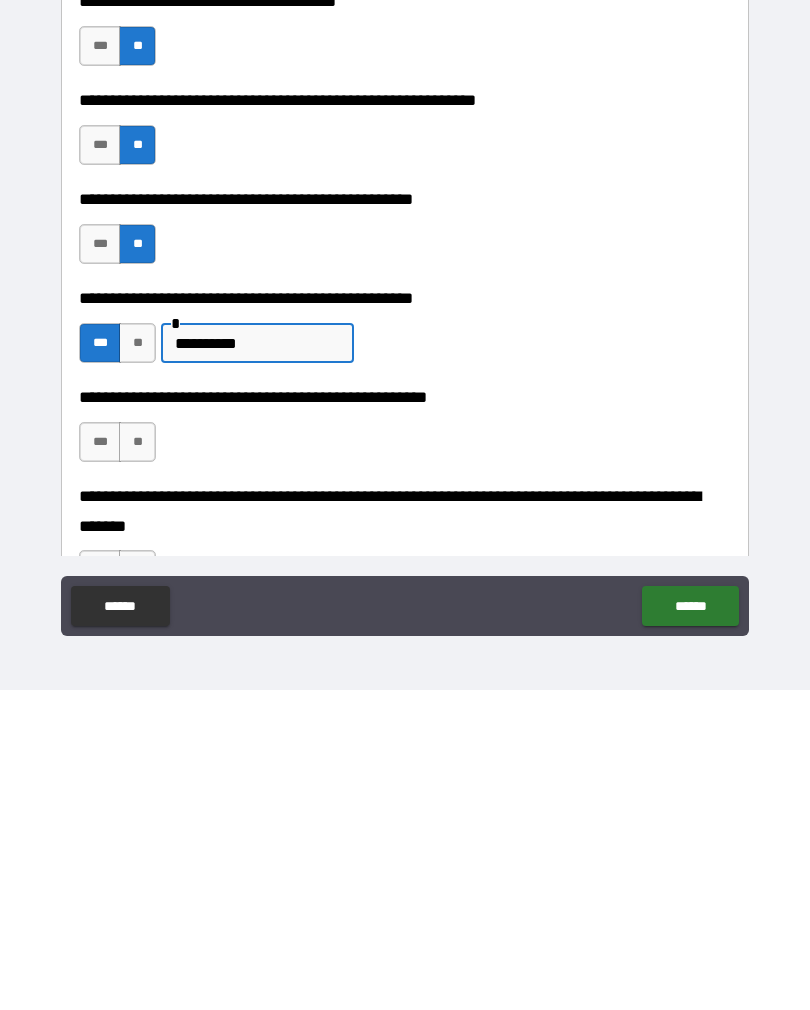 type on "*********" 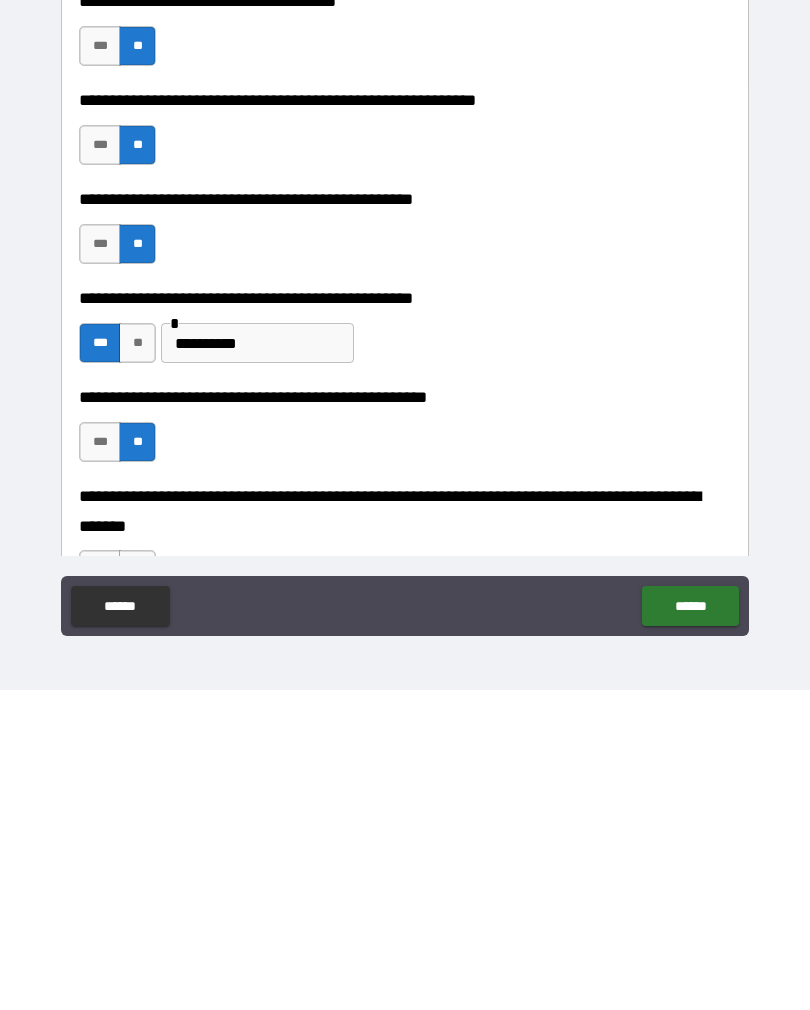 scroll, scrollTop: 31, scrollLeft: 0, axis: vertical 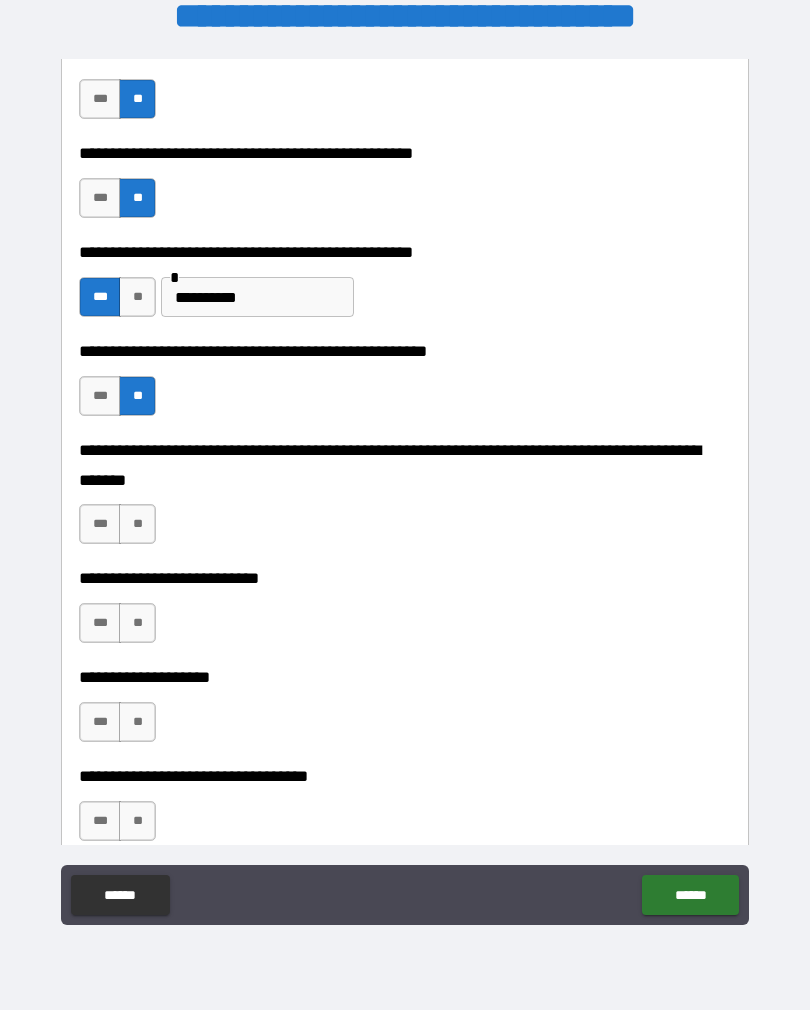 click on "**" at bounding box center [137, 524] 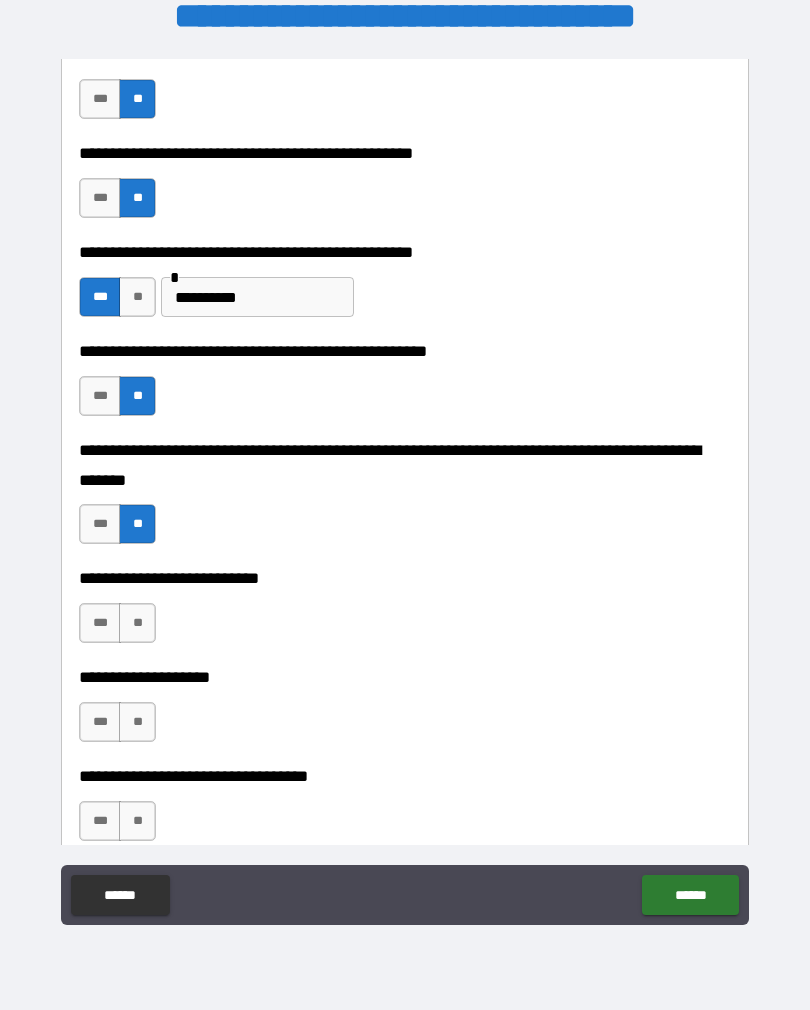 click on "**" at bounding box center [137, 623] 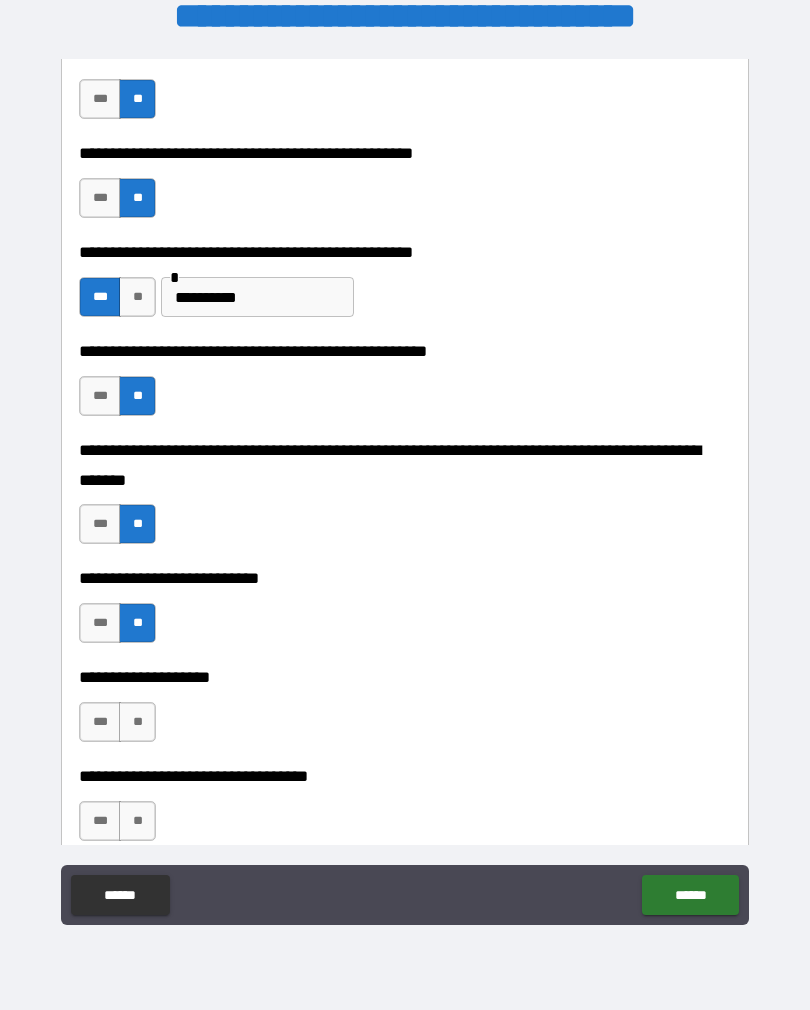 click on "**" at bounding box center (137, 722) 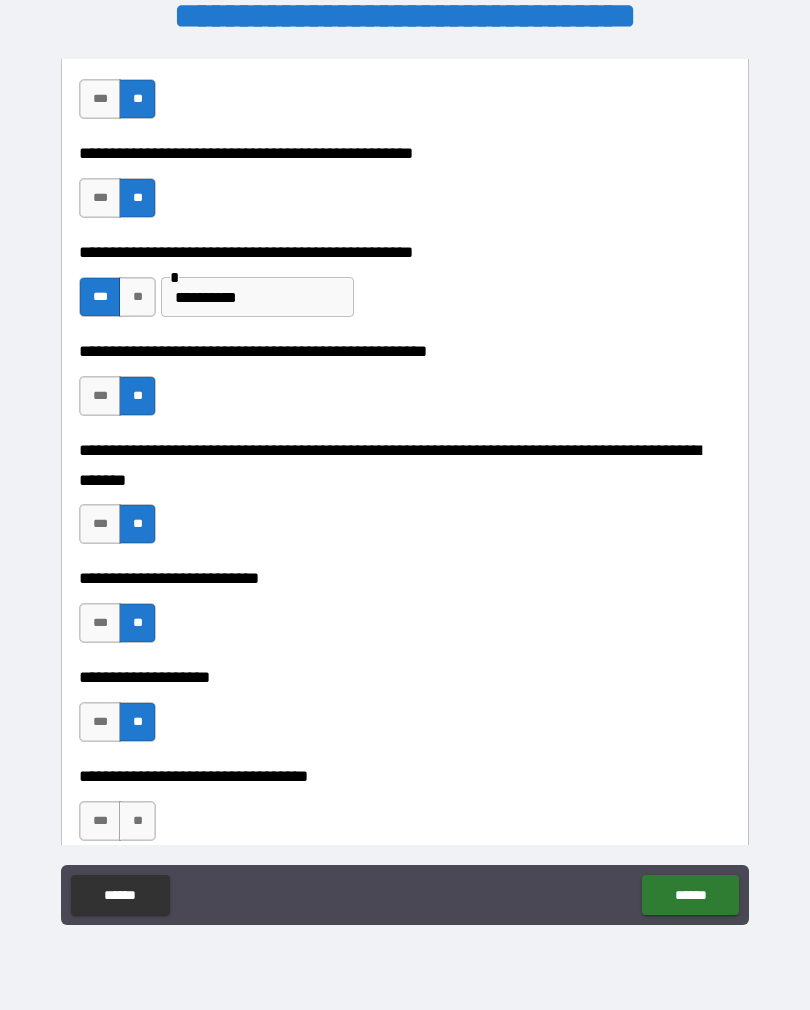 click on "**" at bounding box center (137, 821) 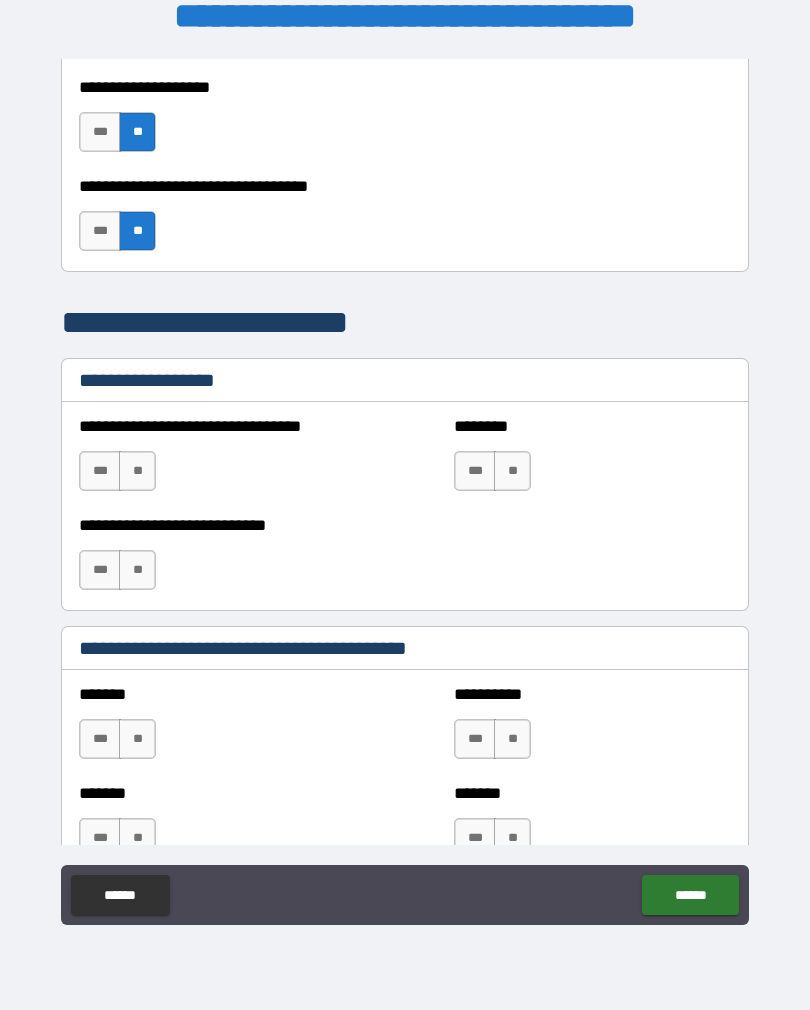 scroll, scrollTop: 1204, scrollLeft: 0, axis: vertical 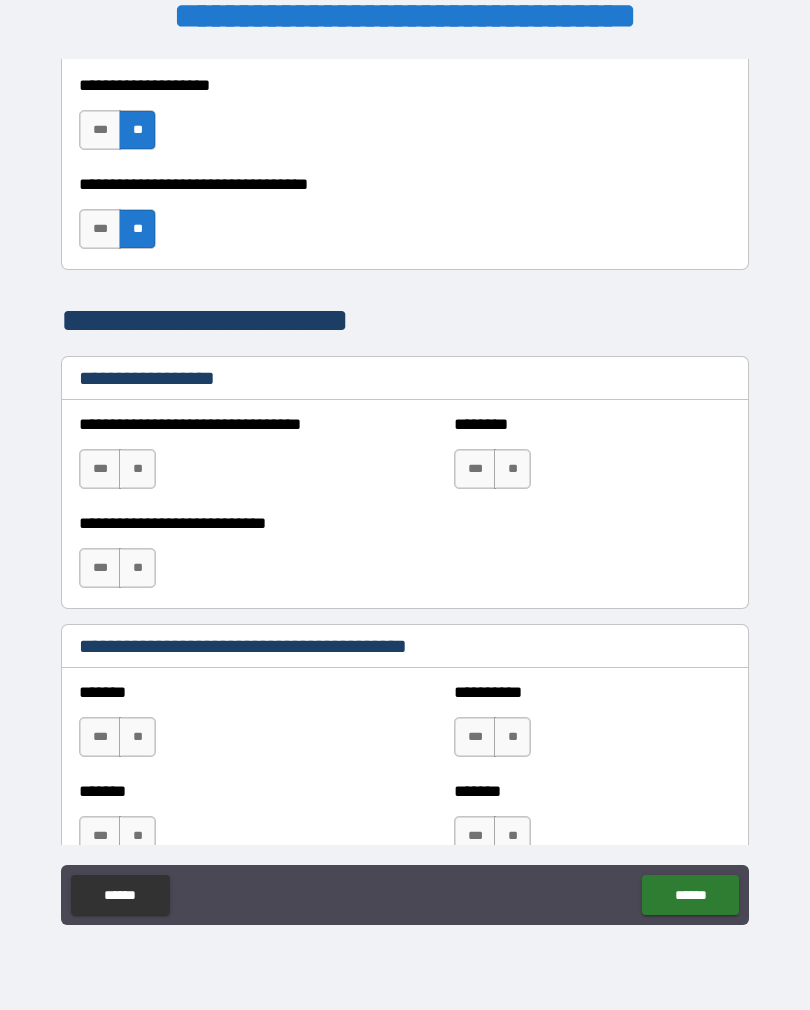 click on "**" at bounding box center (137, 469) 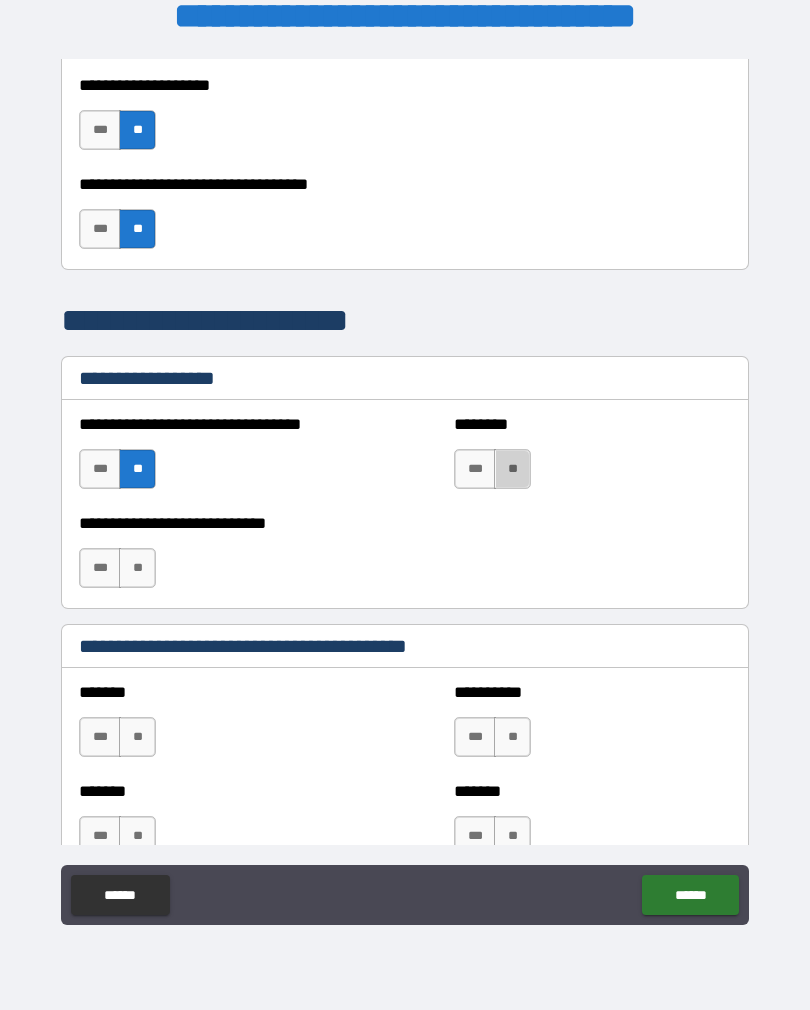 click on "**" at bounding box center (512, 469) 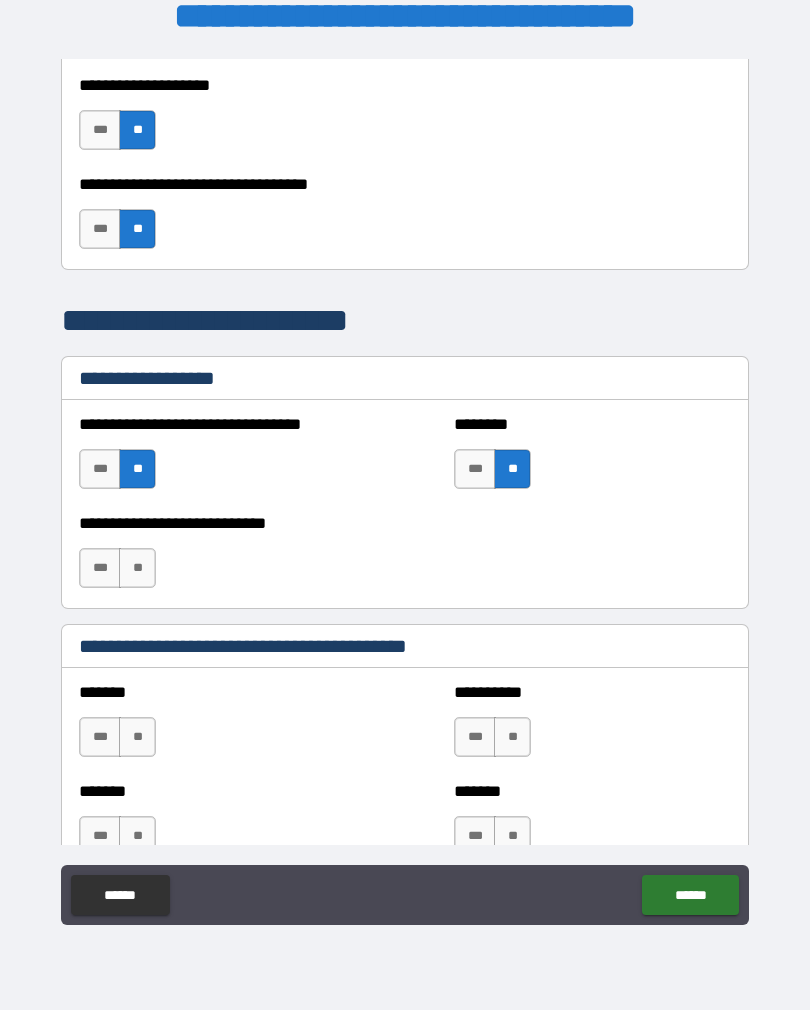 click on "**" at bounding box center (137, 568) 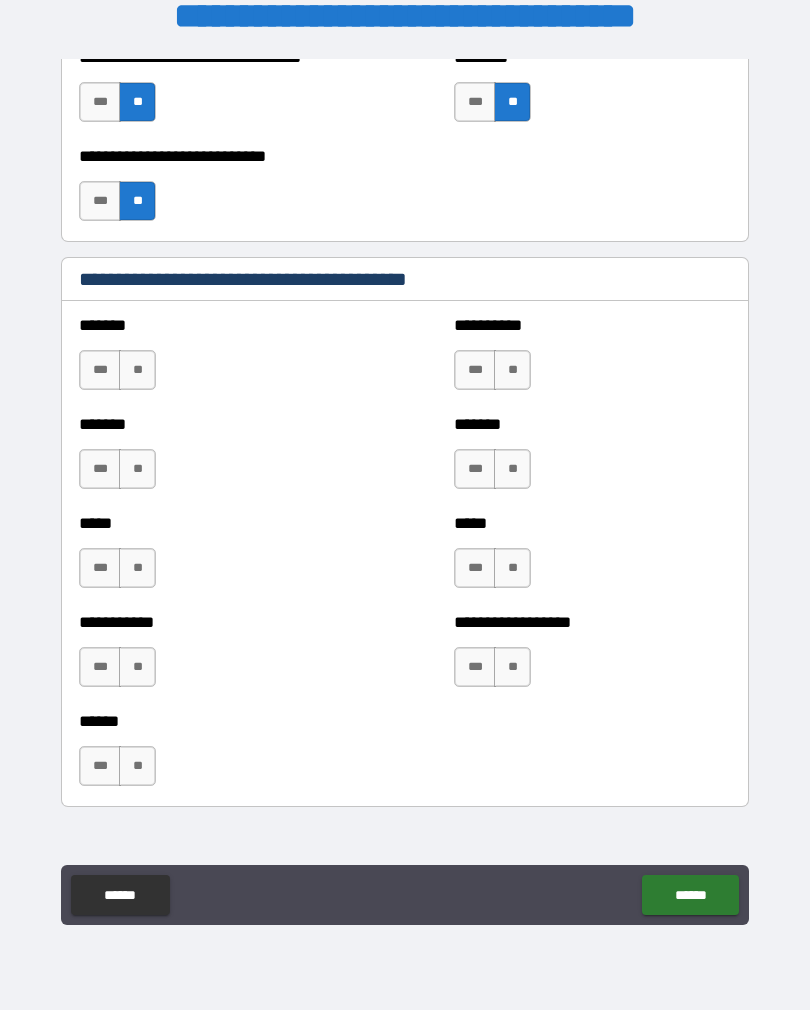scroll, scrollTop: 1596, scrollLeft: 0, axis: vertical 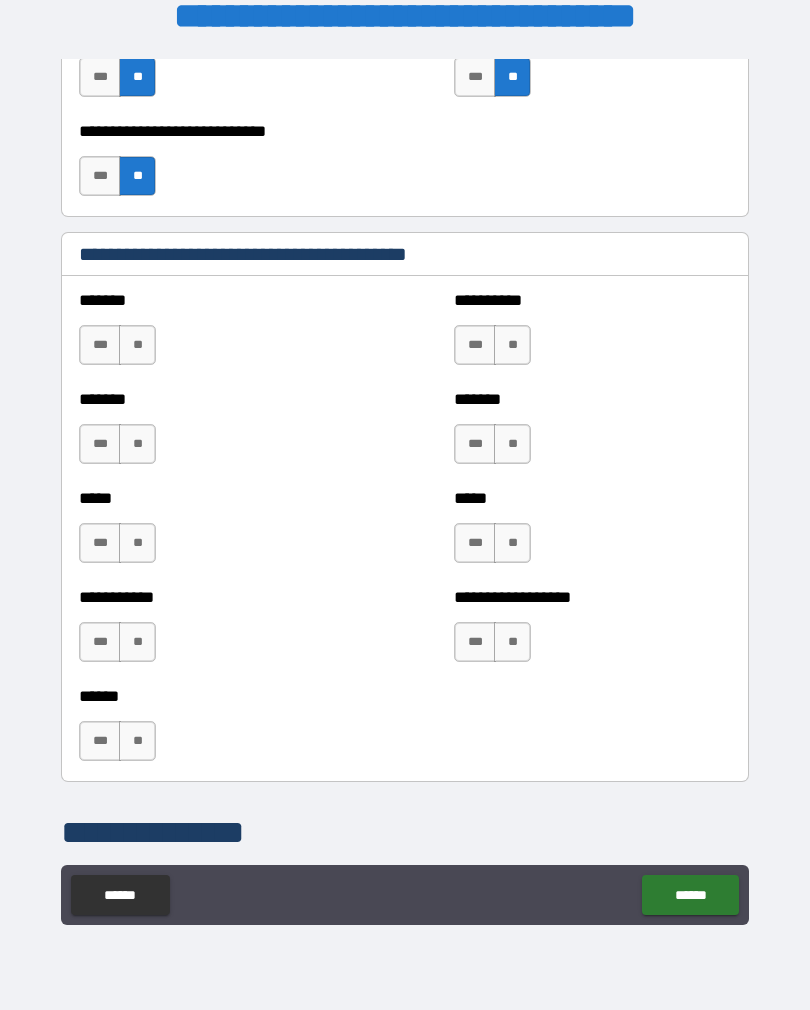 click on "**" at bounding box center (137, 642) 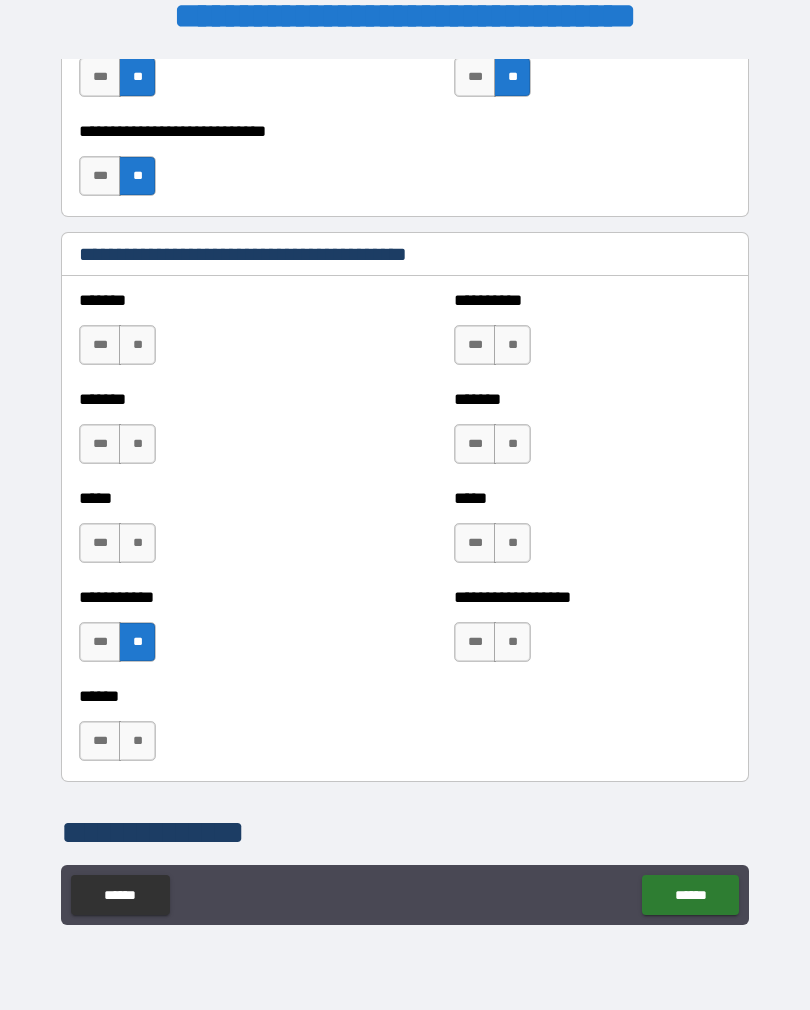 click on "**" at bounding box center (137, 543) 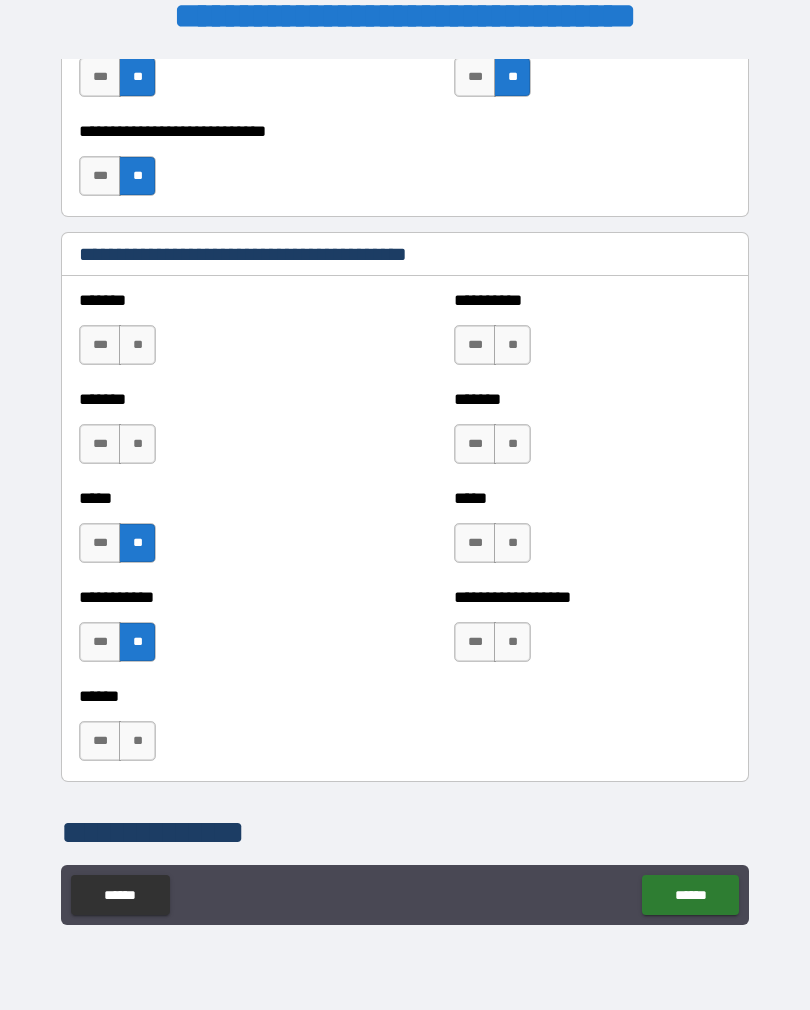 click on "**" at bounding box center [137, 444] 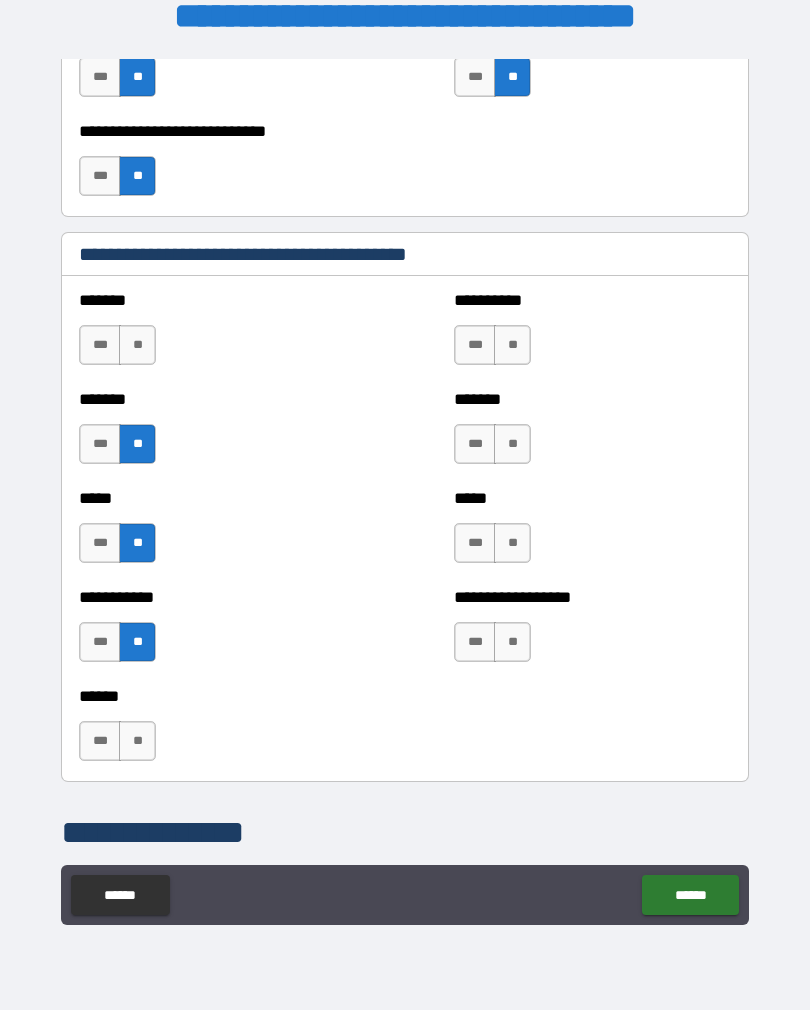 click on "**" at bounding box center (137, 345) 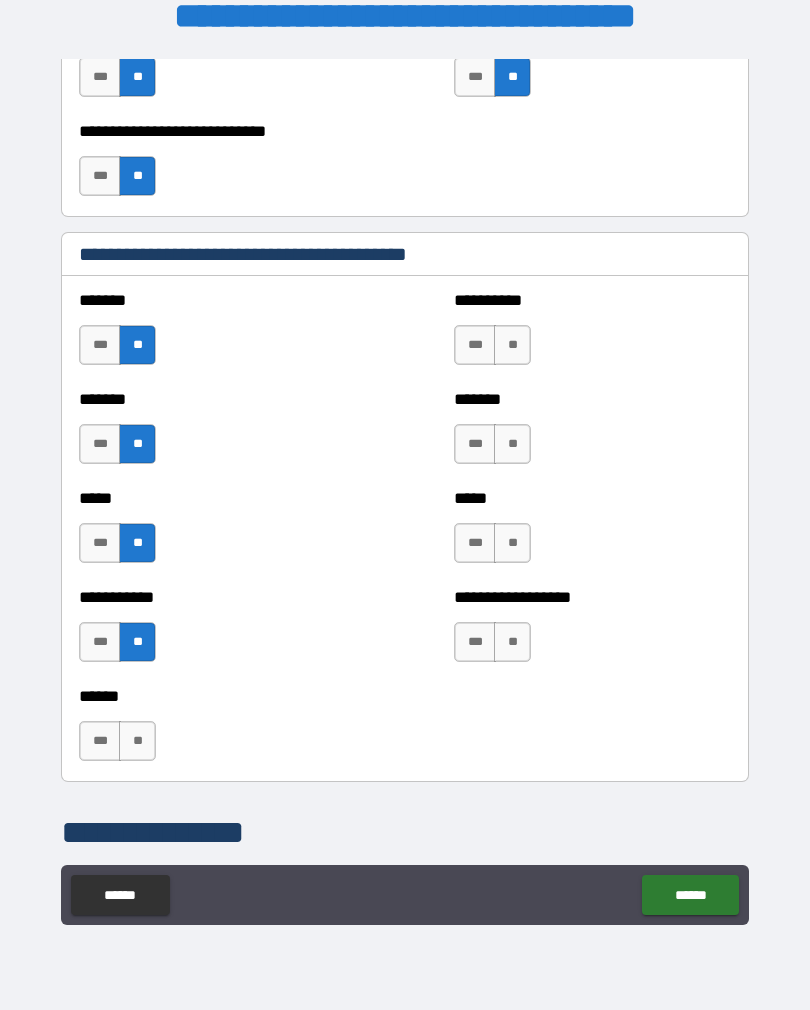 click on "**" at bounding box center [512, 345] 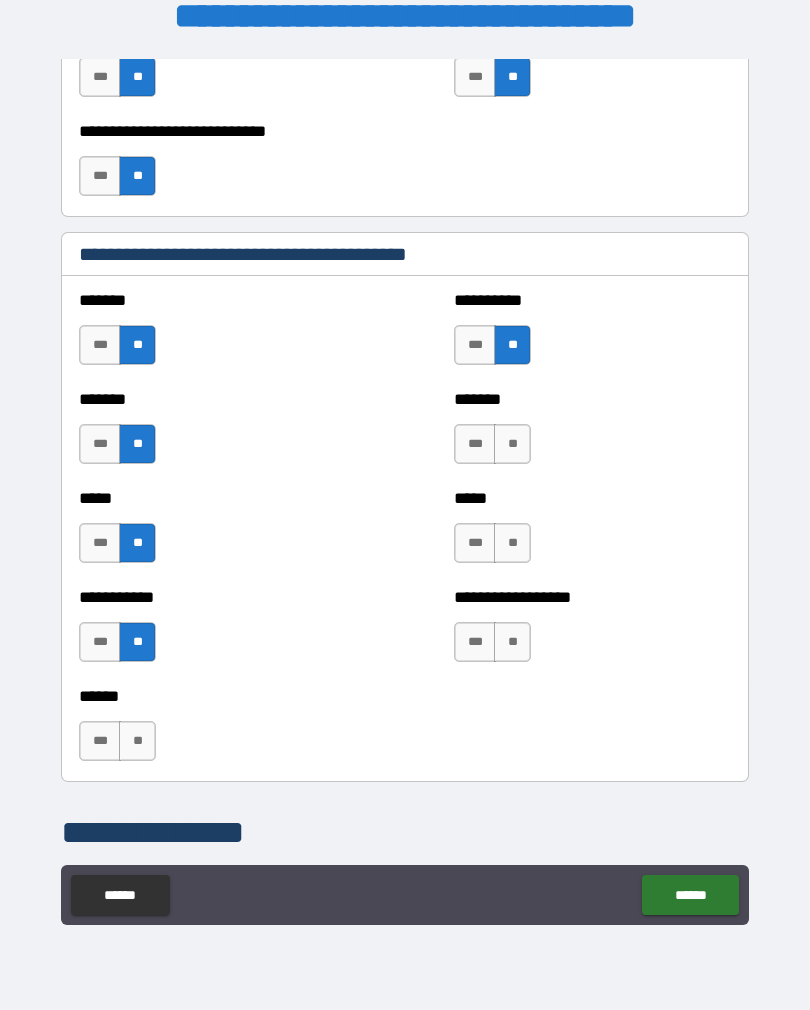 click on "**" at bounding box center [512, 444] 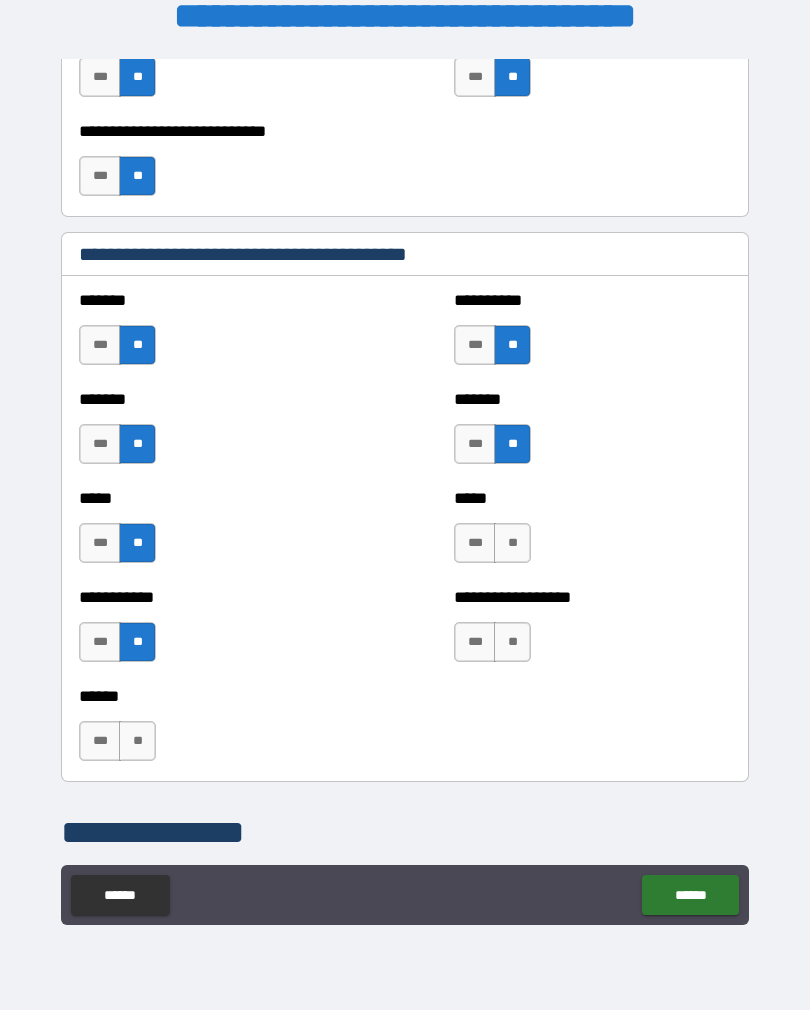 click on "**" at bounding box center [512, 543] 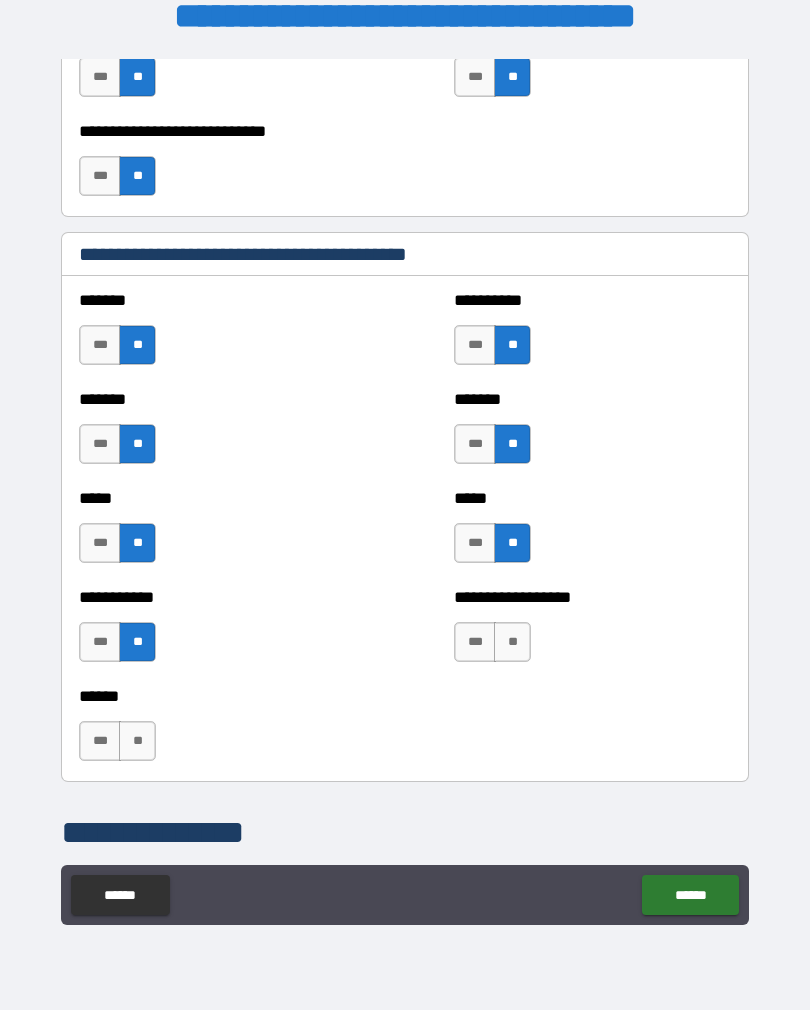 click on "**" at bounding box center [512, 642] 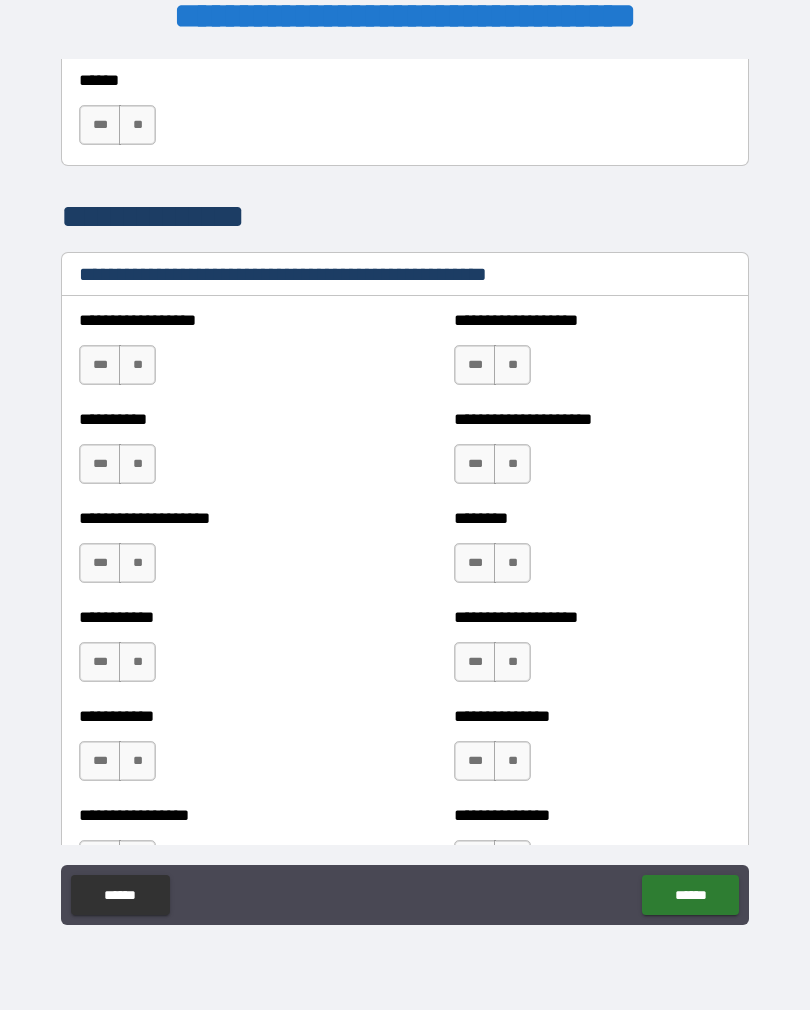 scroll, scrollTop: 2214, scrollLeft: 0, axis: vertical 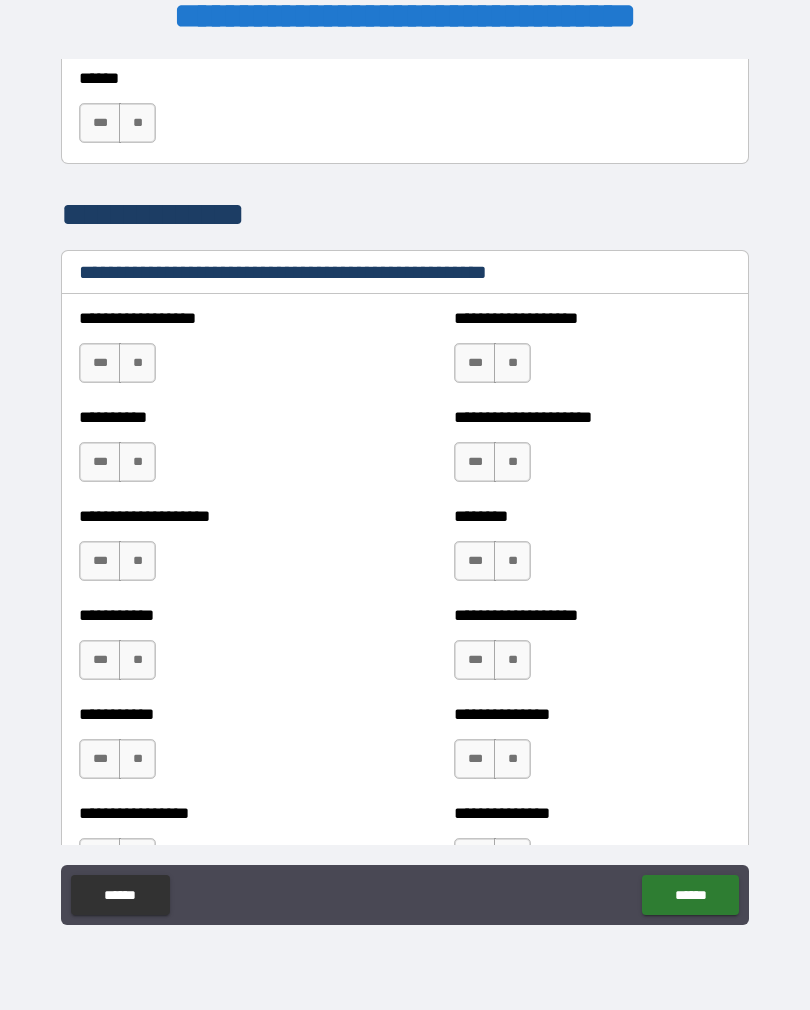 click on "**" at bounding box center (137, 363) 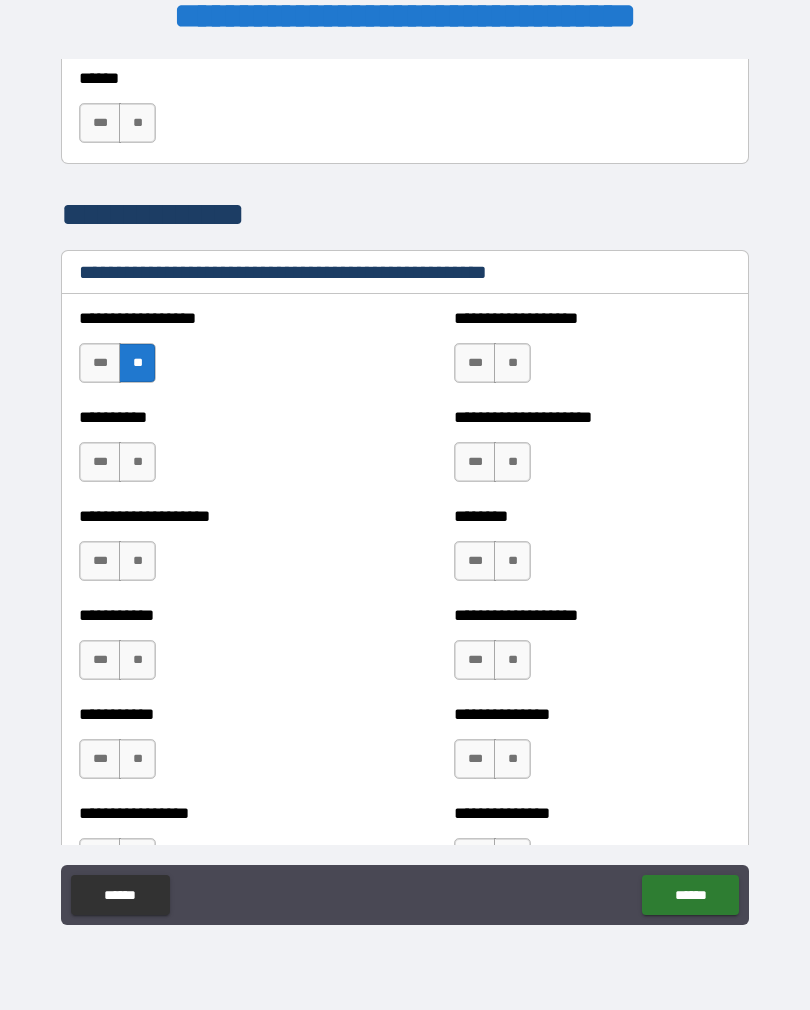 click on "**" at bounding box center [137, 462] 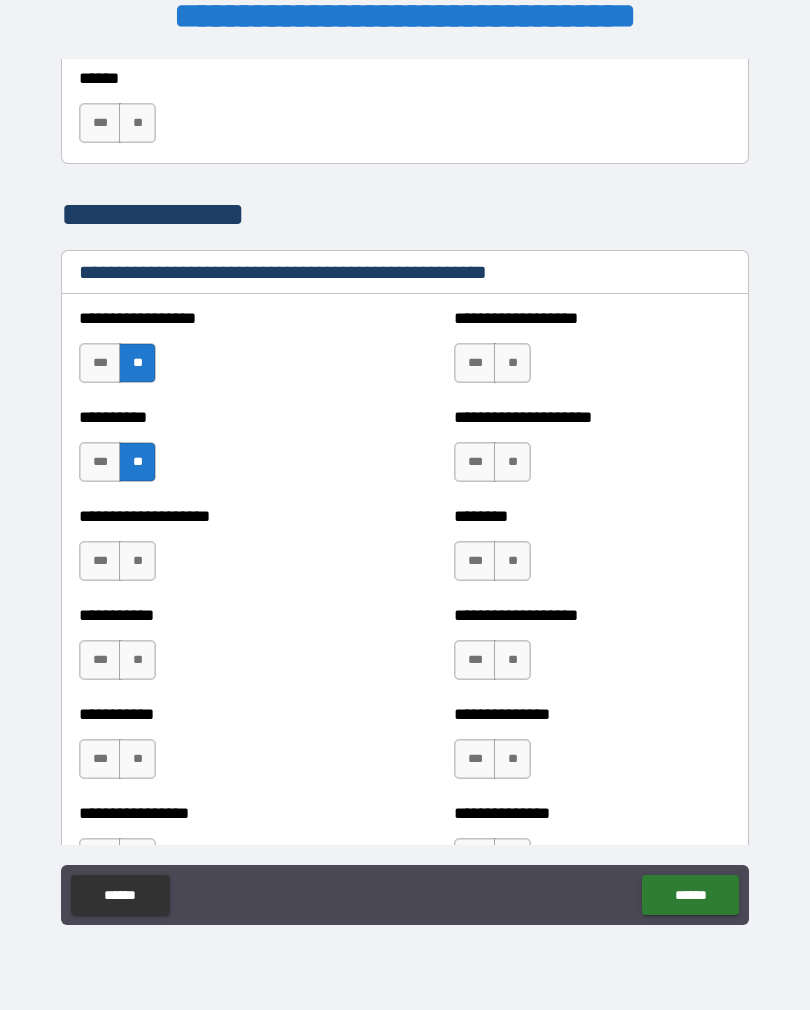 click on "**" at bounding box center (137, 561) 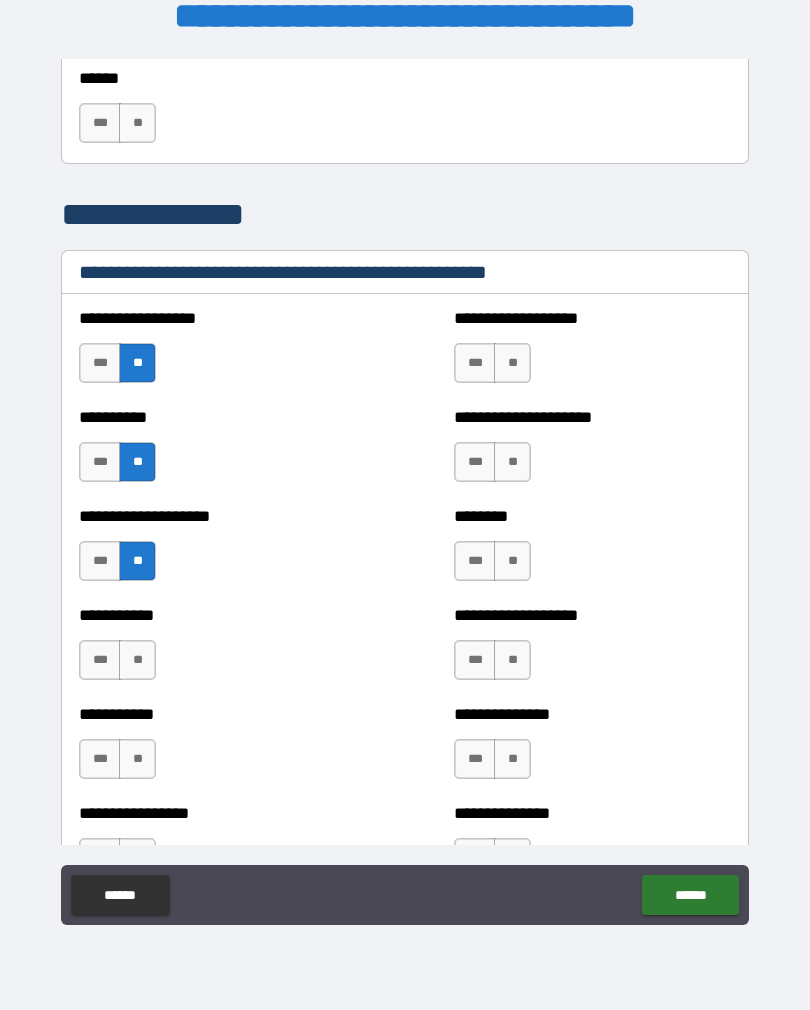 click on "**" at bounding box center [137, 660] 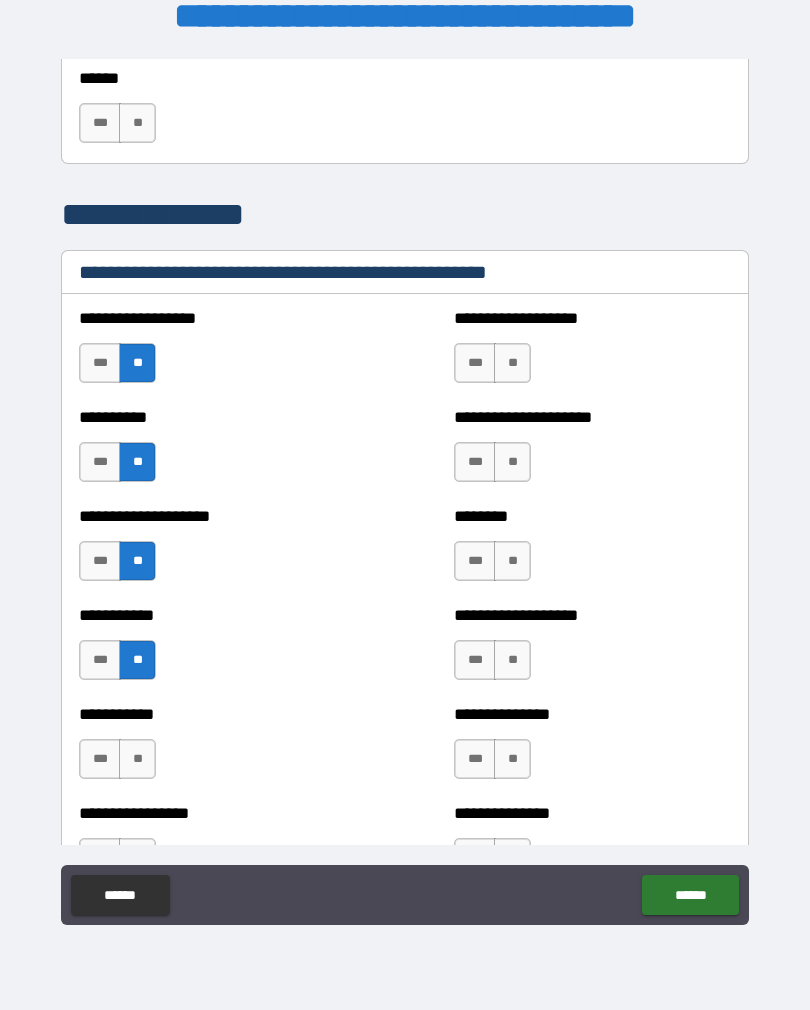 click on "**" at bounding box center [137, 759] 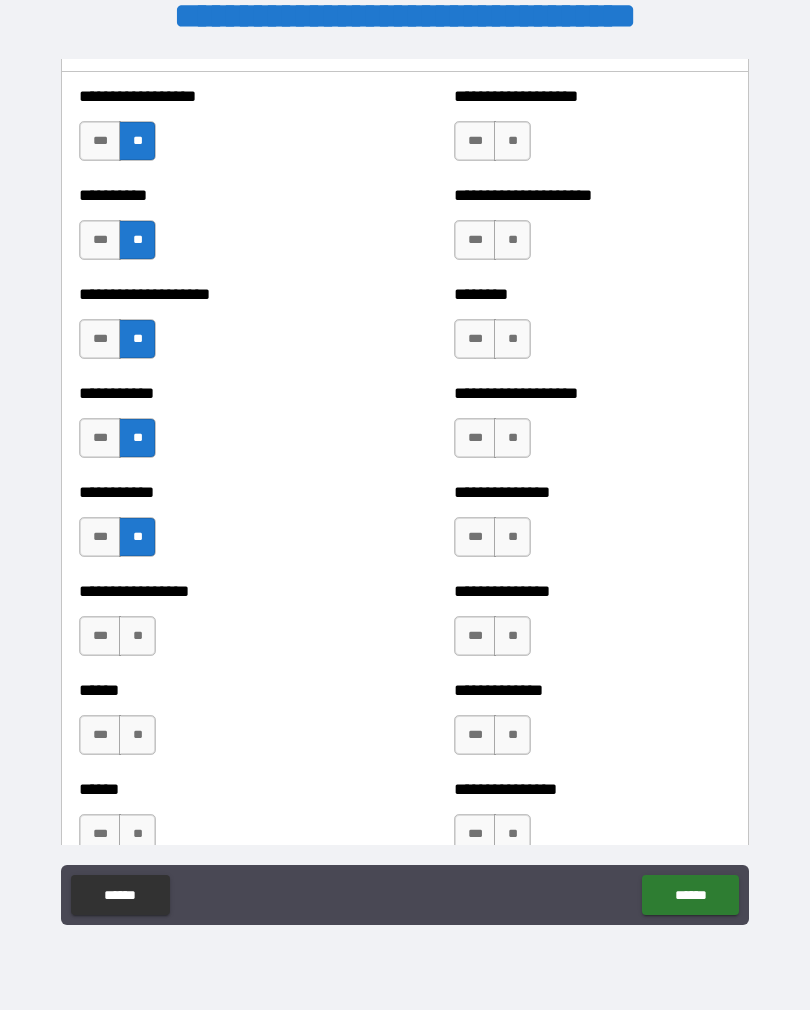 scroll, scrollTop: 2437, scrollLeft: 0, axis: vertical 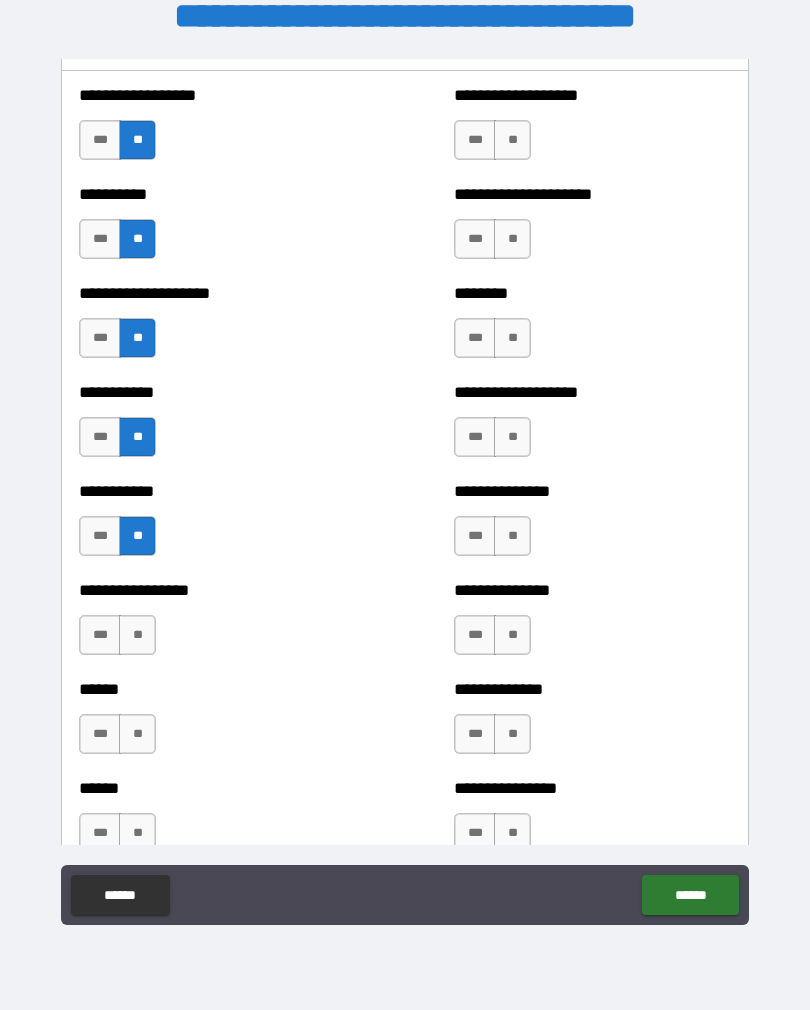 click on "**" at bounding box center (137, 635) 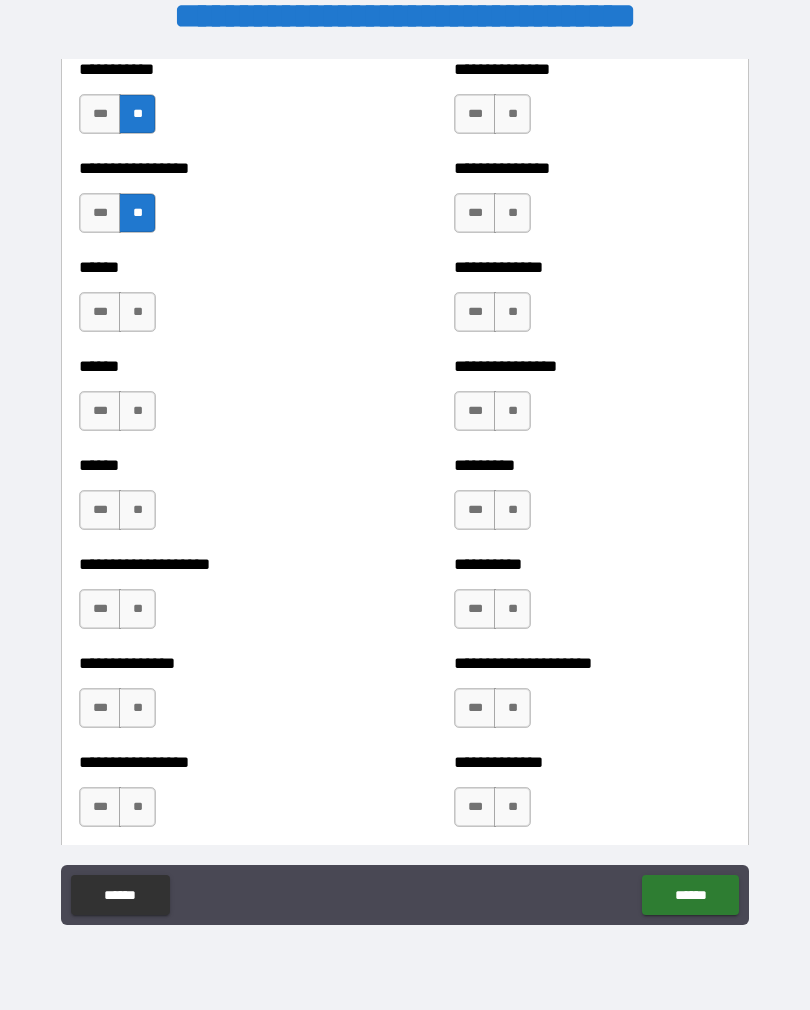scroll, scrollTop: 2862, scrollLeft: 0, axis: vertical 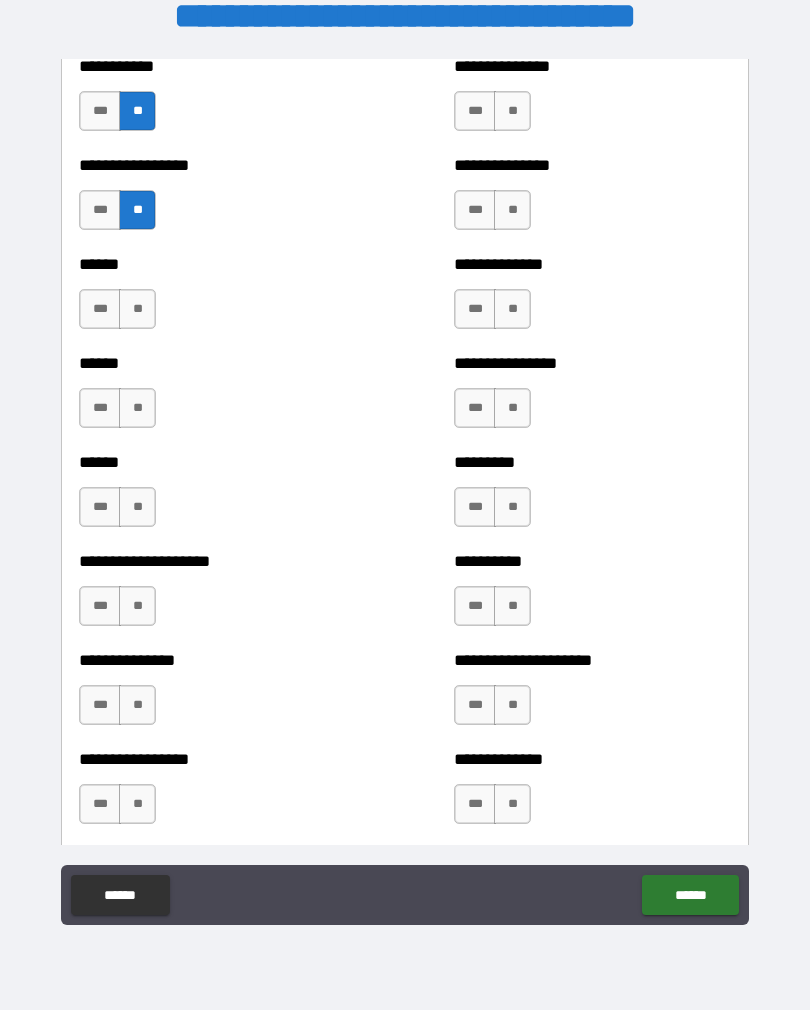 click on "**" at bounding box center (137, 309) 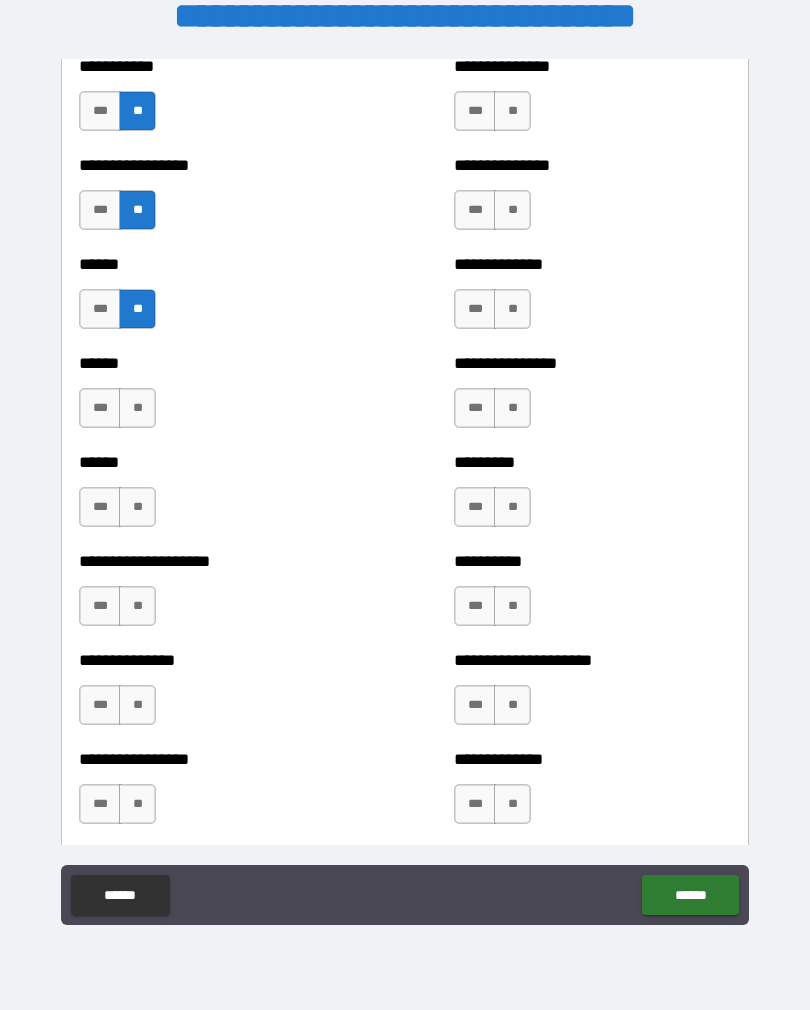 click on "**" at bounding box center (137, 408) 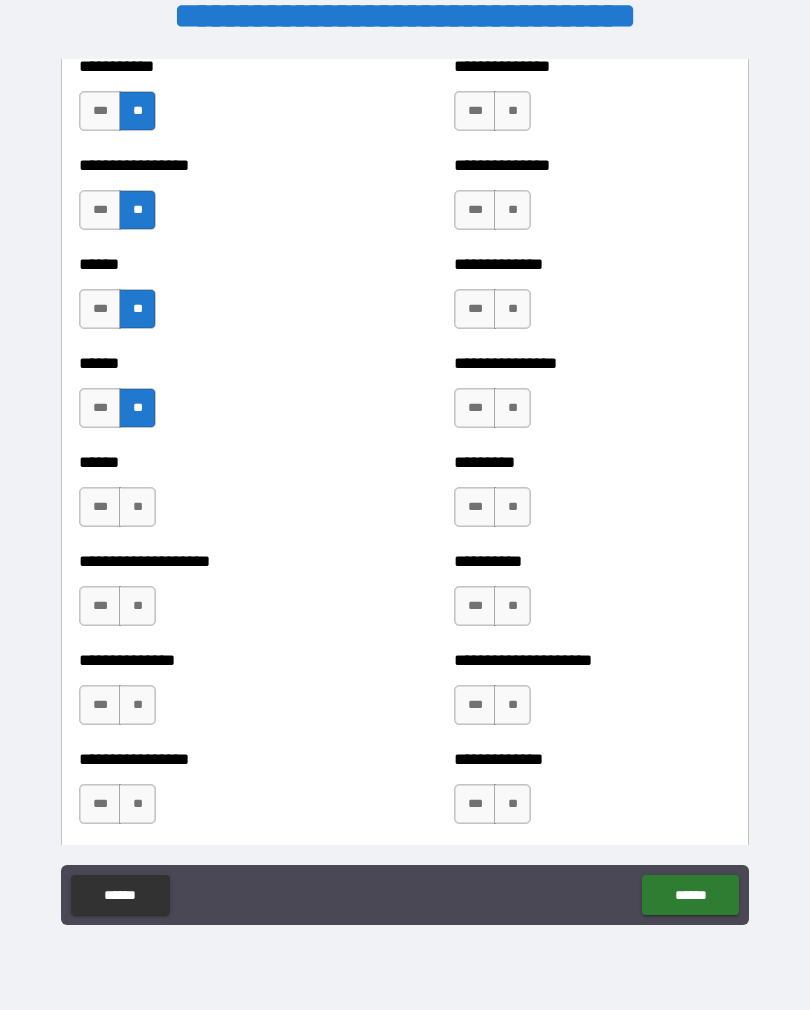 click on "**" at bounding box center [137, 507] 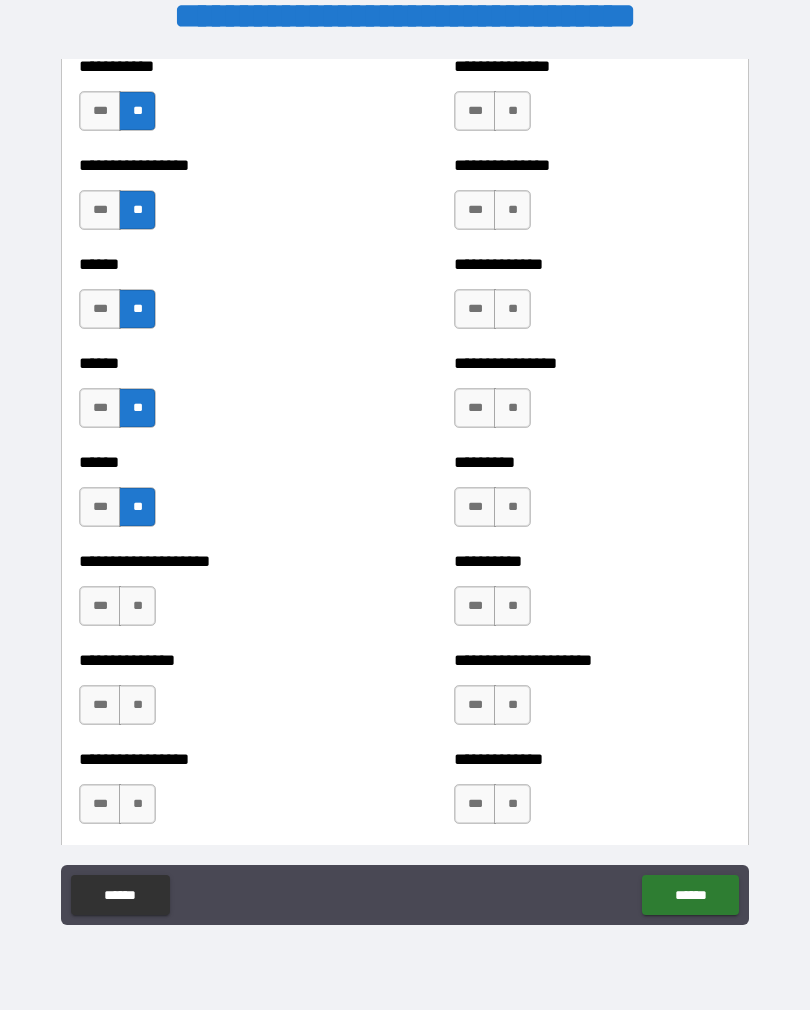 click on "**" at bounding box center [137, 606] 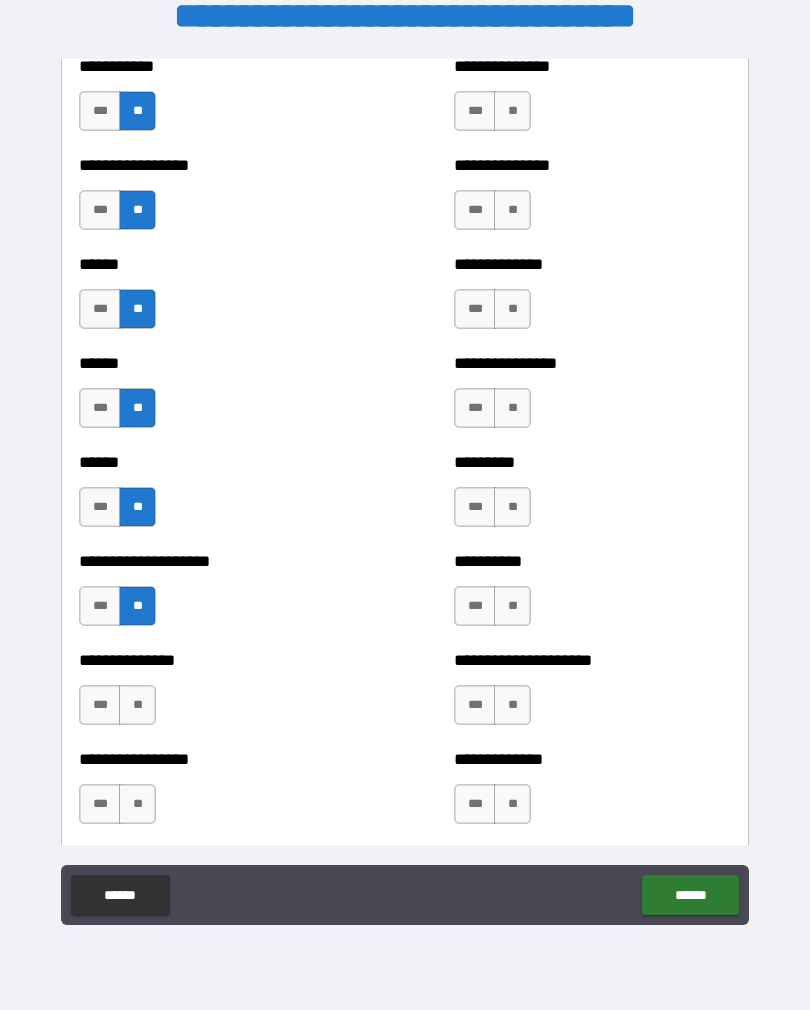 click on "**" at bounding box center [137, 705] 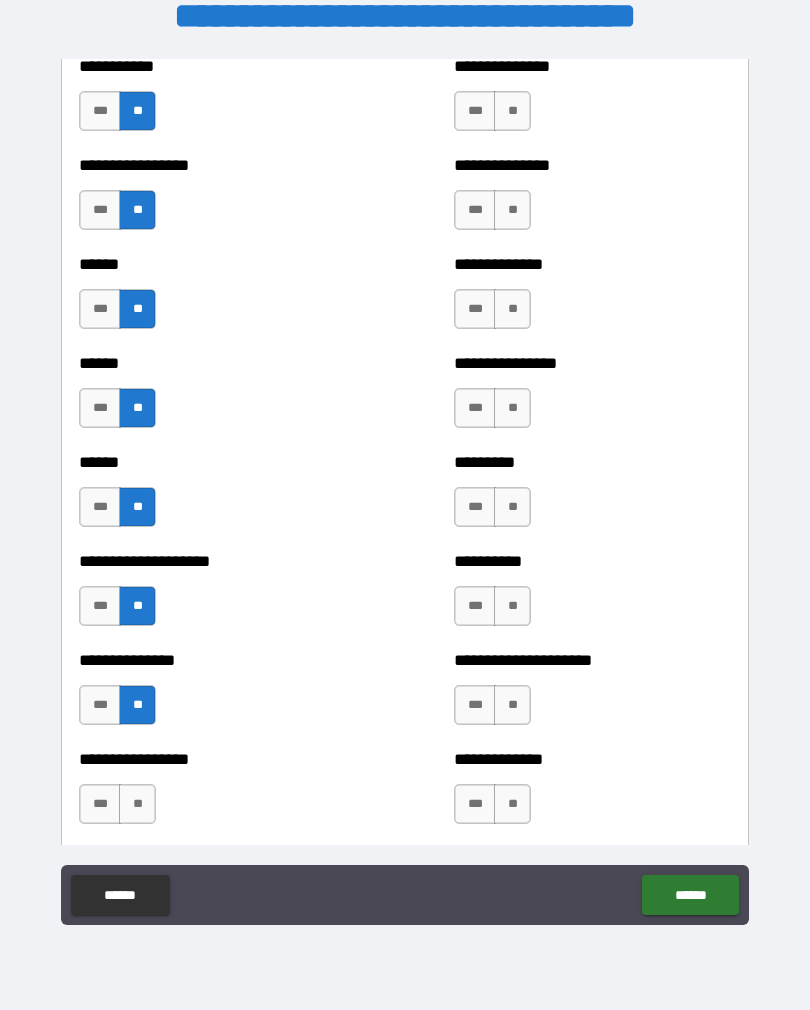click on "**" at bounding box center [137, 804] 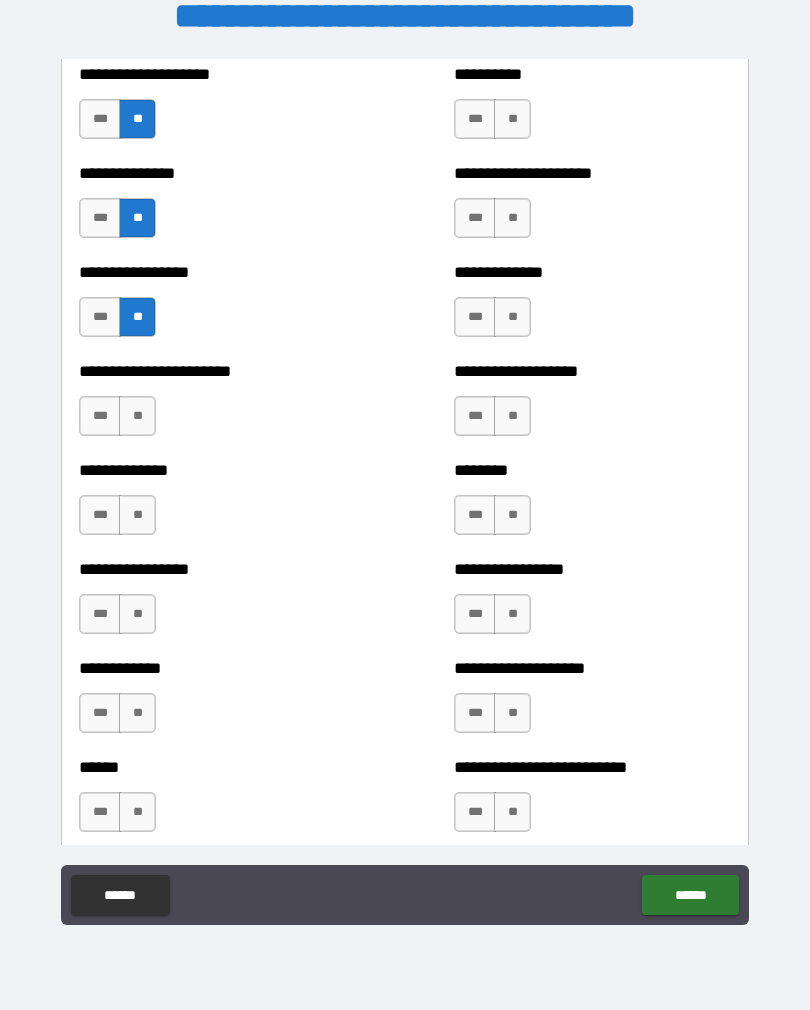scroll, scrollTop: 3350, scrollLeft: 0, axis: vertical 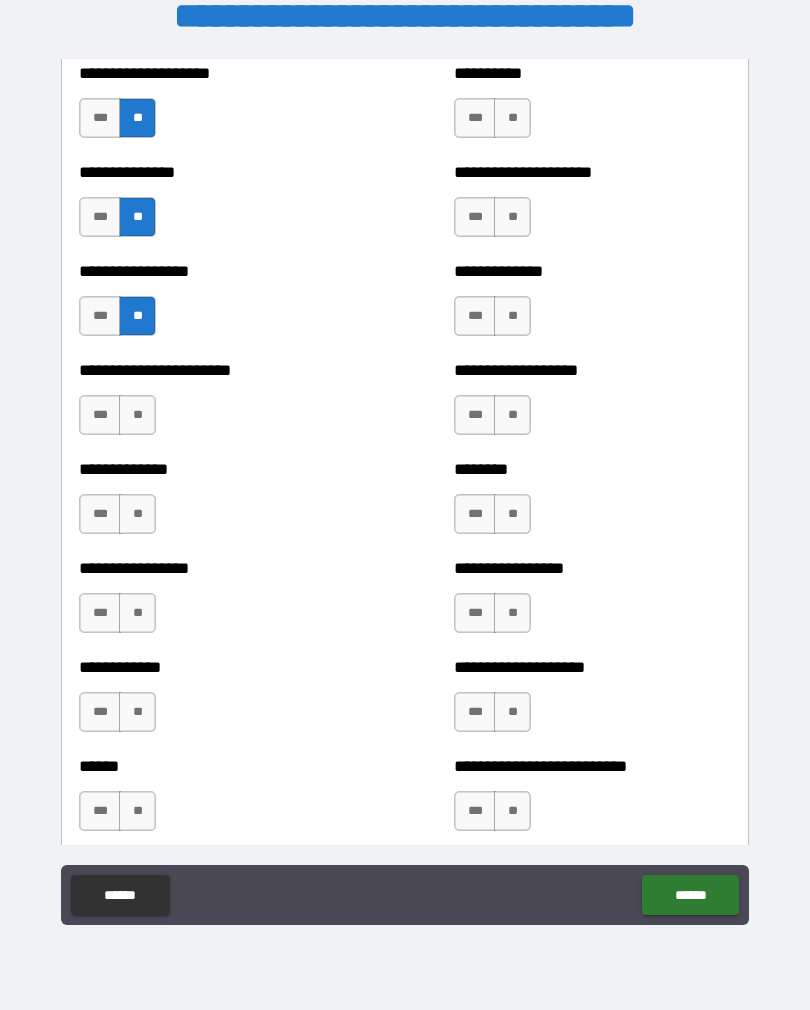 click on "**" at bounding box center [137, 712] 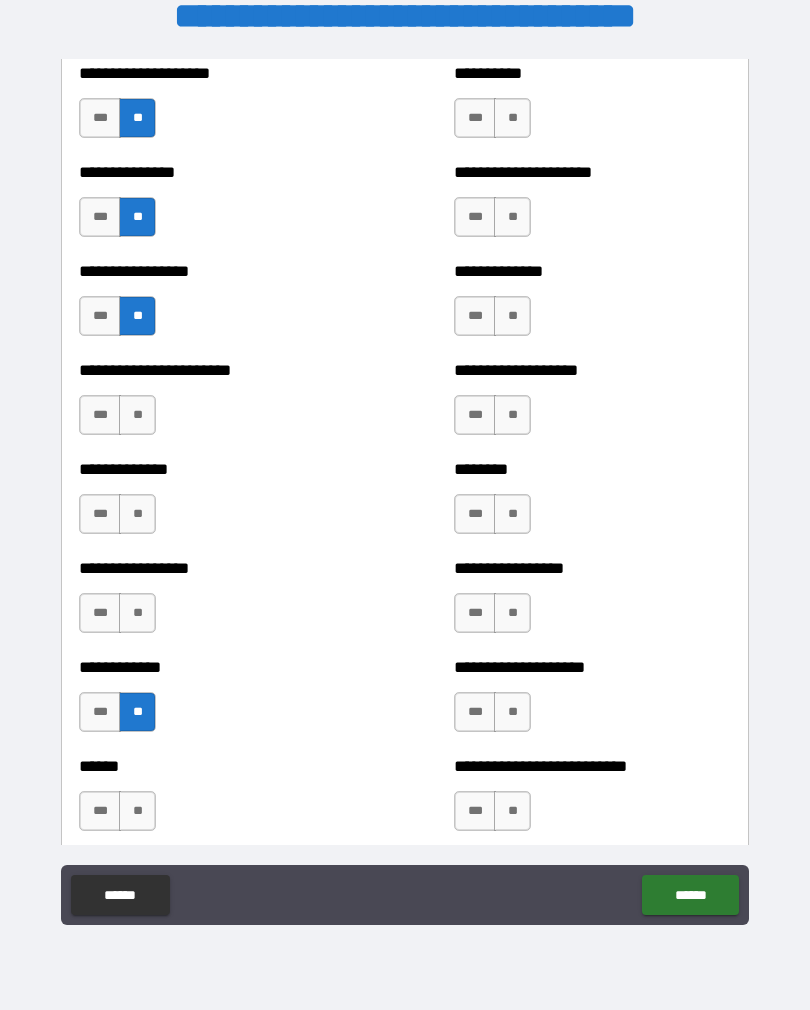 click on "**" at bounding box center (137, 613) 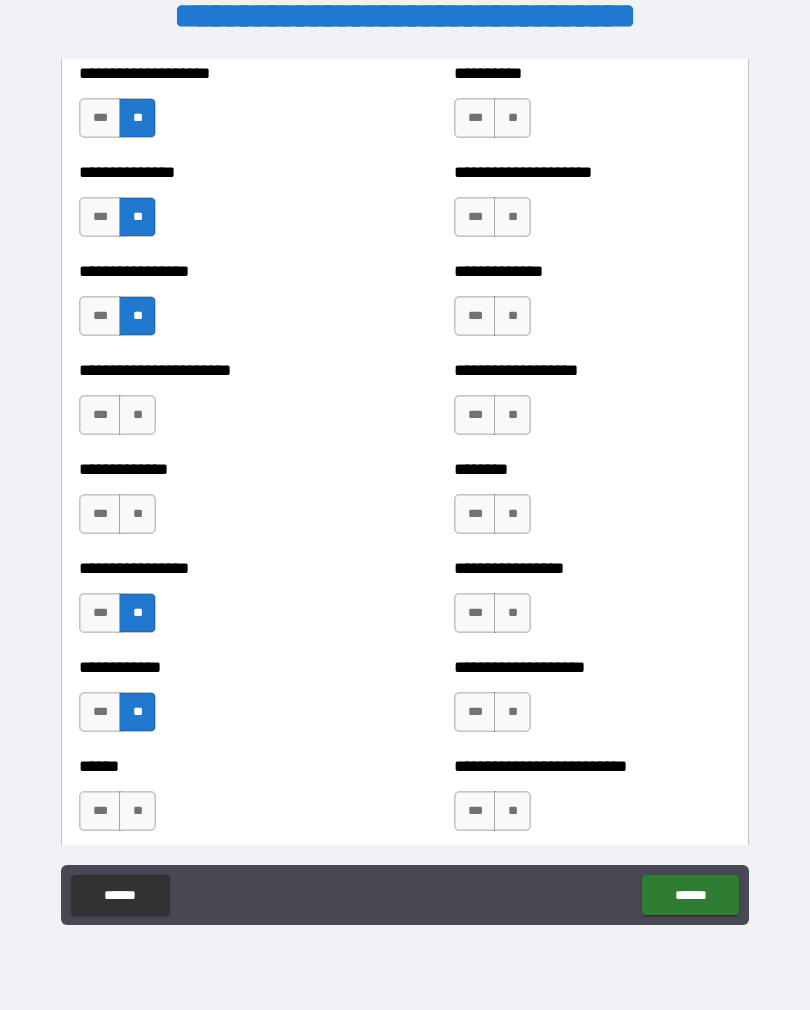 click on "**" at bounding box center [137, 514] 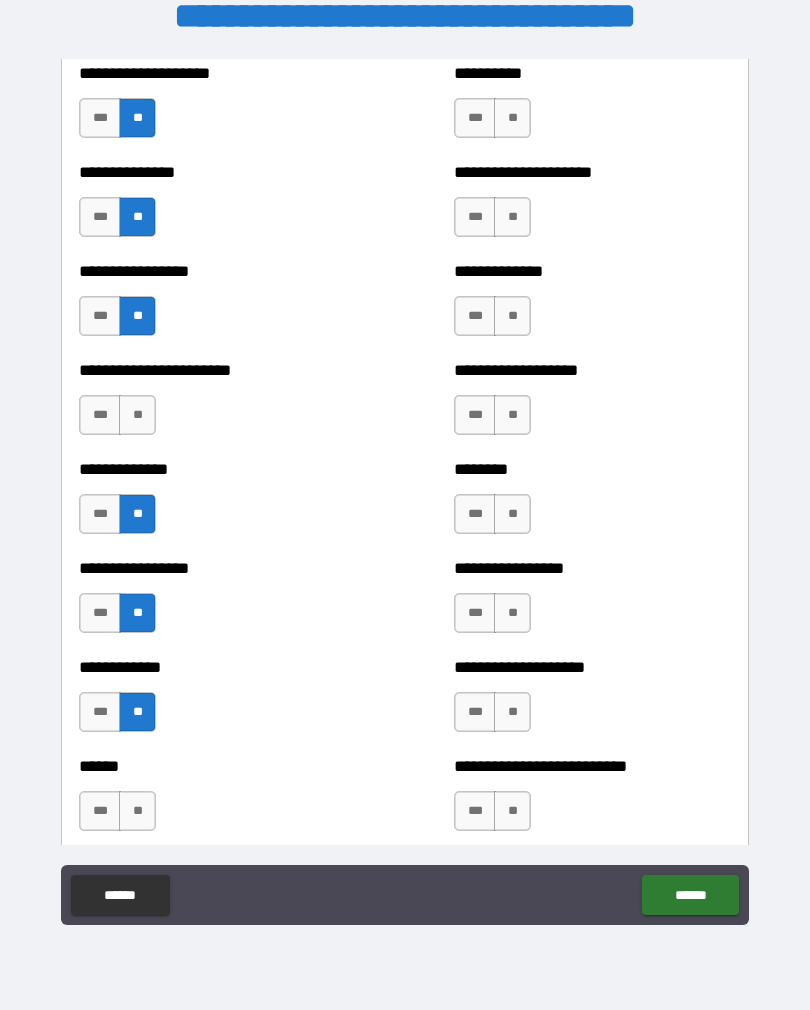 click on "**" at bounding box center [137, 415] 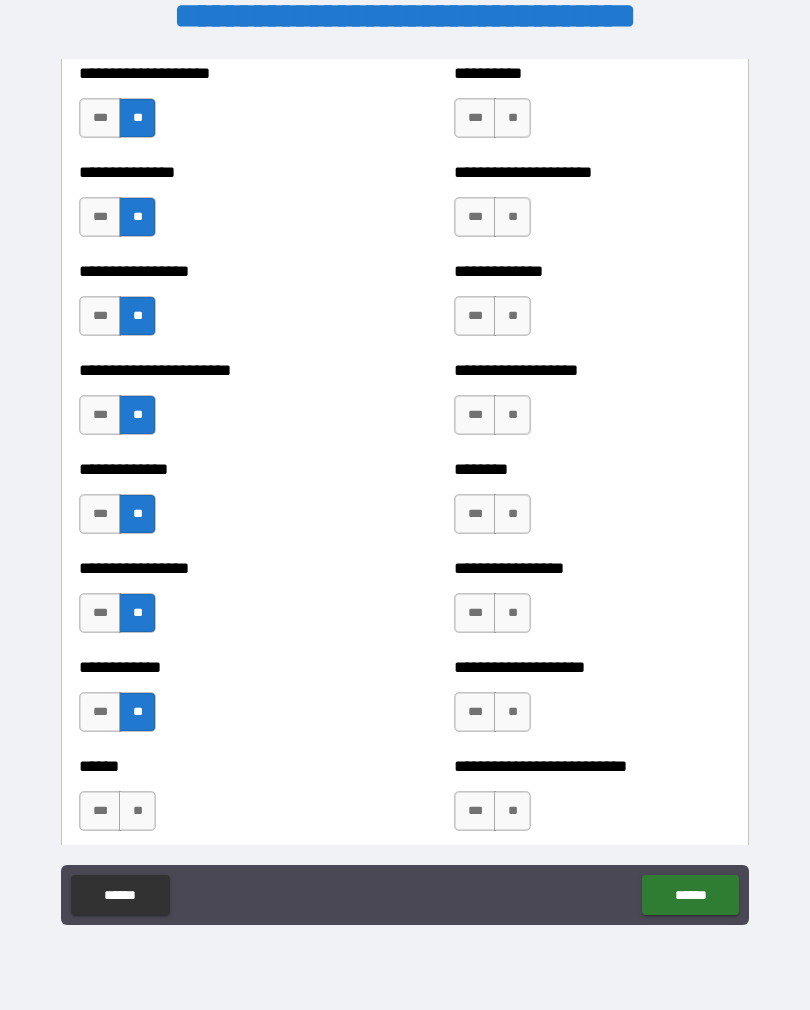 click on "**" at bounding box center [137, 811] 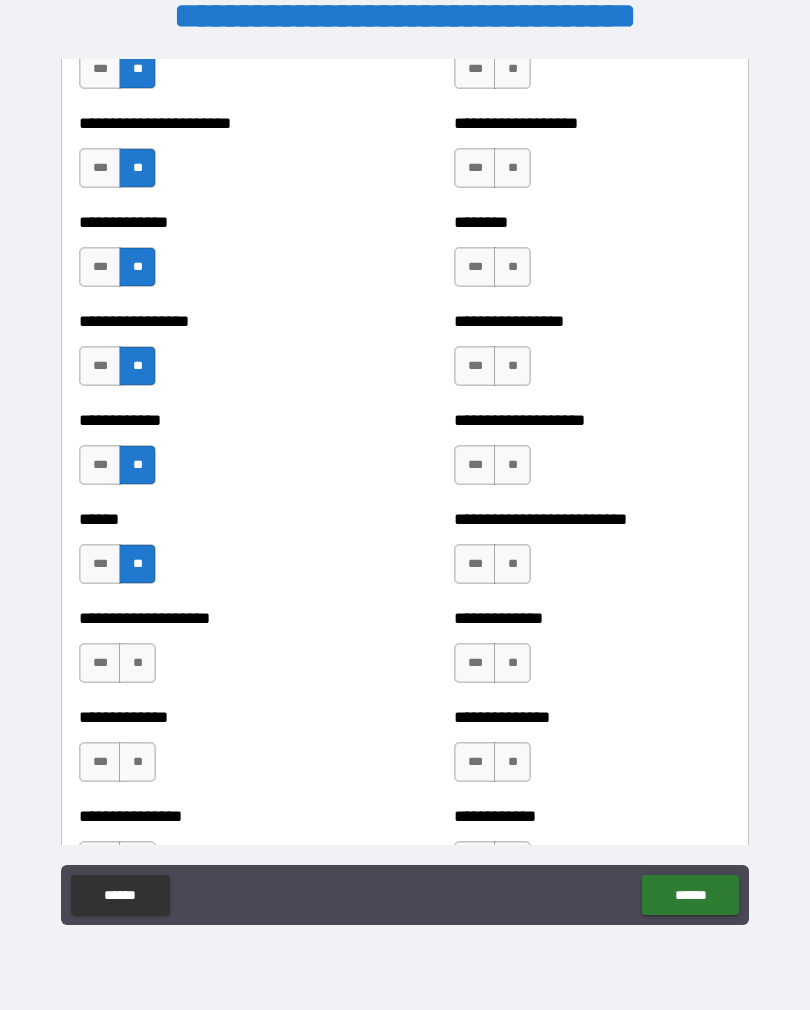 scroll, scrollTop: 3606, scrollLeft: 0, axis: vertical 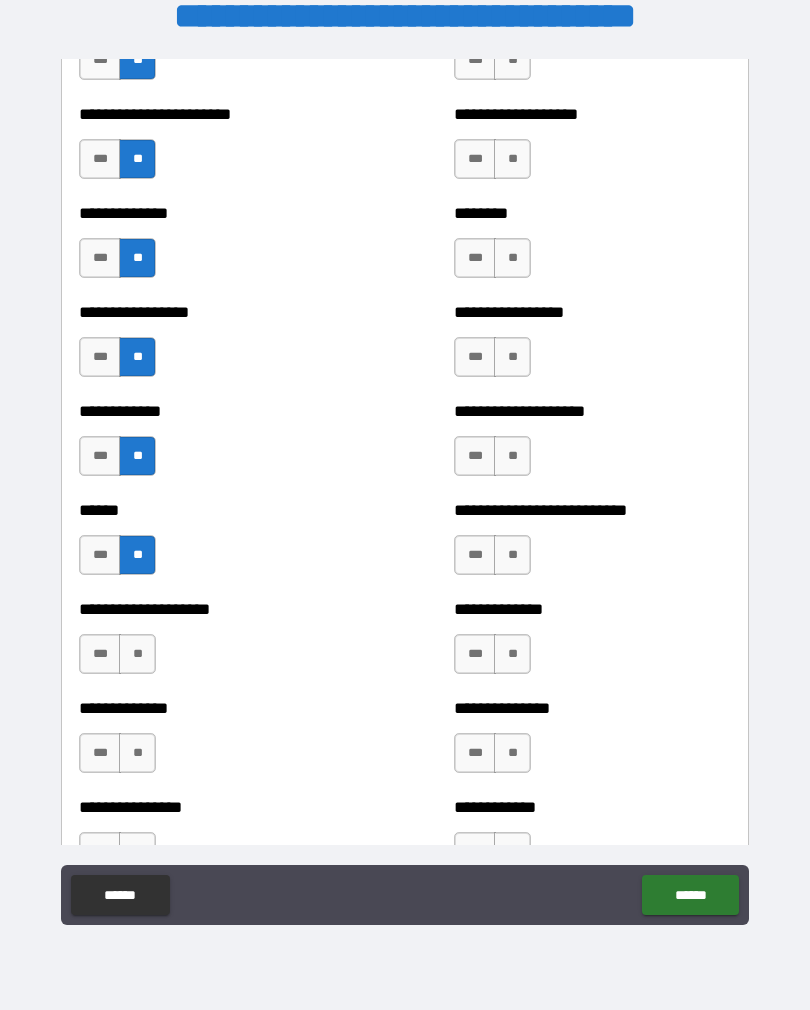 click on "**********" at bounding box center [217, 644] 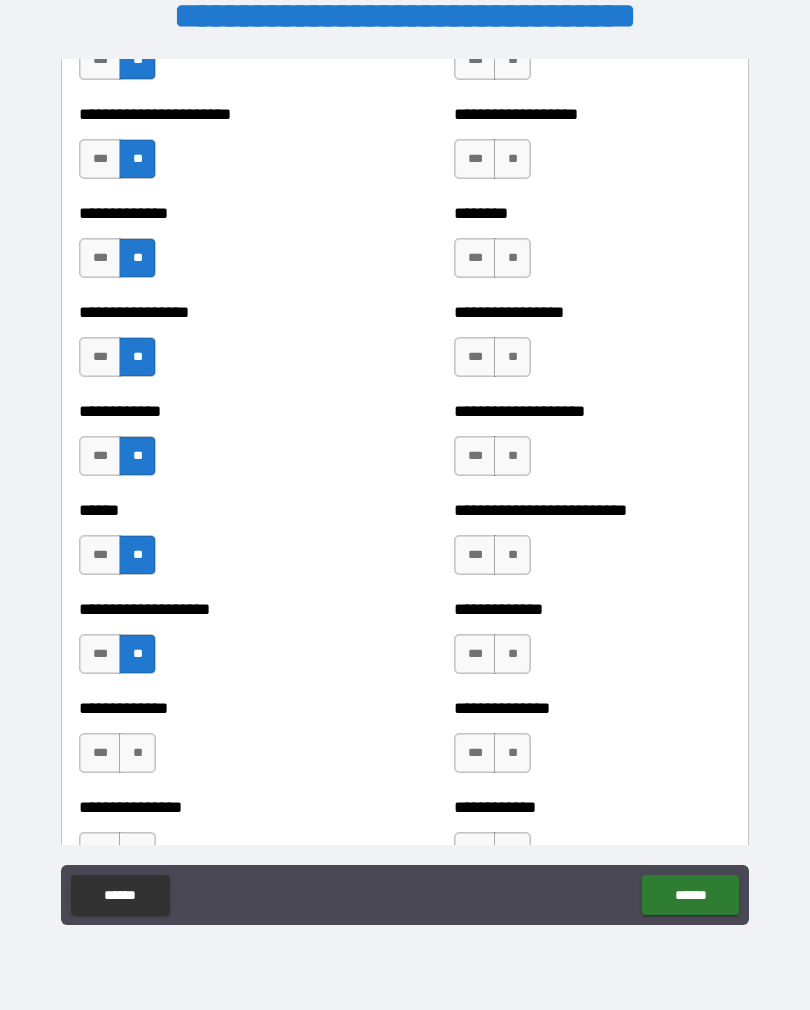 click on "**" at bounding box center [137, 753] 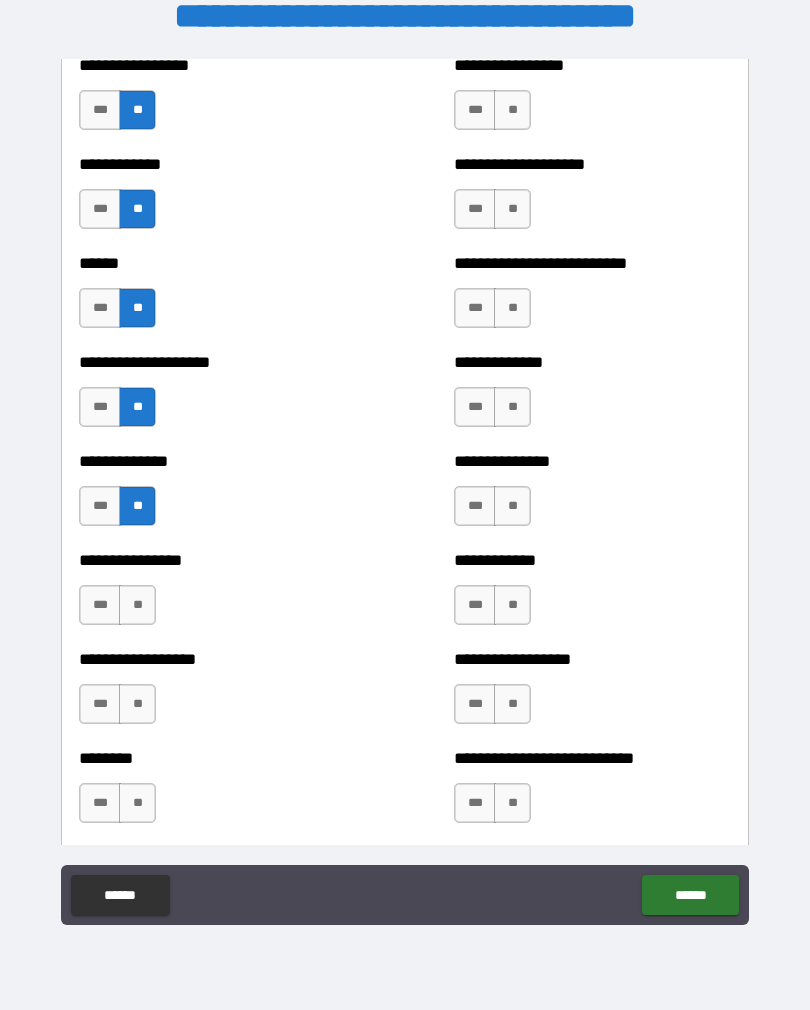 scroll, scrollTop: 3853, scrollLeft: 0, axis: vertical 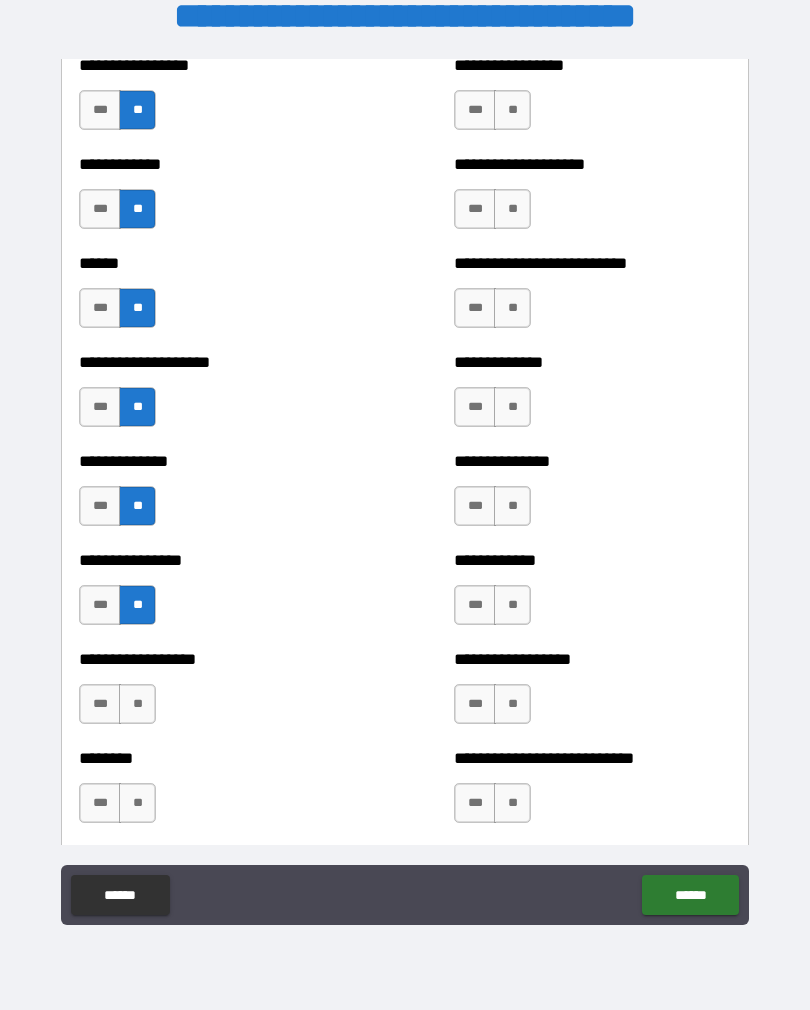 click on "**" at bounding box center (137, 704) 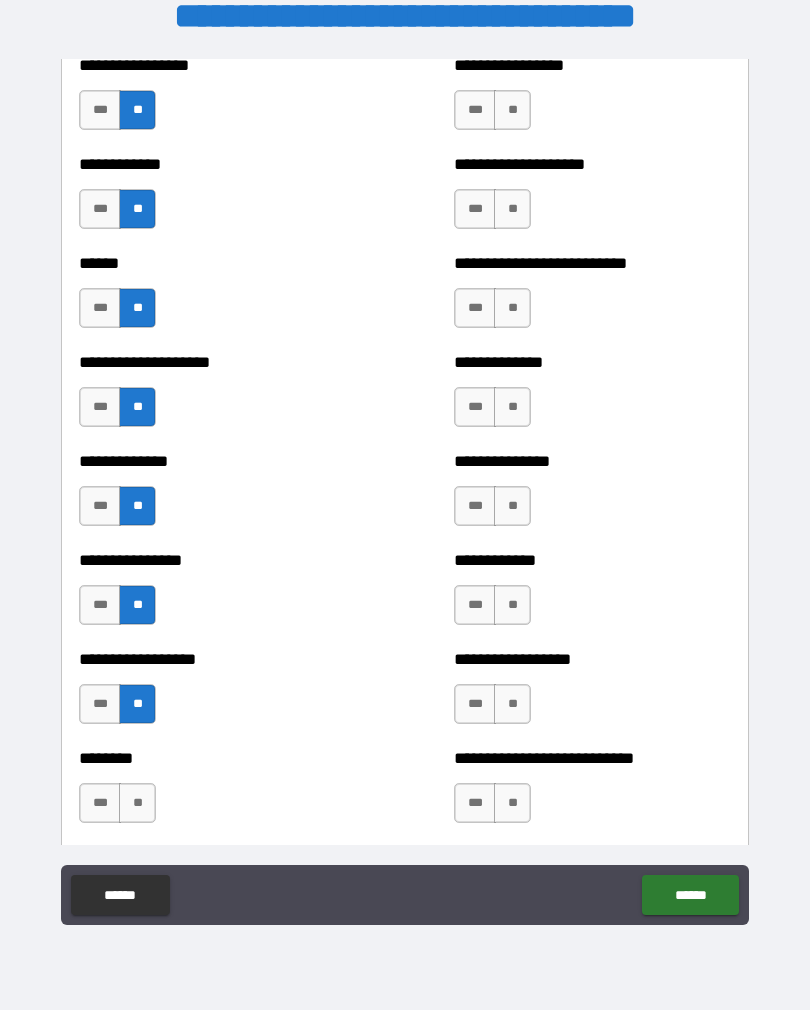 click on "**" at bounding box center (137, 803) 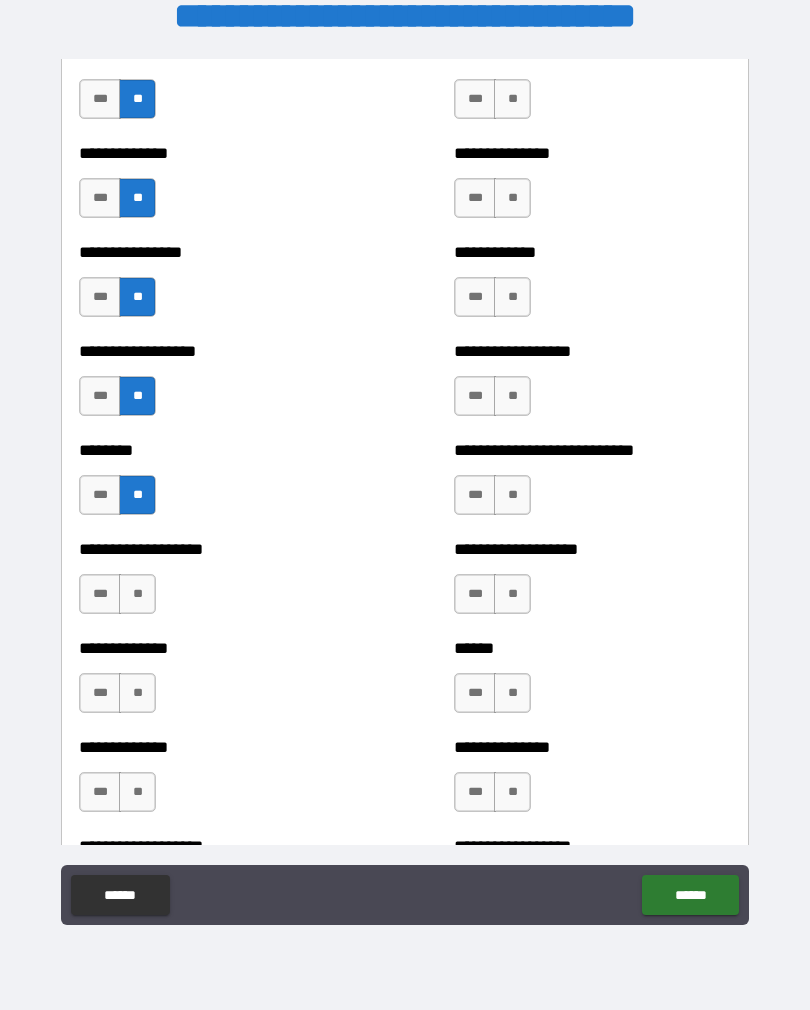 scroll, scrollTop: 4163, scrollLeft: 0, axis: vertical 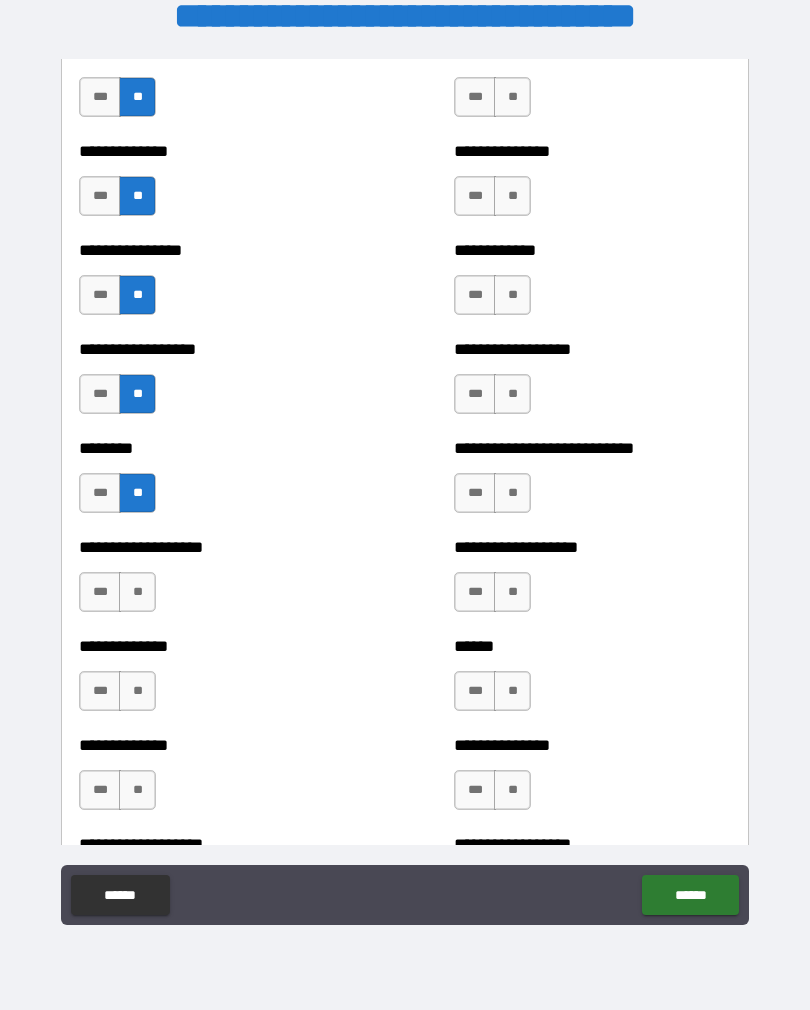 click on "**" at bounding box center [137, 592] 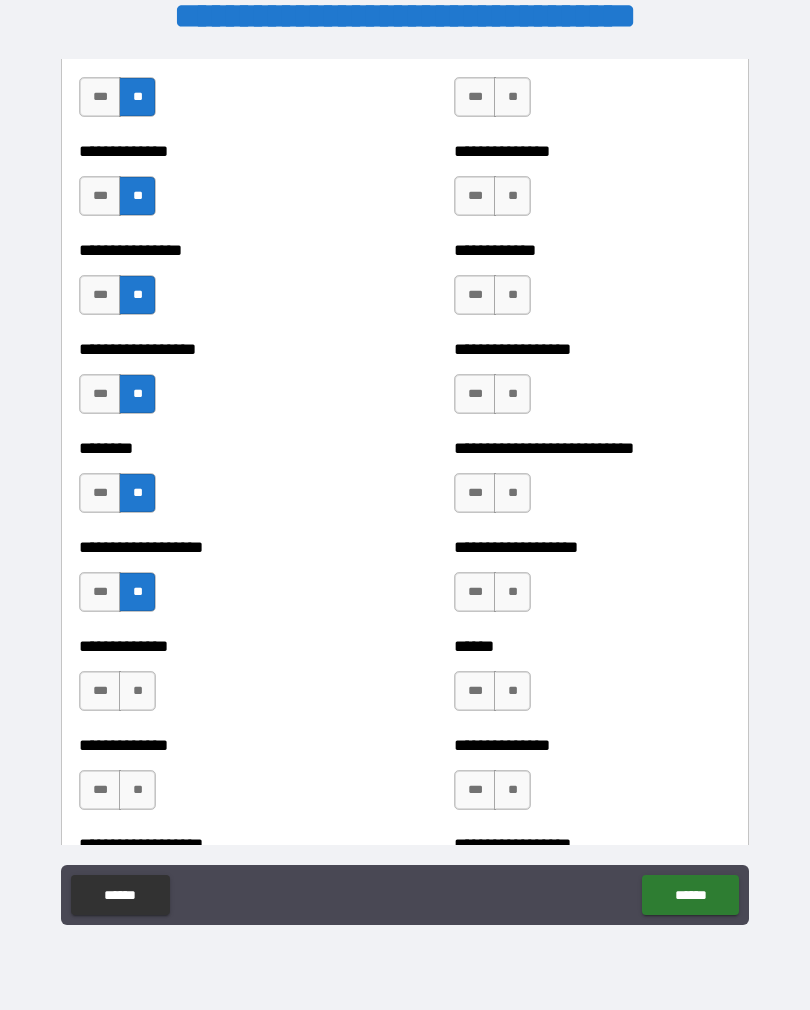 click on "**" at bounding box center (137, 691) 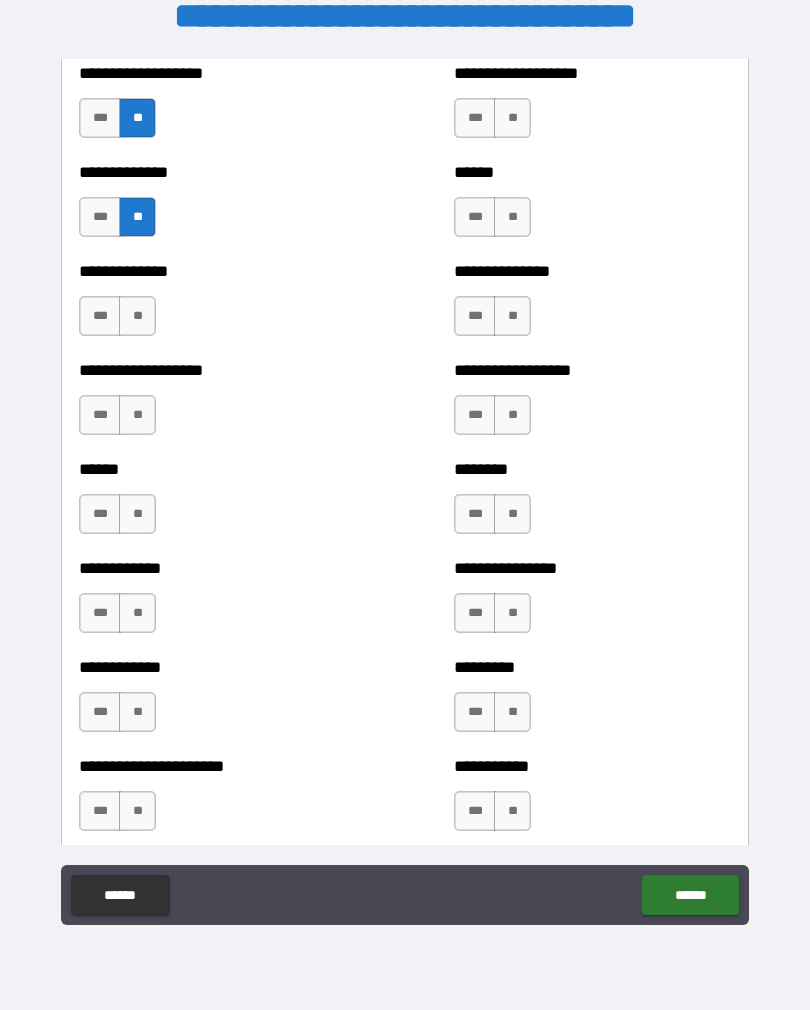 scroll, scrollTop: 4589, scrollLeft: 0, axis: vertical 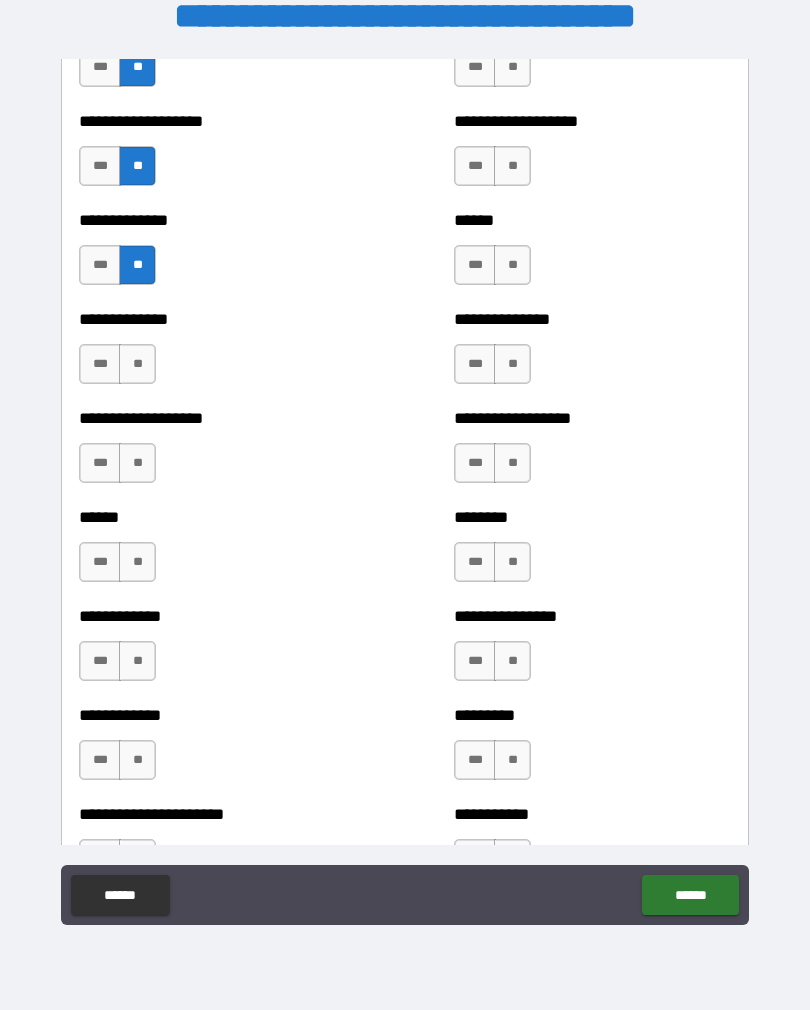 click on "**" at bounding box center [137, 364] 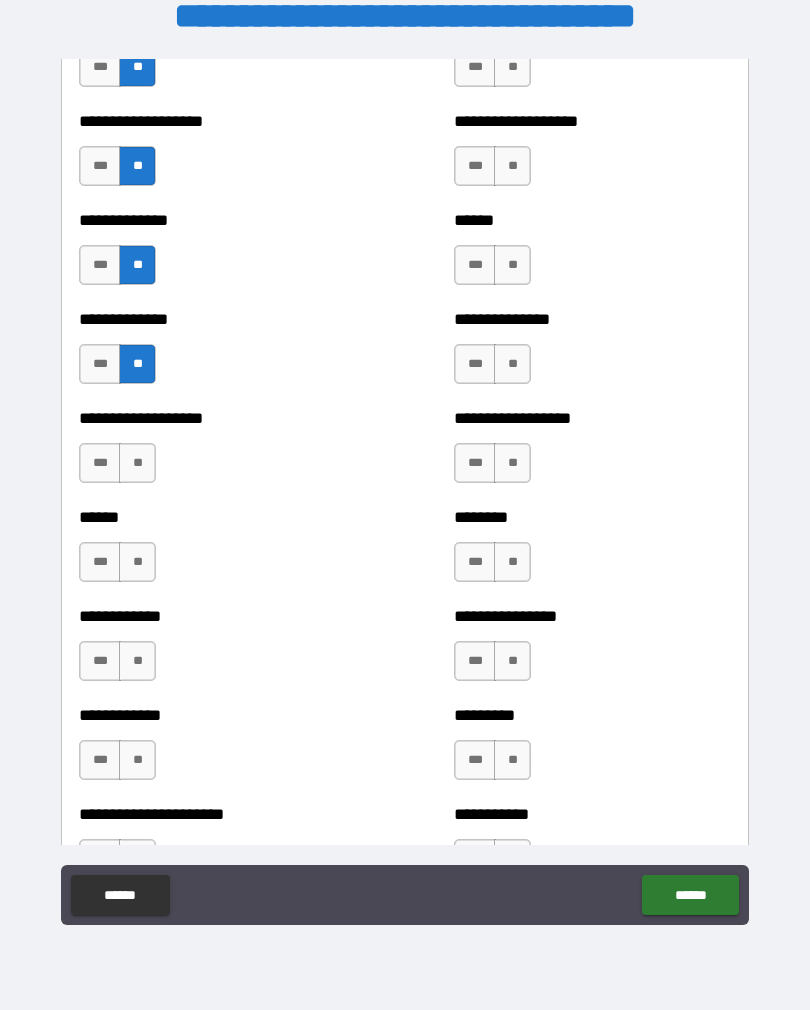 click on "**" at bounding box center (137, 463) 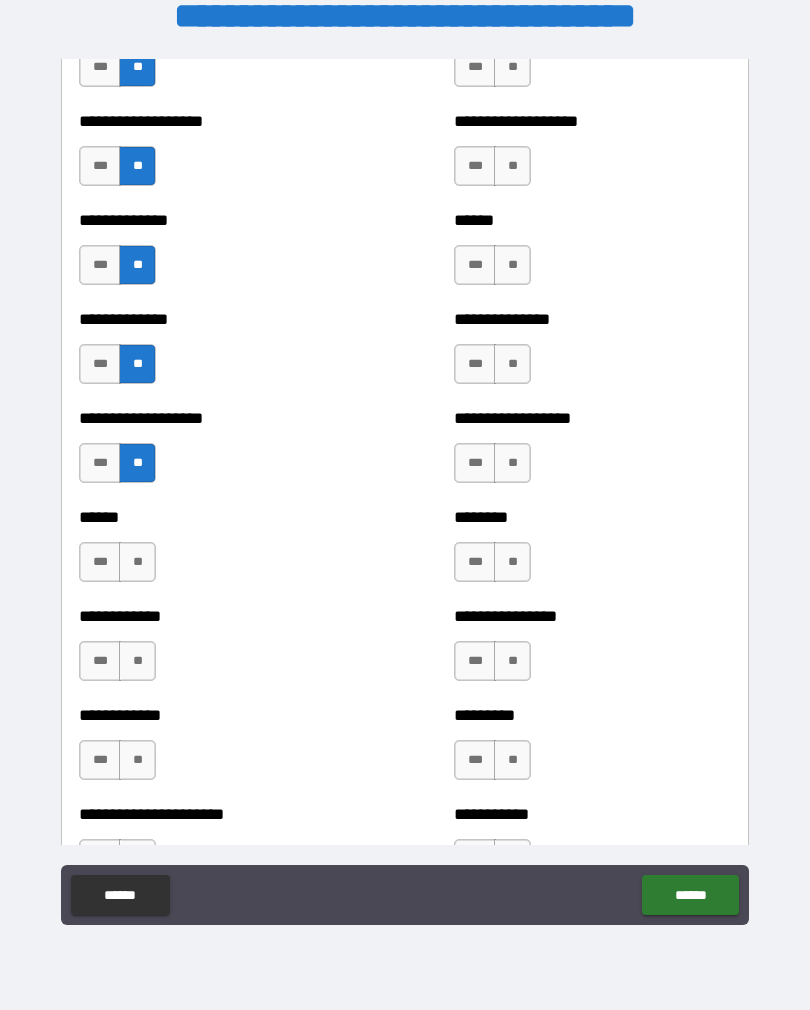click on "**" at bounding box center [137, 562] 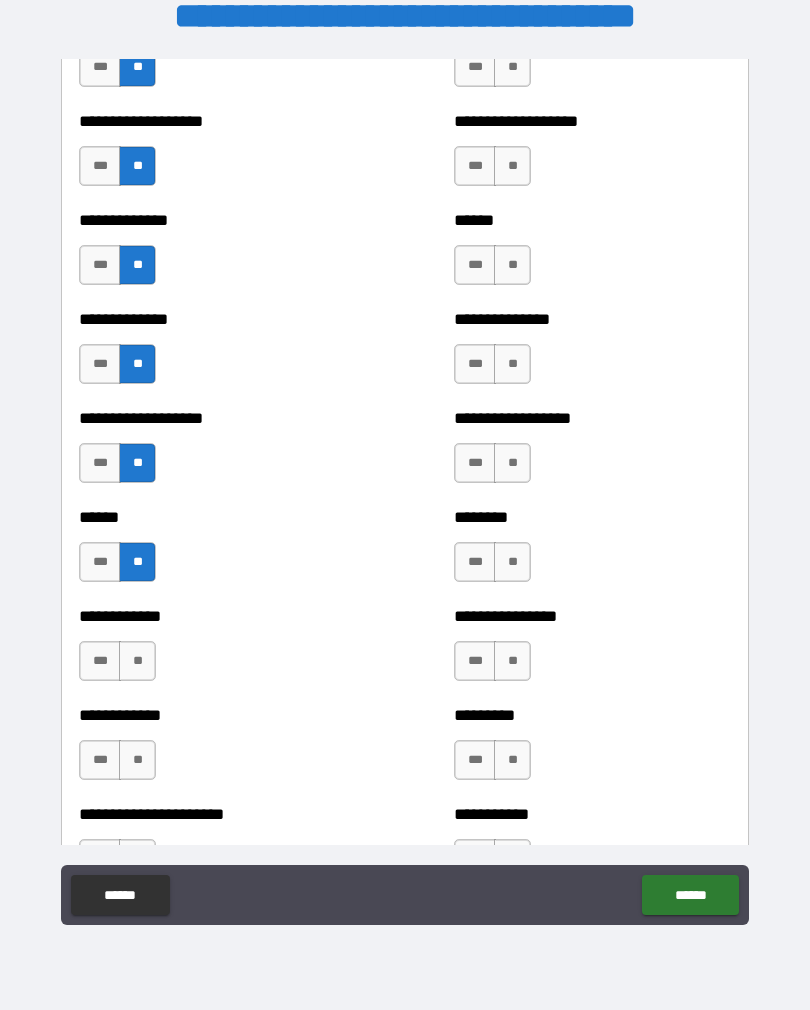 click on "**" at bounding box center (137, 661) 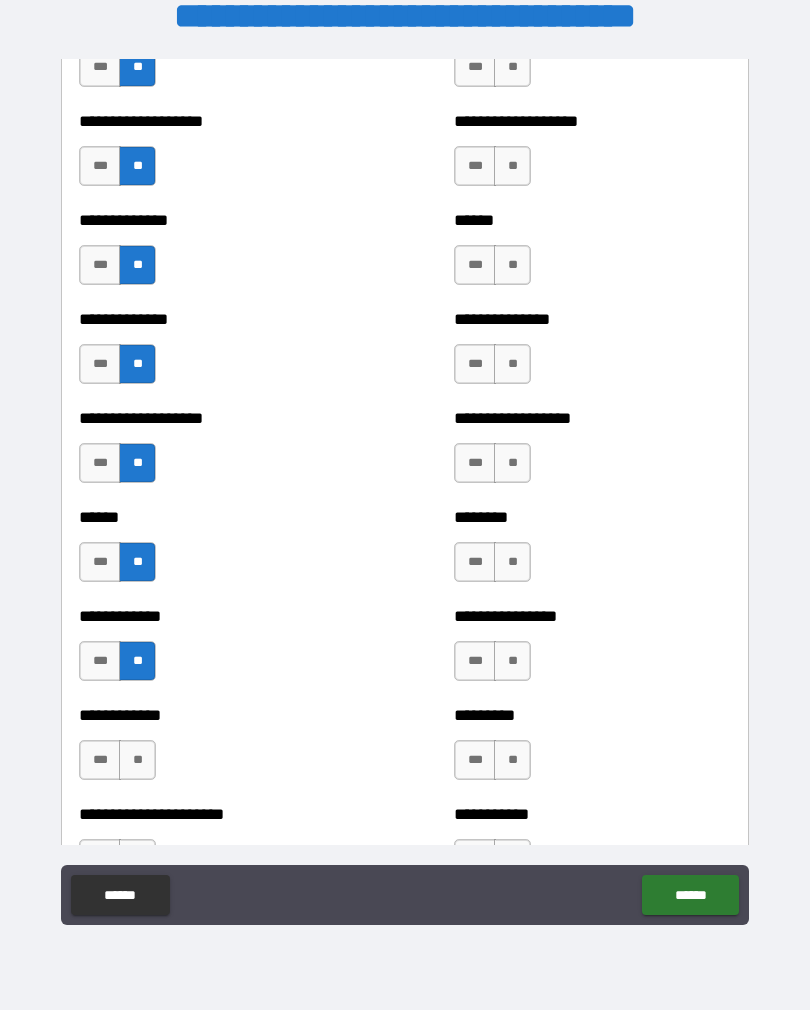 click on "**" at bounding box center [137, 760] 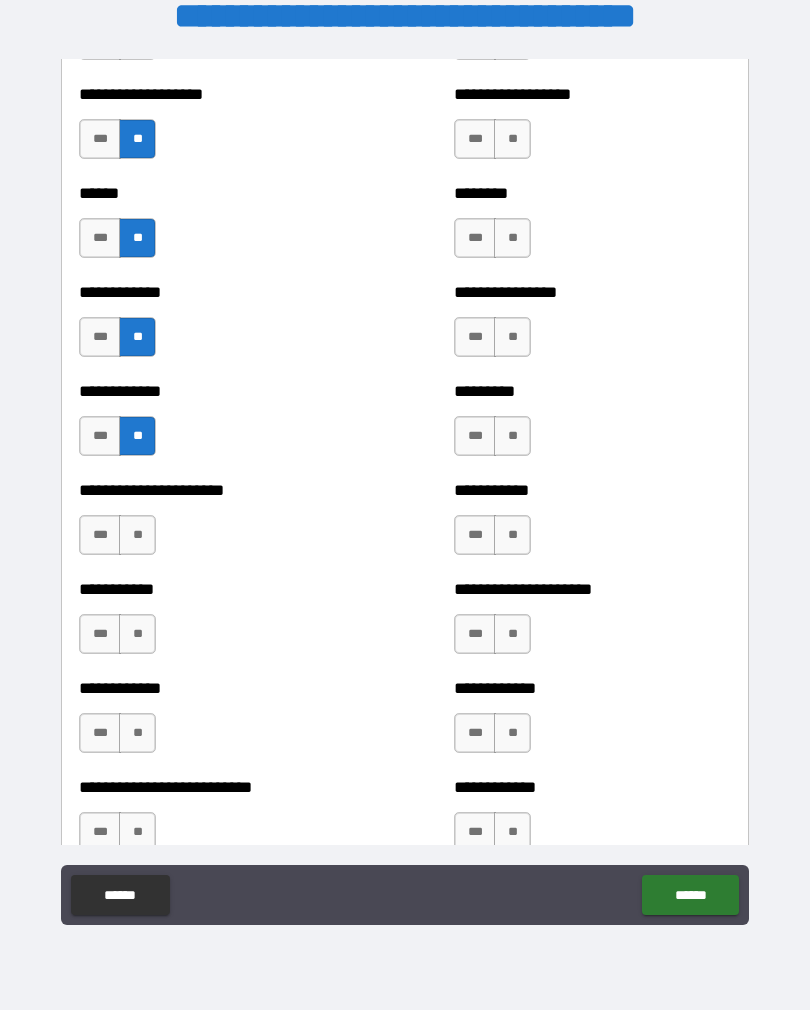 scroll, scrollTop: 4990, scrollLeft: 0, axis: vertical 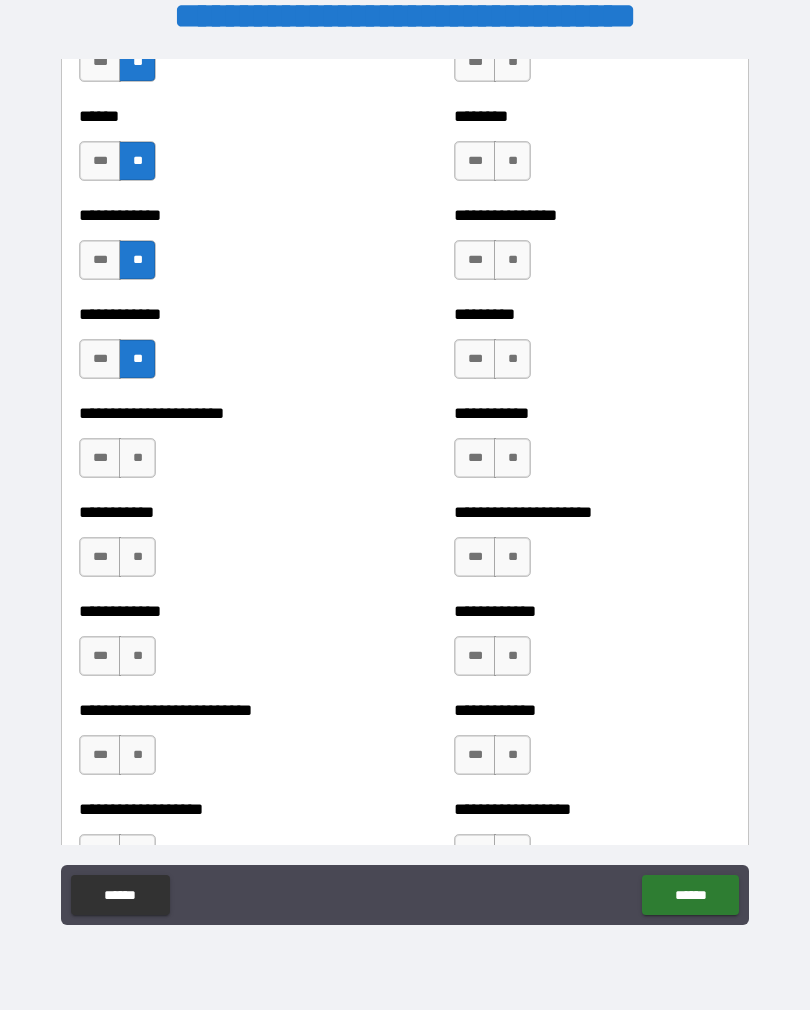 click on "**" at bounding box center [137, 458] 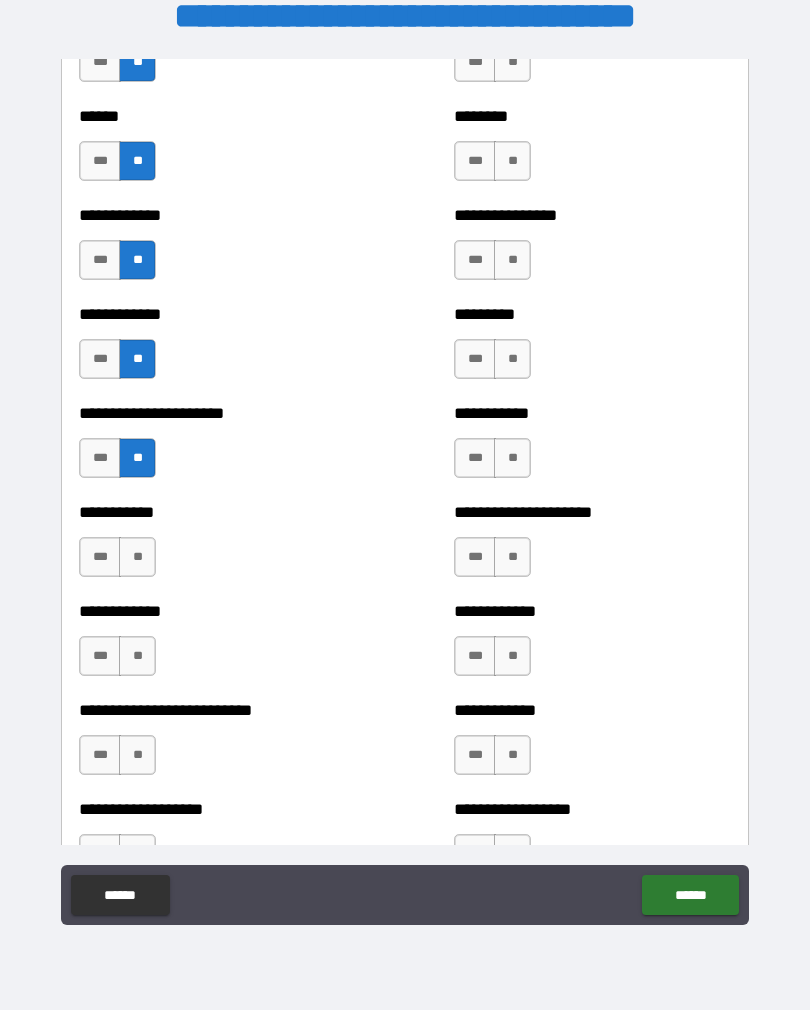 click on "**" at bounding box center [137, 557] 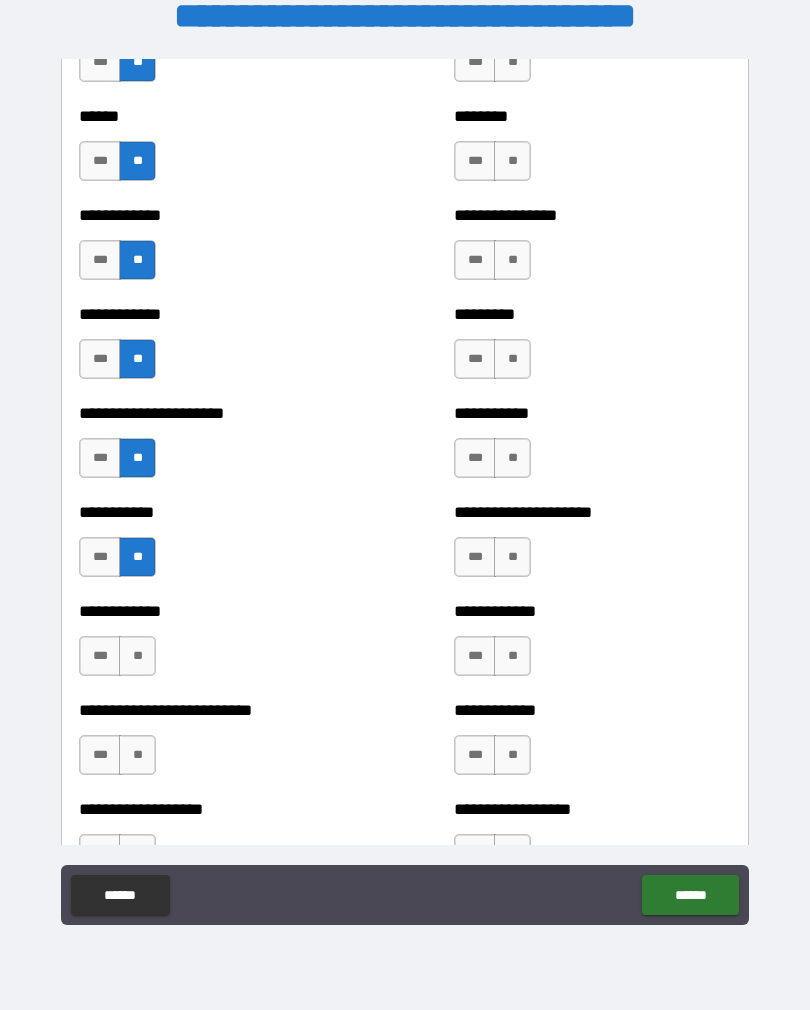 click on "**" at bounding box center [137, 656] 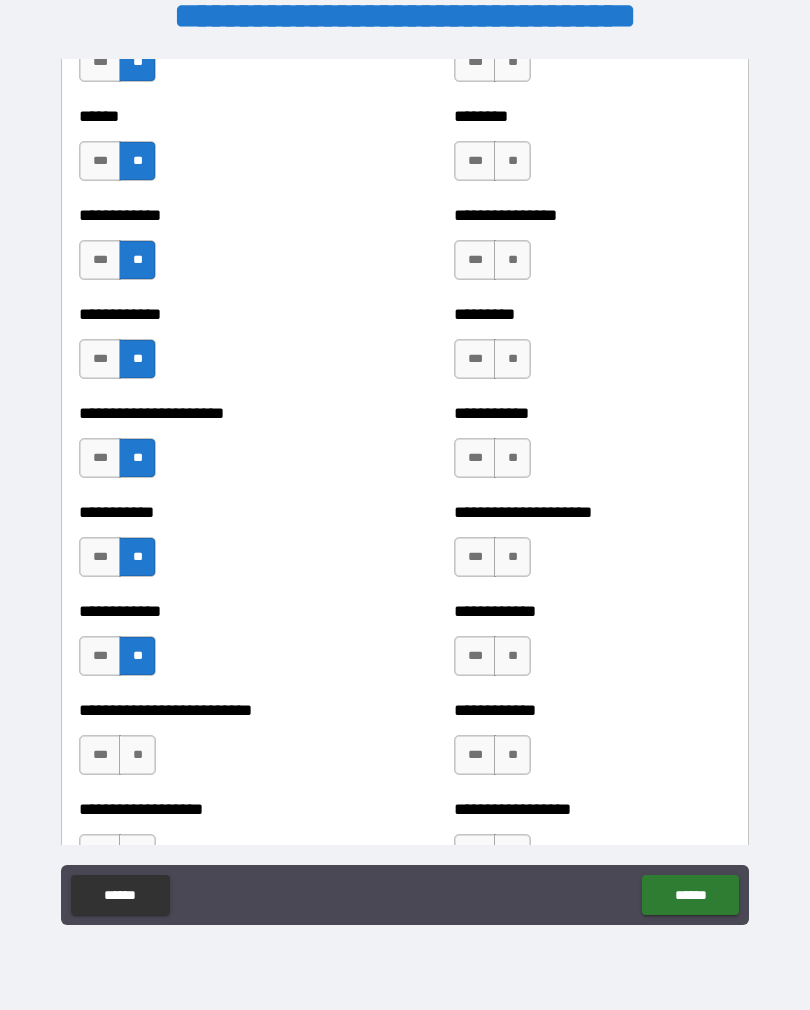 click on "**" at bounding box center [137, 755] 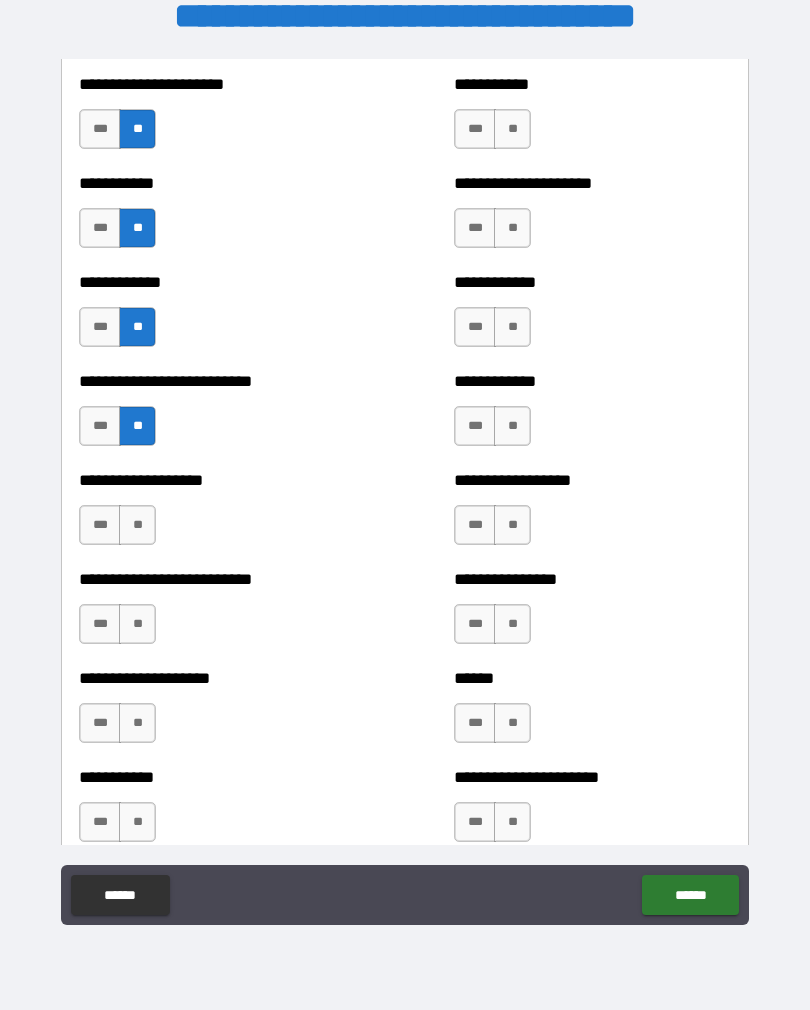 scroll, scrollTop: 5318, scrollLeft: 0, axis: vertical 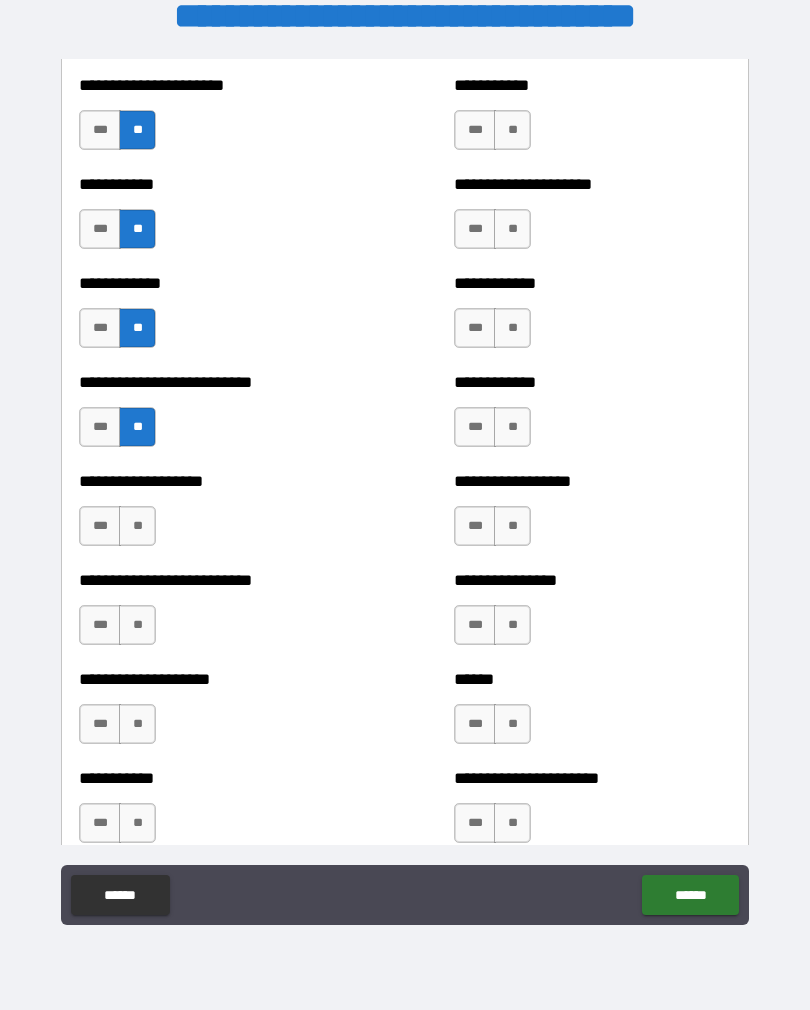 click on "**" at bounding box center (137, 526) 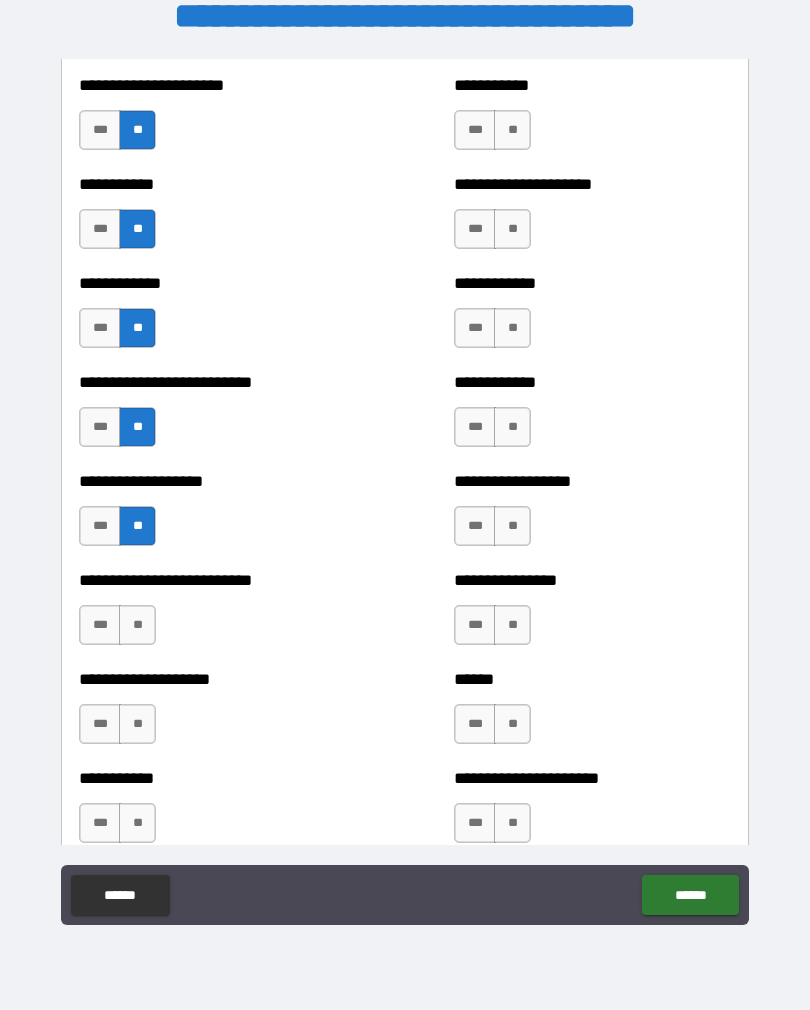 click on "**" at bounding box center [137, 625] 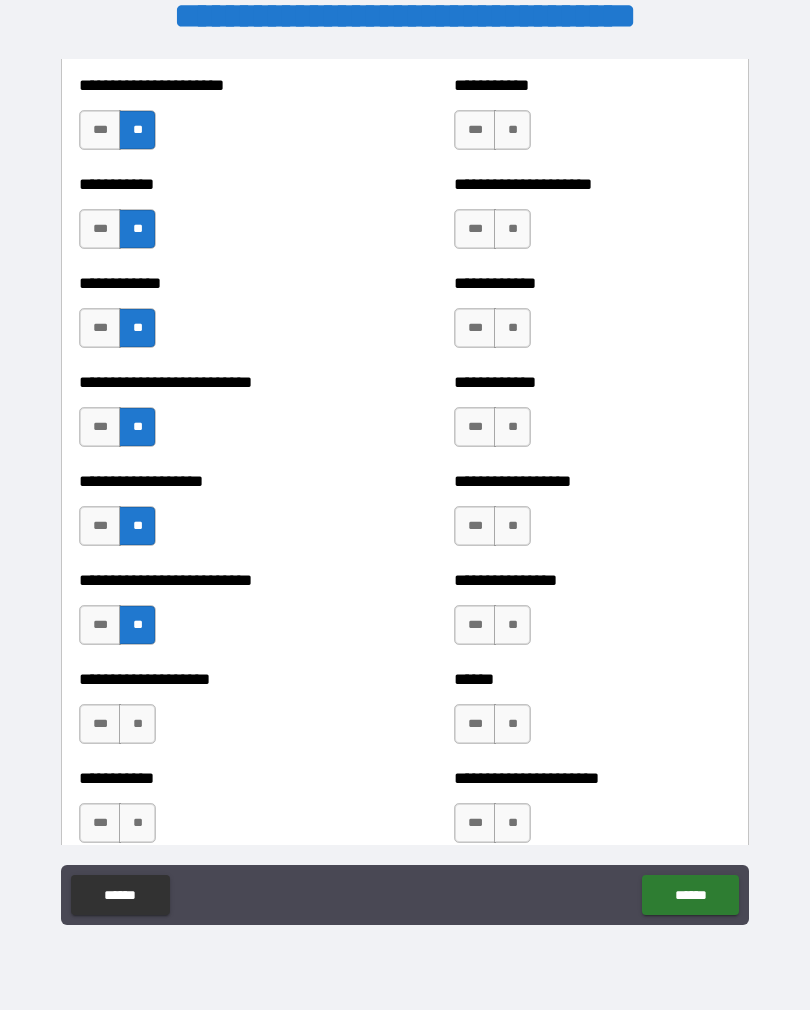 click on "**" at bounding box center [137, 724] 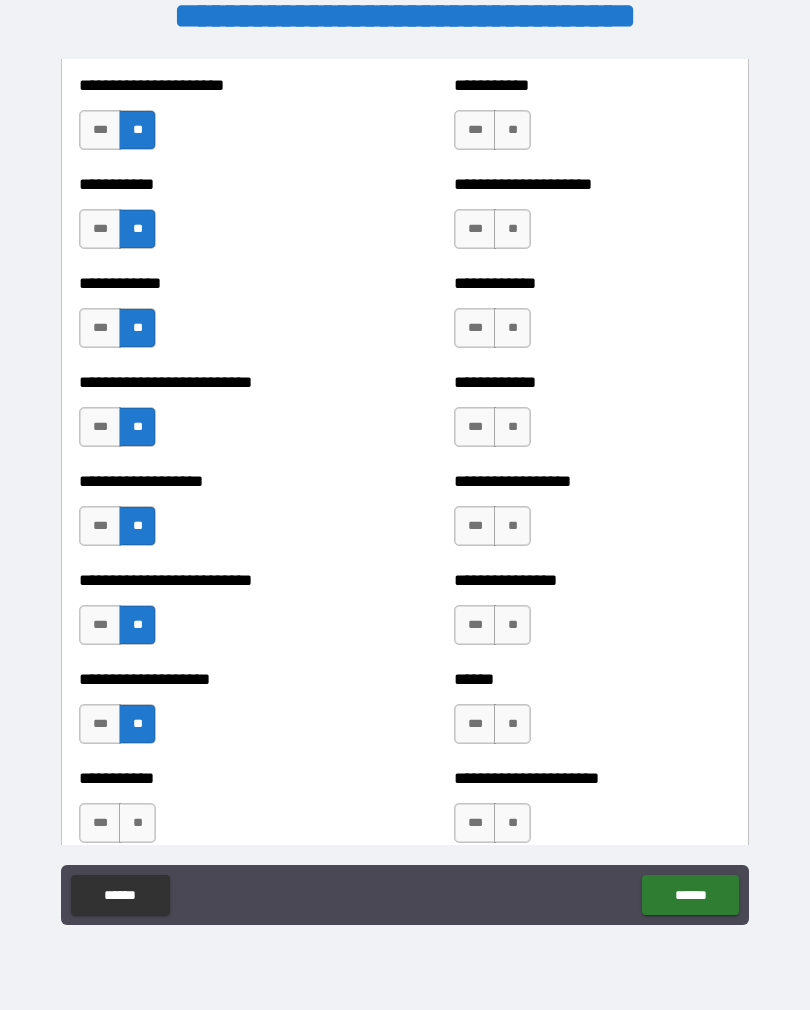 click on "**" at bounding box center [137, 823] 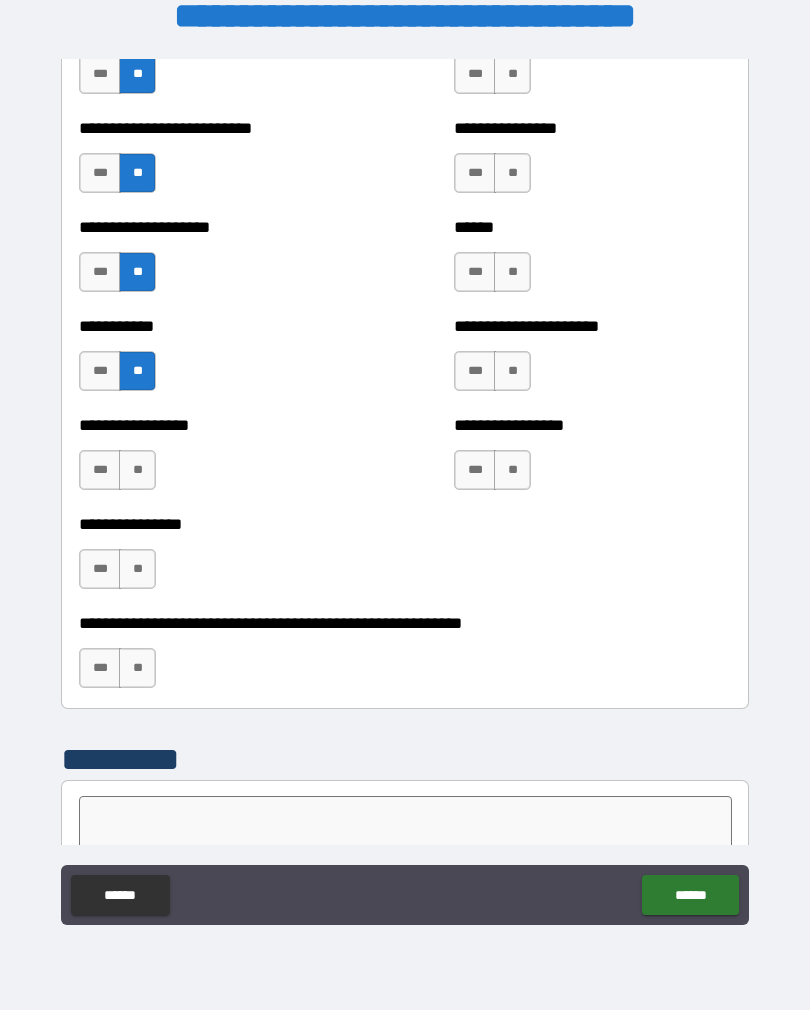scroll, scrollTop: 5762, scrollLeft: 0, axis: vertical 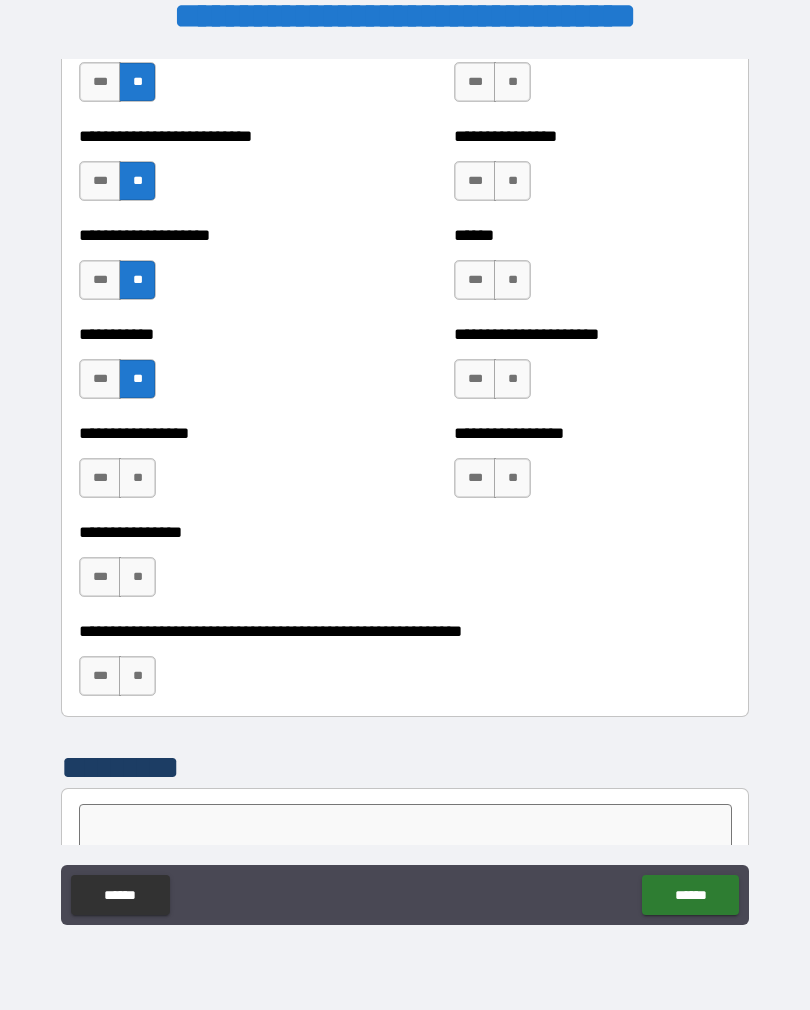 click on "**" at bounding box center (137, 676) 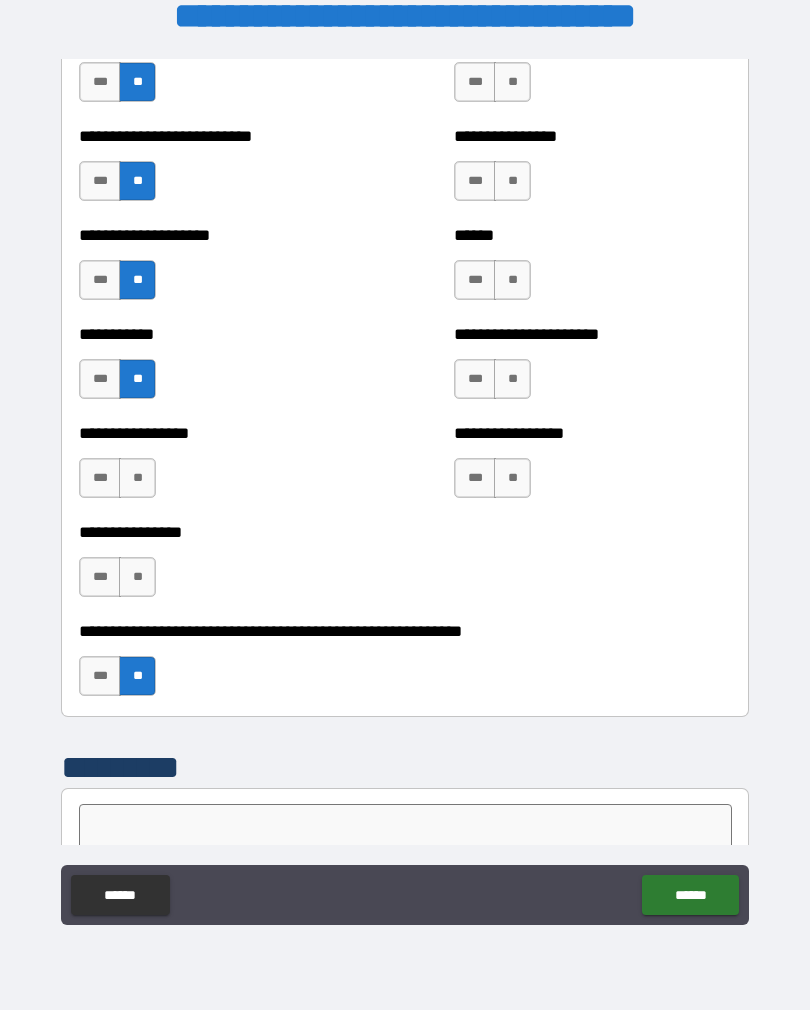 click on "**" at bounding box center [137, 577] 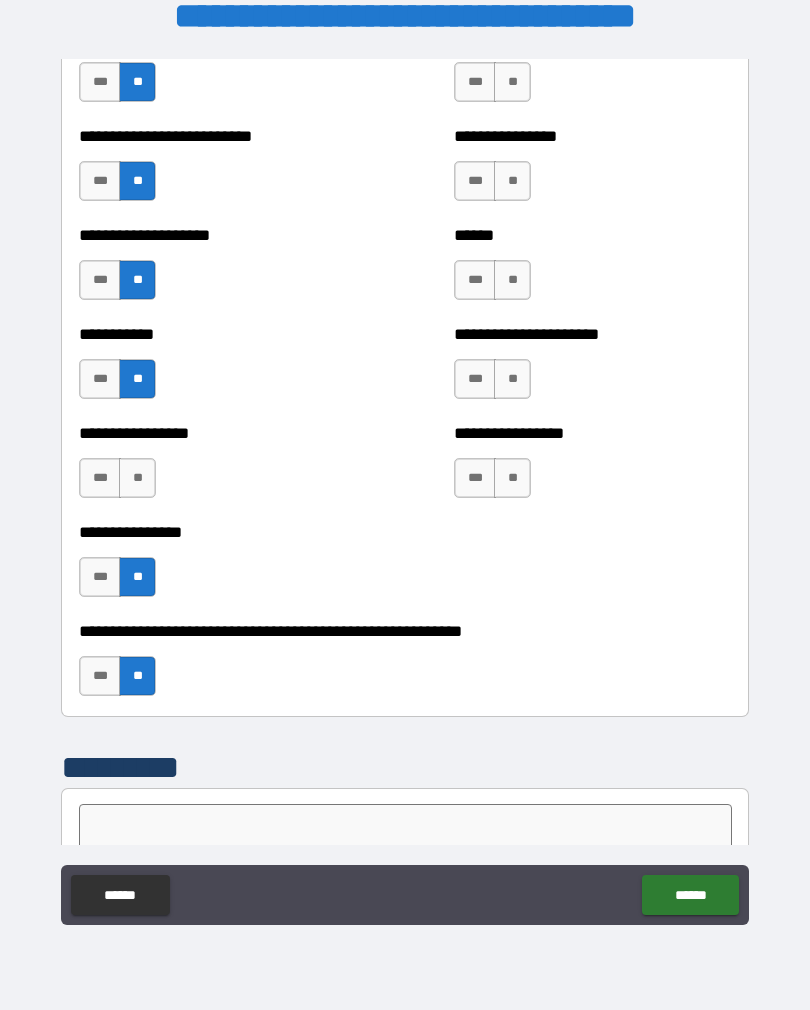 click on "**" at bounding box center (137, 478) 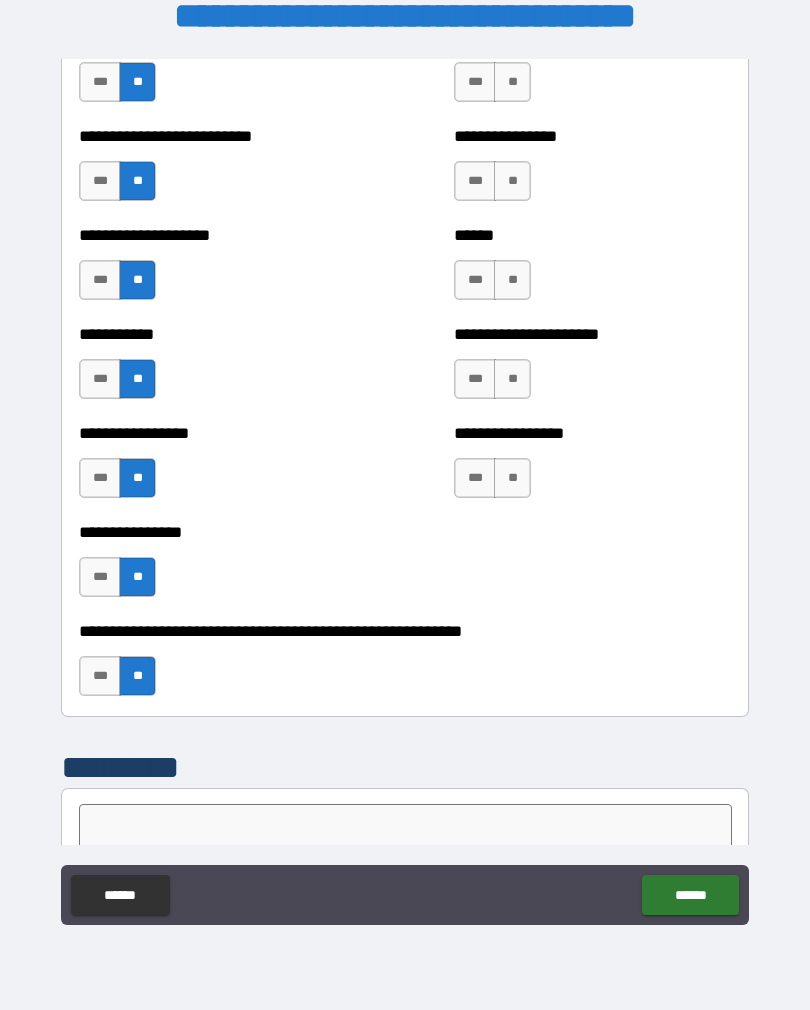 click on "**" at bounding box center (512, 478) 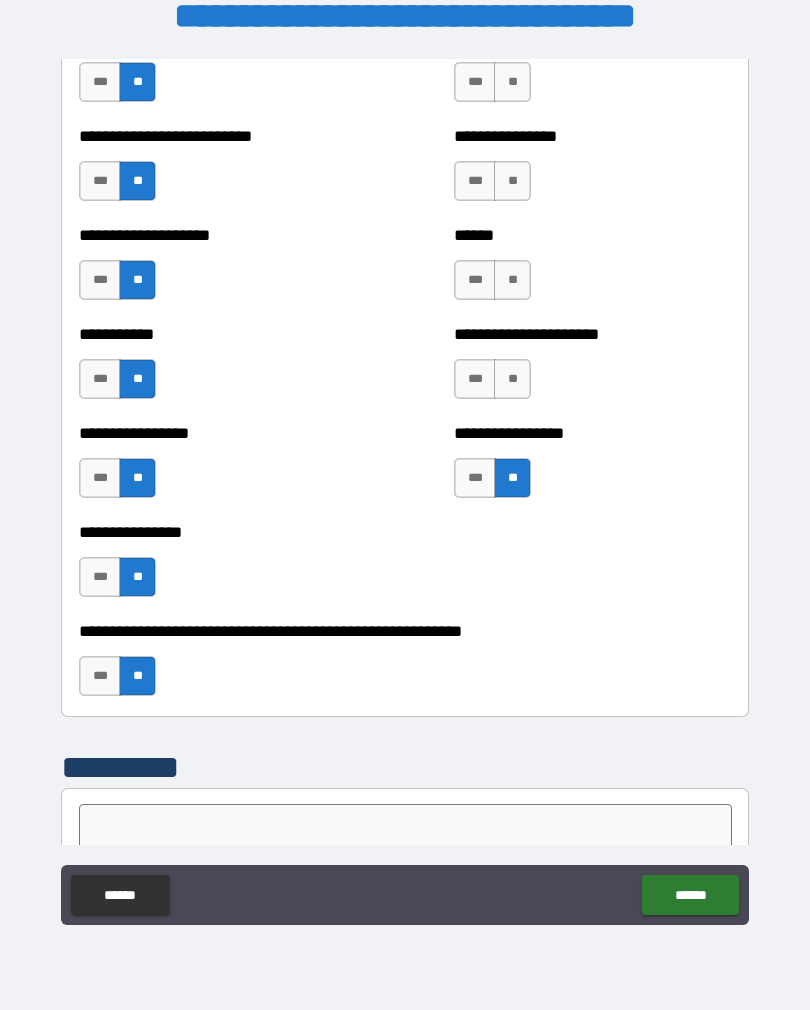 click on "**" at bounding box center (512, 379) 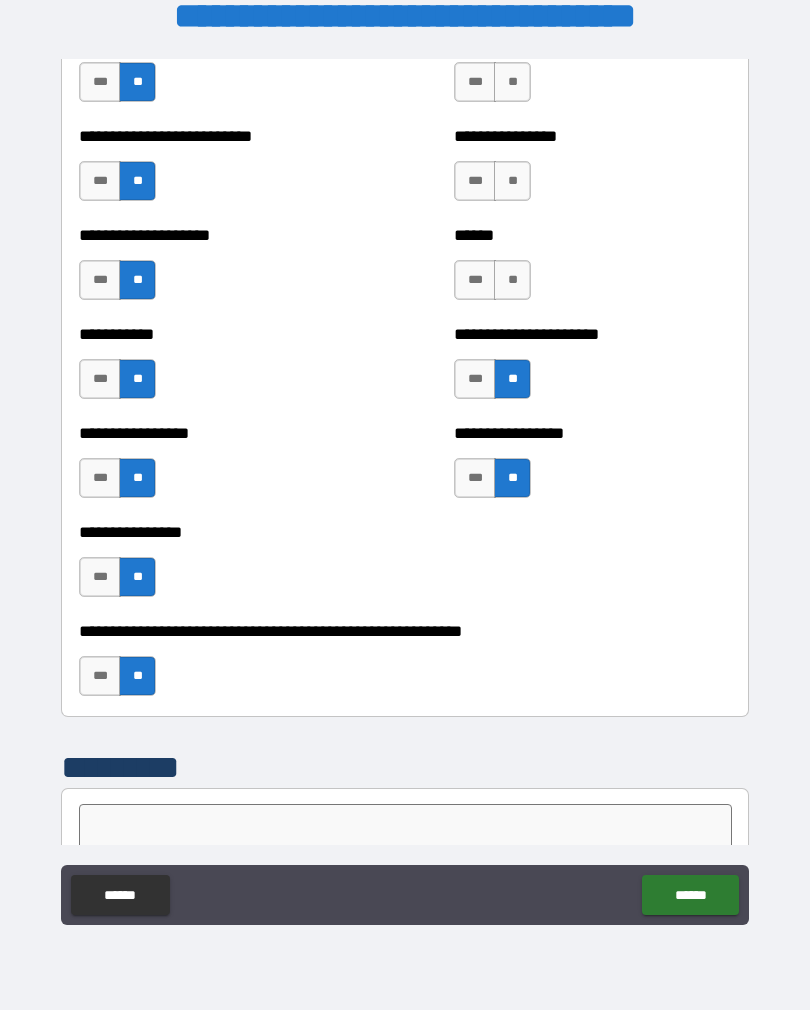click on "**" at bounding box center [512, 280] 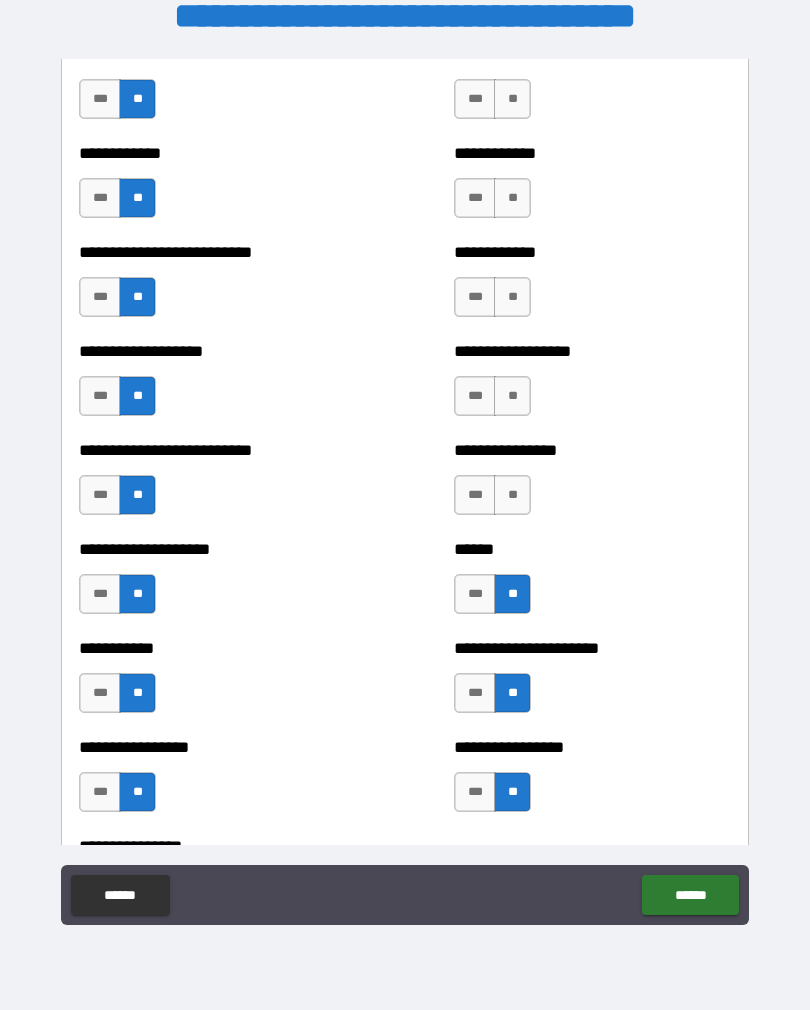 scroll, scrollTop: 5447, scrollLeft: 0, axis: vertical 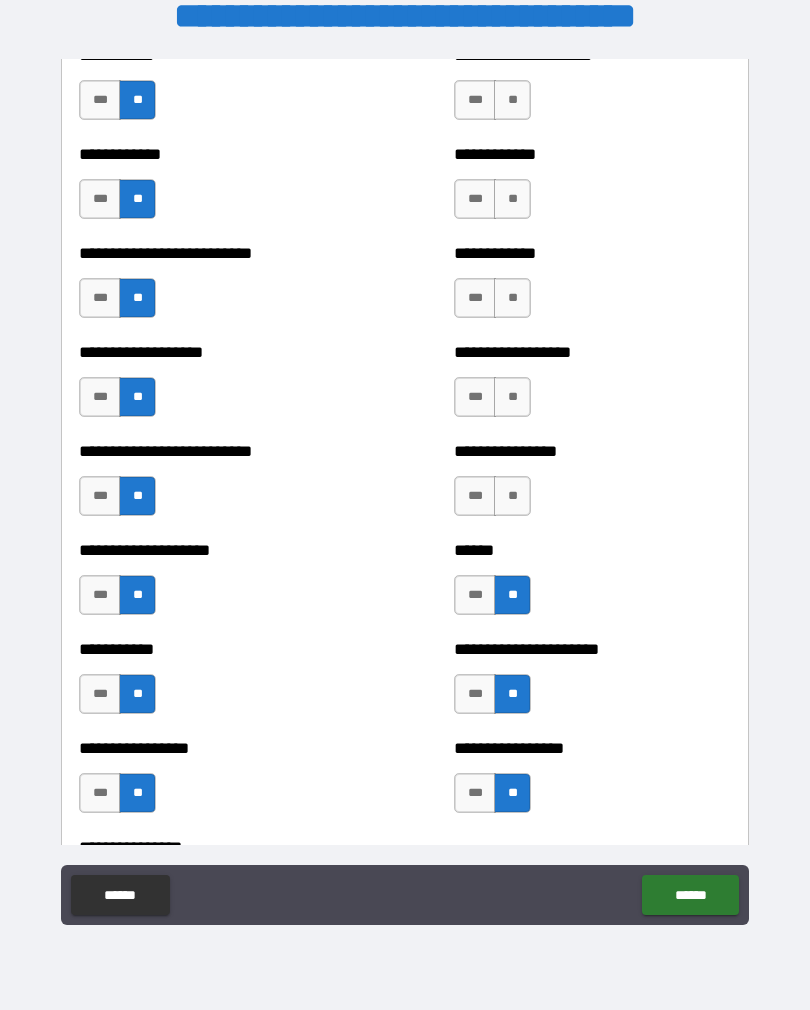 click on "**" at bounding box center (512, 298) 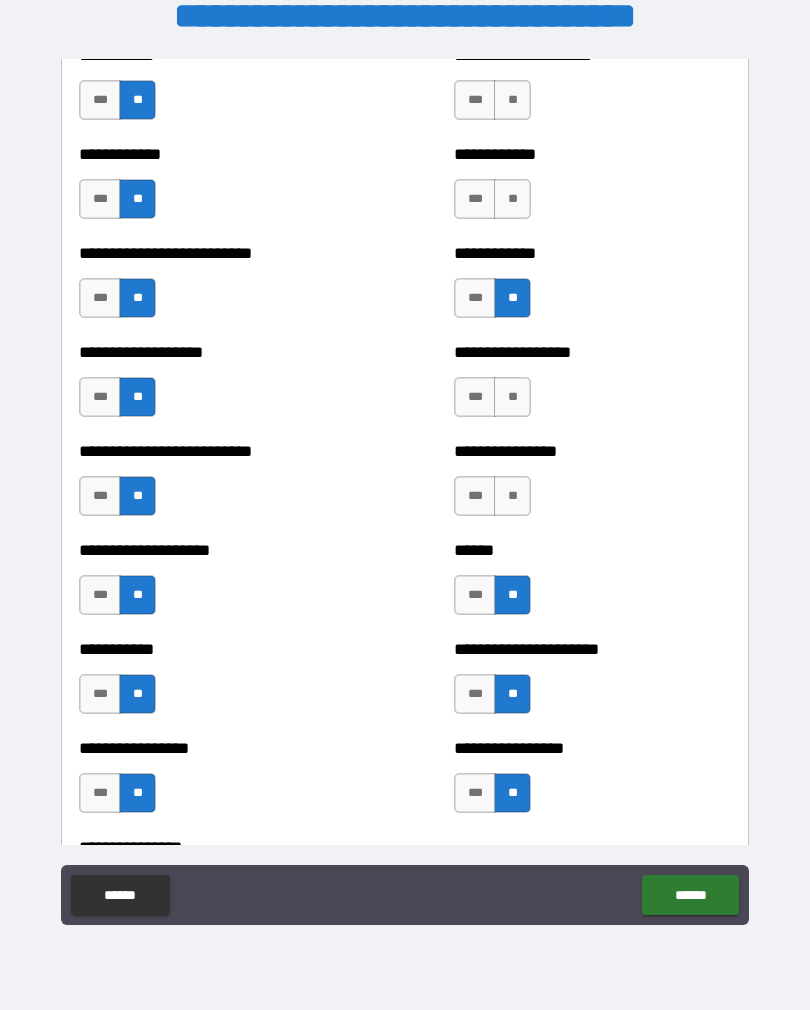 click on "**" at bounding box center (512, 397) 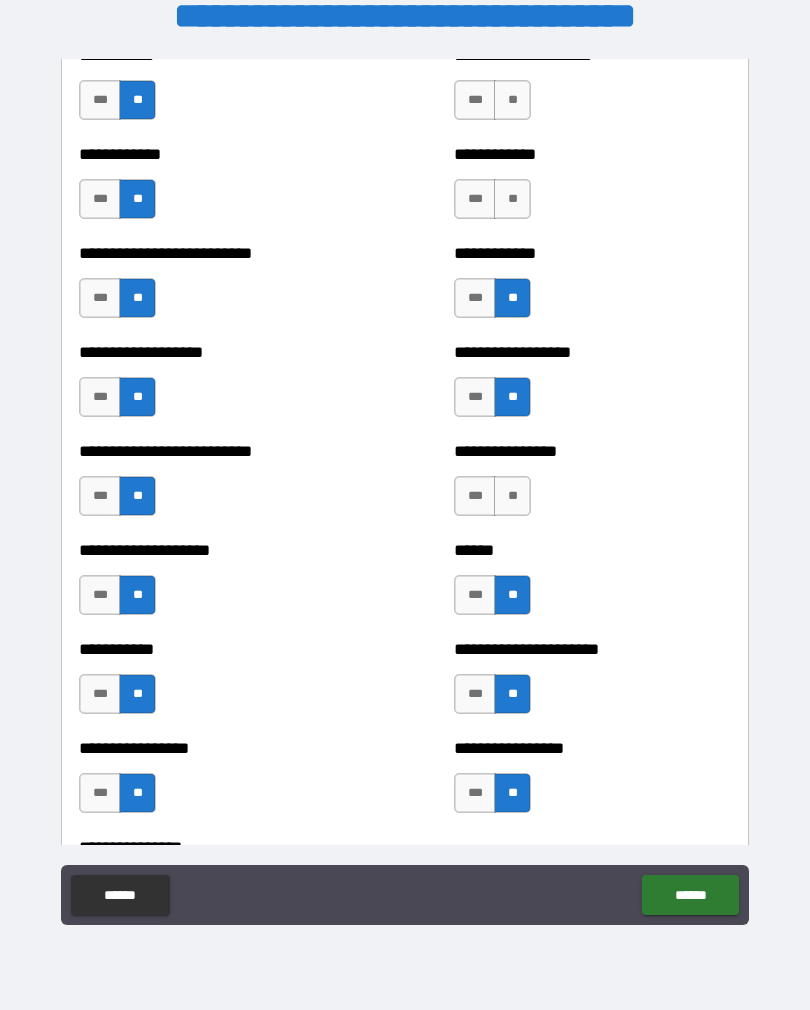 click on "**" at bounding box center (512, 496) 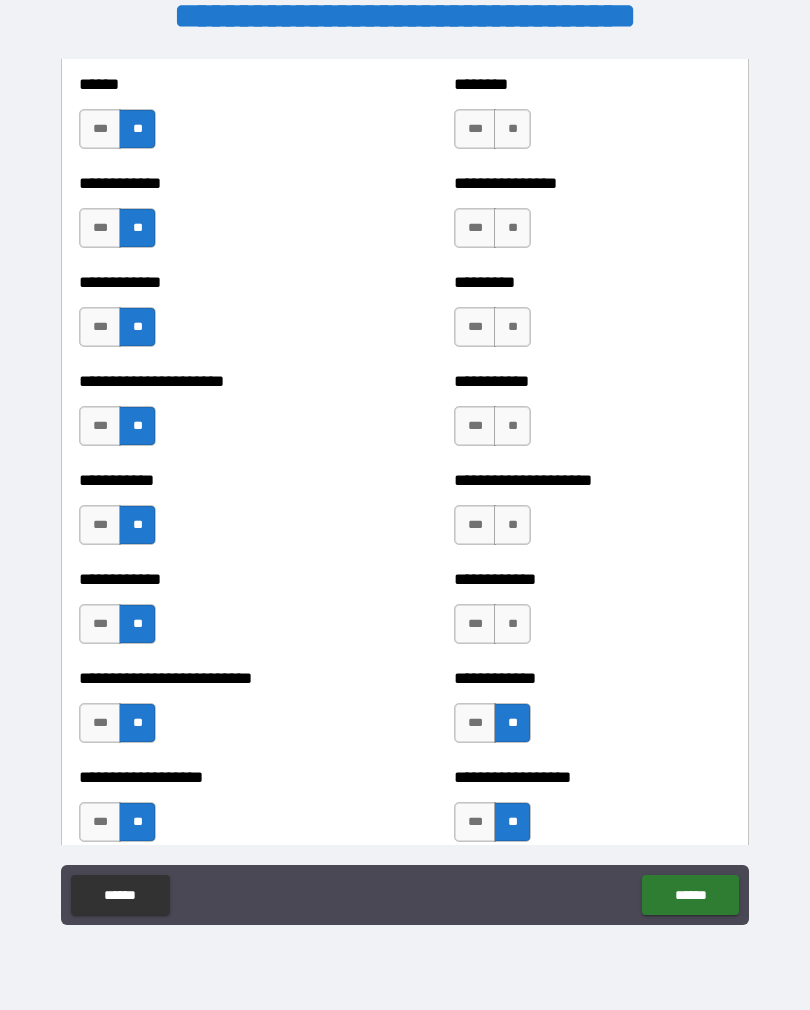 scroll, scrollTop: 5012, scrollLeft: 0, axis: vertical 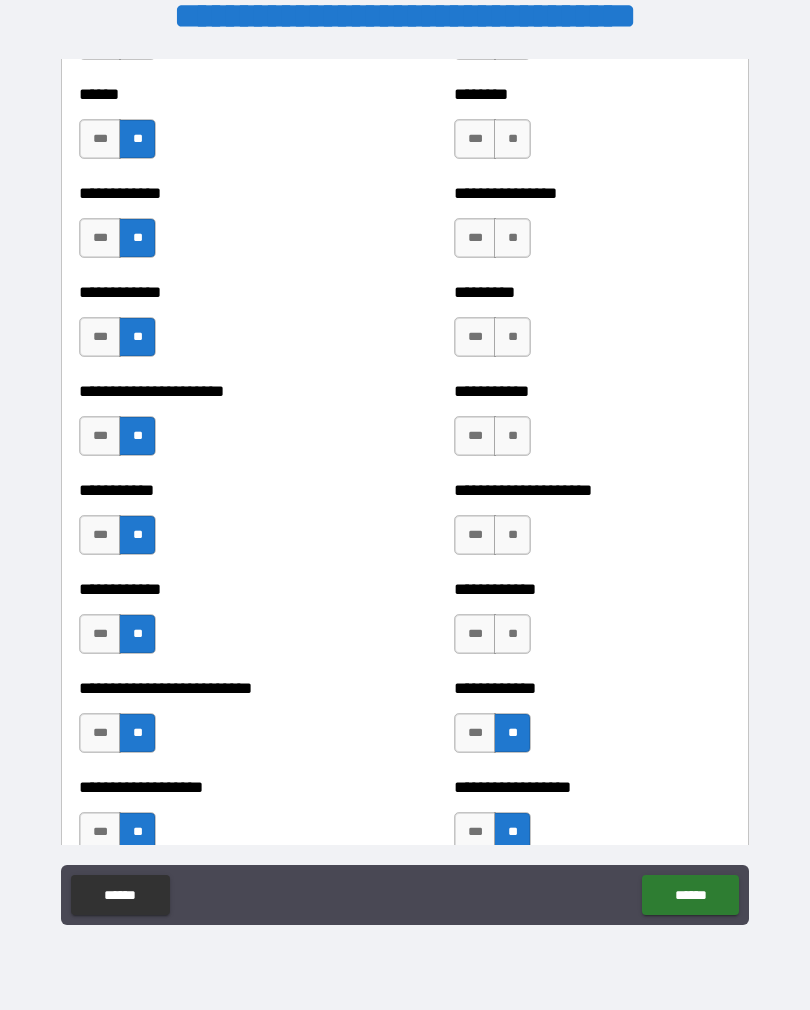 click on "**" at bounding box center (512, 238) 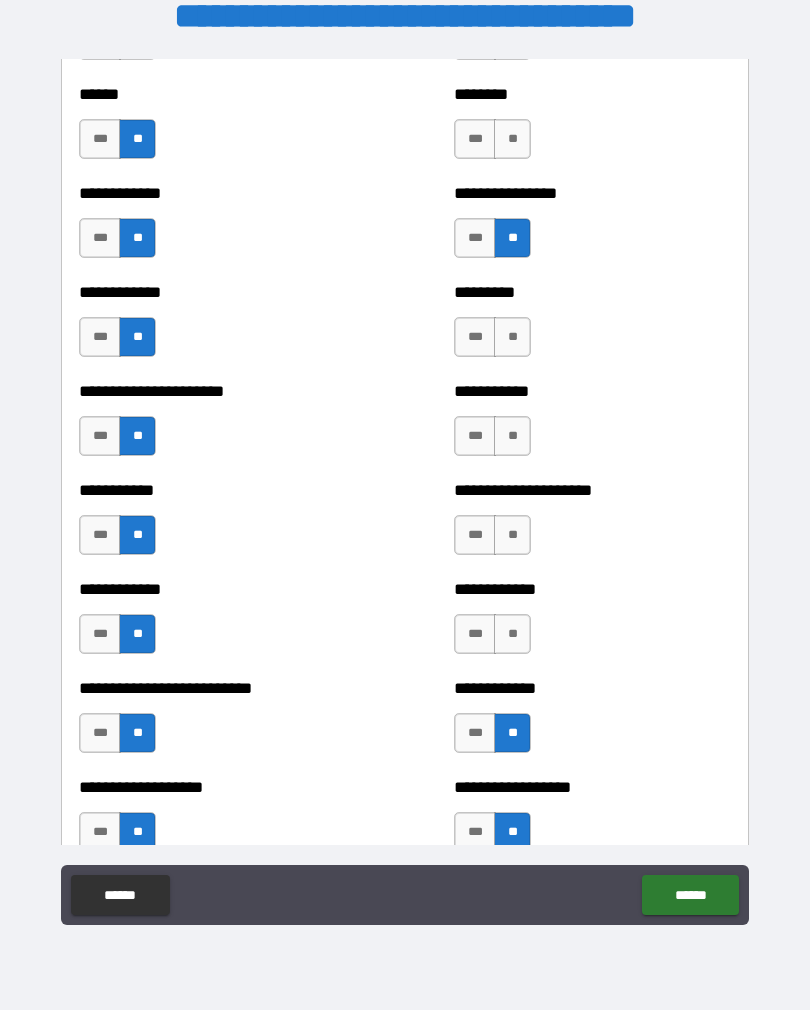 click on "**" at bounding box center [512, 337] 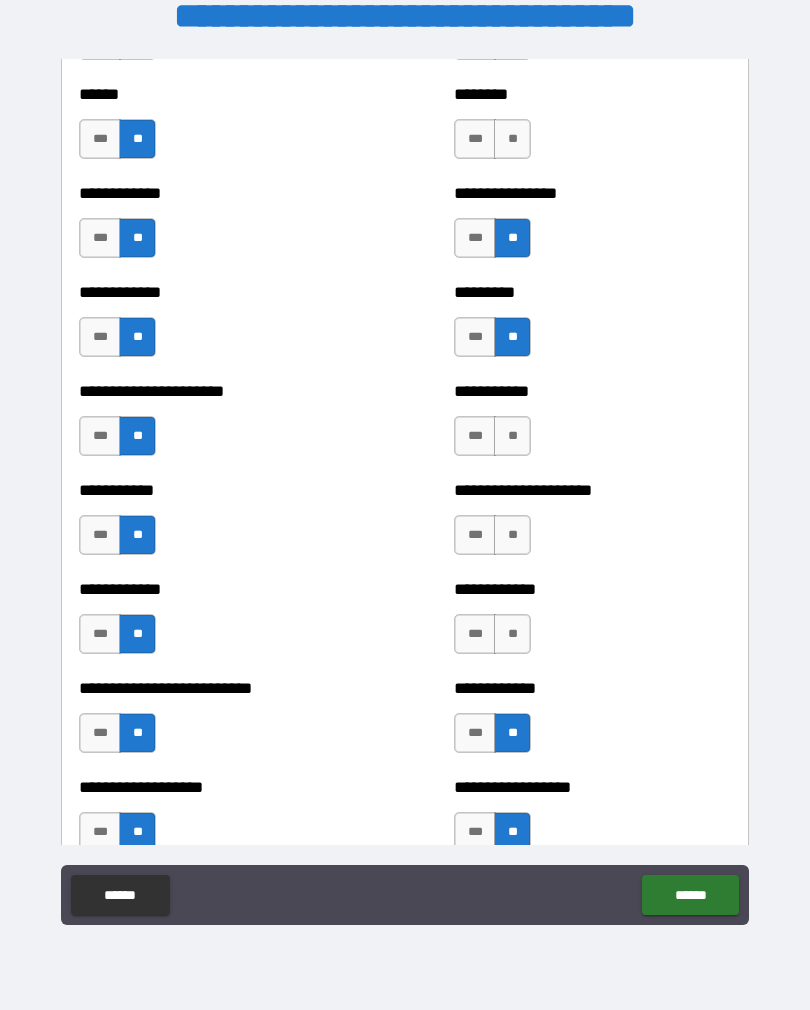 click on "**" at bounding box center (512, 436) 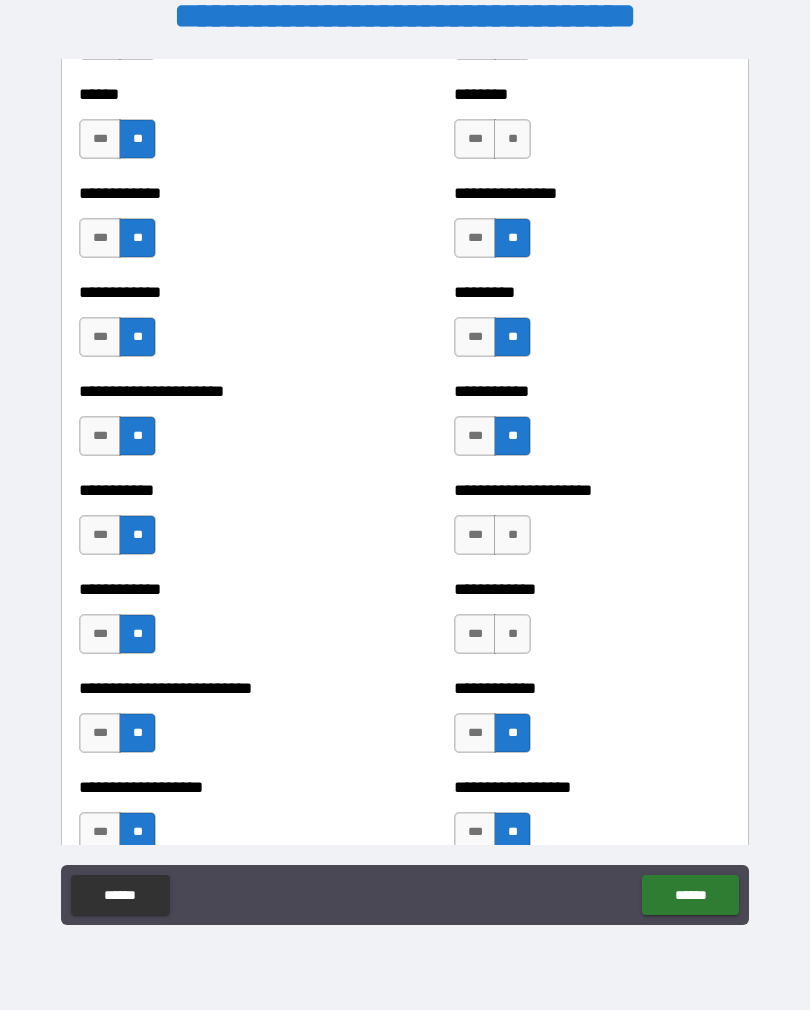 click on "**" at bounding box center [512, 535] 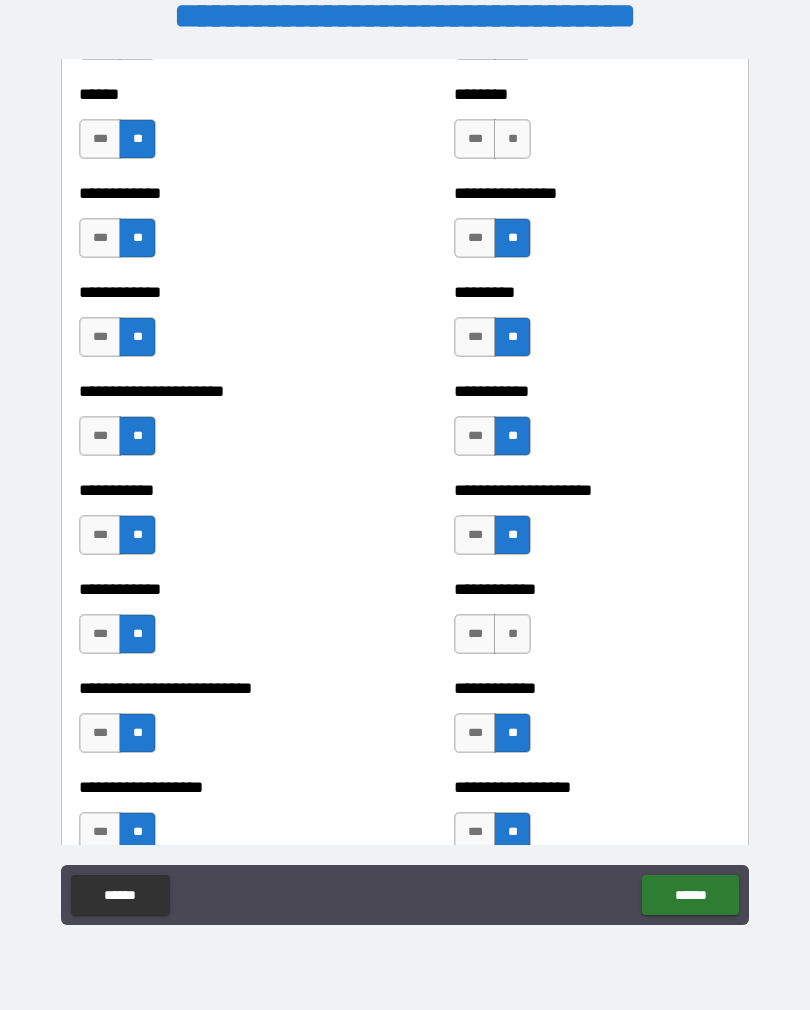click on "**" at bounding box center [512, 634] 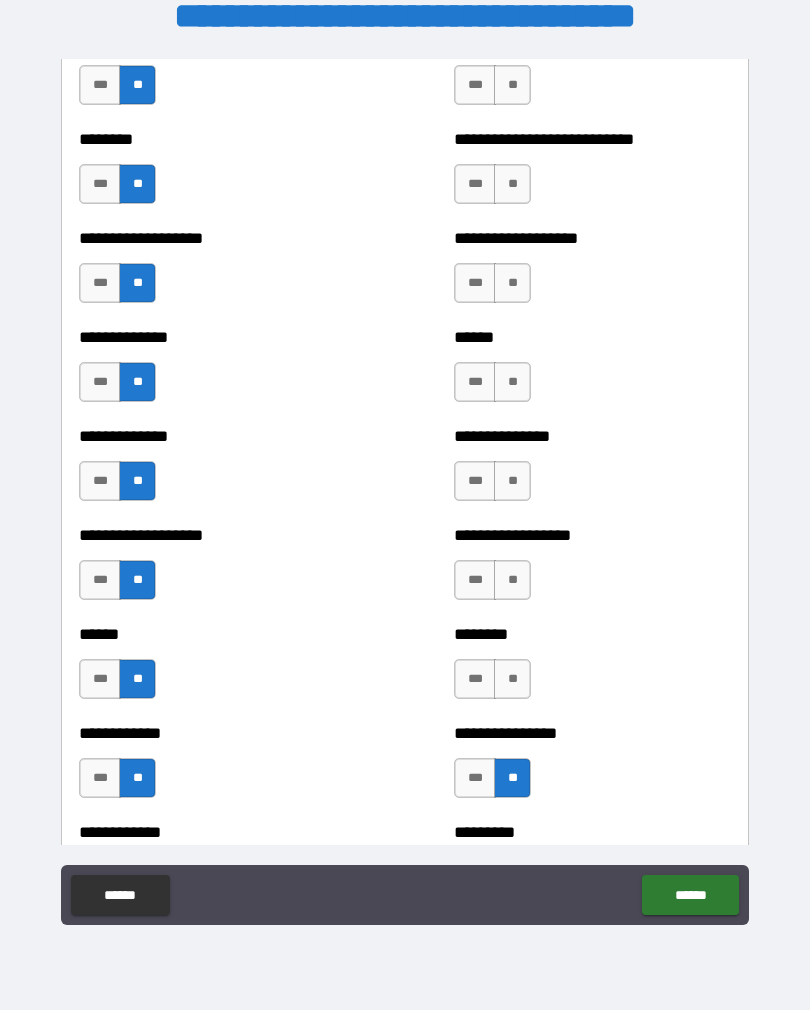 scroll, scrollTop: 4467, scrollLeft: 0, axis: vertical 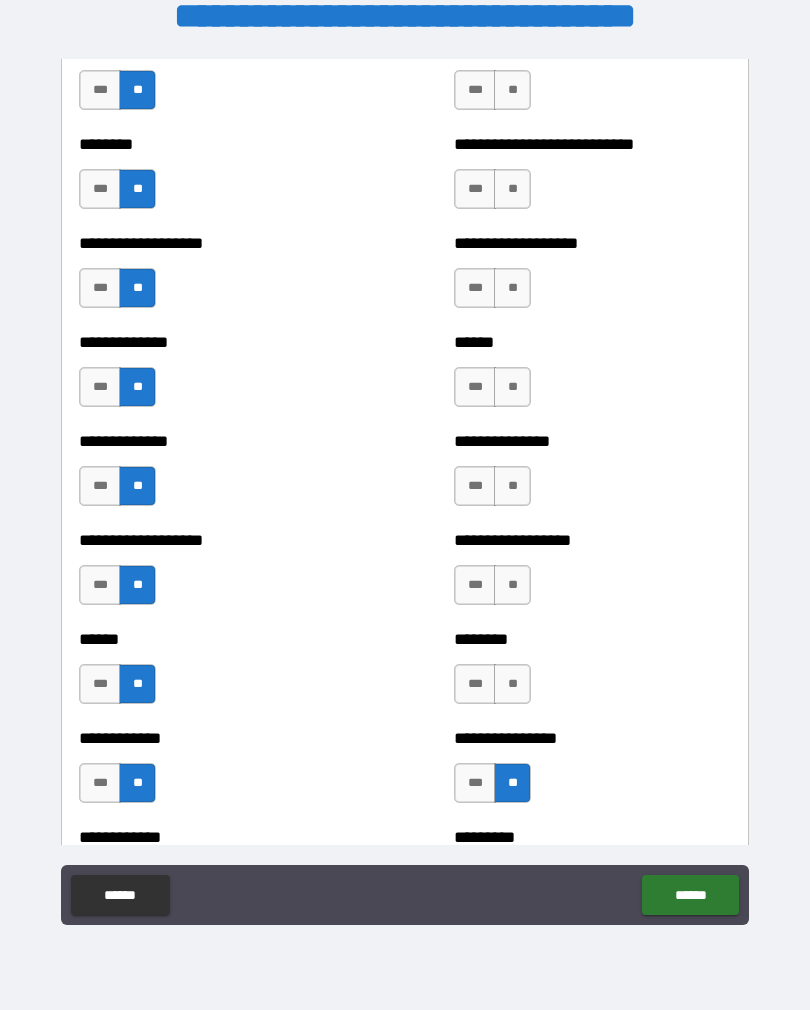 click on "**" at bounding box center (512, 387) 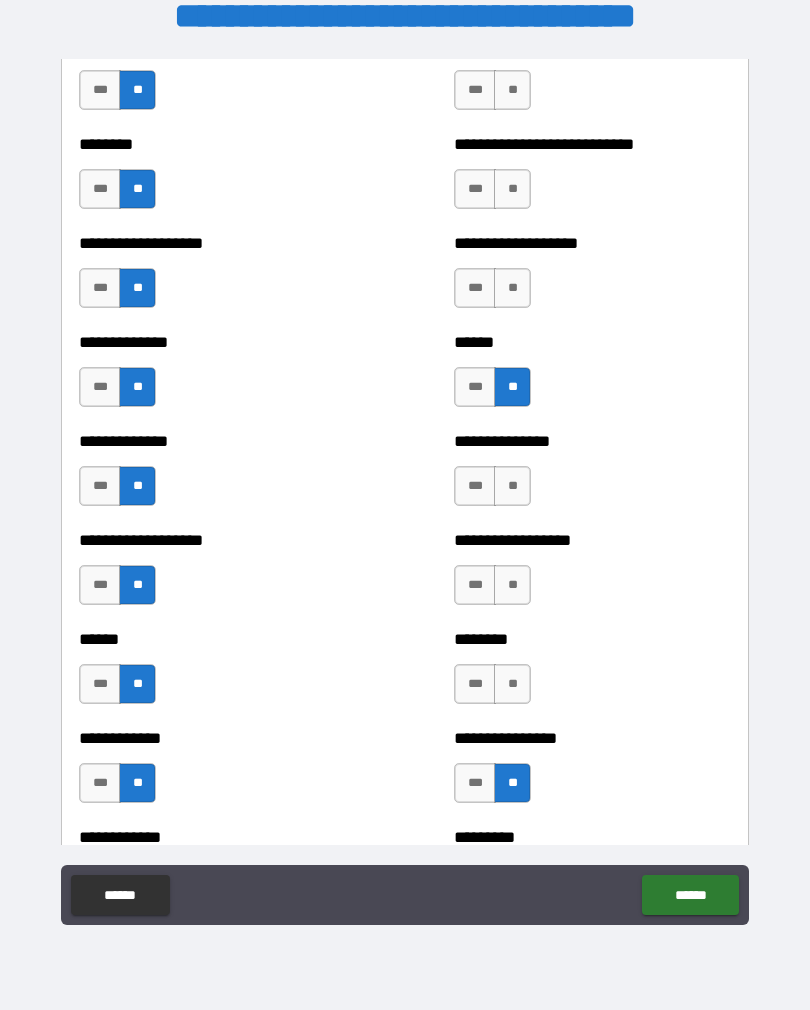 click on "**" at bounding box center (512, 486) 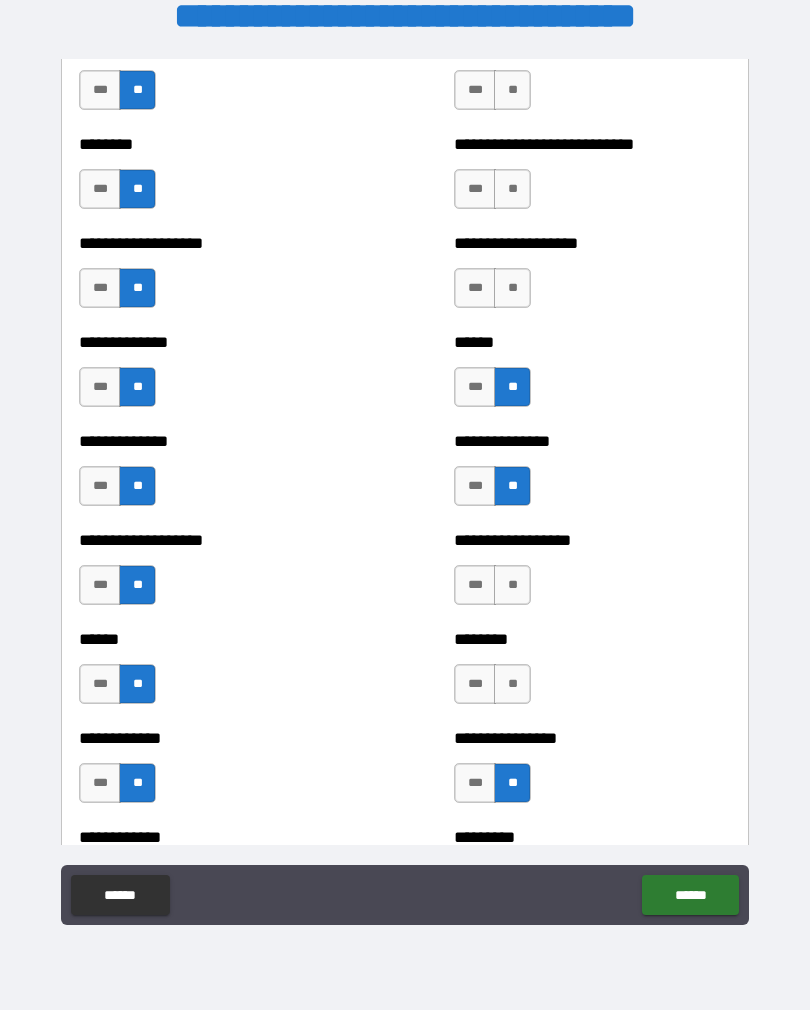 click on "**" at bounding box center (512, 585) 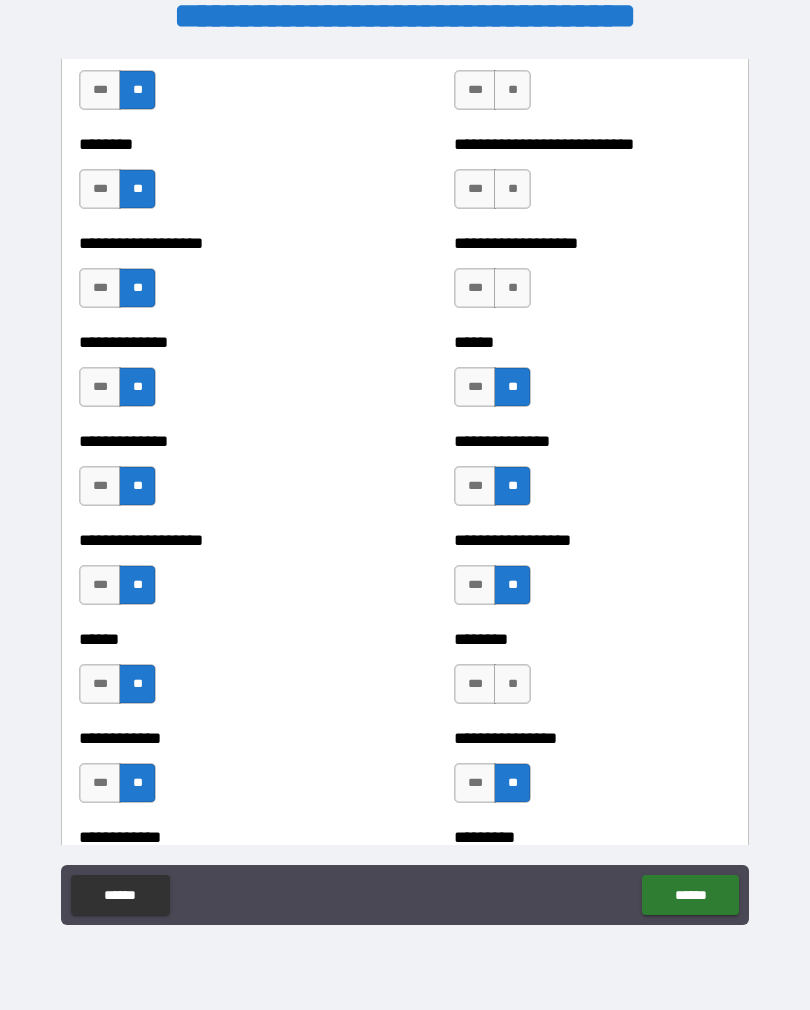 click on "**" at bounding box center (512, 684) 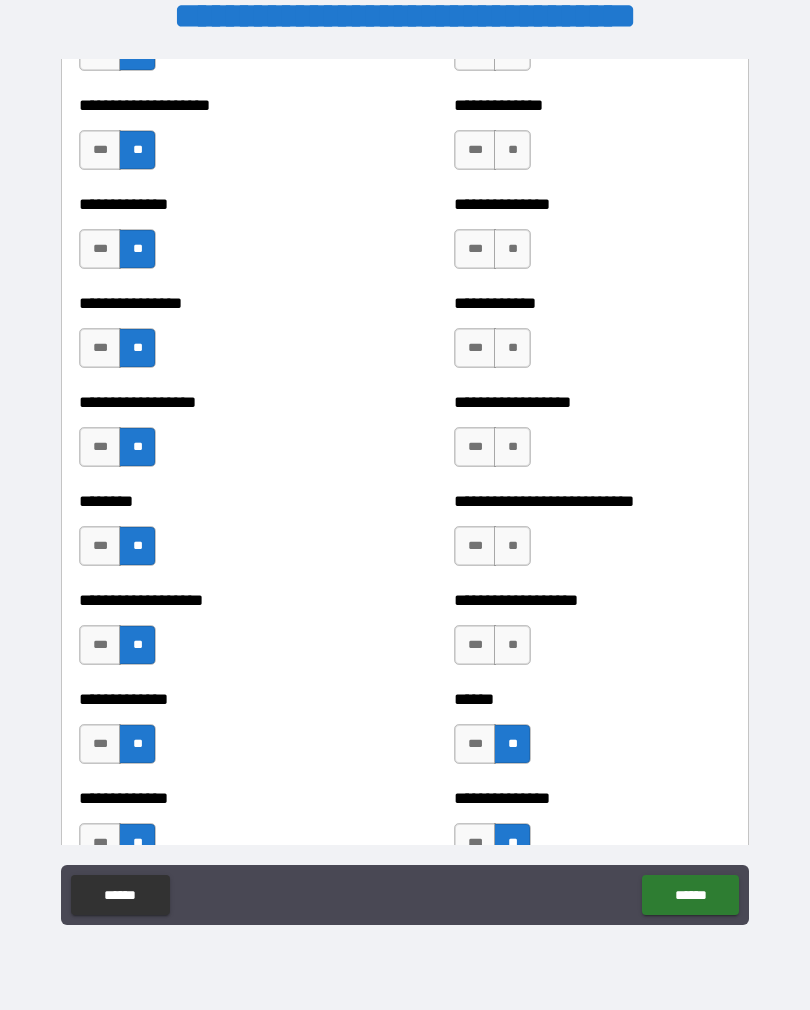 scroll, scrollTop: 4111, scrollLeft: 0, axis: vertical 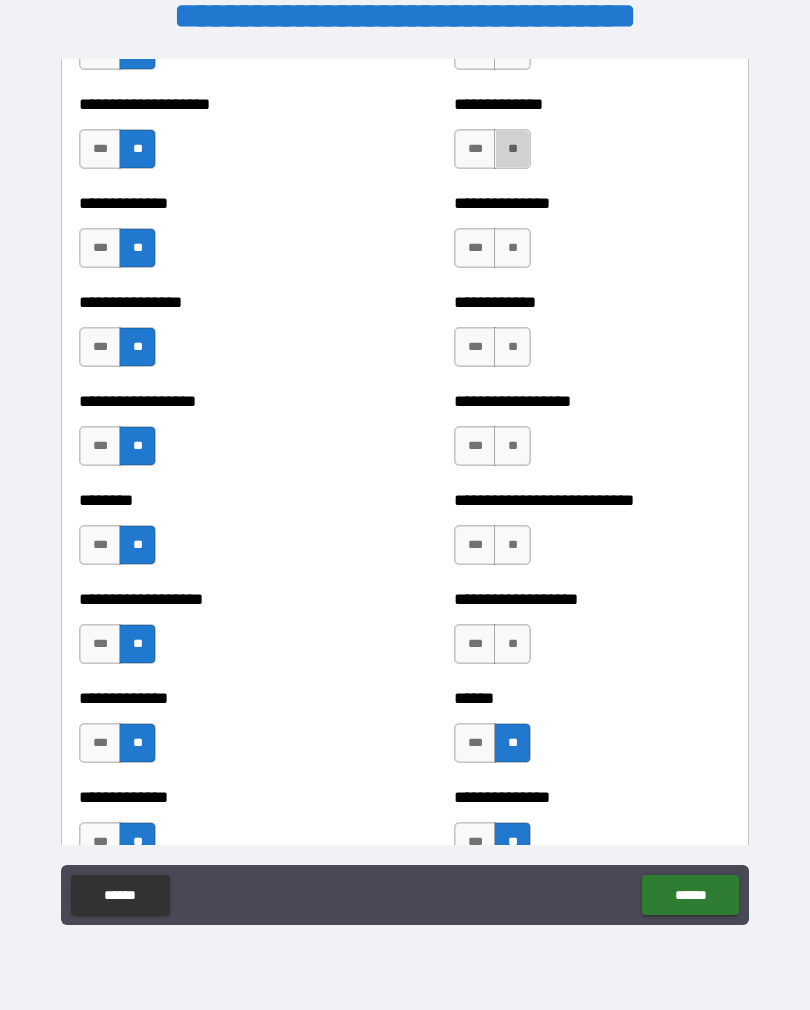 click on "**" at bounding box center [512, 149] 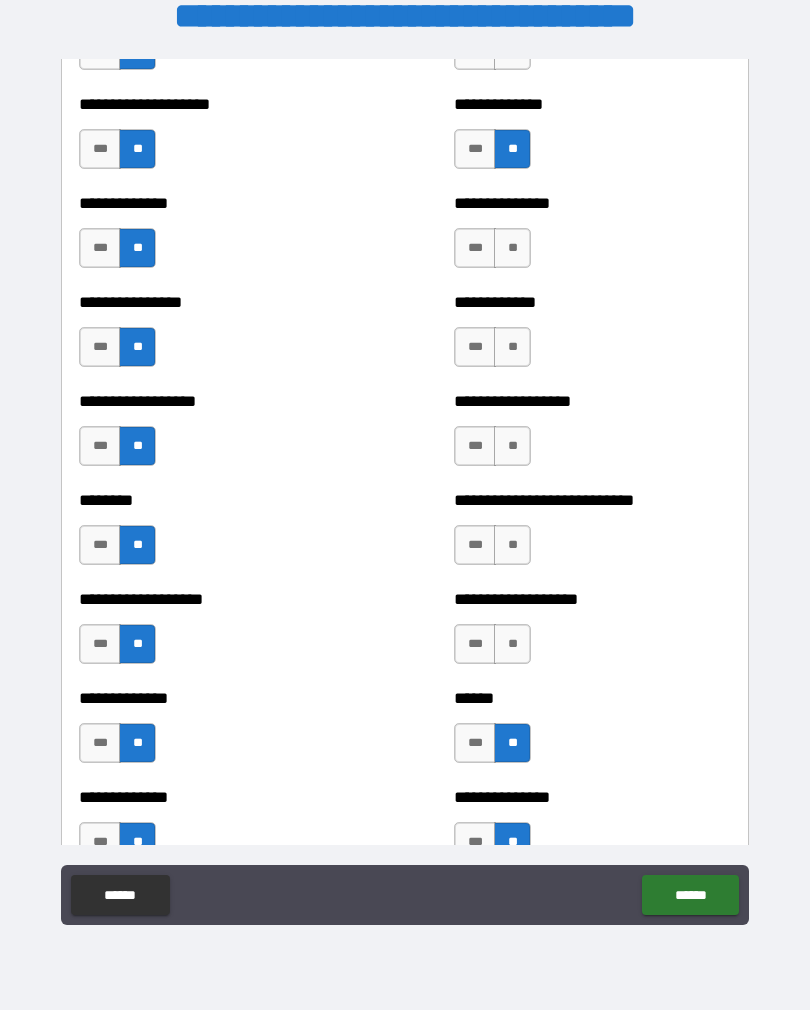 click on "**" at bounding box center [512, 248] 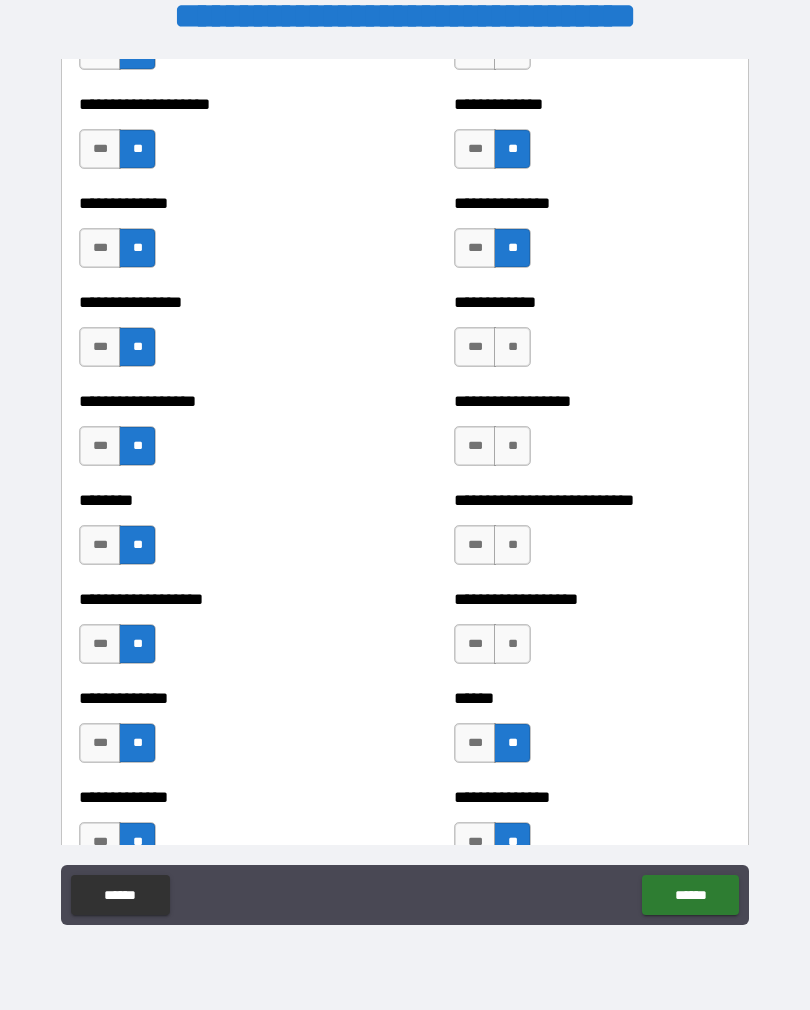 click on "***" at bounding box center (475, 149) 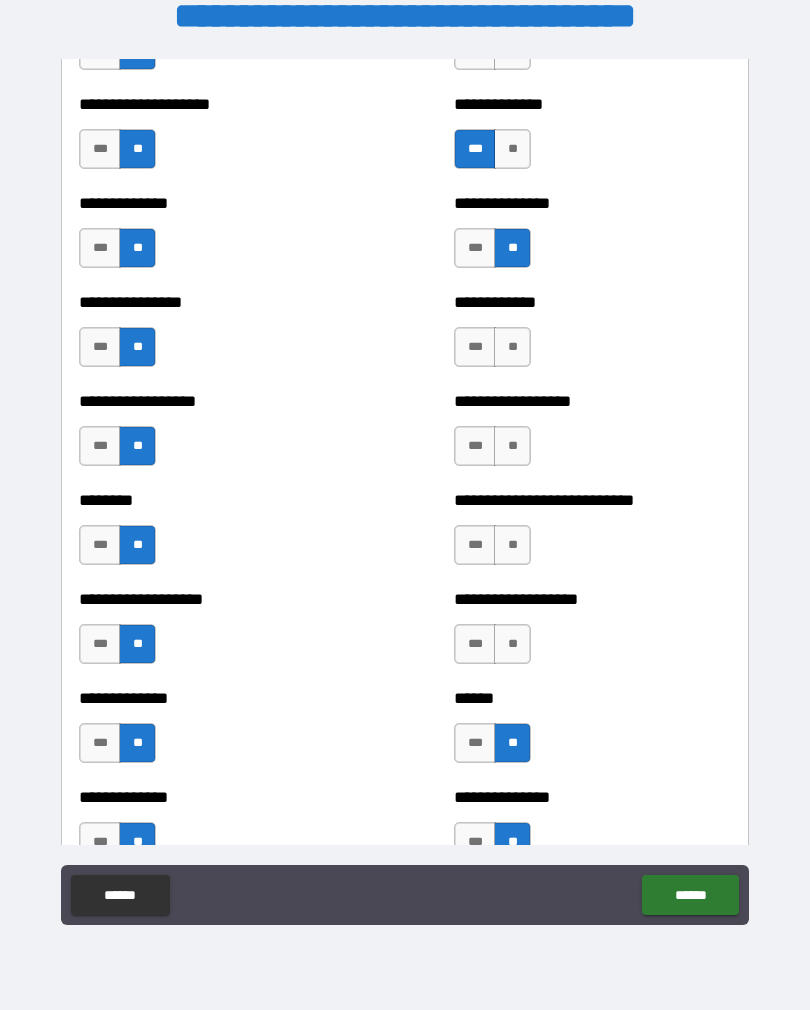 click on "**" at bounding box center (512, 347) 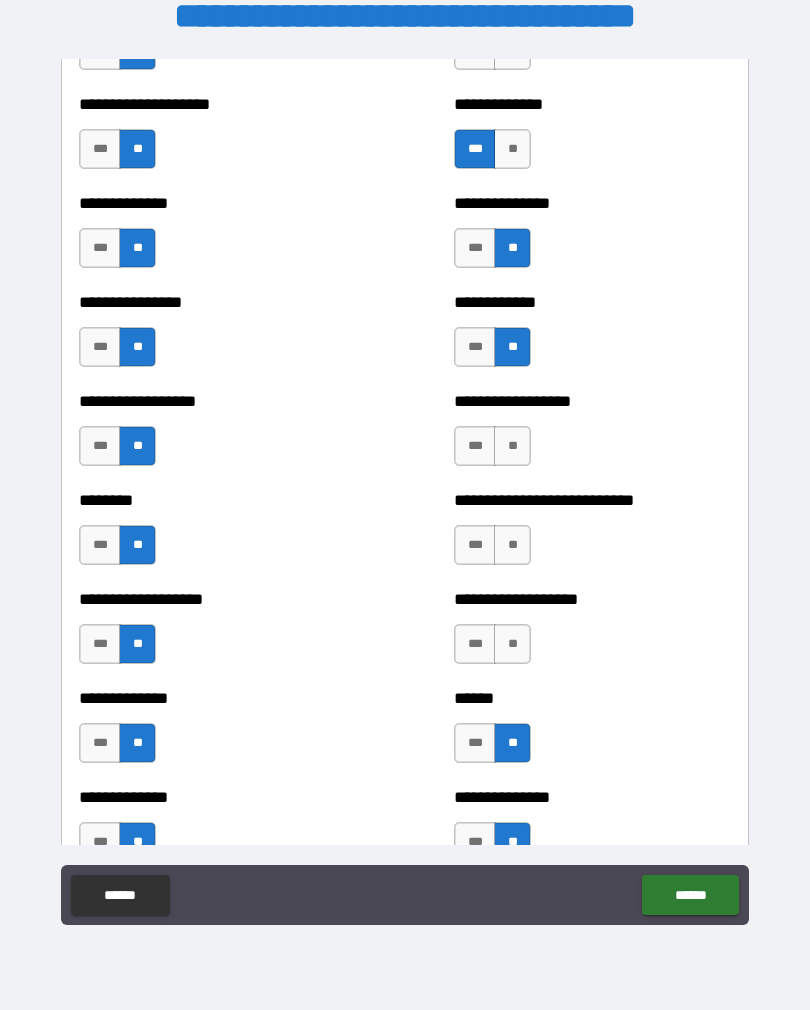 click on "**" at bounding box center (512, 446) 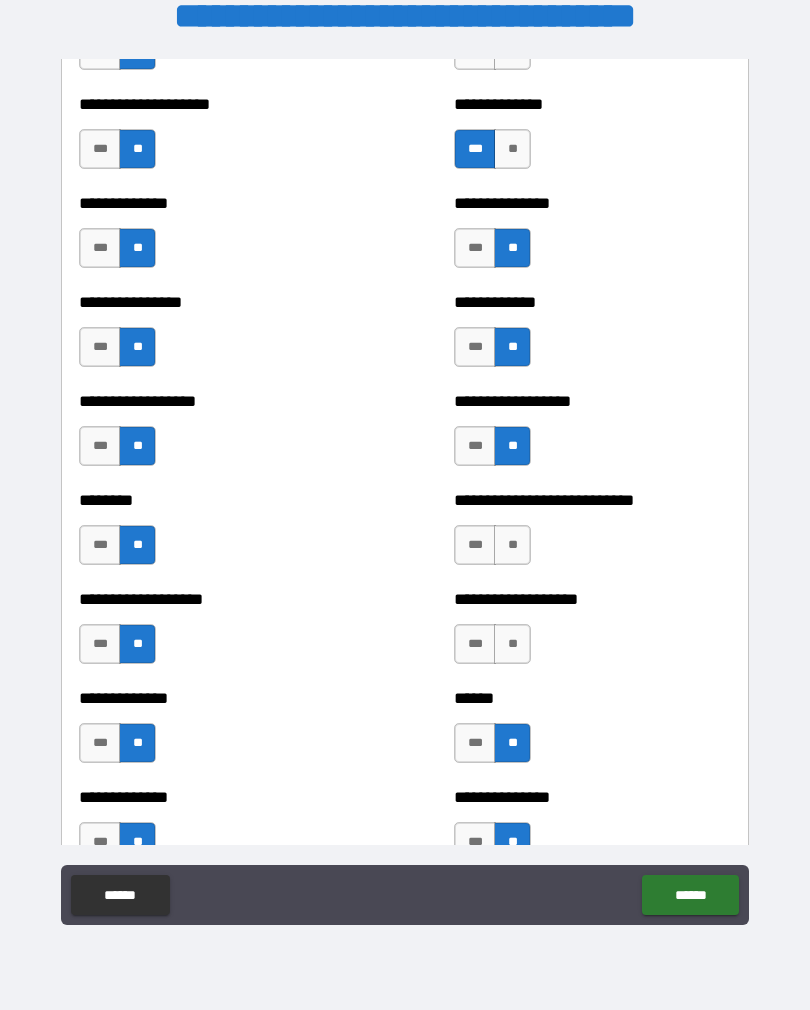 click on "**" at bounding box center [512, 545] 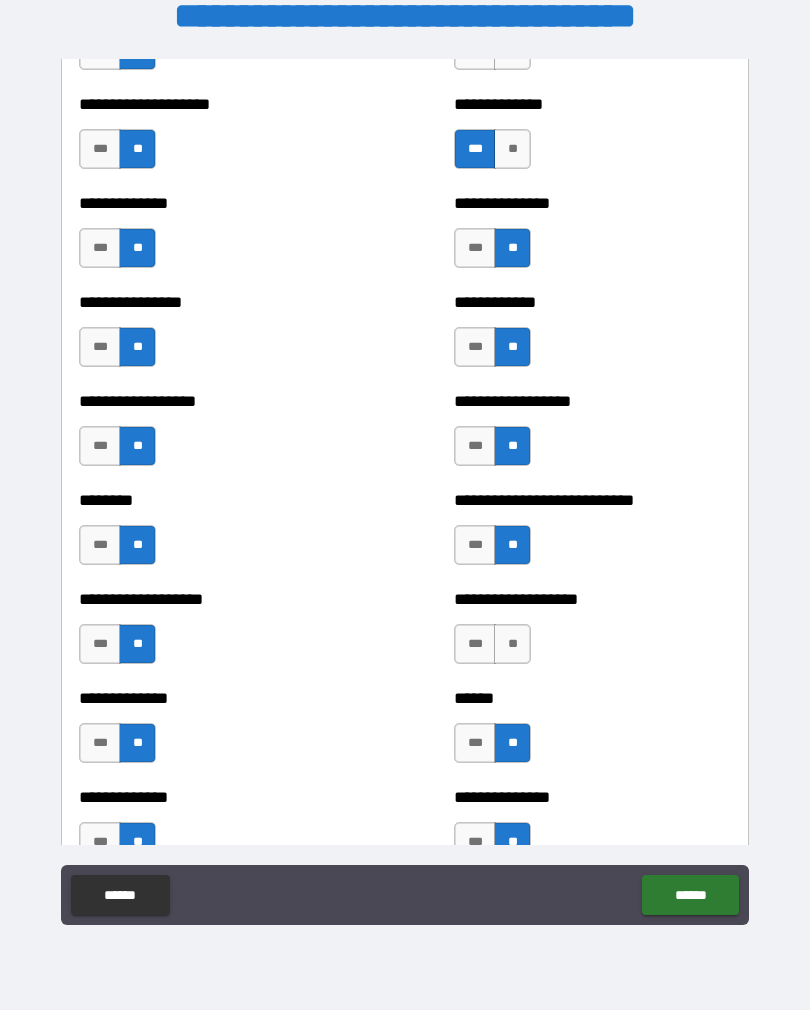 click on "**" at bounding box center [512, 644] 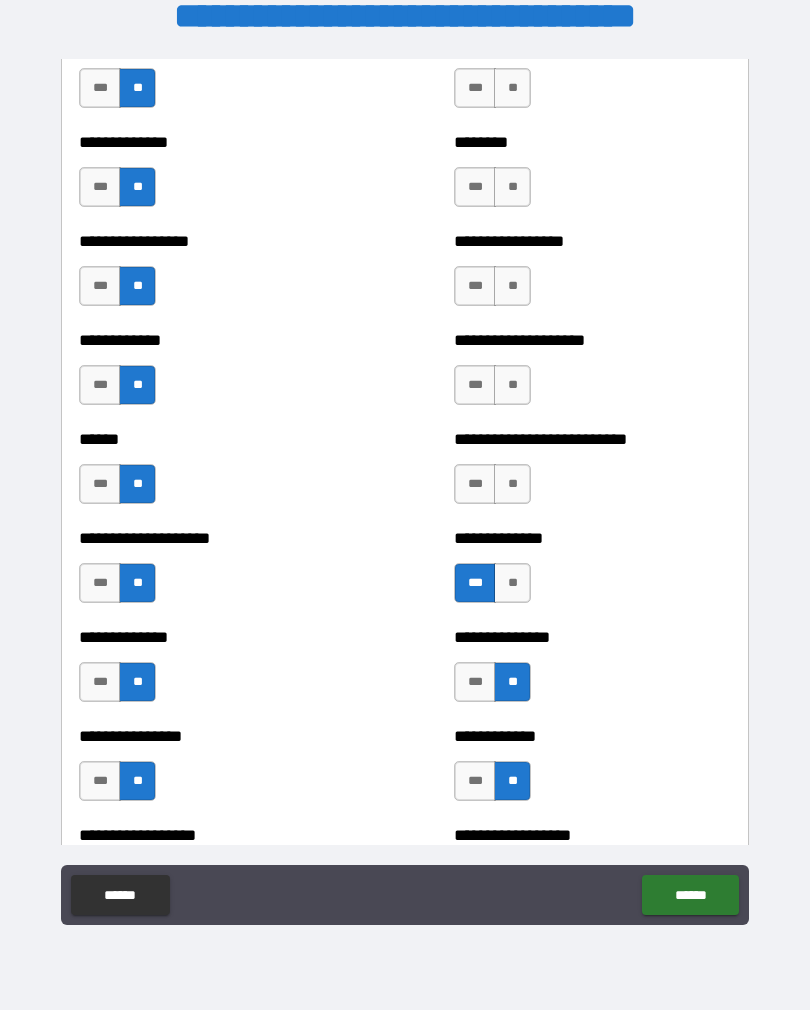 scroll, scrollTop: 3652, scrollLeft: 0, axis: vertical 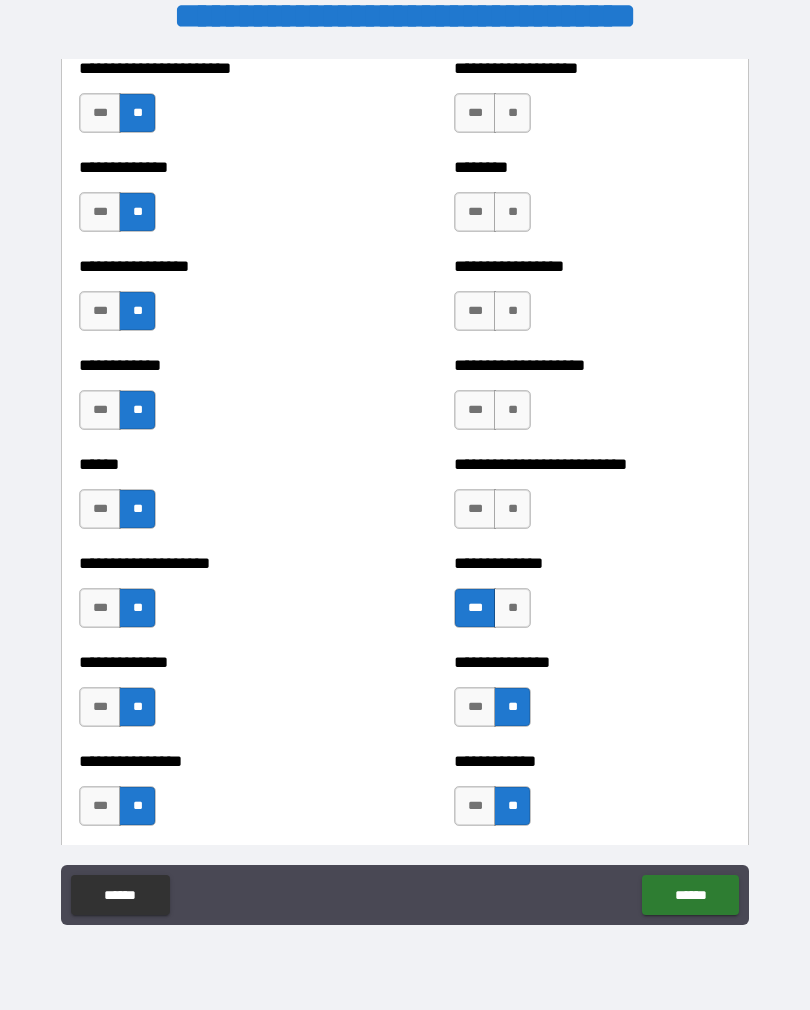 click on "**" at bounding box center [512, 410] 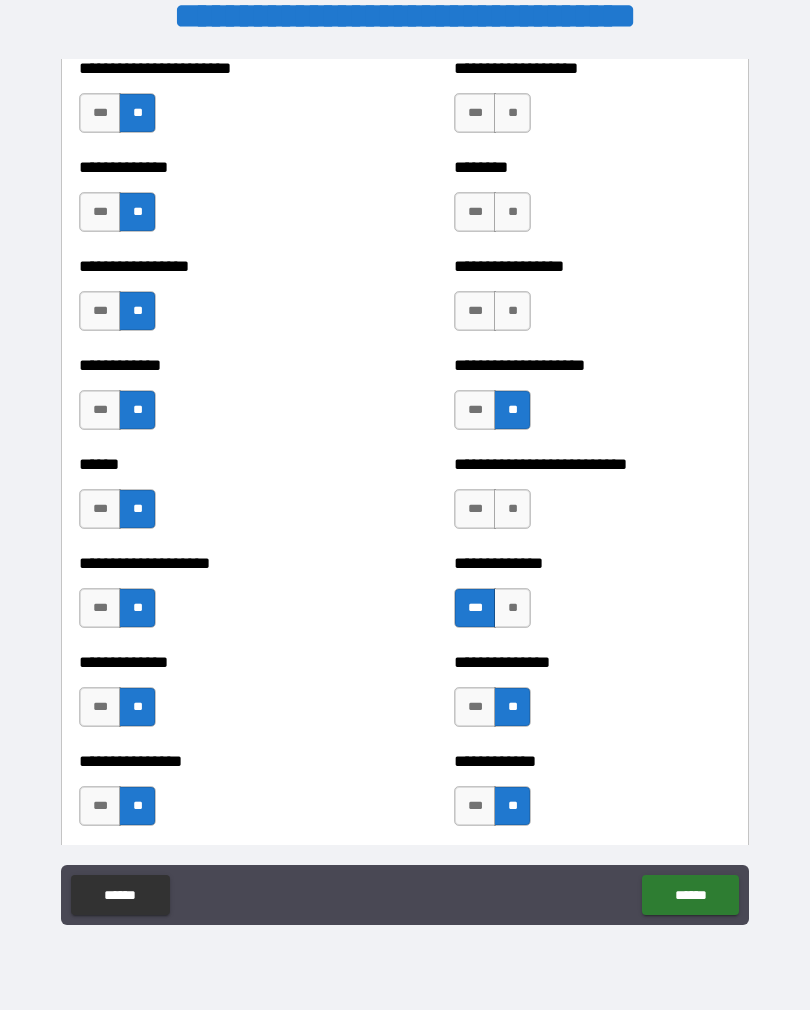 click on "**" at bounding box center [512, 509] 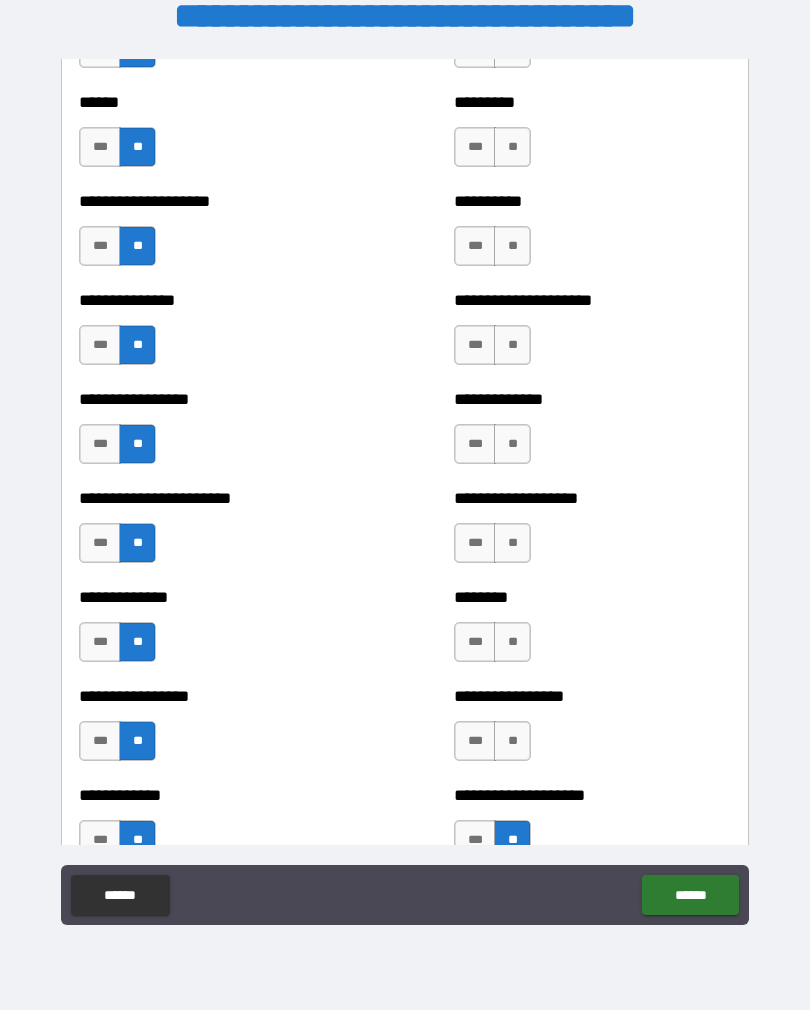scroll, scrollTop: 3221, scrollLeft: 0, axis: vertical 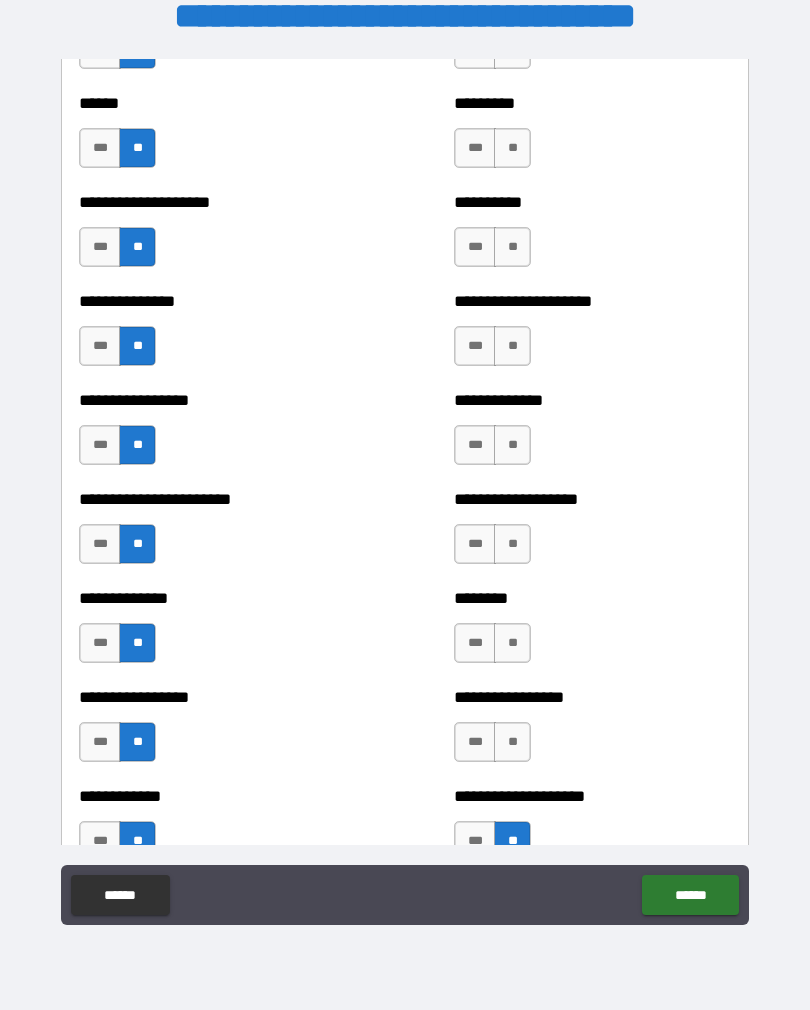 click on "**" at bounding box center (512, 346) 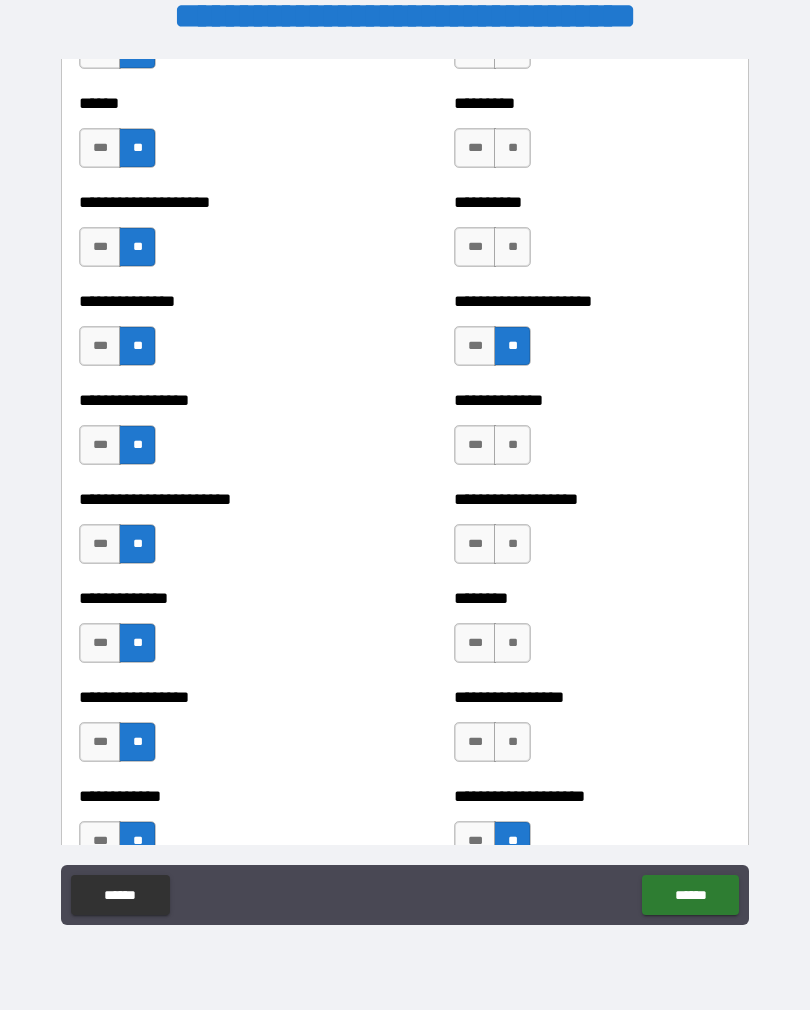 click on "**" at bounding box center [512, 445] 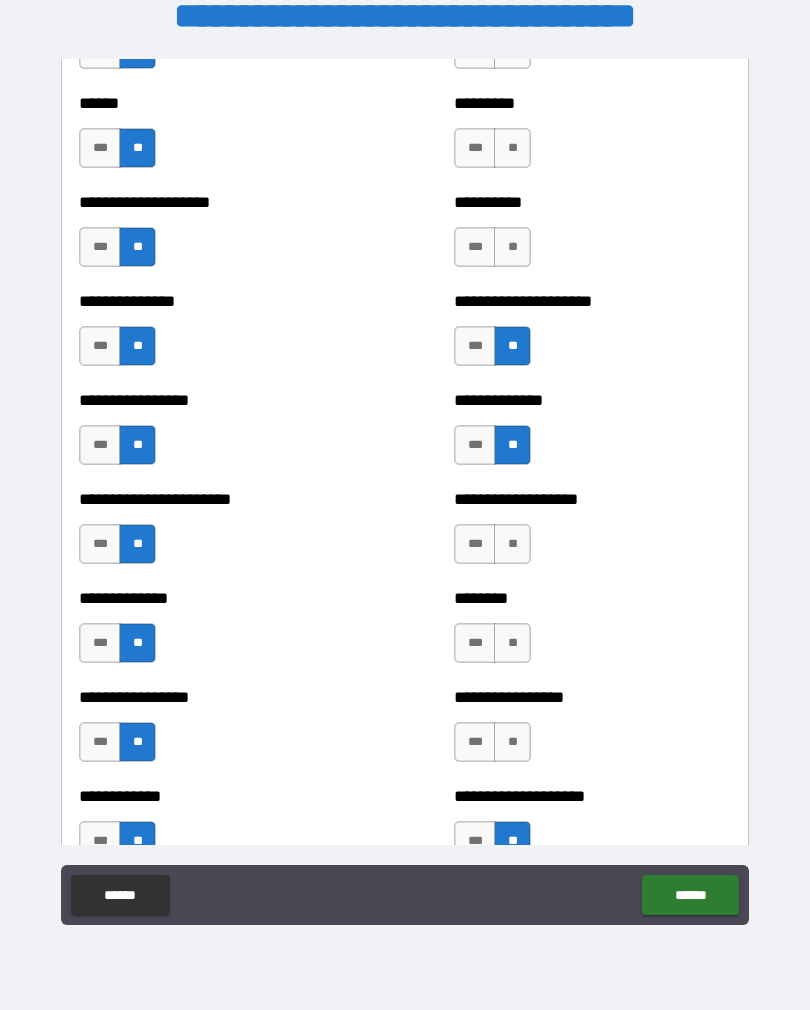 click on "**" at bounding box center (512, 544) 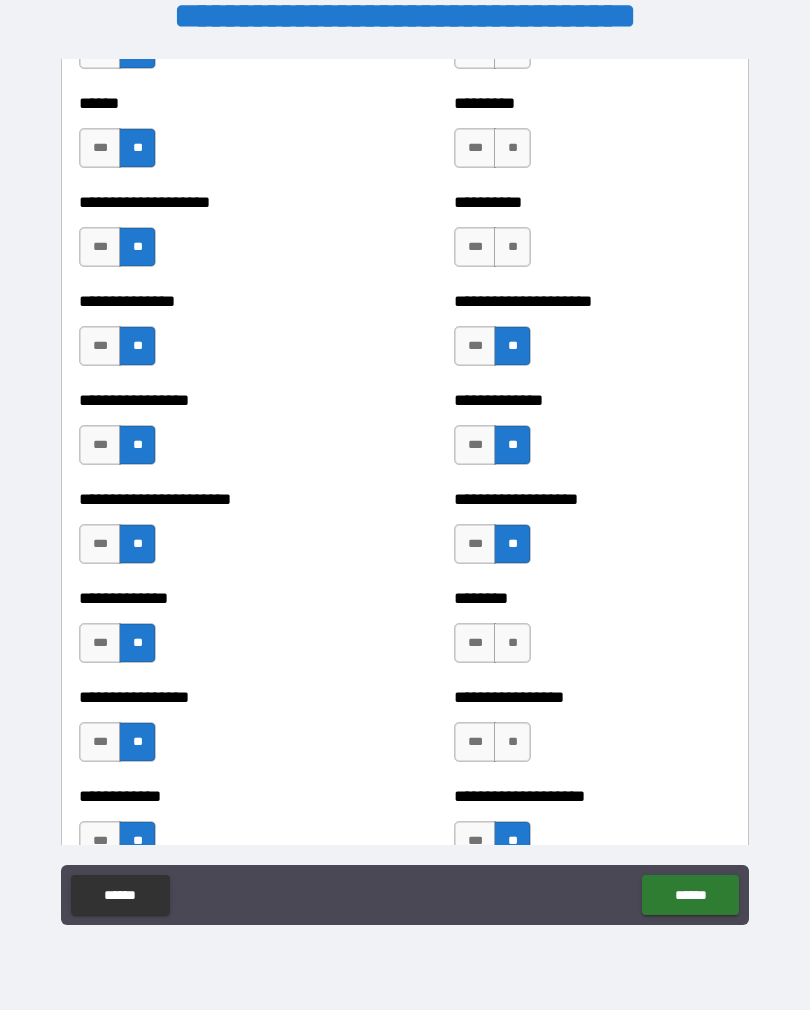 click on "**" at bounding box center (512, 643) 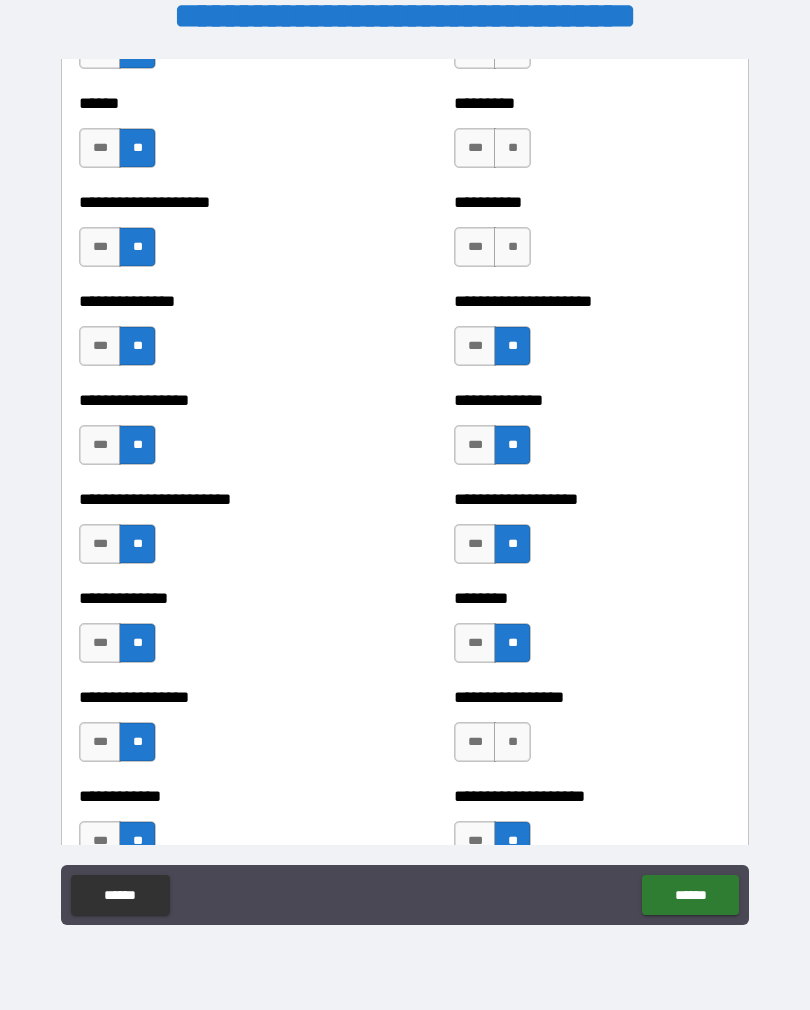 click on "**" at bounding box center [512, 742] 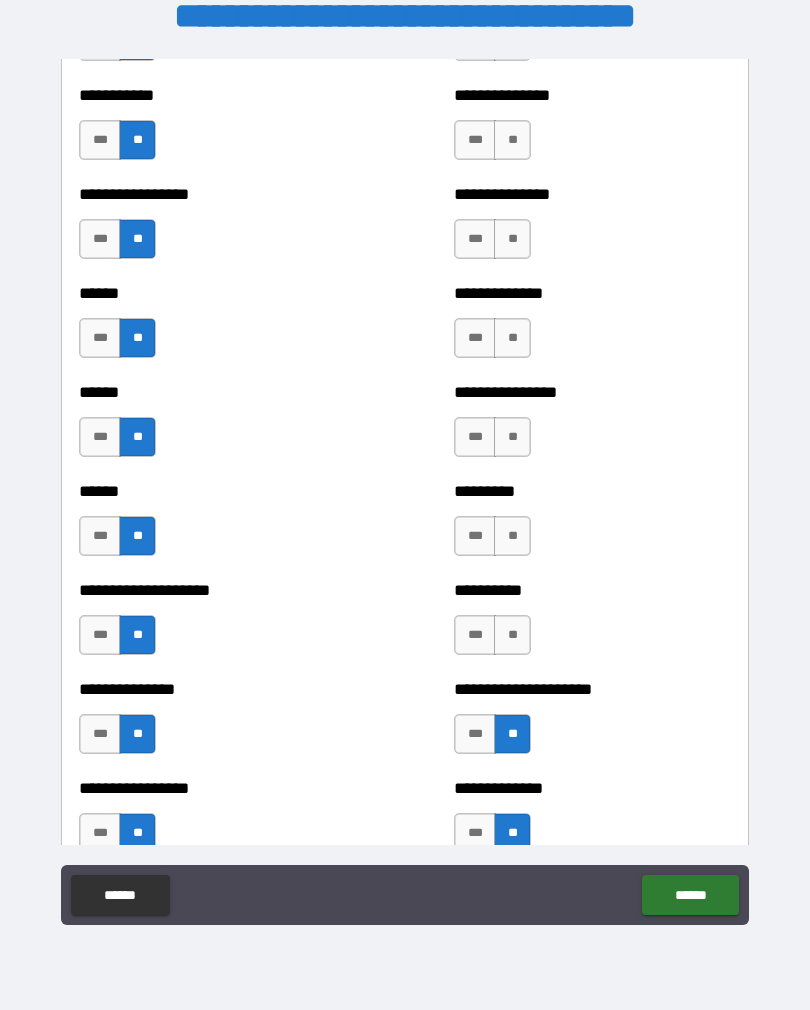 scroll, scrollTop: 2829, scrollLeft: 0, axis: vertical 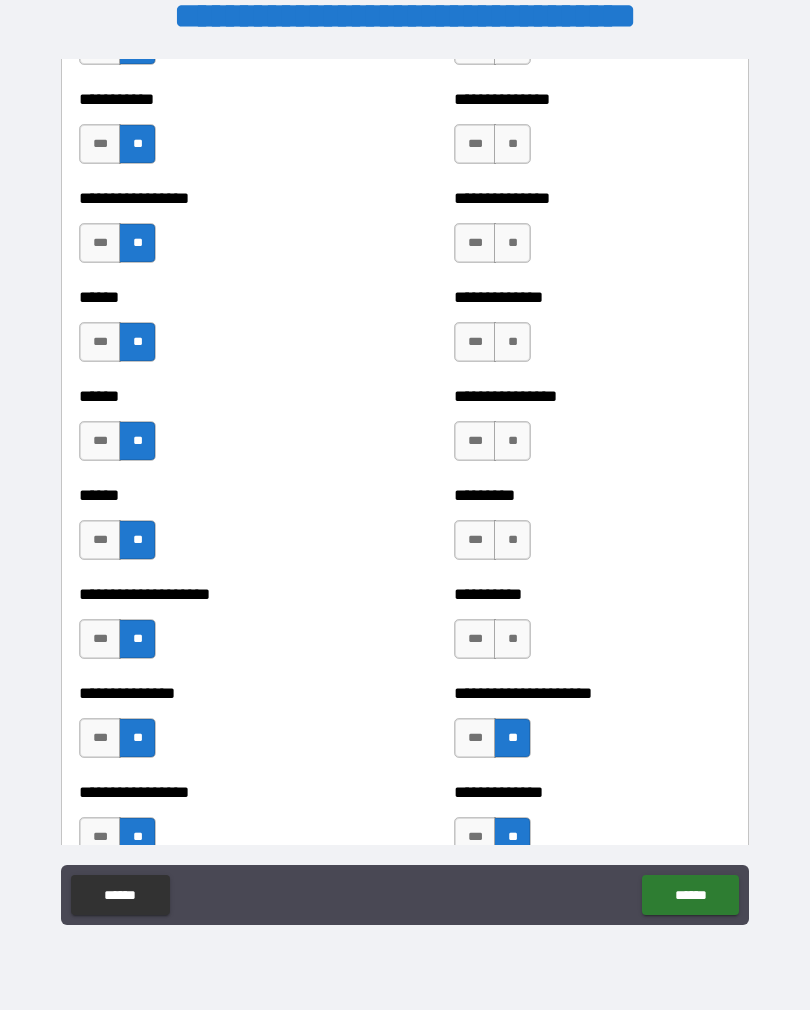 click on "**" at bounding box center [512, 441] 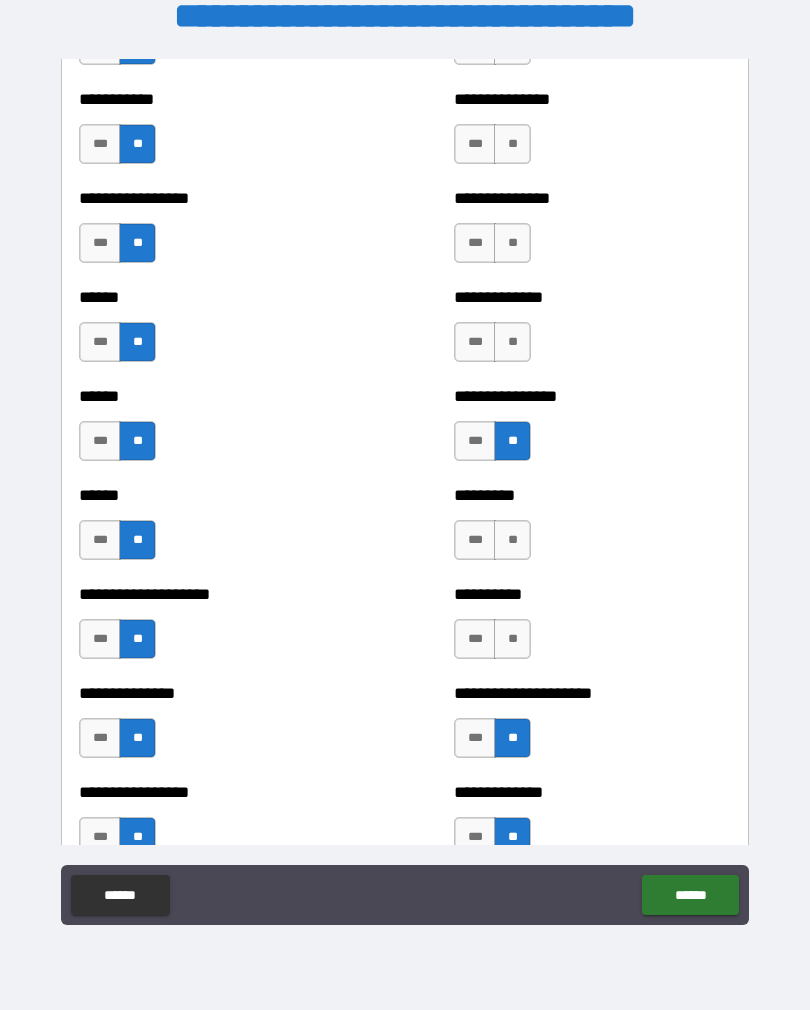 click on "**" at bounding box center [512, 540] 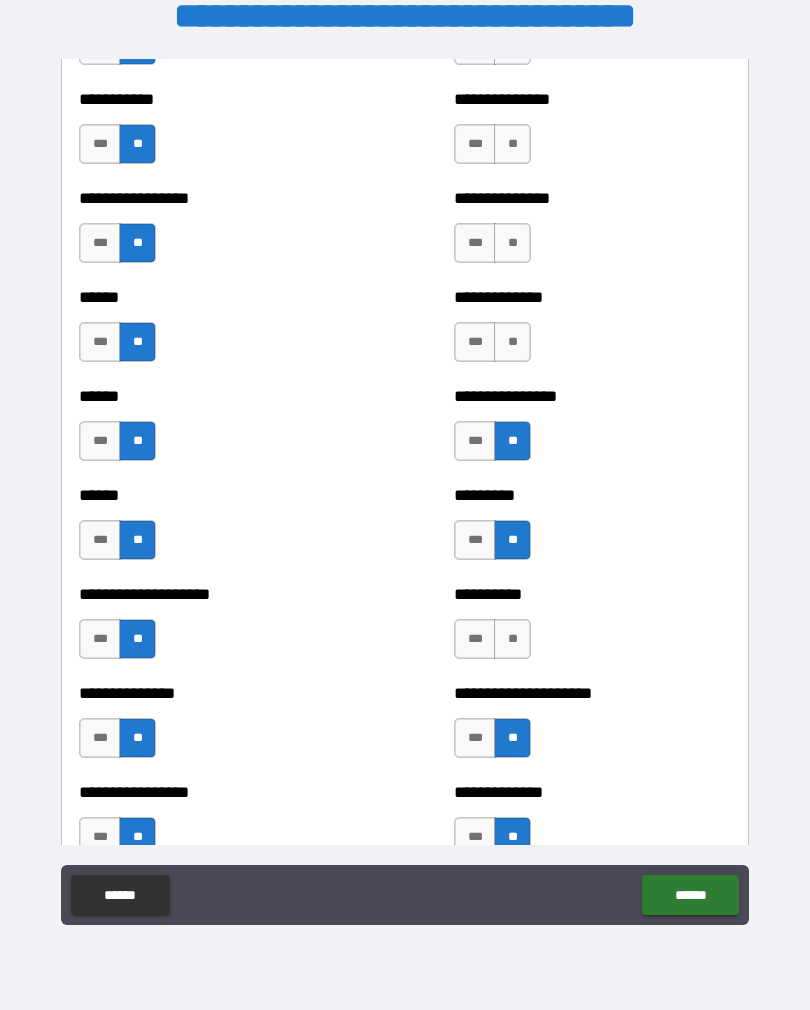 click on "**" at bounding box center (512, 243) 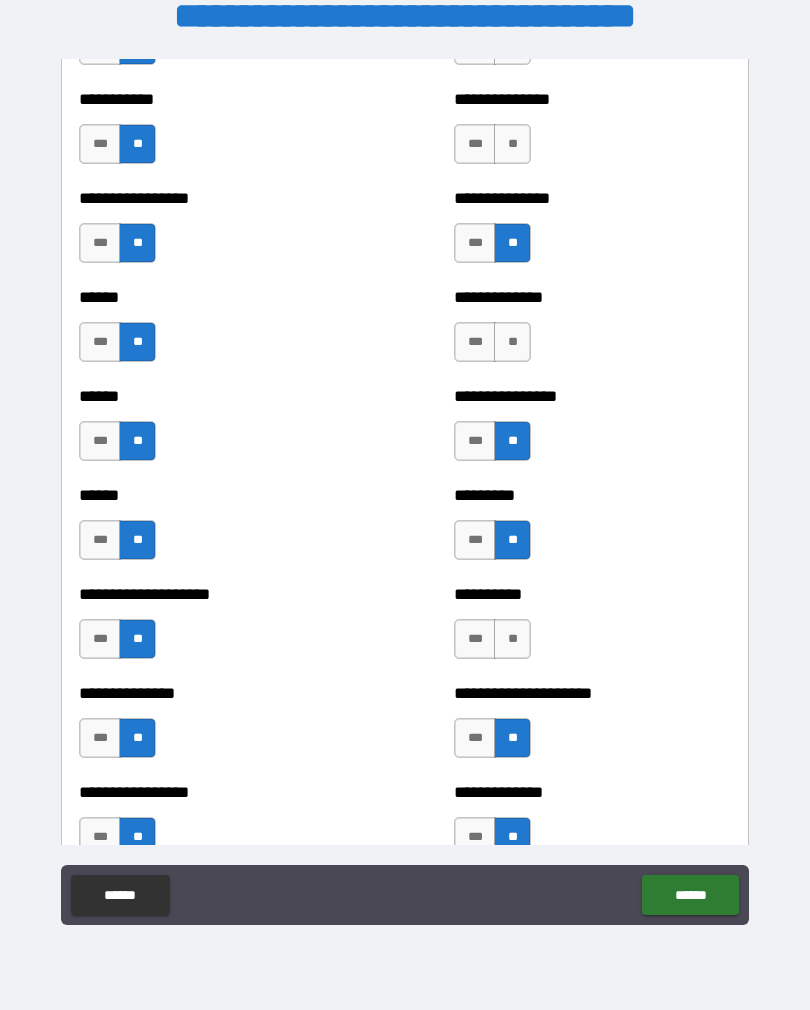click on "**" at bounding box center [512, 342] 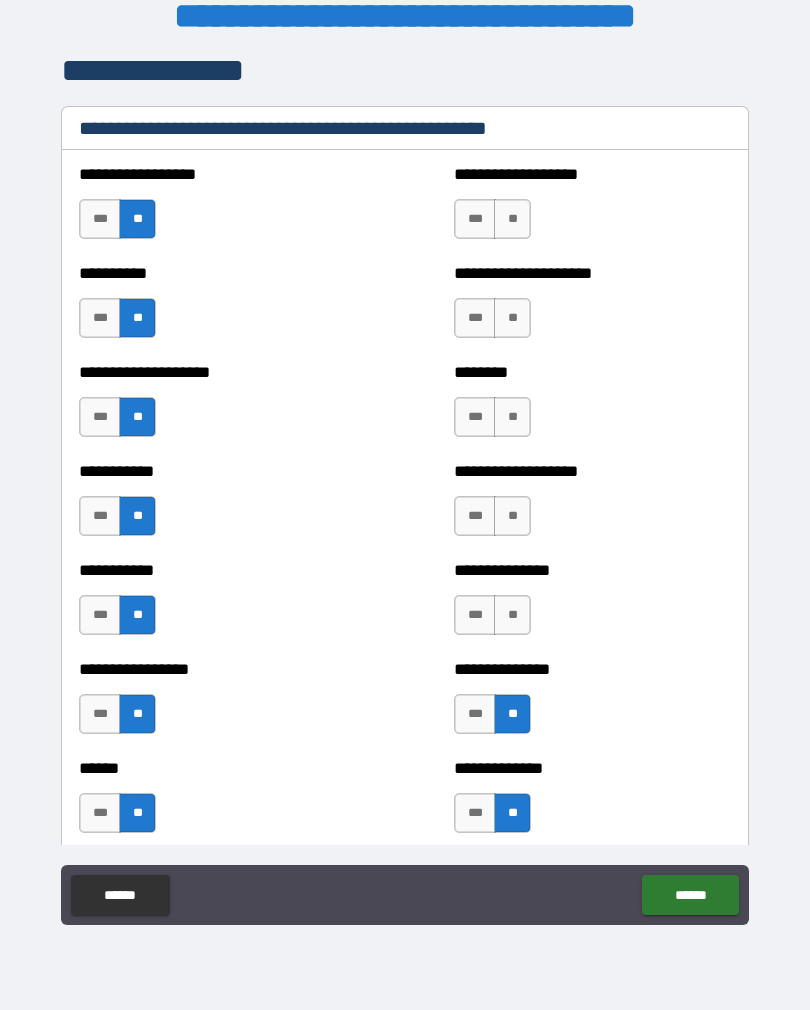 scroll, scrollTop: 2356, scrollLeft: 0, axis: vertical 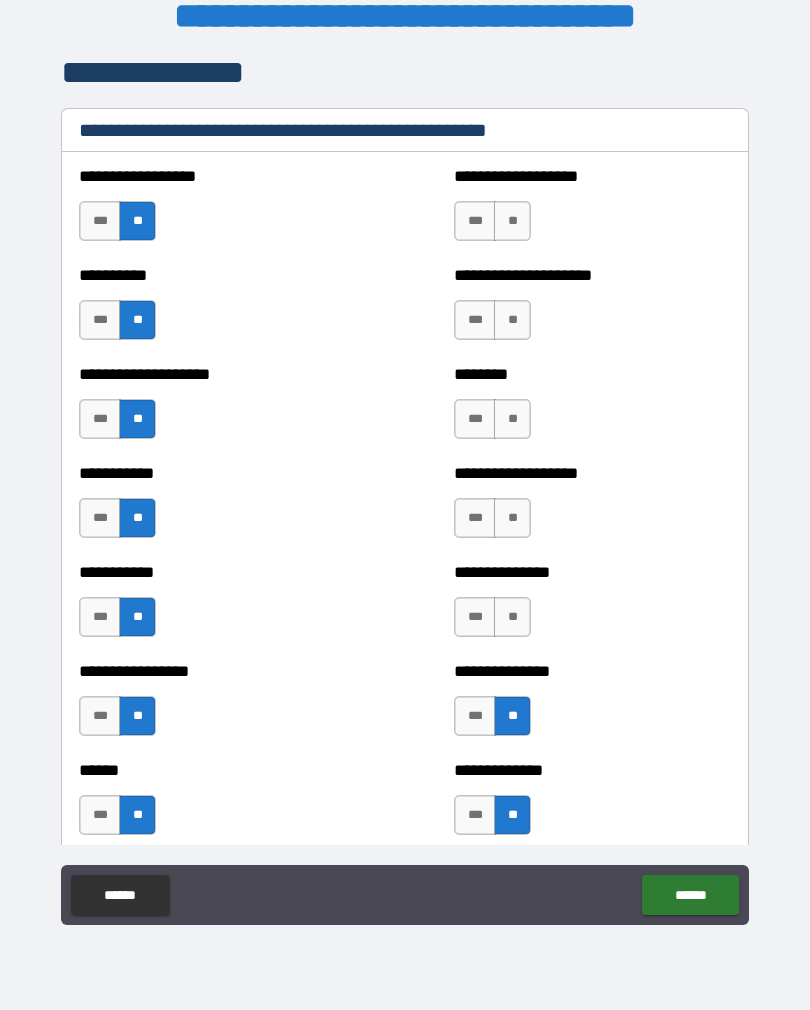 click on "**" at bounding box center (512, 617) 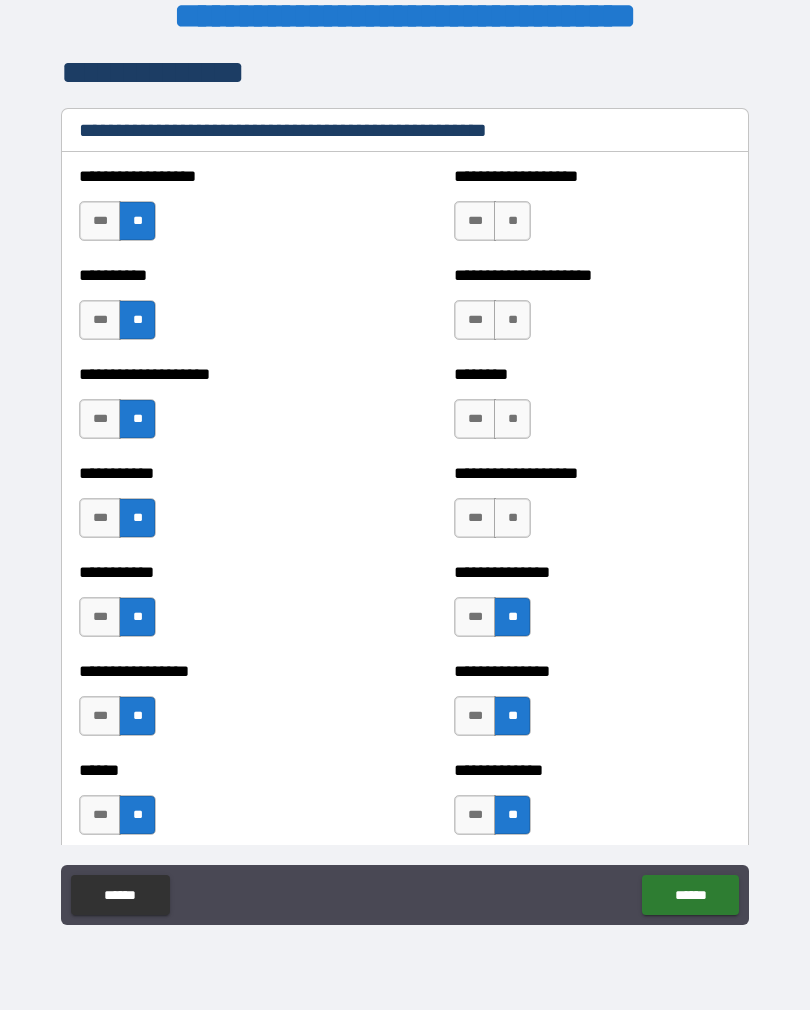 click on "**" at bounding box center (512, 518) 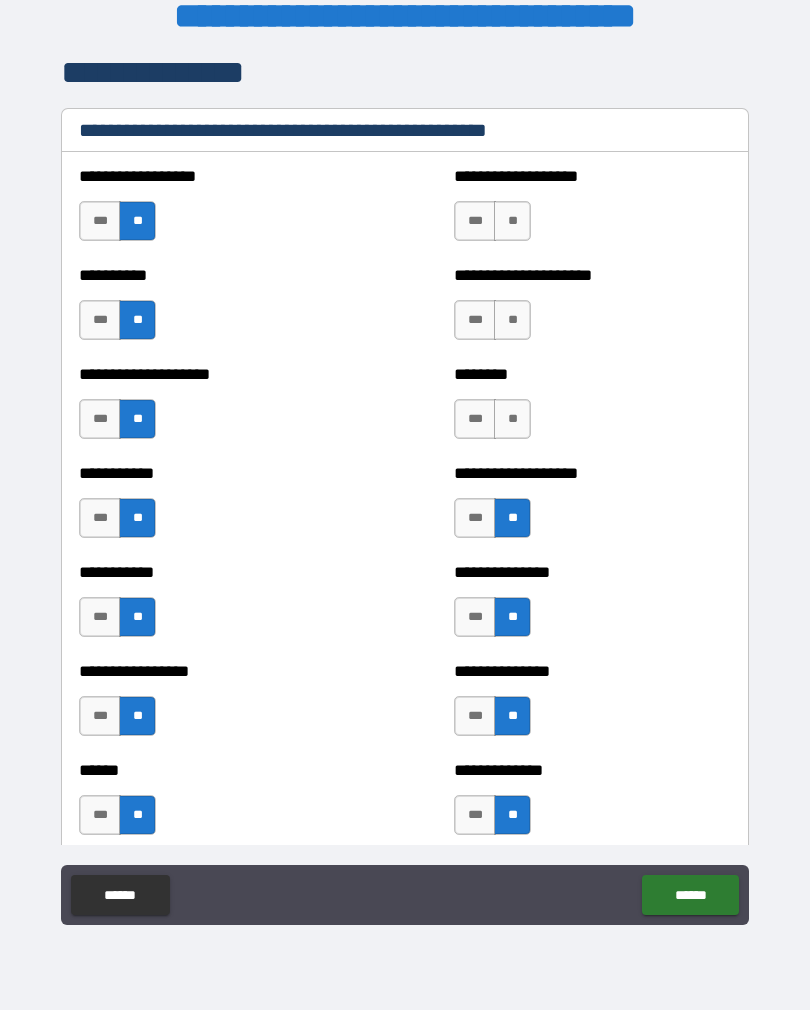 click on "***" at bounding box center [475, 419] 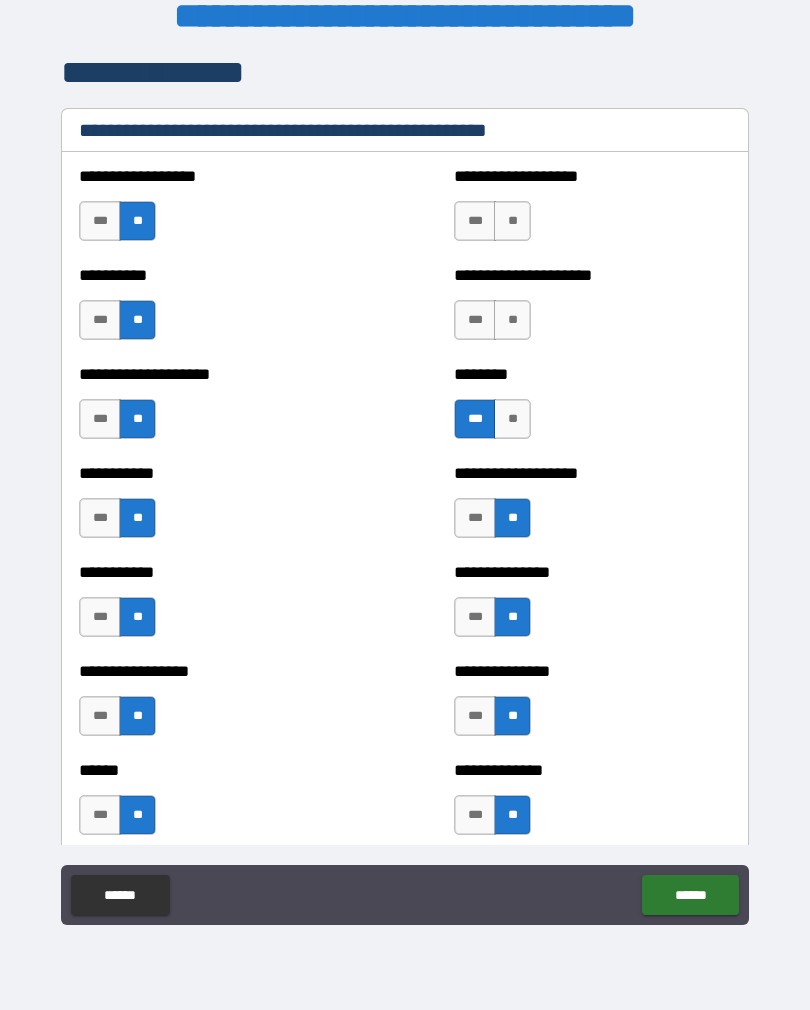 click on "**" at bounding box center [512, 320] 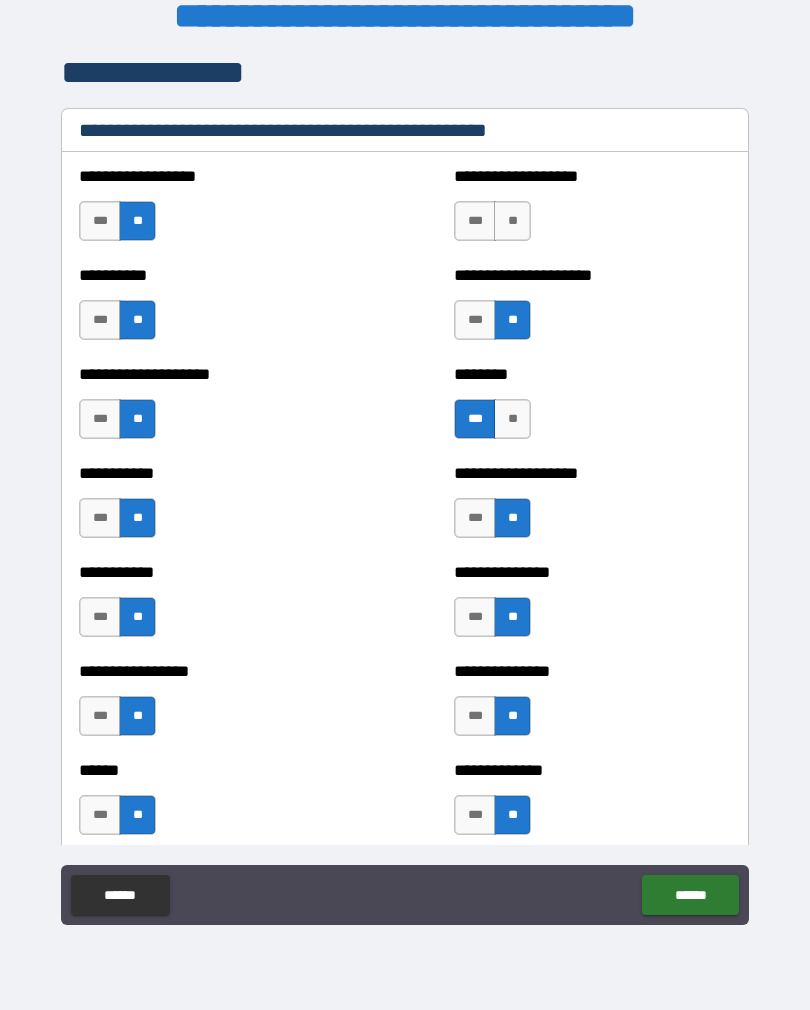click on "**" at bounding box center (512, 221) 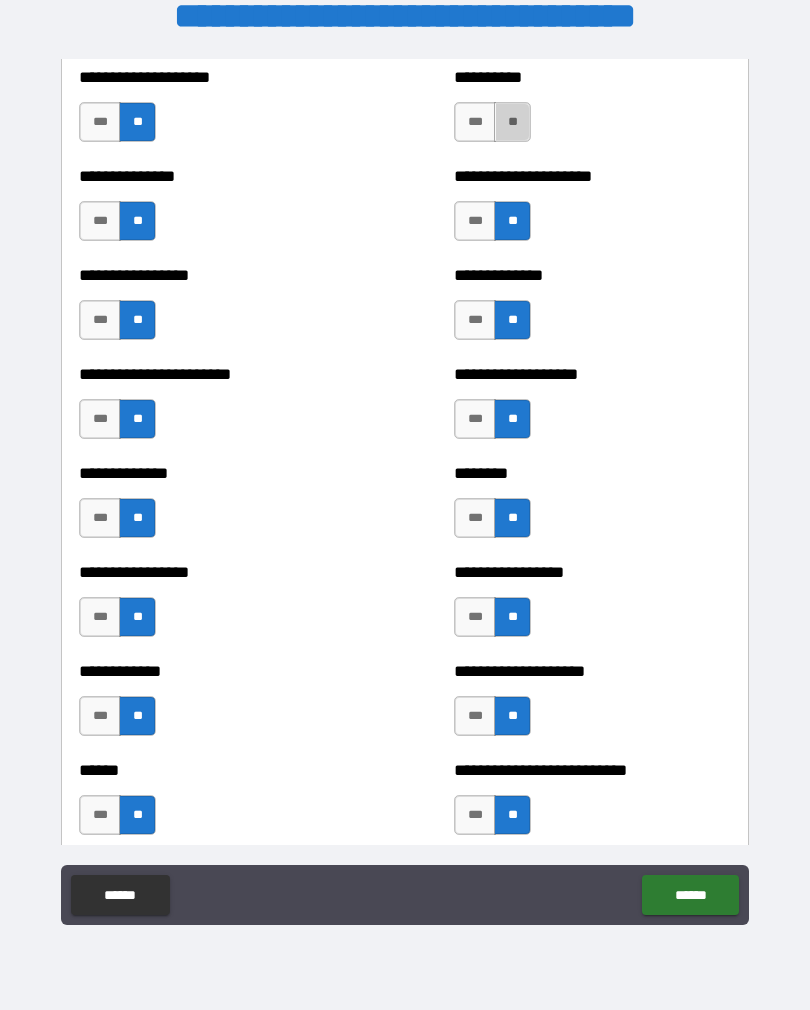 scroll, scrollTop: 3349, scrollLeft: 0, axis: vertical 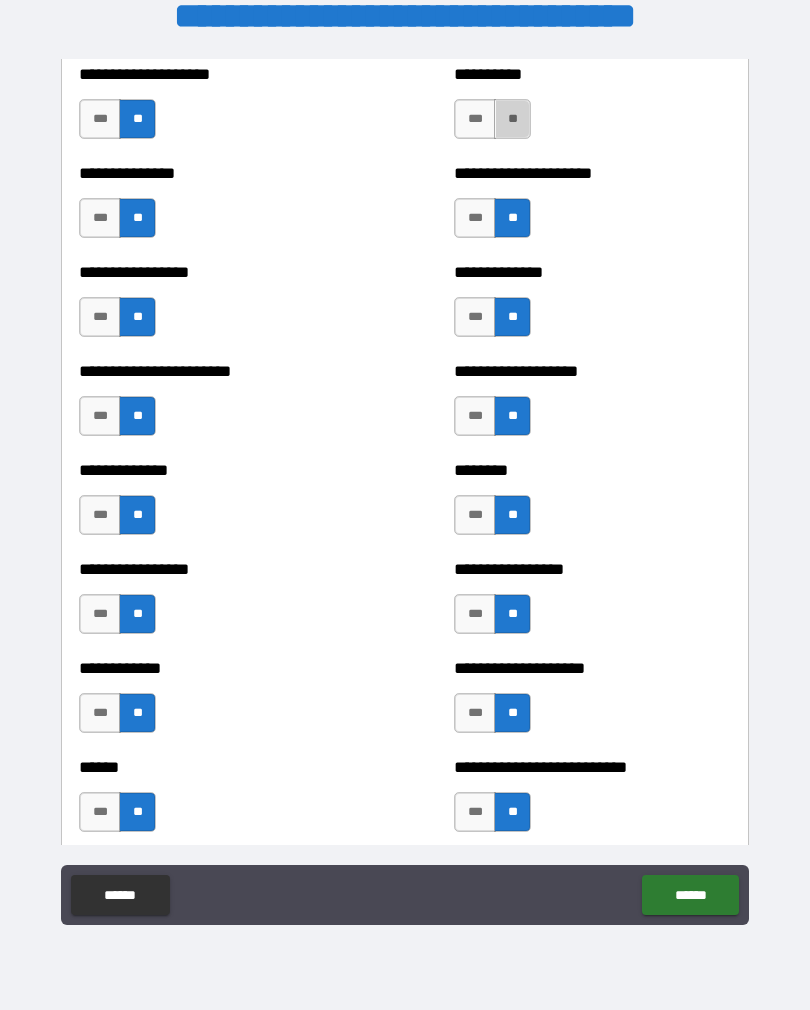 click on "**" at bounding box center [512, 119] 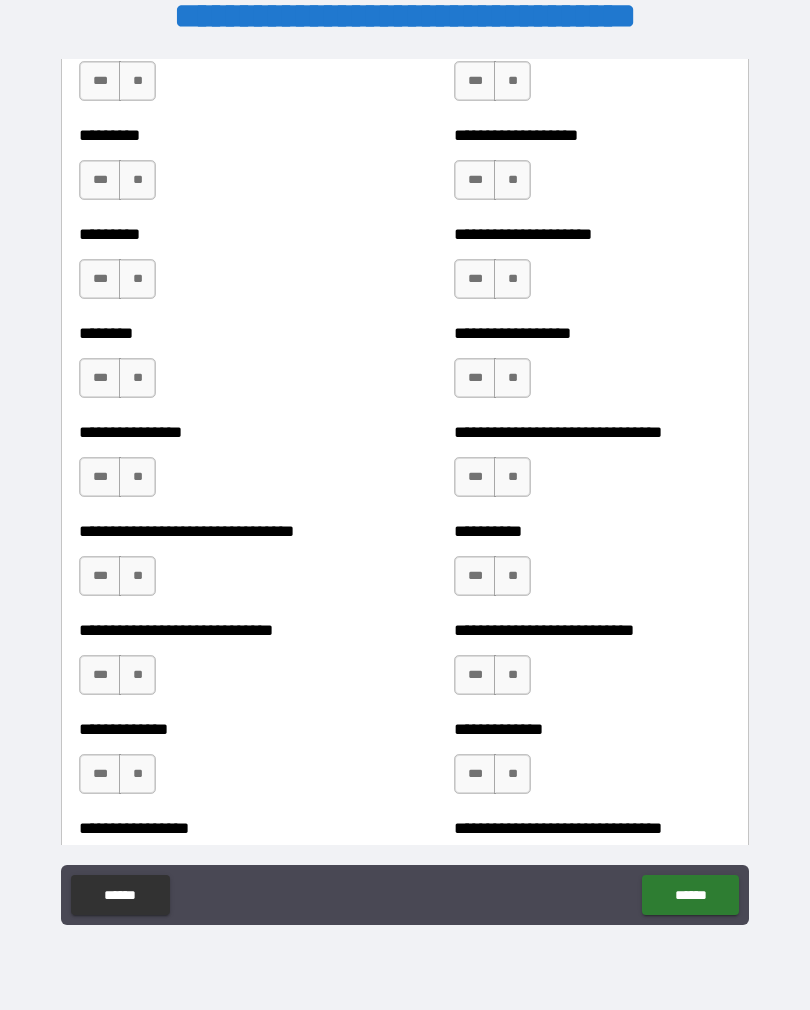 scroll, scrollTop: 7172, scrollLeft: 0, axis: vertical 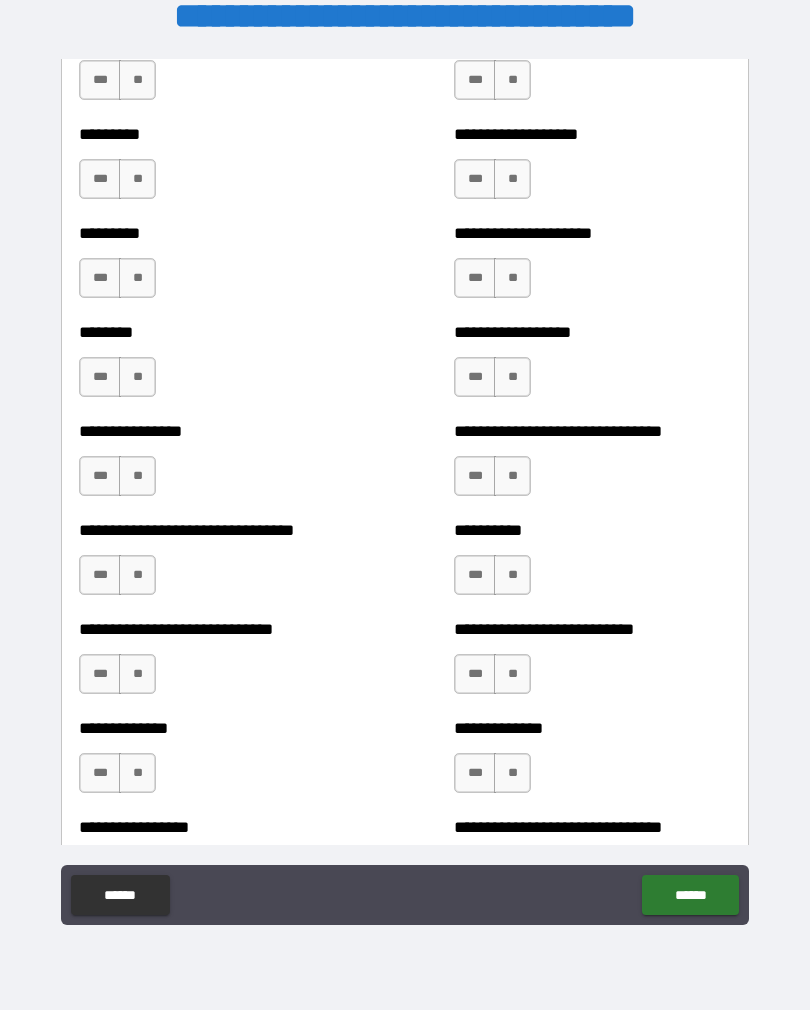 click on "***" at bounding box center (100, 278) 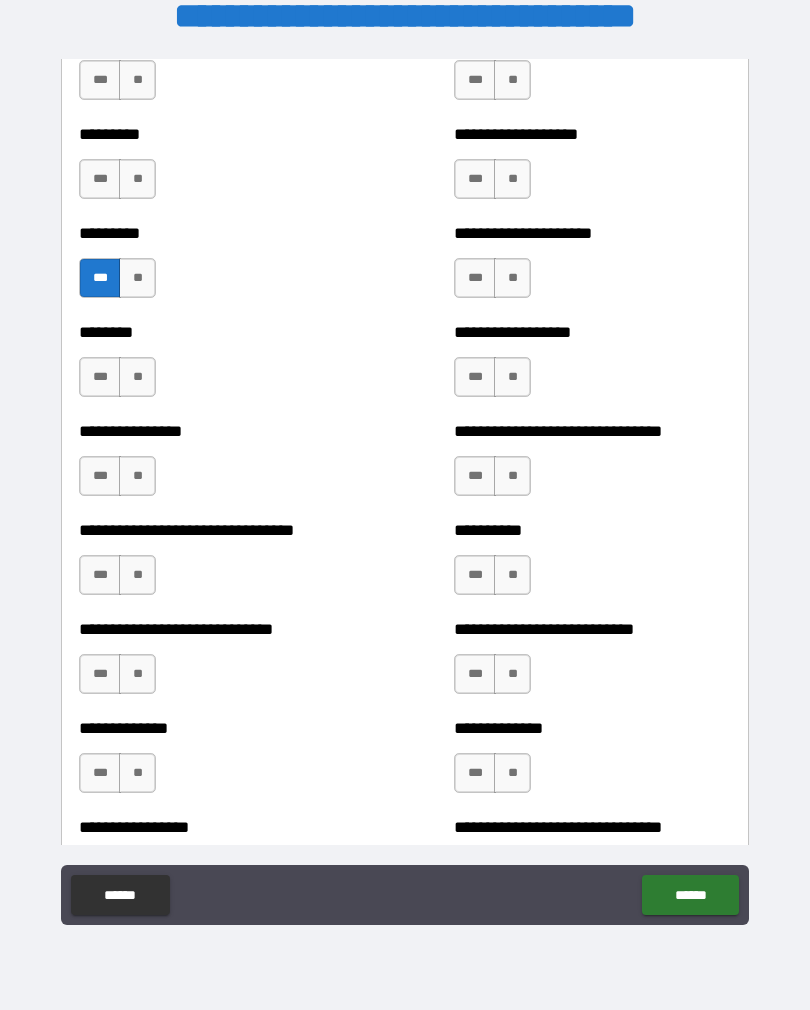click on "***" at bounding box center (100, 575) 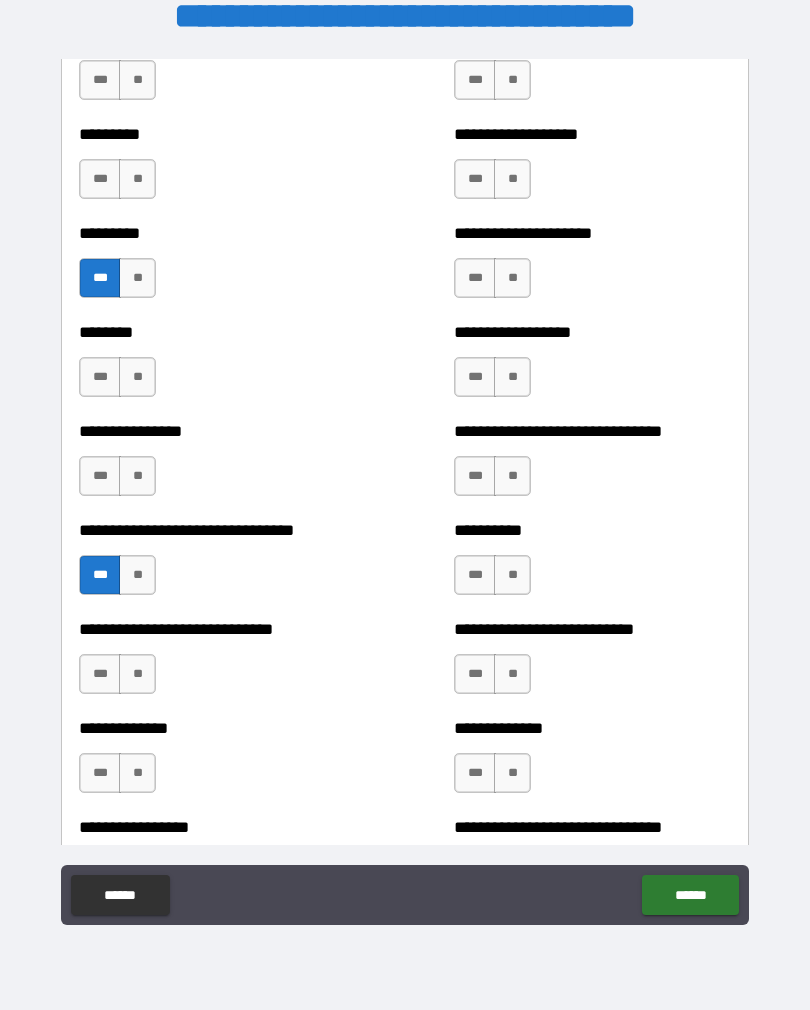 click on "**" at bounding box center [137, 674] 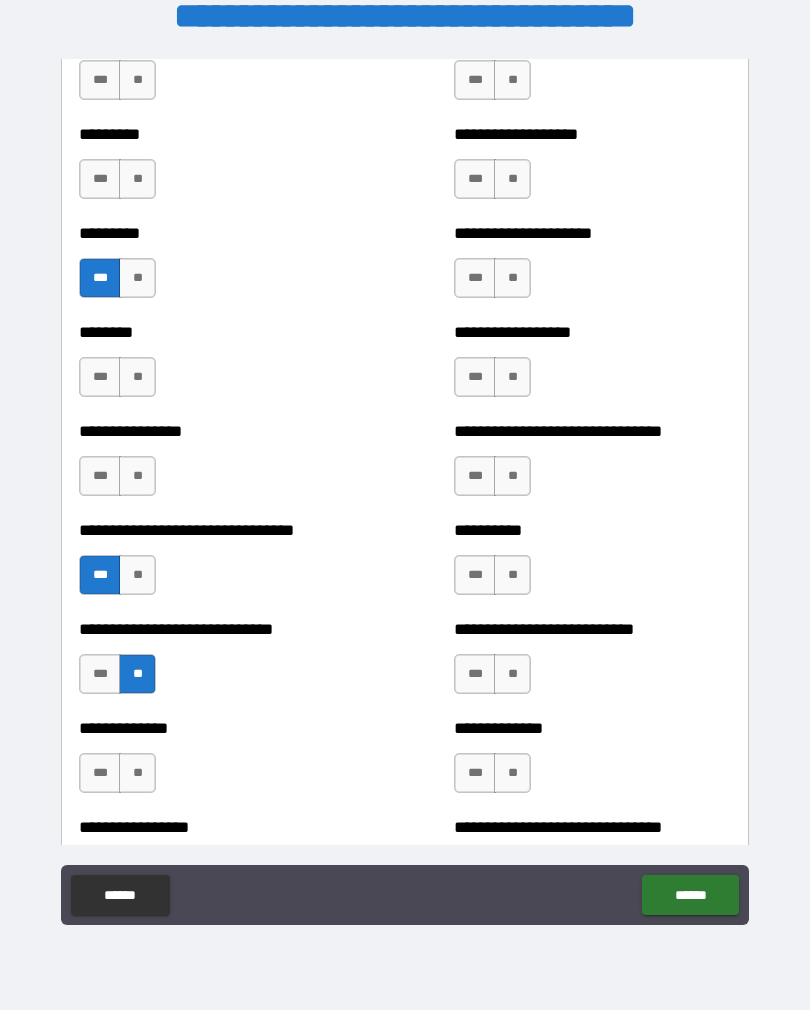 click on "**" at bounding box center [137, 773] 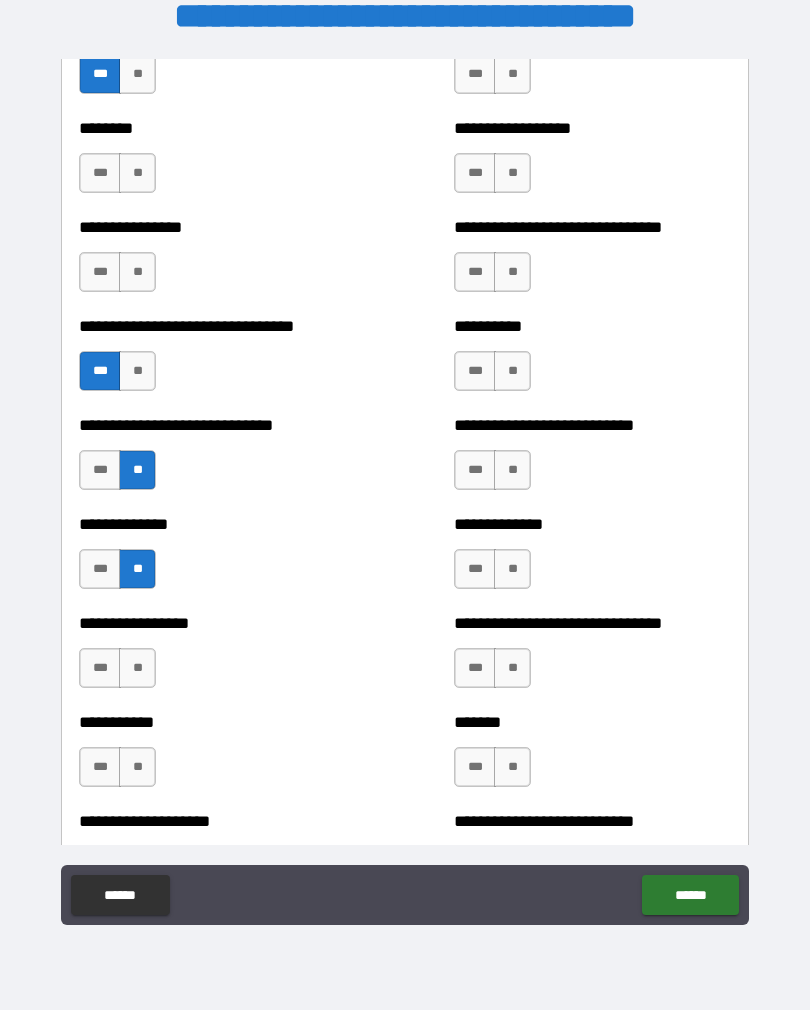 scroll, scrollTop: 7407, scrollLeft: 0, axis: vertical 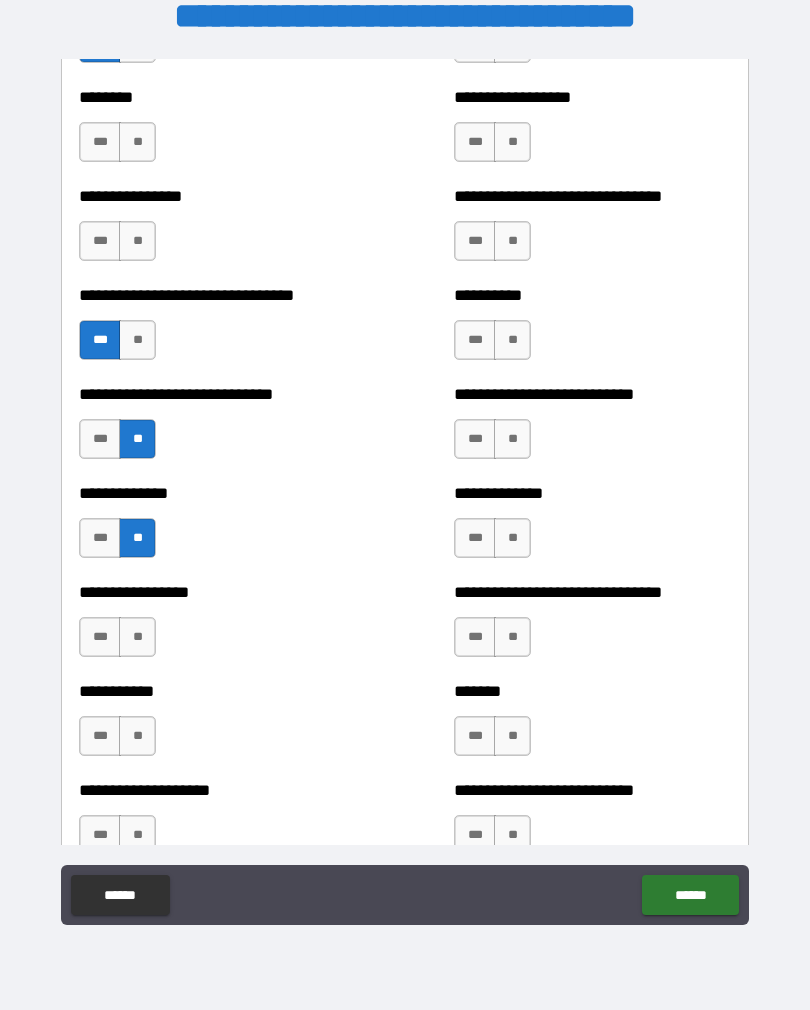 click on "**" at bounding box center (137, 637) 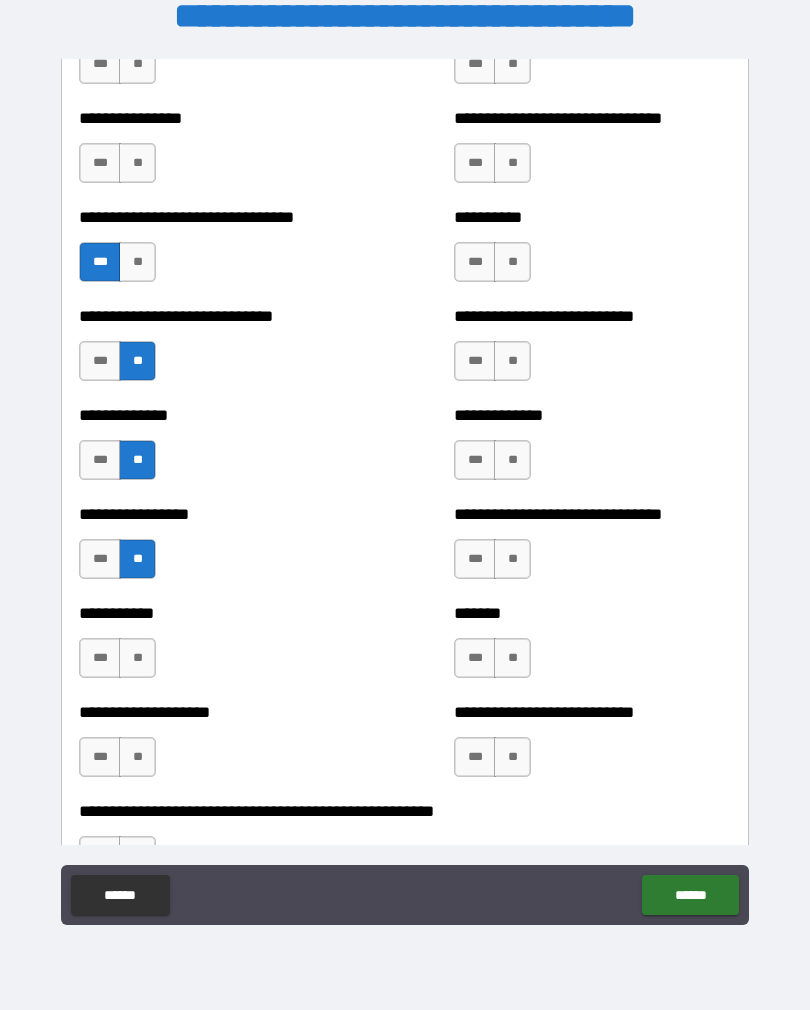 scroll, scrollTop: 7488, scrollLeft: 0, axis: vertical 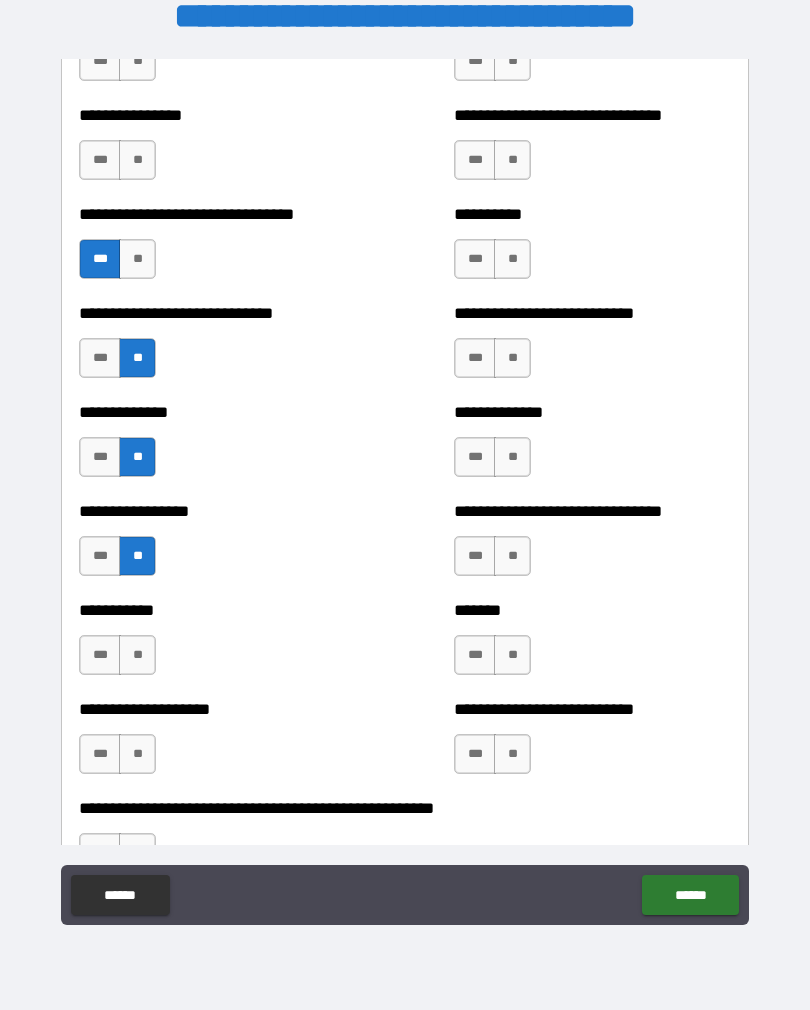 click on "**" at bounding box center (137, 754) 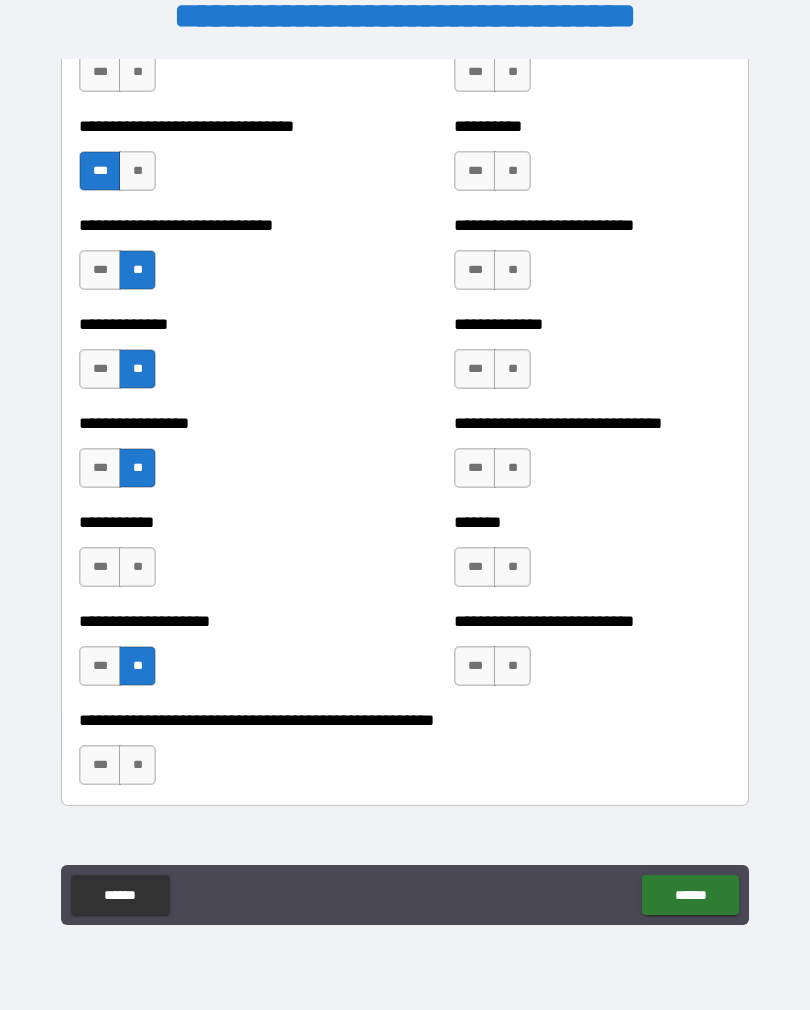 scroll, scrollTop: 7579, scrollLeft: 0, axis: vertical 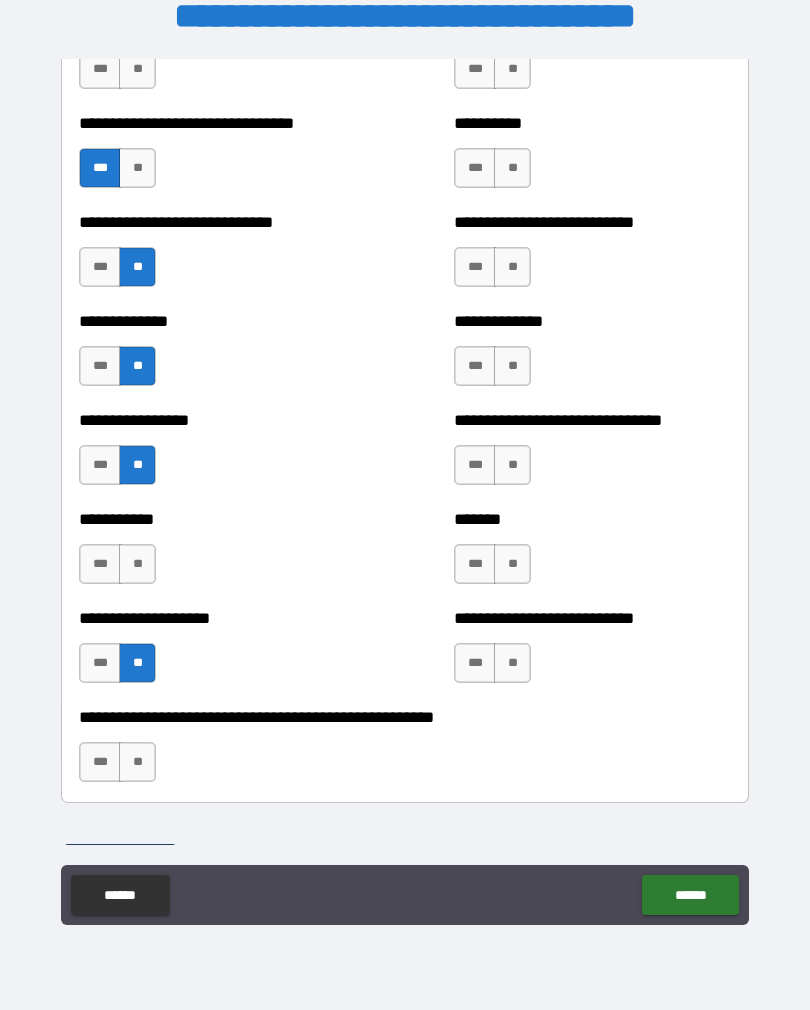 click on "**" at bounding box center [137, 762] 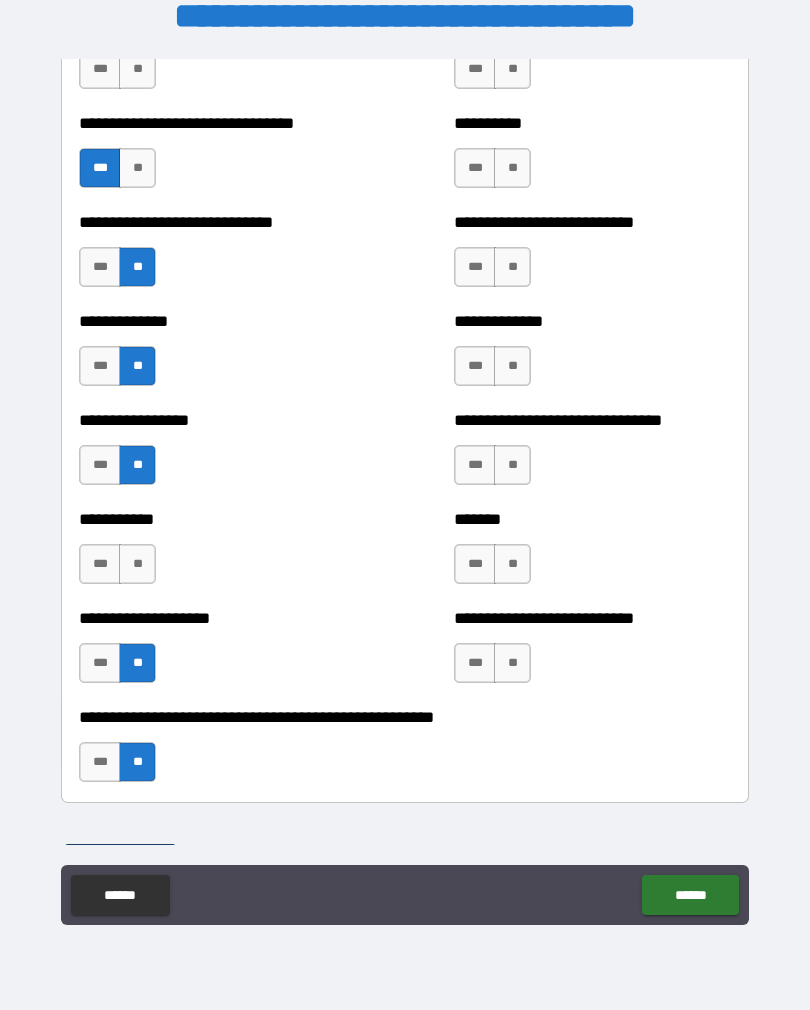 click on "**" at bounding box center [512, 663] 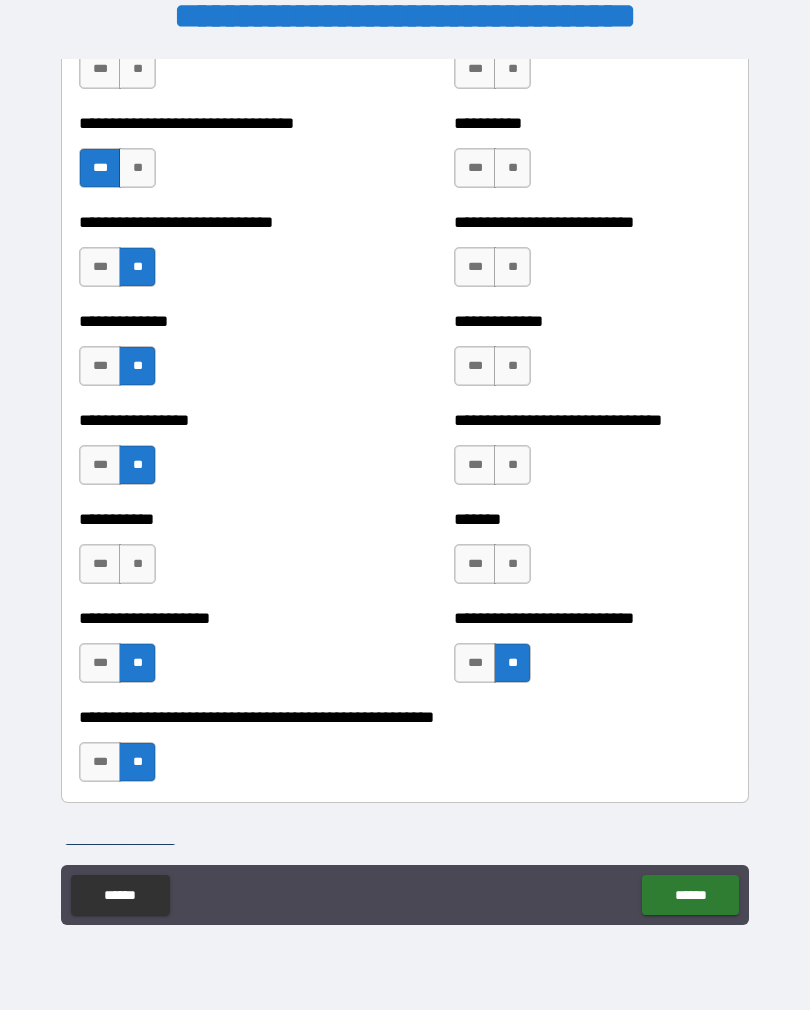 click on "***" at bounding box center (475, 564) 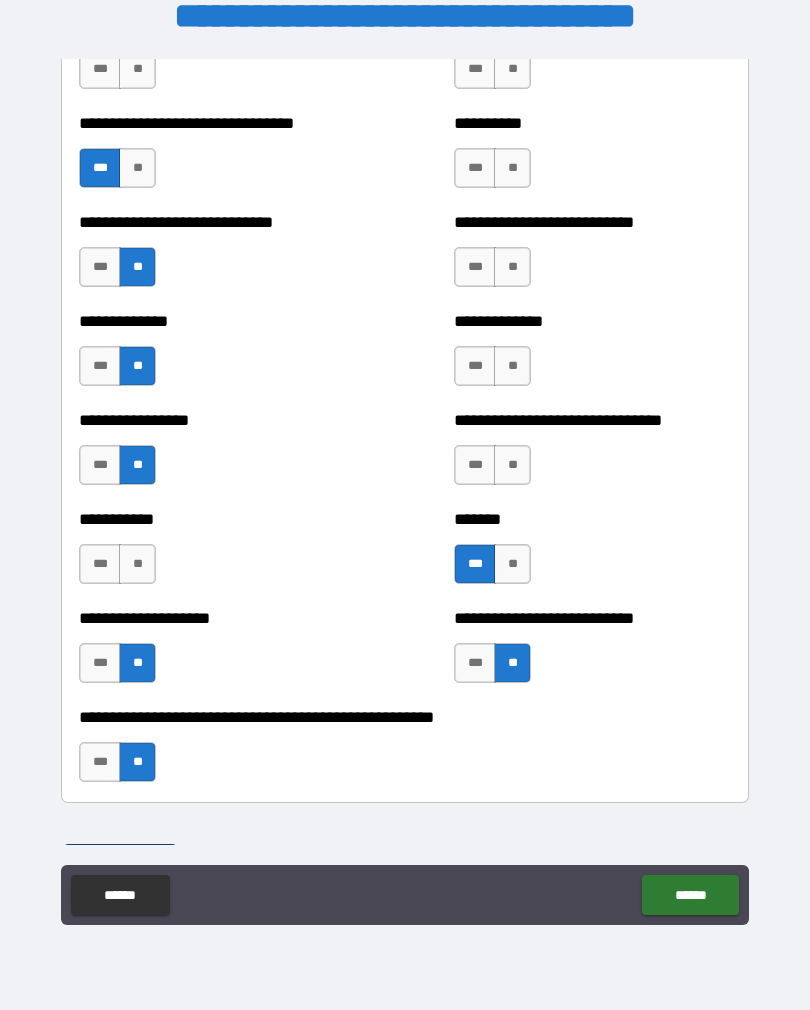 click on "**" at bounding box center (512, 465) 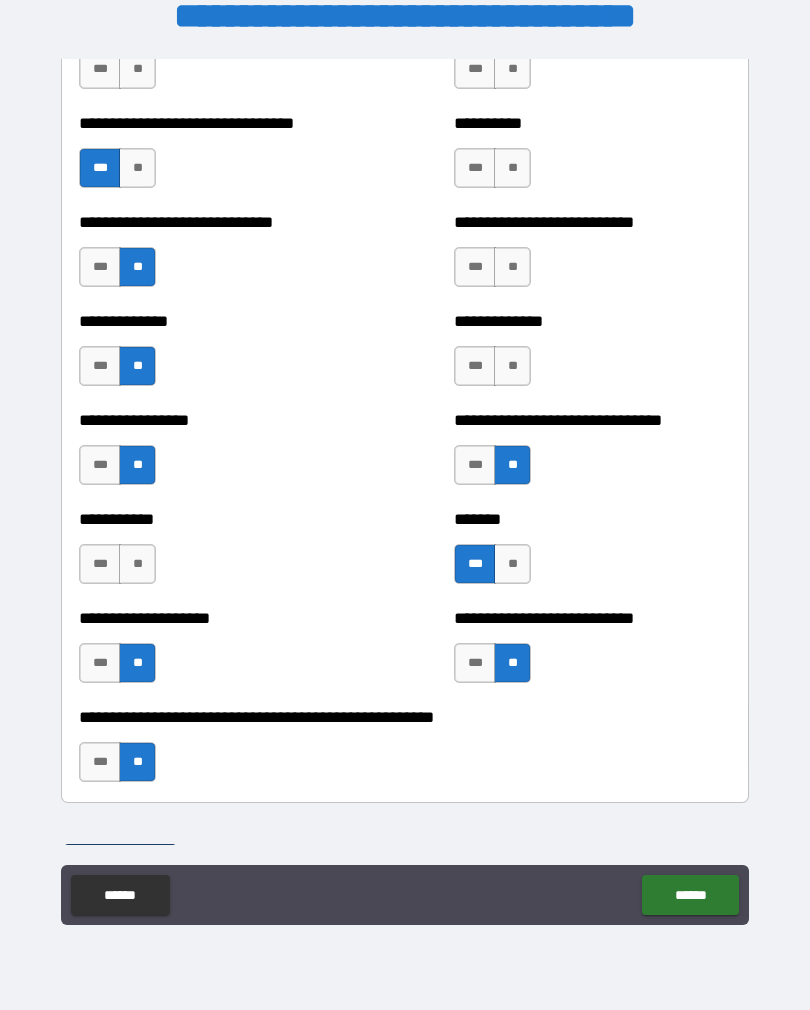 click on "**" at bounding box center [512, 366] 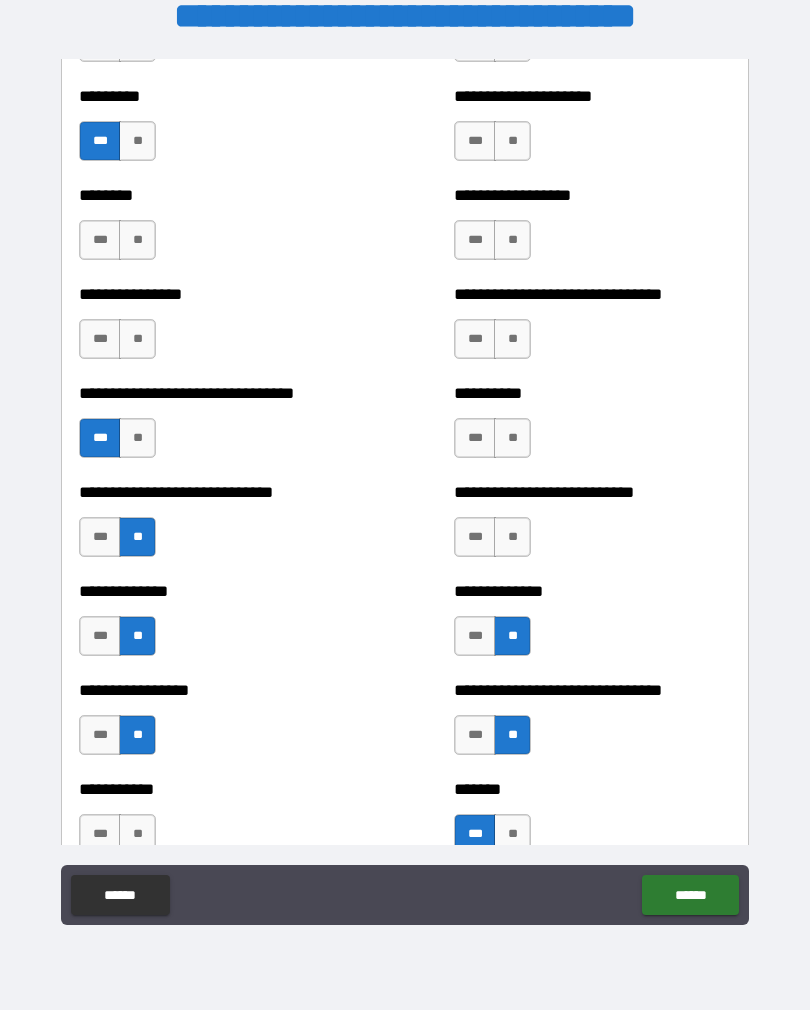 scroll, scrollTop: 7299, scrollLeft: 0, axis: vertical 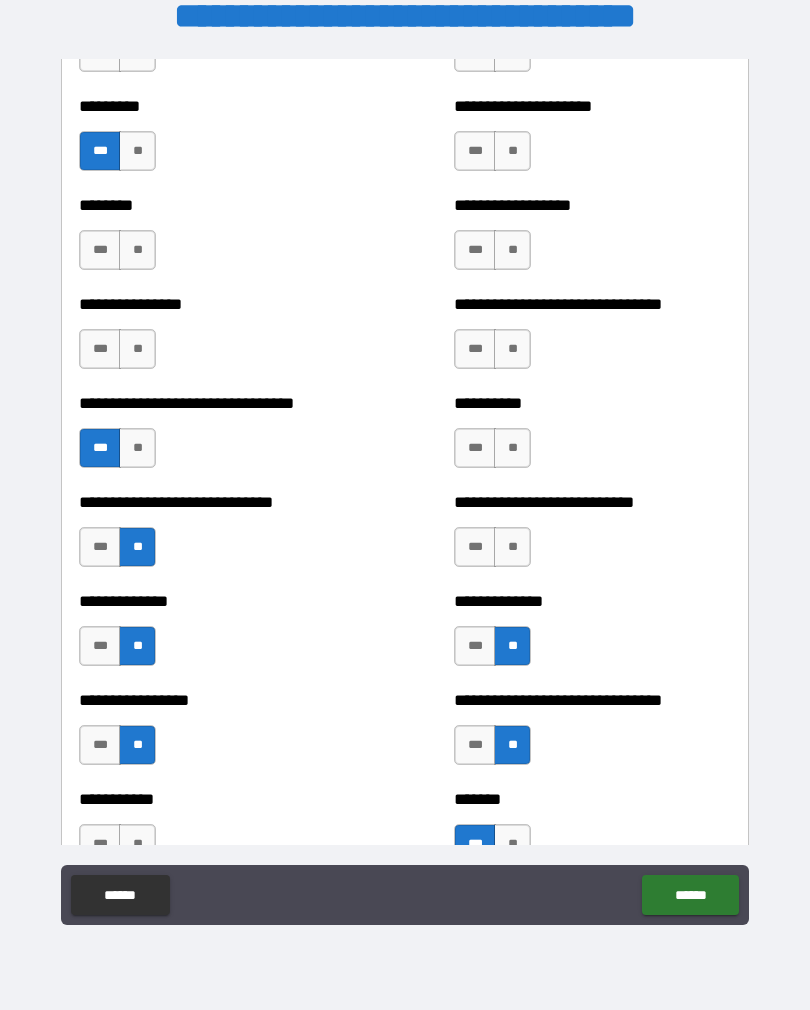 click on "**" at bounding box center (512, 547) 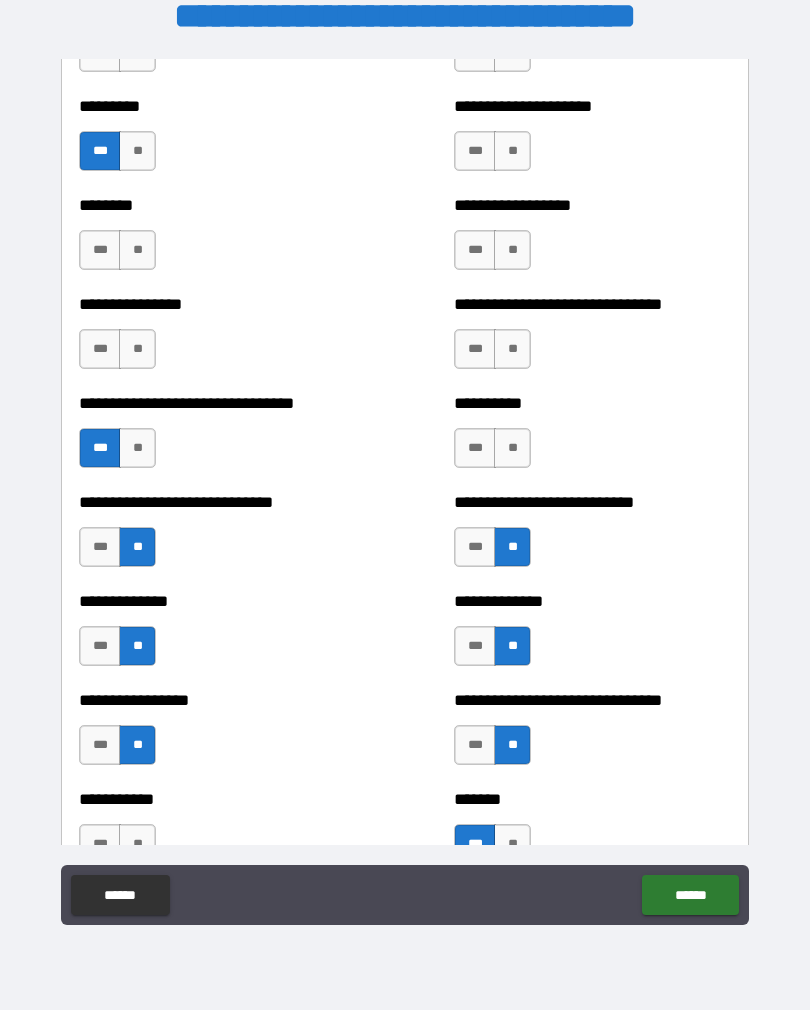 click on "**" at bounding box center (512, 448) 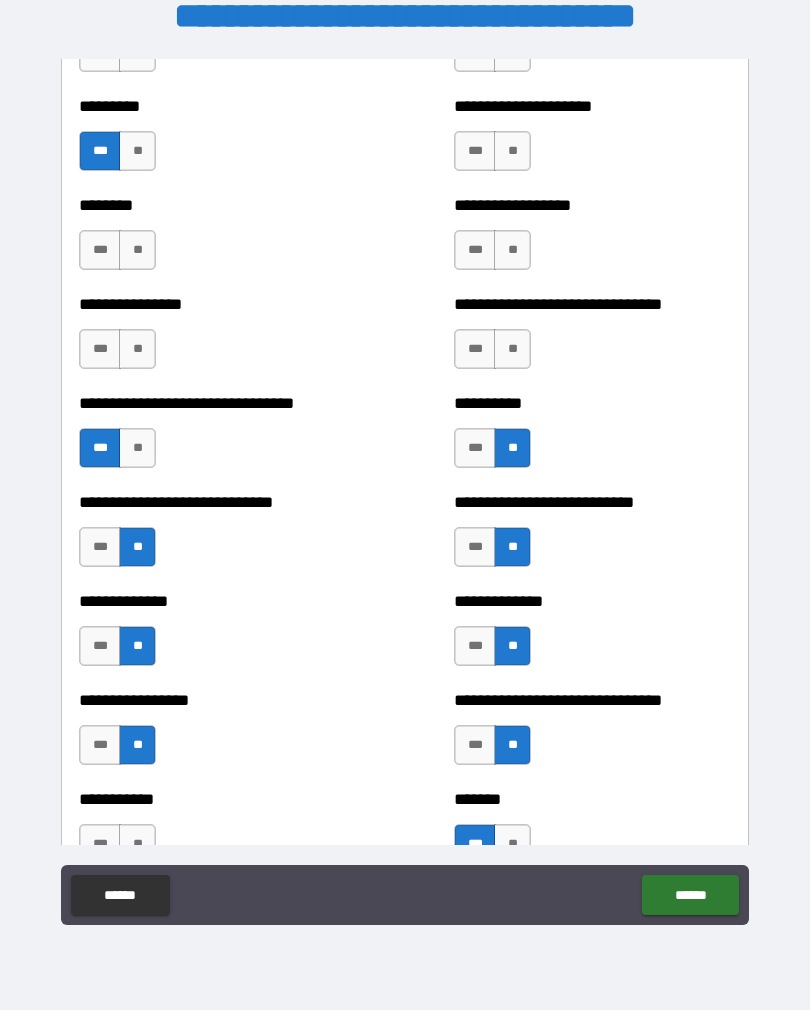 click on "**" at bounding box center [512, 349] 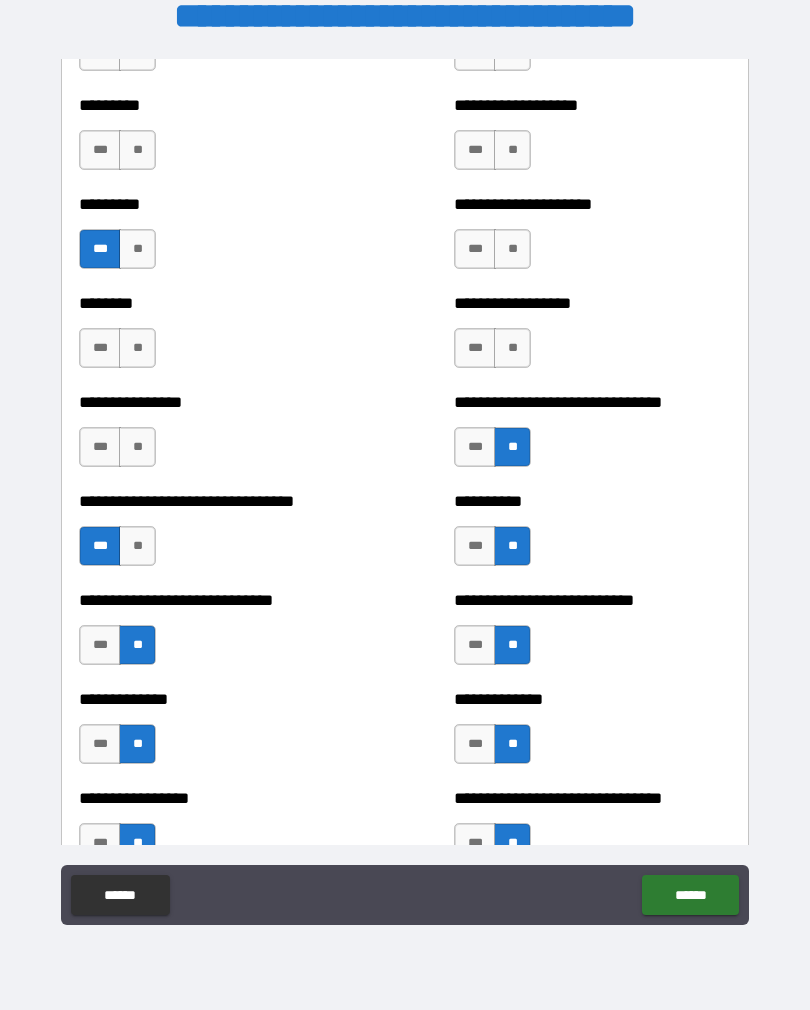 scroll, scrollTop: 7175, scrollLeft: 0, axis: vertical 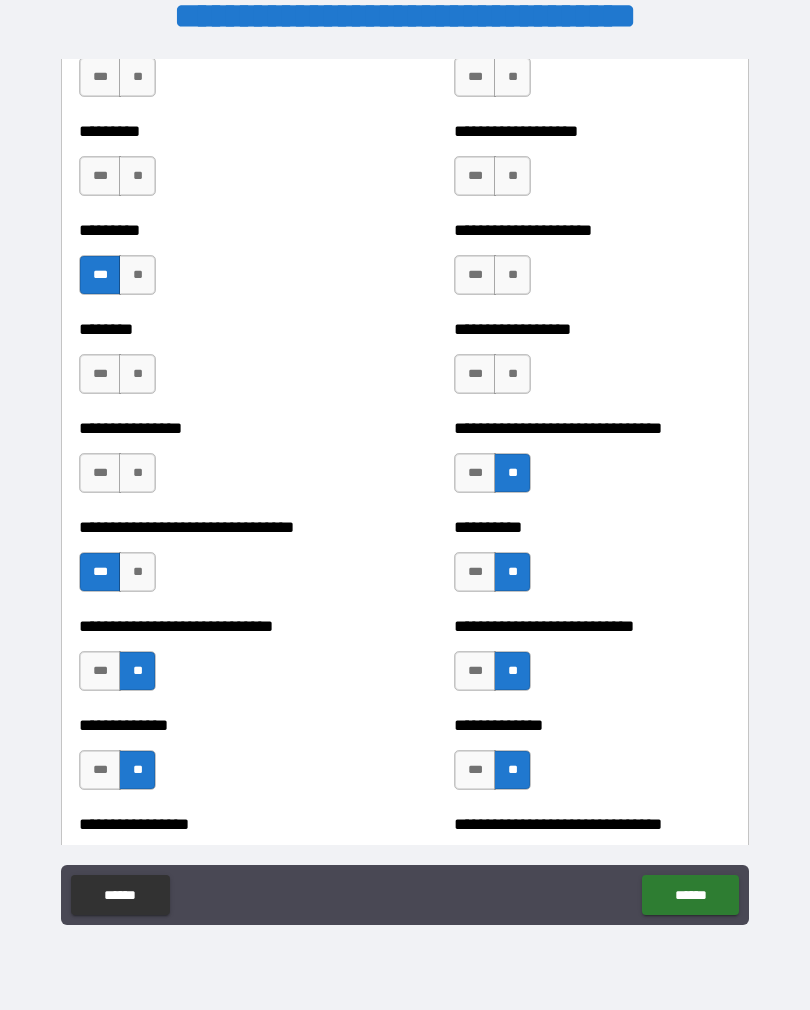 click on "***" at bounding box center (475, 473) 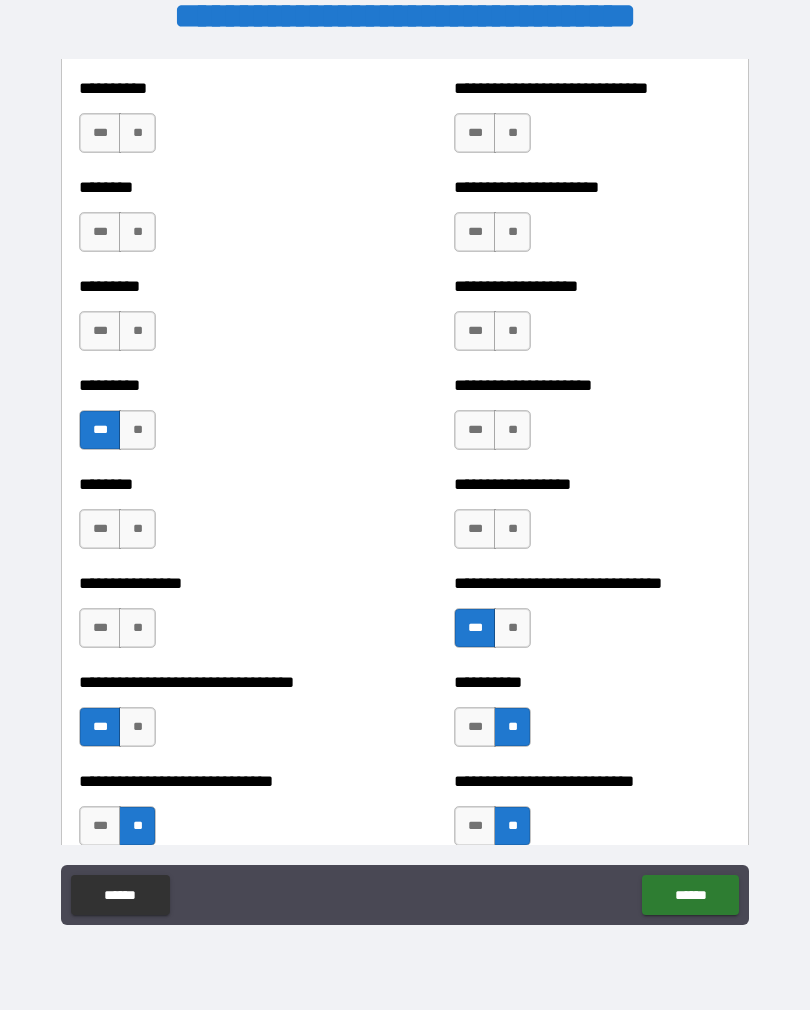 scroll, scrollTop: 7009, scrollLeft: 0, axis: vertical 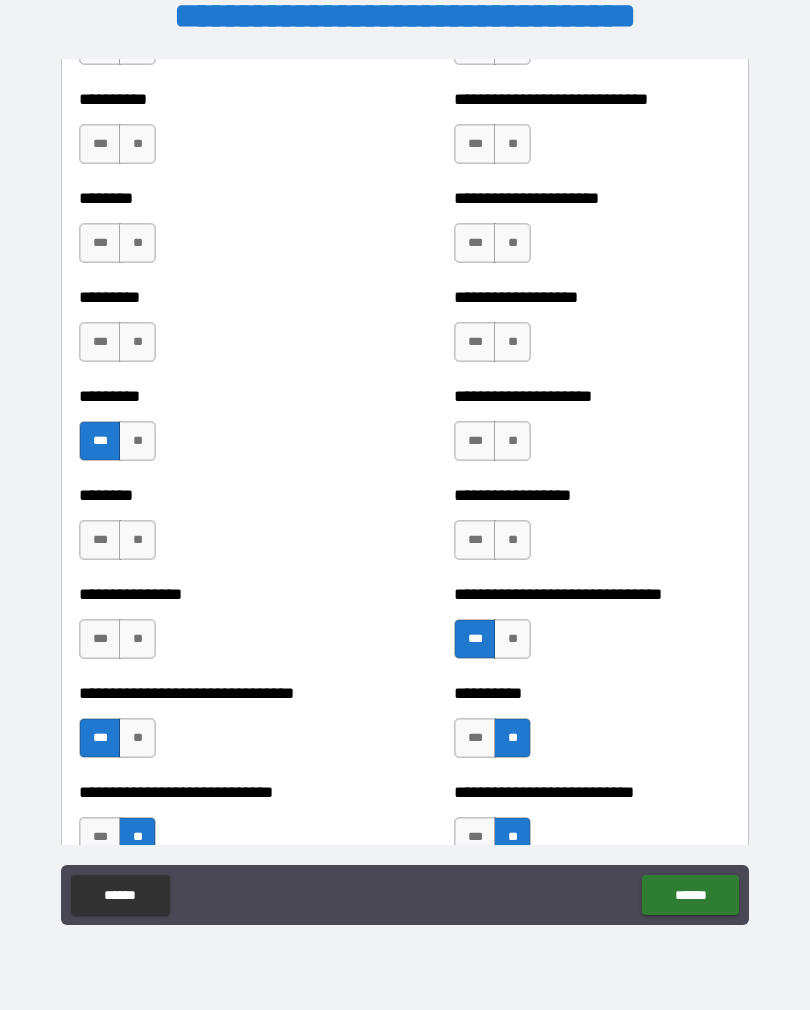 click on "**" at bounding box center (512, 540) 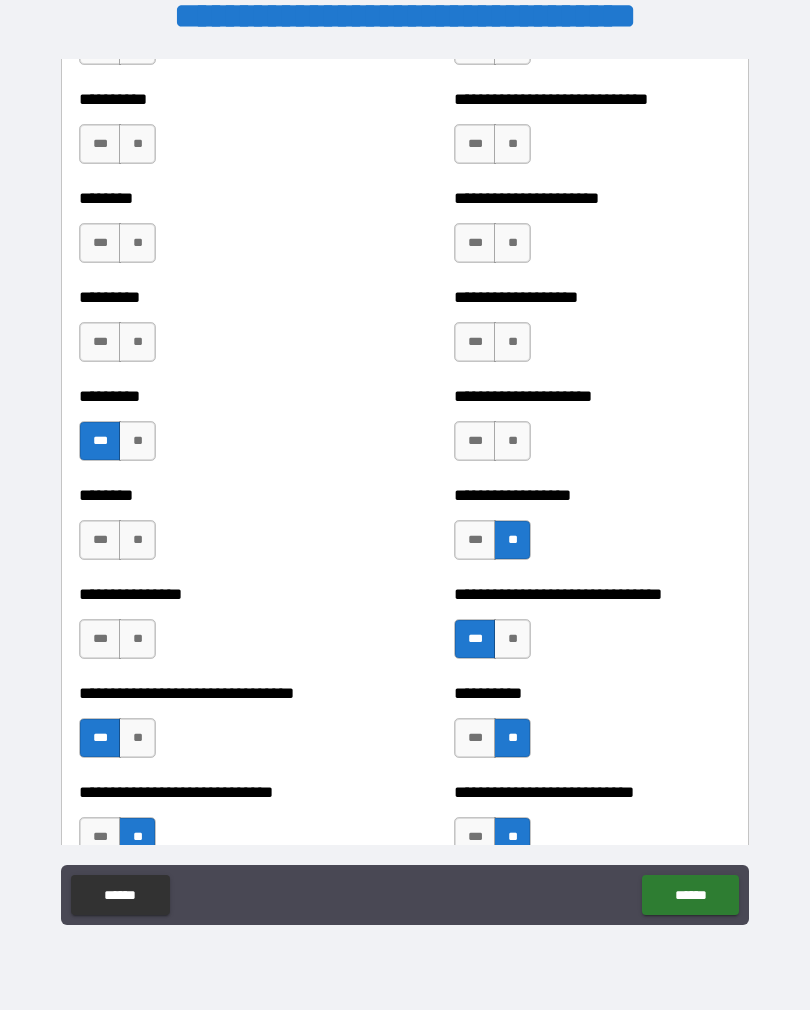 click on "**" at bounding box center (512, 441) 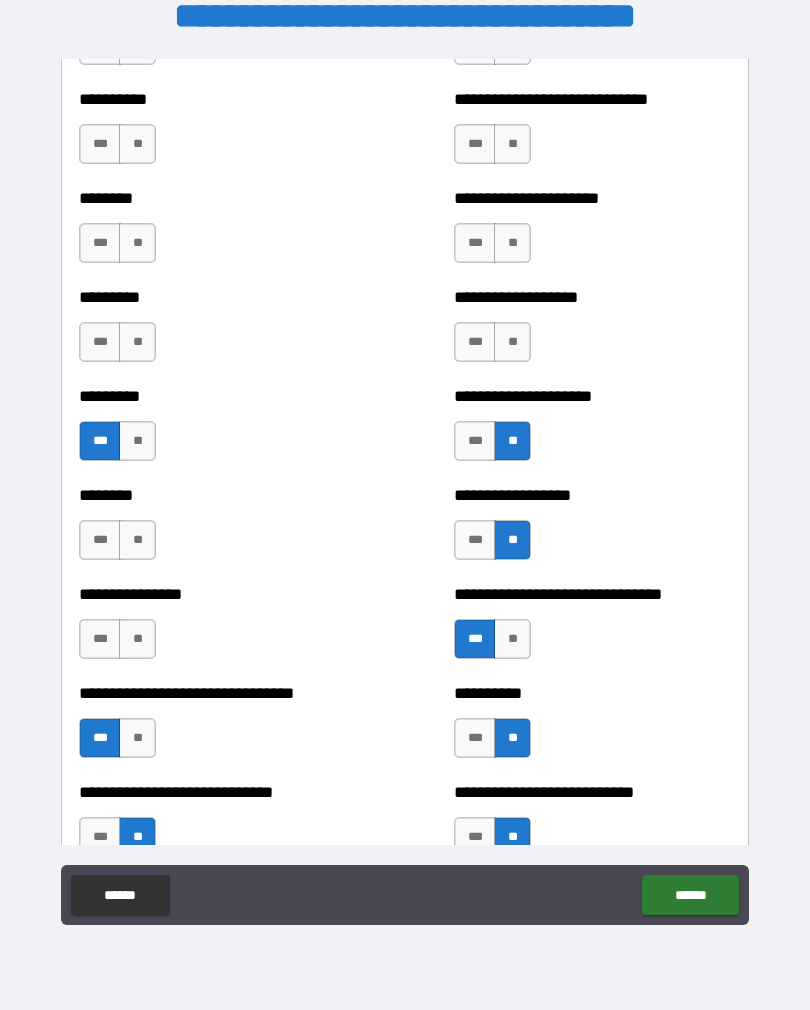 click on "***" at bounding box center [475, 342] 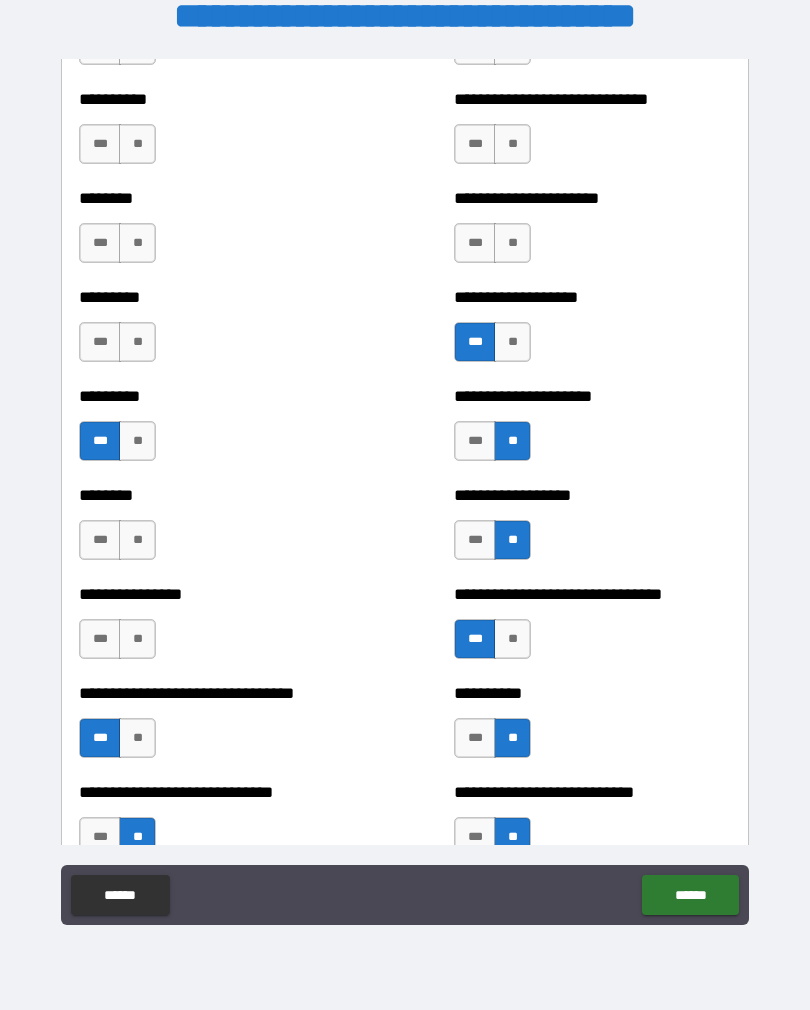 click on "***" at bounding box center [475, 342] 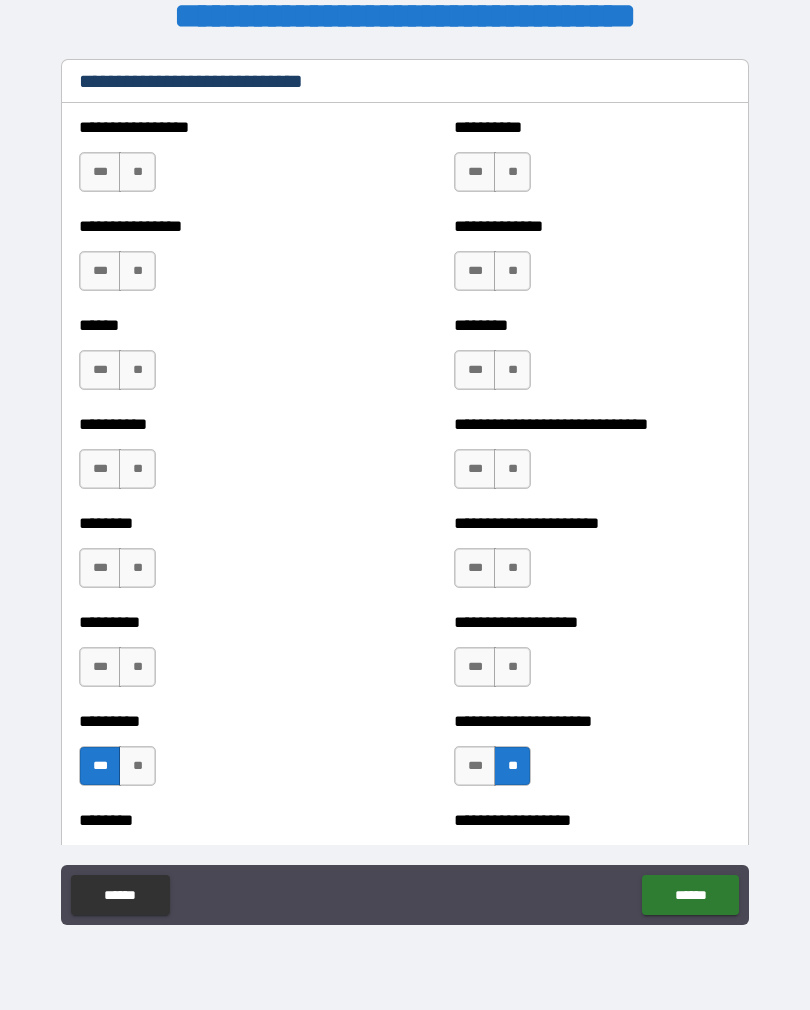 scroll, scrollTop: 6683, scrollLeft: 0, axis: vertical 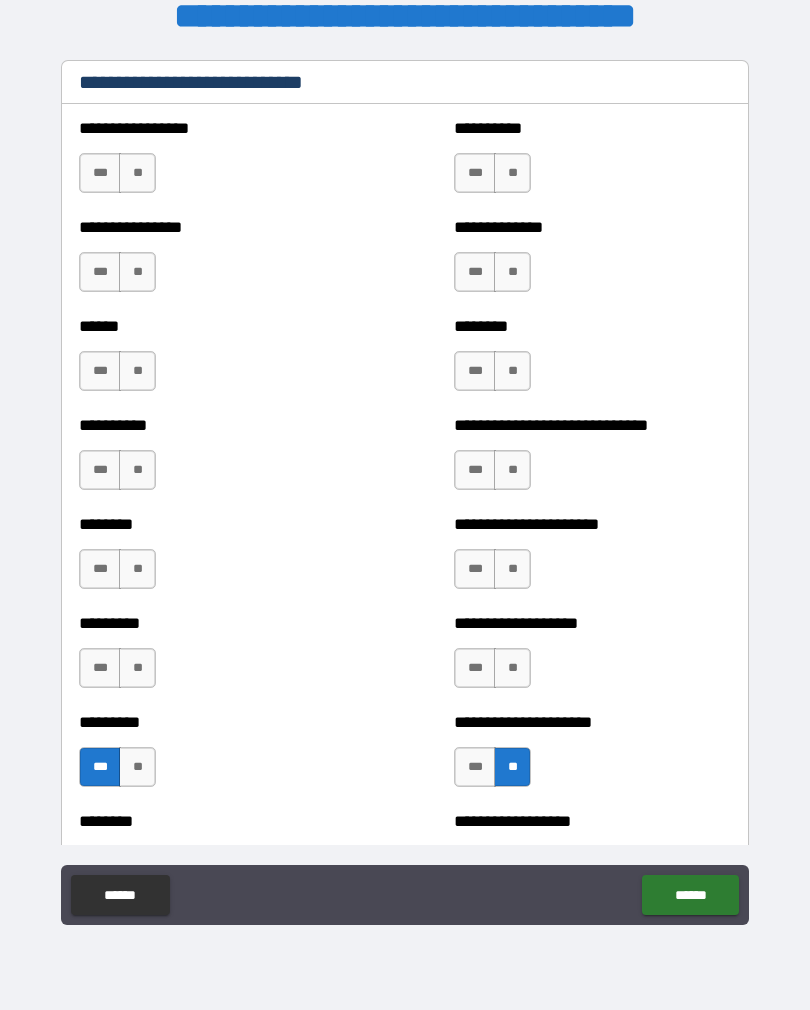 click on "***" at bounding box center [475, 569] 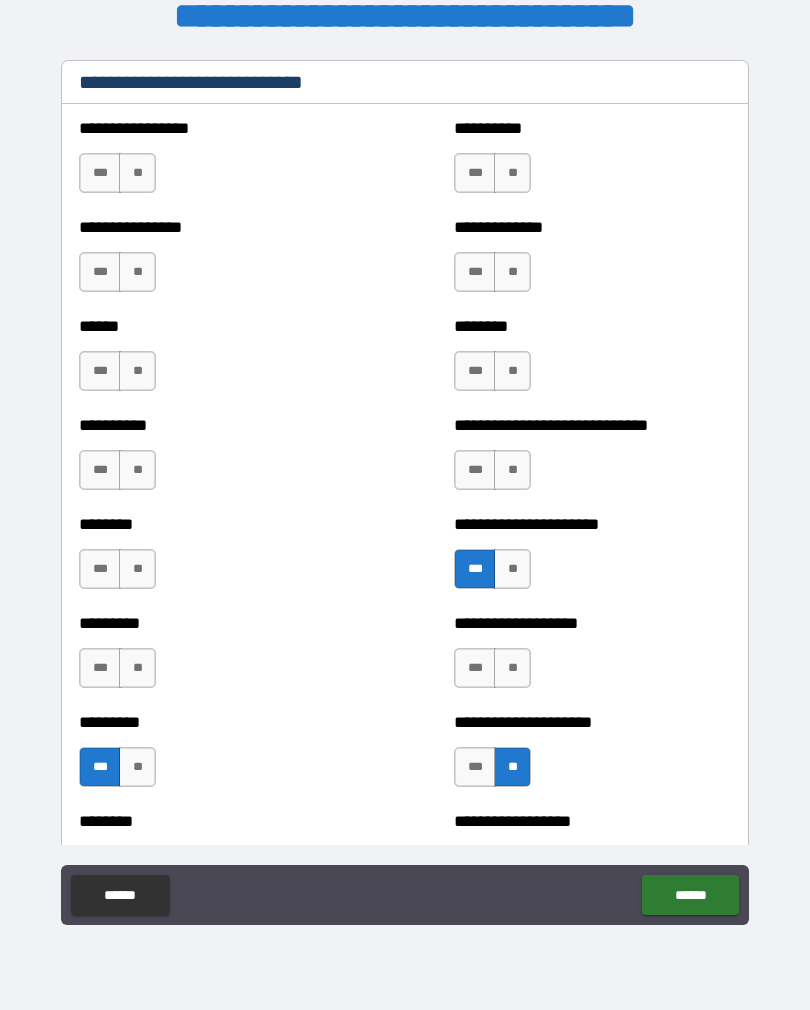 click on "**" at bounding box center (512, 470) 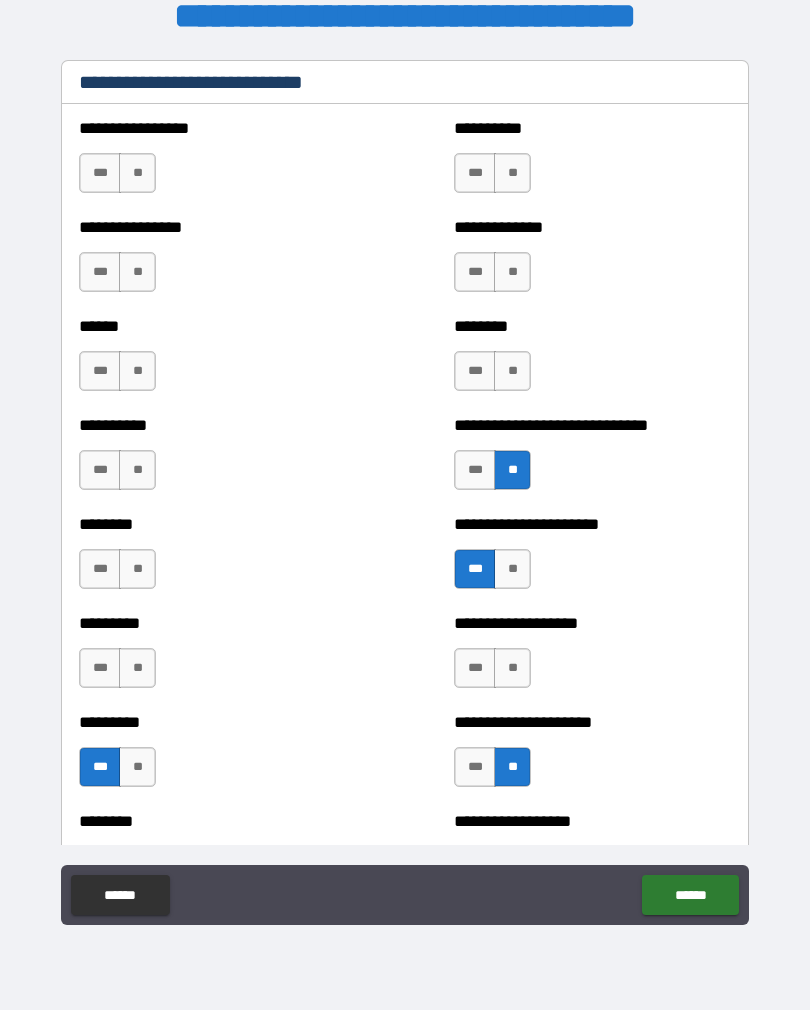 click on "**" at bounding box center (512, 470) 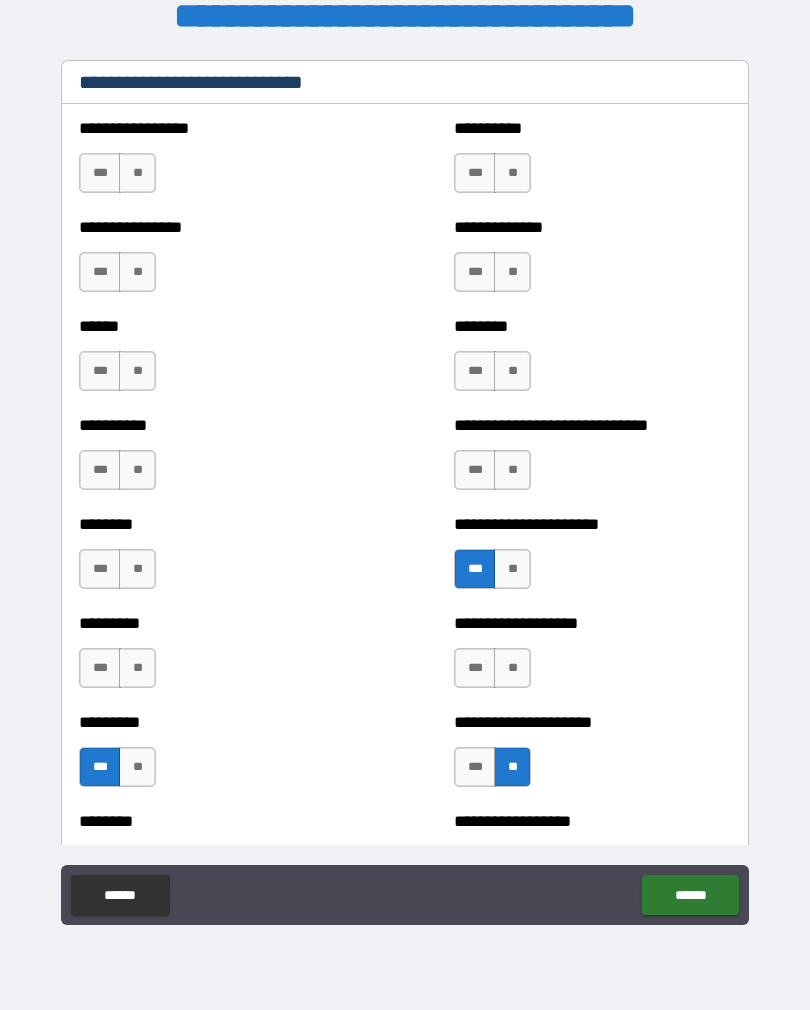 click on "**" at bounding box center (512, 470) 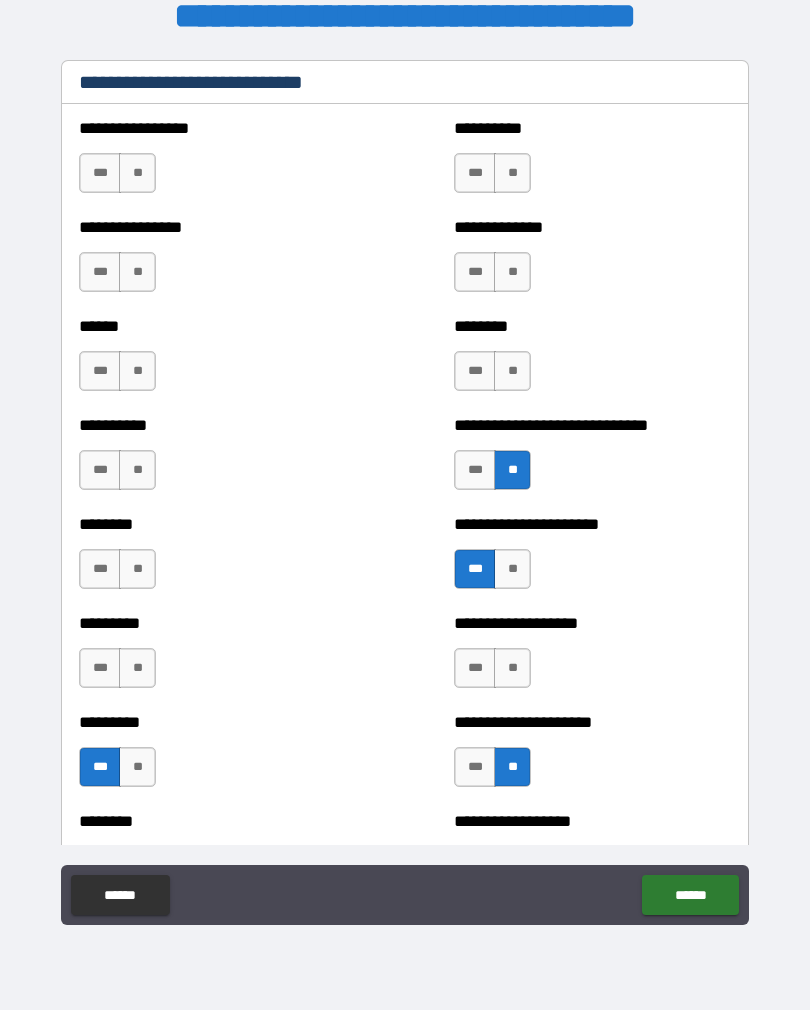click on "**" at bounding box center [512, 371] 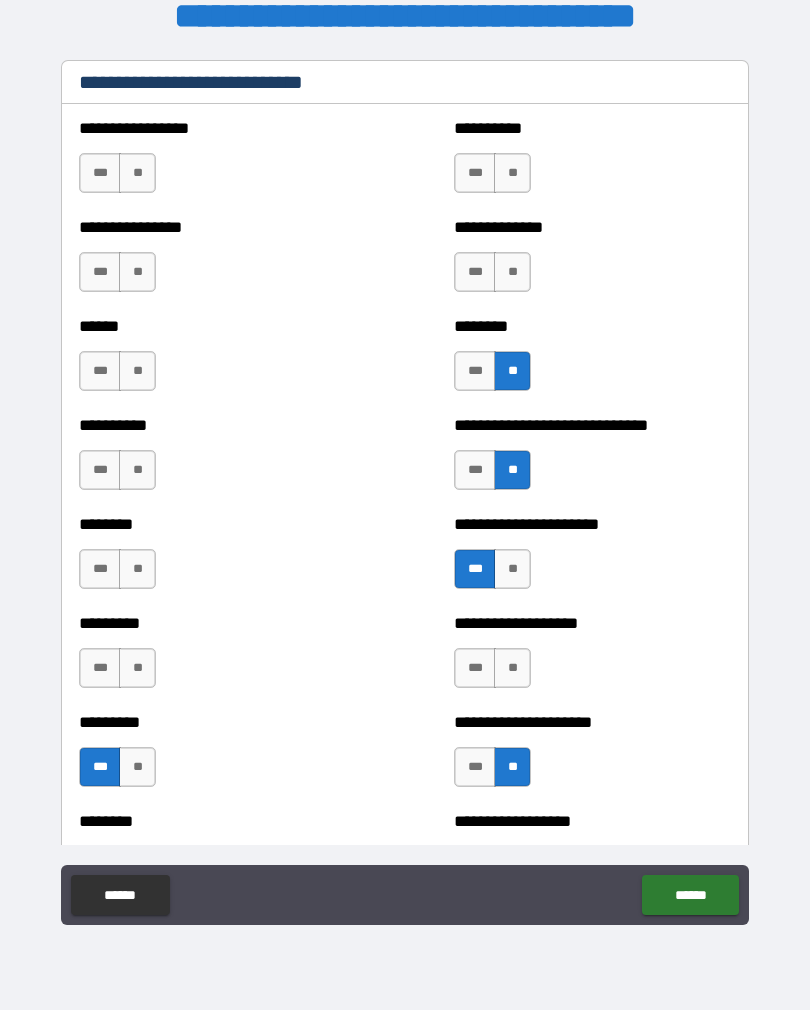click on "**" at bounding box center (512, 272) 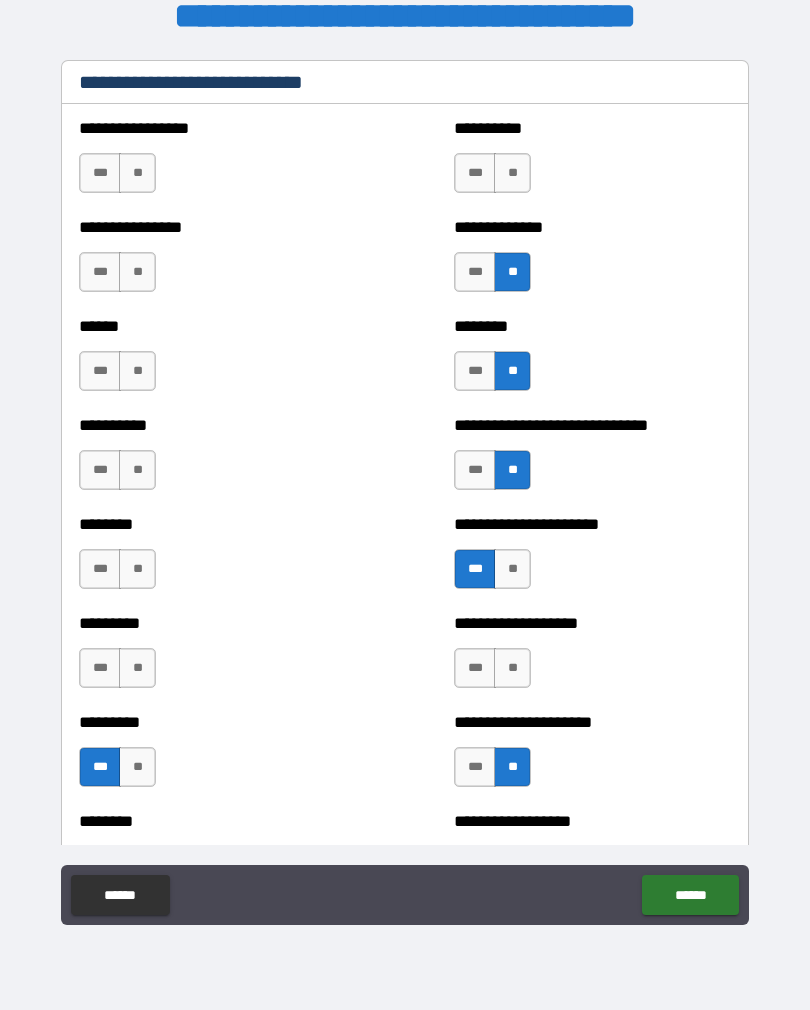 click on "**" at bounding box center [512, 173] 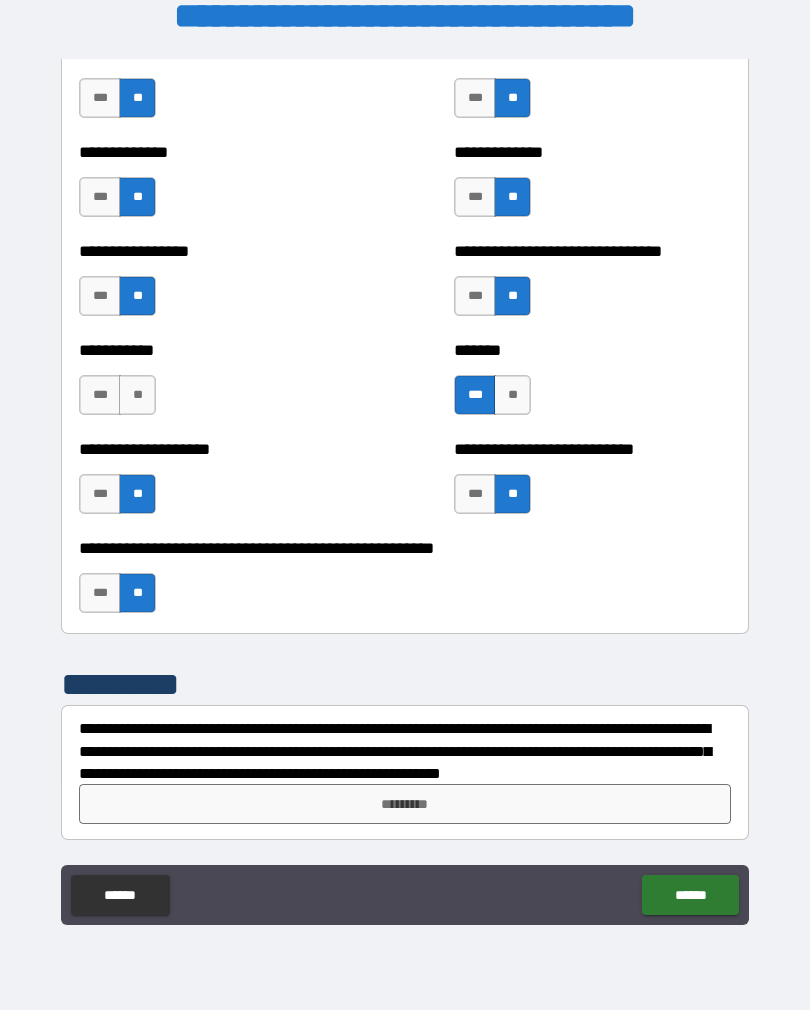 scroll, scrollTop: 7748, scrollLeft: 0, axis: vertical 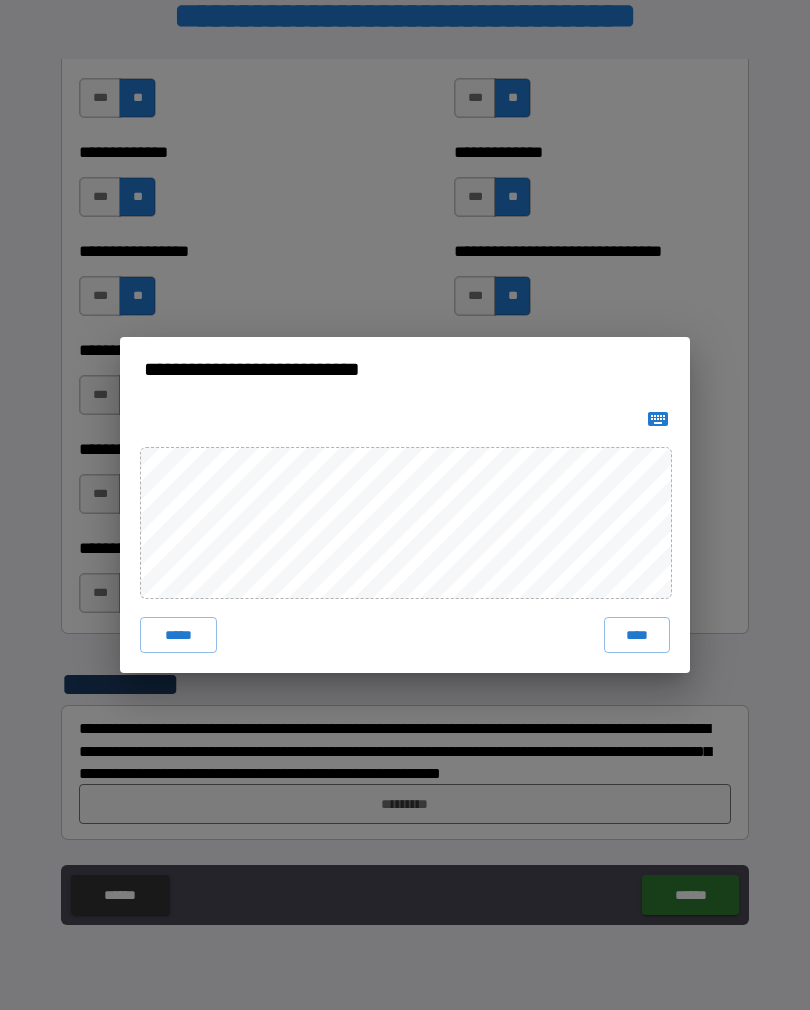 click on "****" at bounding box center [637, 635] 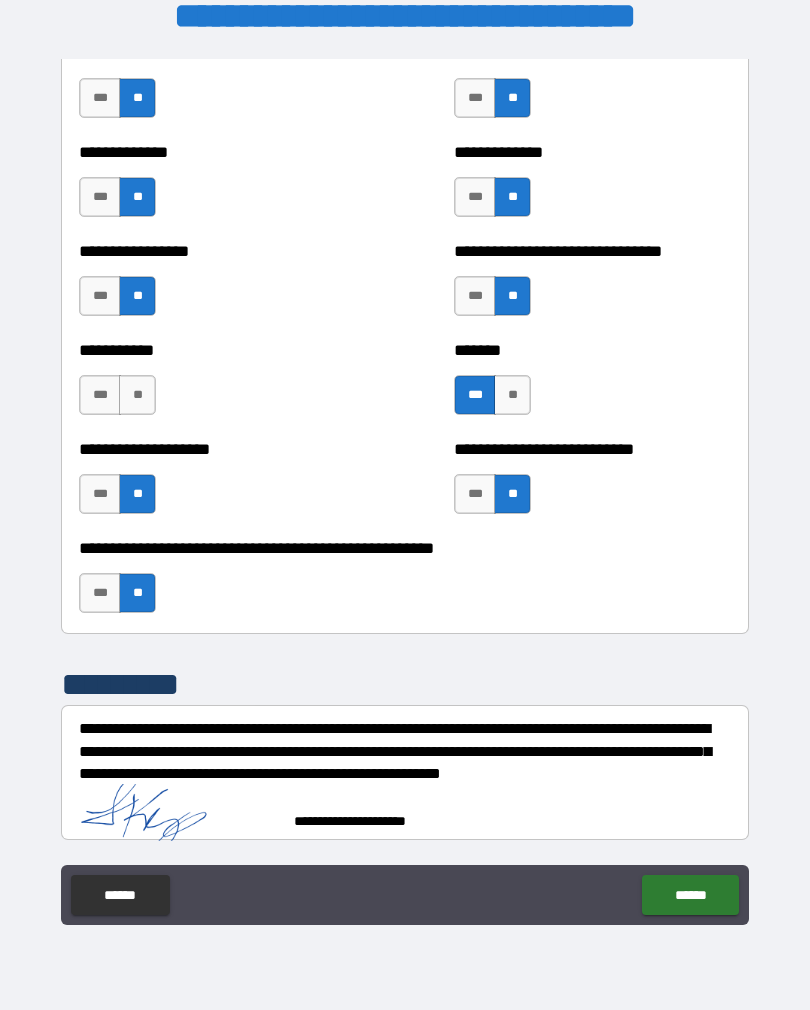scroll, scrollTop: 7738, scrollLeft: 0, axis: vertical 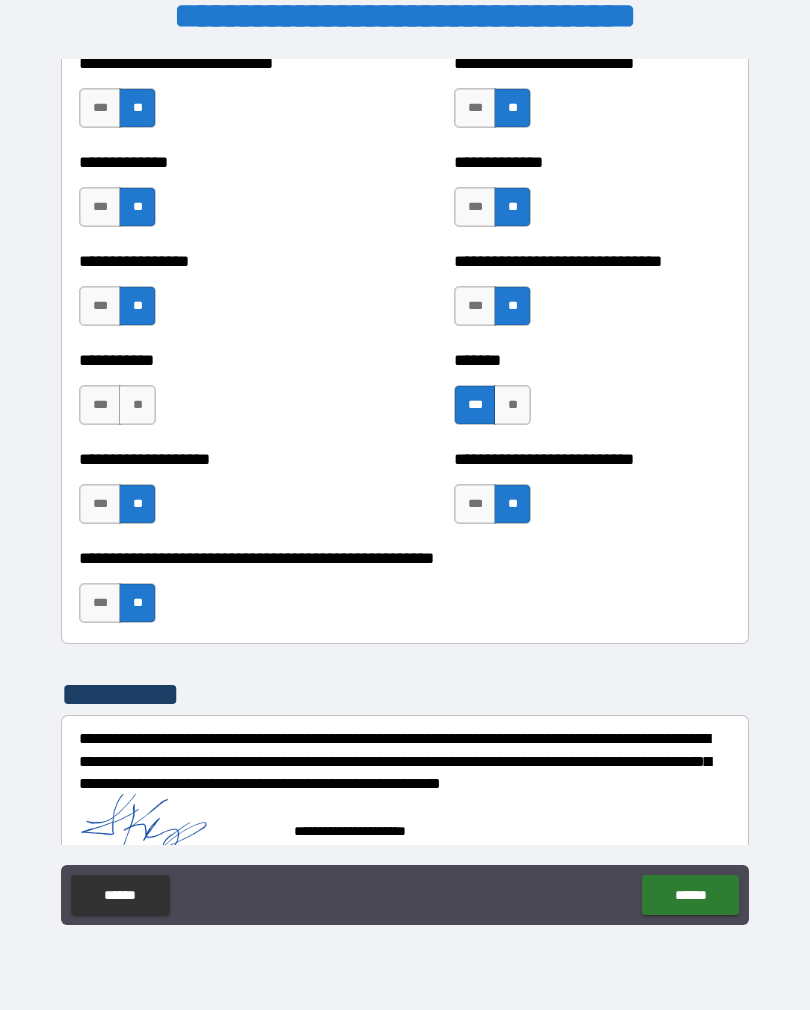 click on "******" at bounding box center [690, 895] 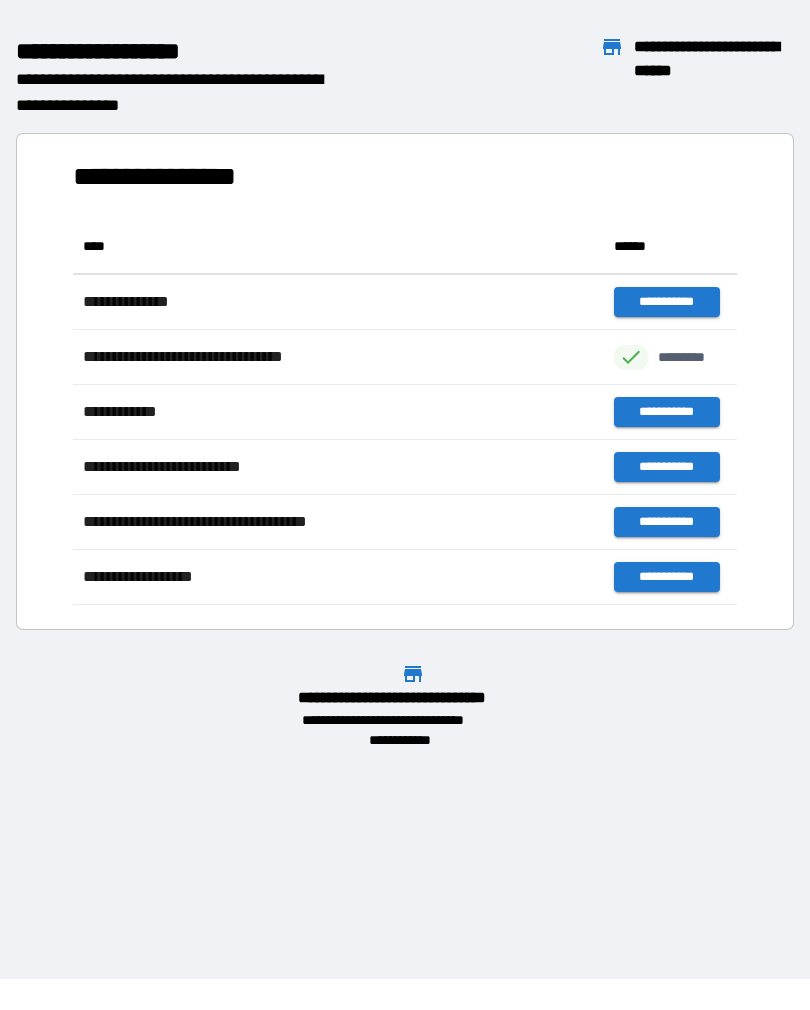 scroll, scrollTop: 386, scrollLeft: 664, axis: both 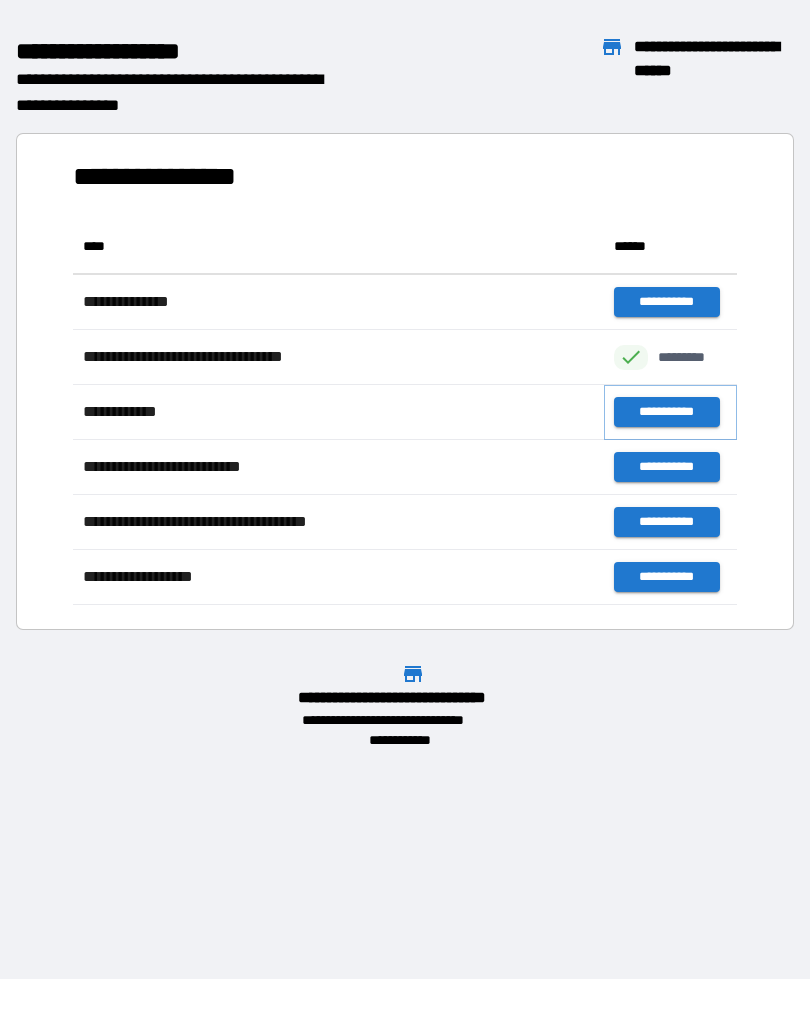 click on "**********" at bounding box center [666, 412] 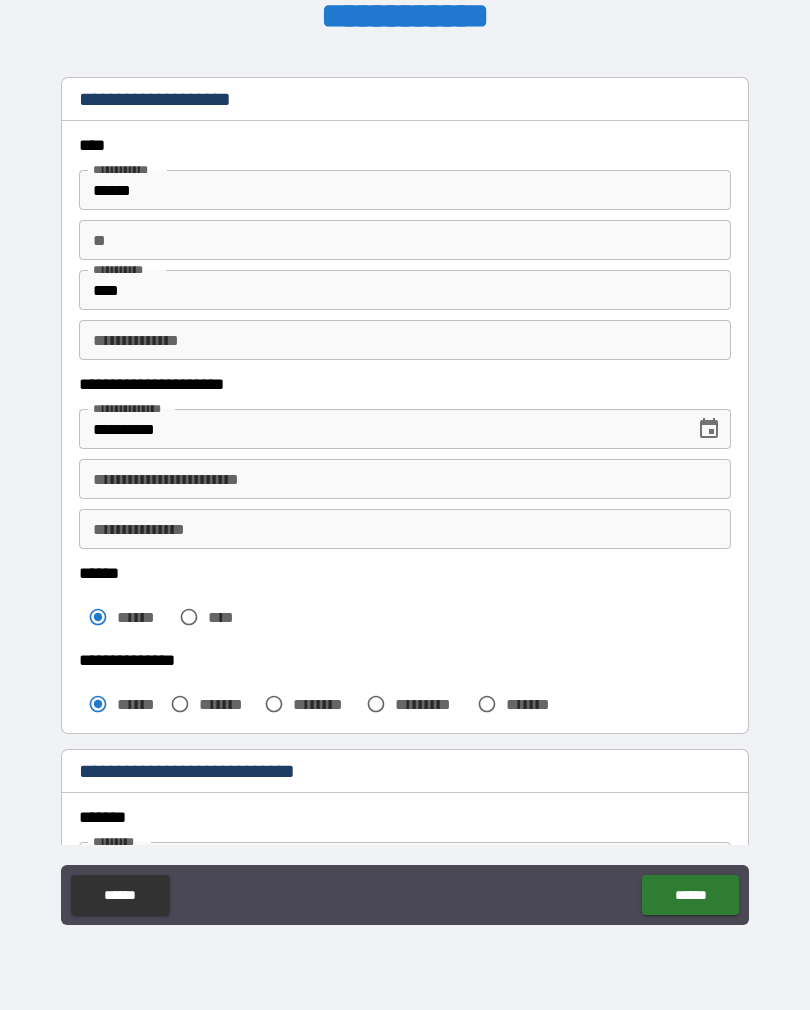 scroll, scrollTop: 40, scrollLeft: 0, axis: vertical 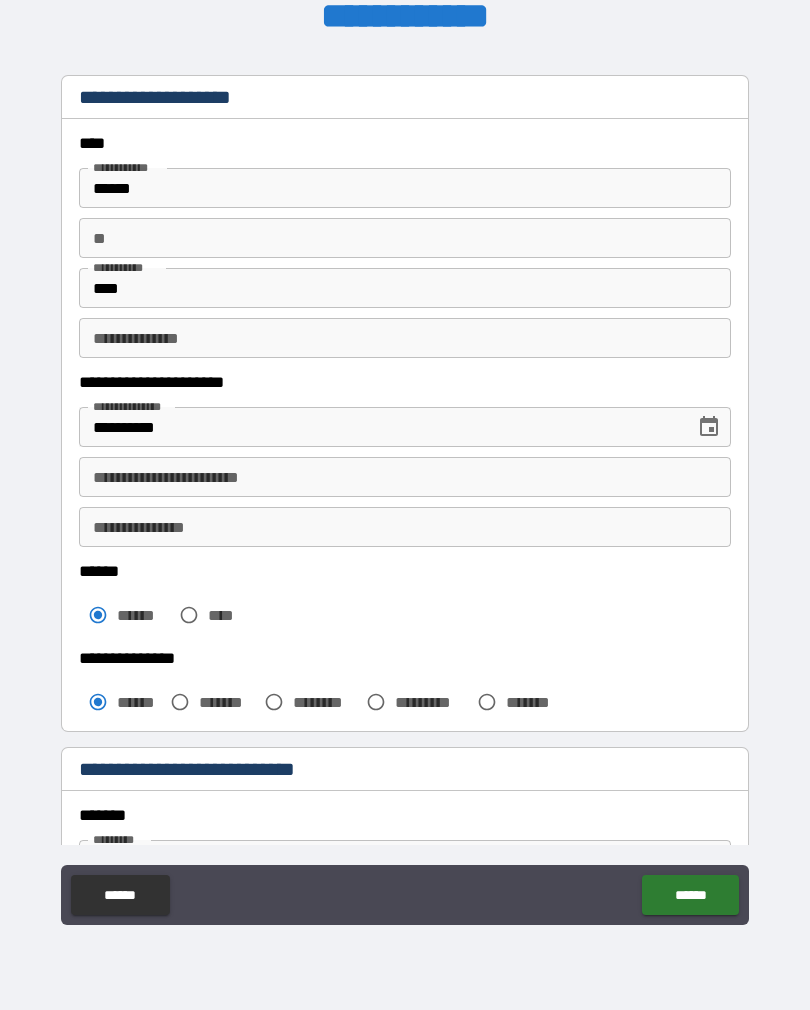 click on "**" at bounding box center (405, 238) 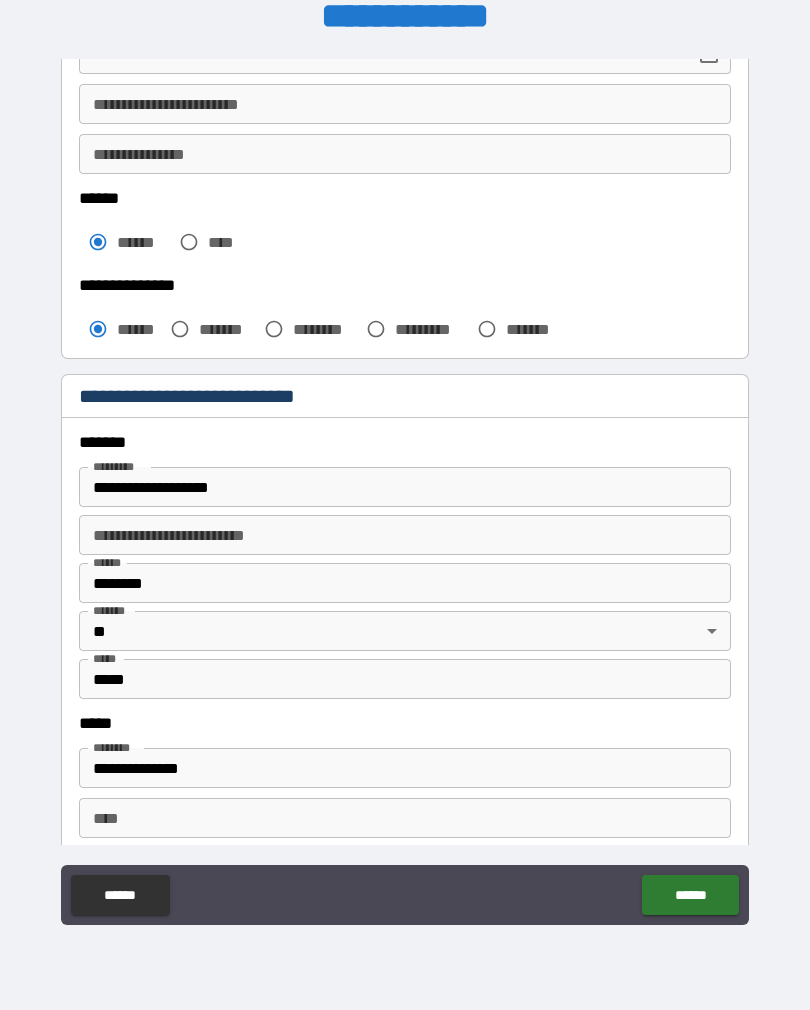 scroll, scrollTop: 422, scrollLeft: 0, axis: vertical 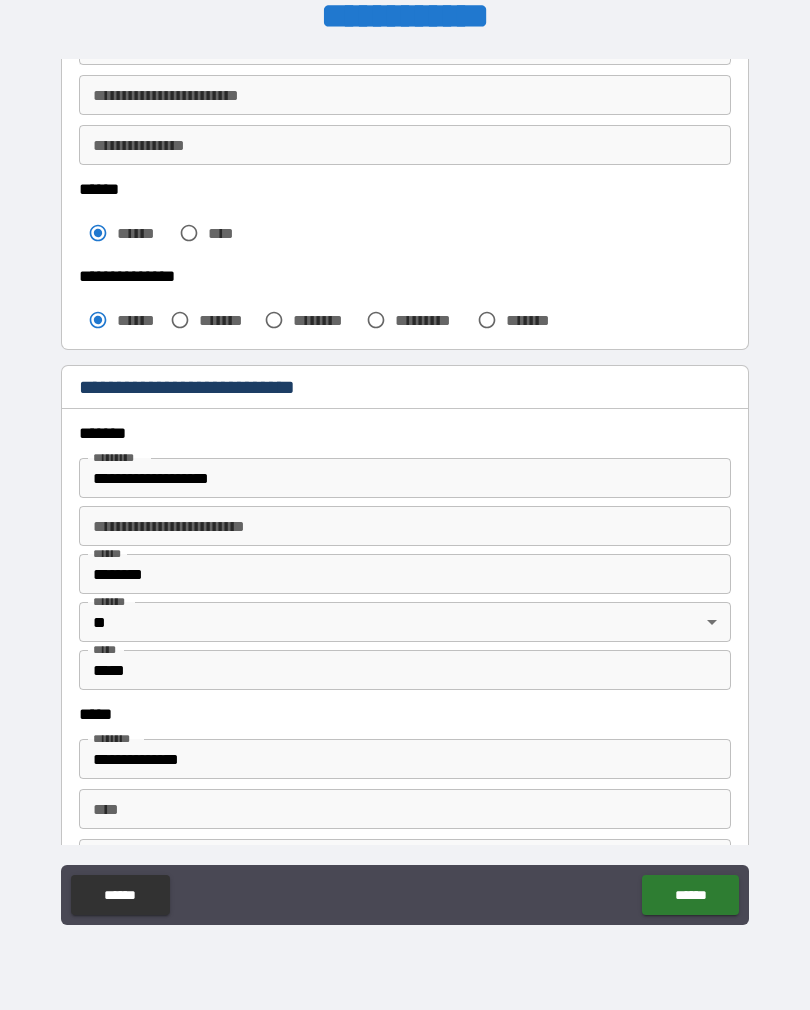type on "*" 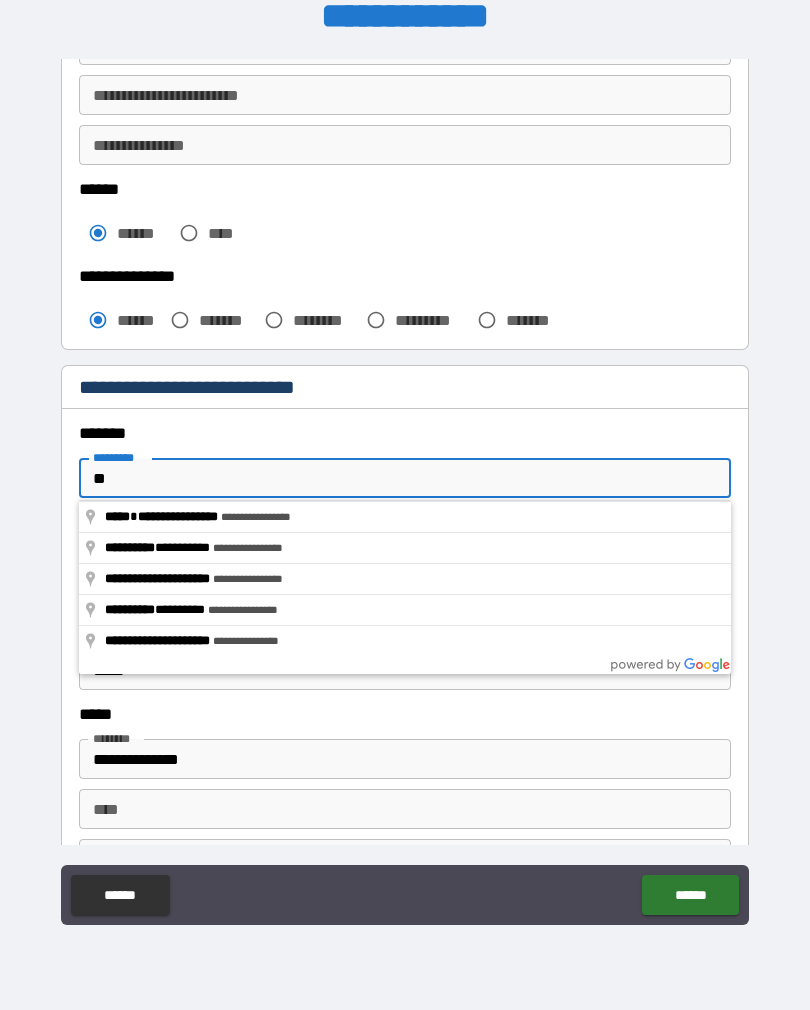 type on "*" 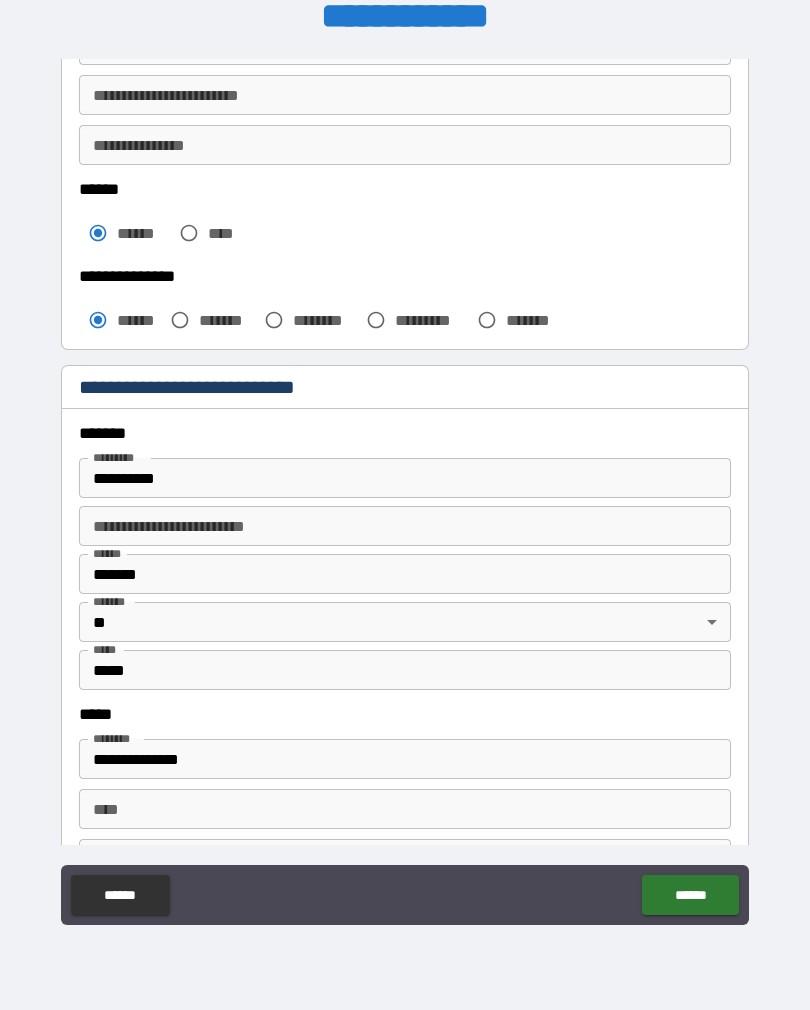 type on "**********" 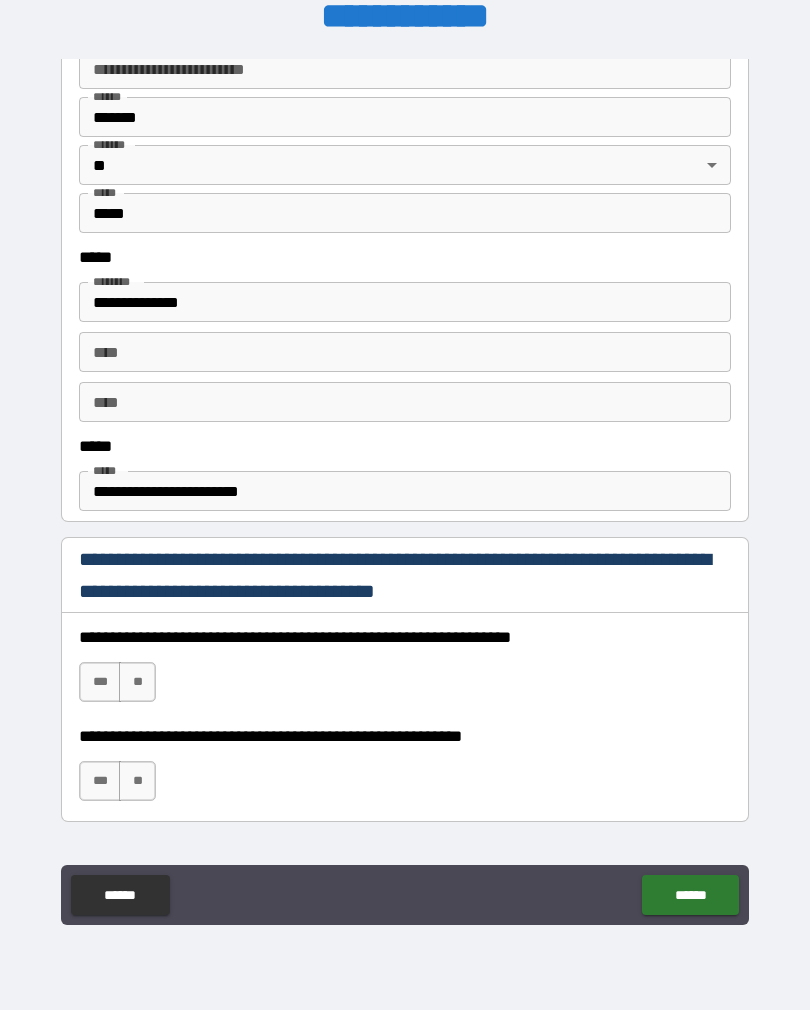 scroll, scrollTop: 898, scrollLeft: 0, axis: vertical 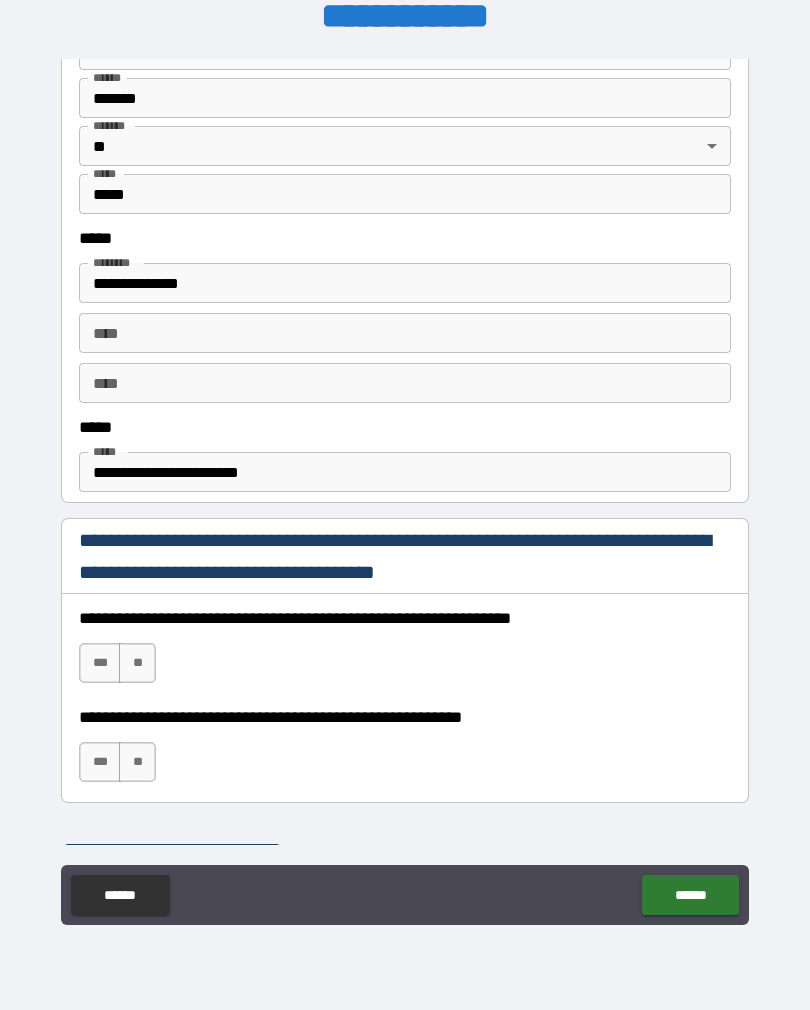 click on "**********" at bounding box center [405, 472] 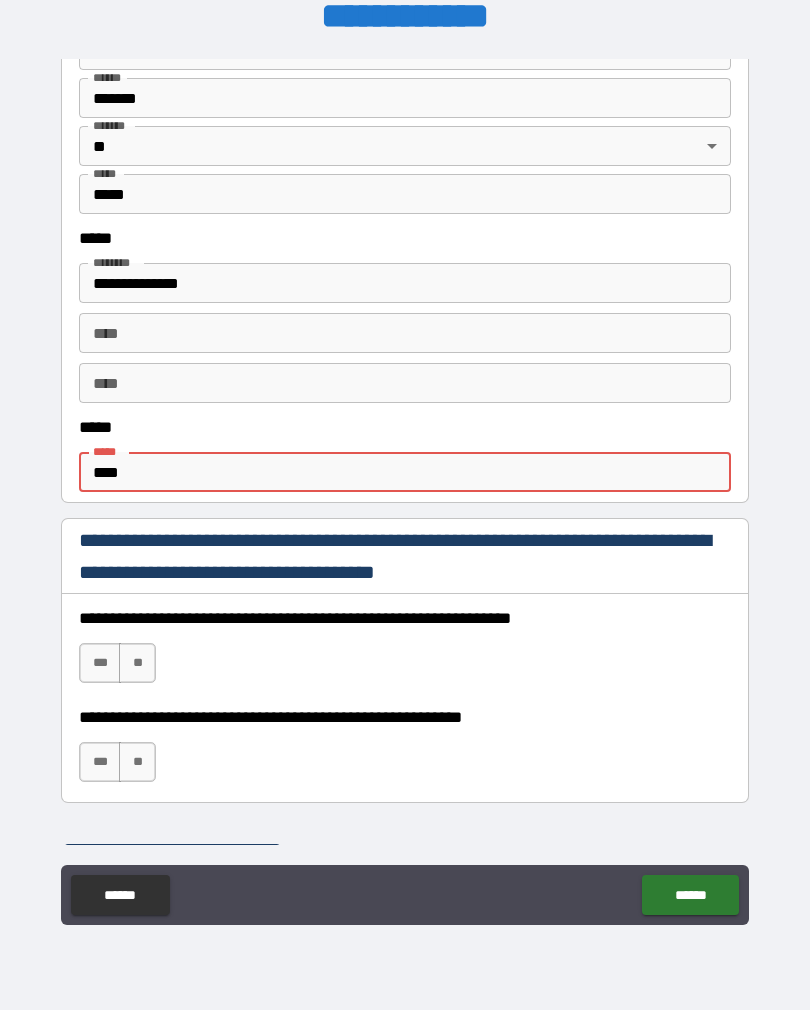 type on "***" 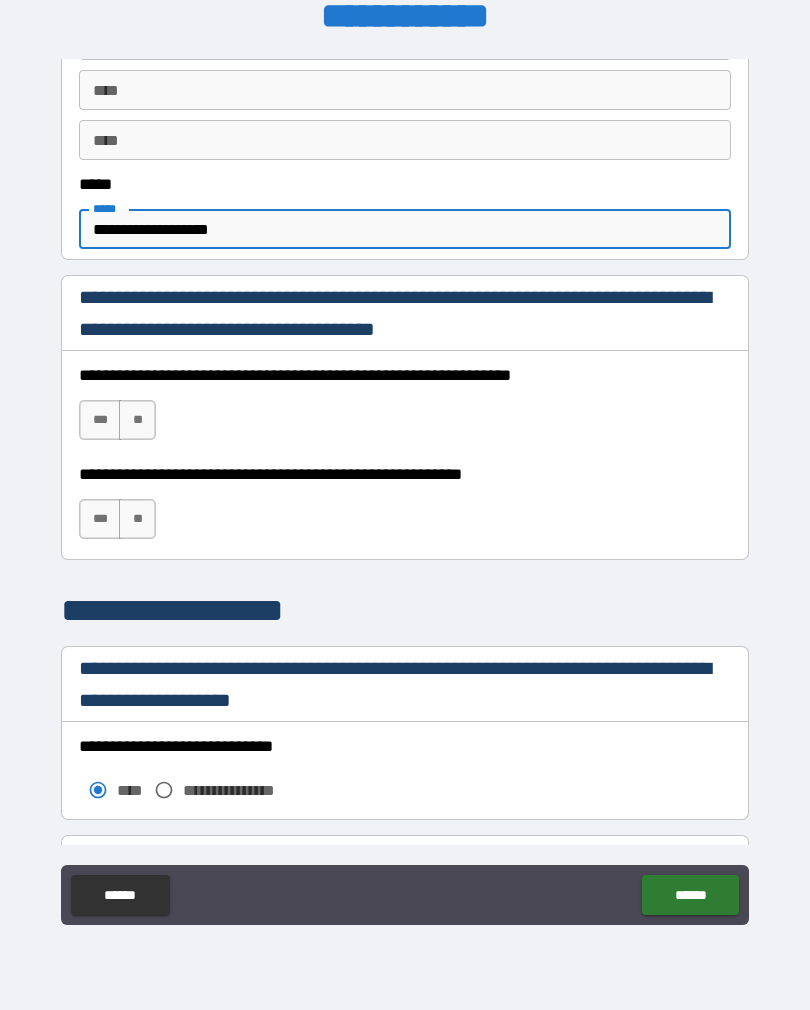 scroll, scrollTop: 1146, scrollLeft: 0, axis: vertical 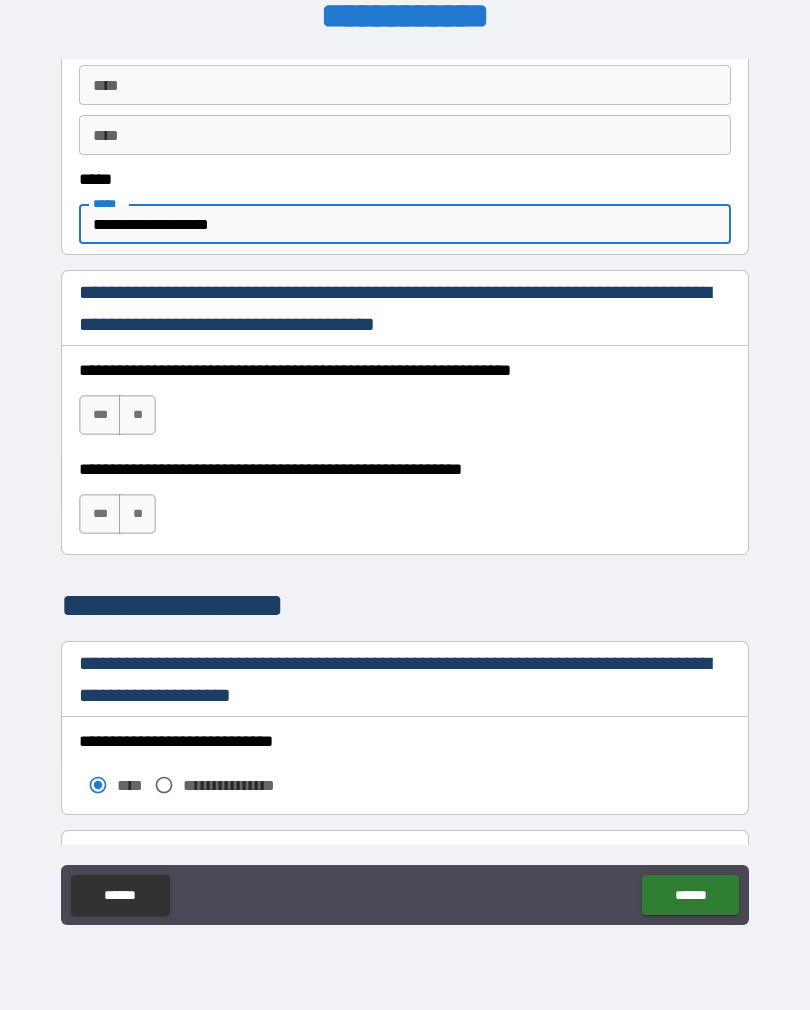 type on "**********" 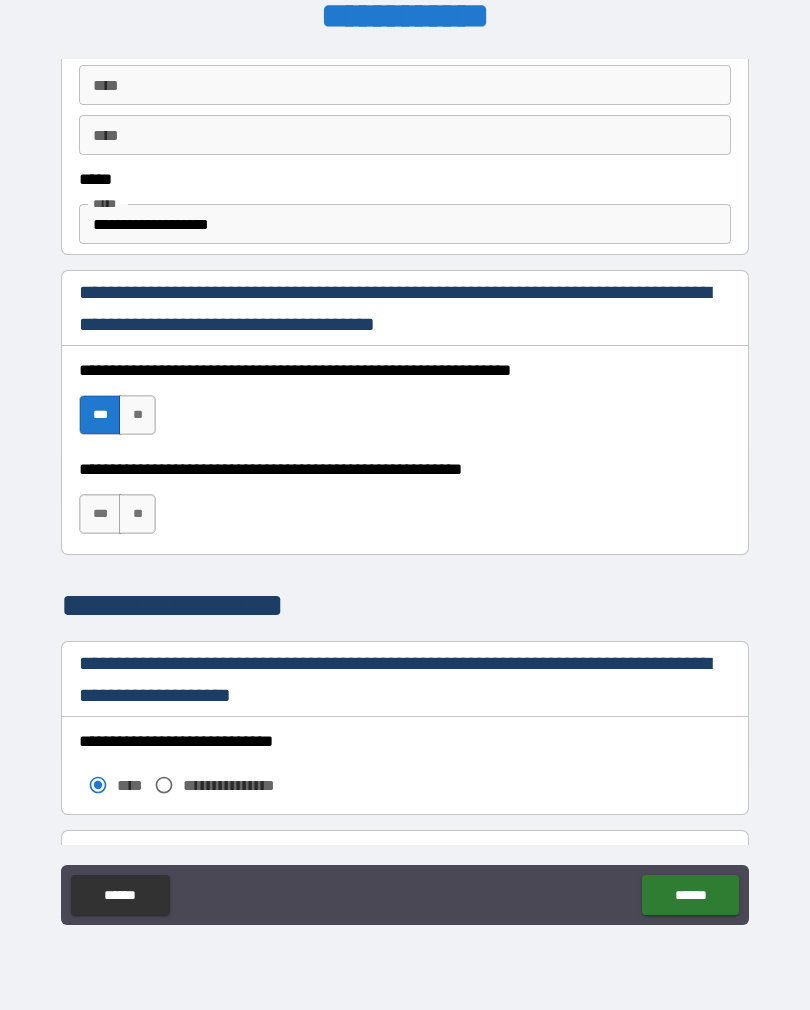 click on "***" at bounding box center (100, 514) 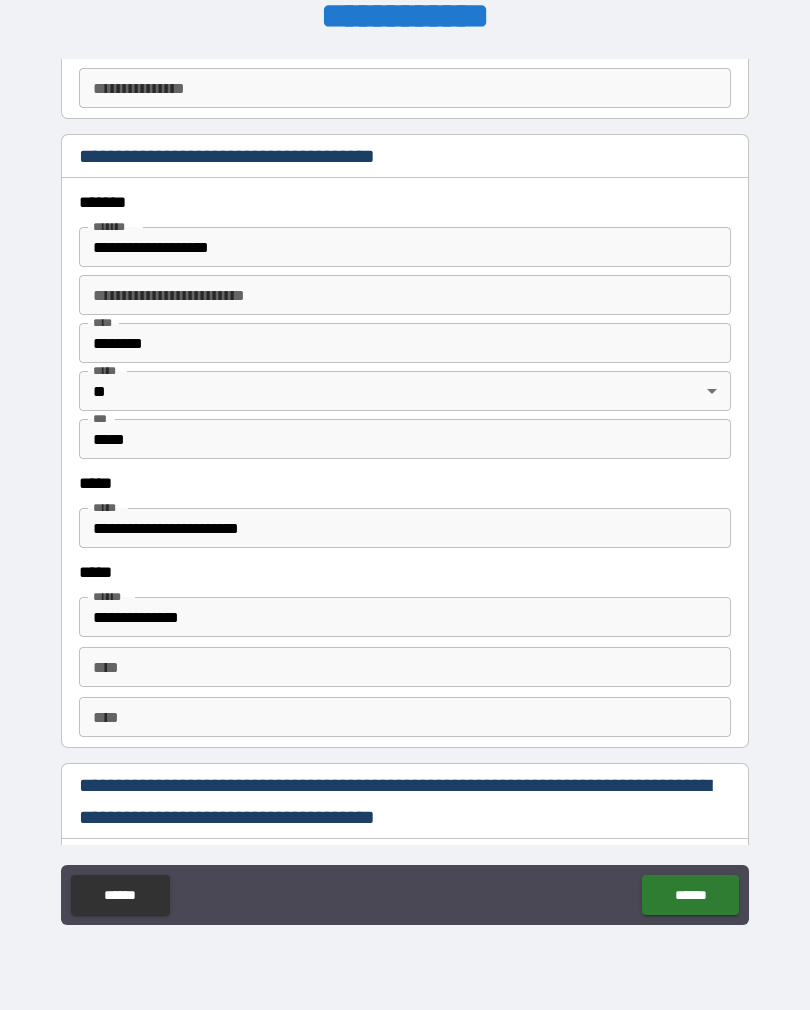 scroll, scrollTop: 2287, scrollLeft: 0, axis: vertical 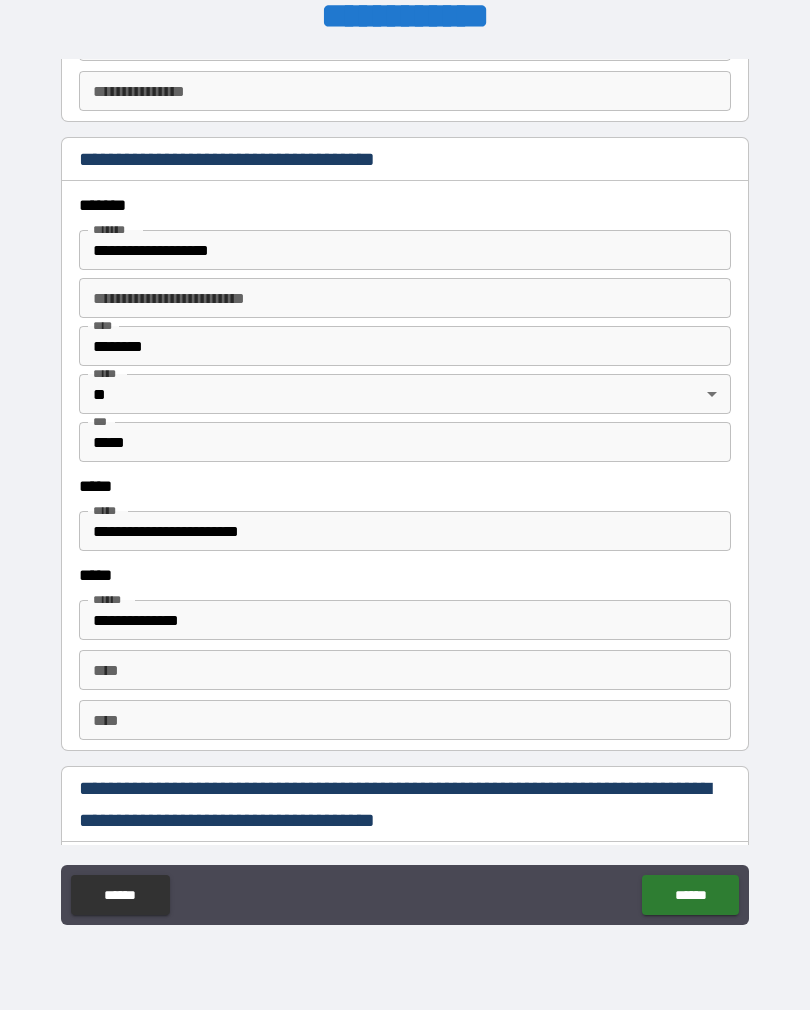 click on "**********" at bounding box center [405, 531] 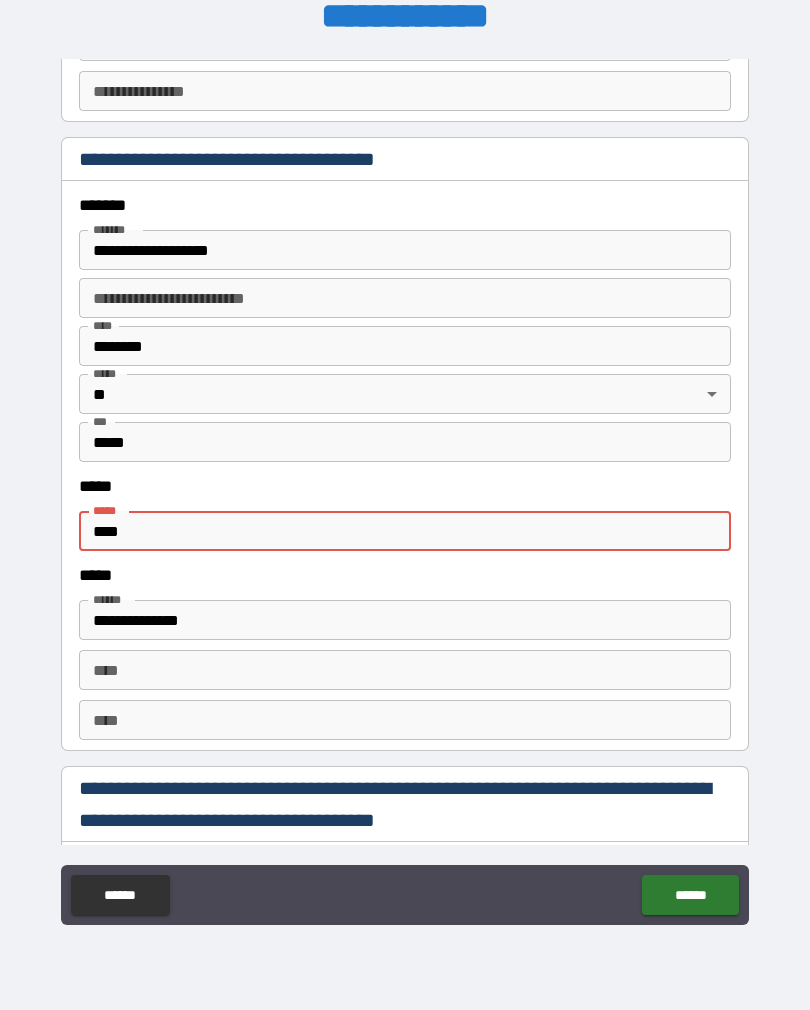 type on "***" 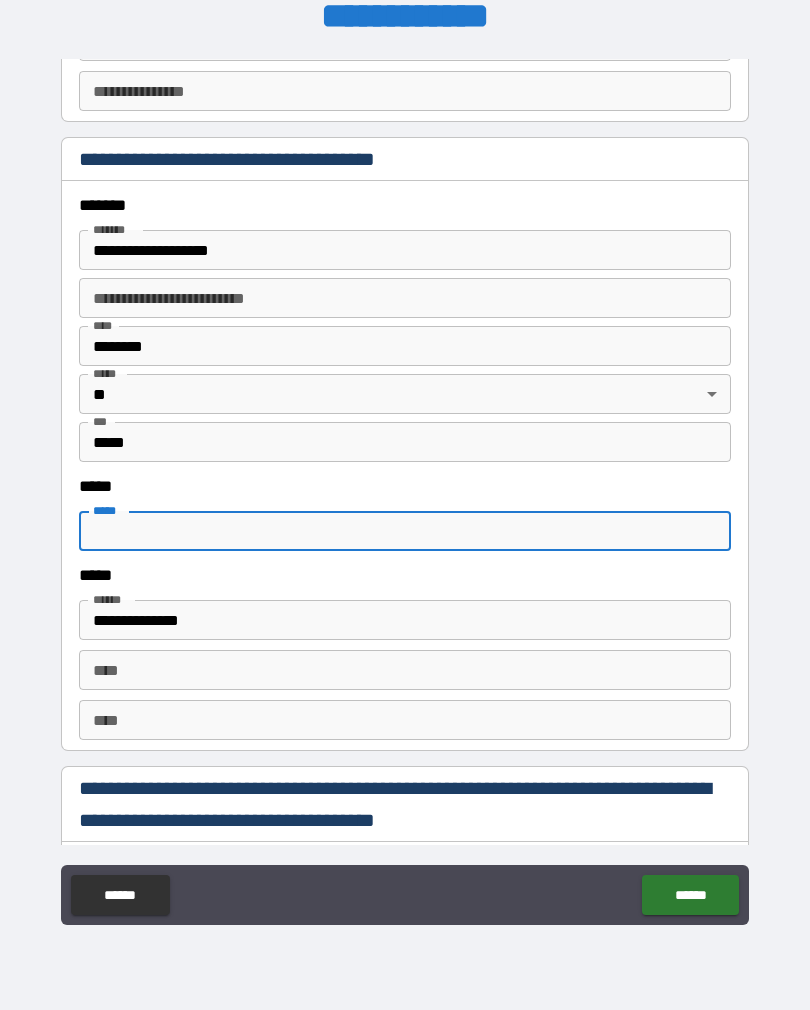 type 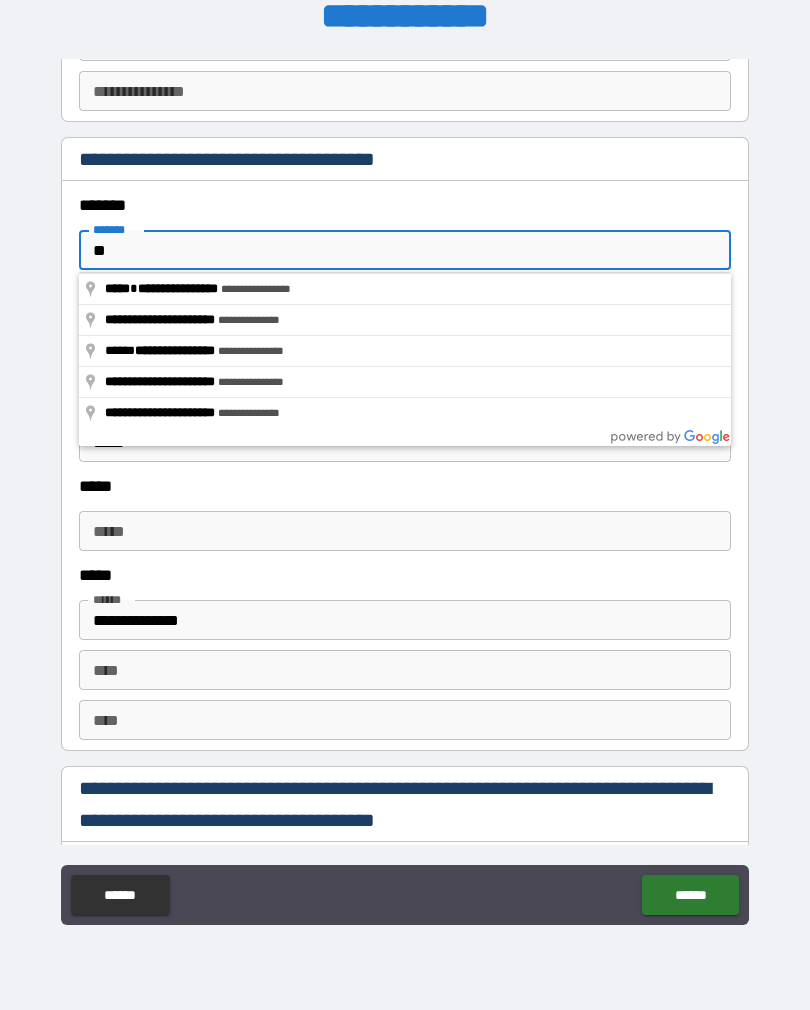 type on "*" 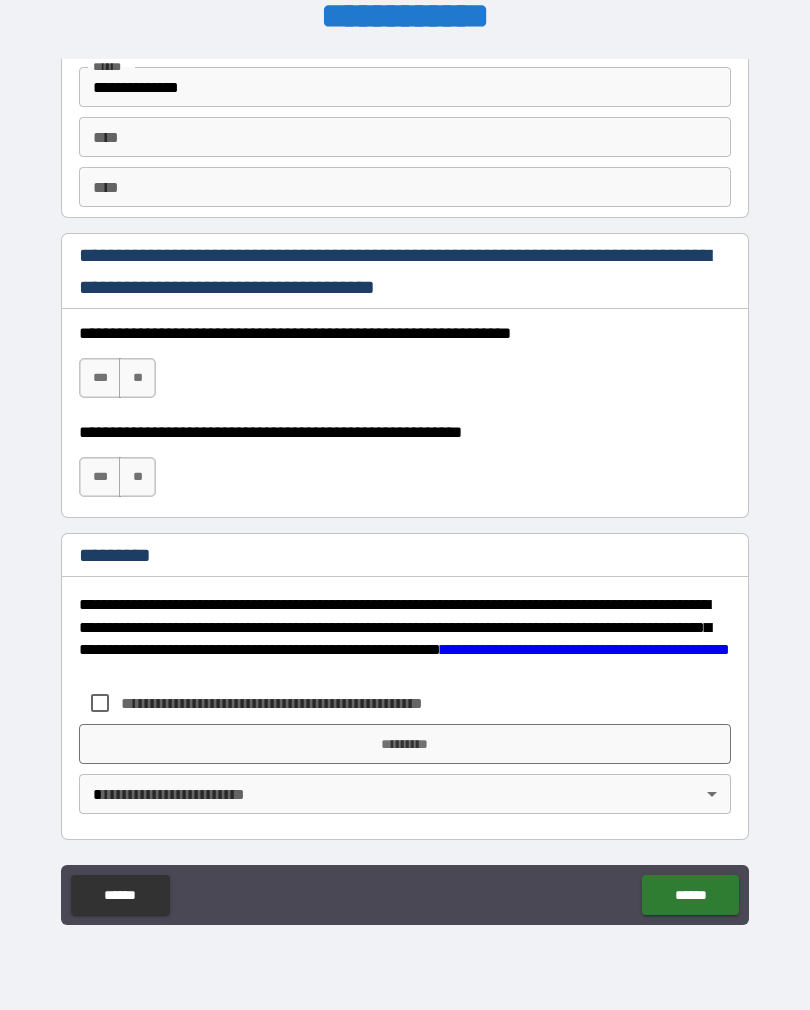scroll, scrollTop: 2820, scrollLeft: 0, axis: vertical 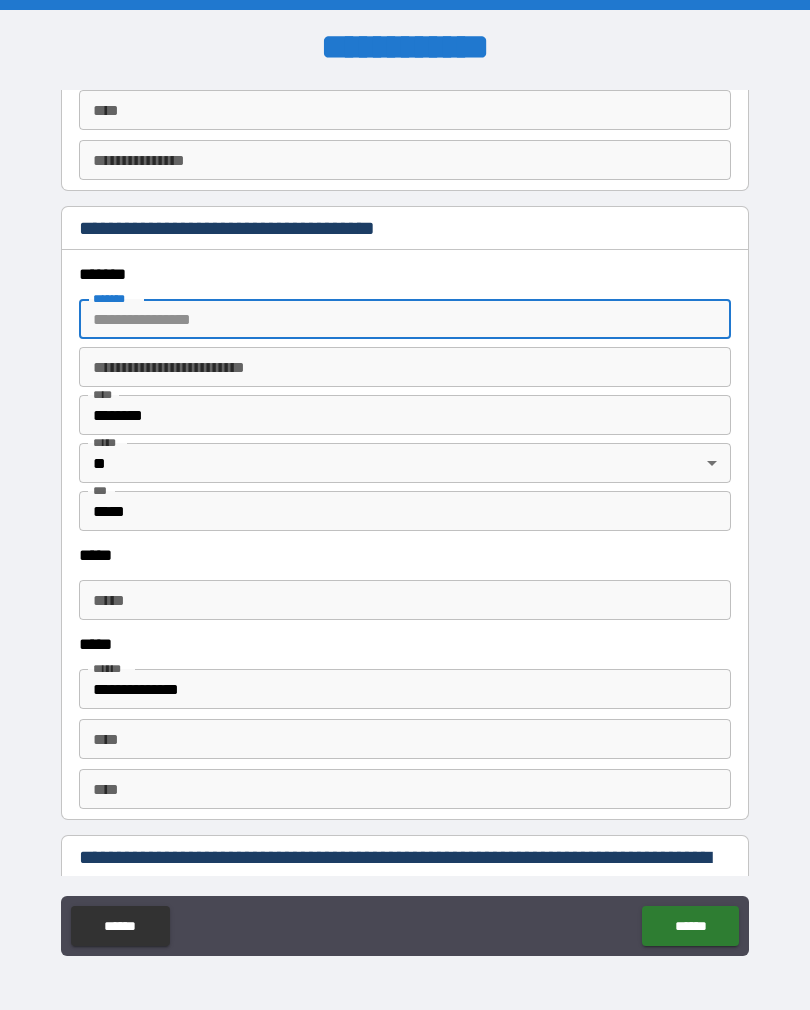 click on "*******" at bounding box center (405, 319) 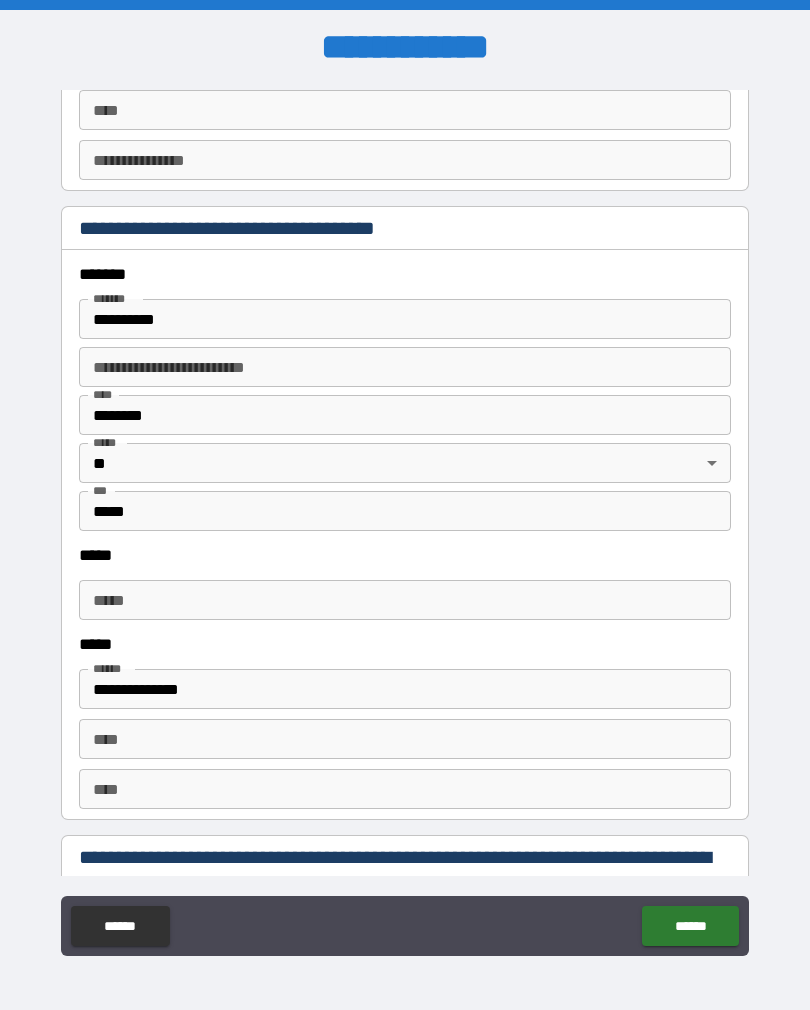 type on "**********" 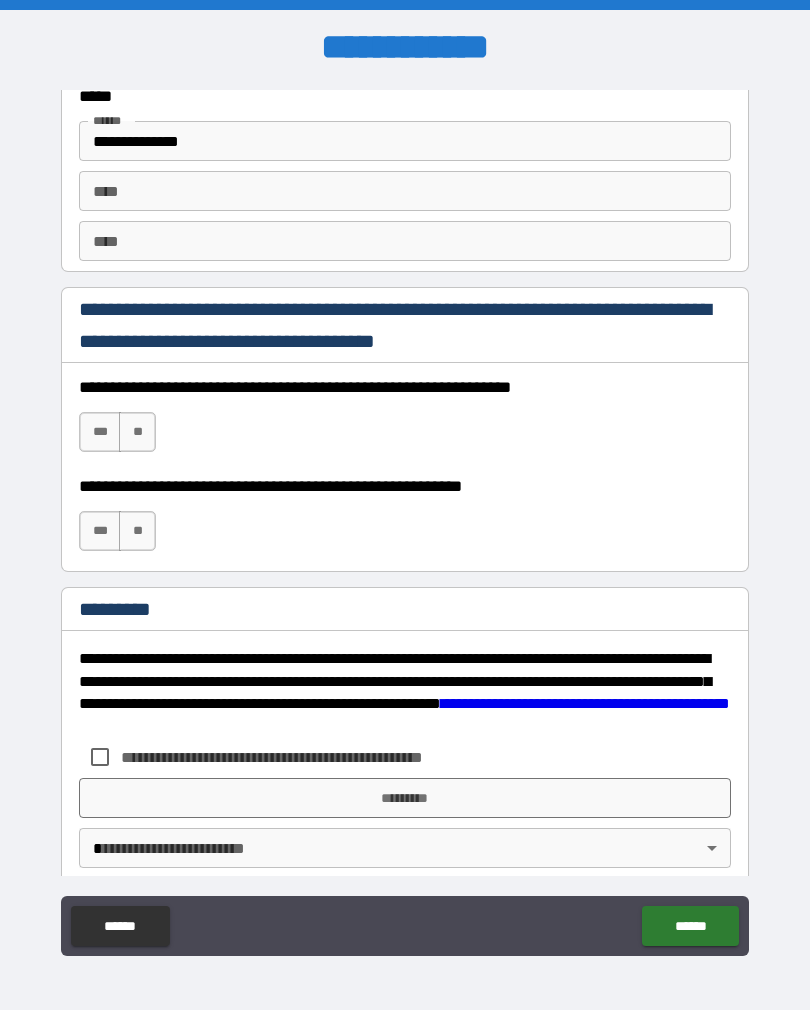 scroll, scrollTop: 2796, scrollLeft: 0, axis: vertical 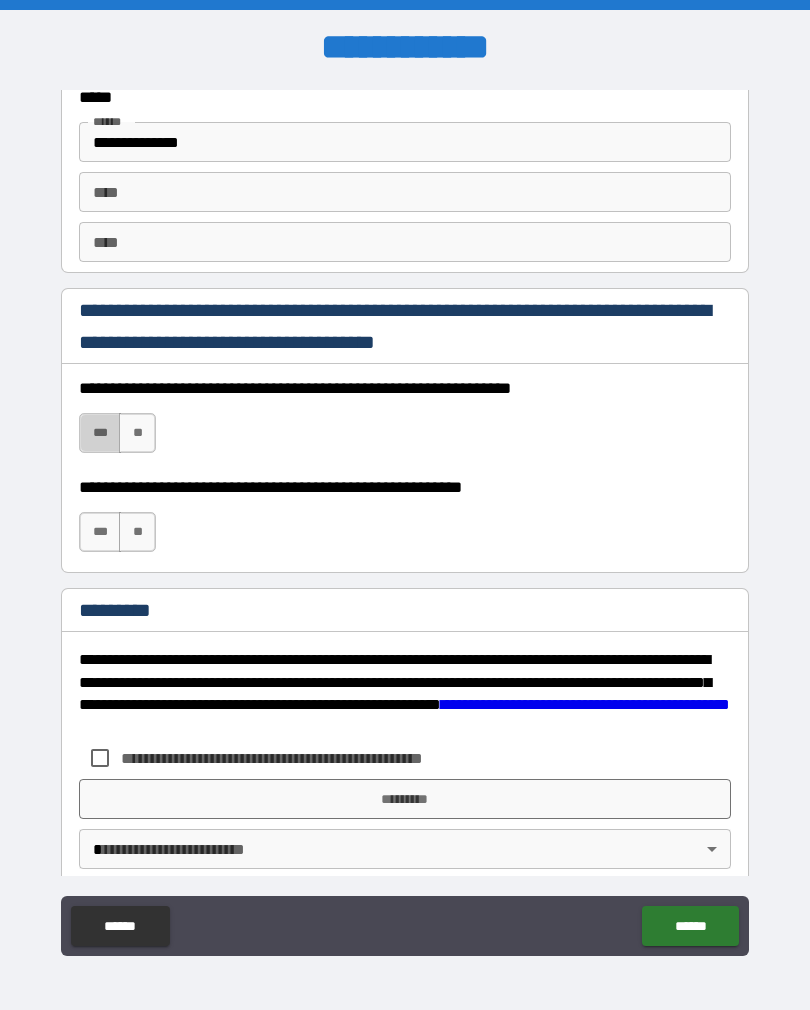 click on "***" at bounding box center [100, 433] 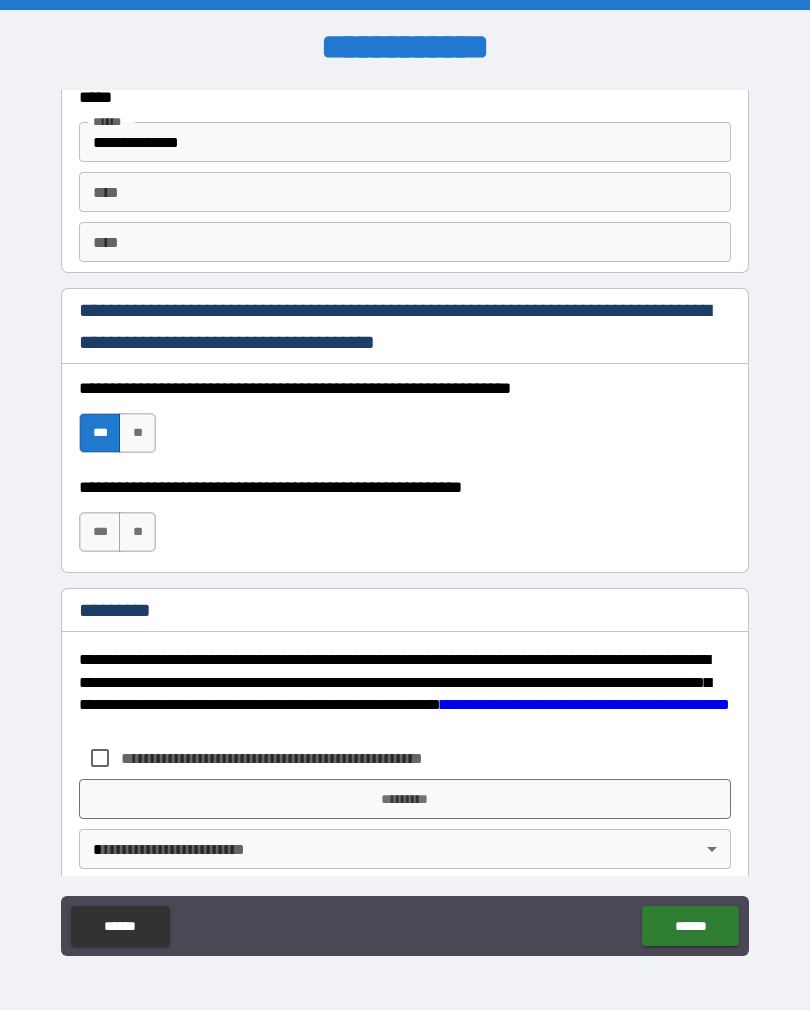 click on "***" at bounding box center (100, 532) 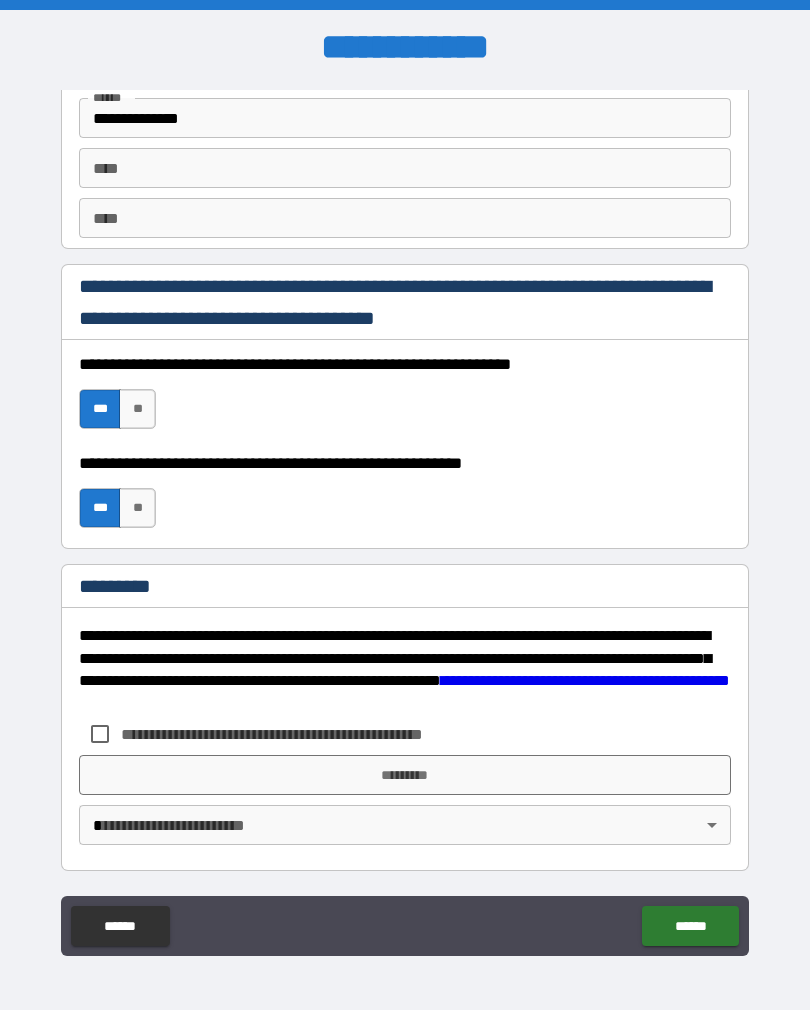 scroll, scrollTop: 2820, scrollLeft: 0, axis: vertical 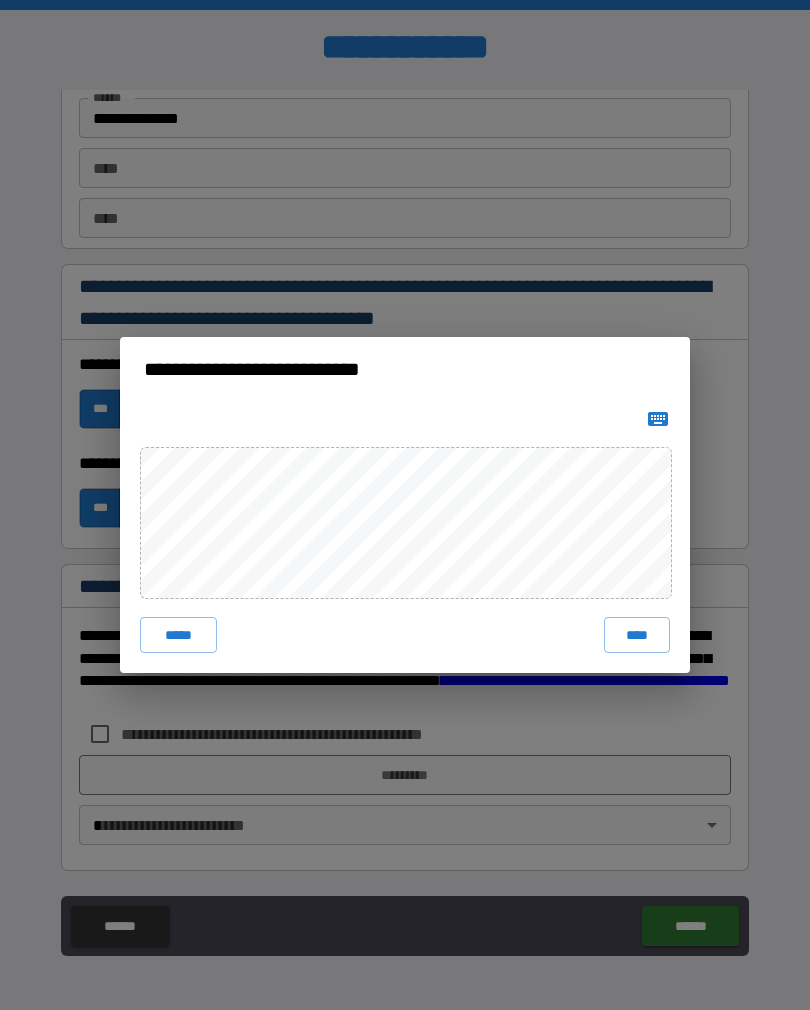 click on "****" at bounding box center [637, 635] 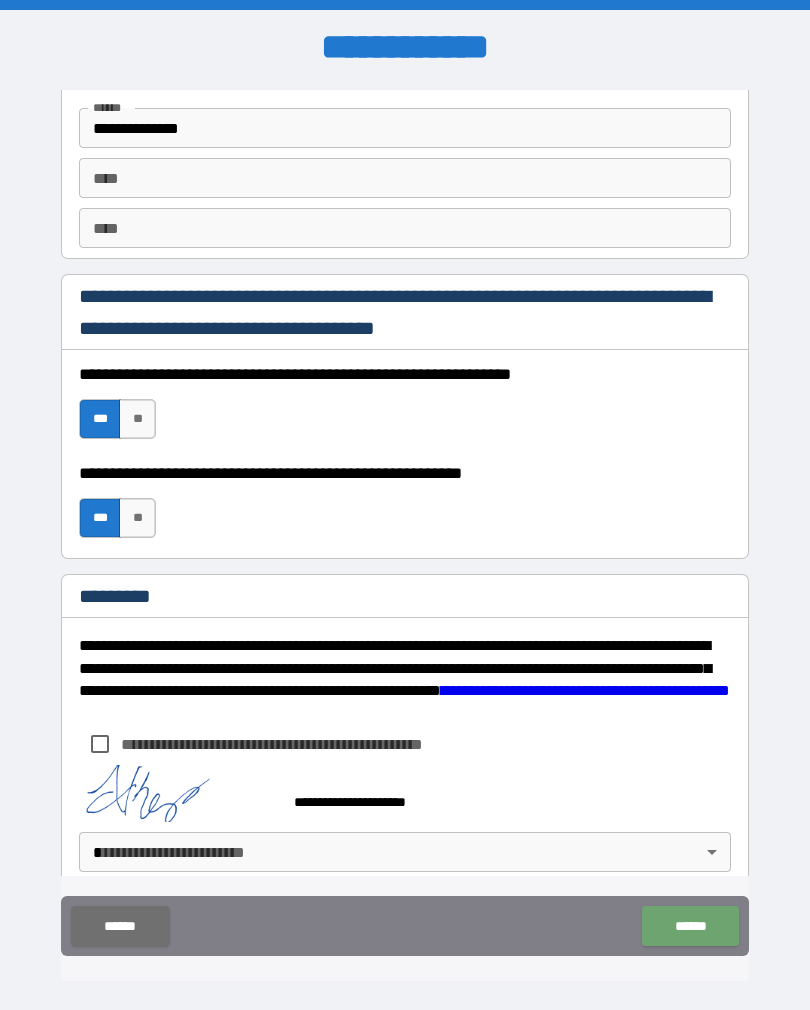 click on "******" at bounding box center (690, 926) 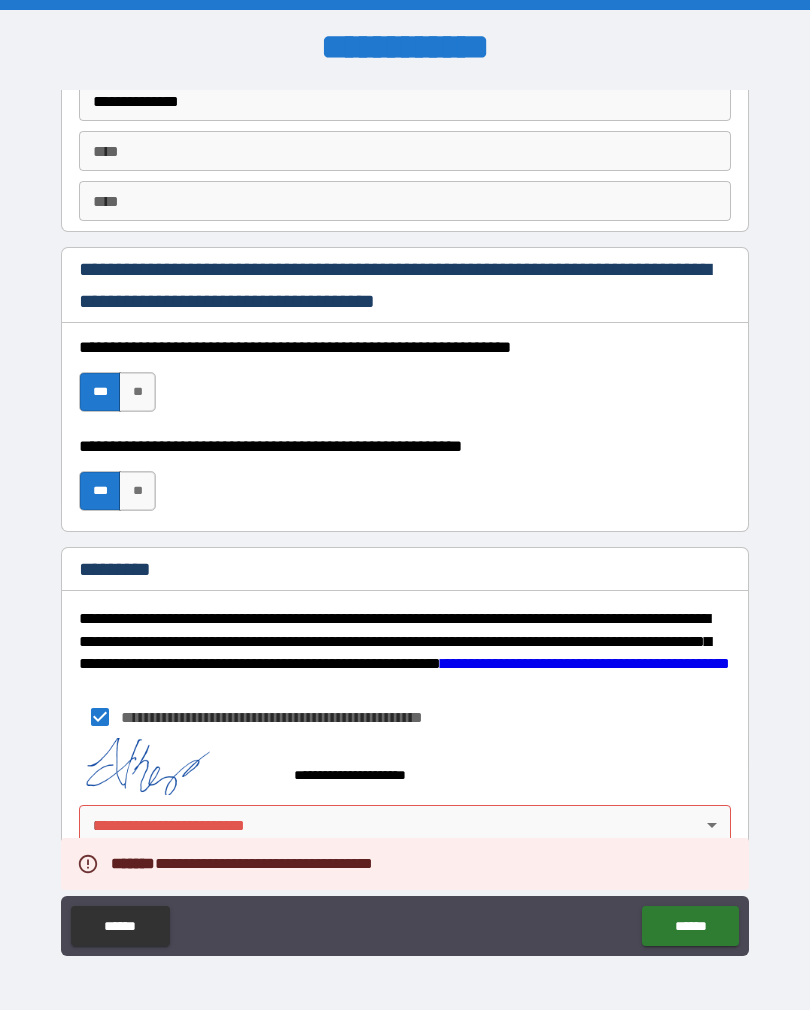 scroll, scrollTop: 2837, scrollLeft: 0, axis: vertical 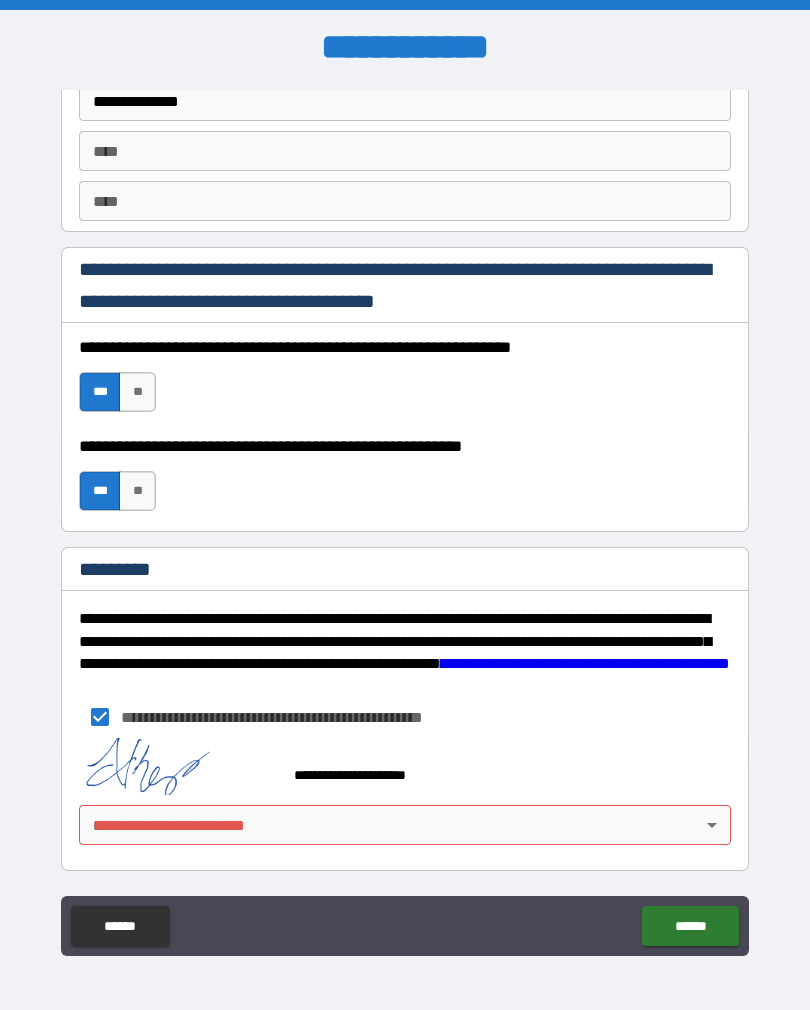 click on "**********" at bounding box center (405, 520) 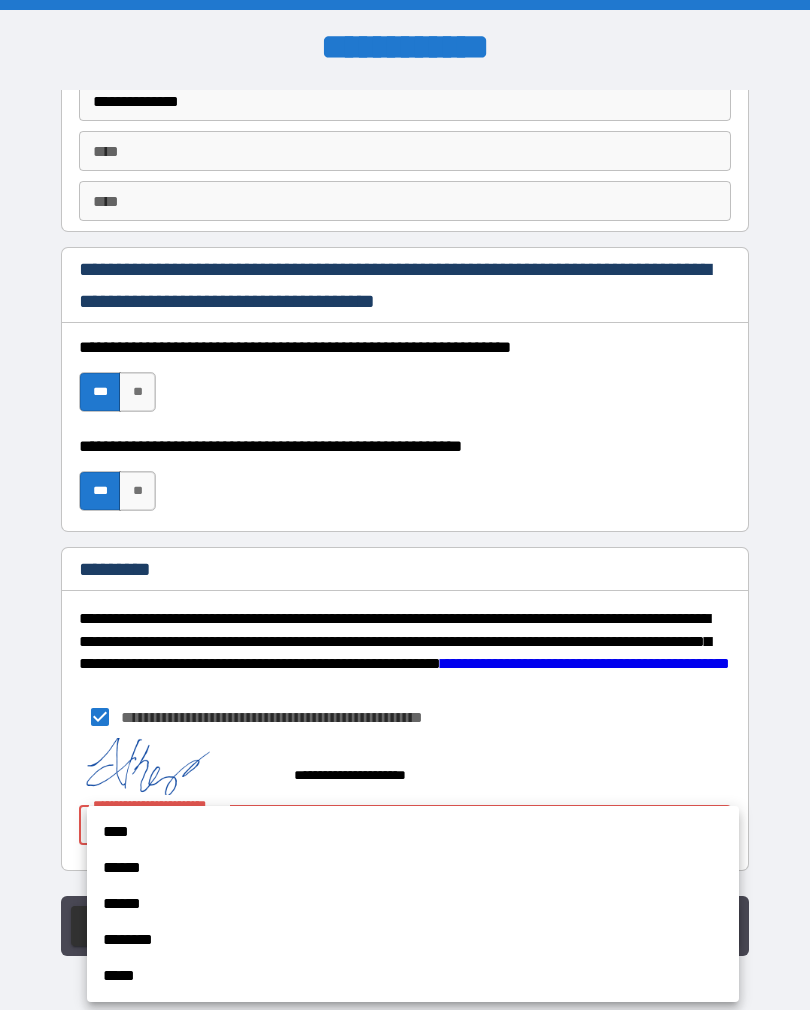 click on "****" at bounding box center (413, 832) 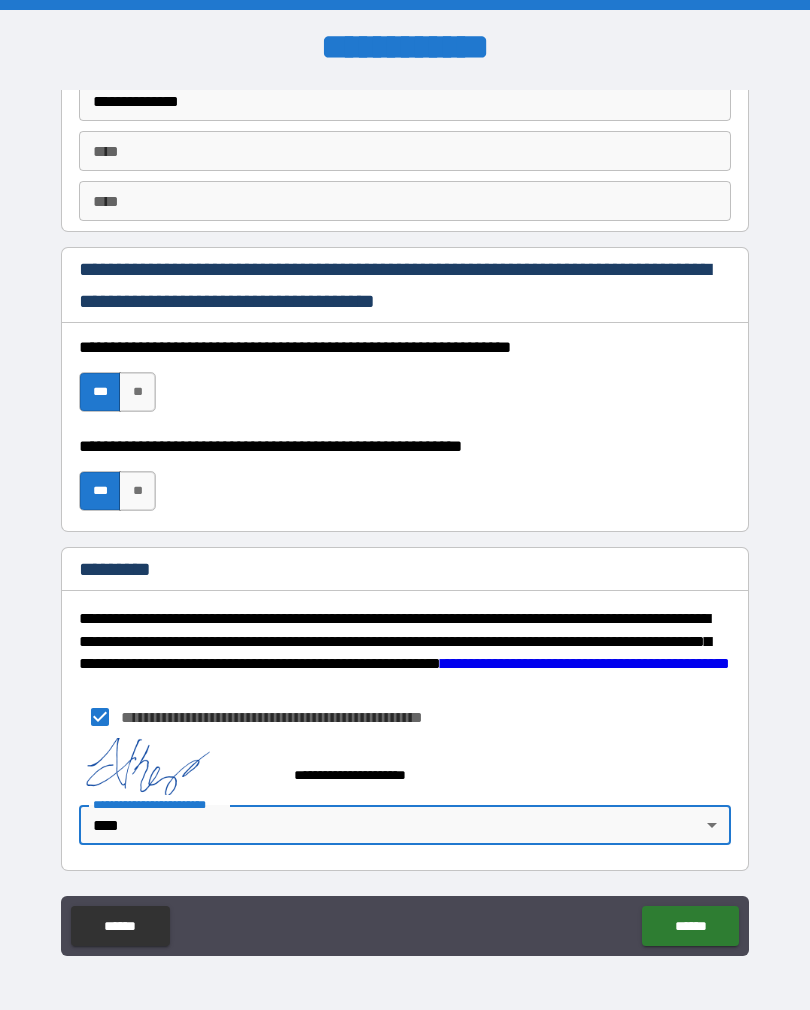 type on "*" 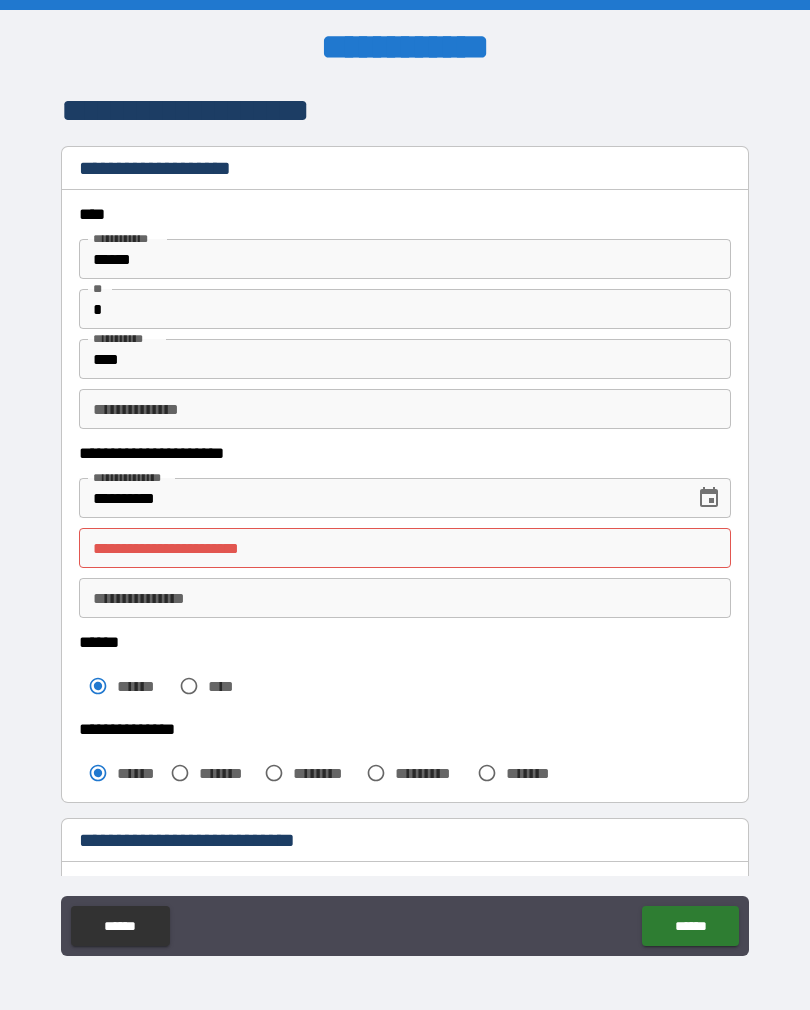scroll, scrollTop: 0, scrollLeft: 0, axis: both 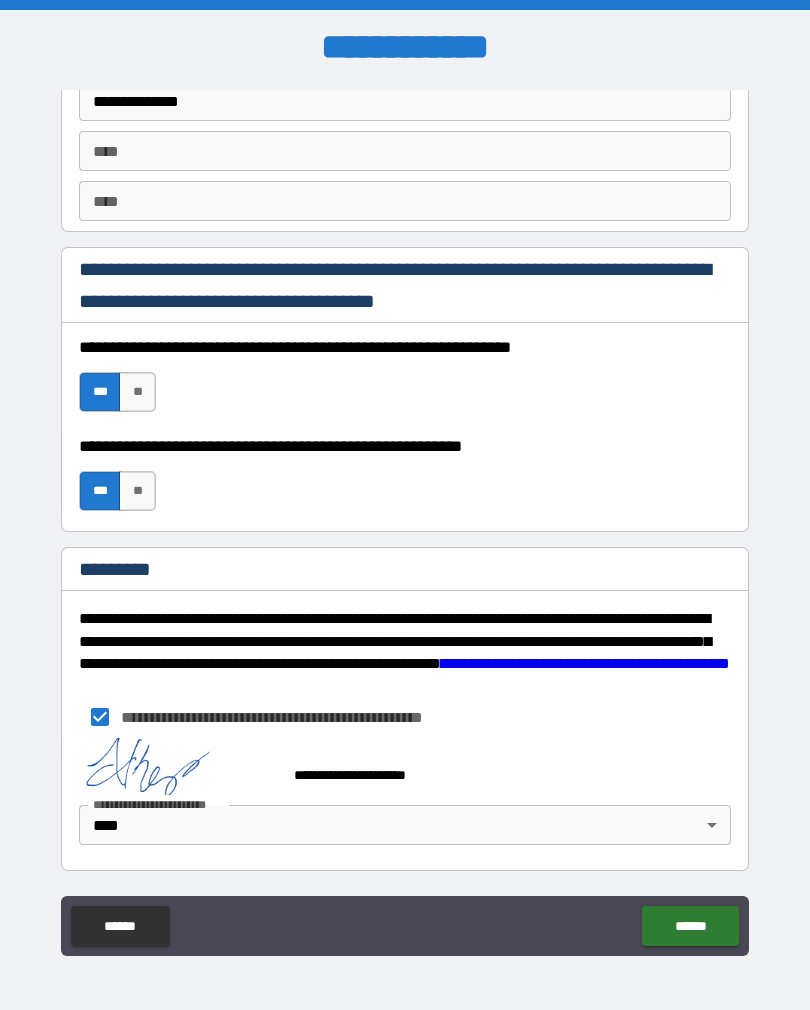 type on "**********" 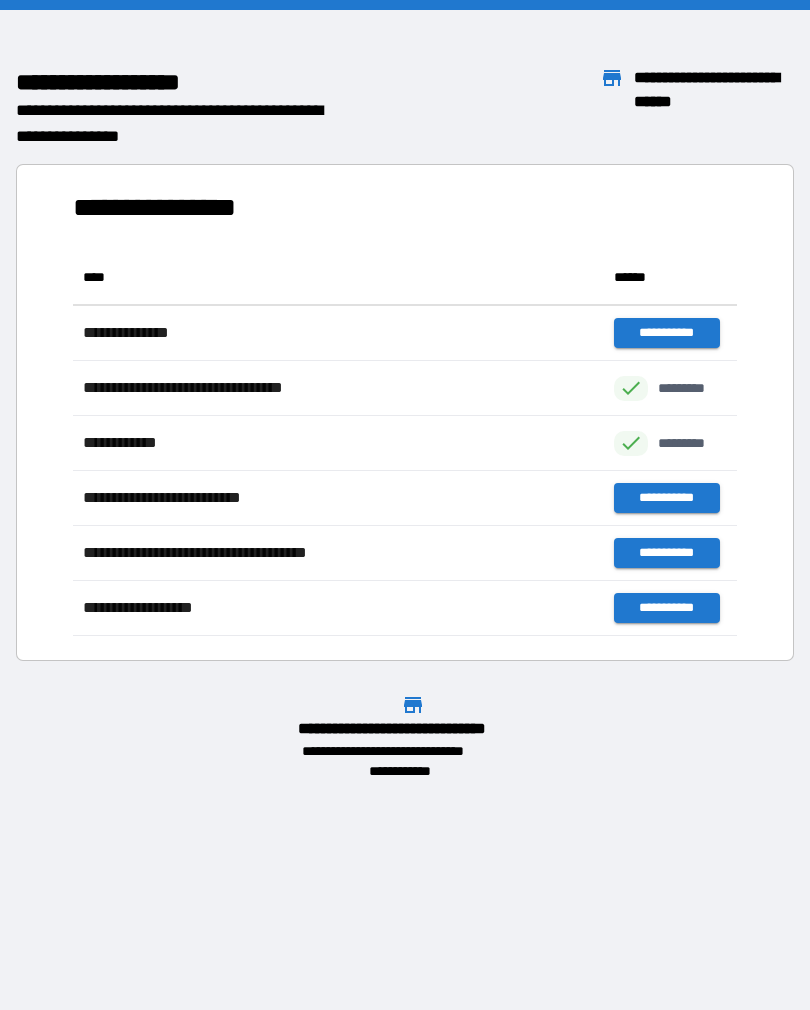 scroll, scrollTop: 1, scrollLeft: 1, axis: both 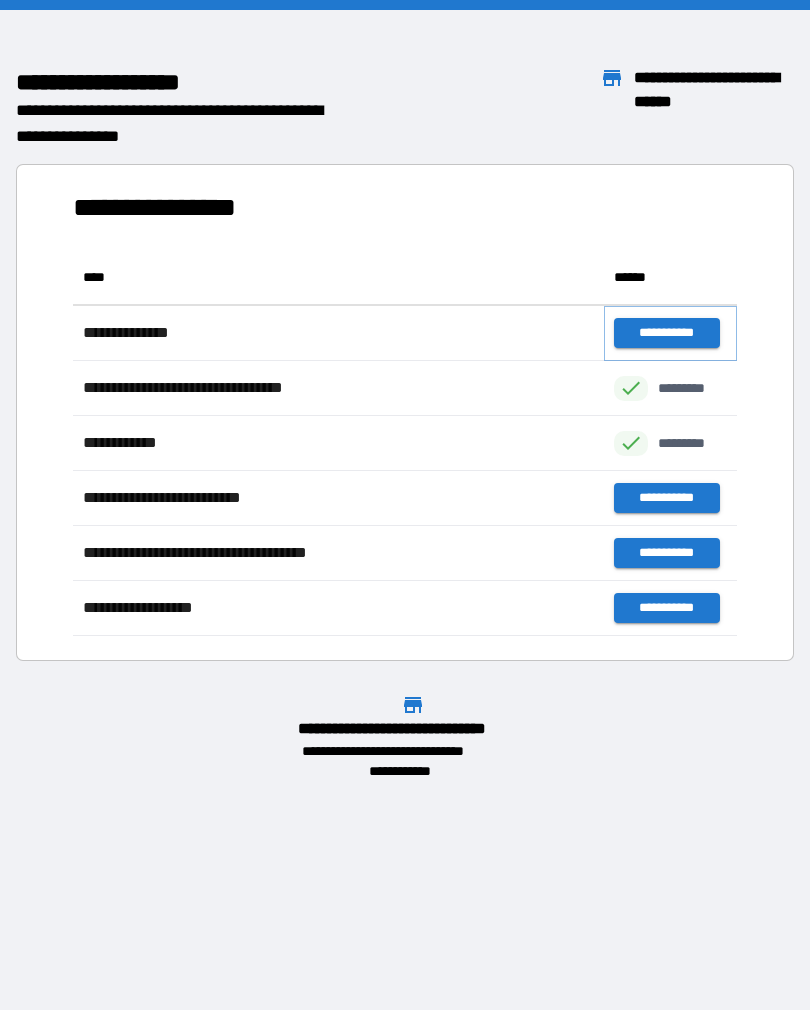 click on "**********" at bounding box center [666, 333] 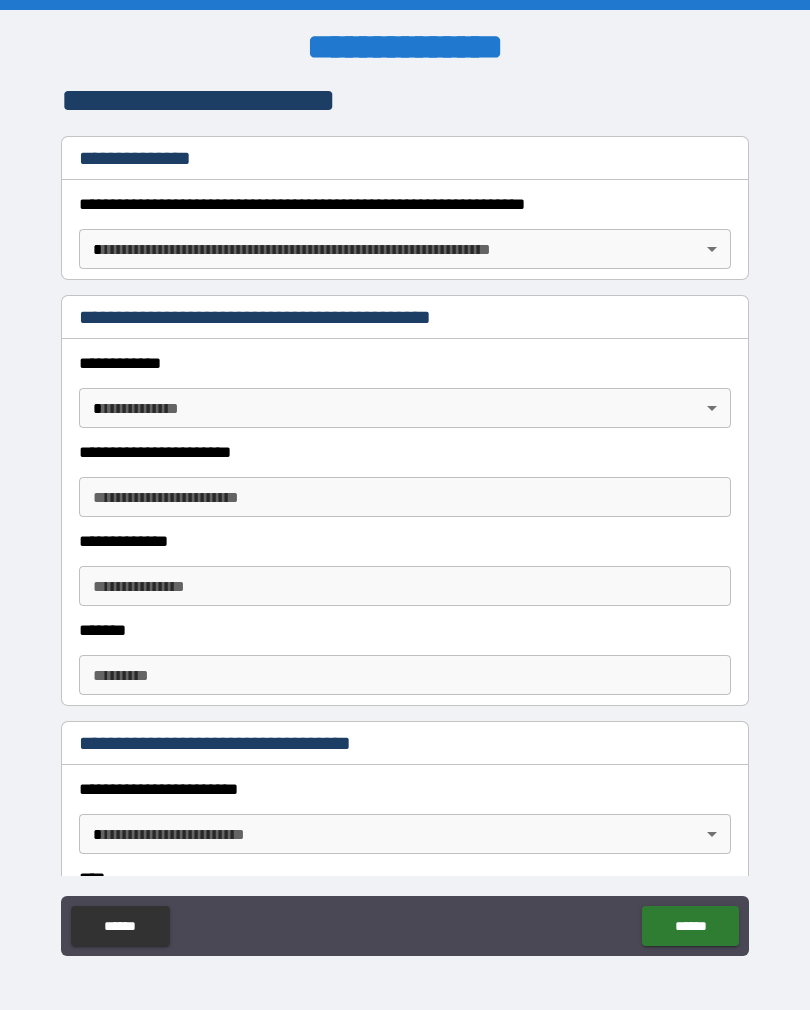 scroll, scrollTop: 285, scrollLeft: 0, axis: vertical 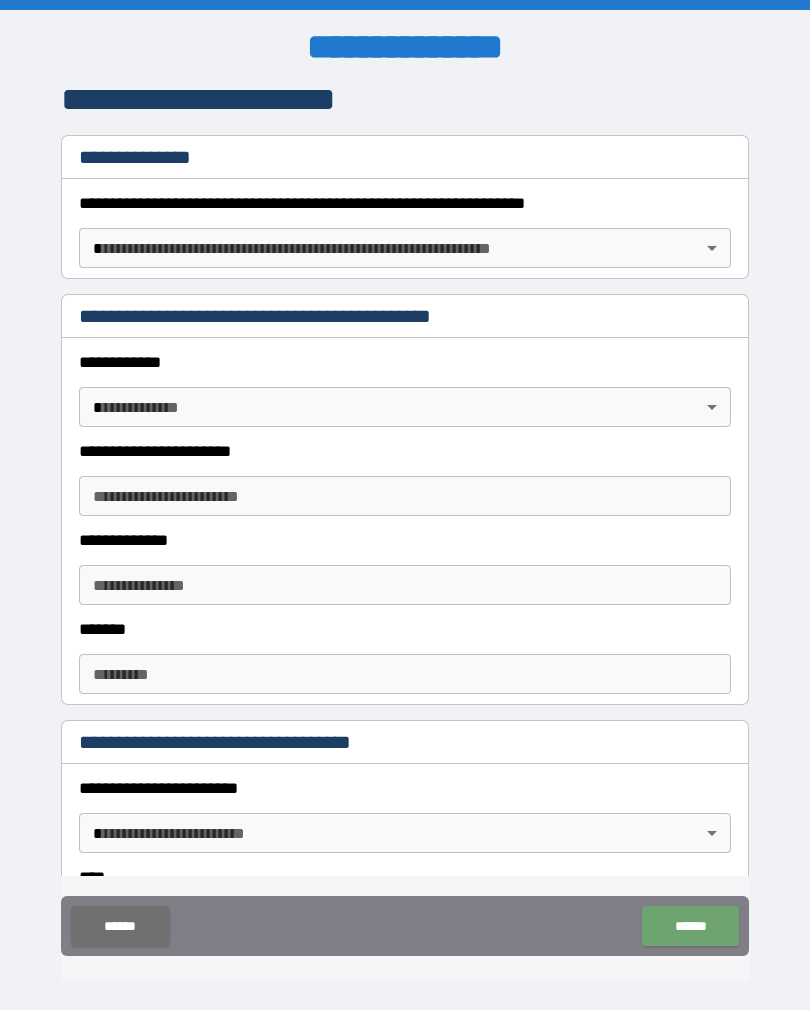 click on "******" at bounding box center [120, 926] 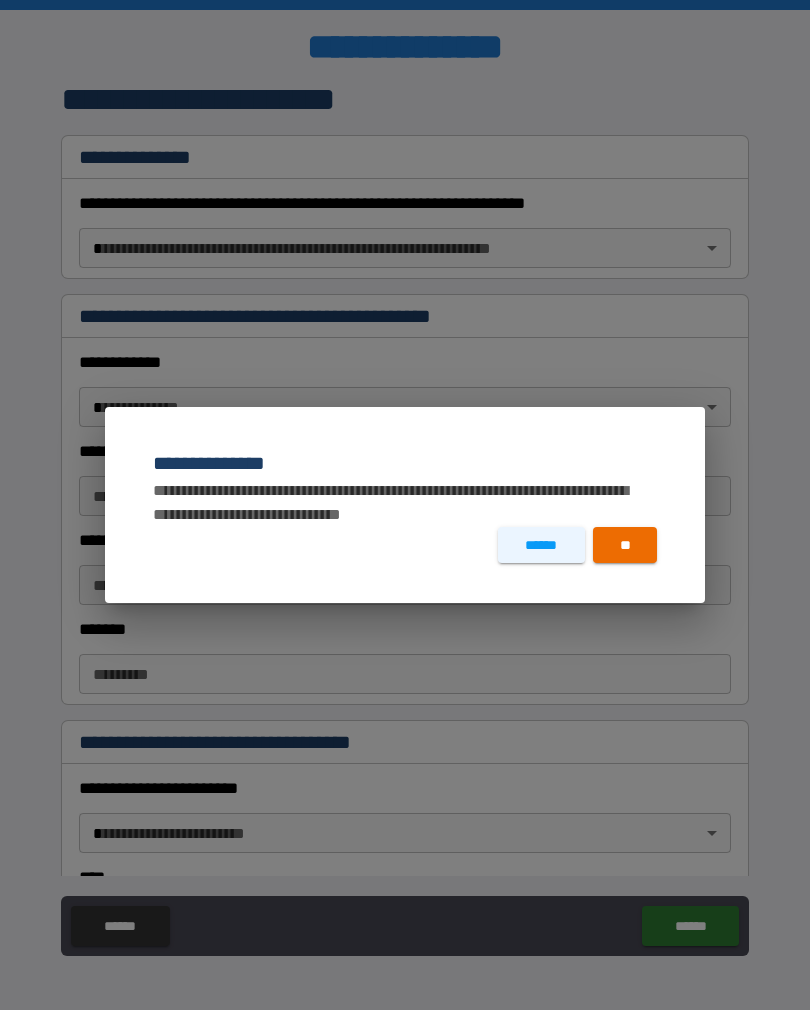 click on "**" at bounding box center [625, 545] 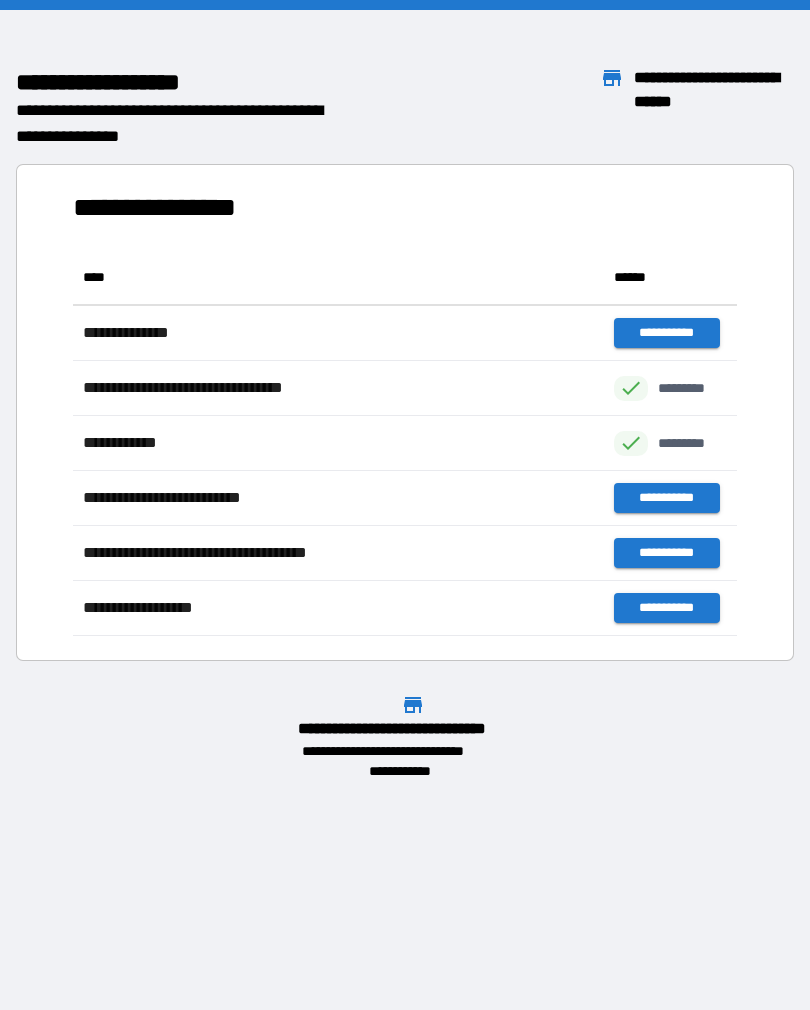 scroll, scrollTop: 1, scrollLeft: 1, axis: both 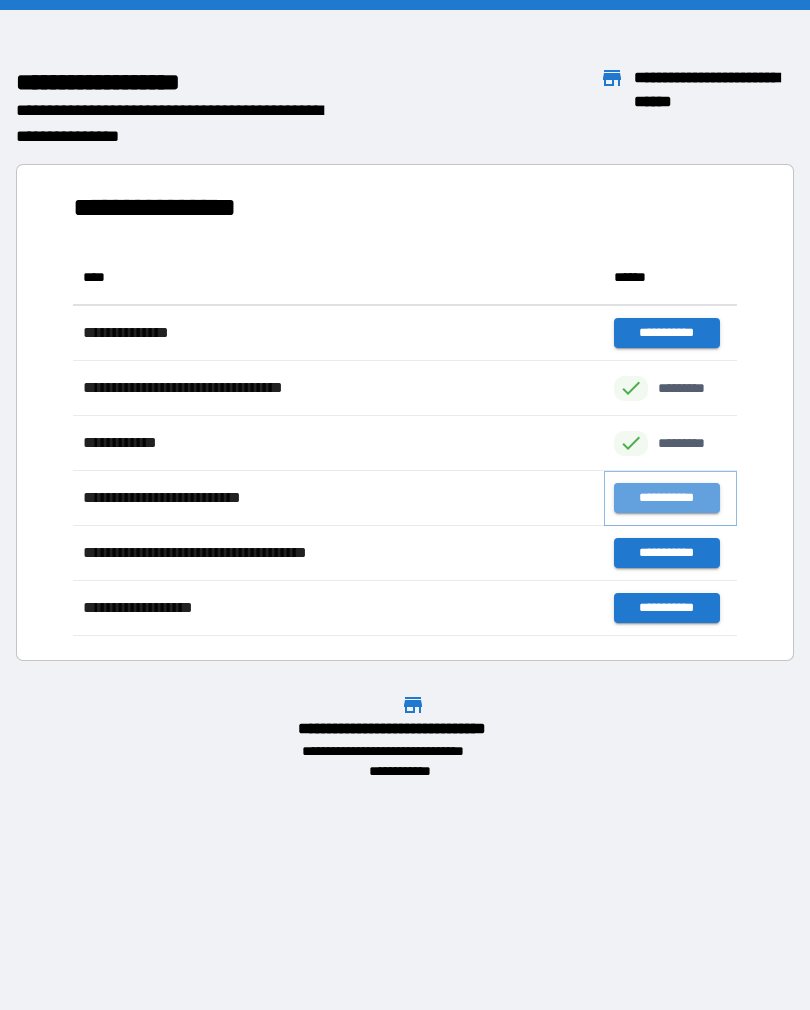 click on "**********" at bounding box center [666, 498] 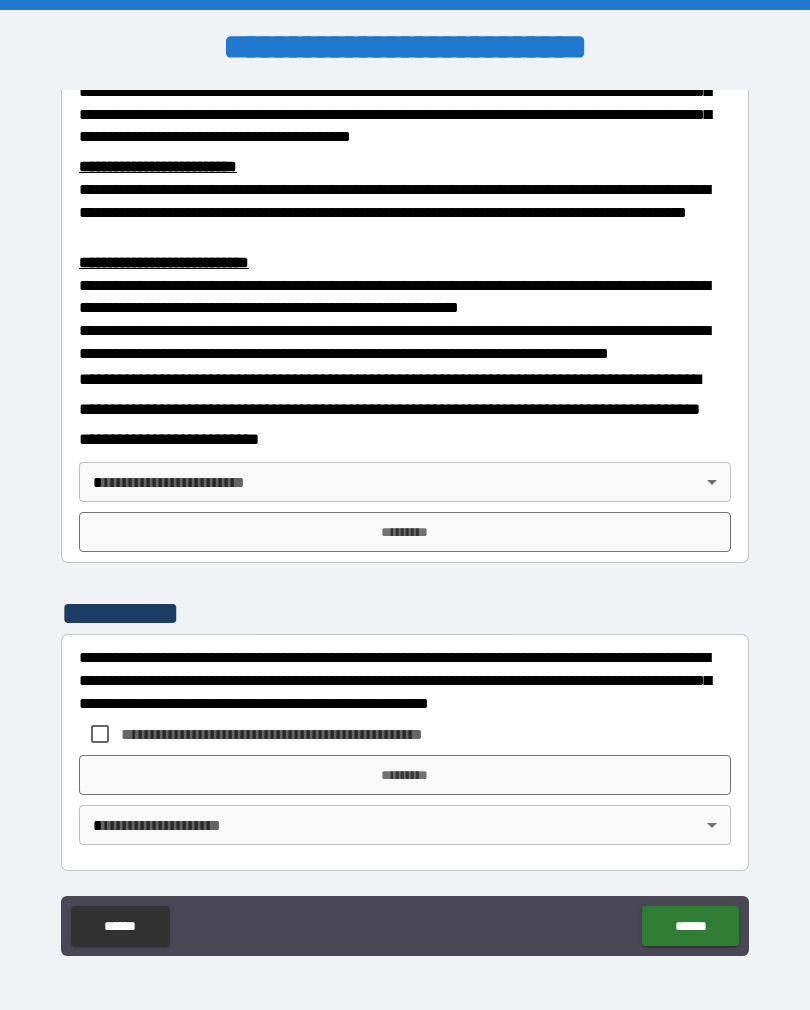scroll, scrollTop: 660, scrollLeft: 0, axis: vertical 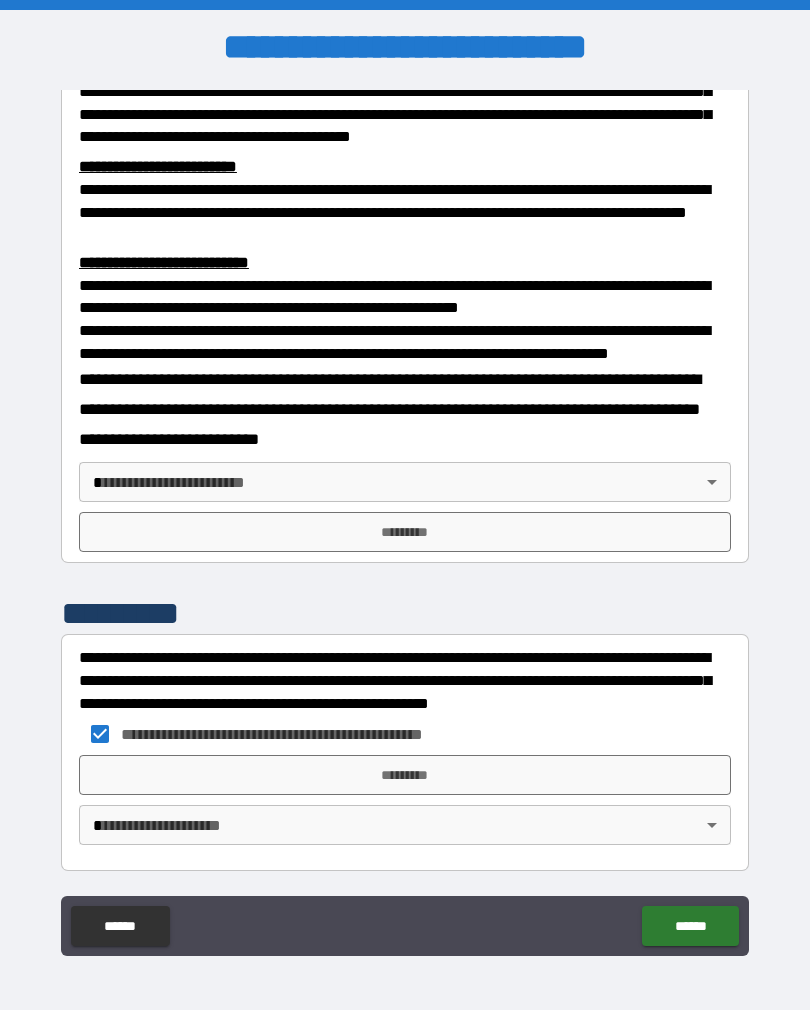 click on "*********" at bounding box center (405, 532) 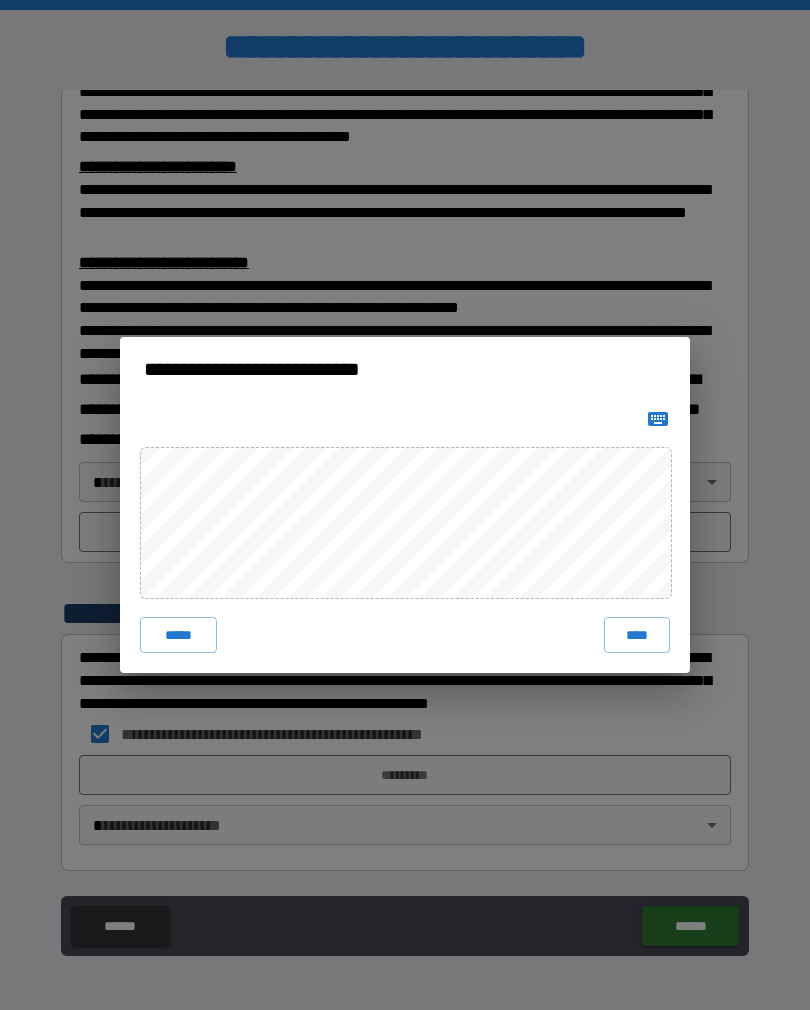 click on "****" at bounding box center (637, 635) 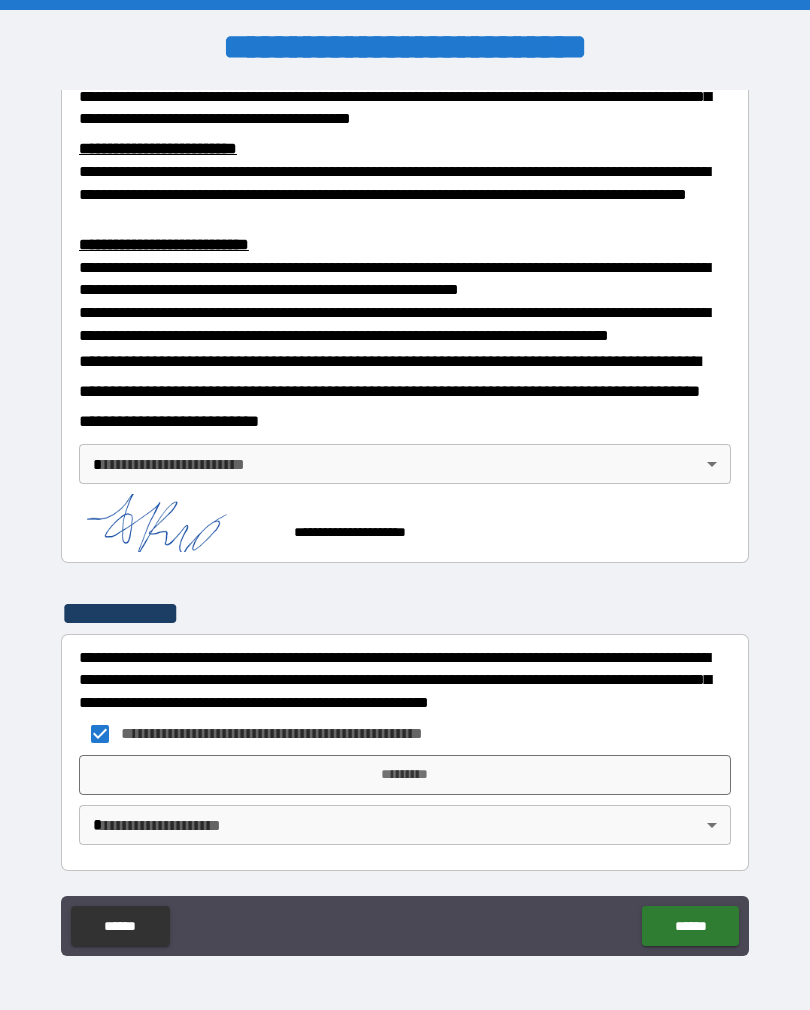 click on "*********" at bounding box center (405, 775) 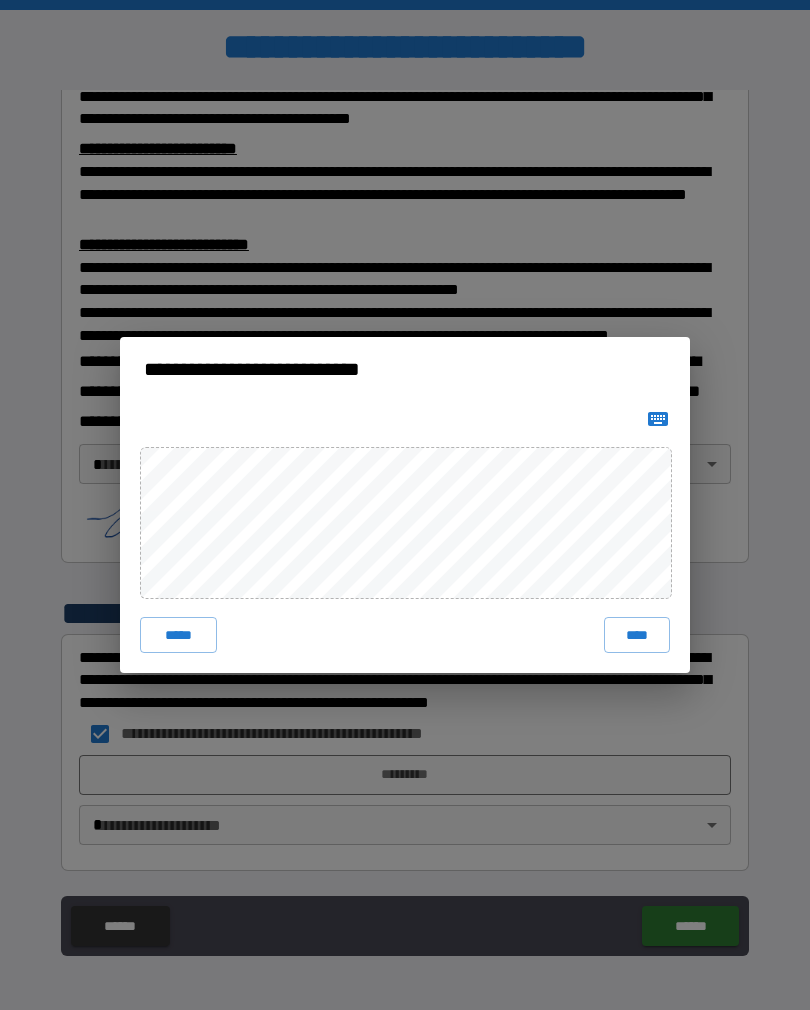 click on "****" at bounding box center [637, 635] 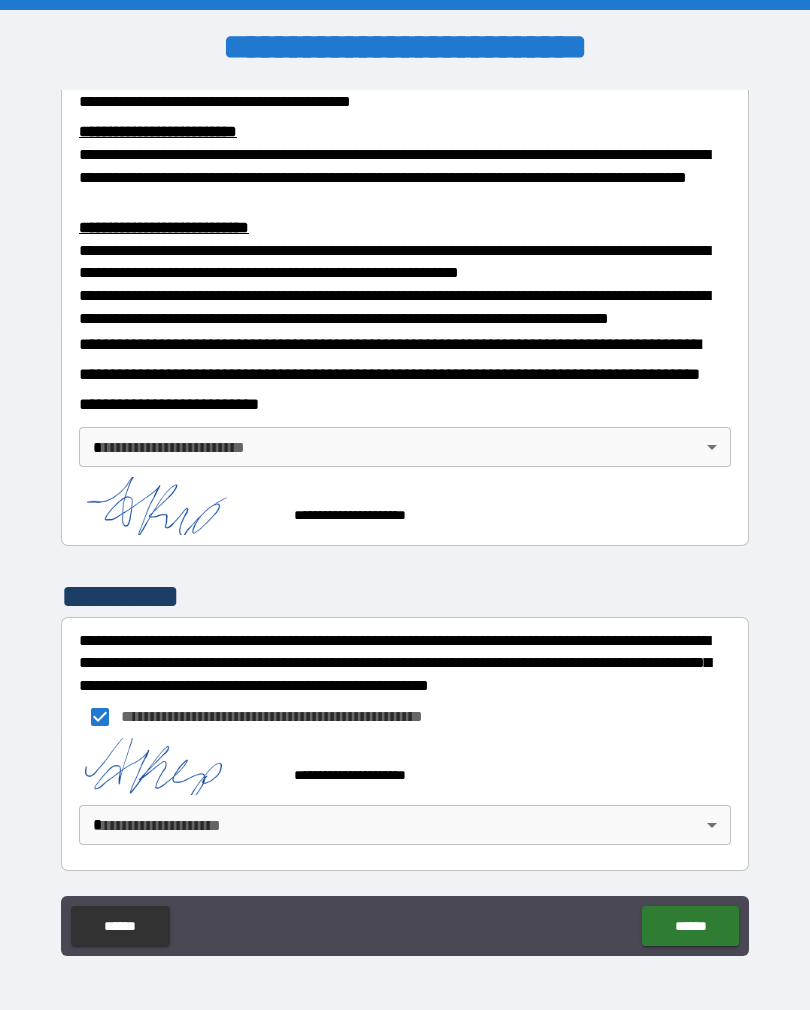 click on "******" at bounding box center [690, 926] 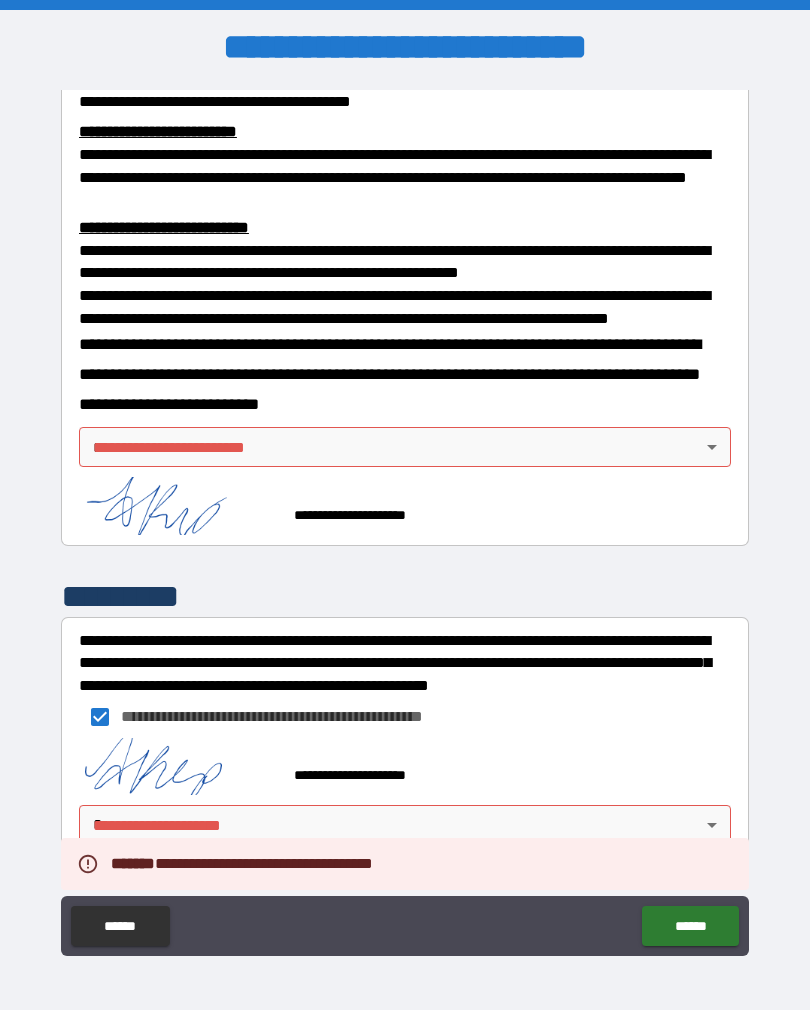 scroll, scrollTop: 694, scrollLeft: 0, axis: vertical 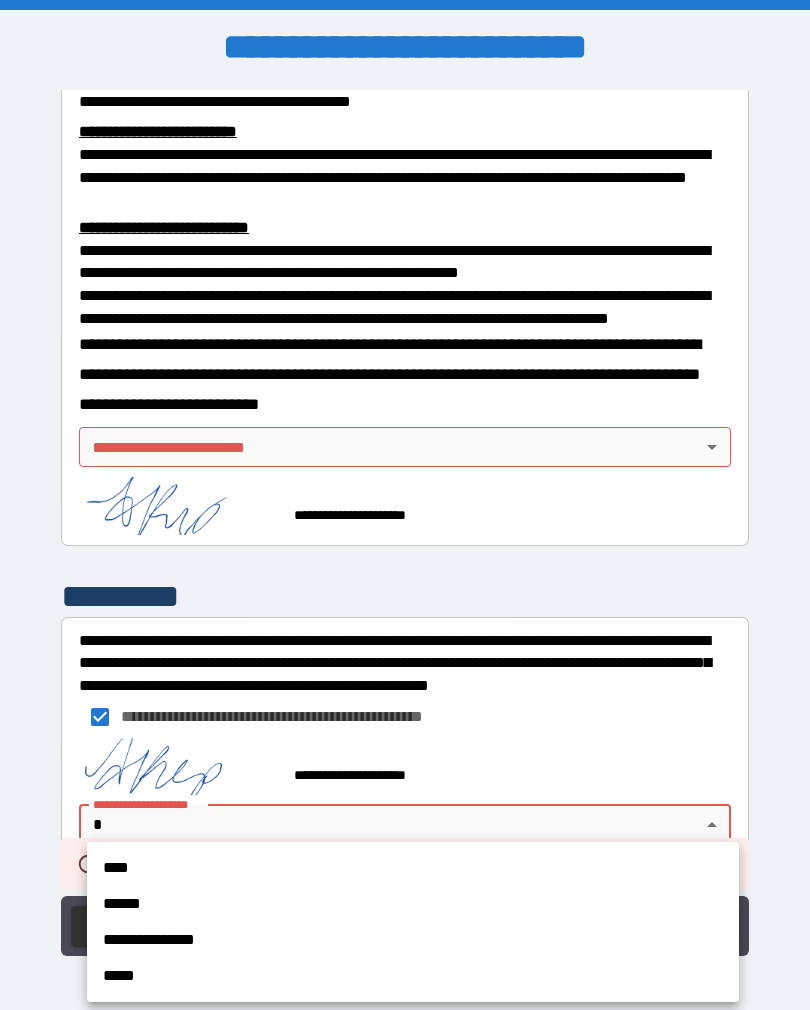 click on "****" at bounding box center [413, 868] 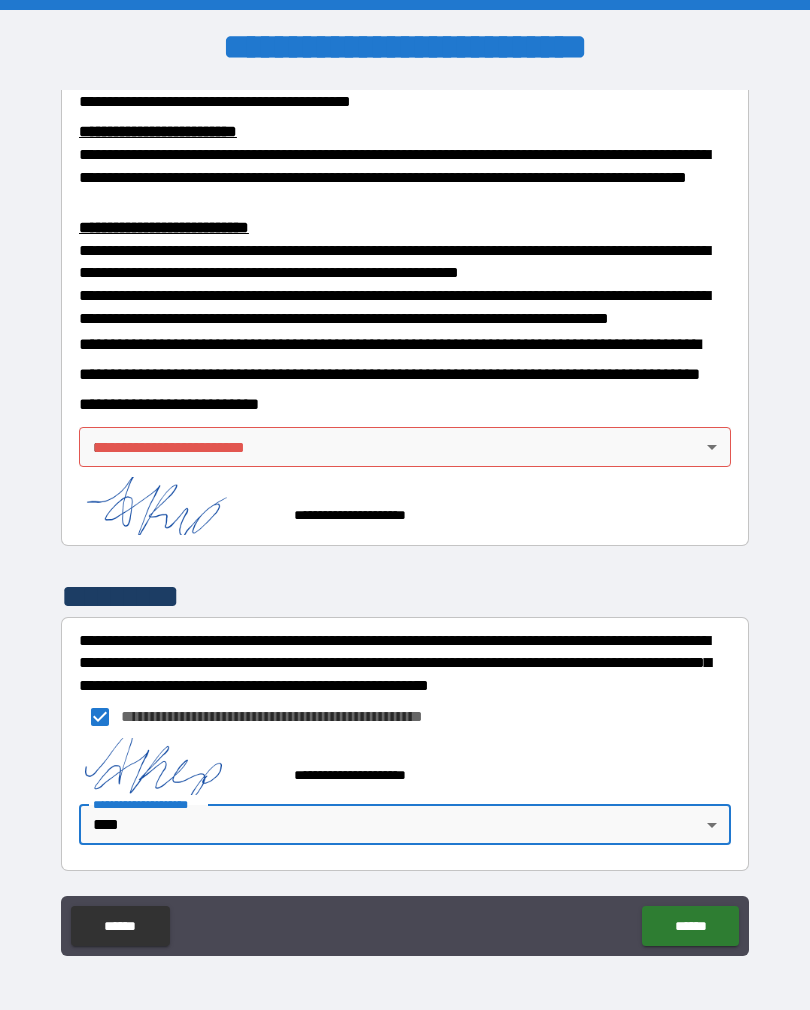 click on "******" at bounding box center (690, 926) 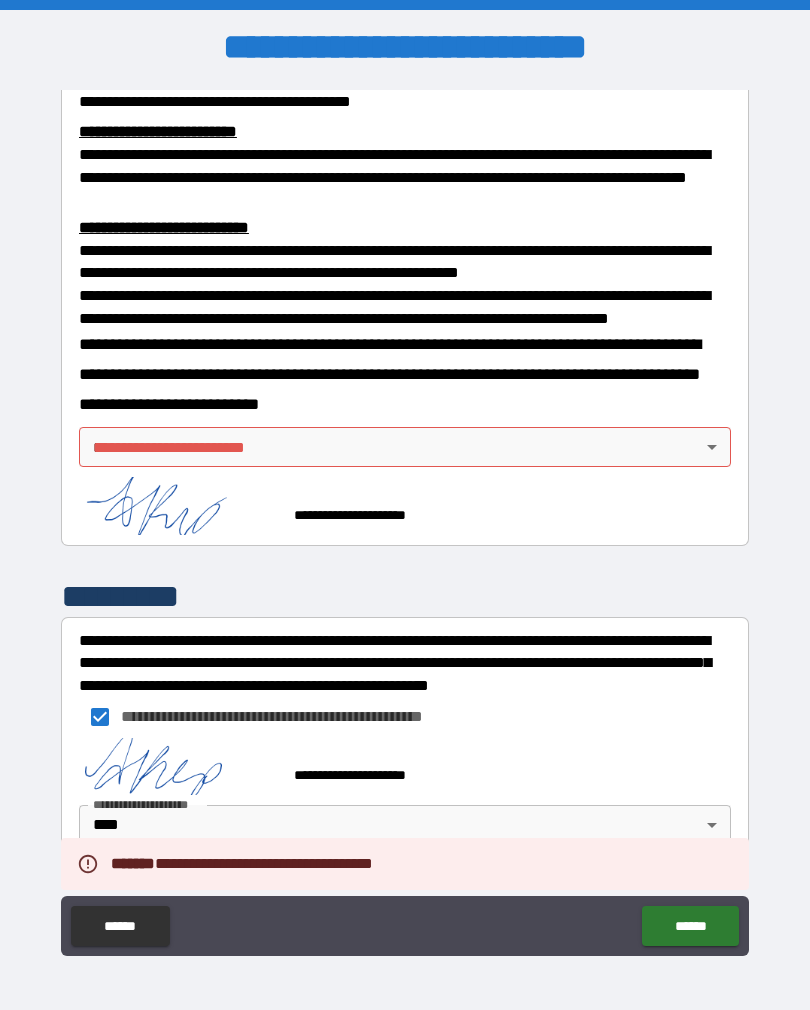 click on "**********" at bounding box center (405, 520) 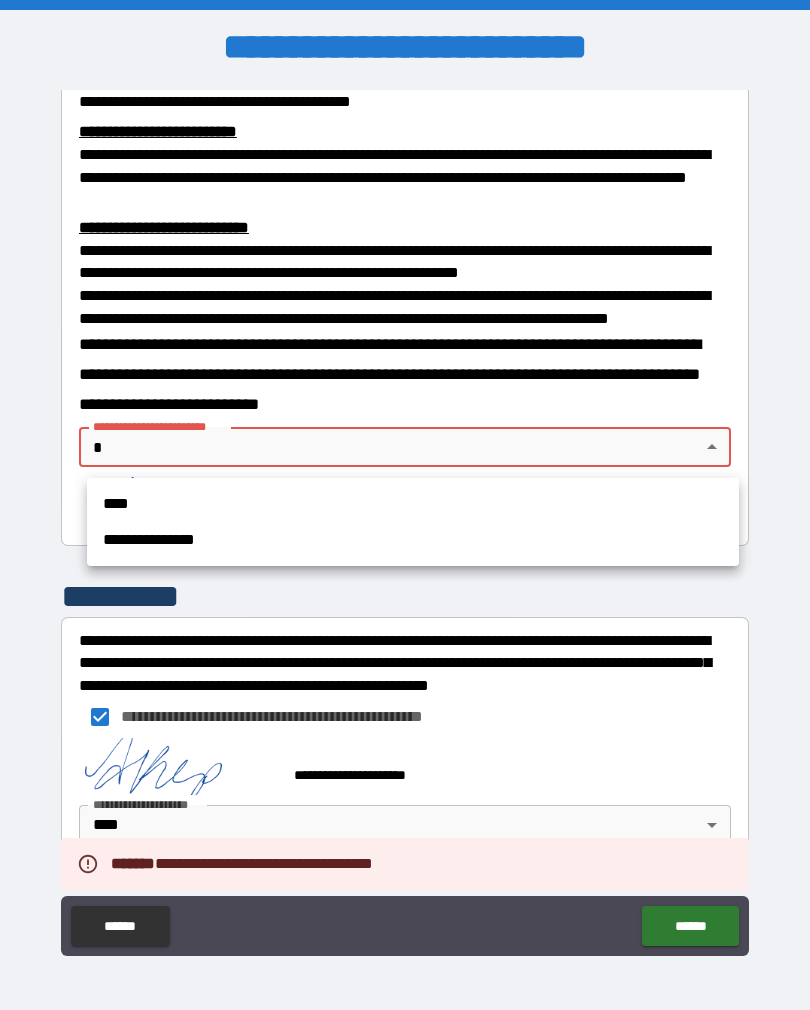click on "****" at bounding box center [413, 504] 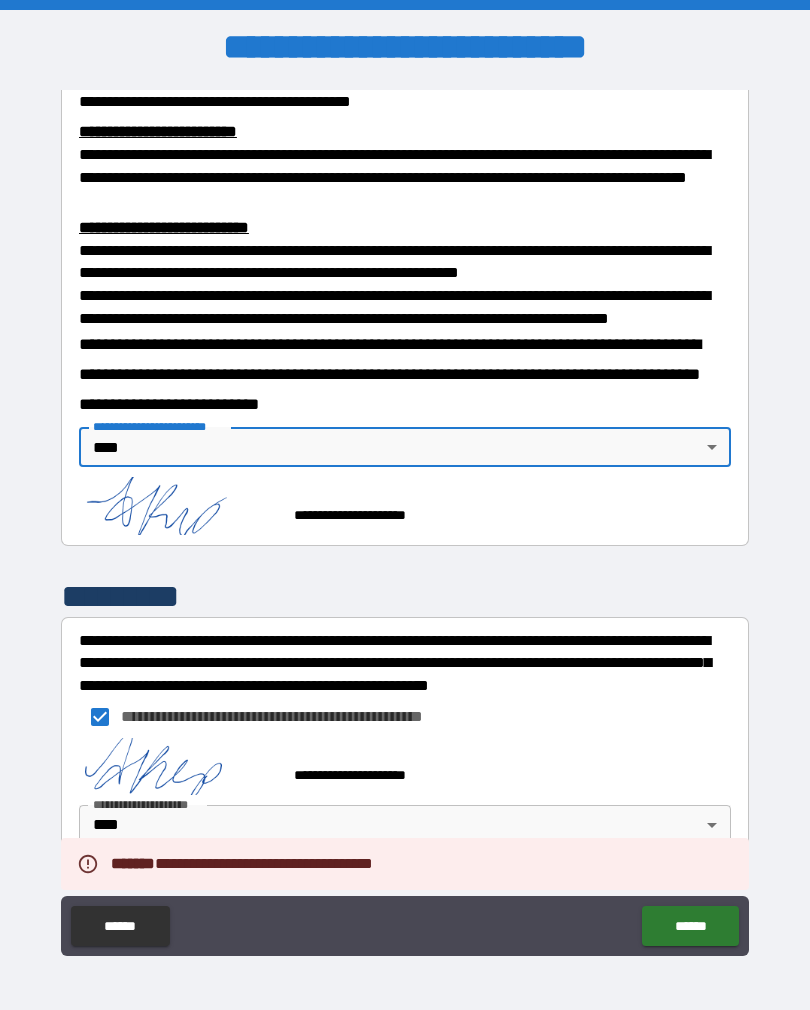 click on "******" at bounding box center [690, 926] 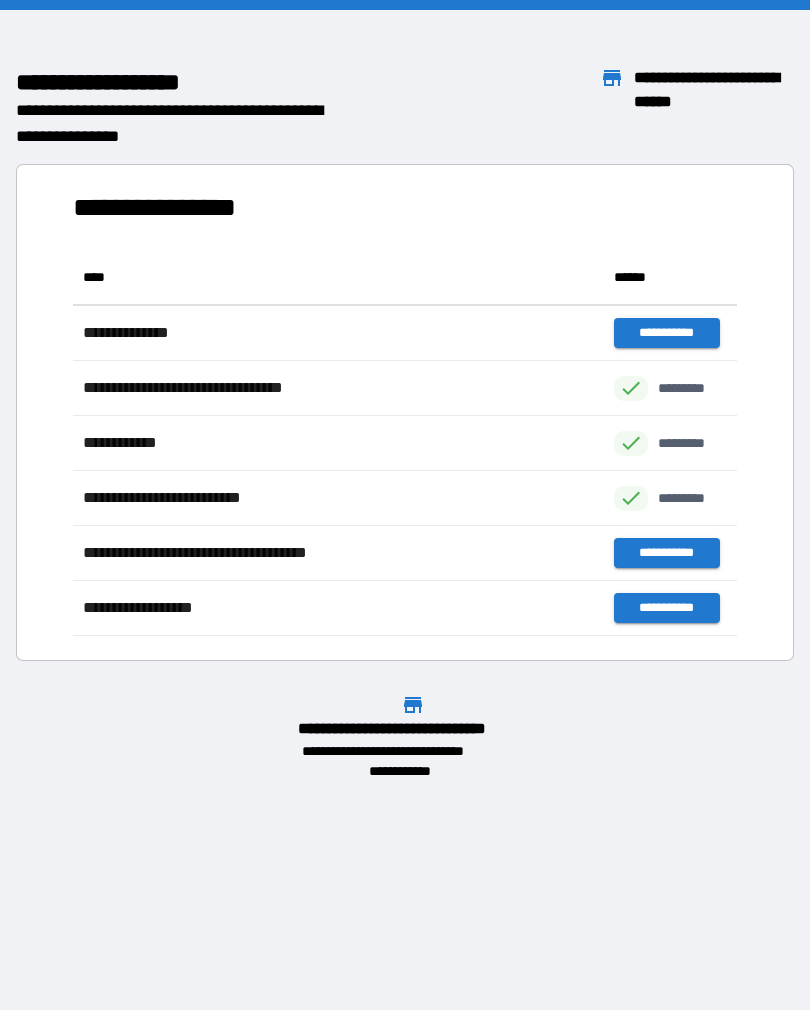 scroll, scrollTop: 1, scrollLeft: 1, axis: both 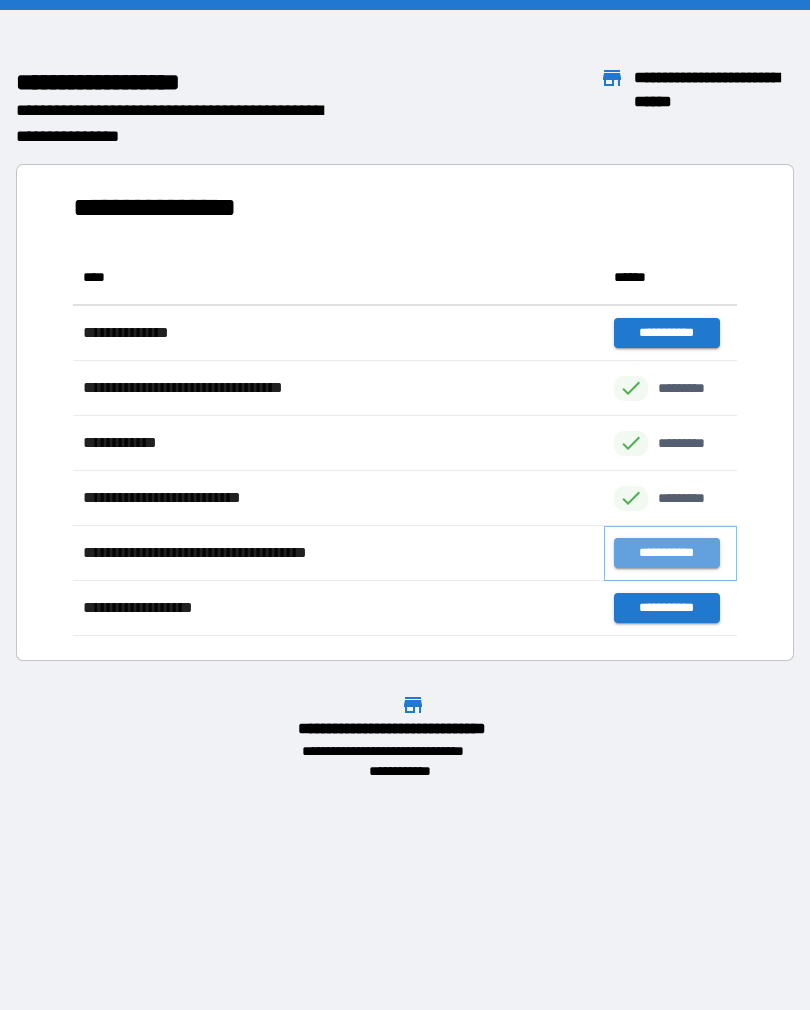 click on "**********" at bounding box center (666, 553) 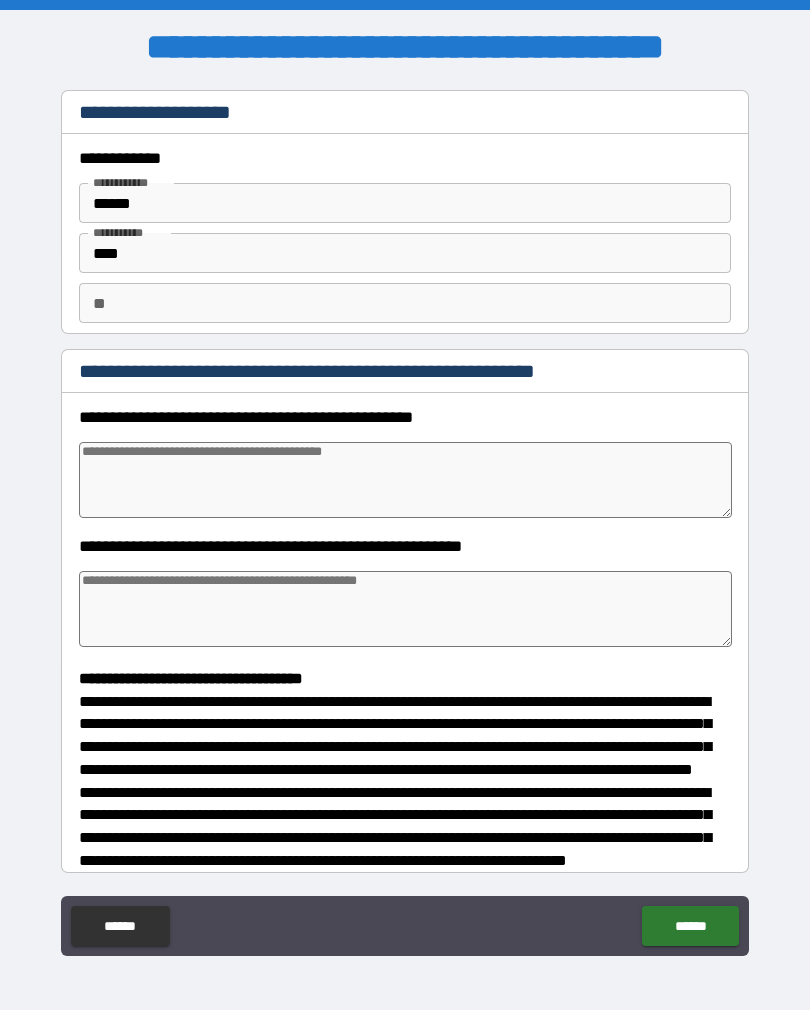 click at bounding box center [405, 480] 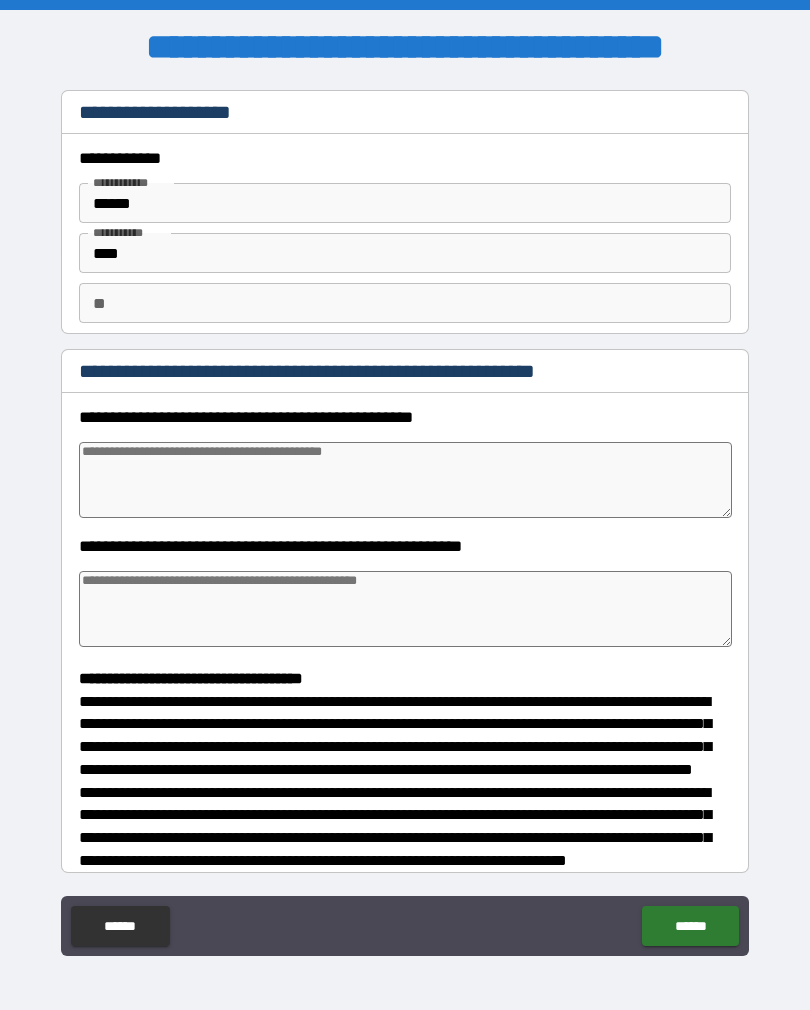 type on "*" 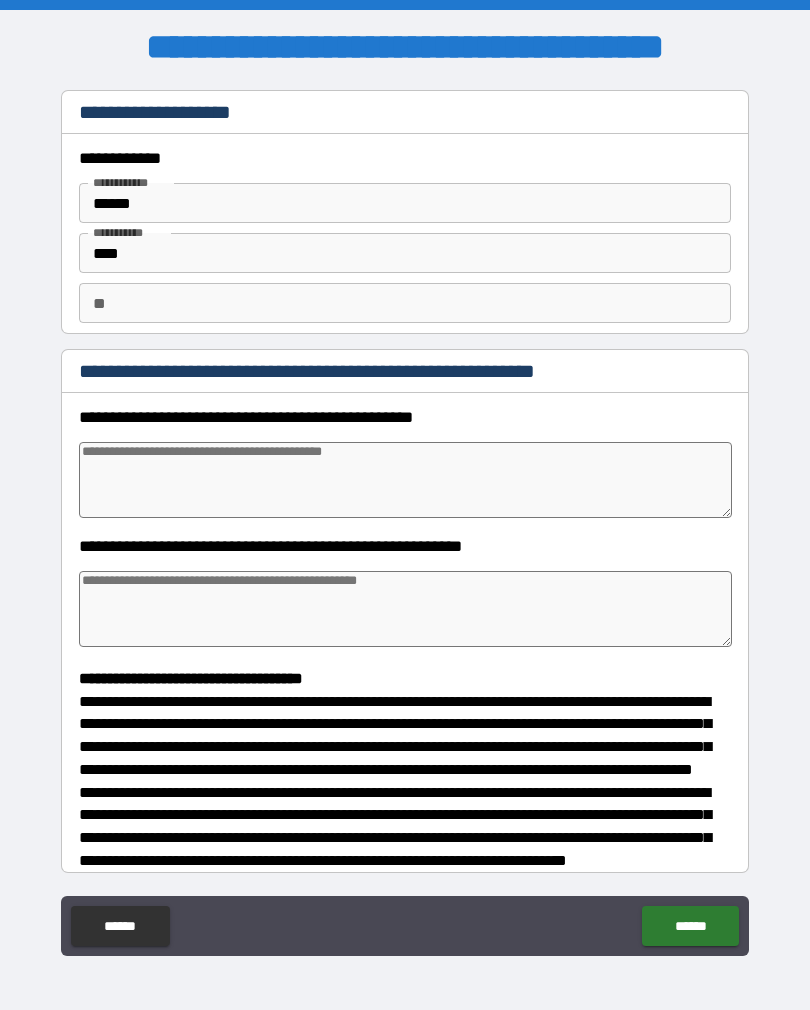 type on "*" 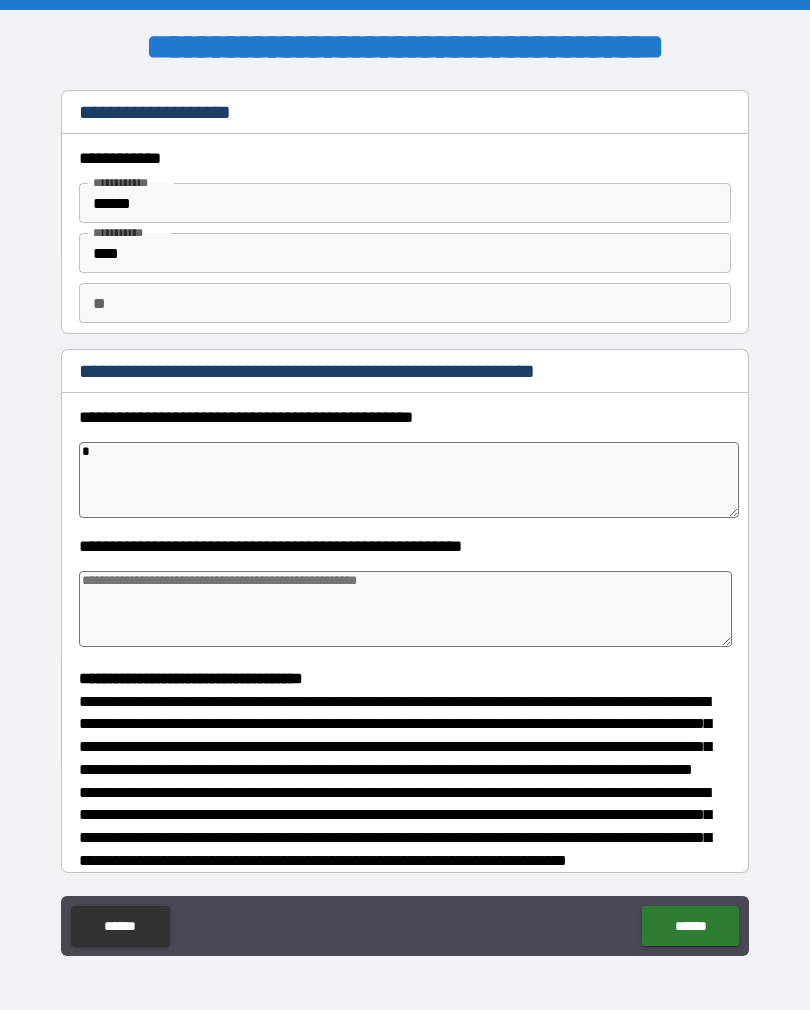 type on "*" 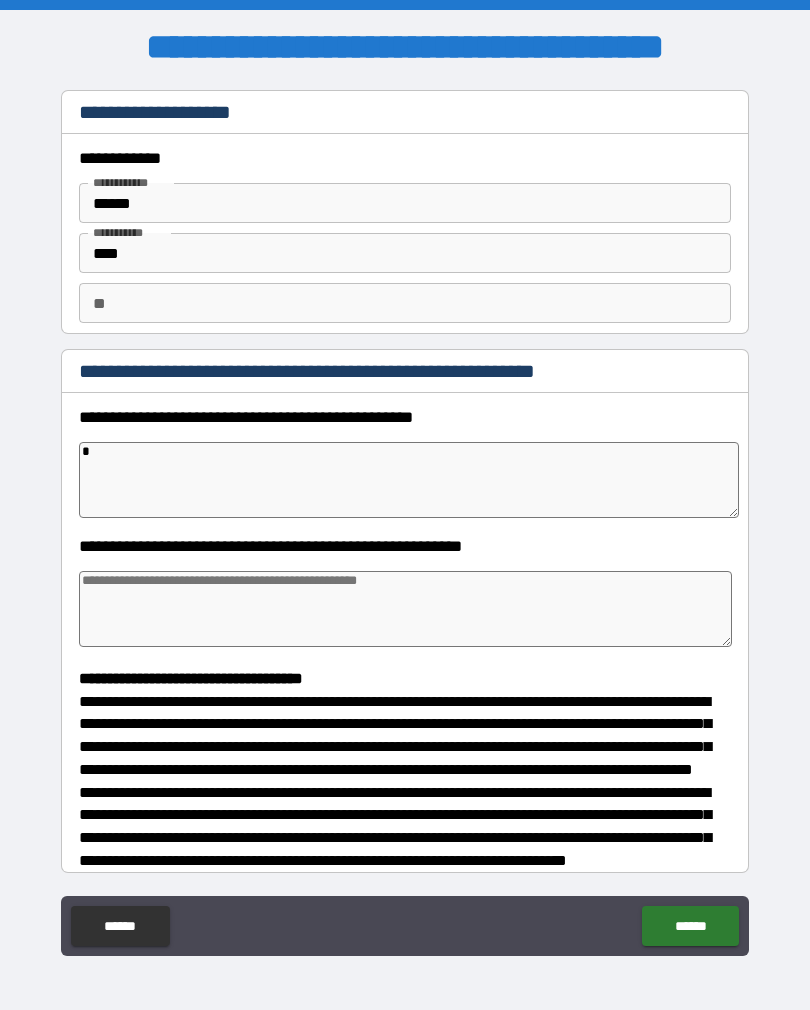 type on "*" 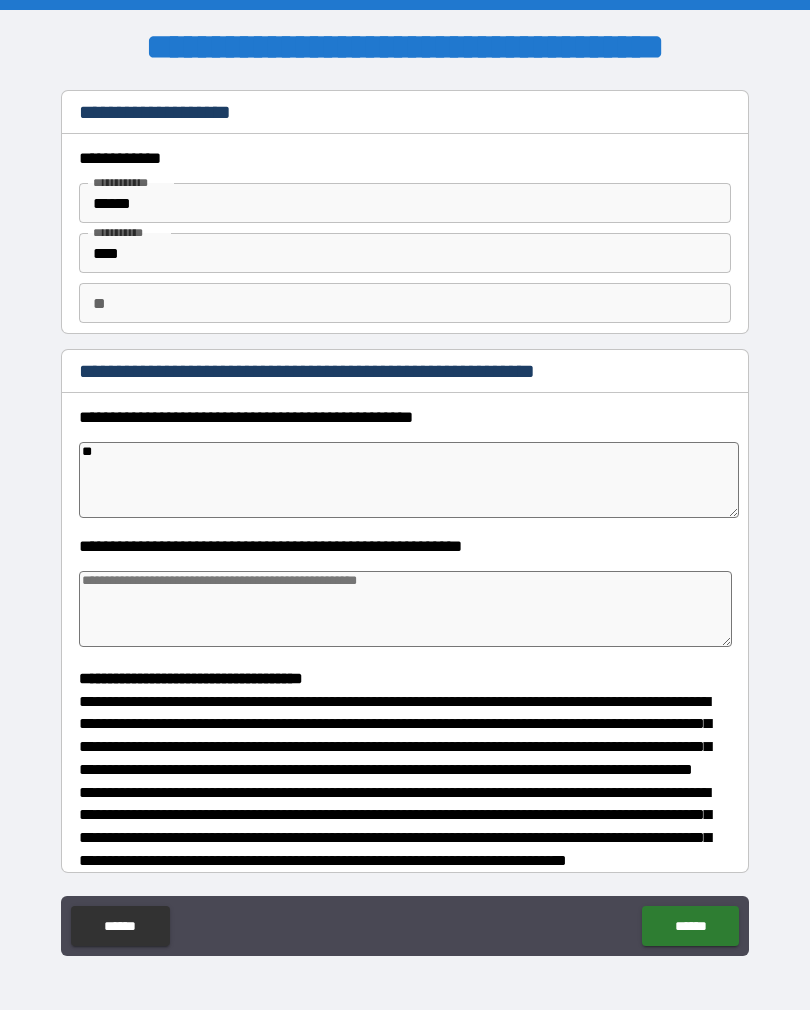 type on "*" 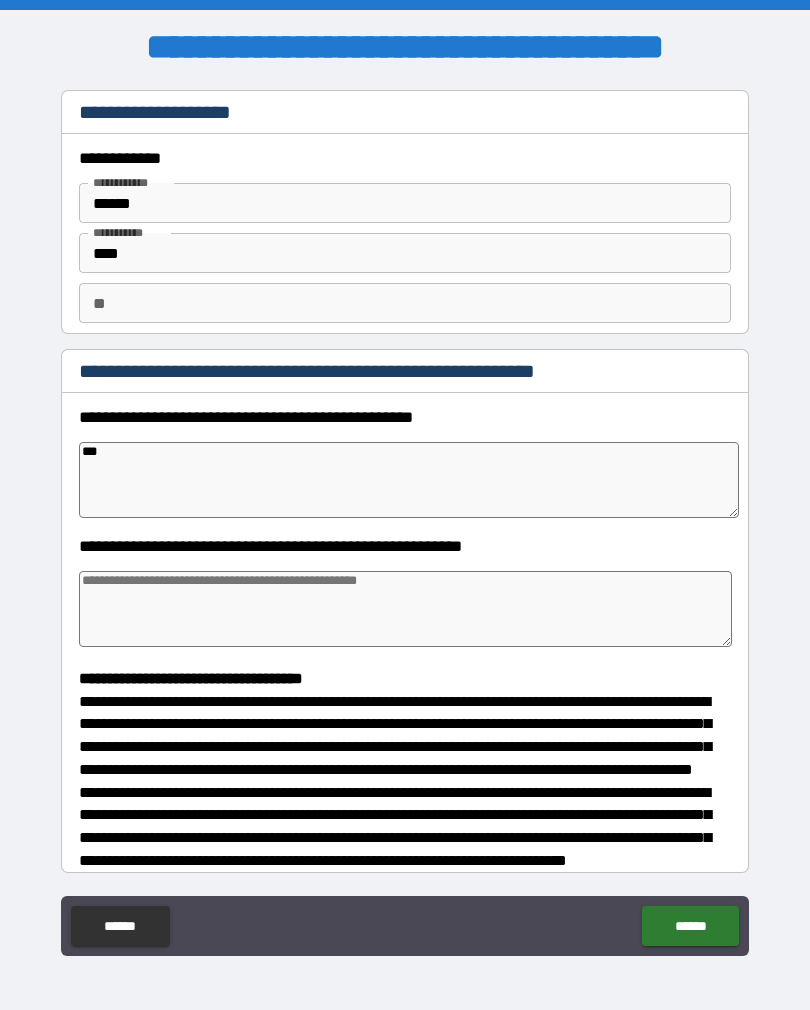 type on "*" 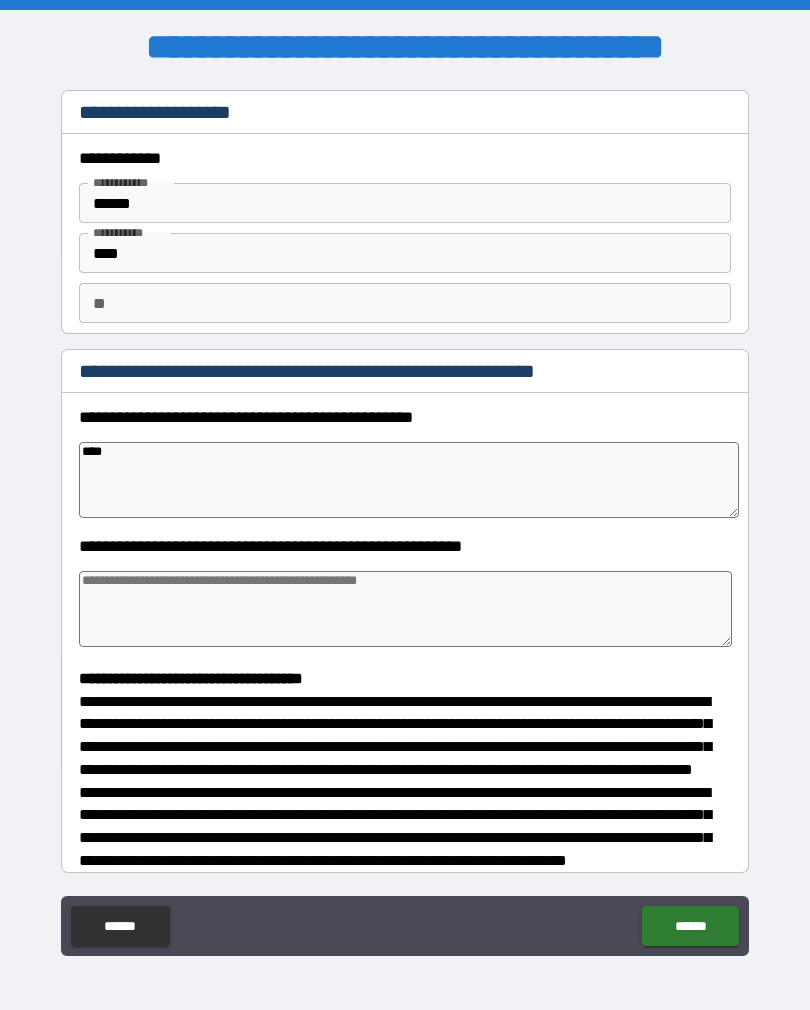 type on "*" 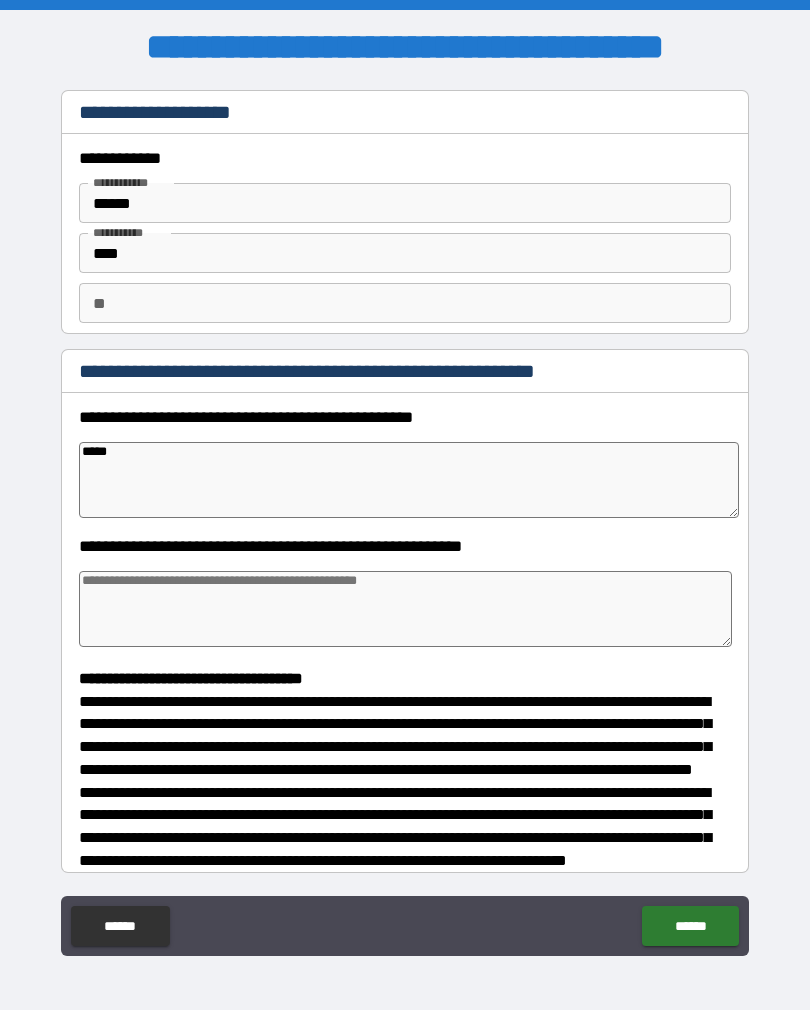 type on "*" 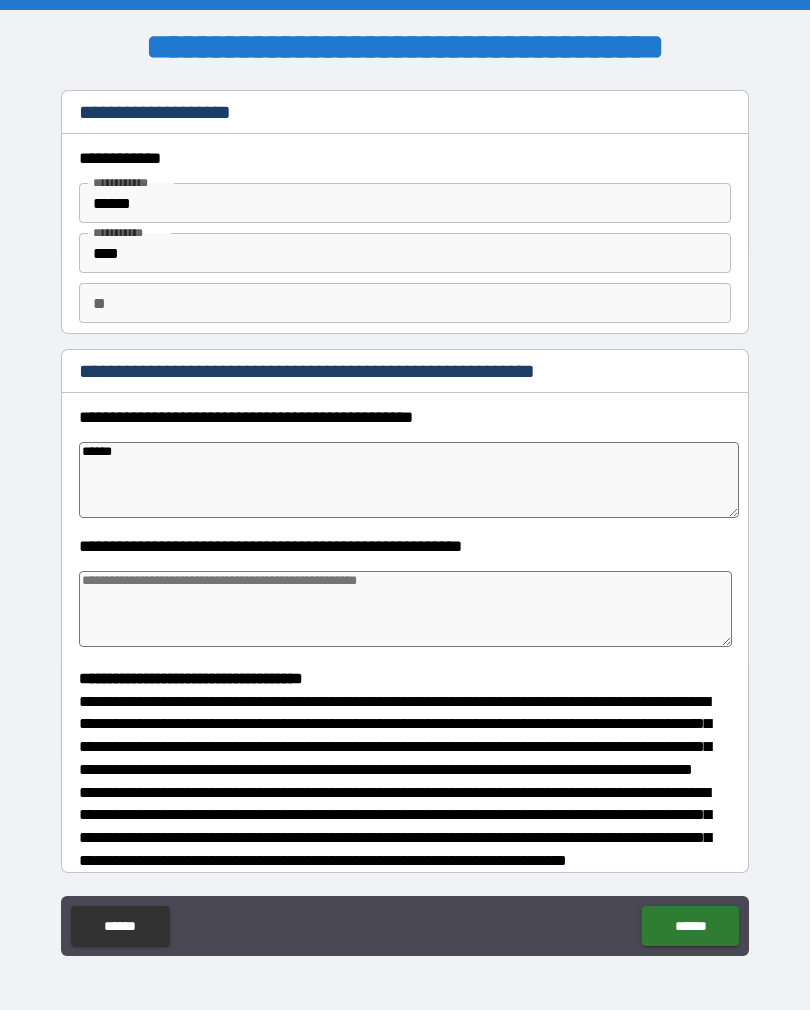 type on "*" 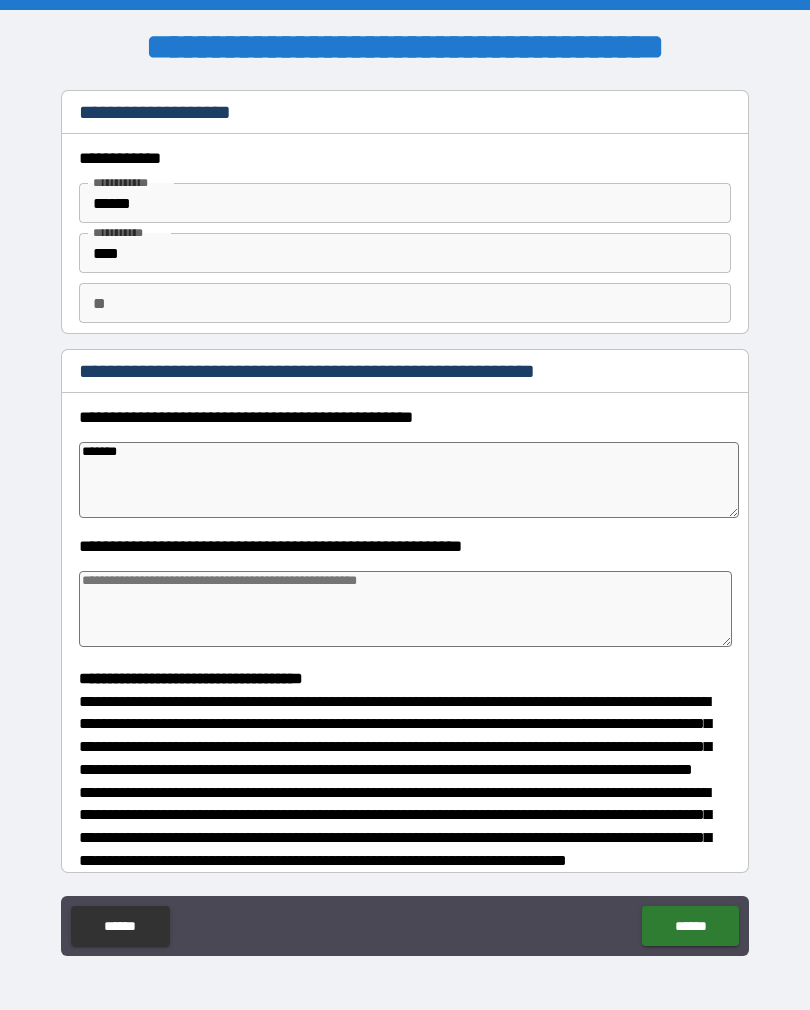 type on "*" 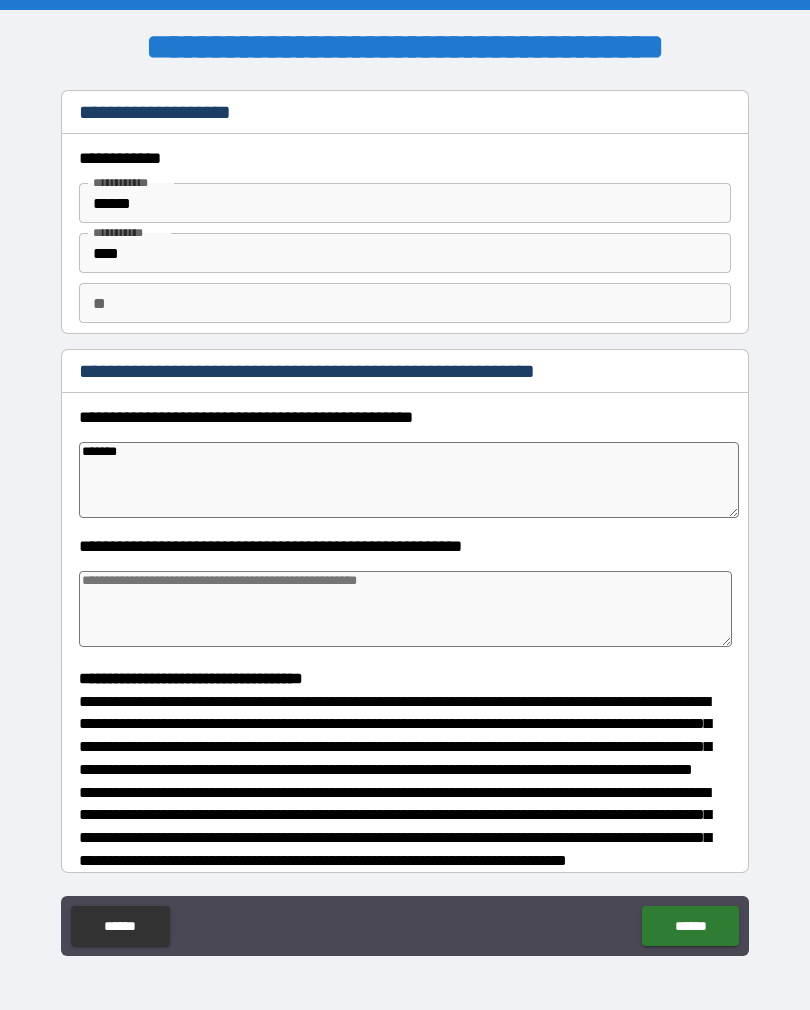 type on "*******" 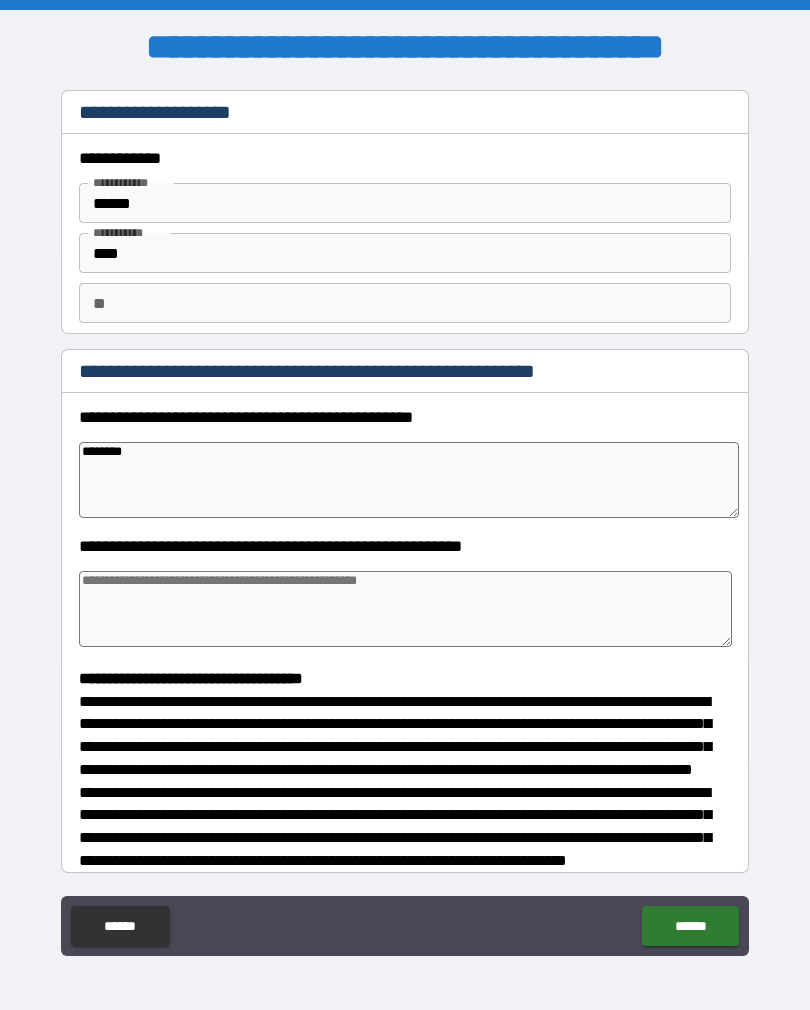 type on "*" 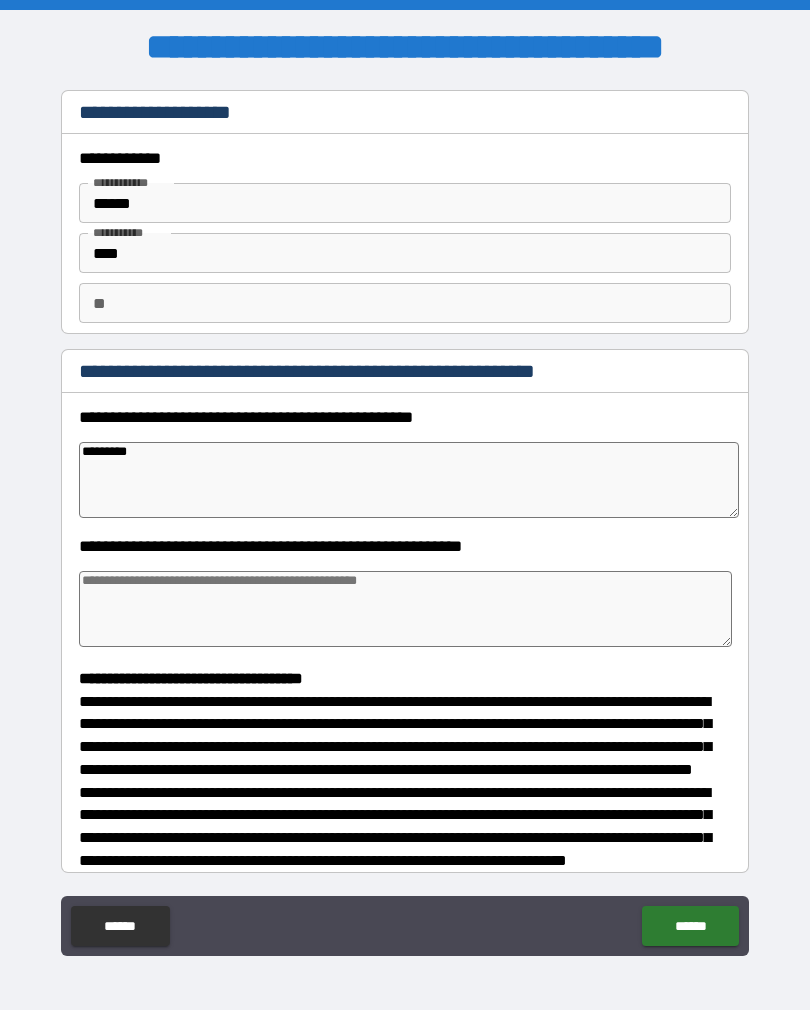 type on "*" 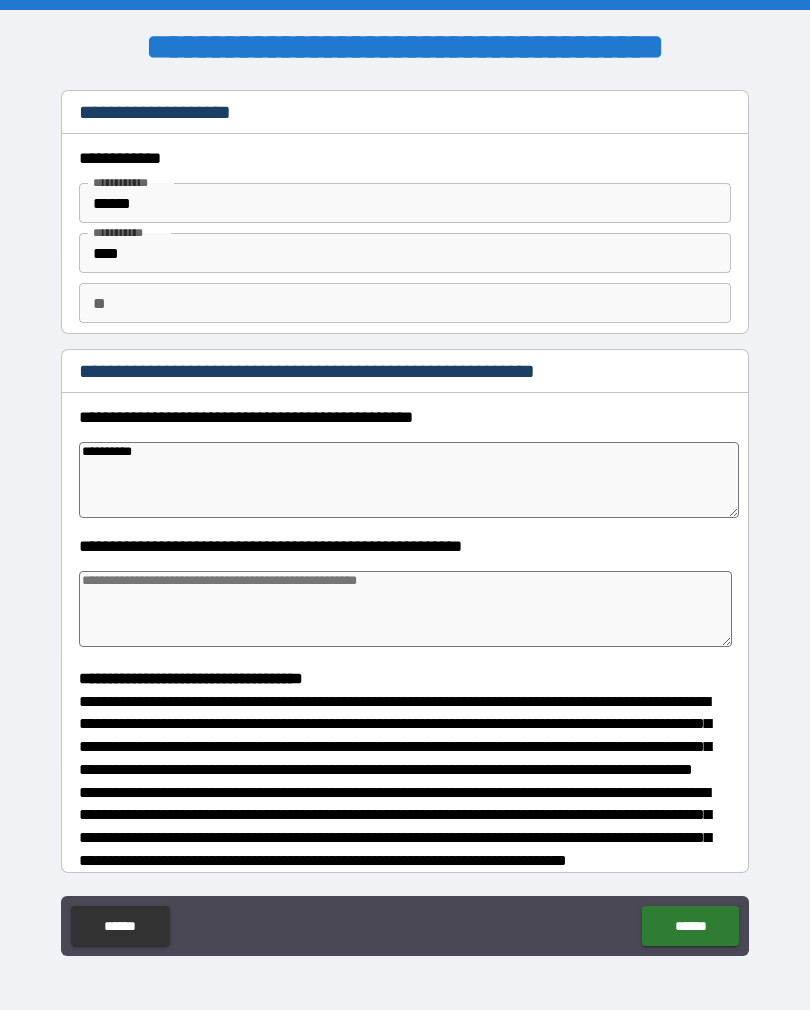 type on "*" 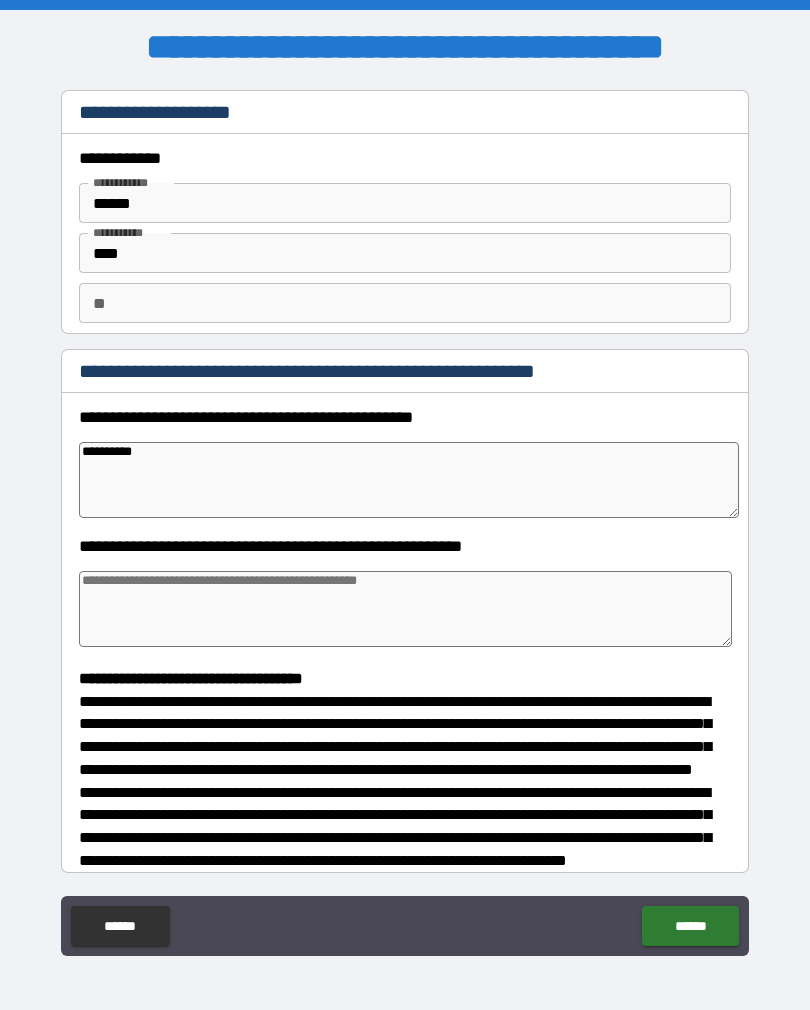 type on "*********" 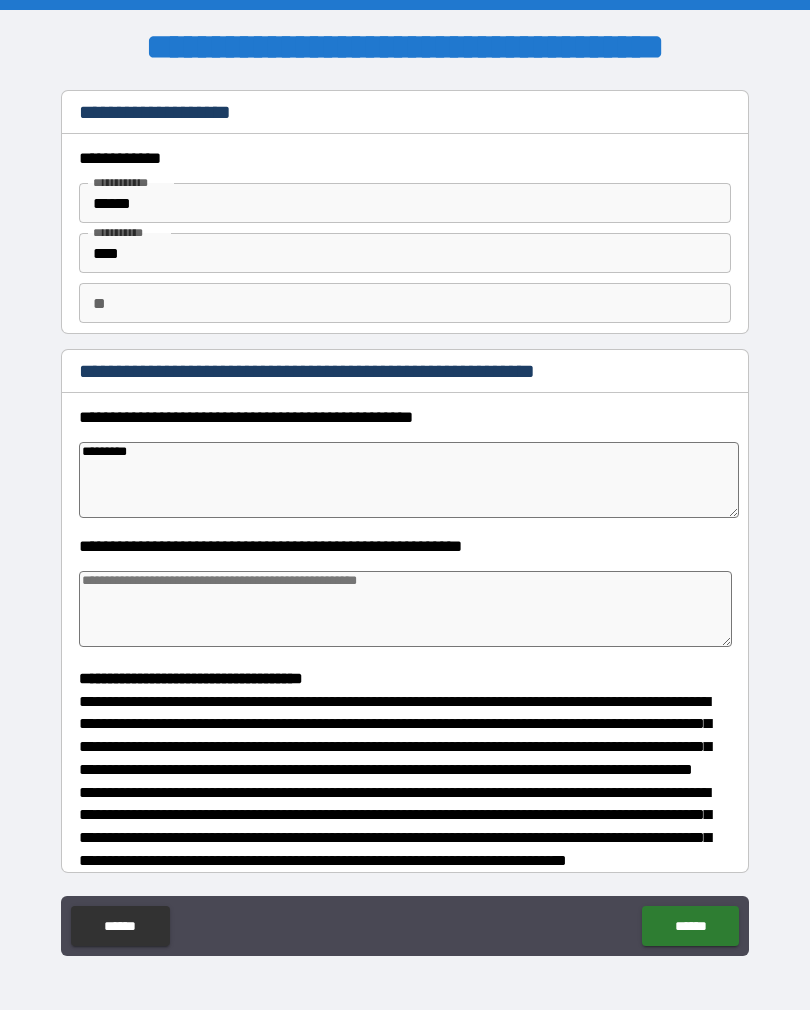 type on "*" 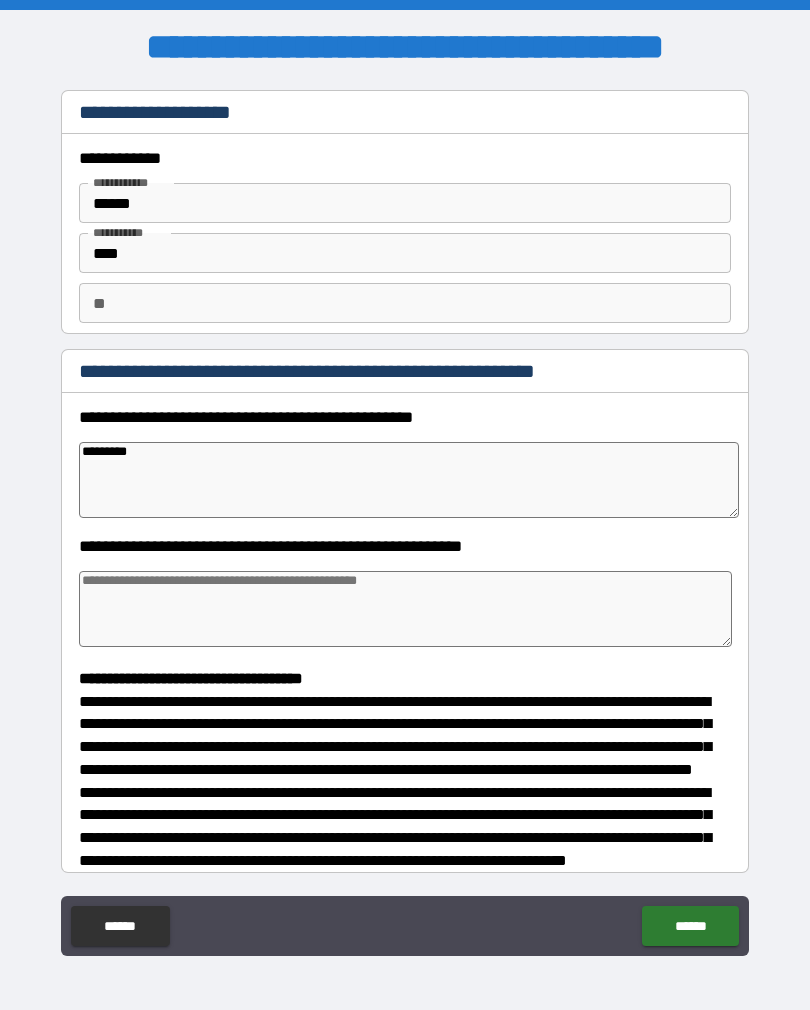 type on "**********" 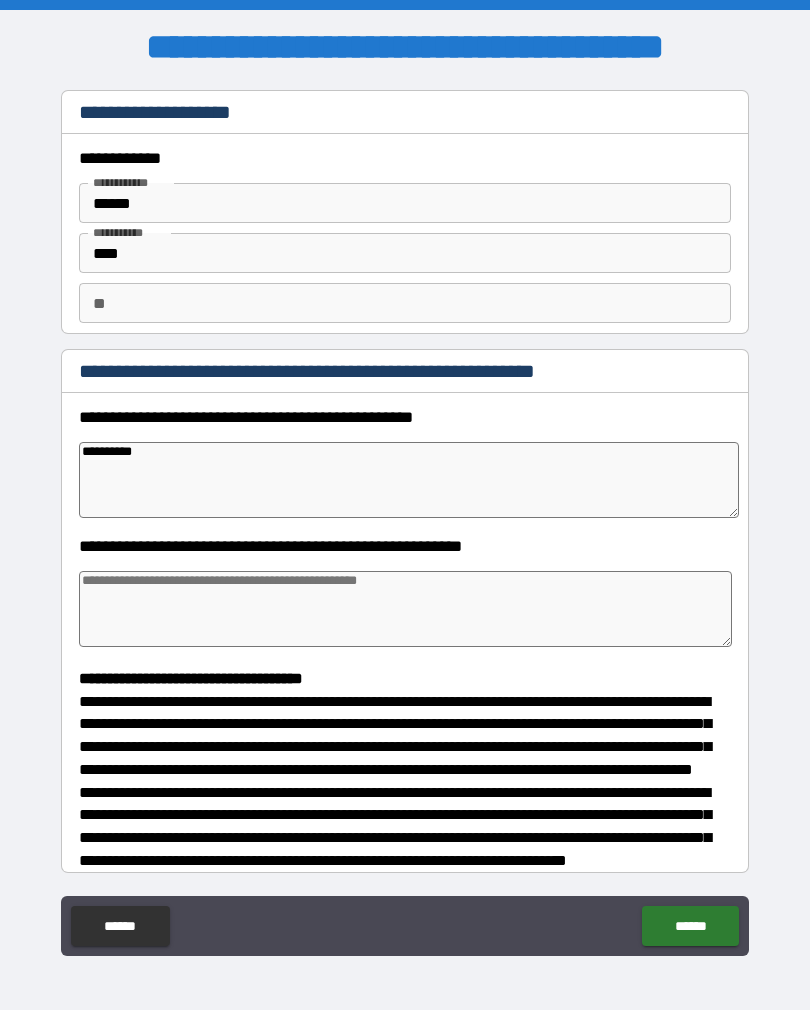 type on "*" 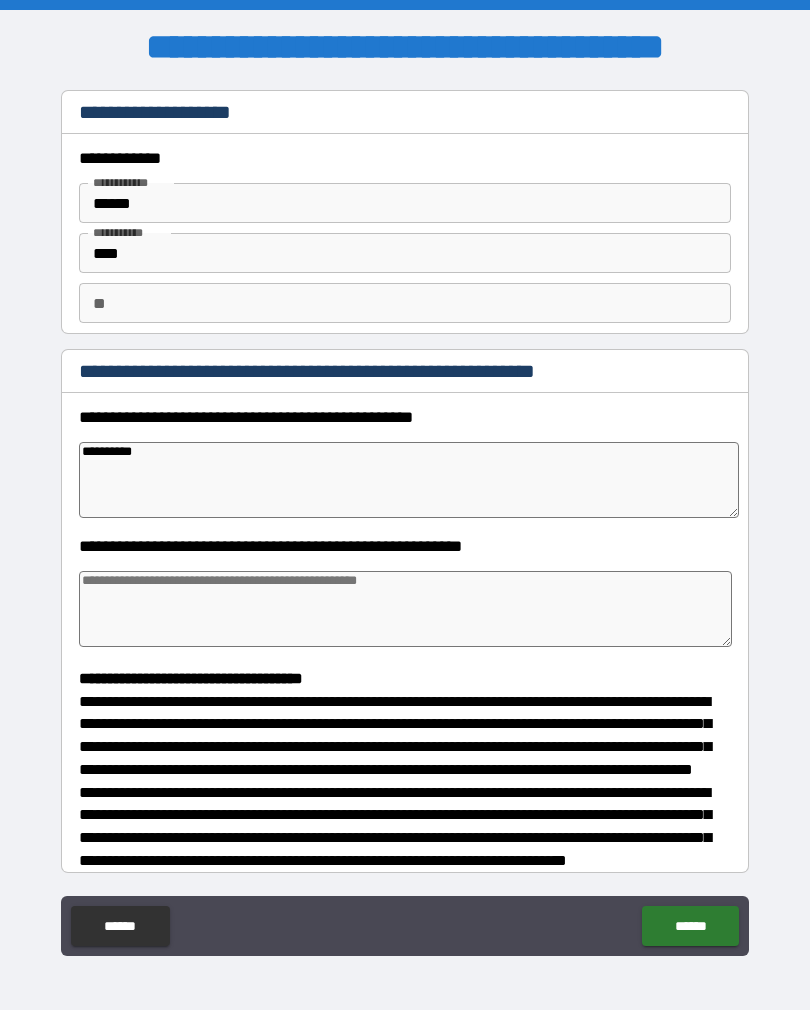 type on "**********" 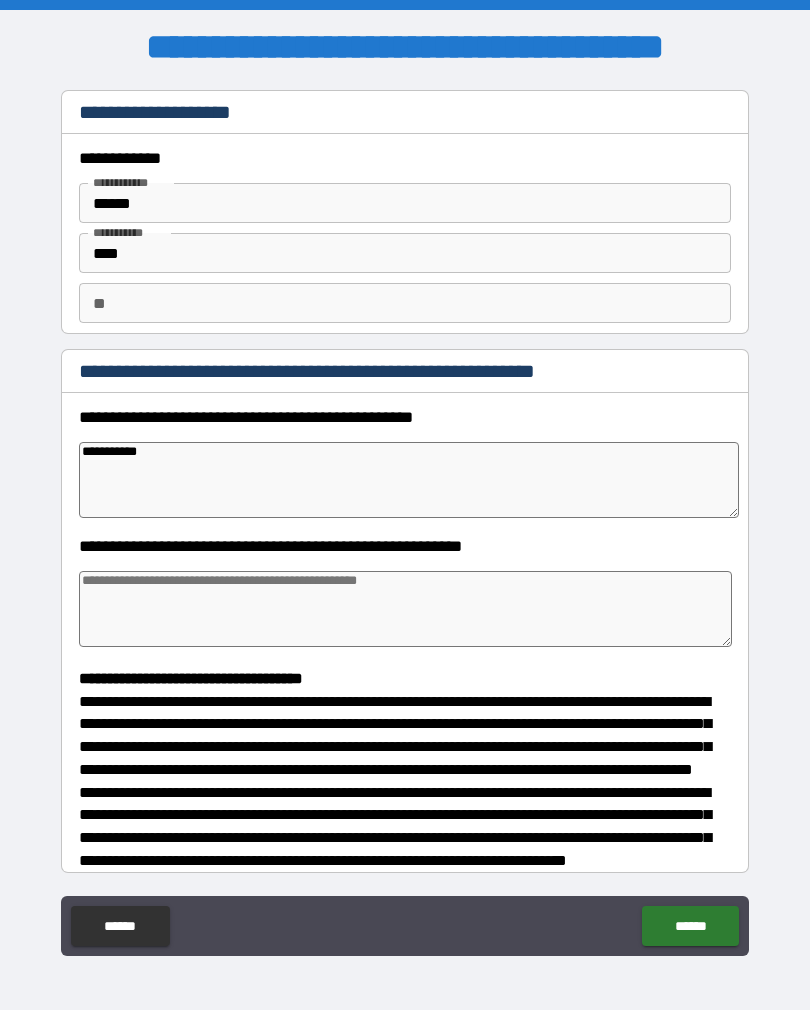 type on "*" 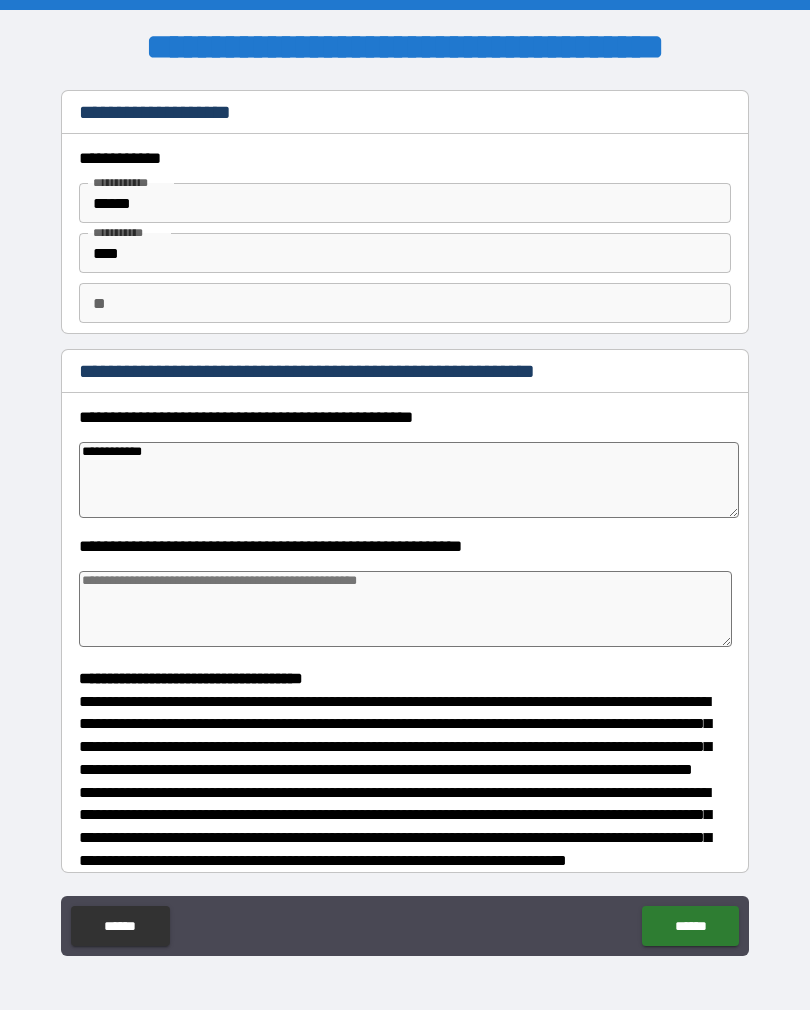 type on "*" 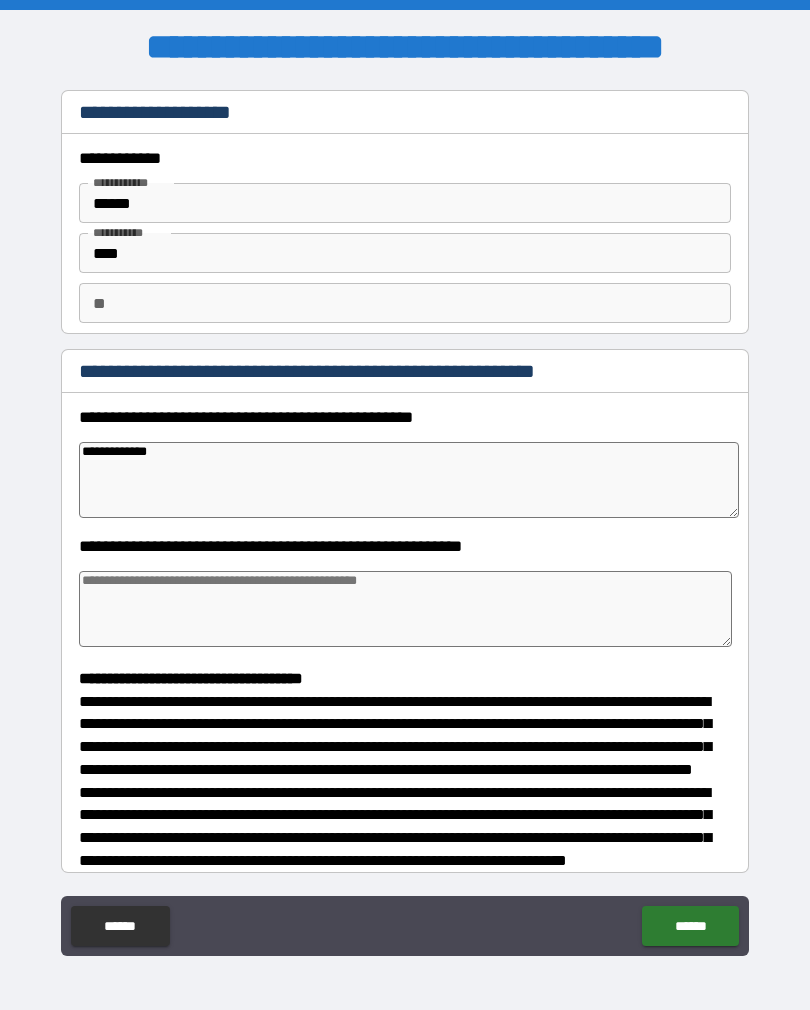 type on "*" 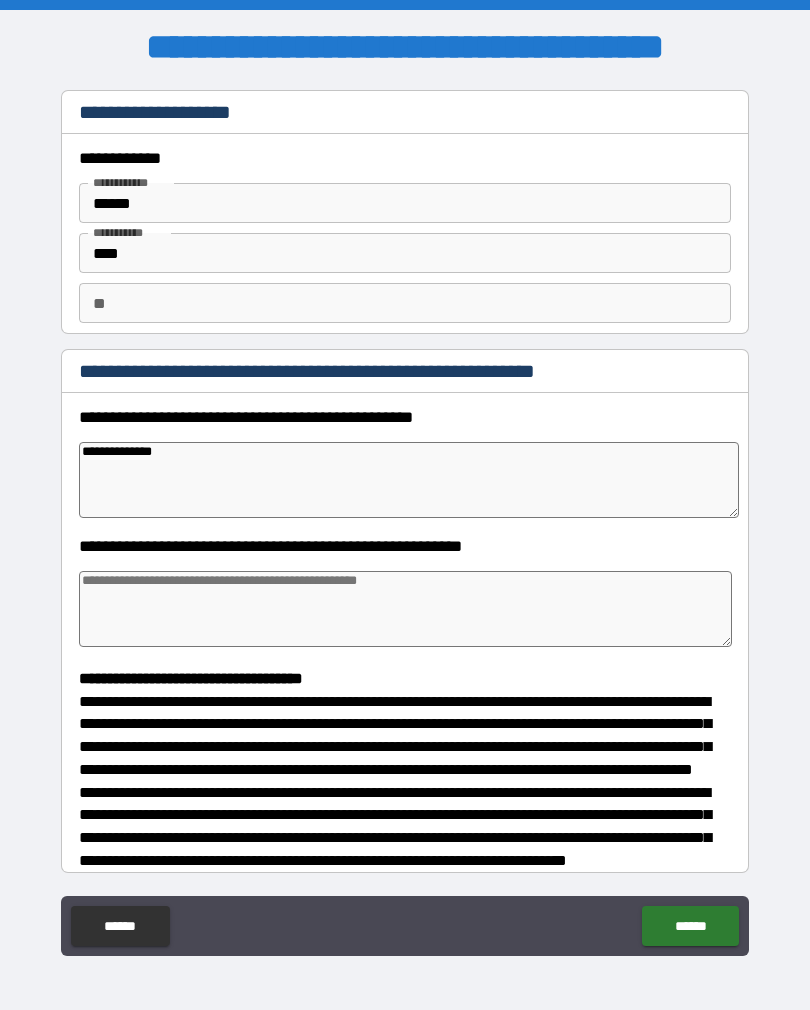 type on "*" 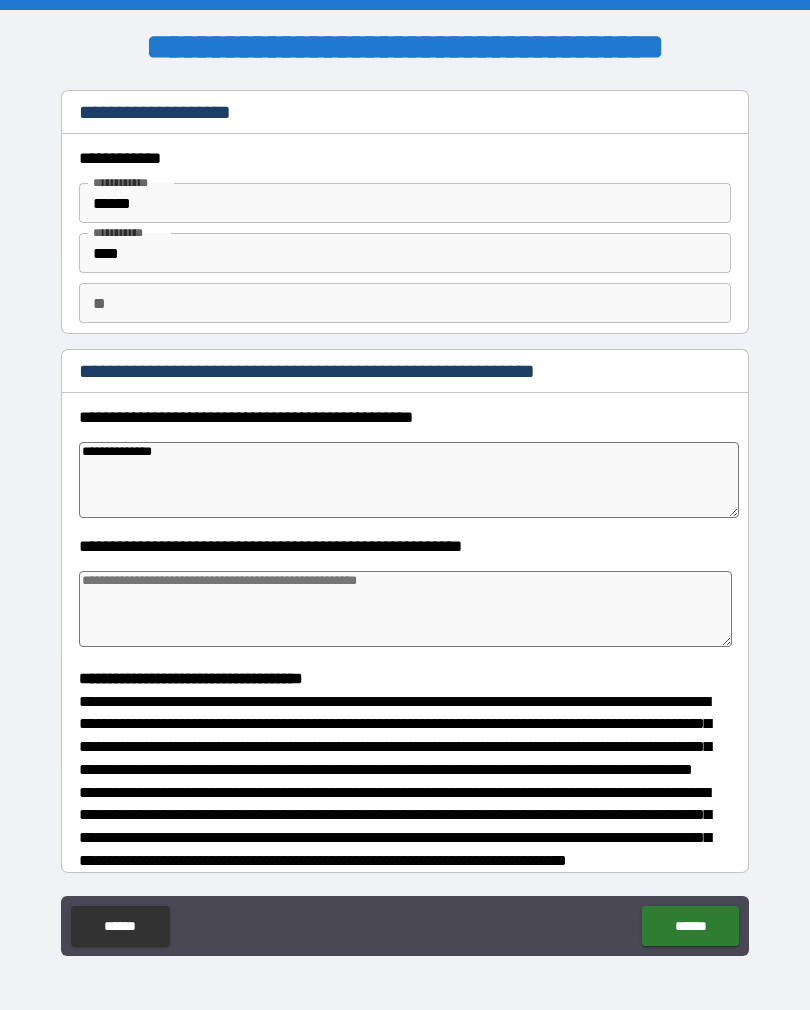 type on "*" 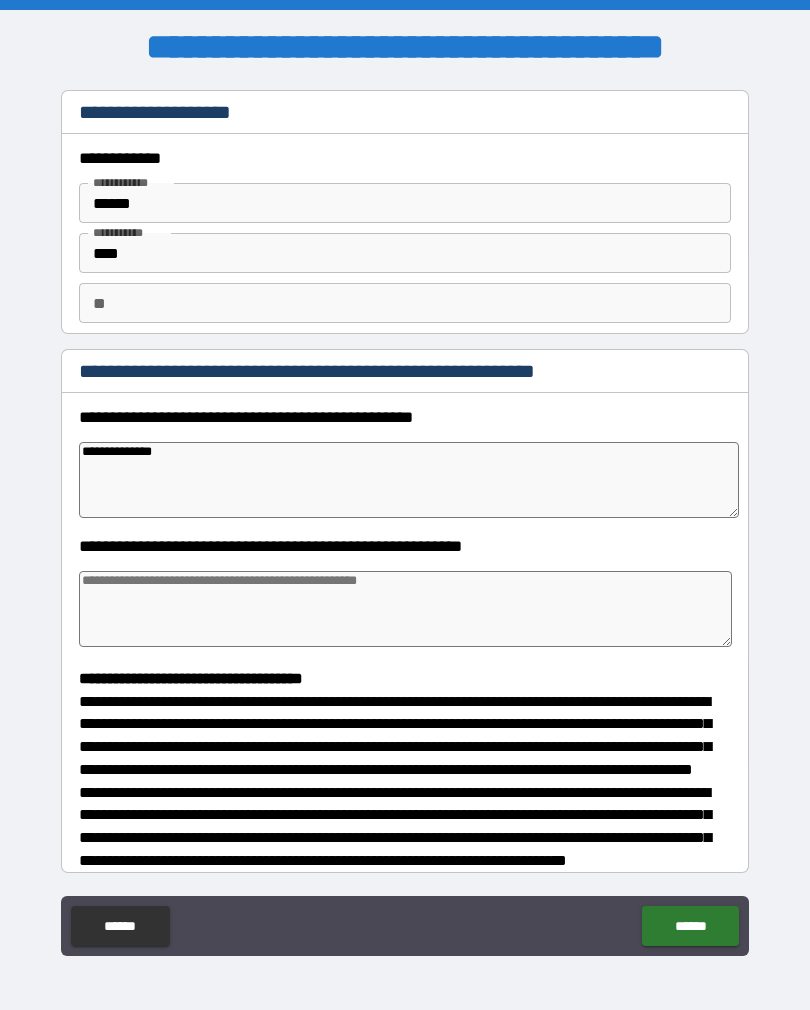 type on "*" 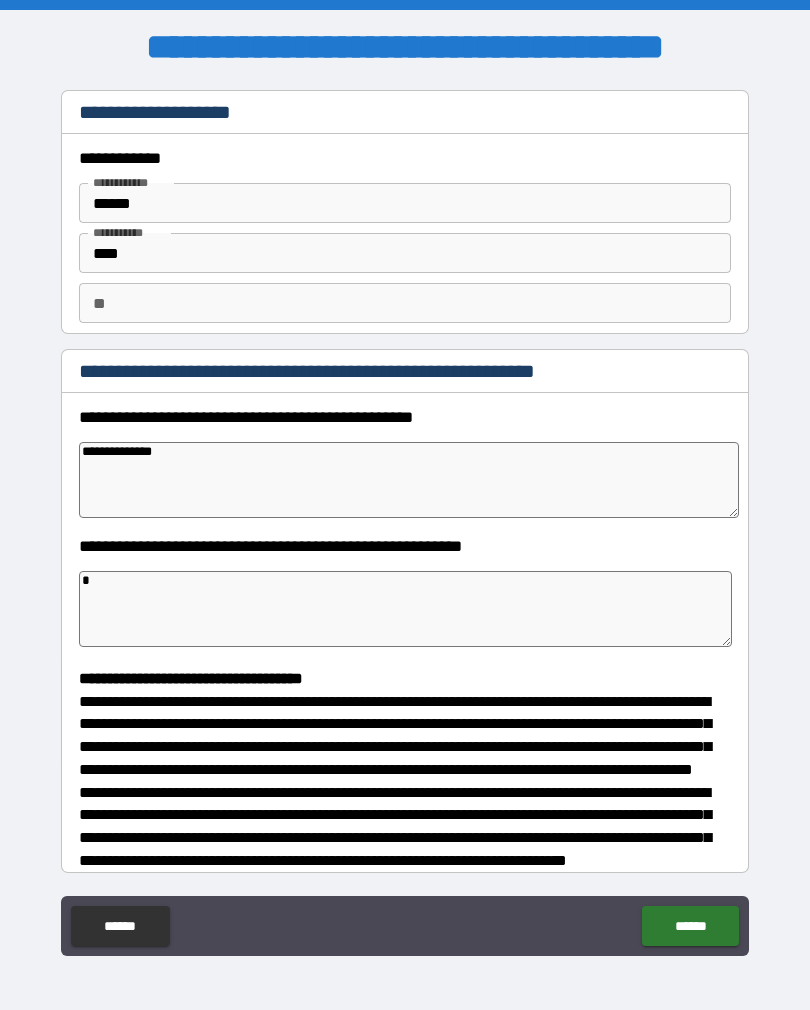 type on "*" 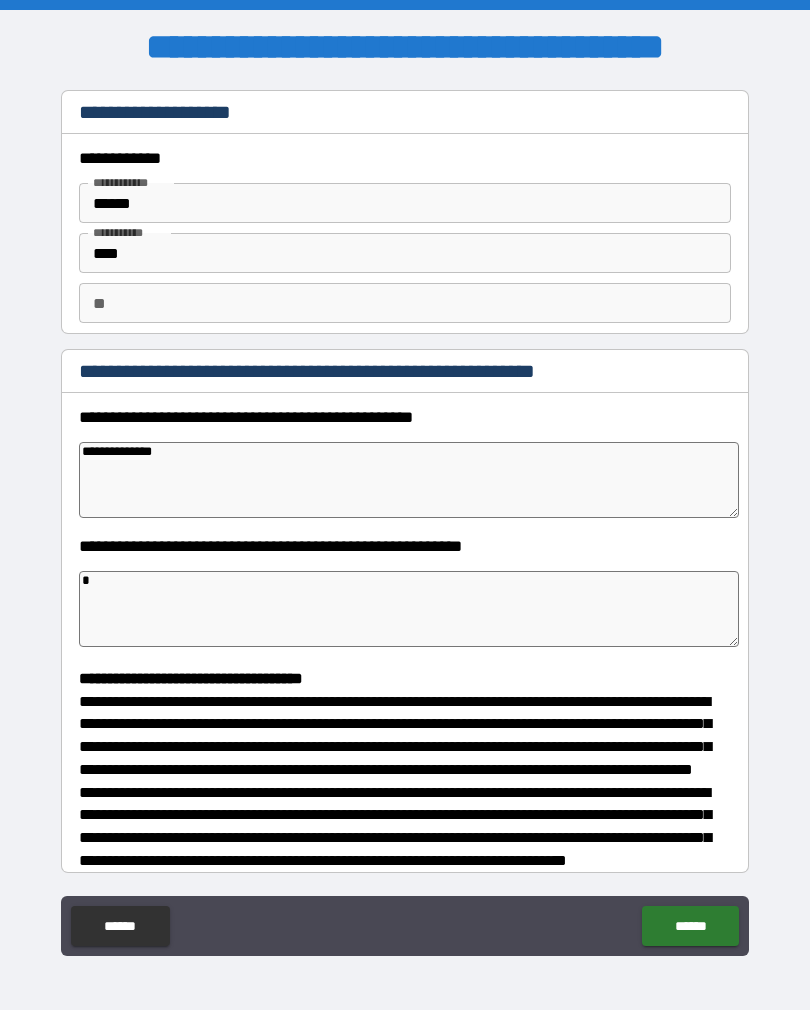 type on "**" 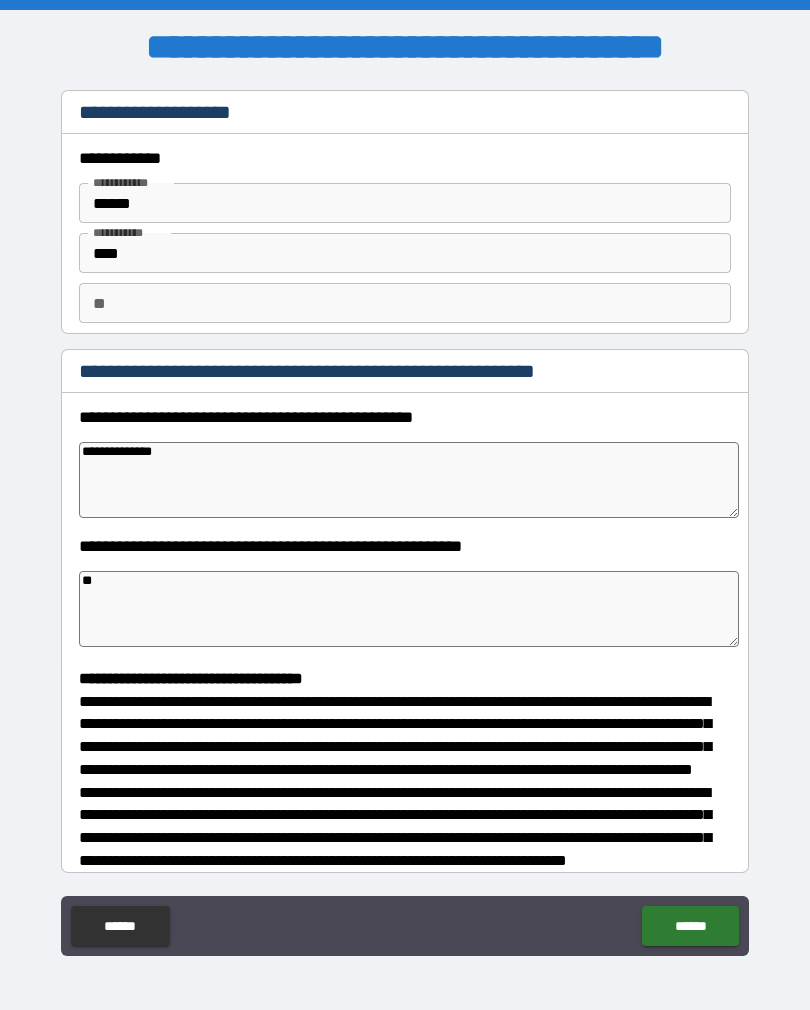 type on "*" 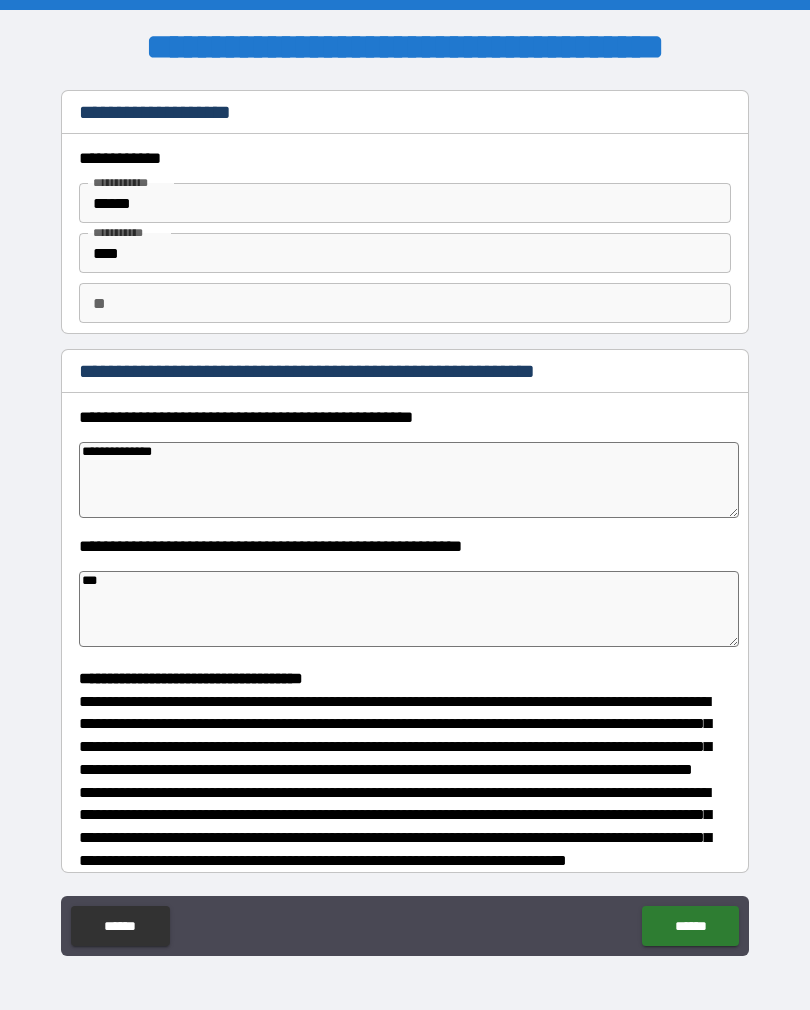 type on "*" 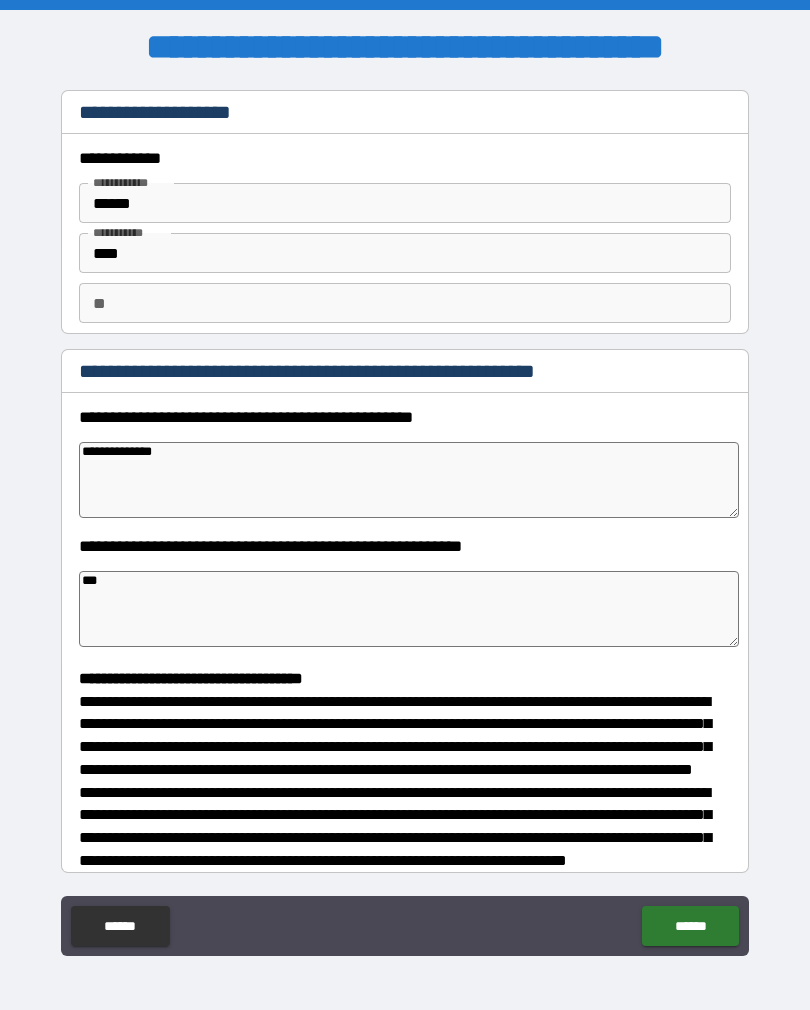 type on "**********" 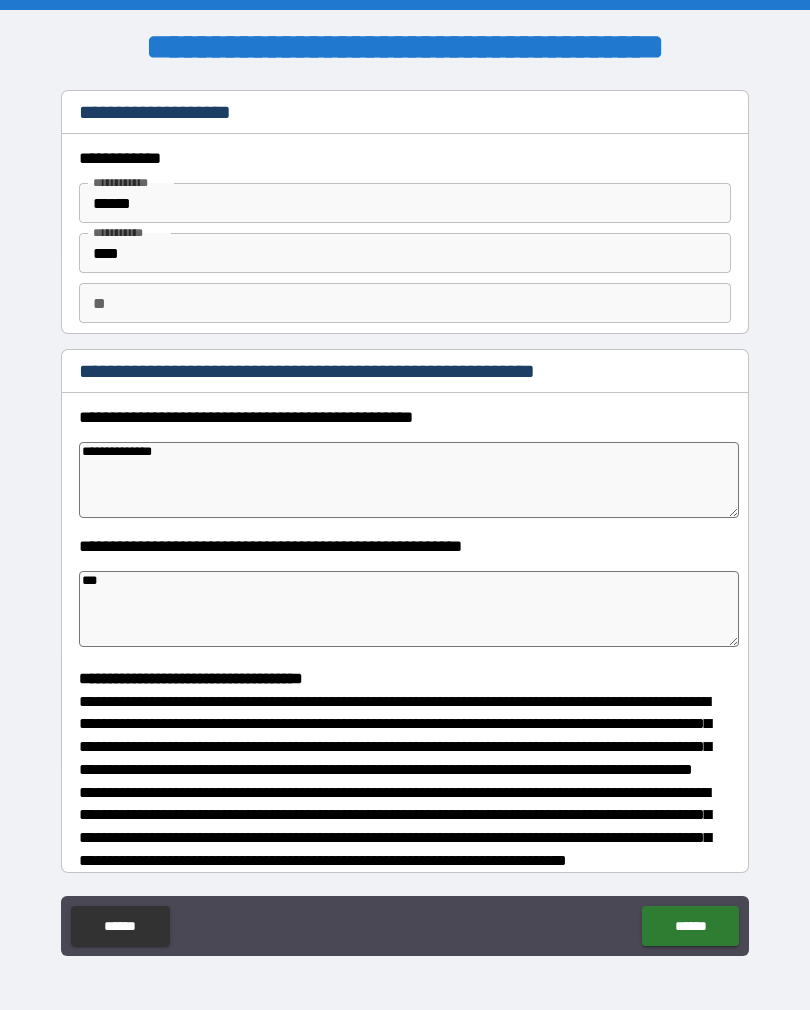 type on "*" 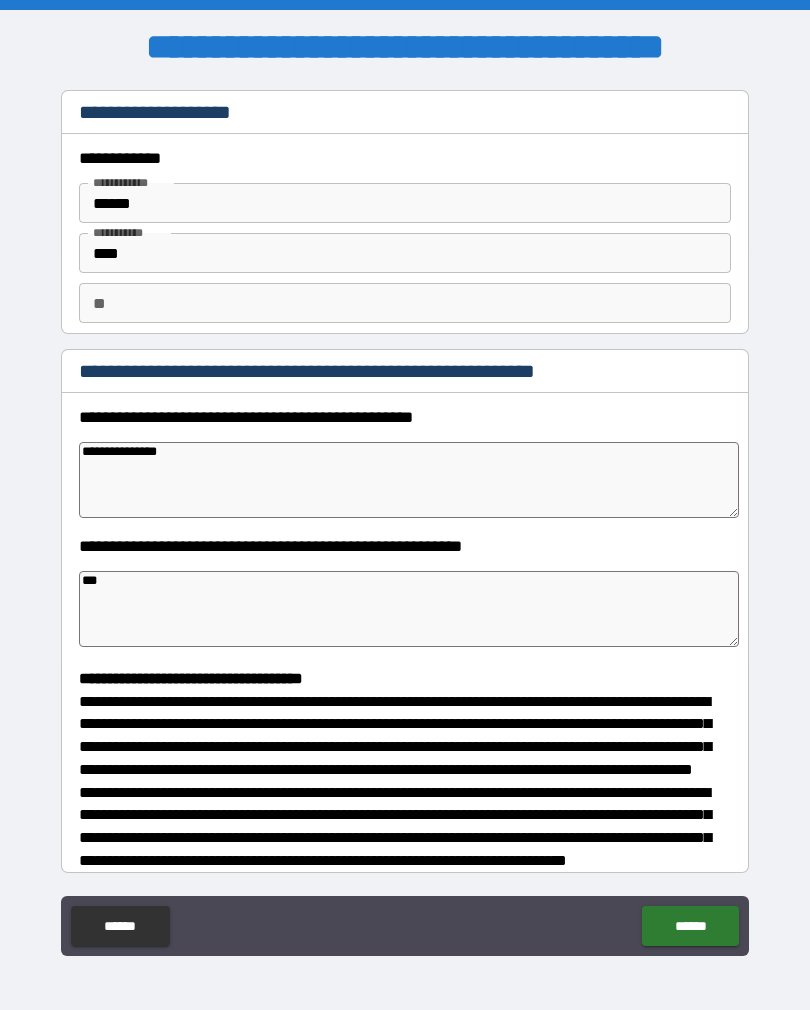 type on "*" 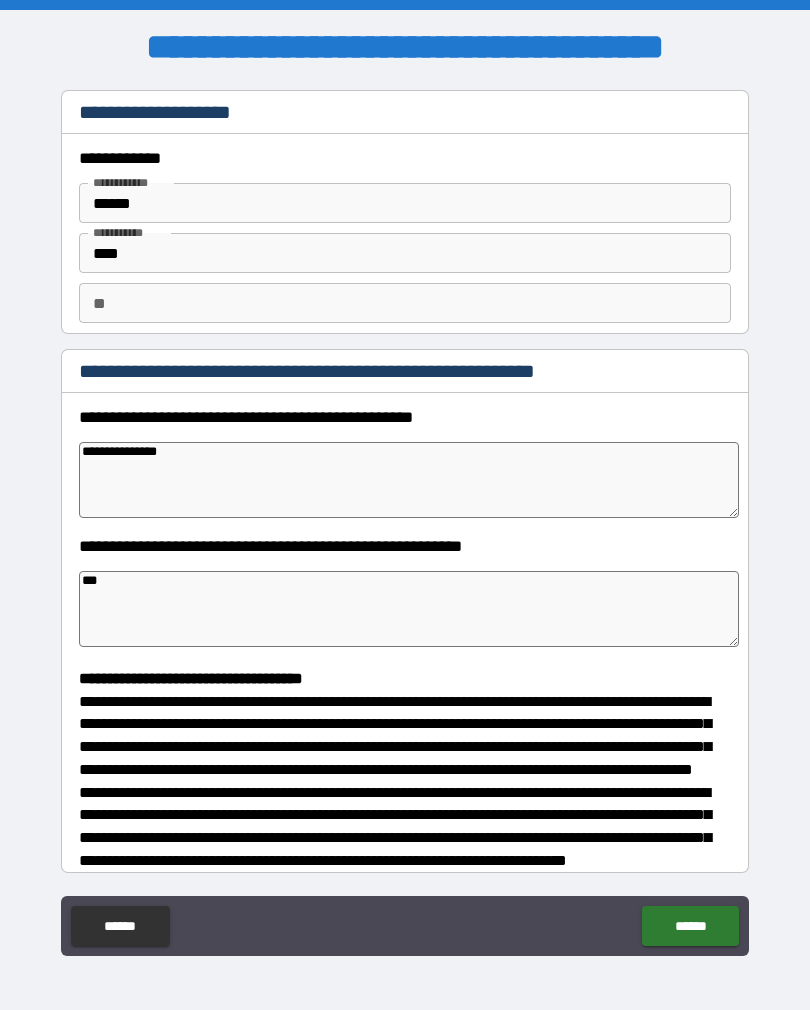 type on "**********" 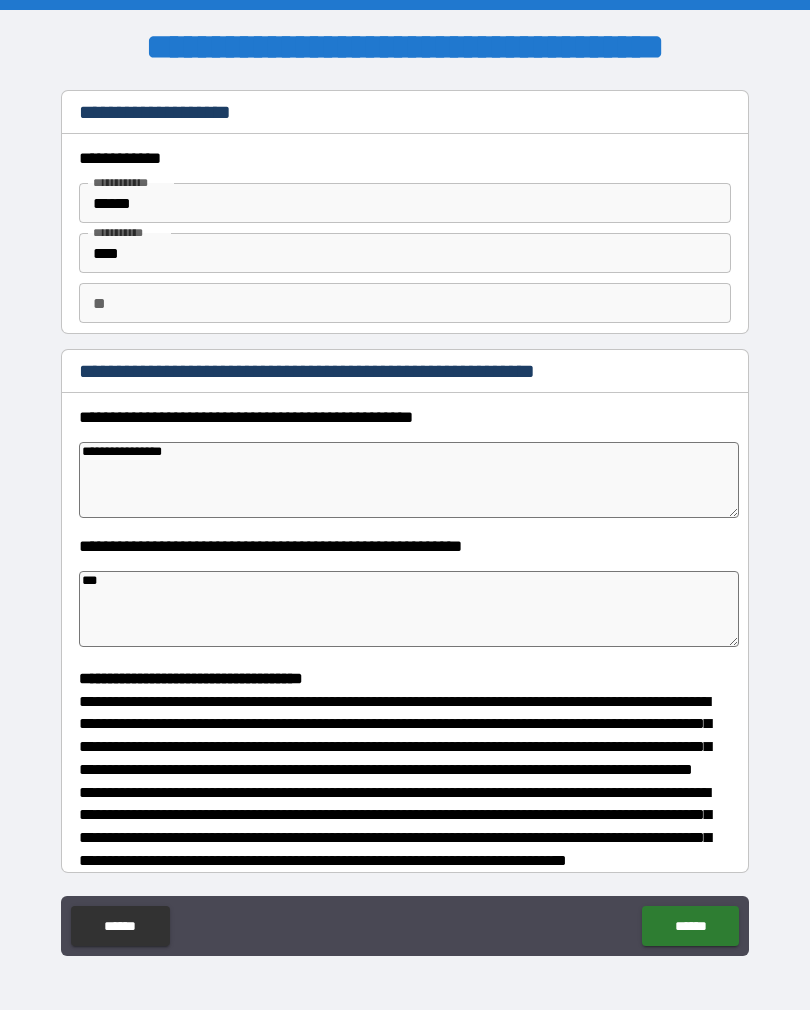 type on "*" 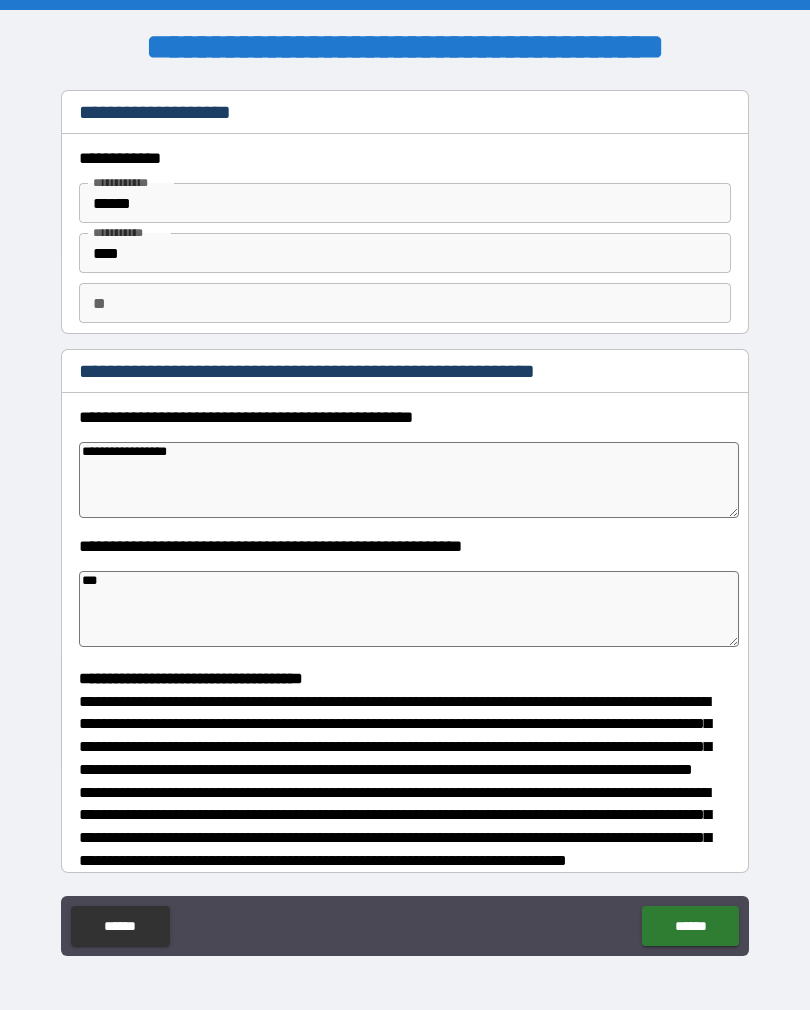 type on "*" 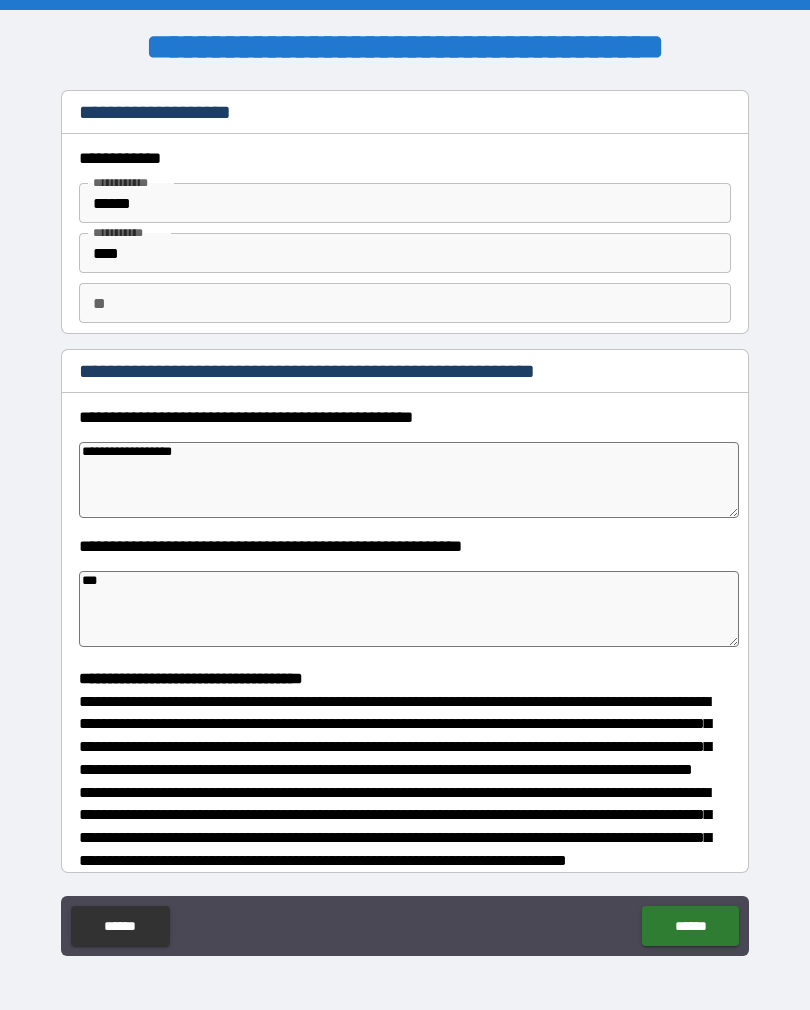 type on "*" 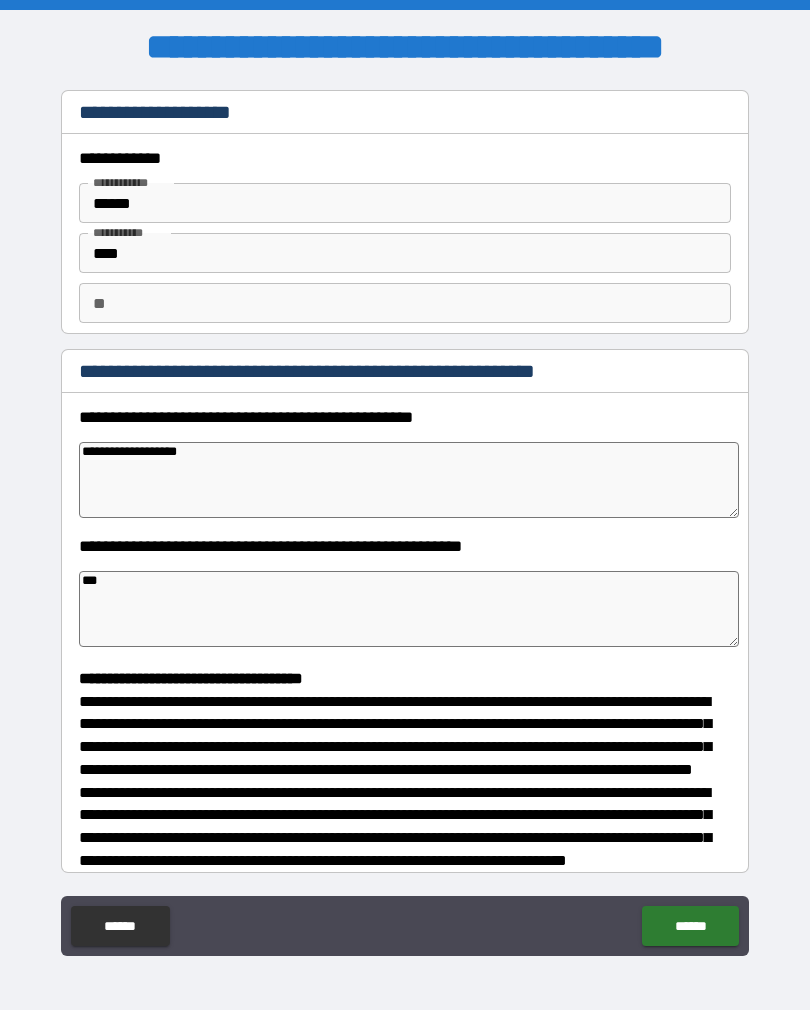 type on "*" 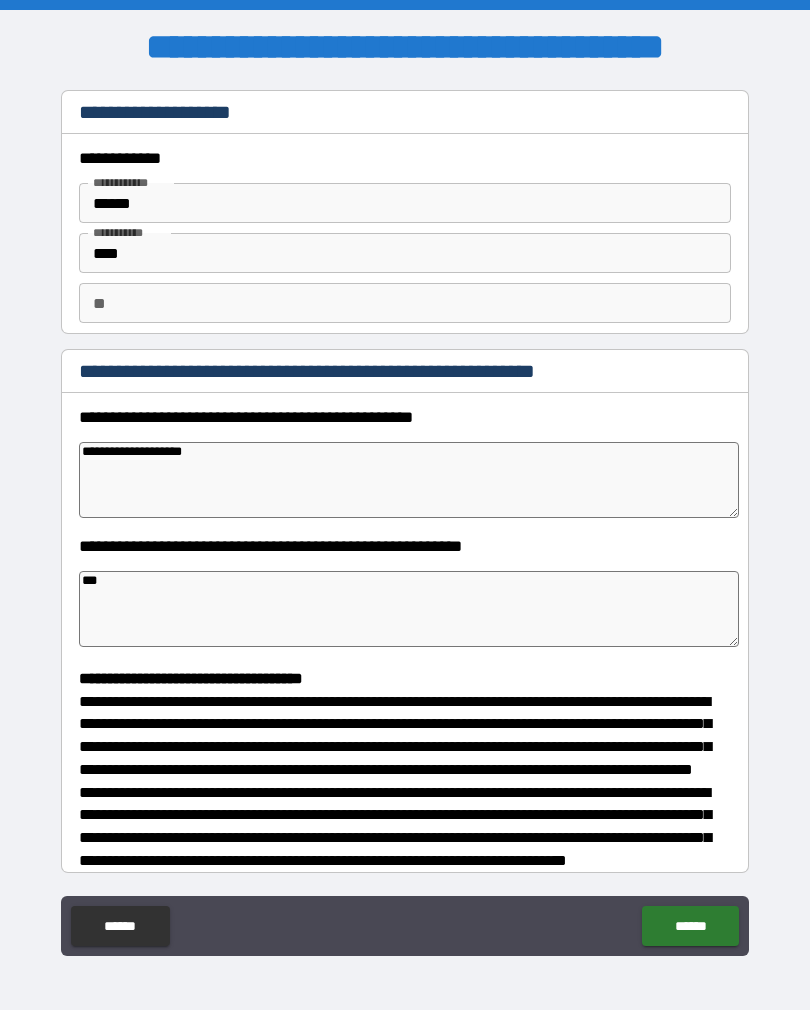 type on "*" 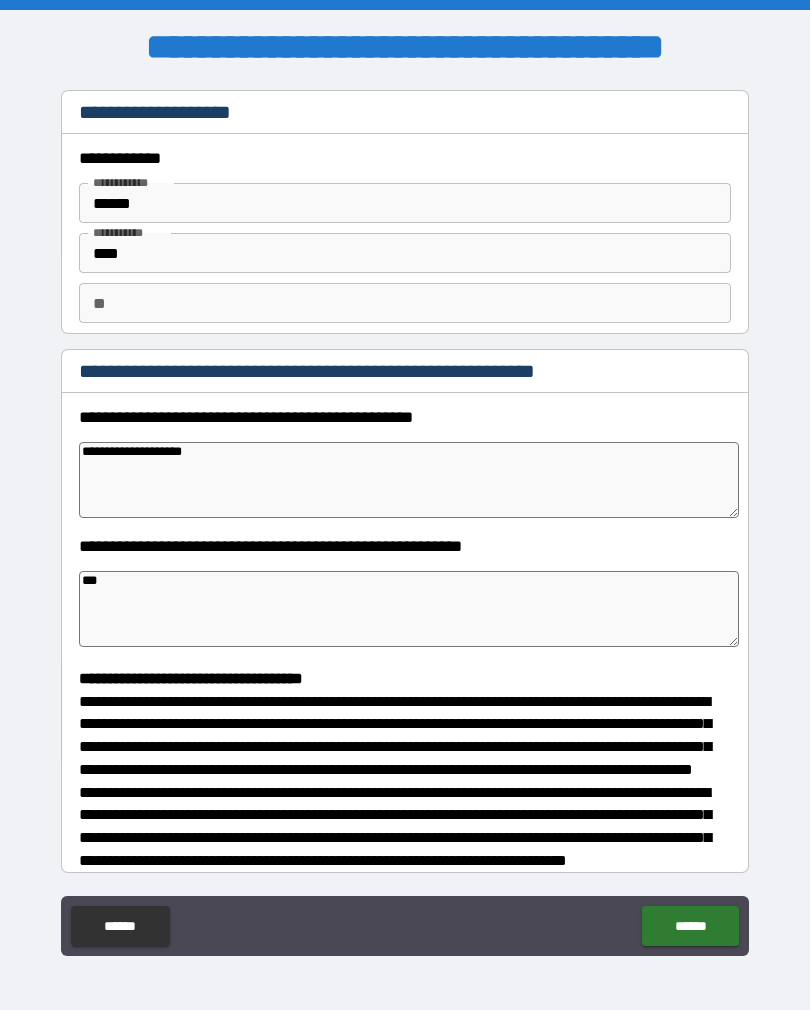 type on "**********" 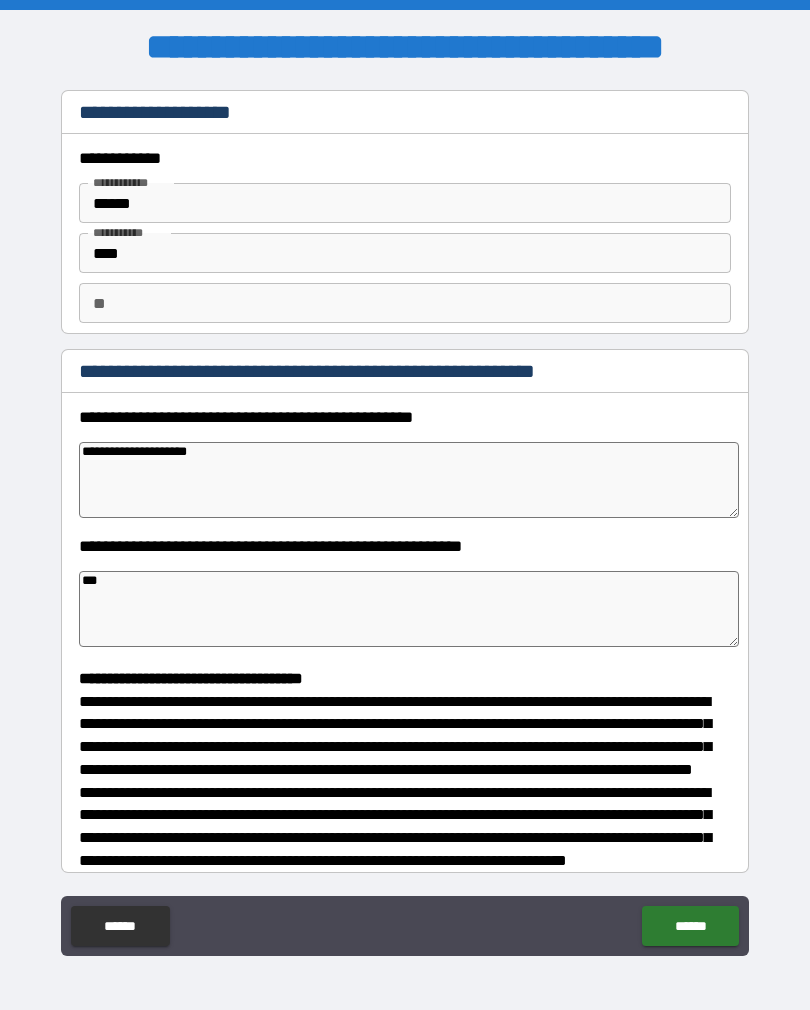 type on "*" 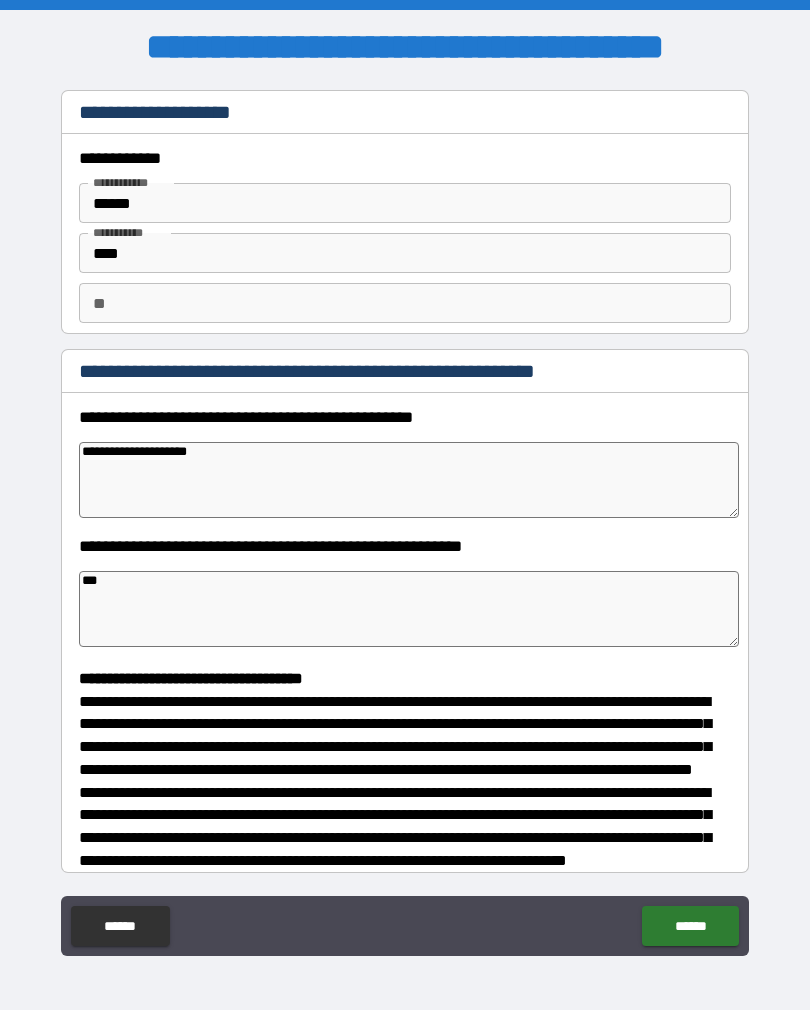 type on "**********" 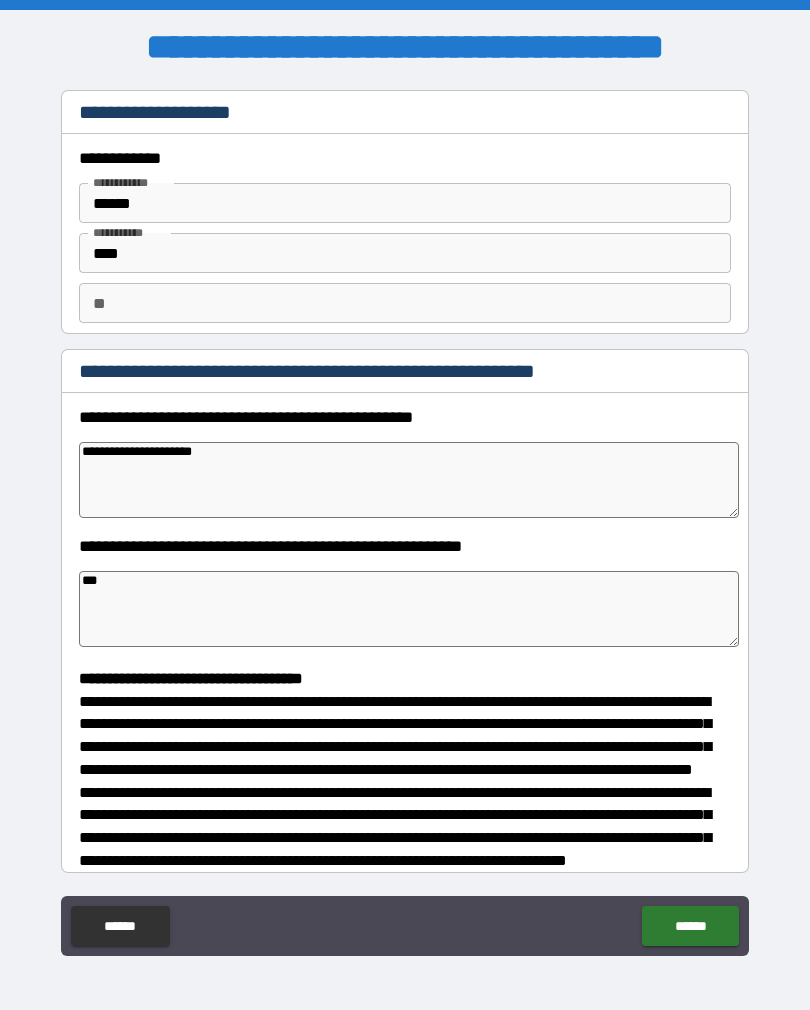 type on "*" 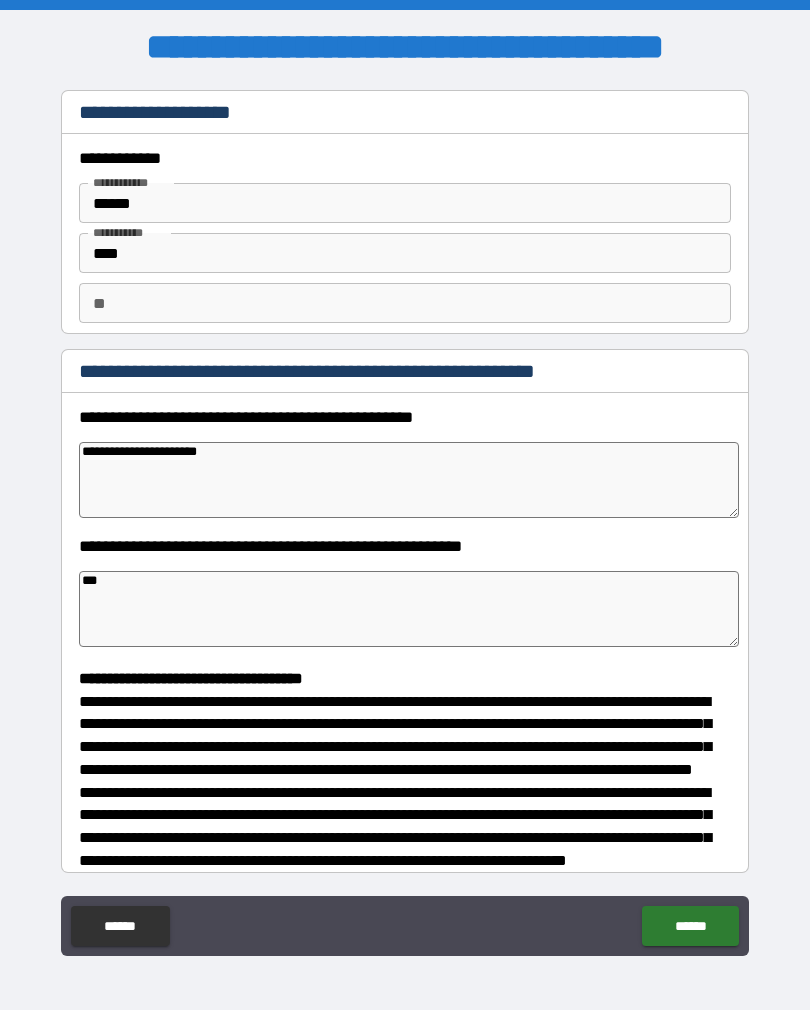 type on "*" 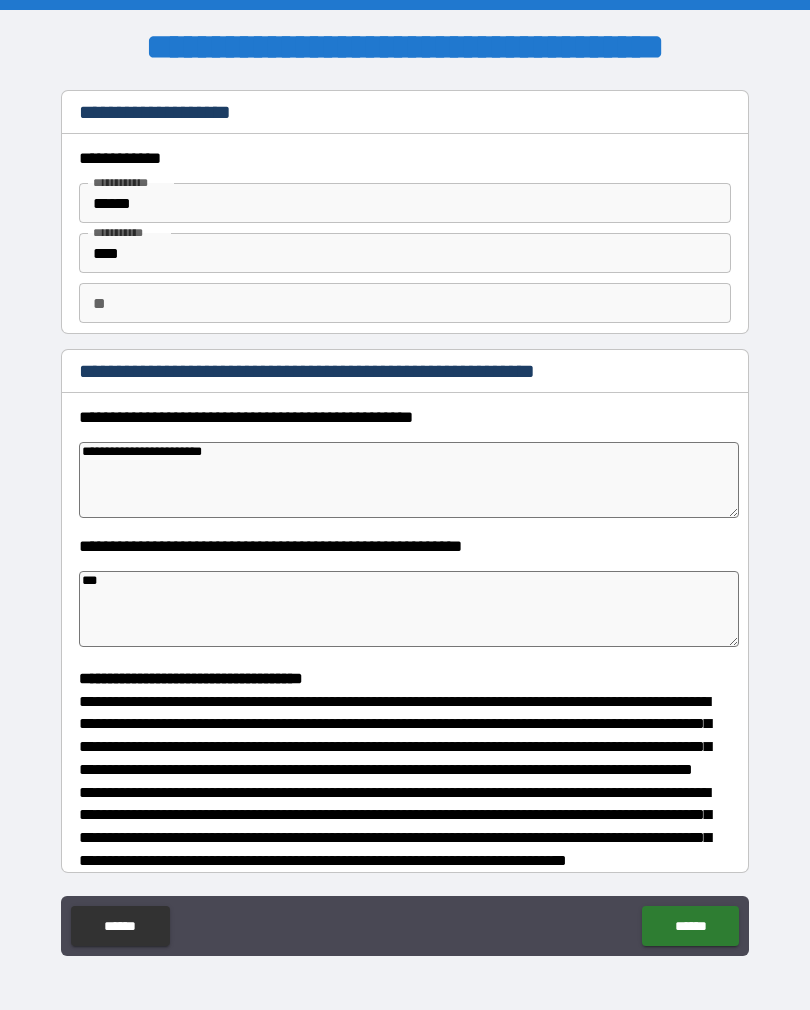 type on "*" 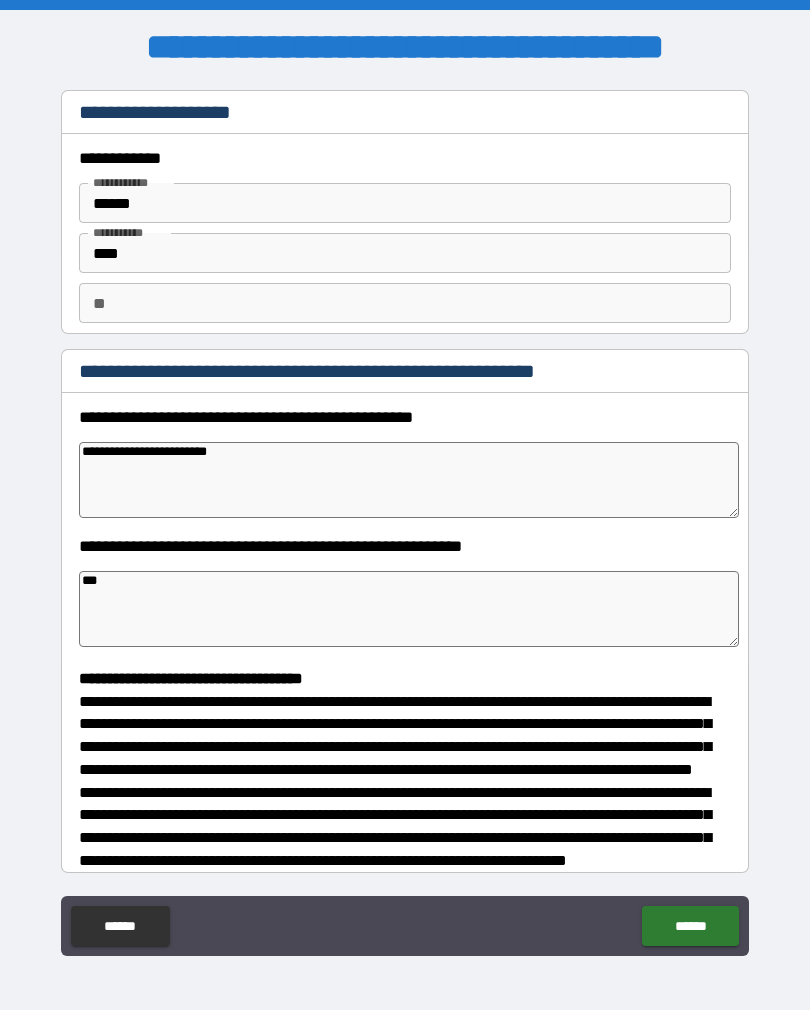 type on "*" 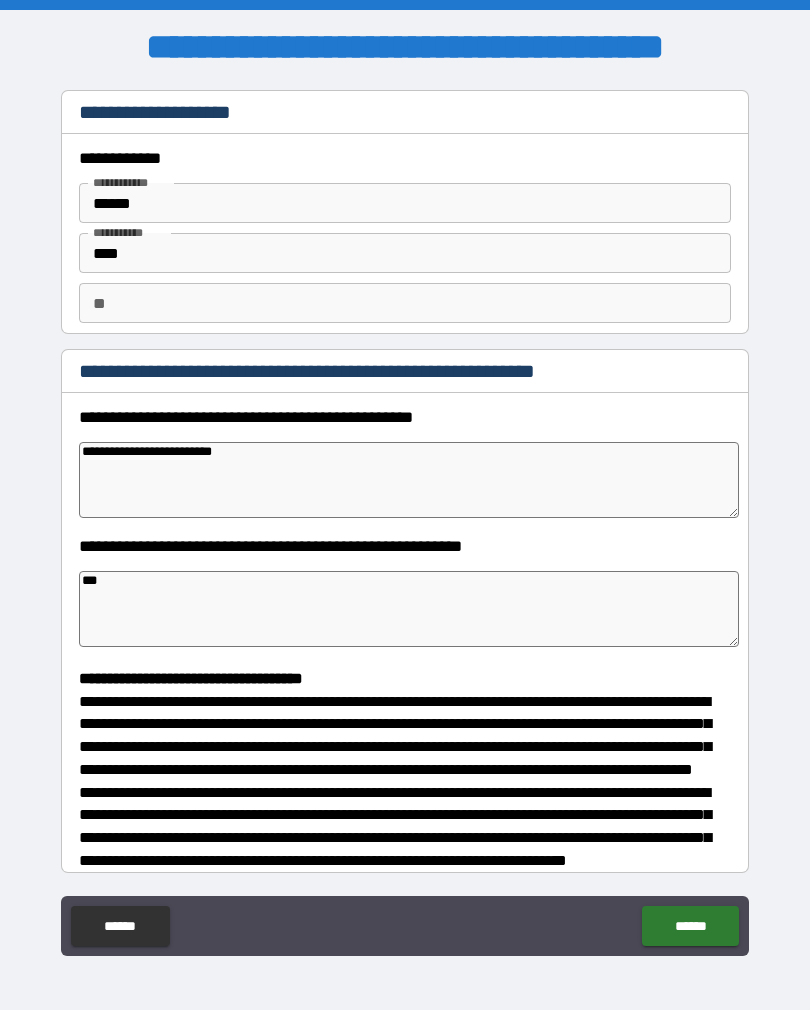 type on "*" 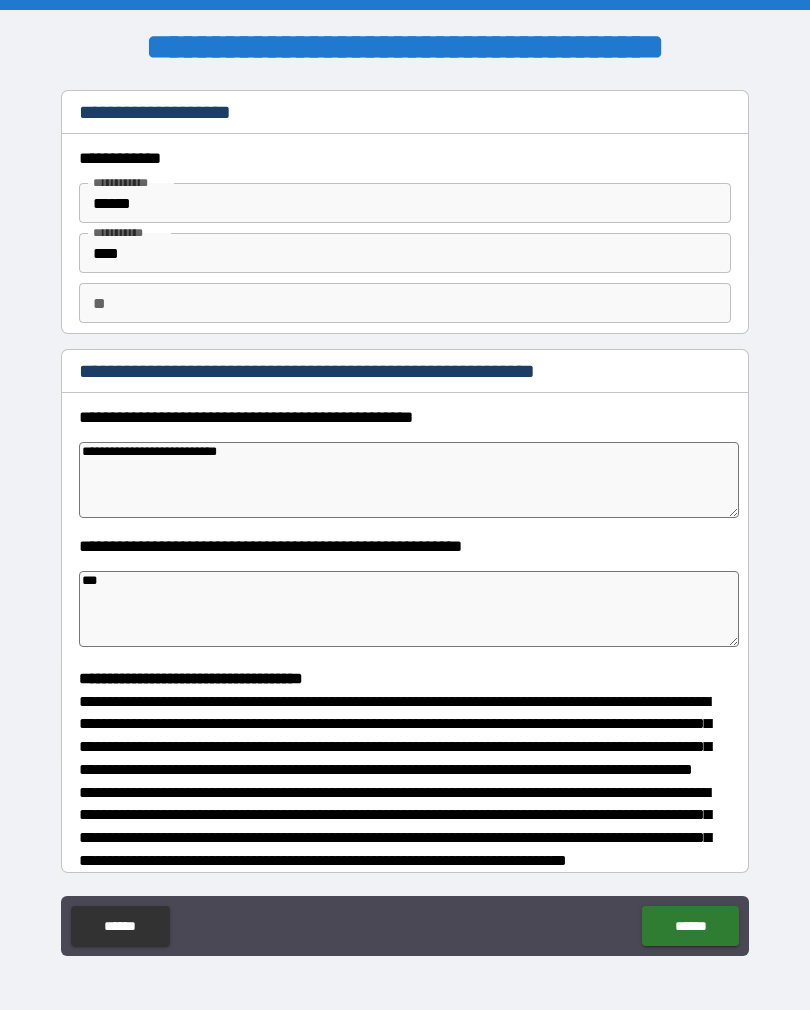 type on "*" 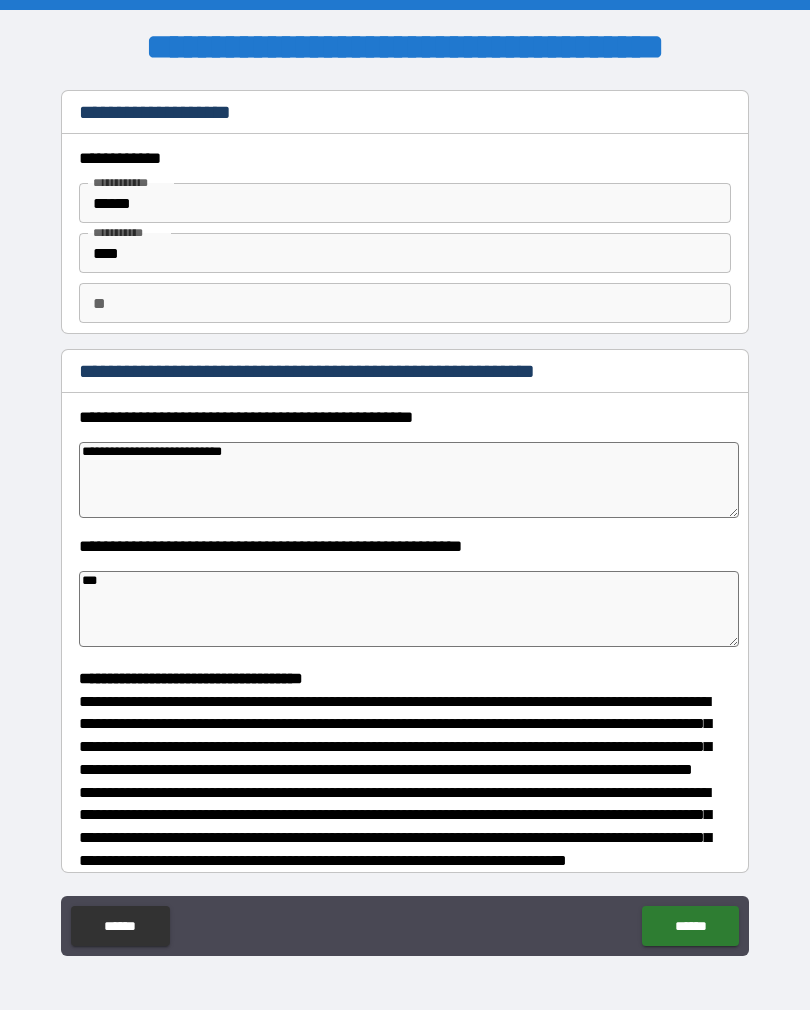 type on "*" 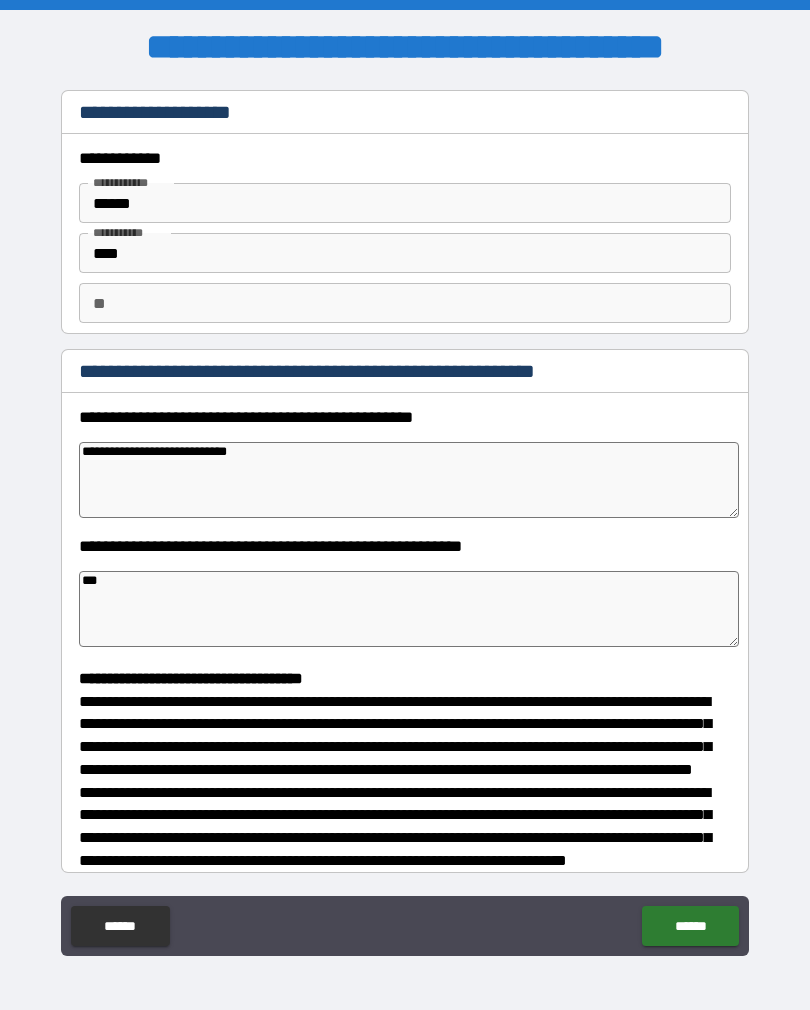 type on "*" 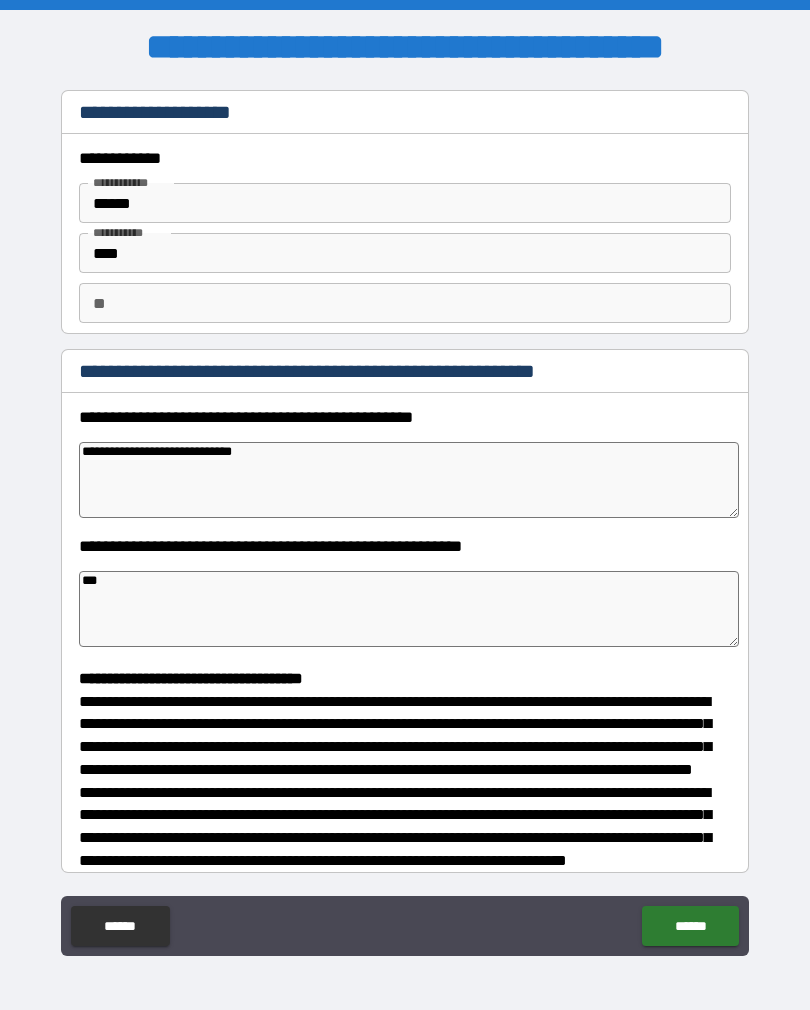 type on "*" 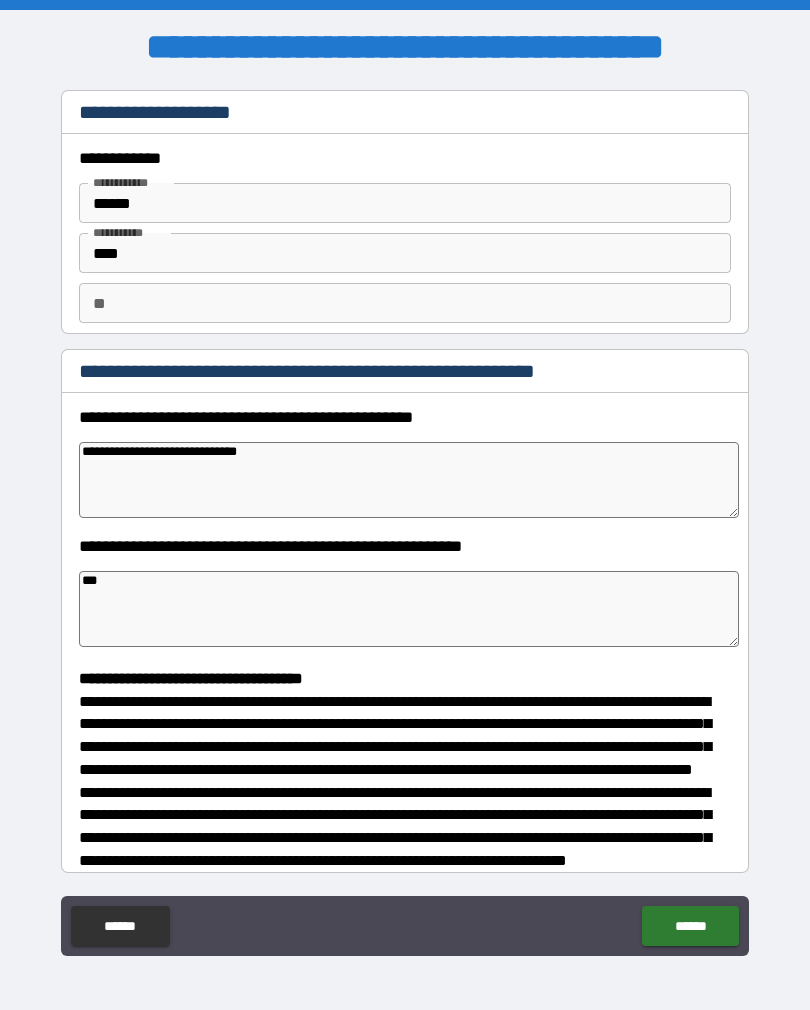 type 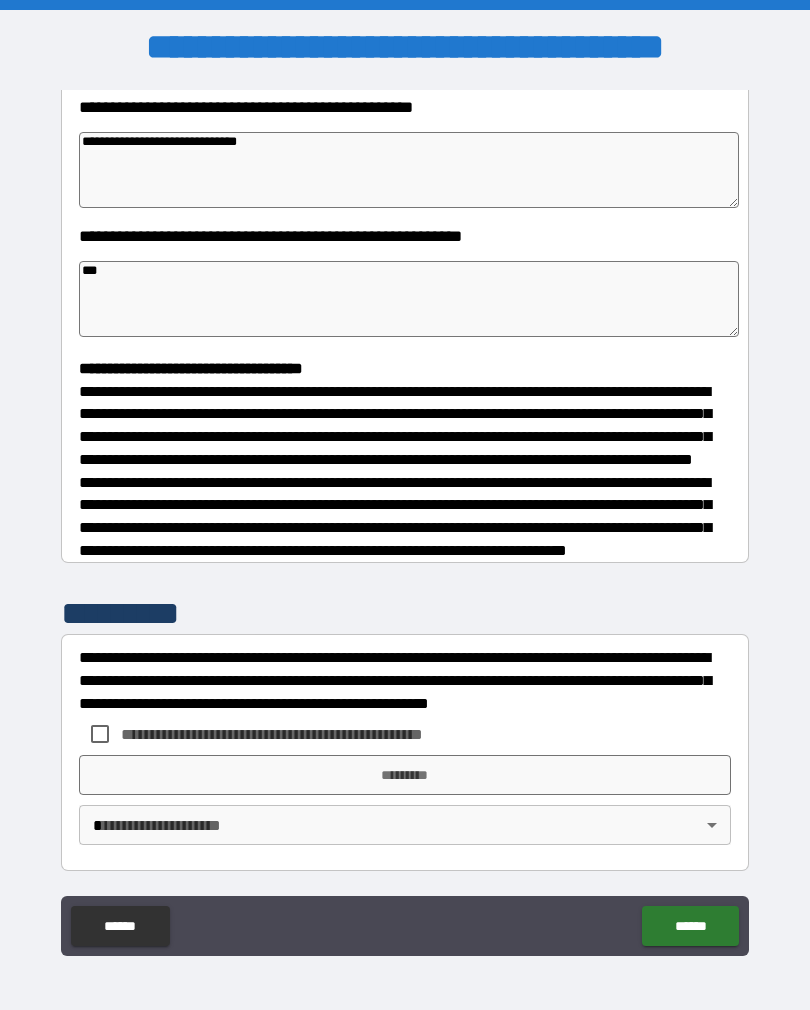 scroll, scrollTop: 348, scrollLeft: 0, axis: vertical 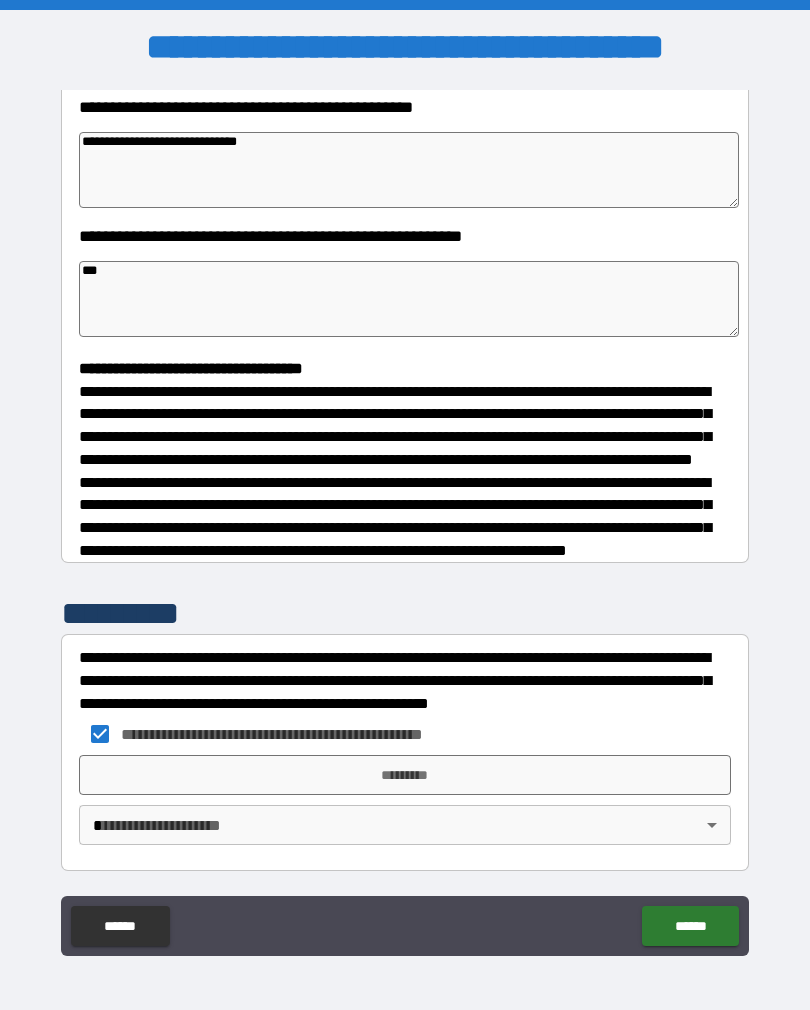 click on "**********" at bounding box center (405, 520) 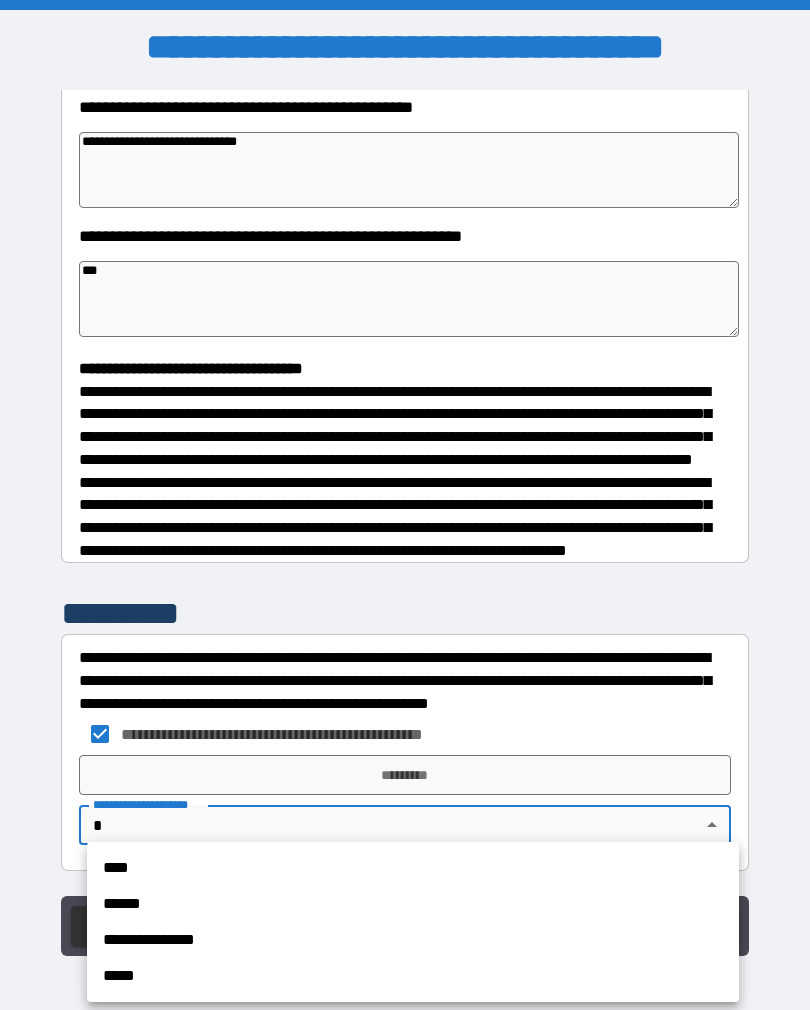 click on "****" at bounding box center (413, 868) 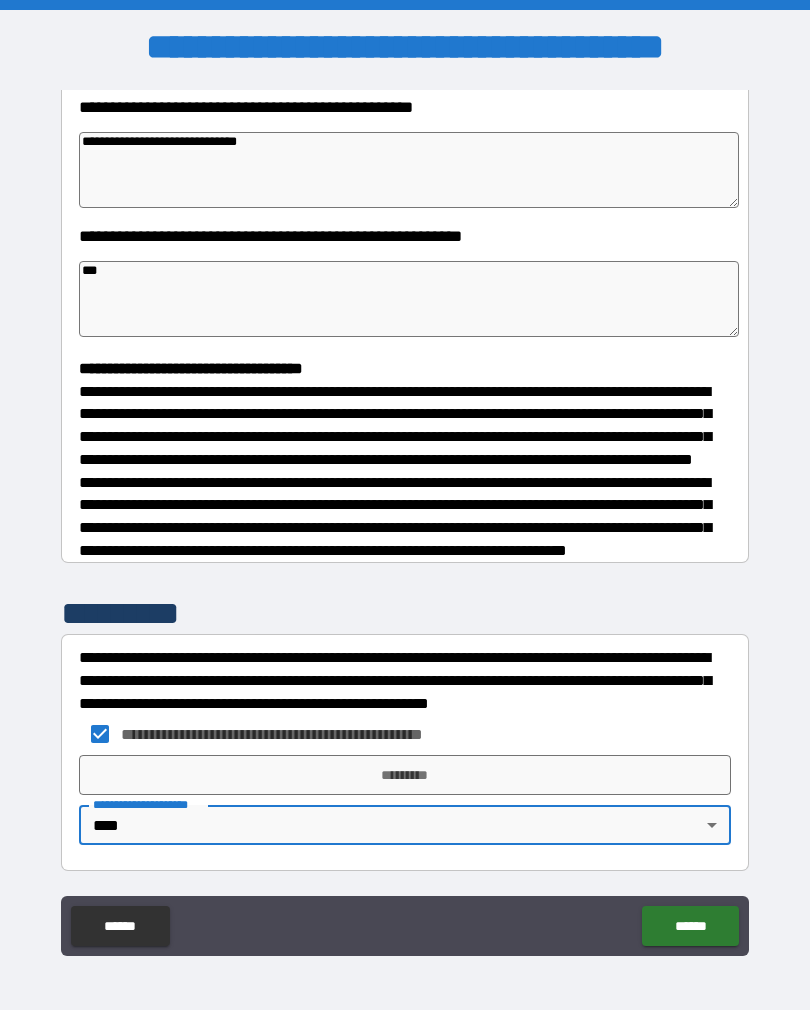 click on "**********" at bounding box center (405, 520) 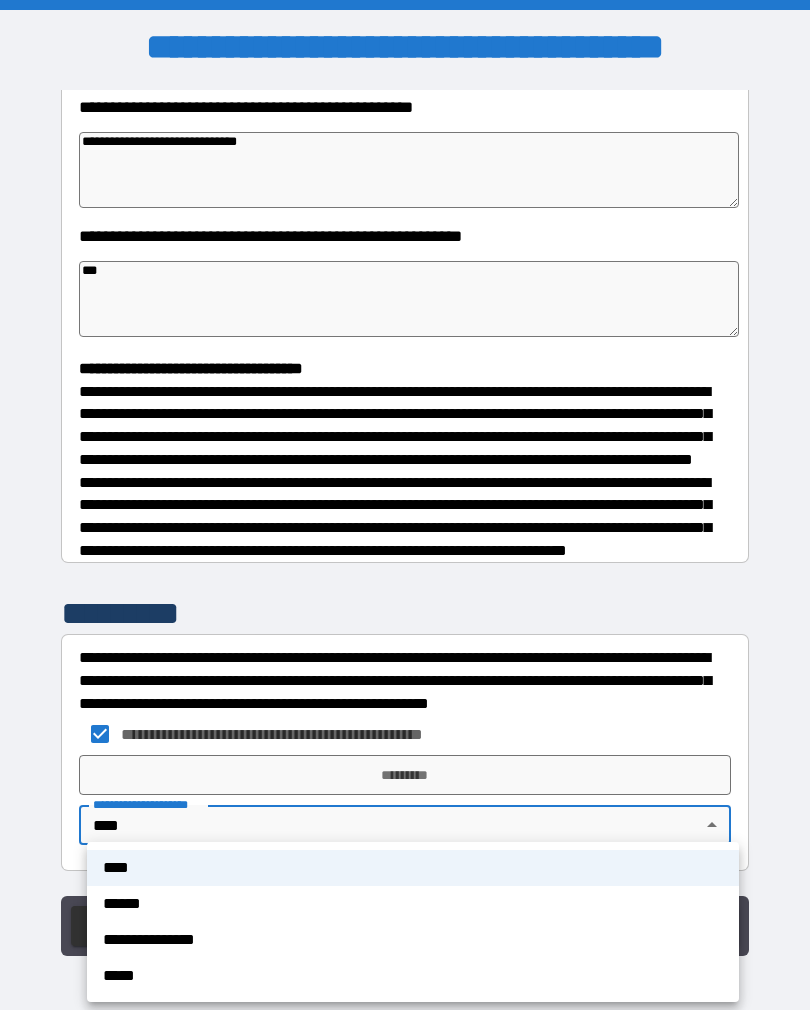 click at bounding box center (405, 505) 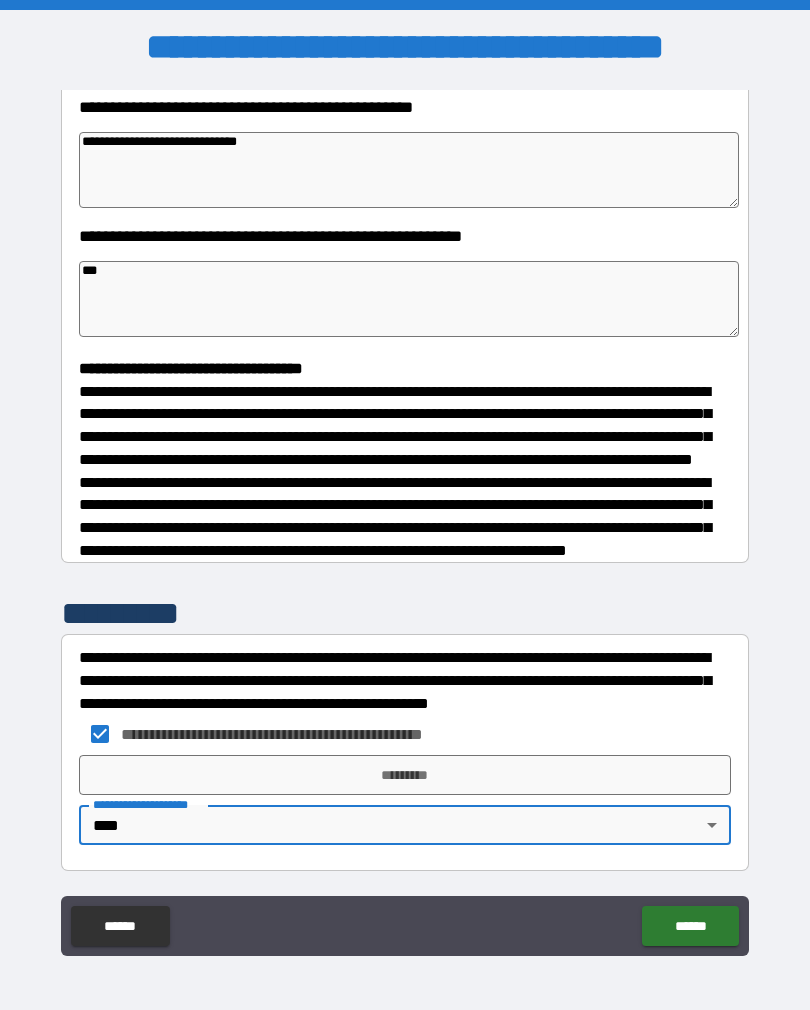 click on "******" at bounding box center [690, 926] 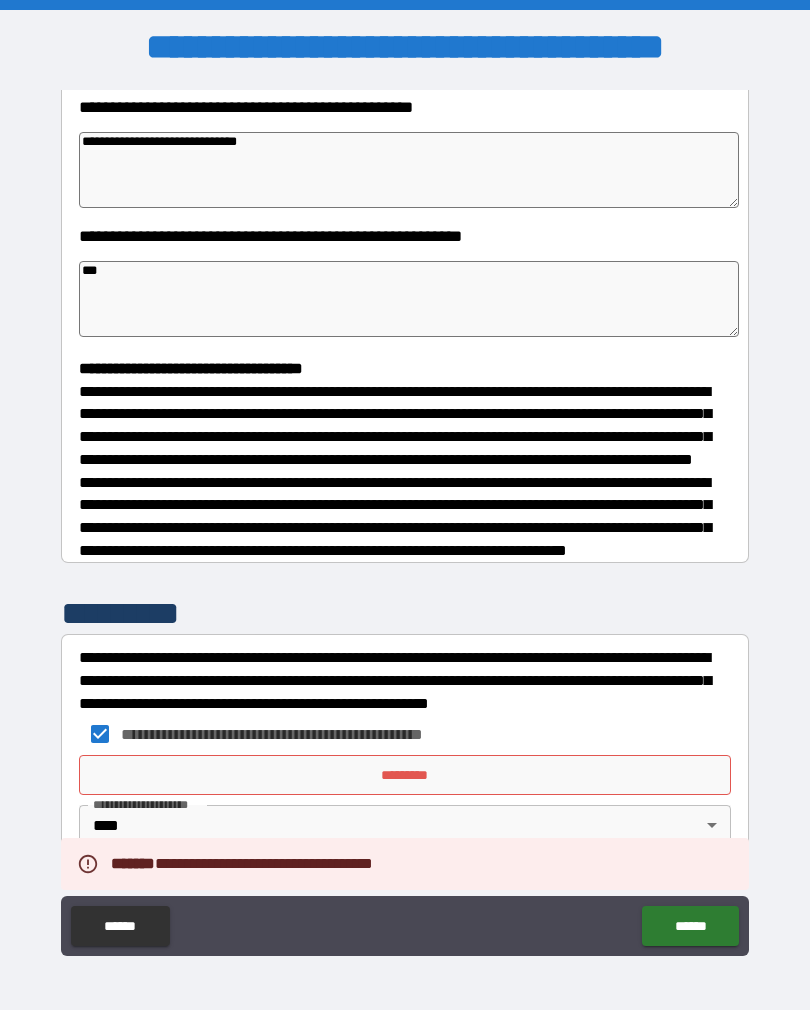 click on "*********" at bounding box center [405, 775] 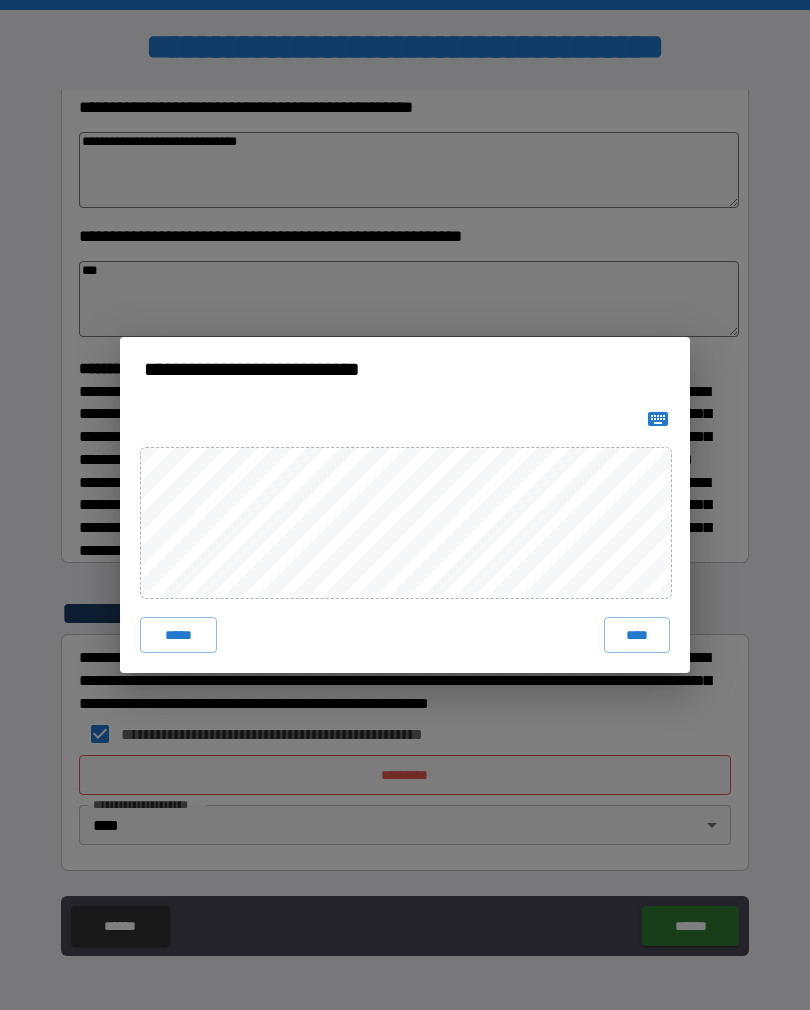 click on "****" at bounding box center [637, 635] 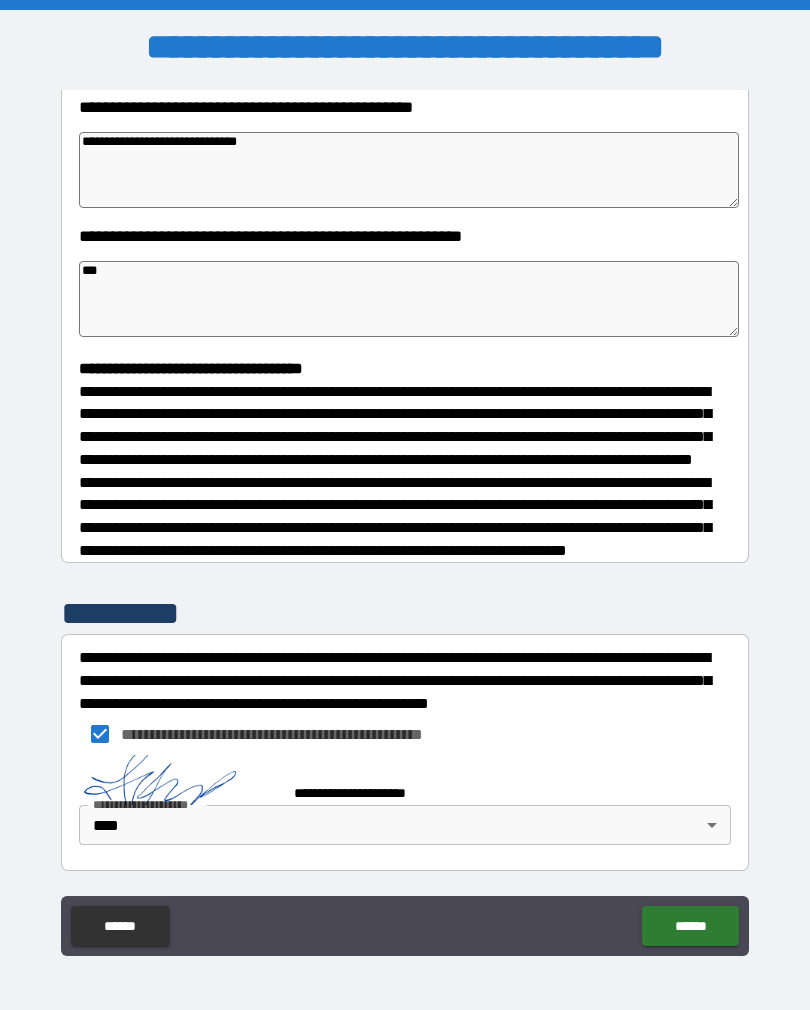 scroll, scrollTop: 338, scrollLeft: 0, axis: vertical 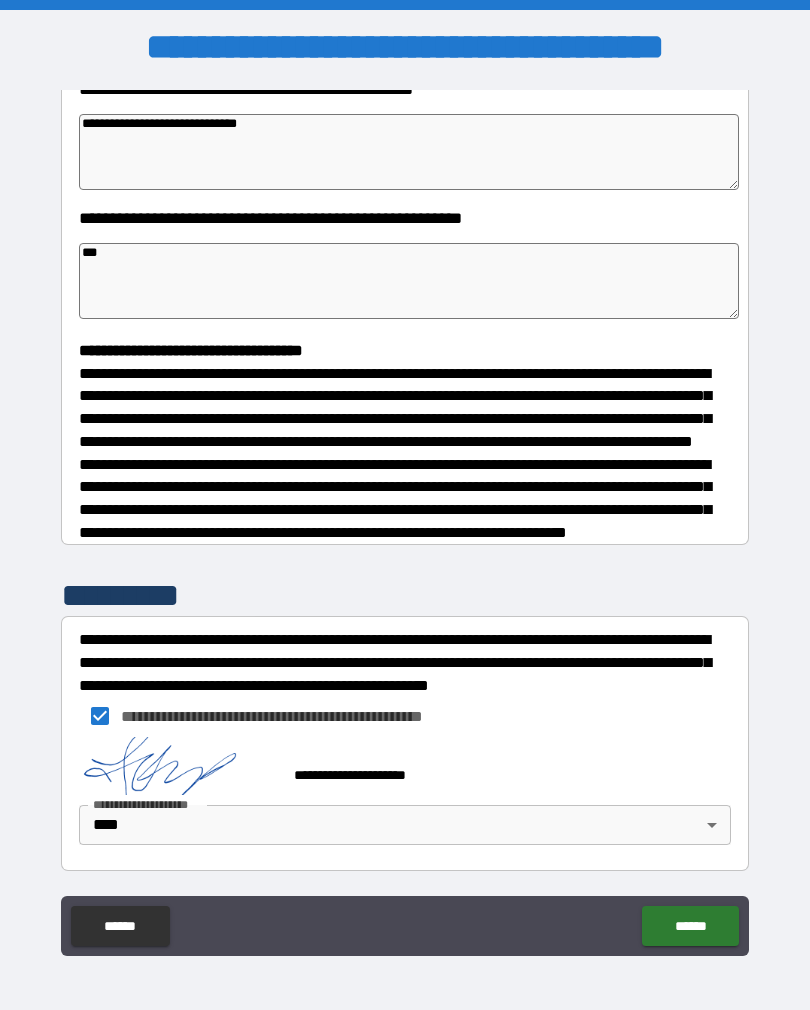 click on "******" at bounding box center (690, 926) 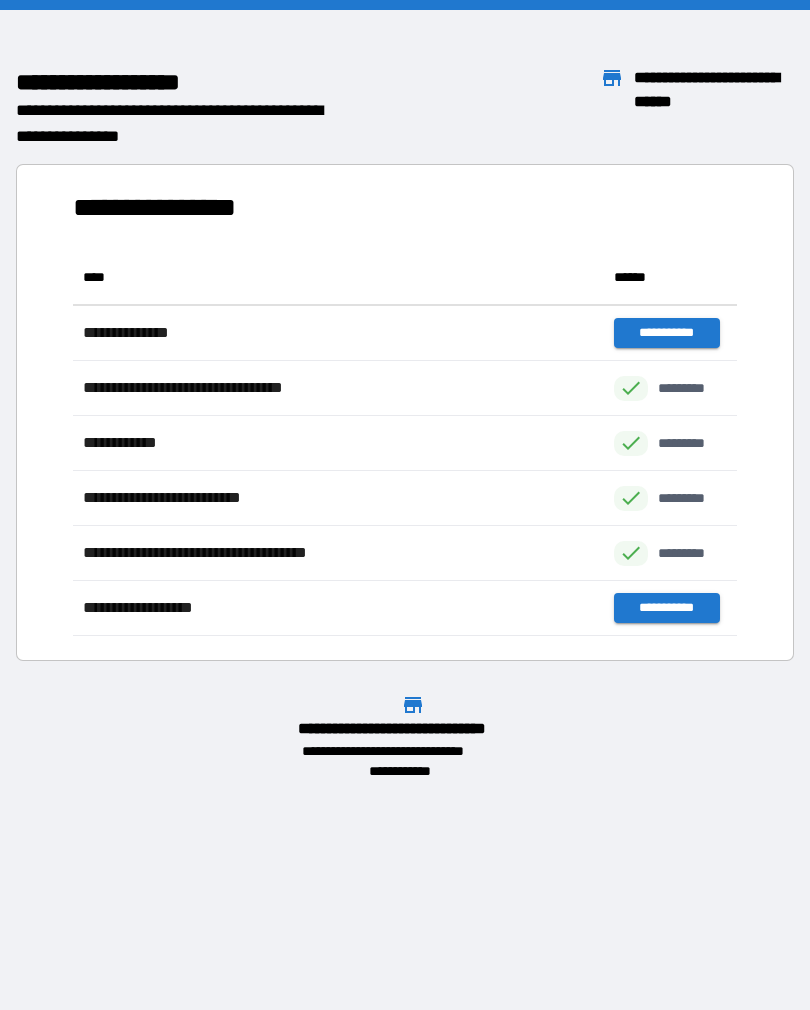 scroll, scrollTop: 1, scrollLeft: 1, axis: both 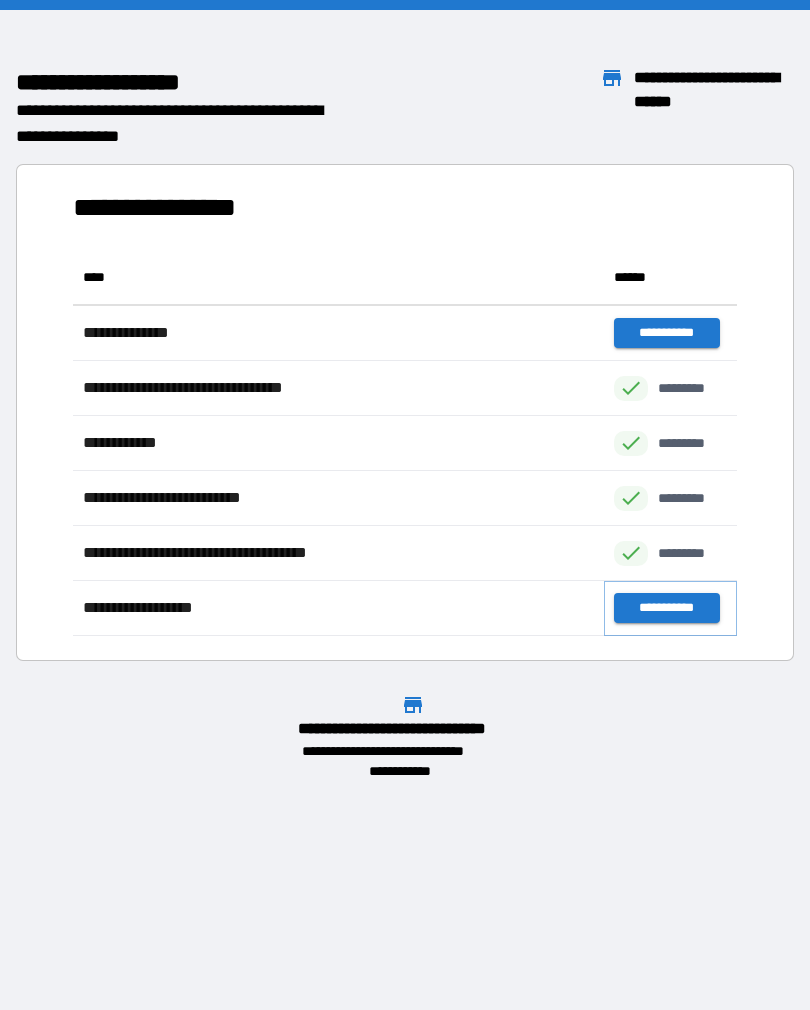 click on "**********" at bounding box center (666, 608) 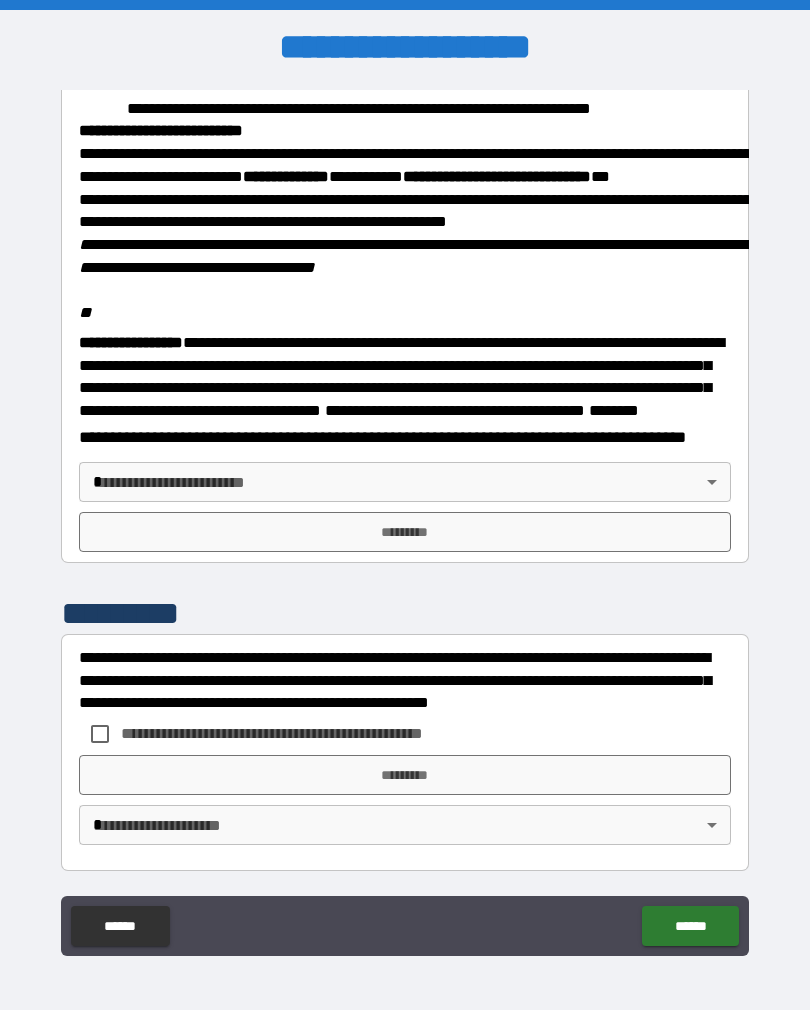 scroll, scrollTop: 2323, scrollLeft: 0, axis: vertical 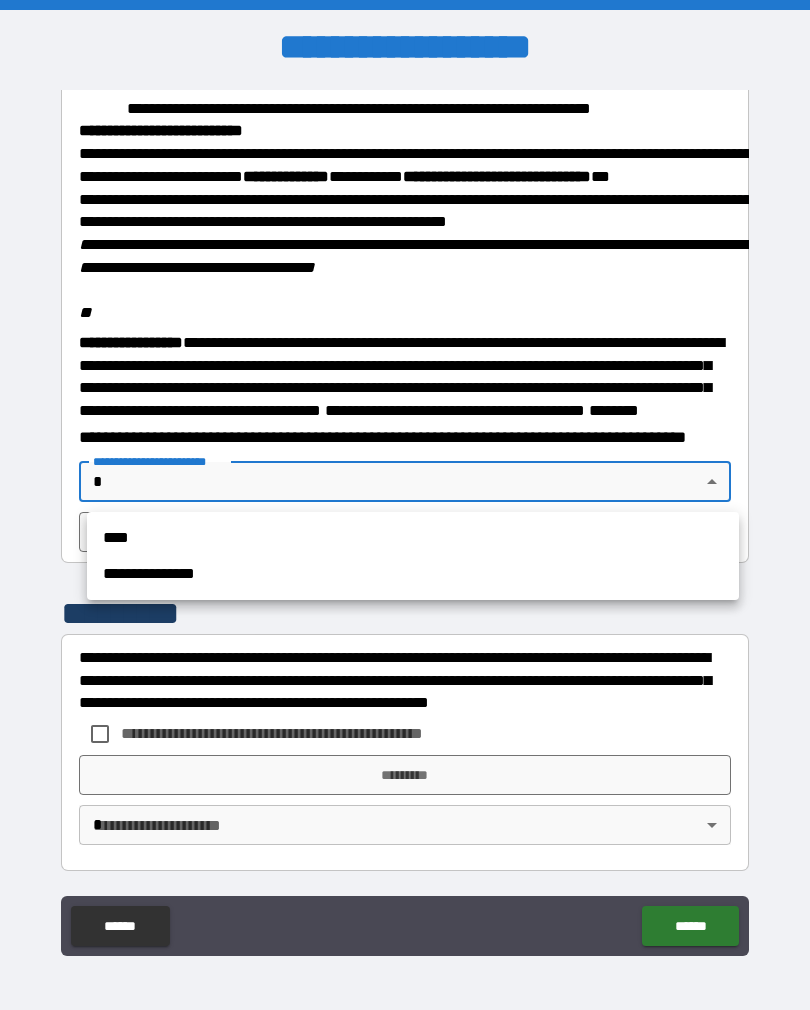 click on "****" at bounding box center (413, 538) 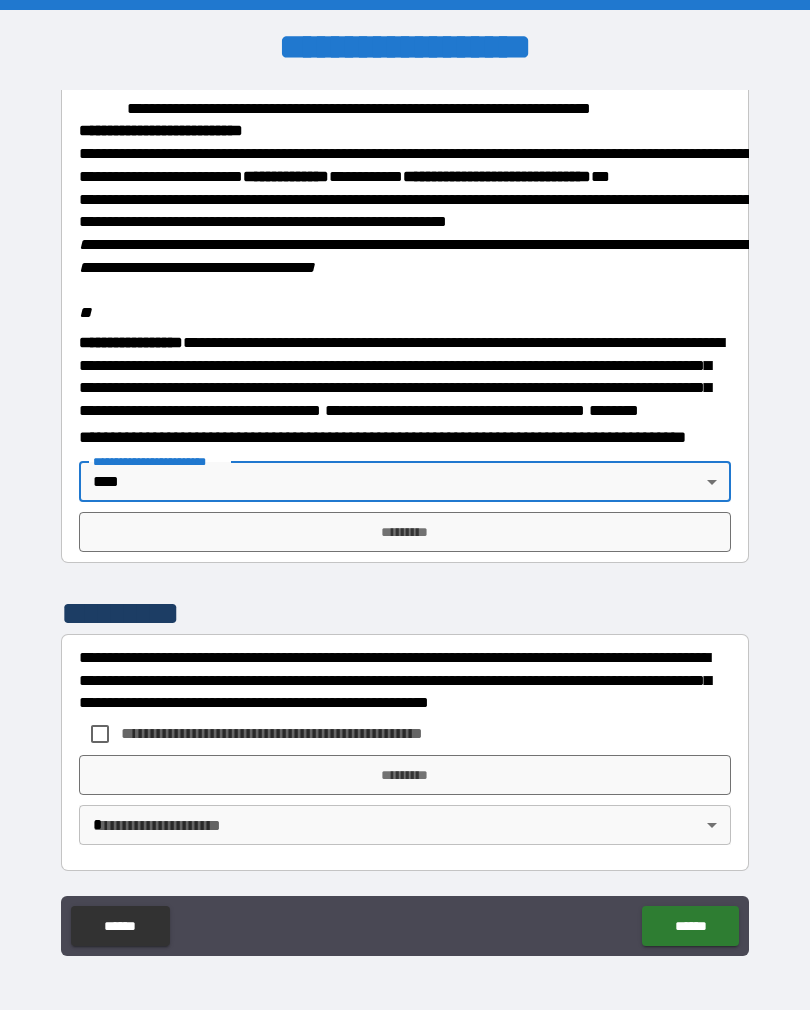 click on "*********" at bounding box center [405, 532] 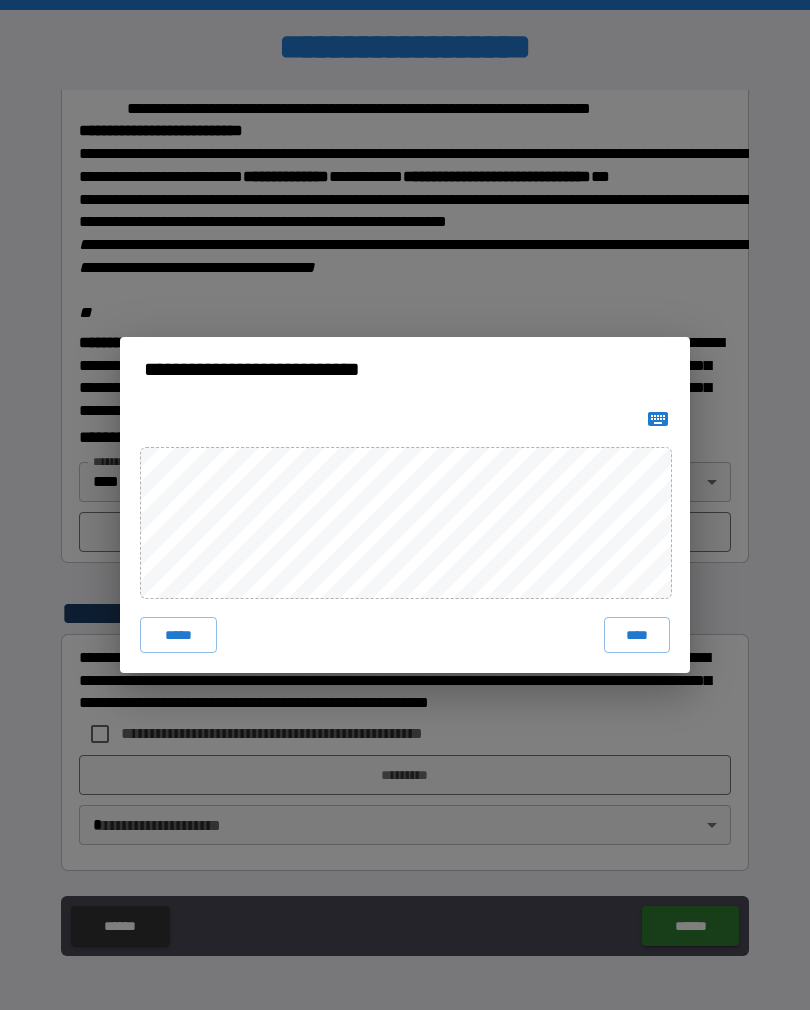 click on "****" at bounding box center [637, 635] 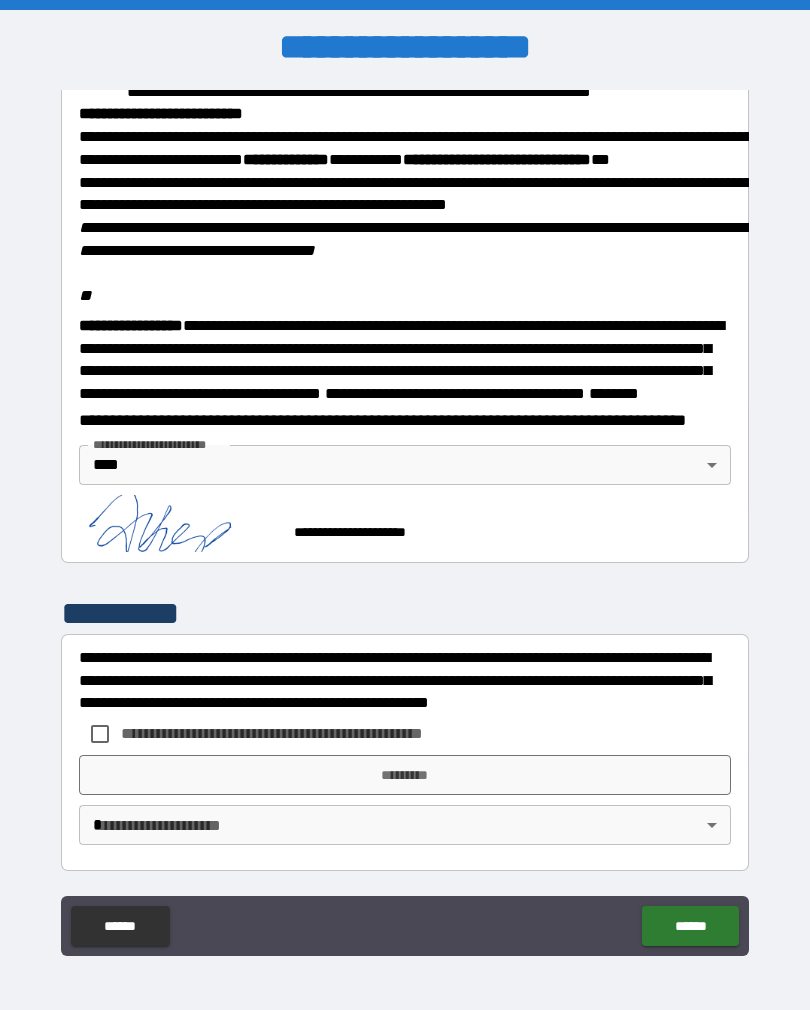 scroll, scrollTop: 2313, scrollLeft: 0, axis: vertical 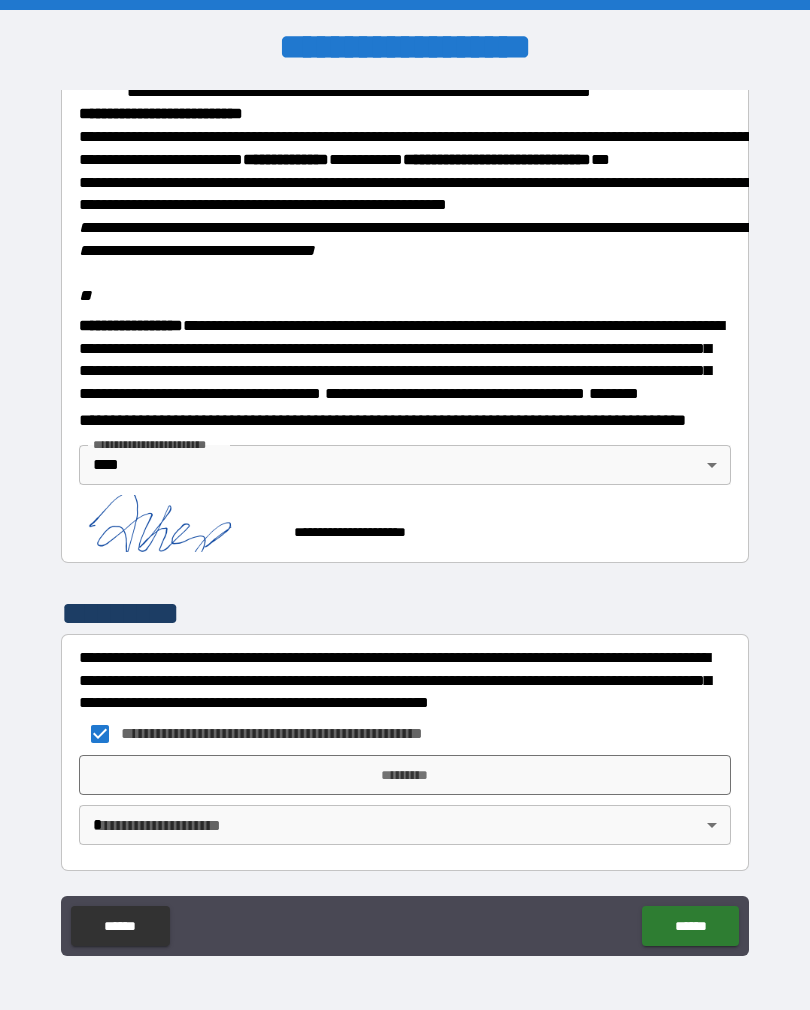 click on "*********" at bounding box center (405, 775) 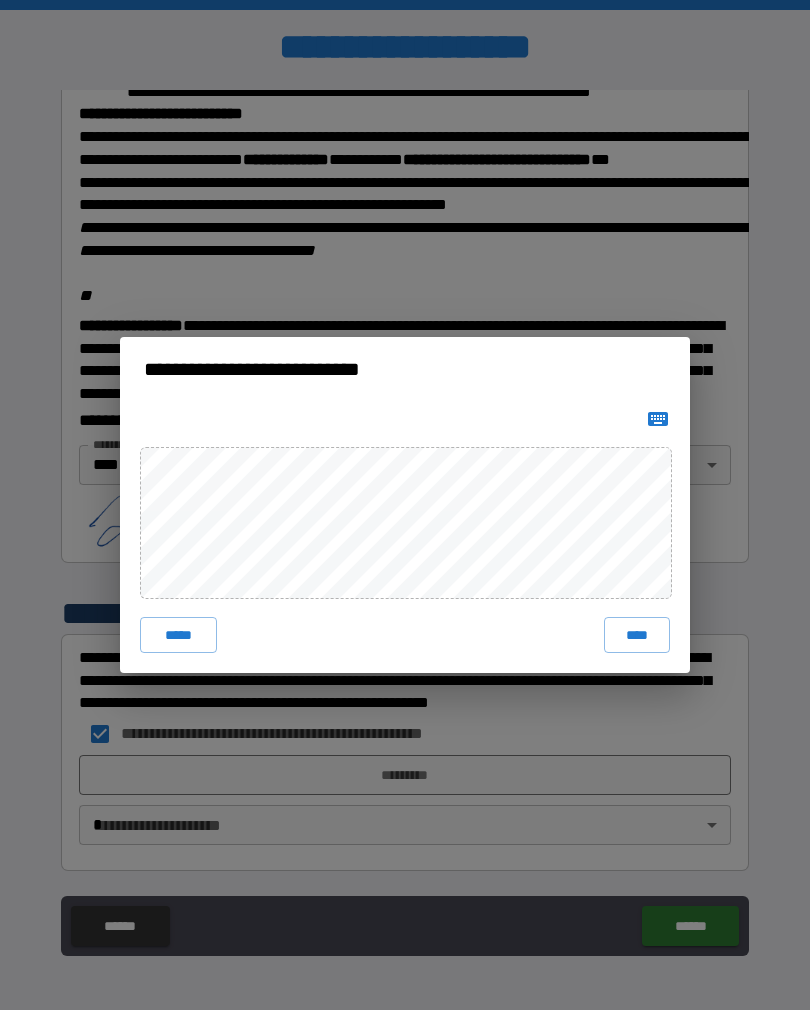 click on "****" at bounding box center [637, 635] 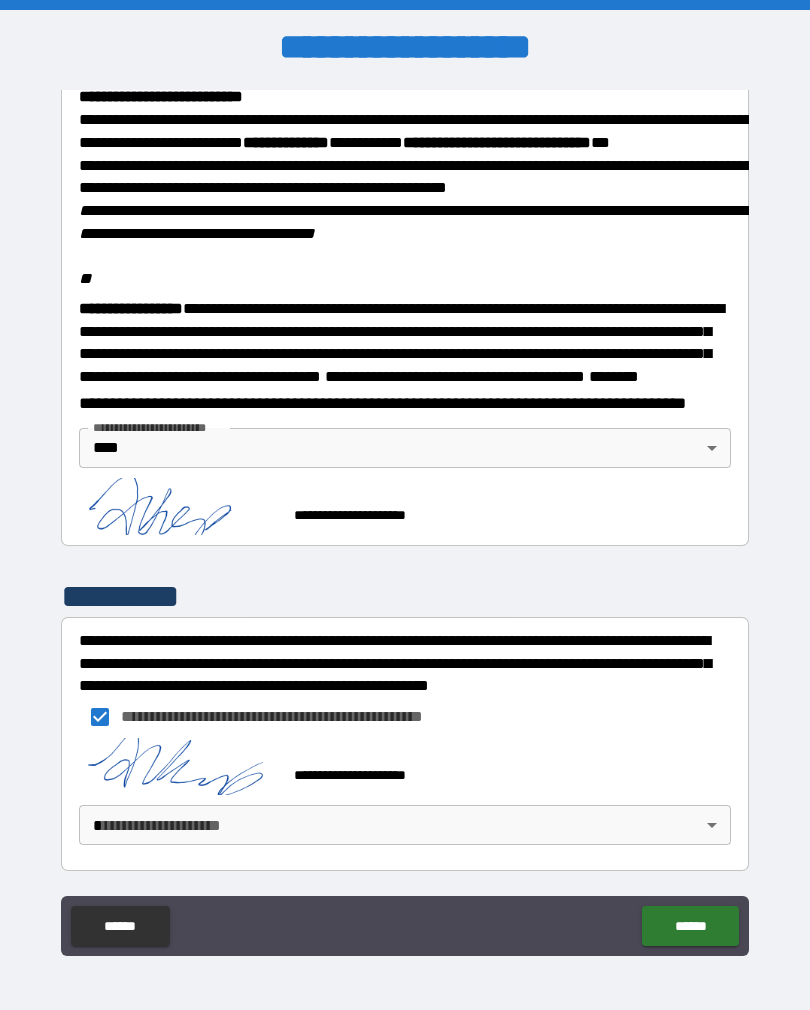 scroll, scrollTop: 2357, scrollLeft: 0, axis: vertical 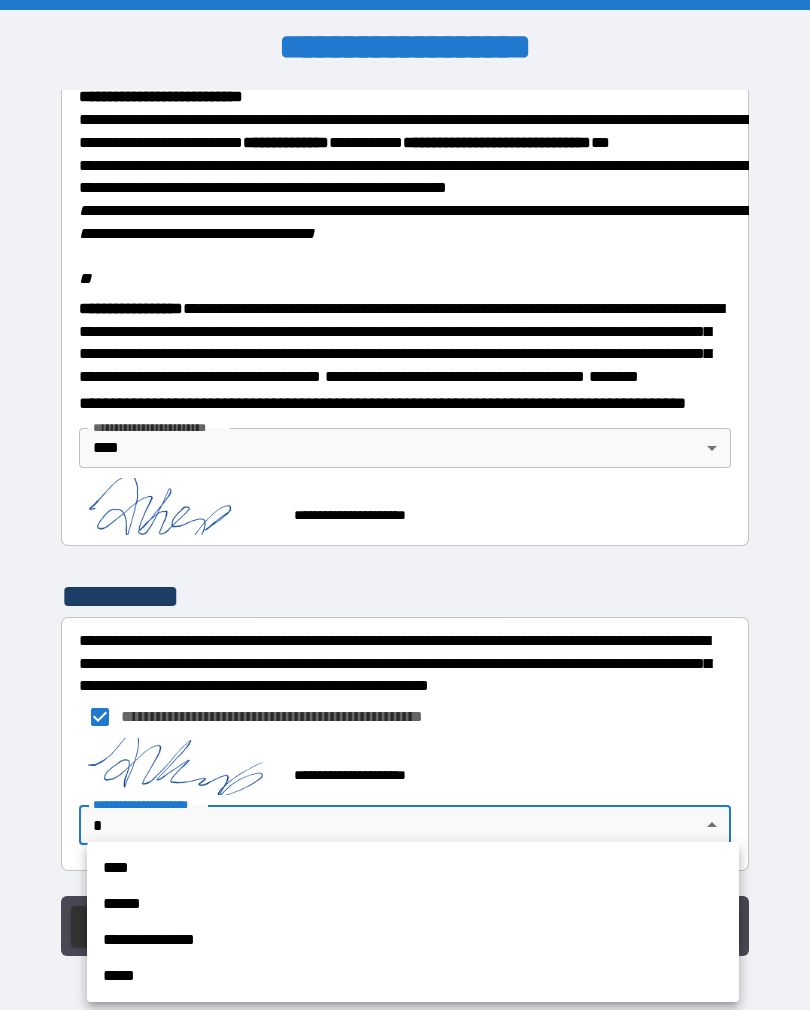 click on "****" at bounding box center (413, 868) 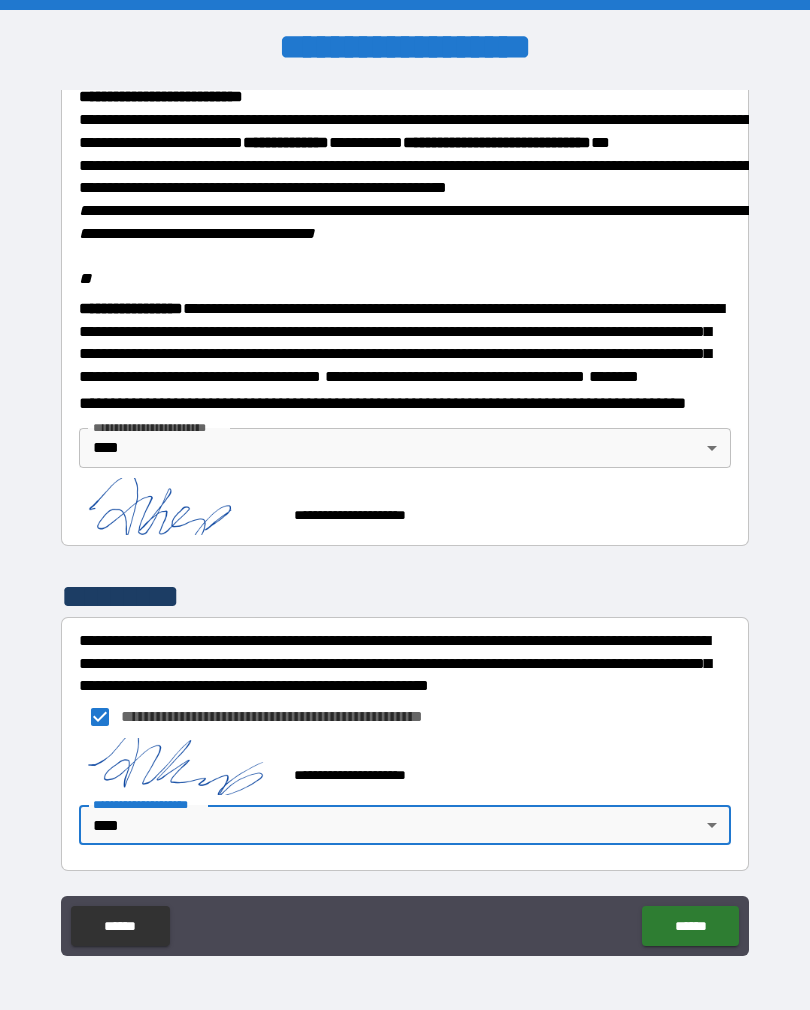 click on "******" at bounding box center (690, 926) 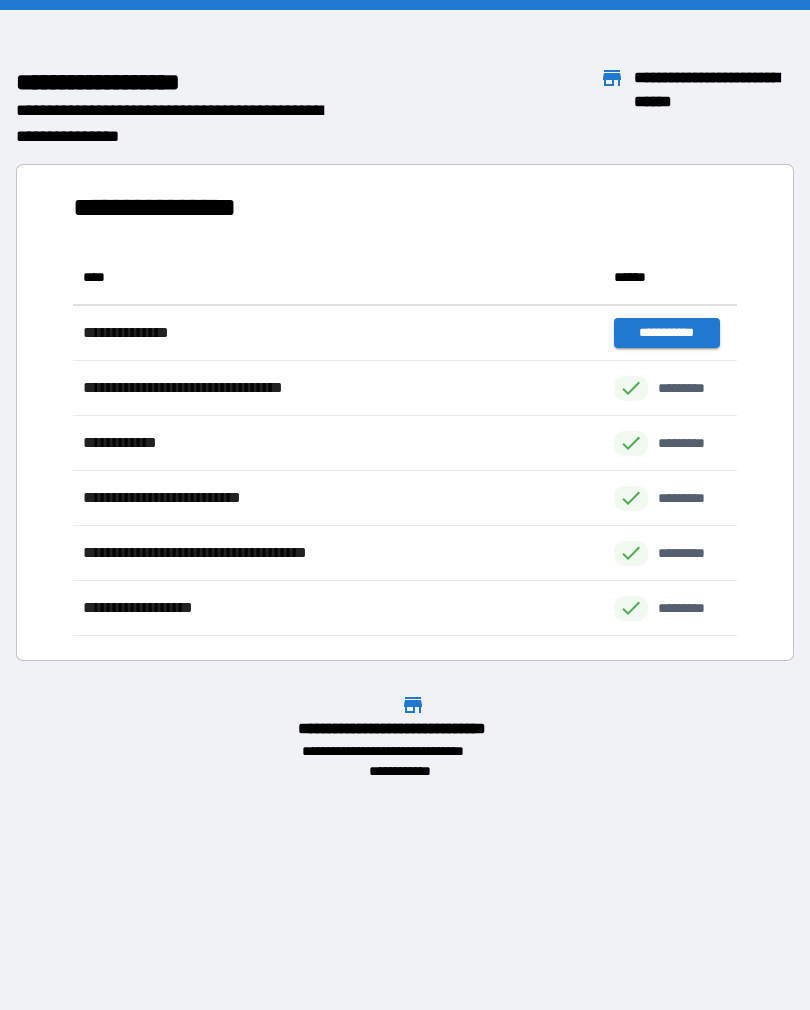 scroll, scrollTop: 1, scrollLeft: 1, axis: both 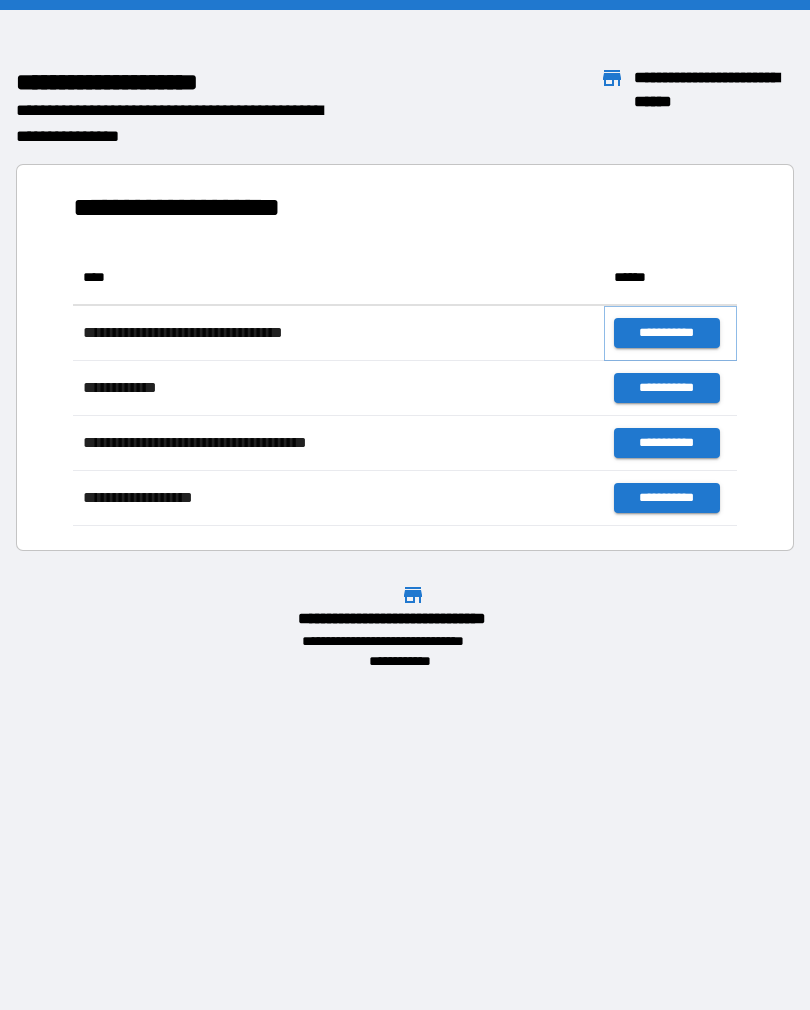 click on "**********" at bounding box center (666, 333) 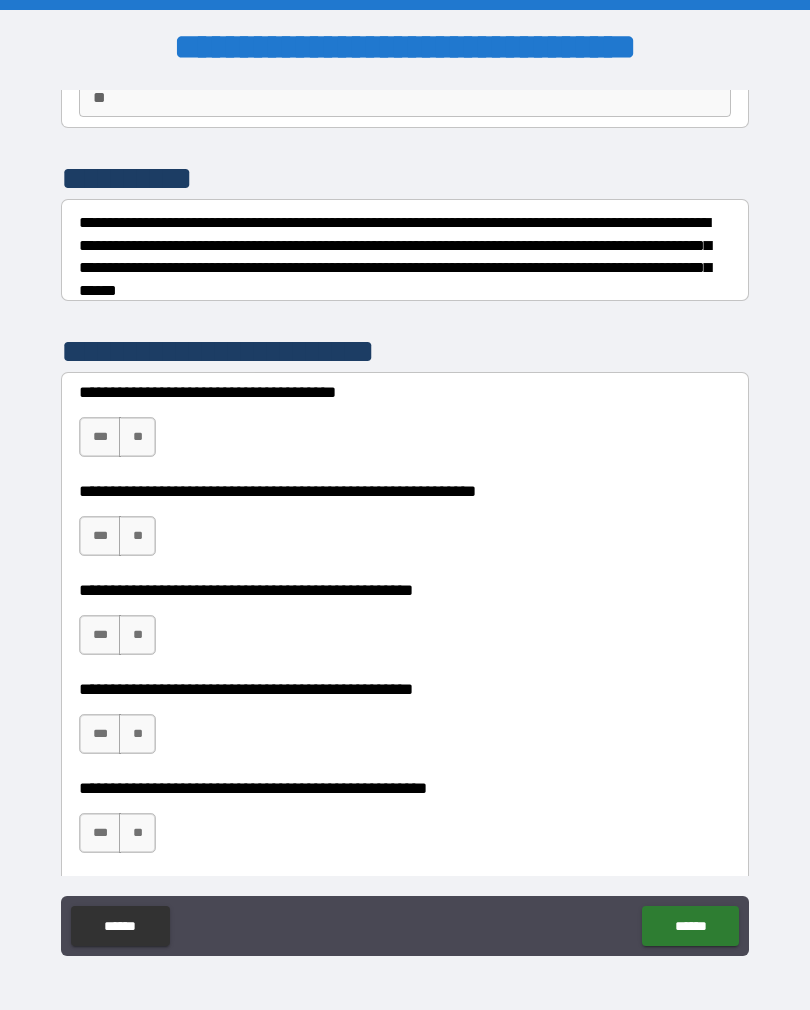 scroll, scrollTop: 216, scrollLeft: 0, axis: vertical 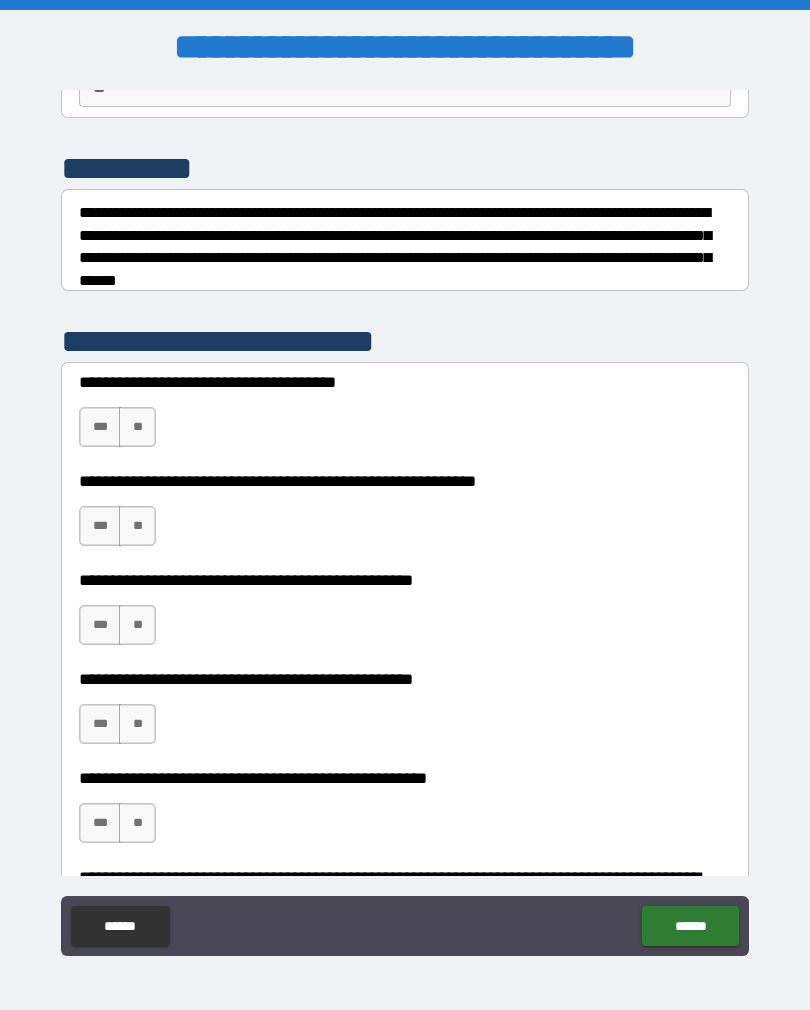 click on "**" at bounding box center [137, 427] 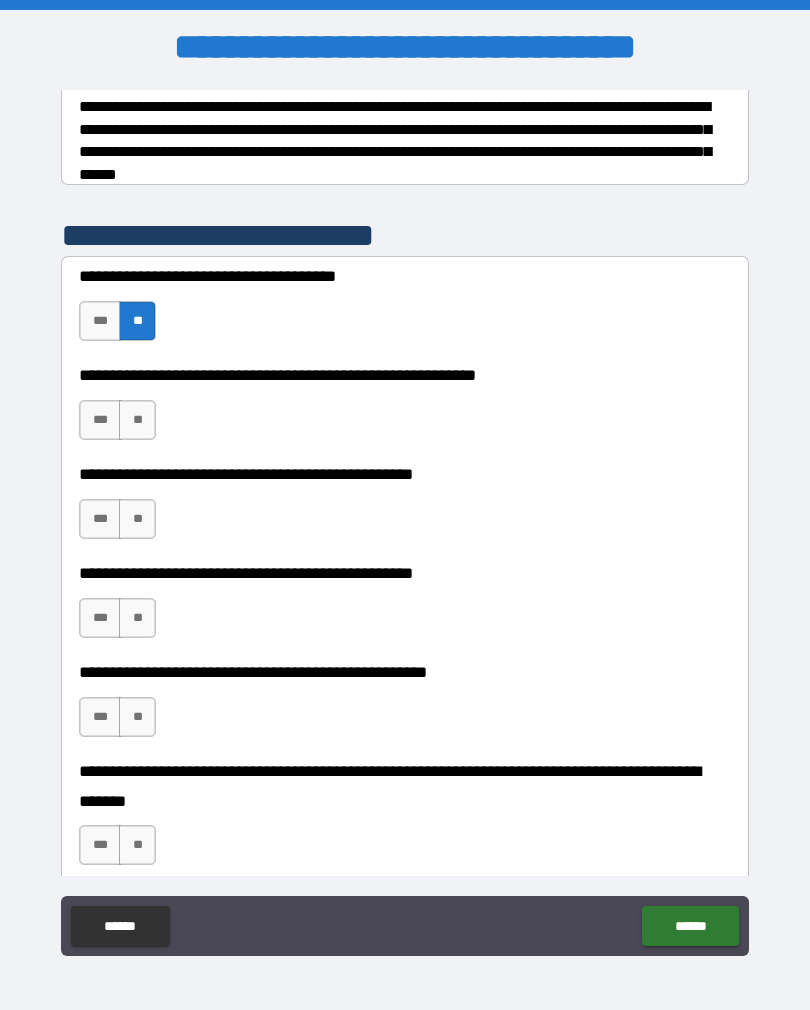 scroll, scrollTop: 324, scrollLeft: 0, axis: vertical 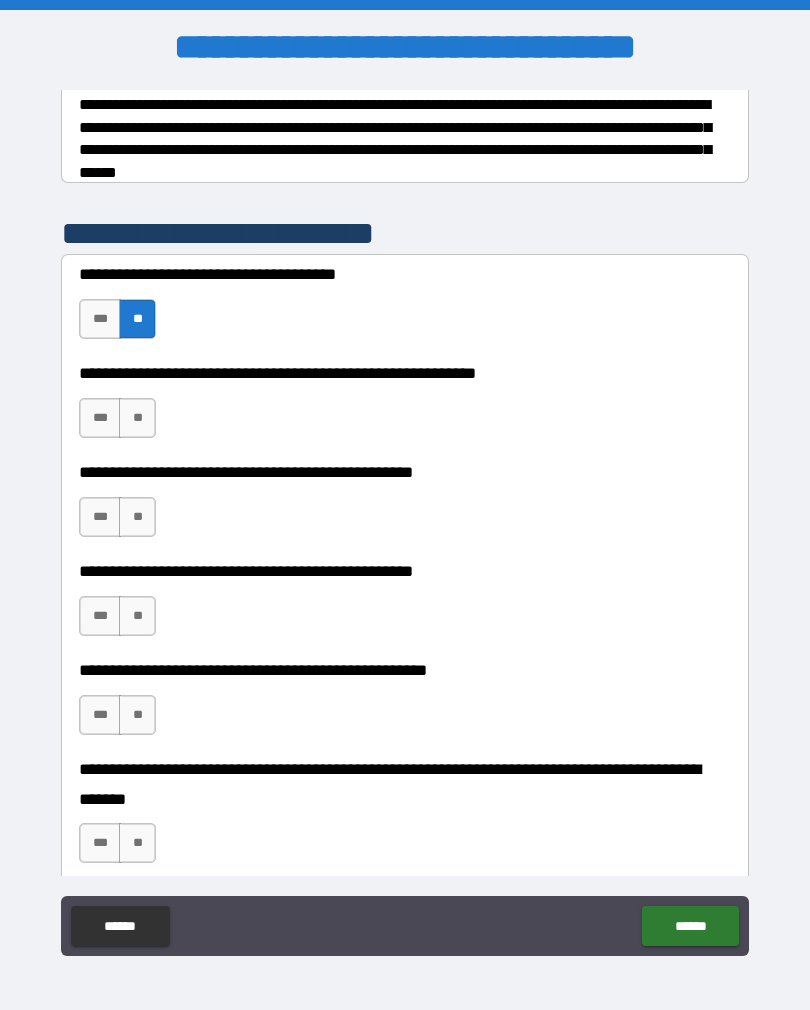 click on "***" at bounding box center (100, 418) 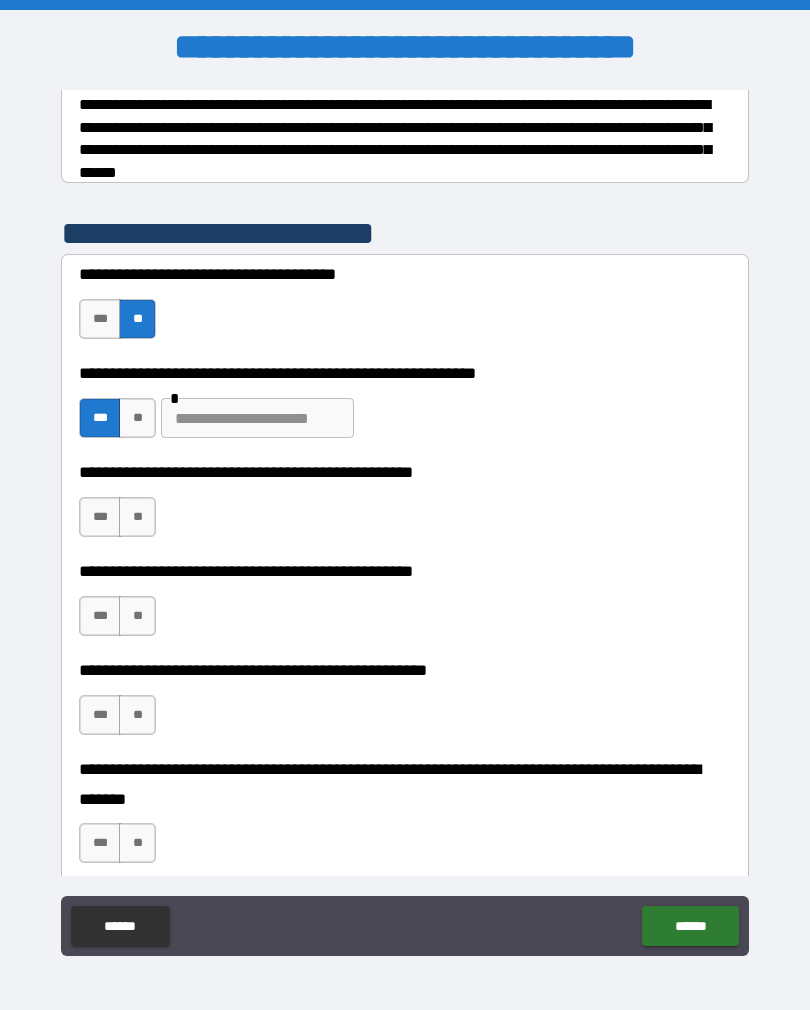 click at bounding box center (257, 418) 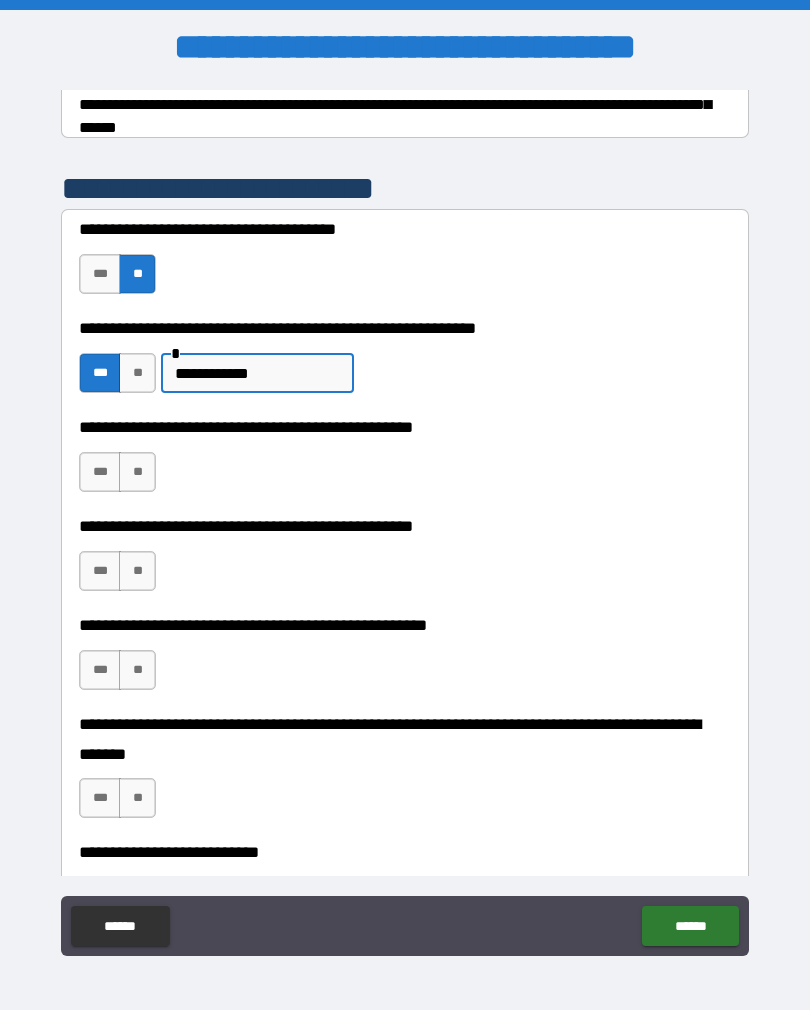 scroll, scrollTop: 385, scrollLeft: 0, axis: vertical 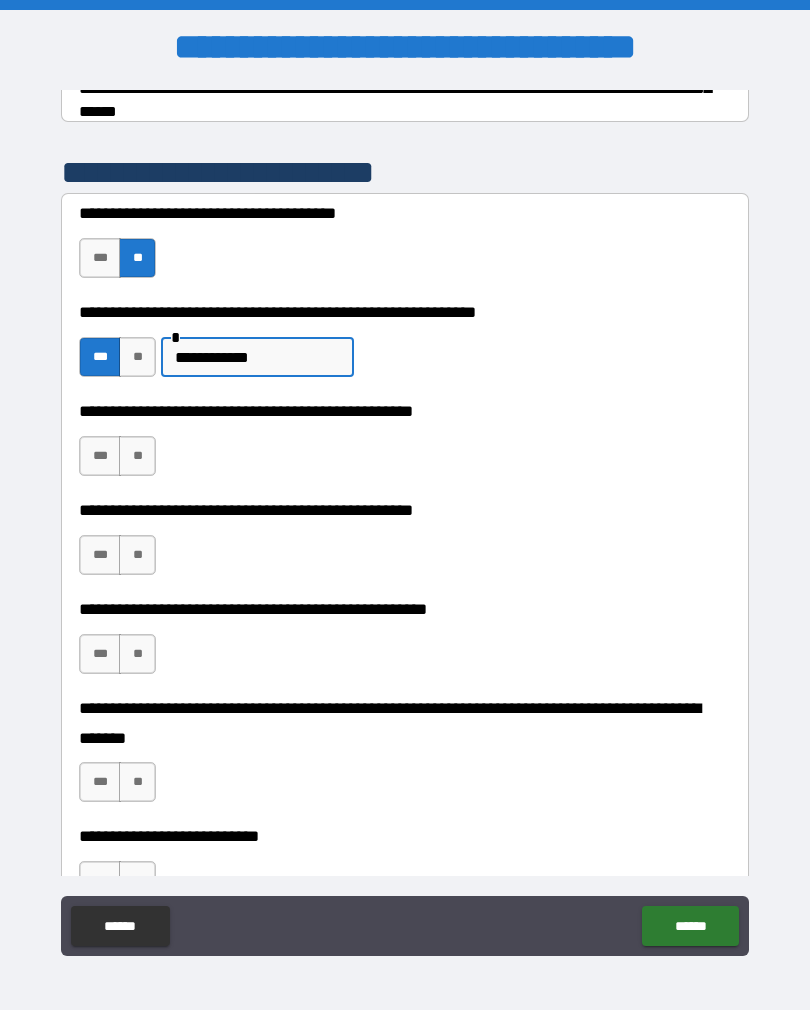 type on "**********" 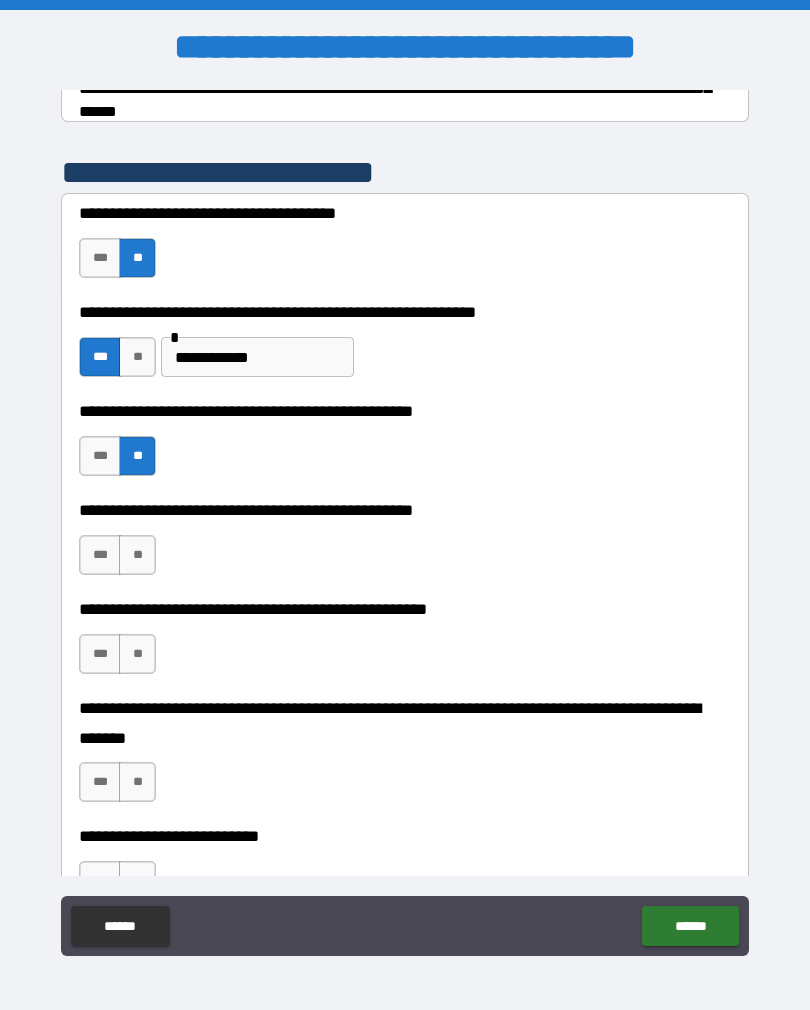 click on "**" at bounding box center (137, 555) 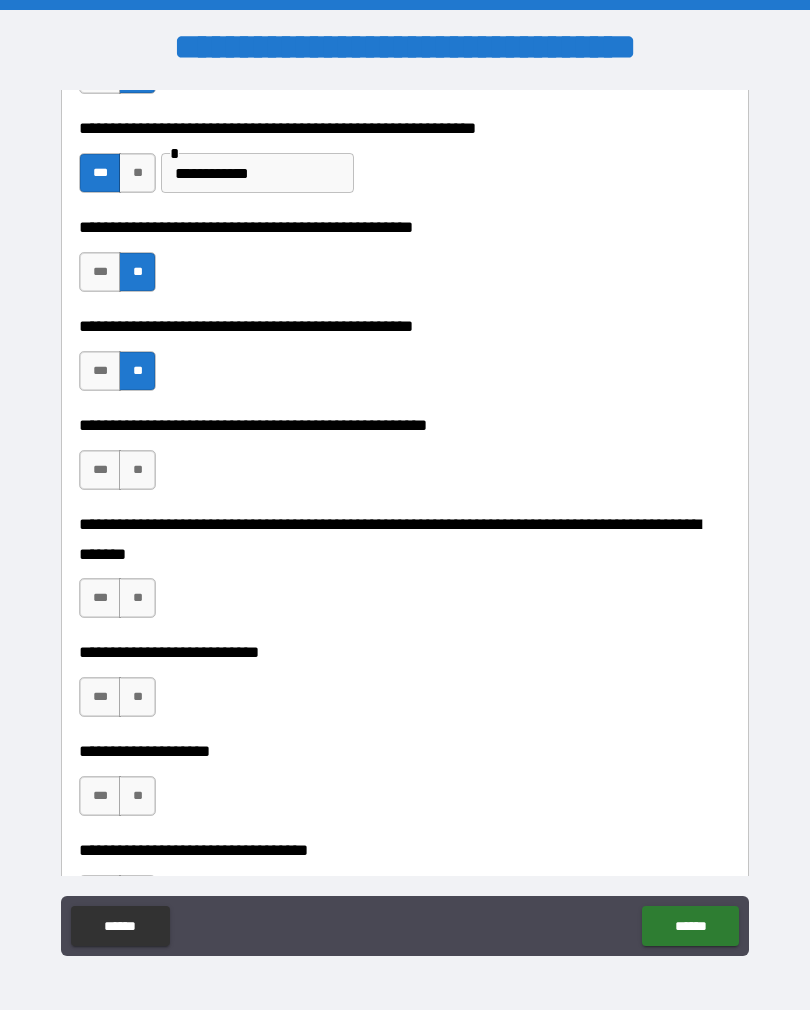 scroll, scrollTop: 568, scrollLeft: 0, axis: vertical 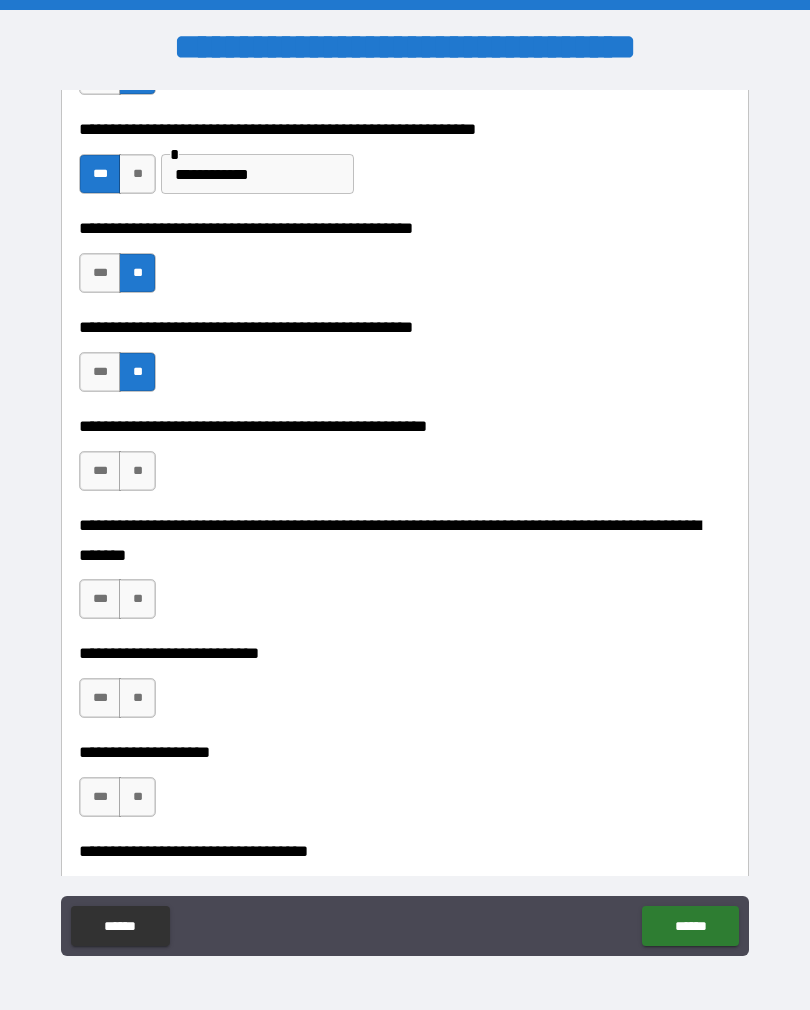 click on "***" at bounding box center (100, 372) 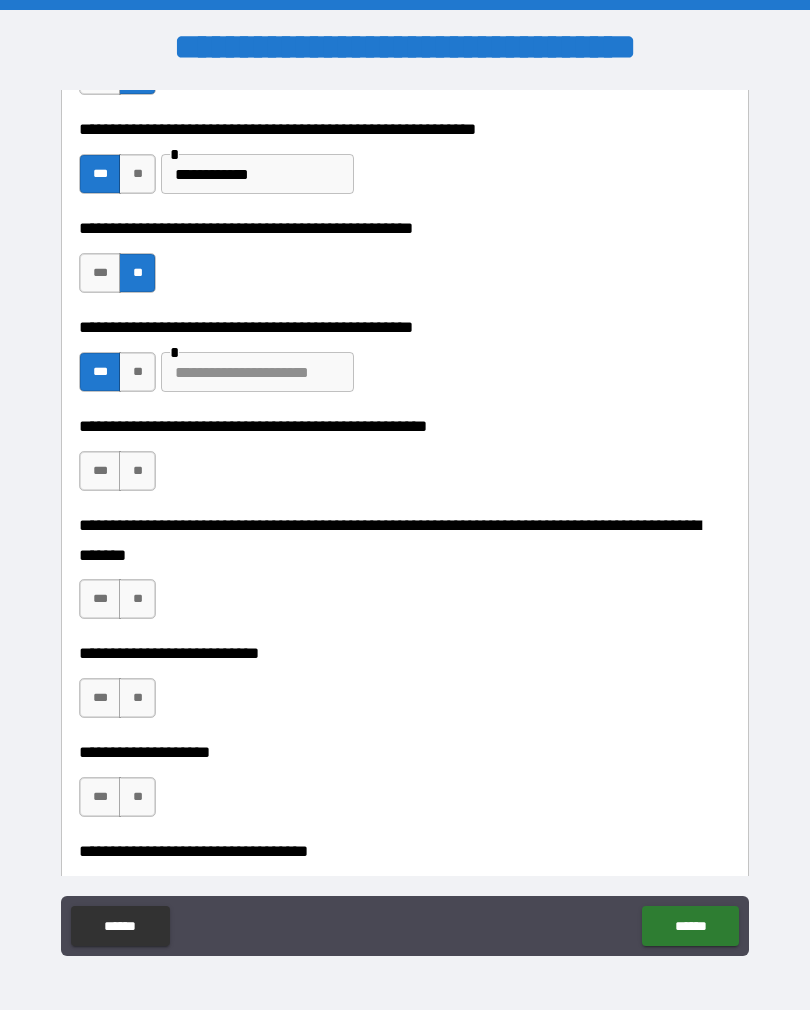 click at bounding box center (257, 372) 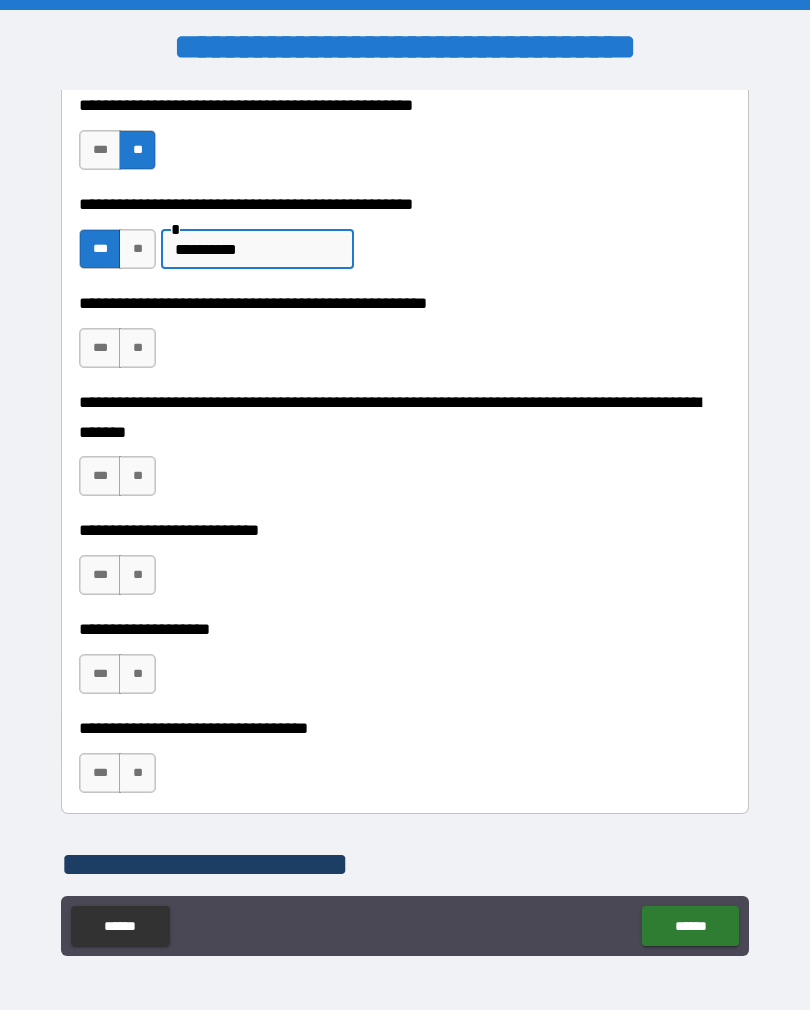 scroll, scrollTop: 697, scrollLeft: 0, axis: vertical 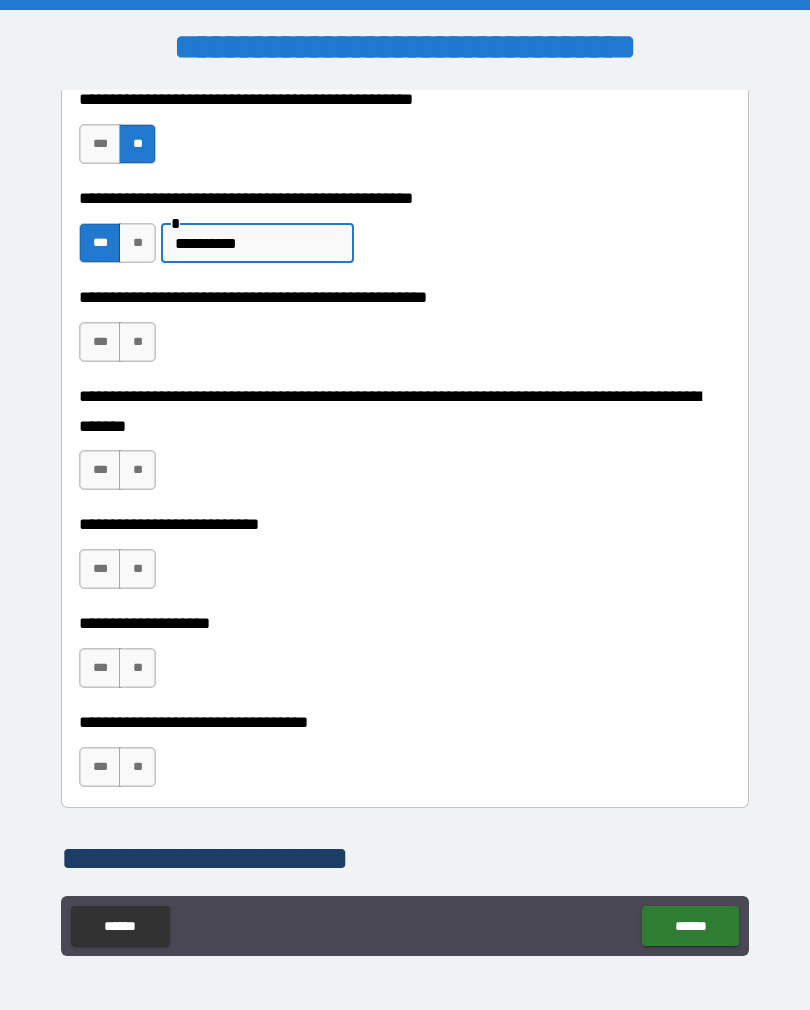 type on "*********" 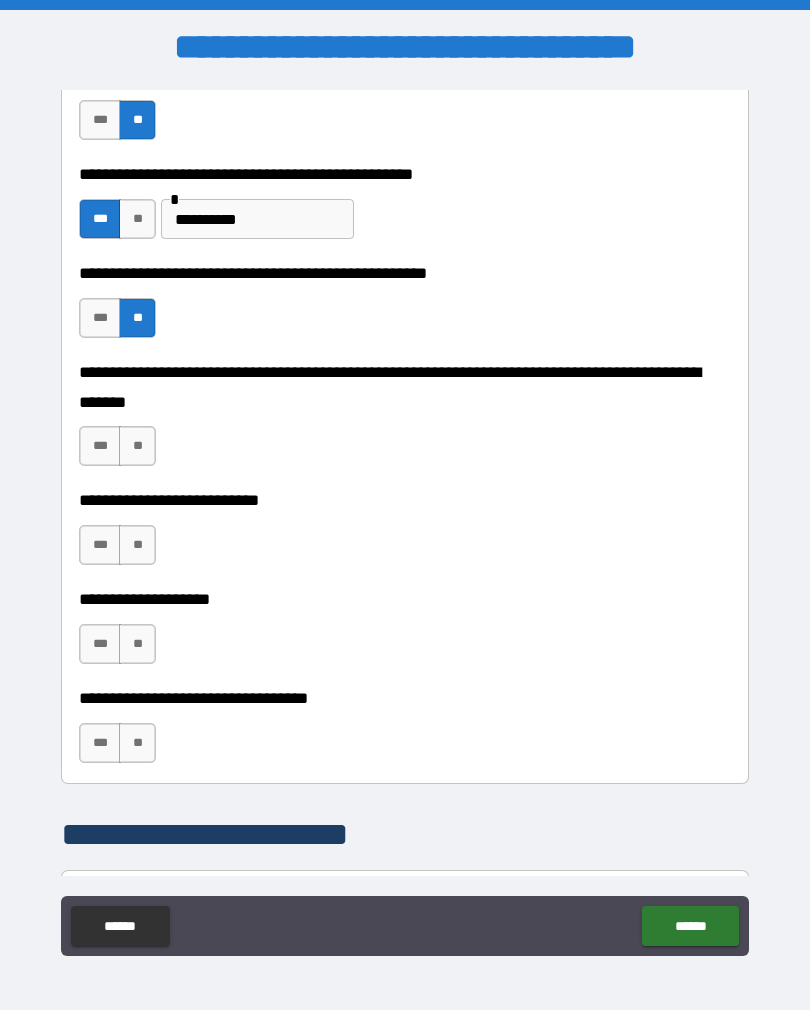 scroll, scrollTop: 723, scrollLeft: 0, axis: vertical 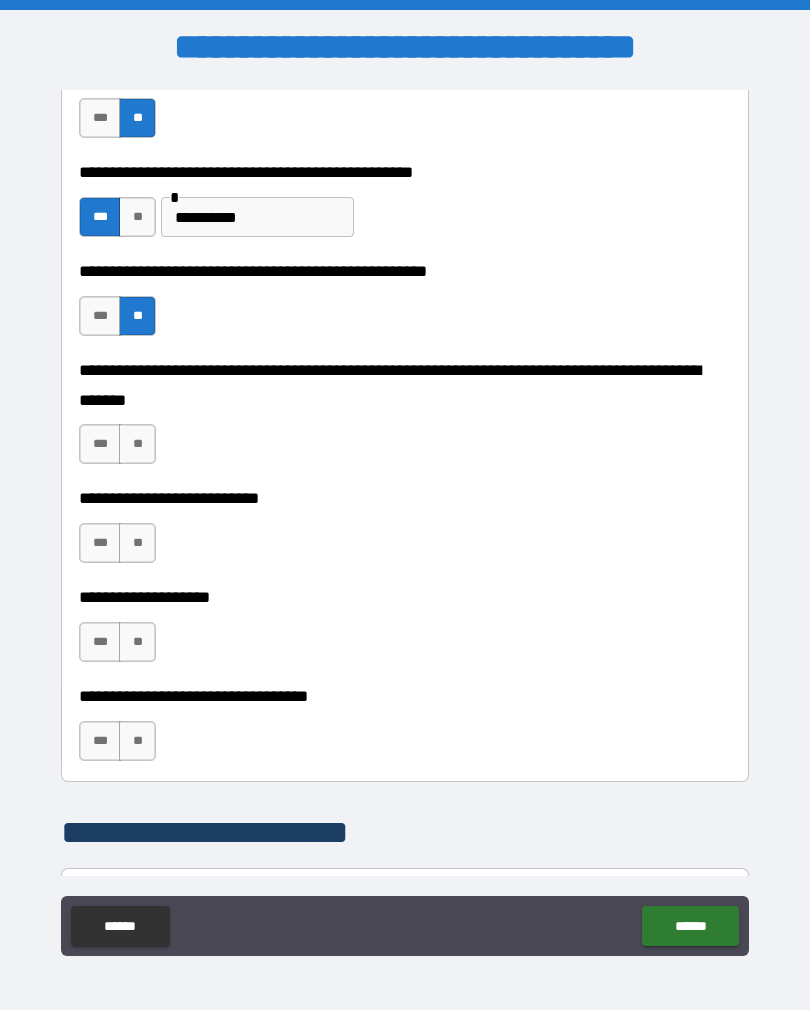 click on "**" at bounding box center [137, 444] 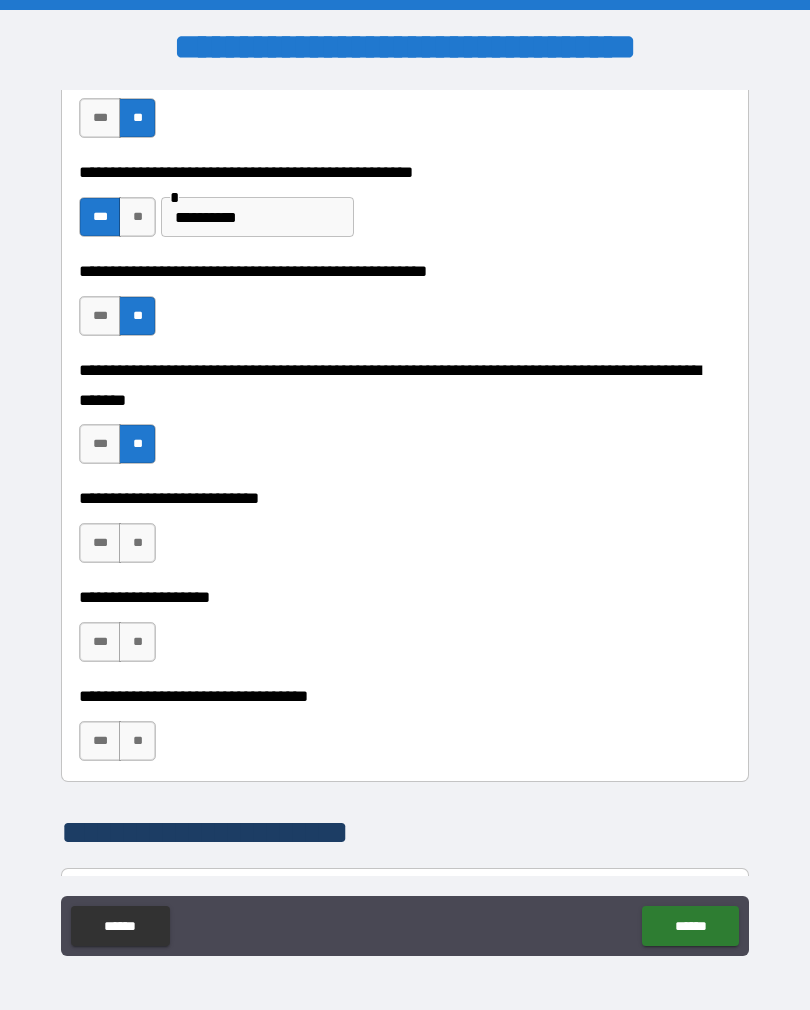 scroll, scrollTop: 751, scrollLeft: 0, axis: vertical 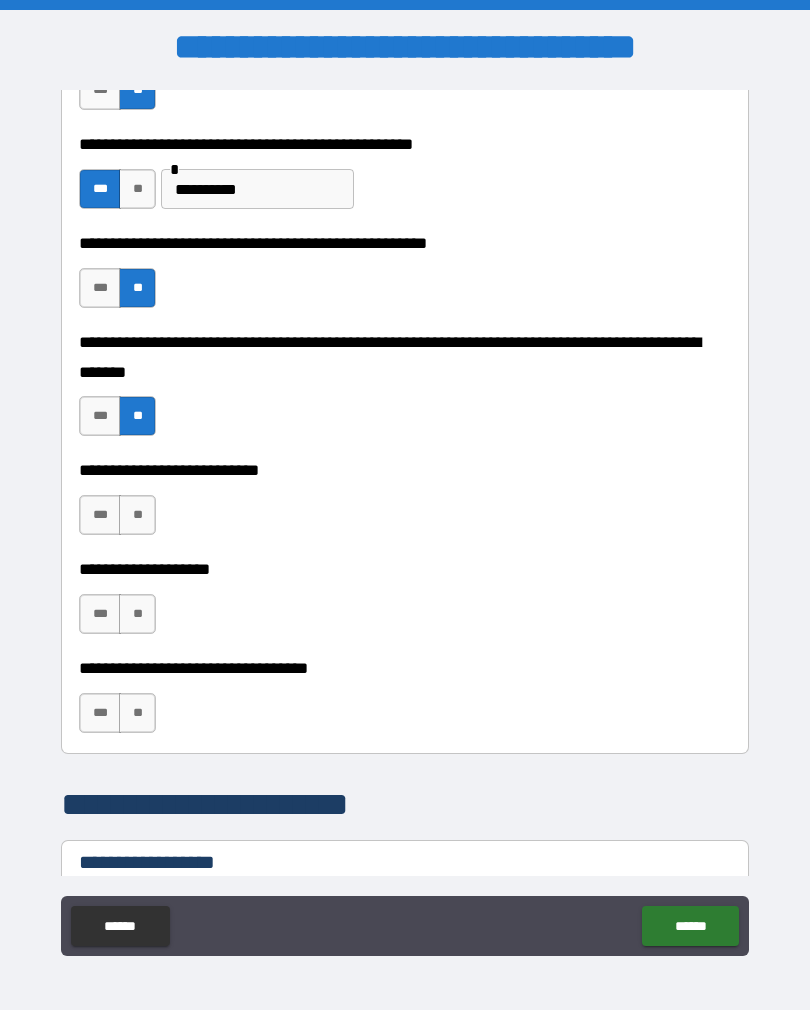 click on "**" at bounding box center (137, 515) 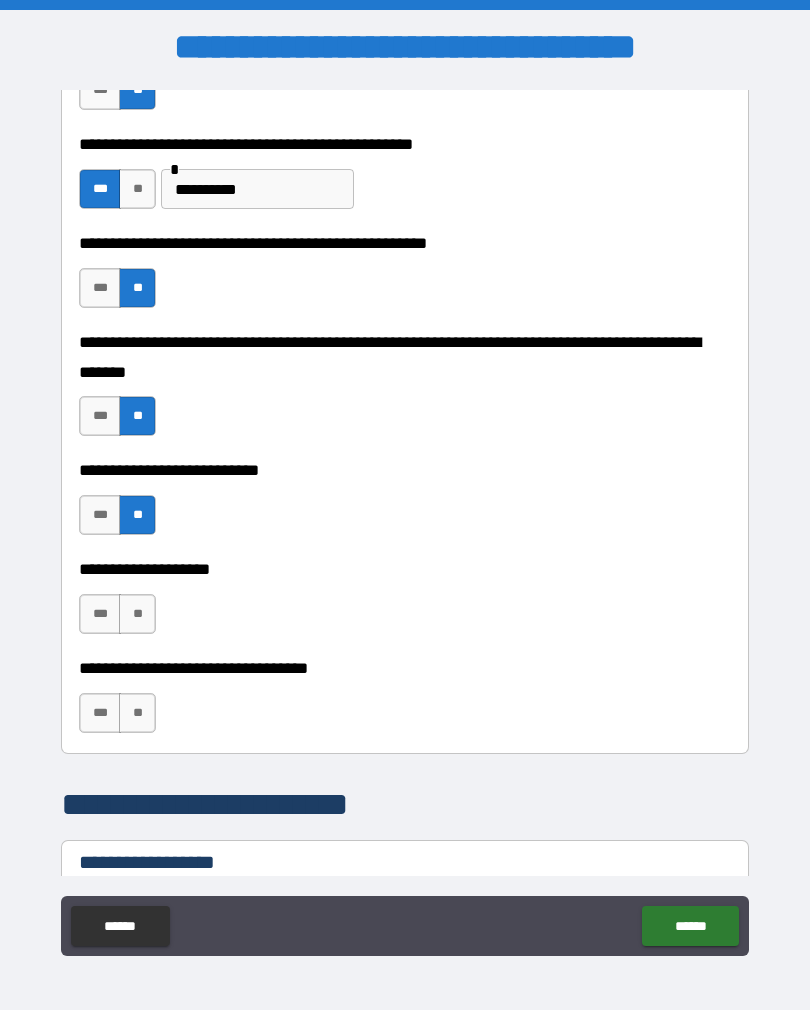 click on "**" at bounding box center [137, 614] 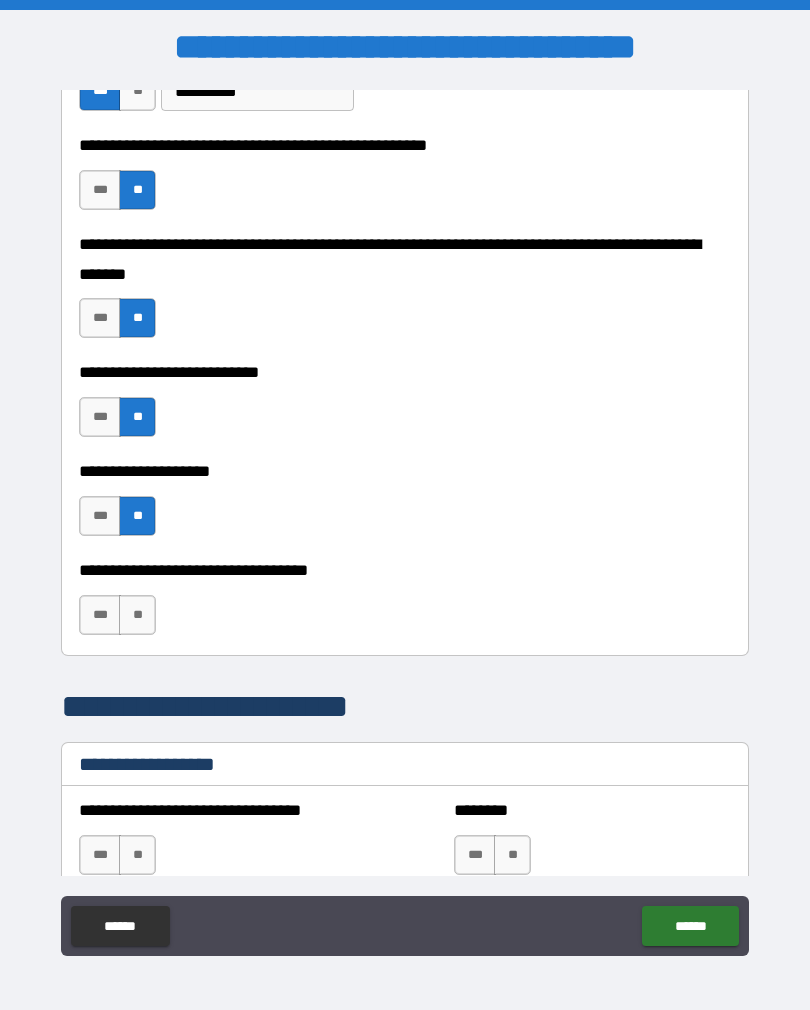 click on "**" at bounding box center (137, 615) 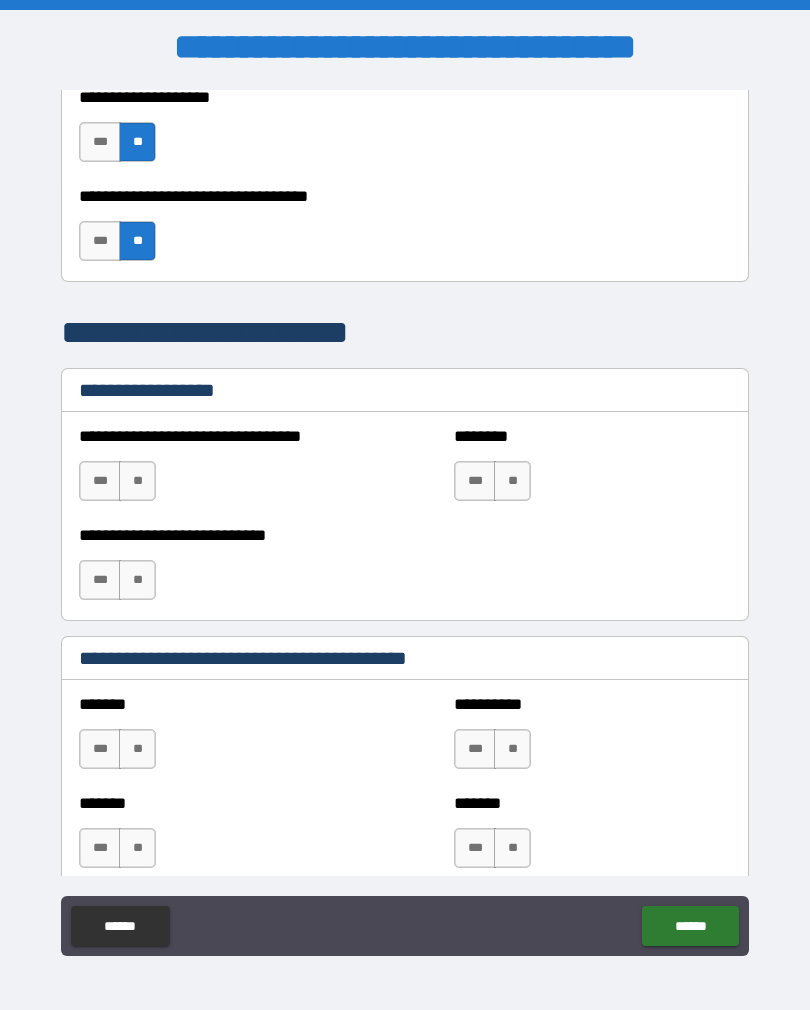 scroll, scrollTop: 1240, scrollLeft: 0, axis: vertical 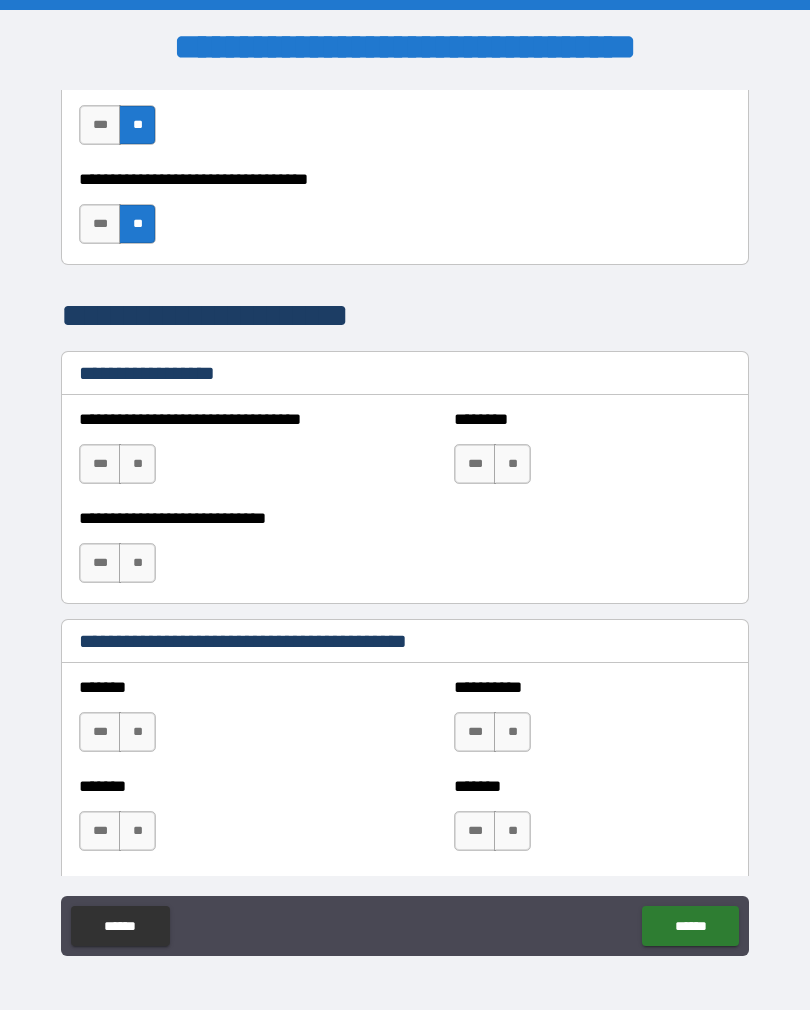 click on "**" at bounding box center [137, 464] 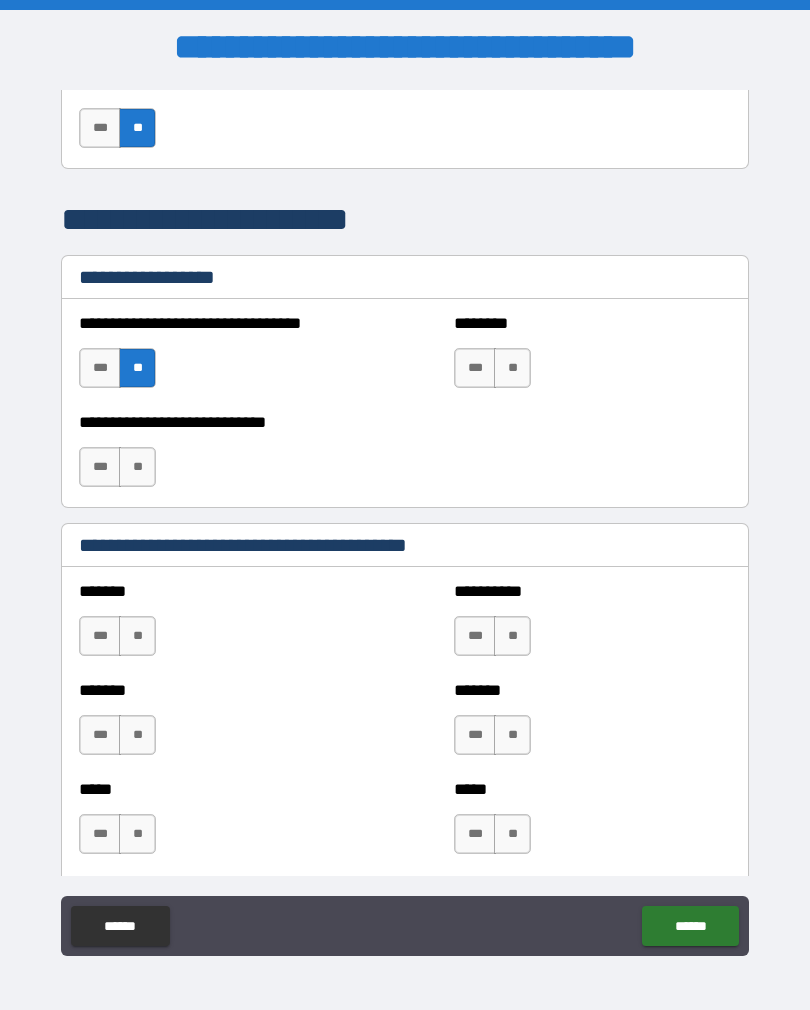 scroll, scrollTop: 1337, scrollLeft: 0, axis: vertical 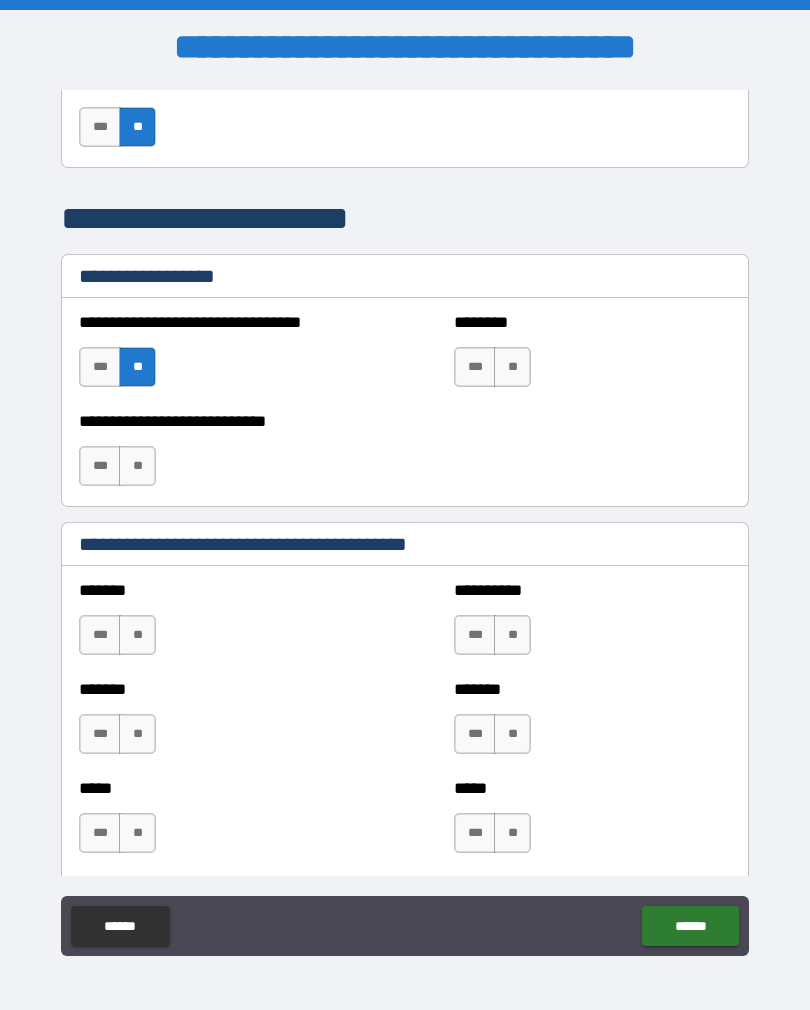 click on "**" at bounding box center [137, 466] 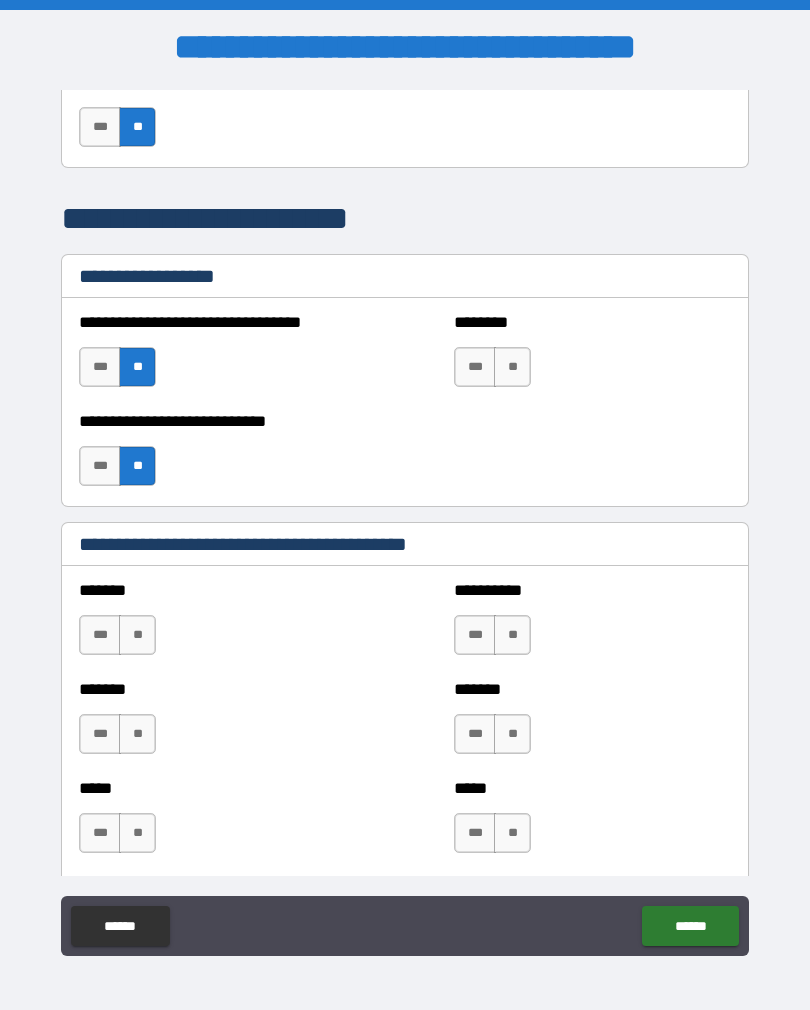 click on "**" at bounding box center (512, 367) 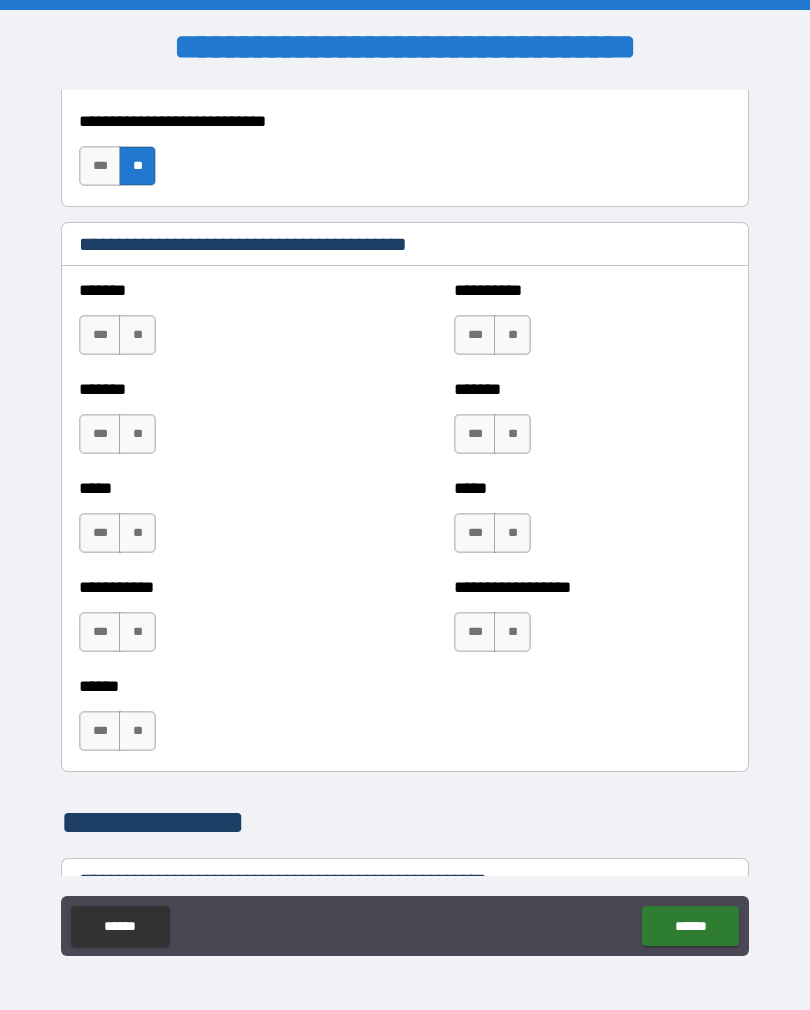 scroll, scrollTop: 1637, scrollLeft: 0, axis: vertical 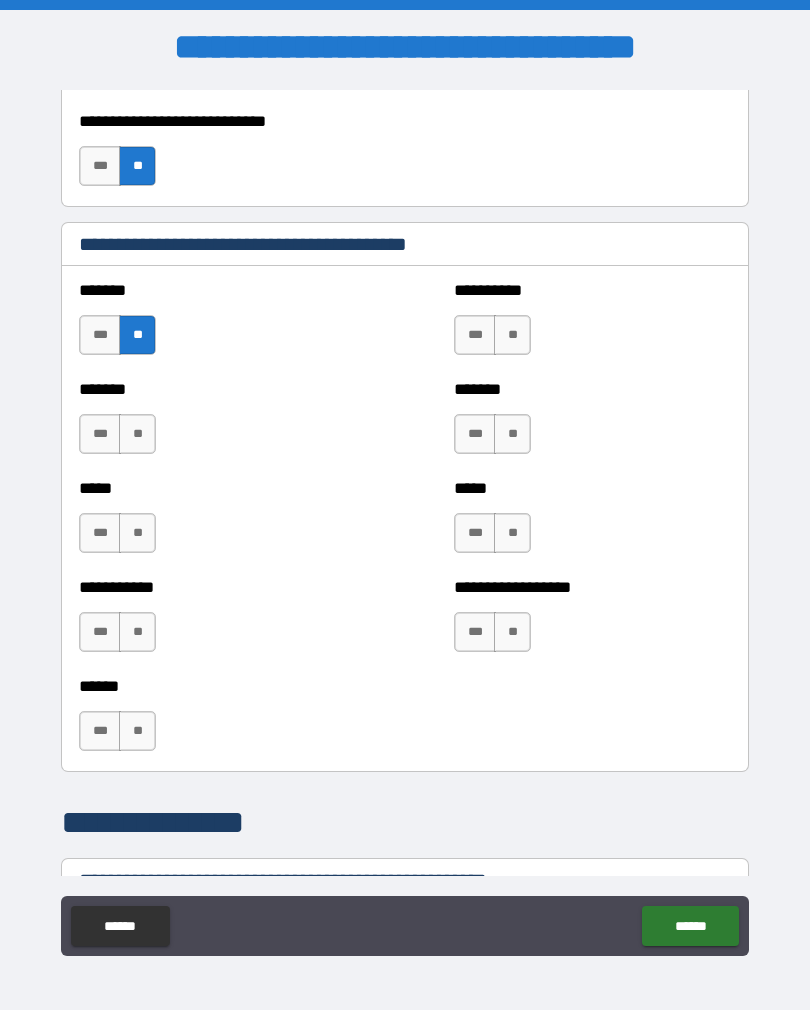 click on "**" at bounding box center (512, 335) 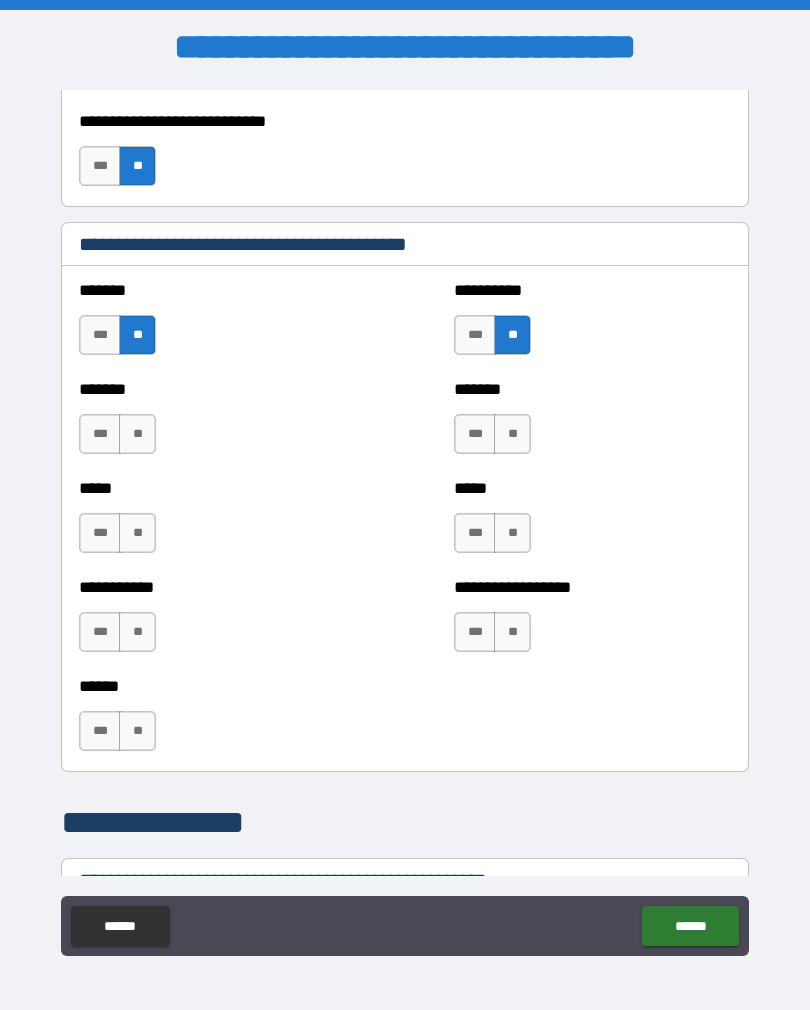 click on "**" at bounding box center (137, 434) 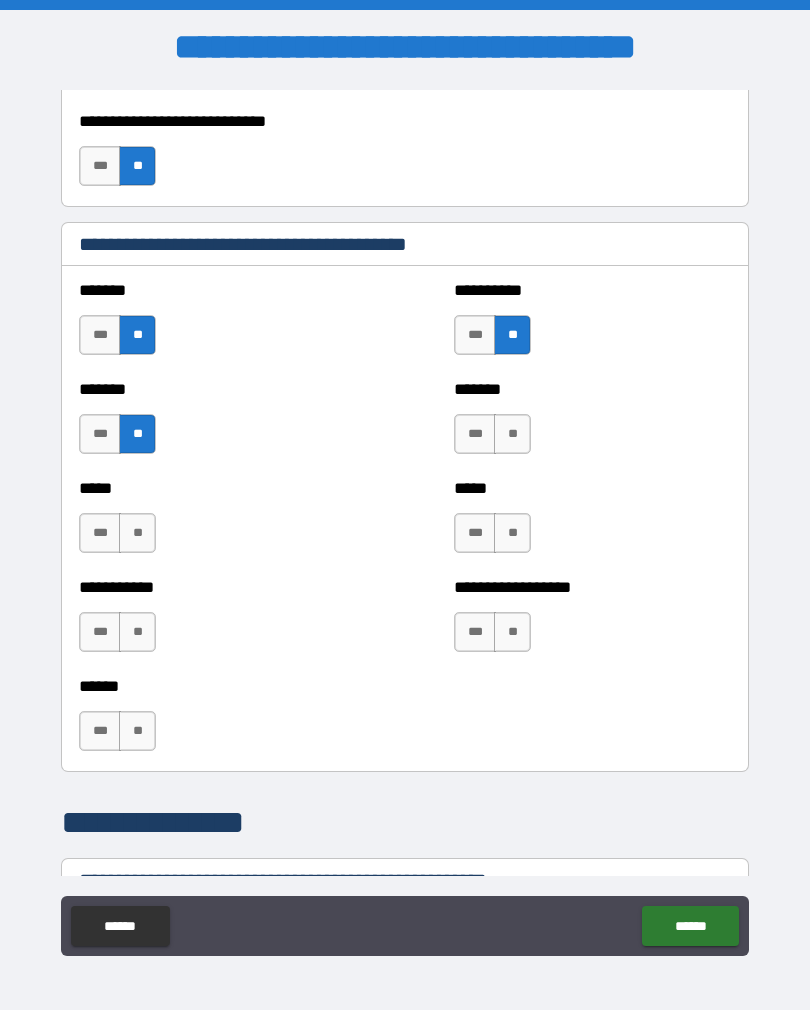 click on "**" at bounding box center [512, 434] 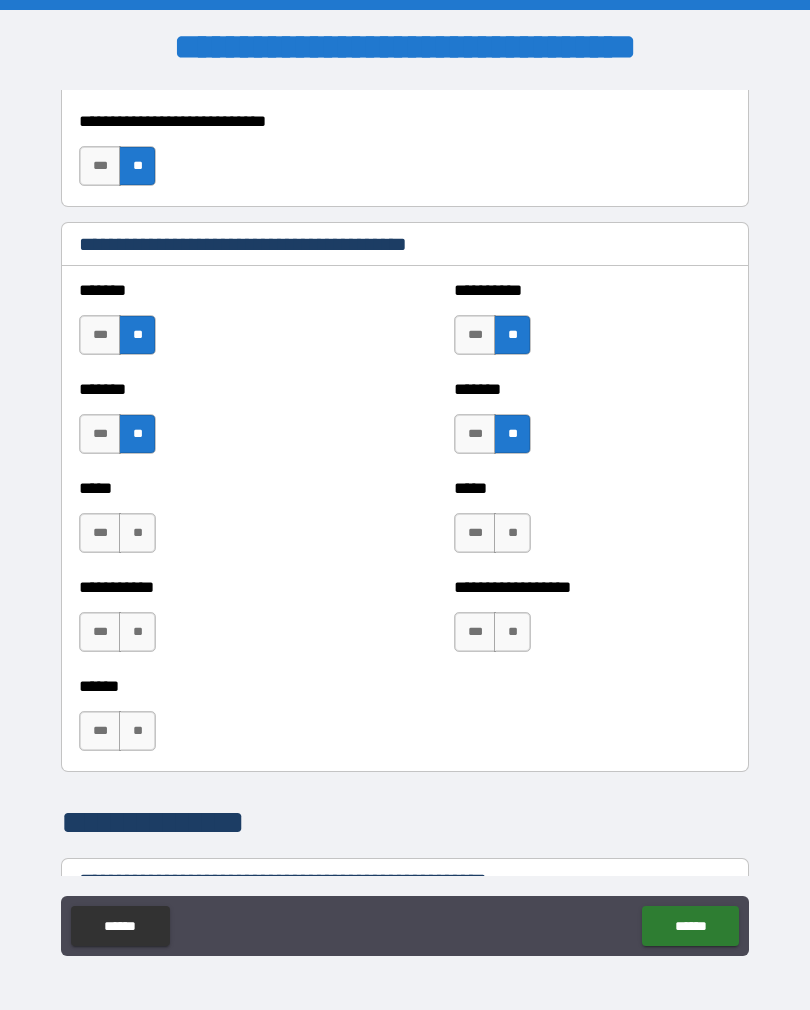 click on "**" at bounding box center [137, 533] 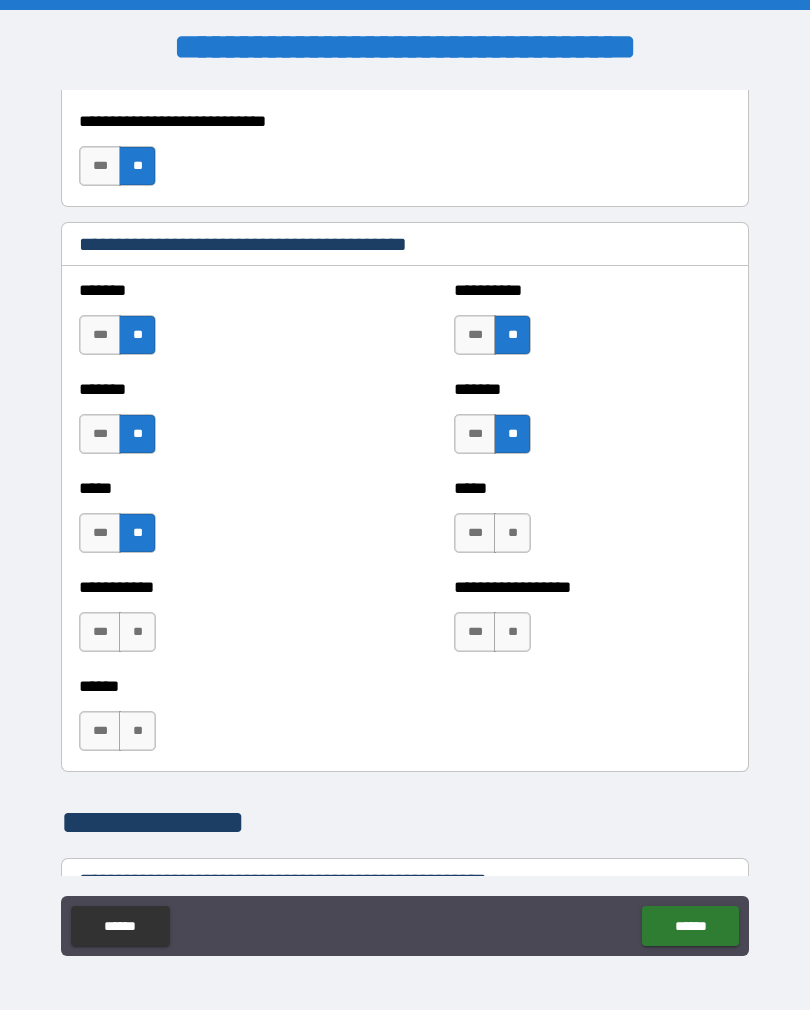 click on "**" at bounding box center [512, 533] 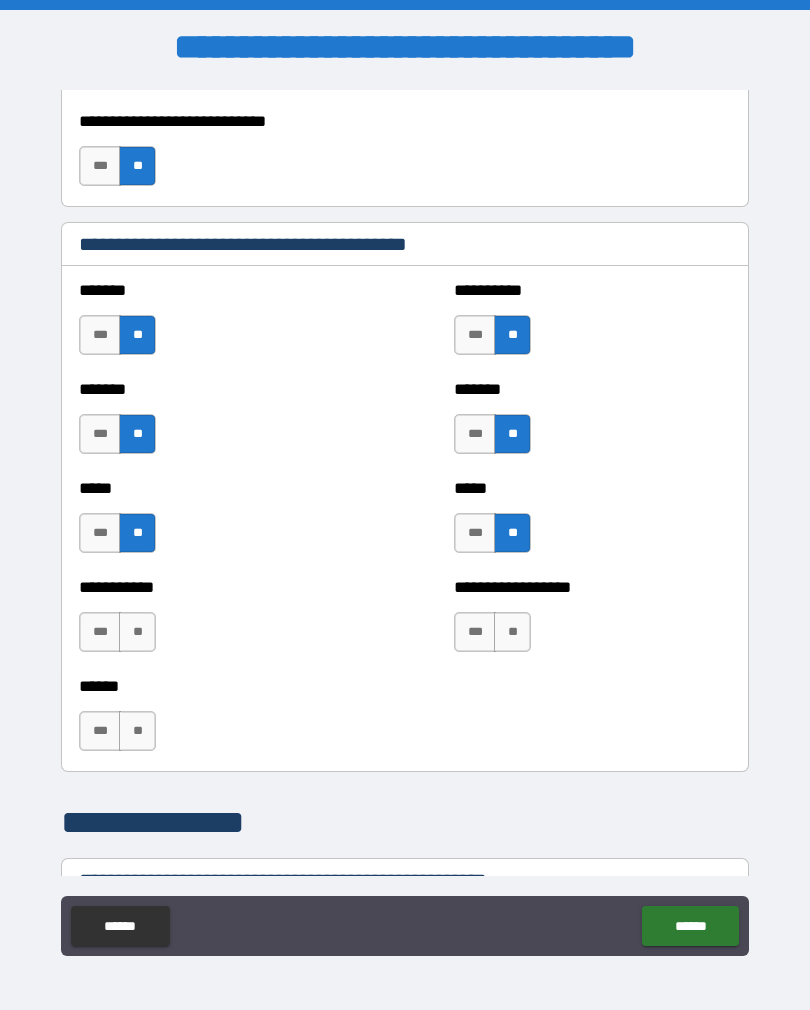 click on "**" at bounding box center [137, 632] 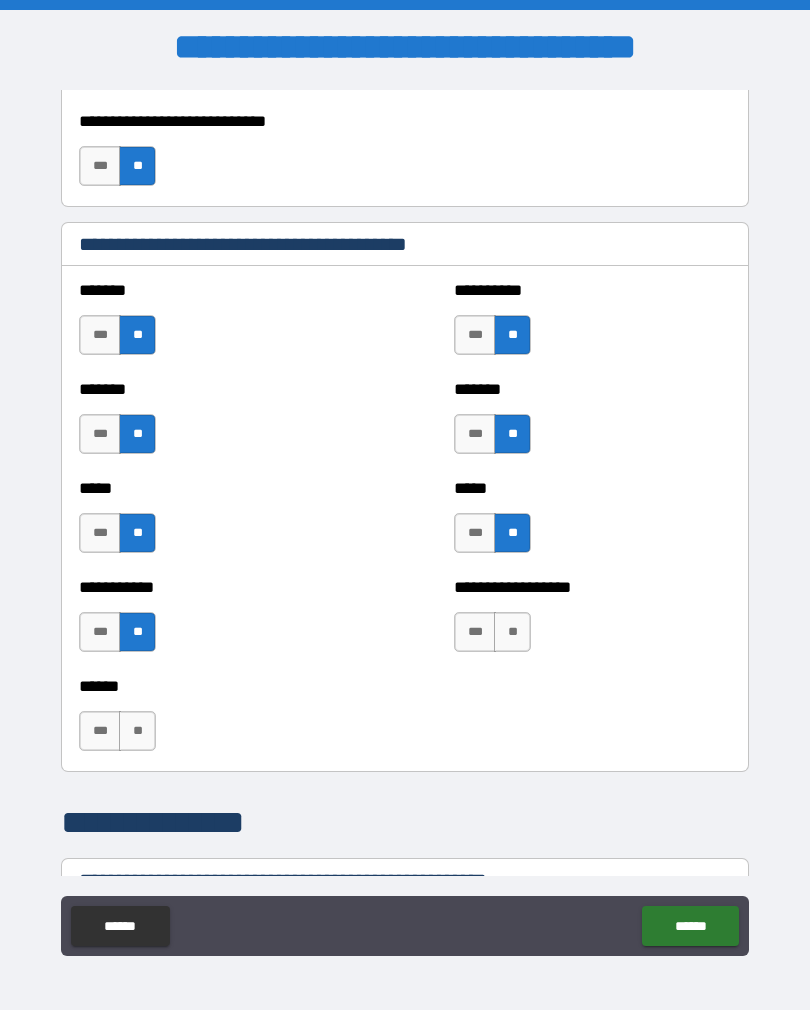 click on "**" at bounding box center (512, 632) 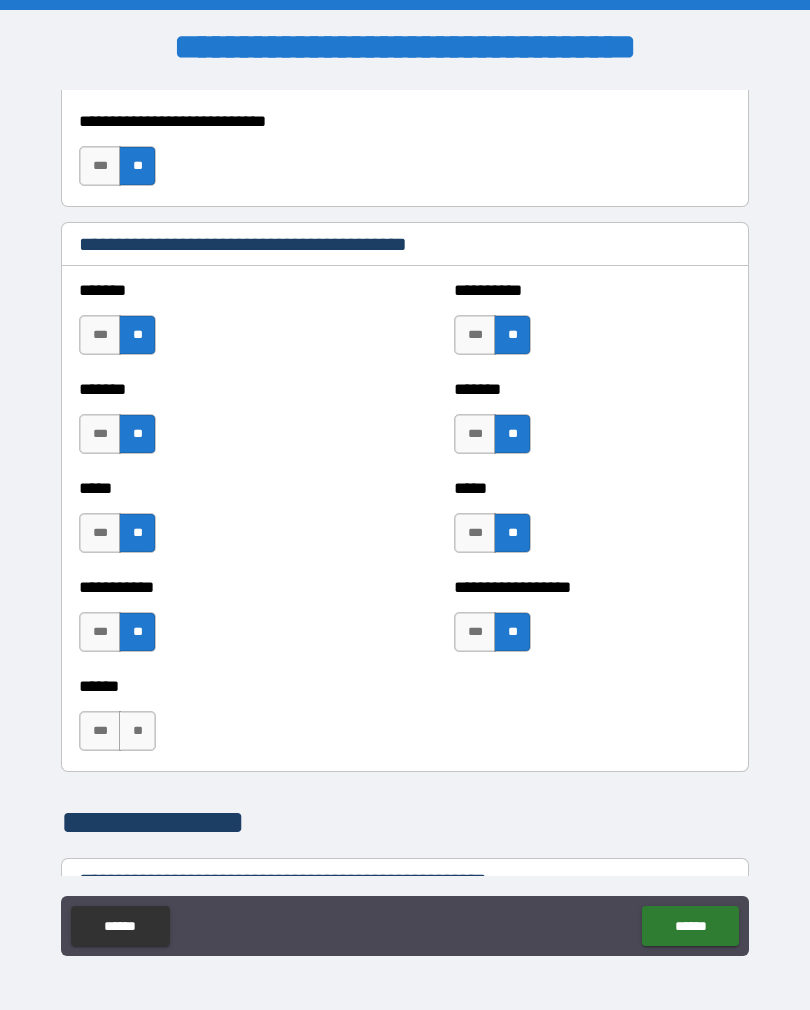 click on "**" at bounding box center [137, 731] 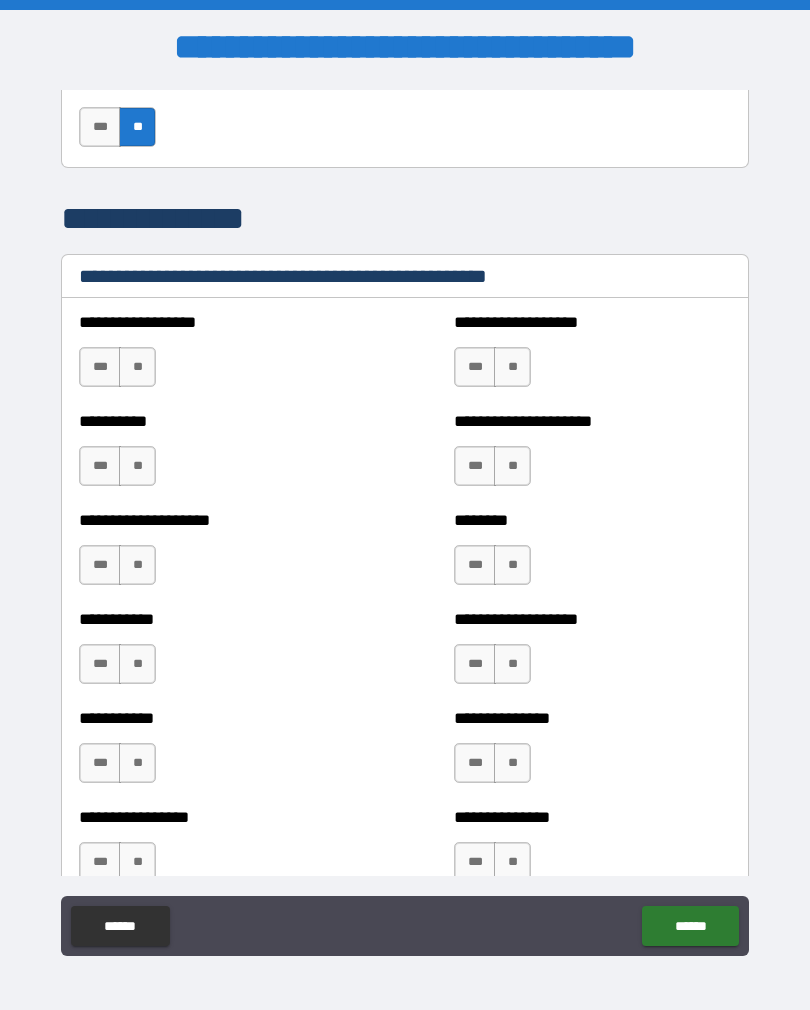 scroll, scrollTop: 2254, scrollLeft: 0, axis: vertical 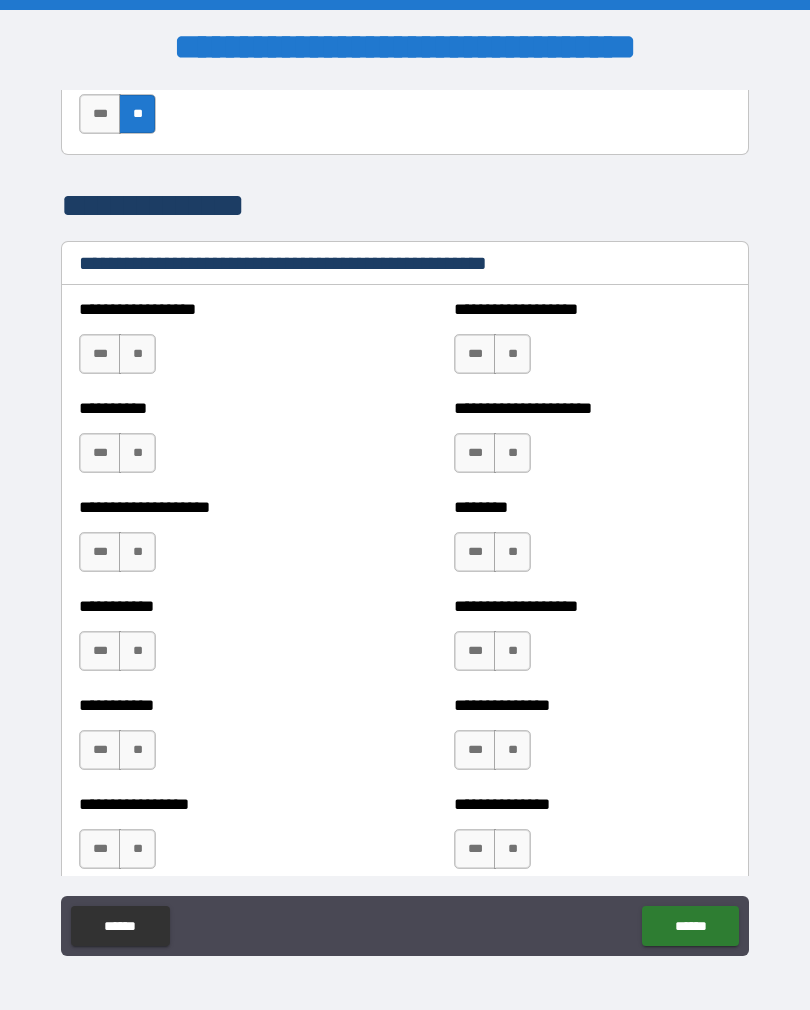 click on "**" at bounding box center (137, 354) 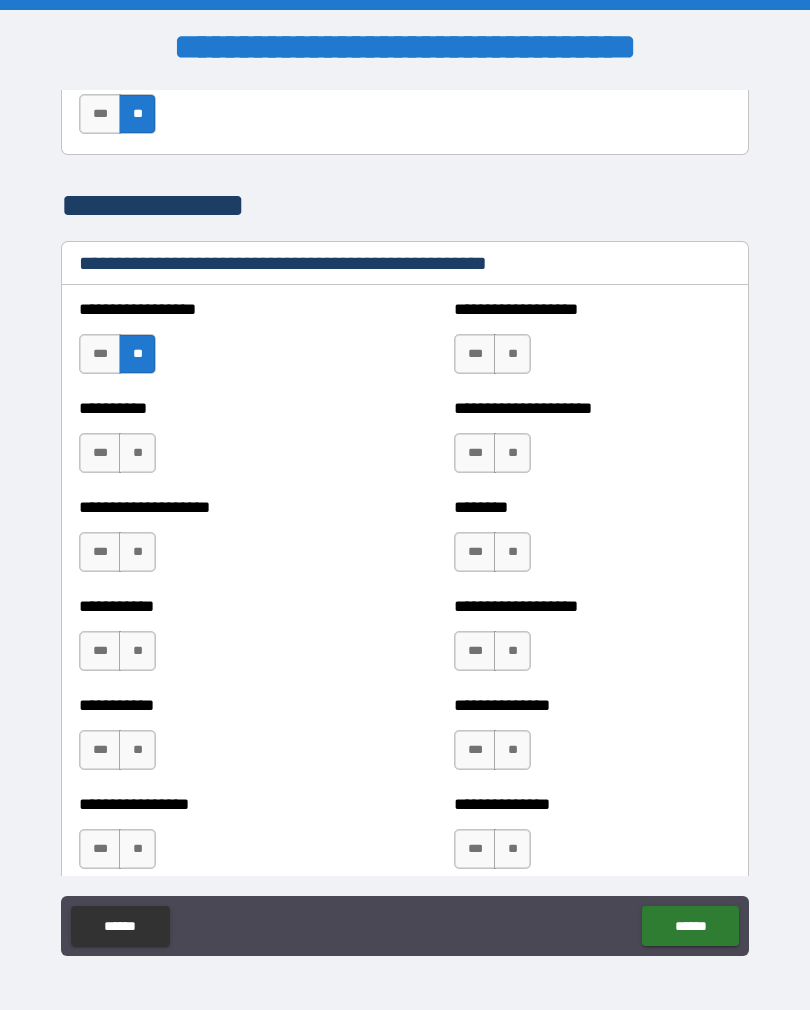 click on "**" at bounding box center [137, 453] 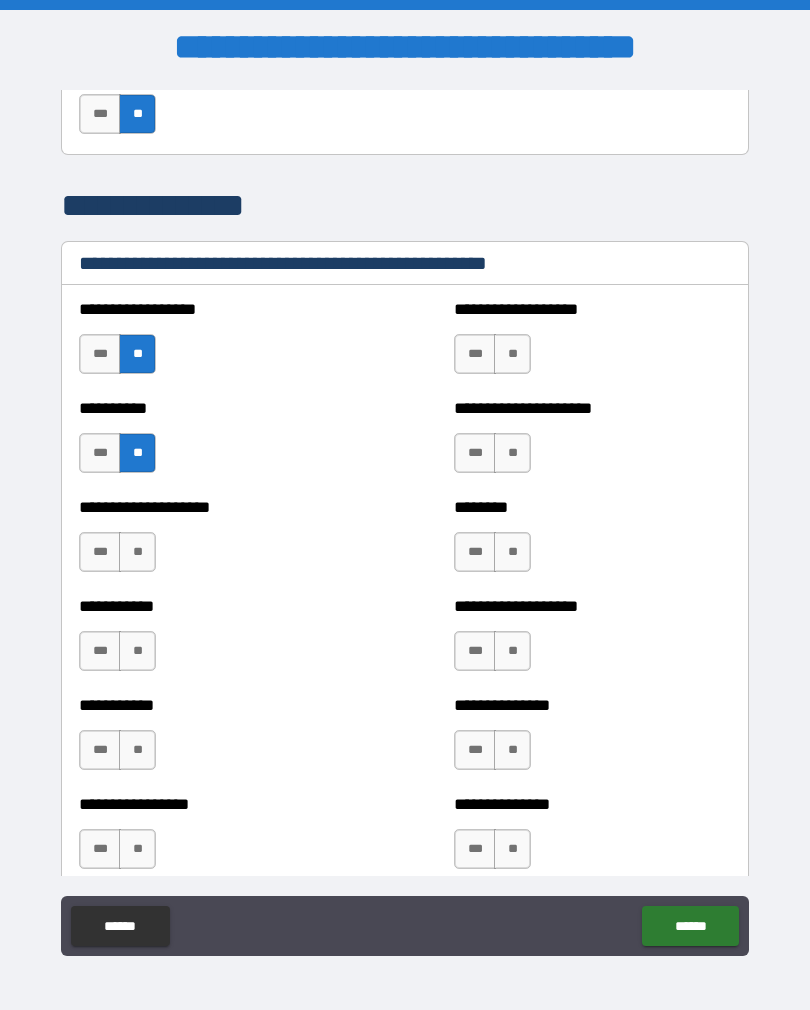 click on "**" at bounding box center (512, 453) 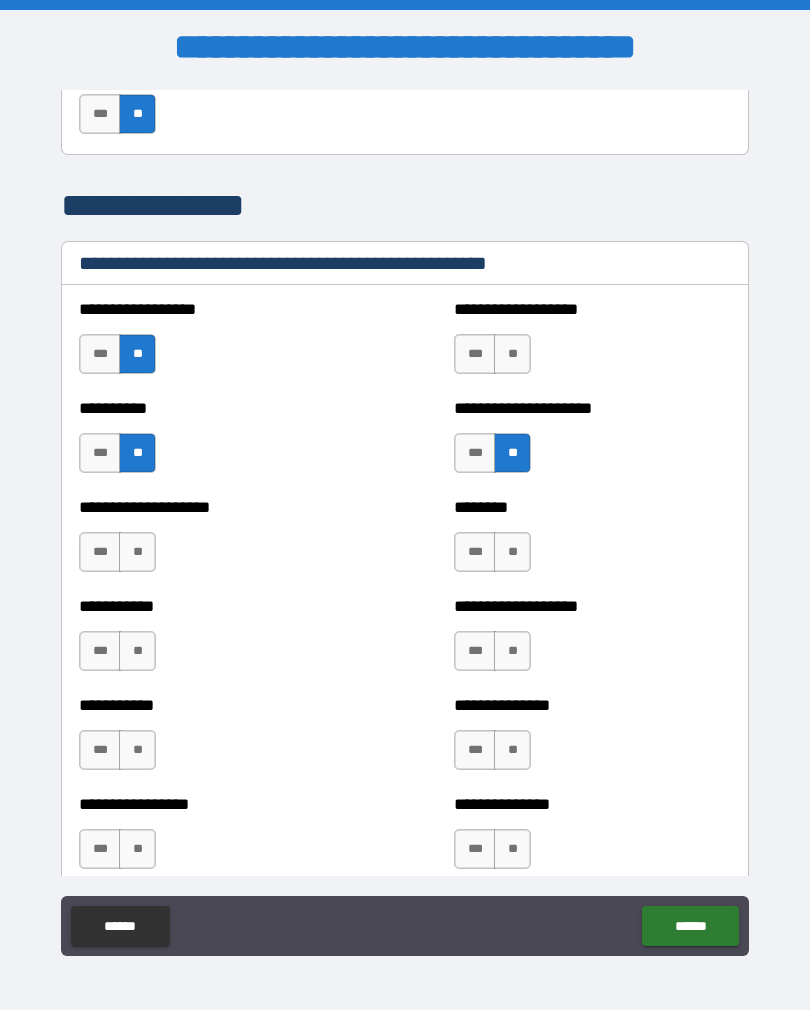 click on "**" at bounding box center (512, 354) 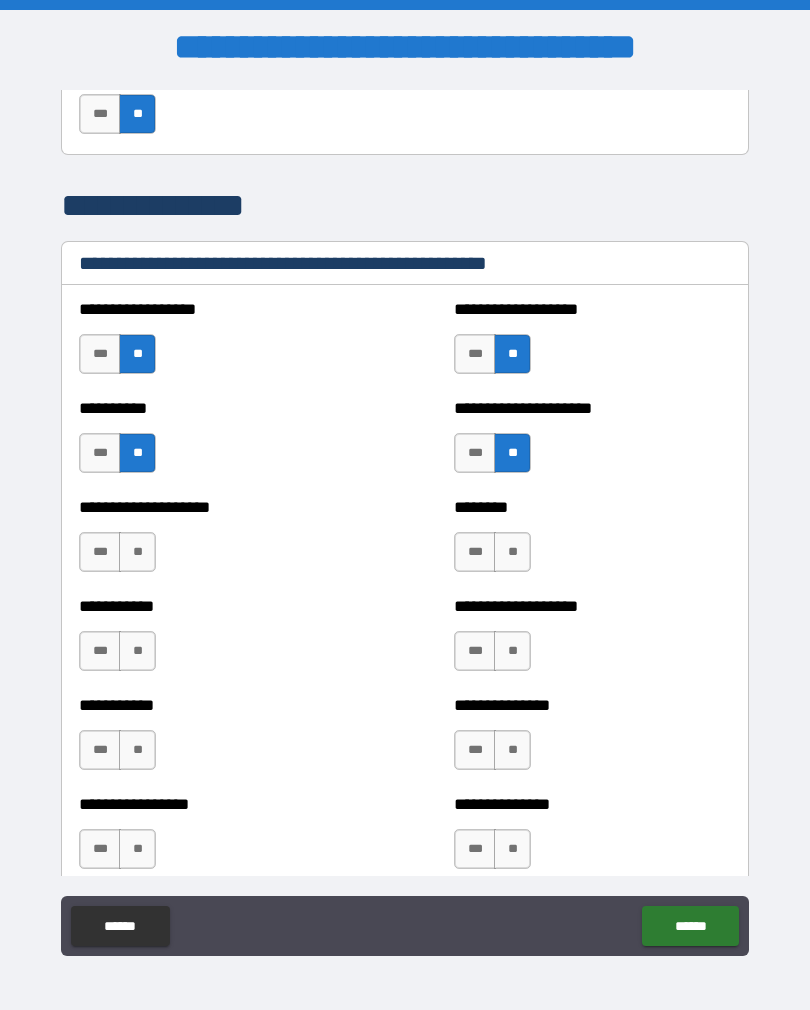 click on "**" at bounding box center [137, 552] 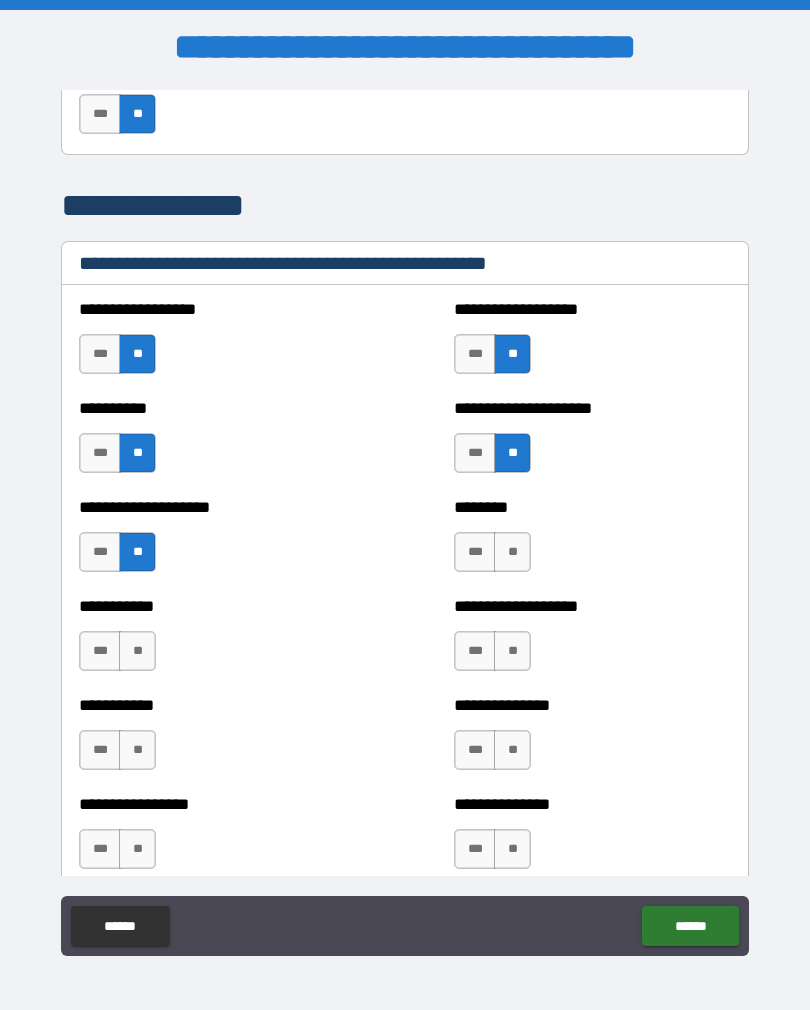 click on "**" at bounding box center (512, 552) 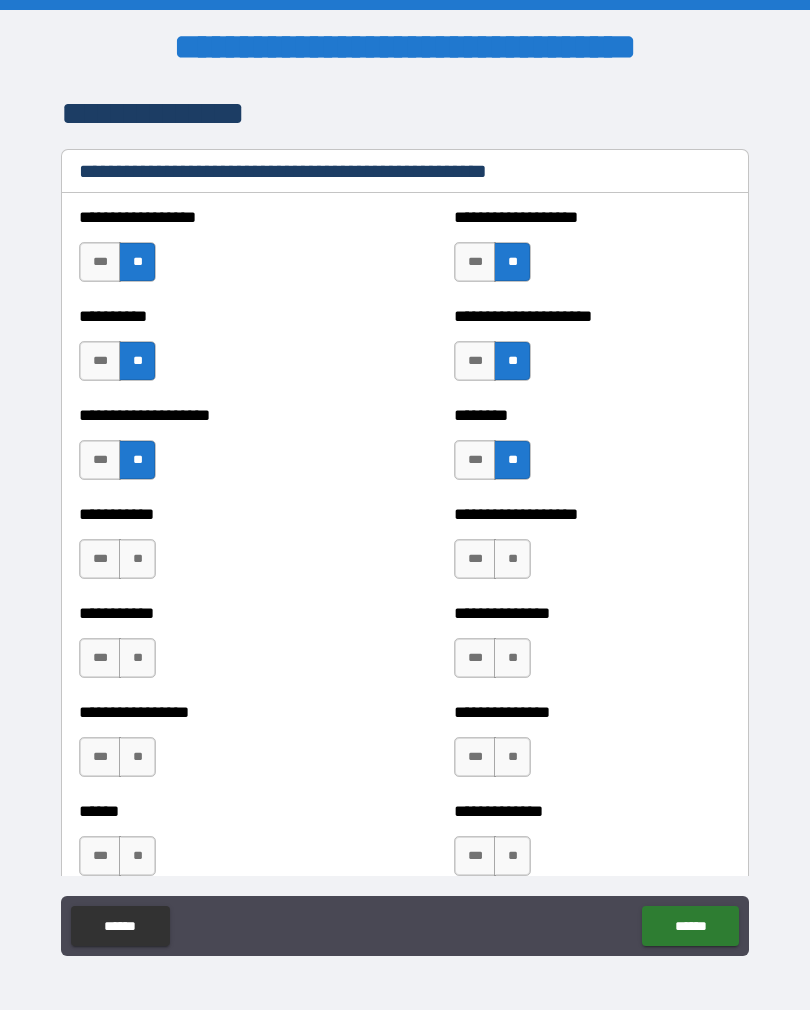 scroll, scrollTop: 2426, scrollLeft: 0, axis: vertical 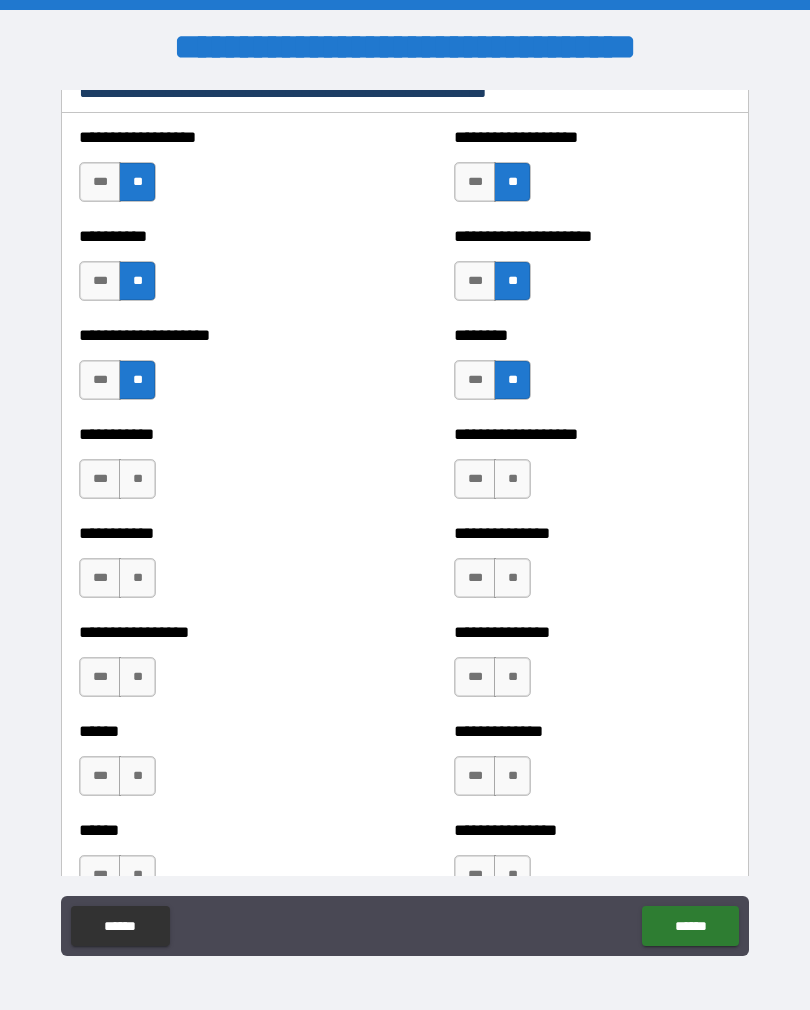 click on "**" at bounding box center (137, 479) 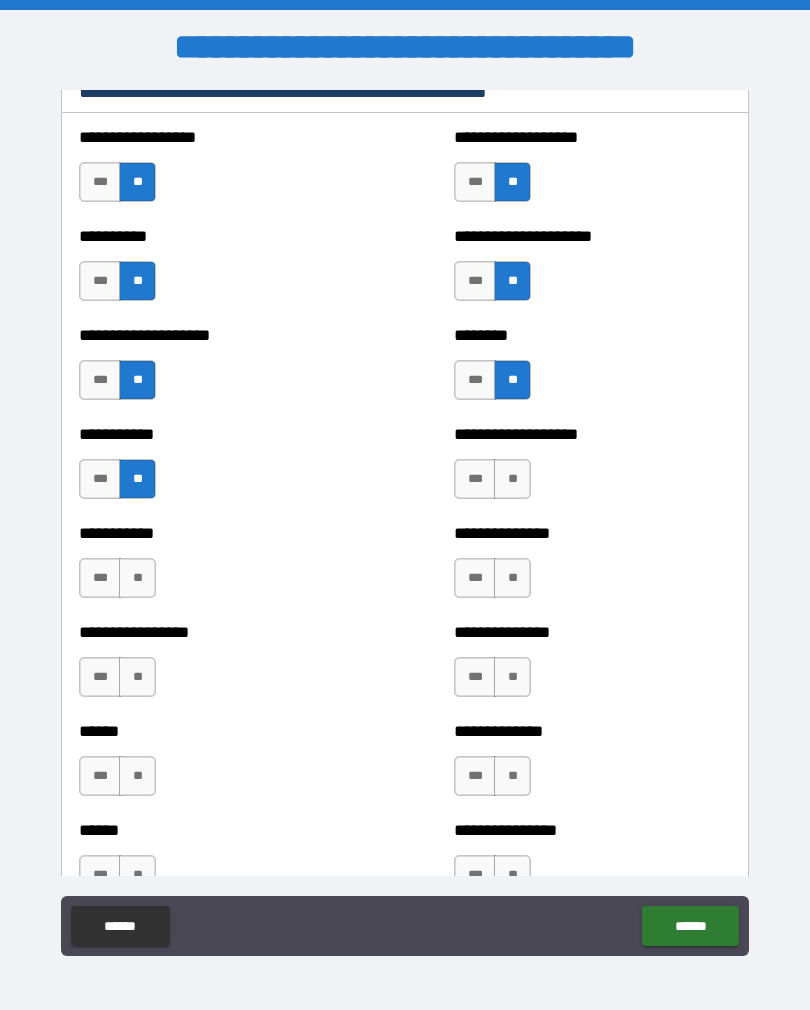 click on "**" at bounding box center (512, 479) 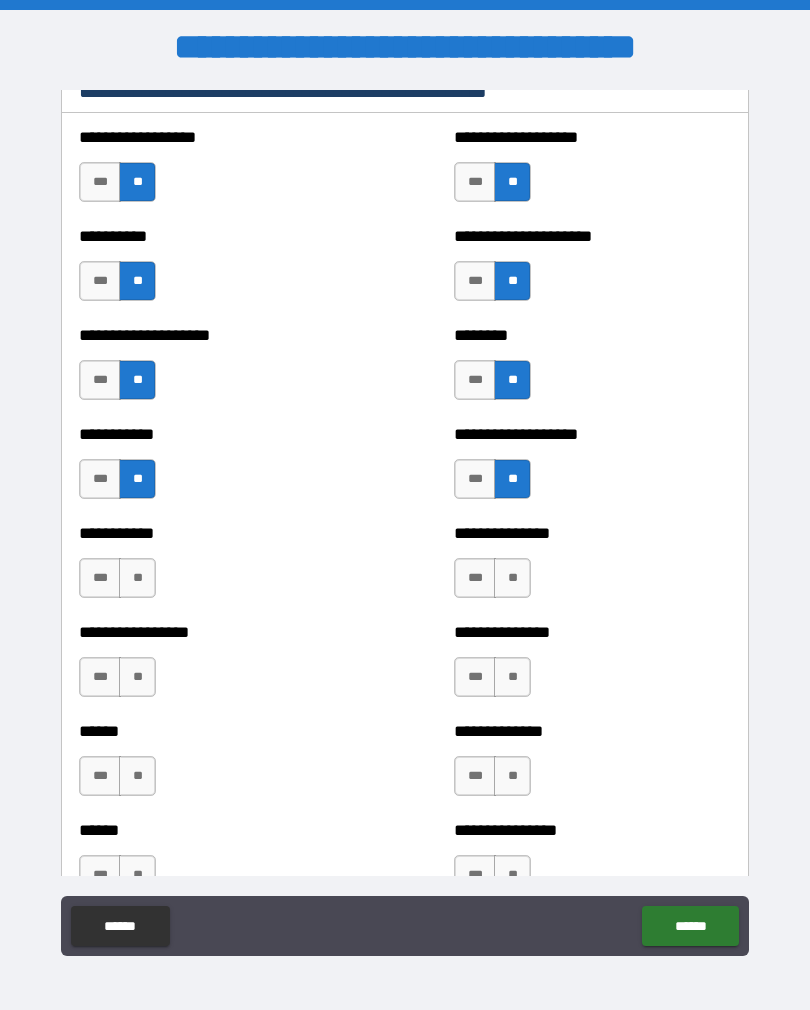 click on "**" at bounding box center [137, 578] 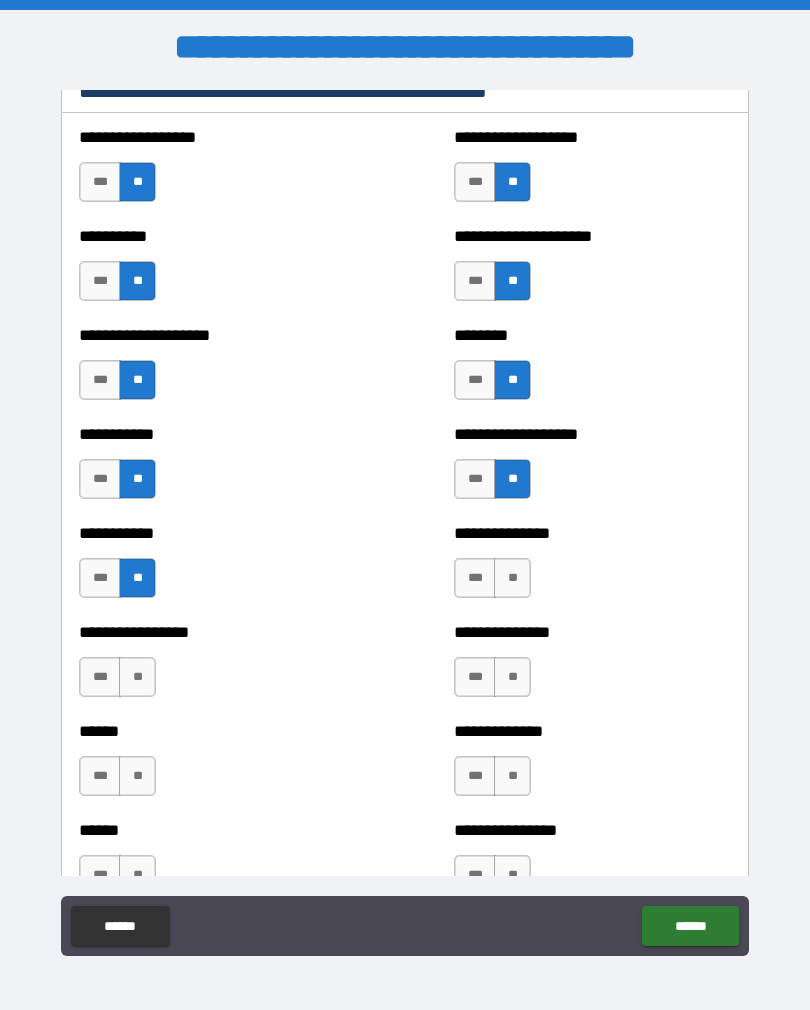 click on "**" at bounding box center [512, 578] 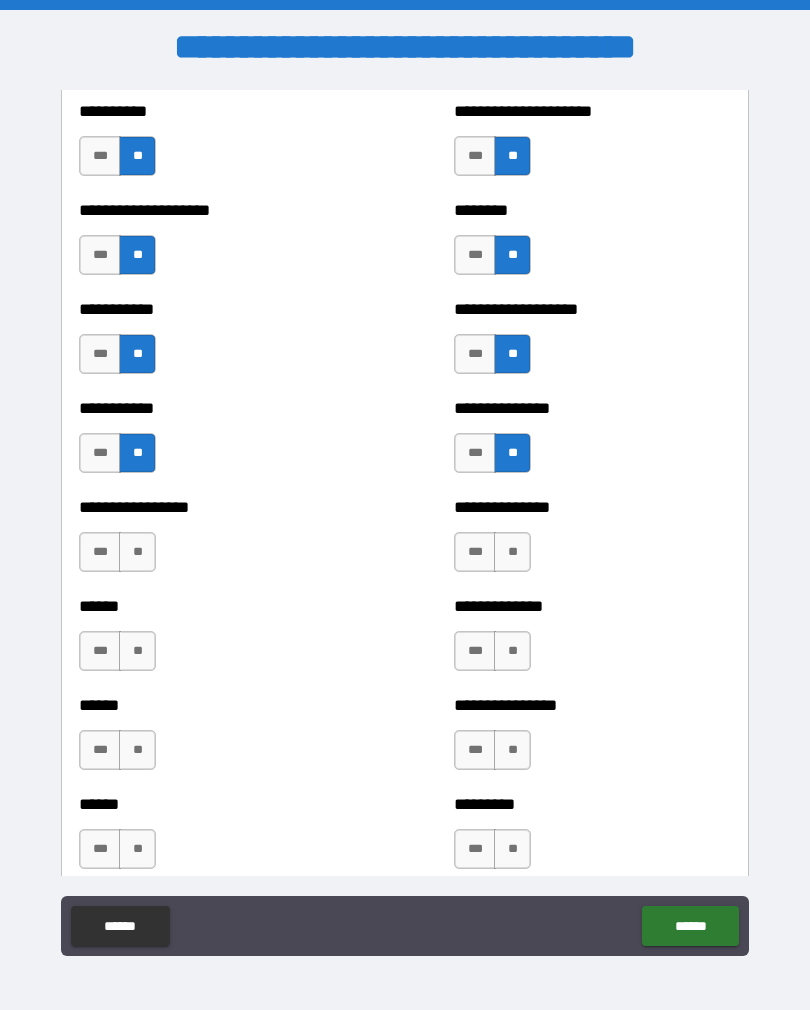 scroll, scrollTop: 2622, scrollLeft: 0, axis: vertical 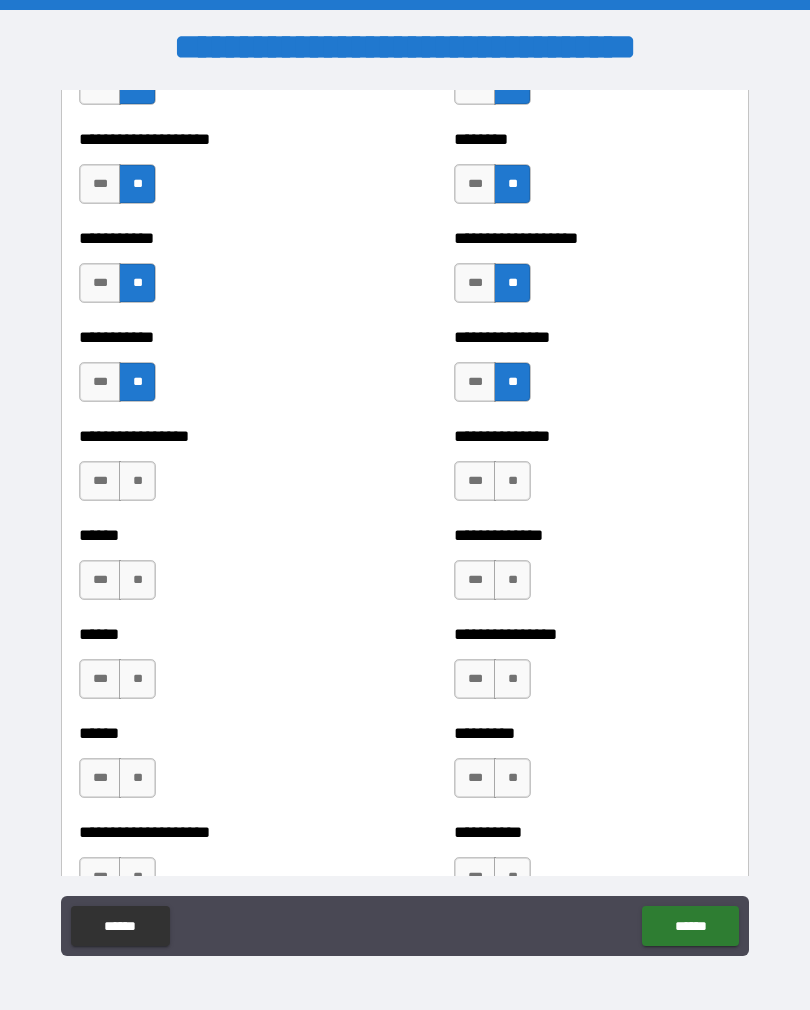 click on "**" at bounding box center (137, 481) 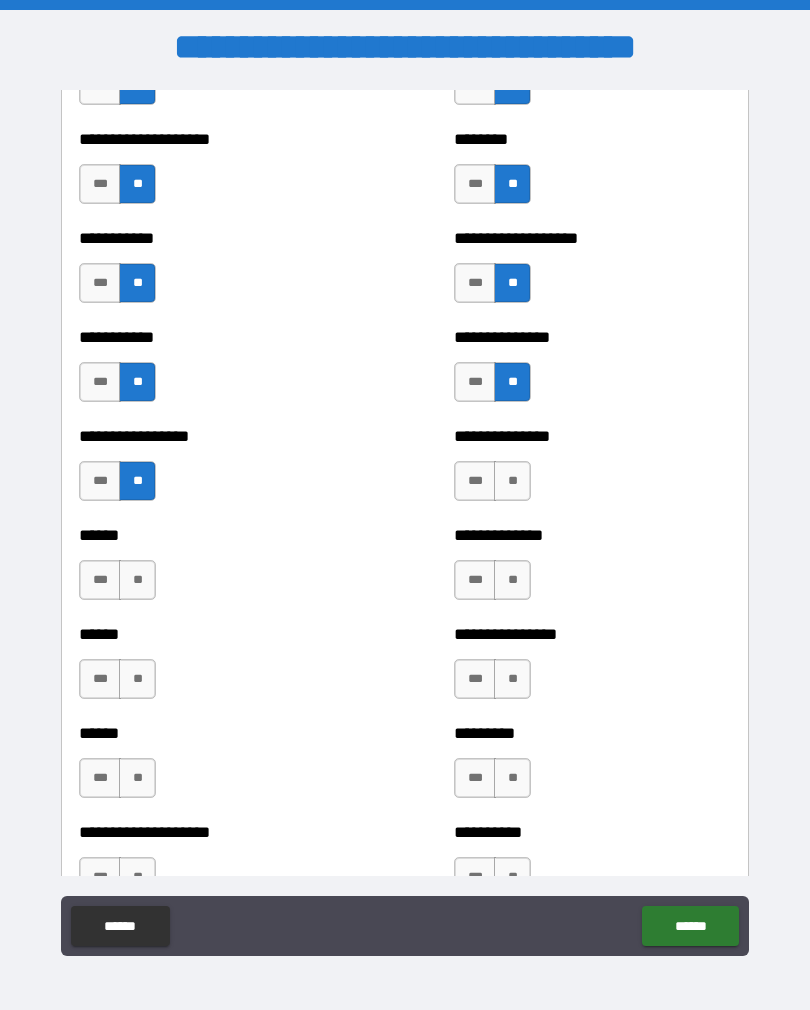 click on "**" at bounding box center (512, 481) 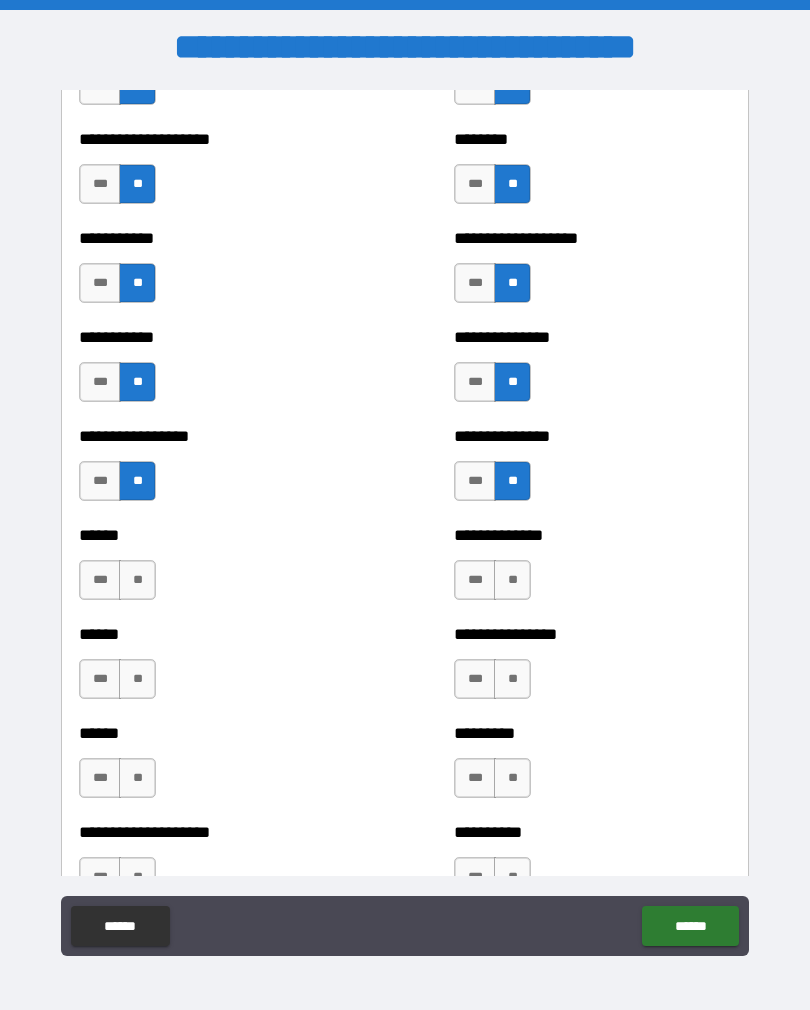 click on "**" at bounding box center [137, 580] 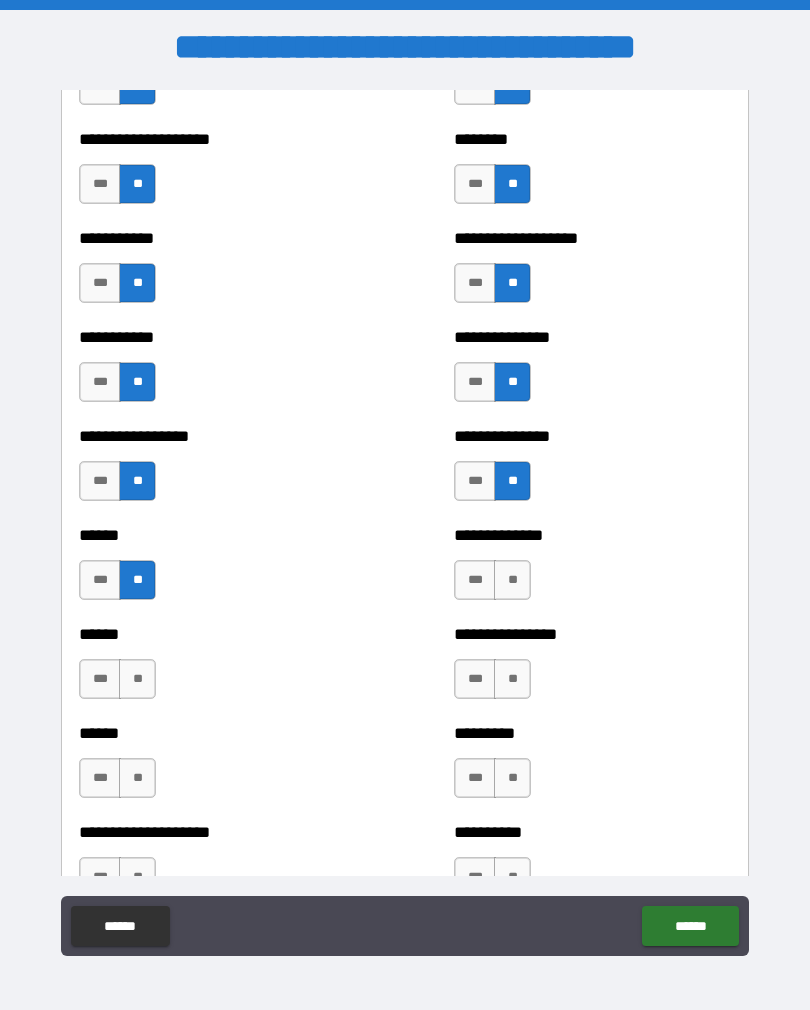 click on "**" at bounding box center (512, 580) 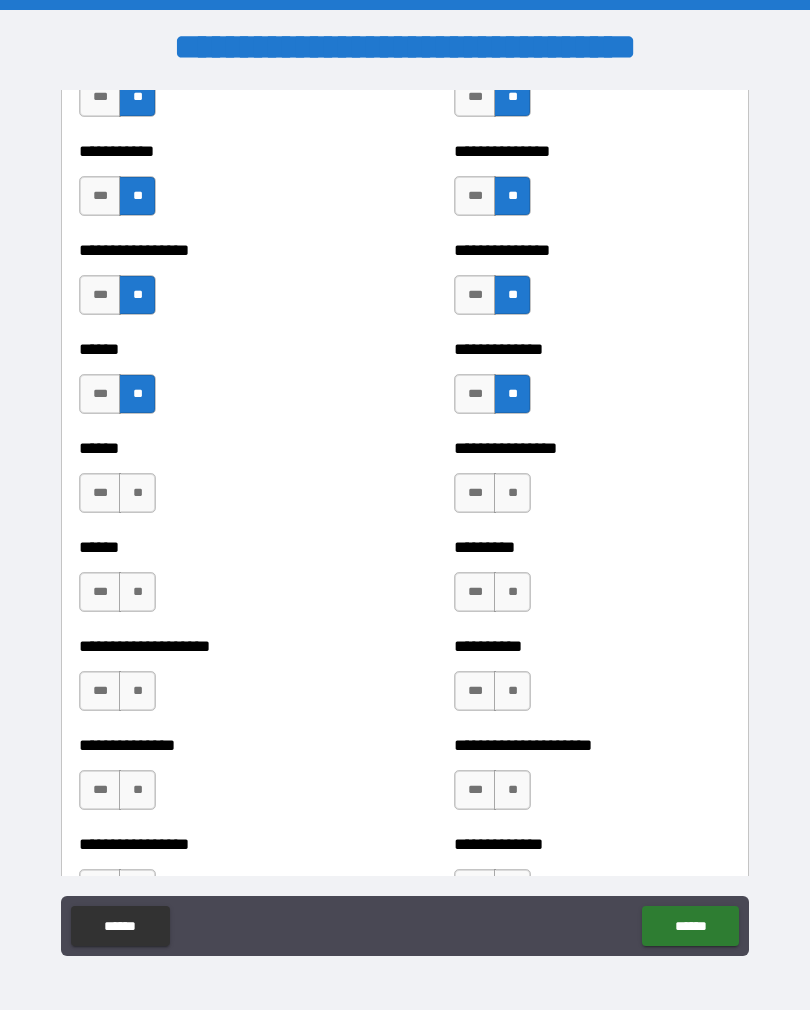 scroll, scrollTop: 2808, scrollLeft: 0, axis: vertical 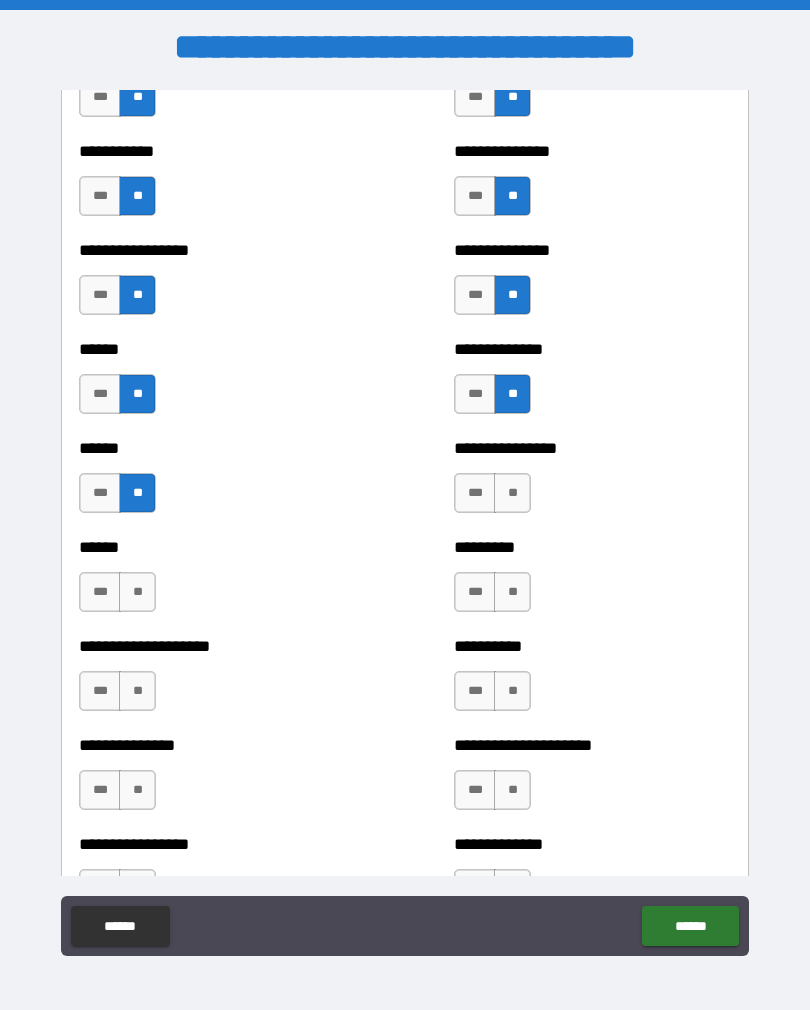 click on "**" at bounding box center (512, 493) 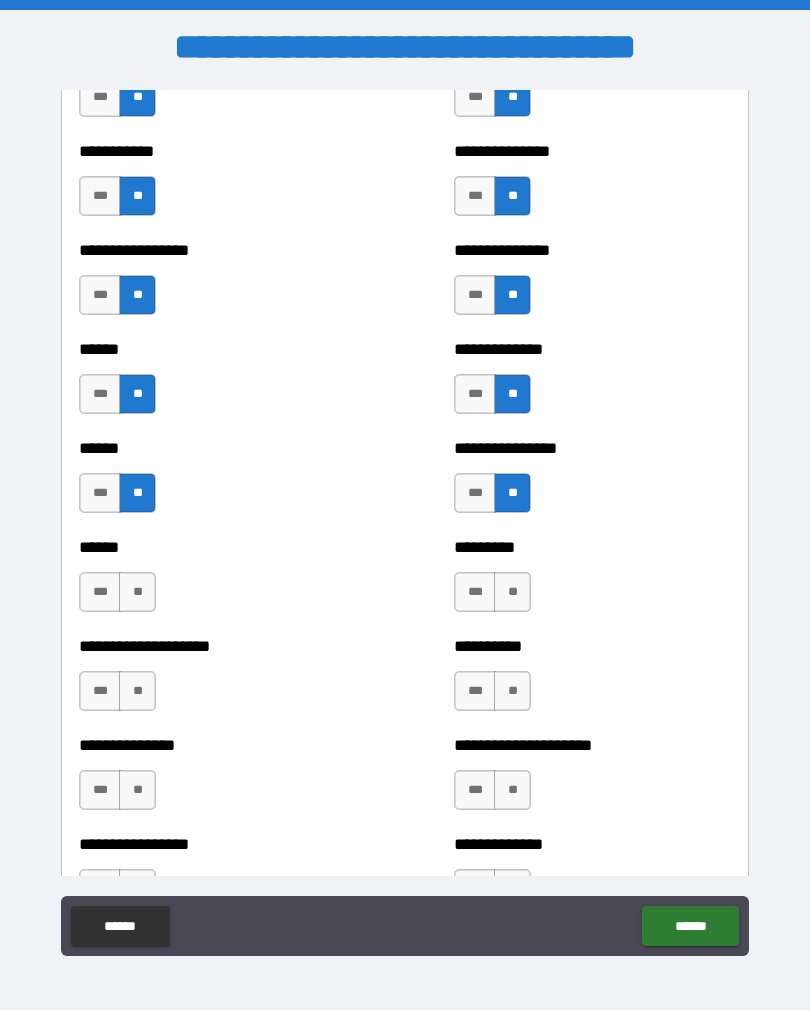 click on "**" at bounding box center (137, 592) 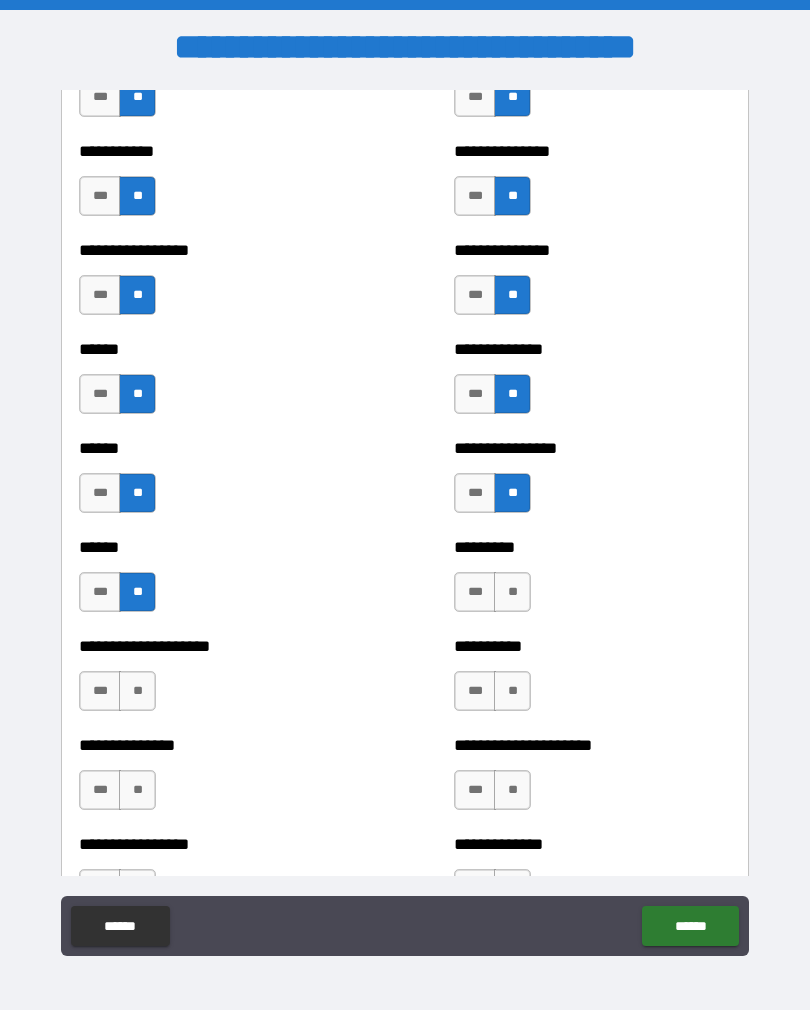 click on "**" at bounding box center (512, 592) 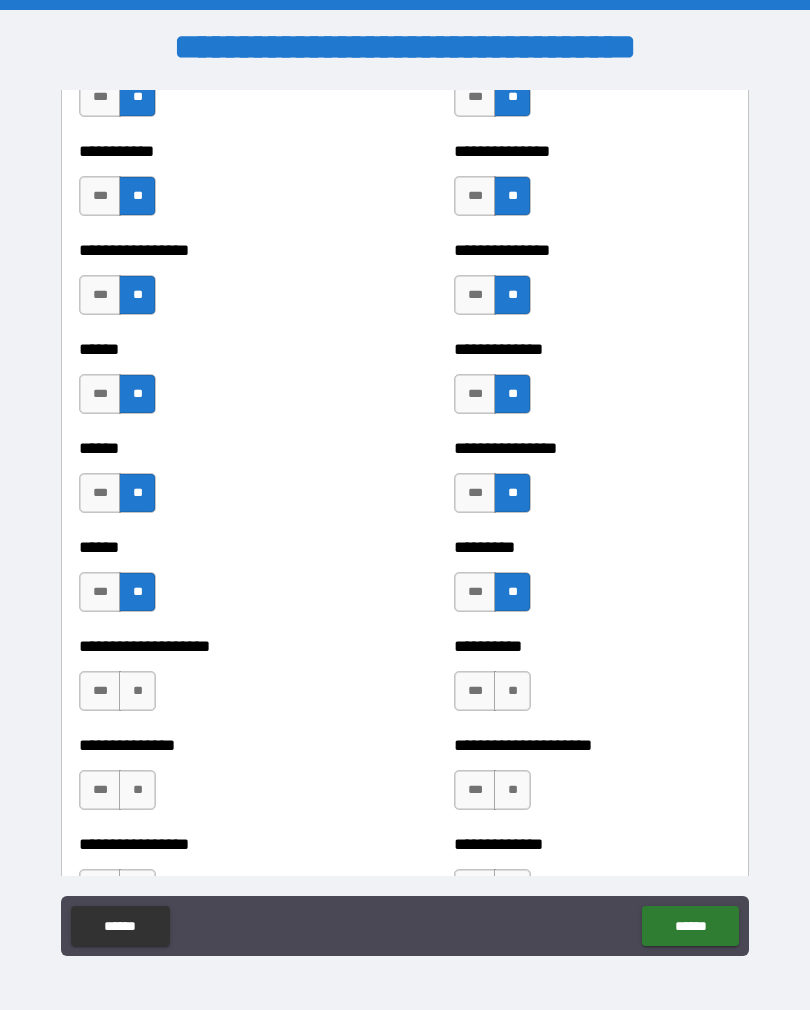 click on "**" at bounding box center [137, 691] 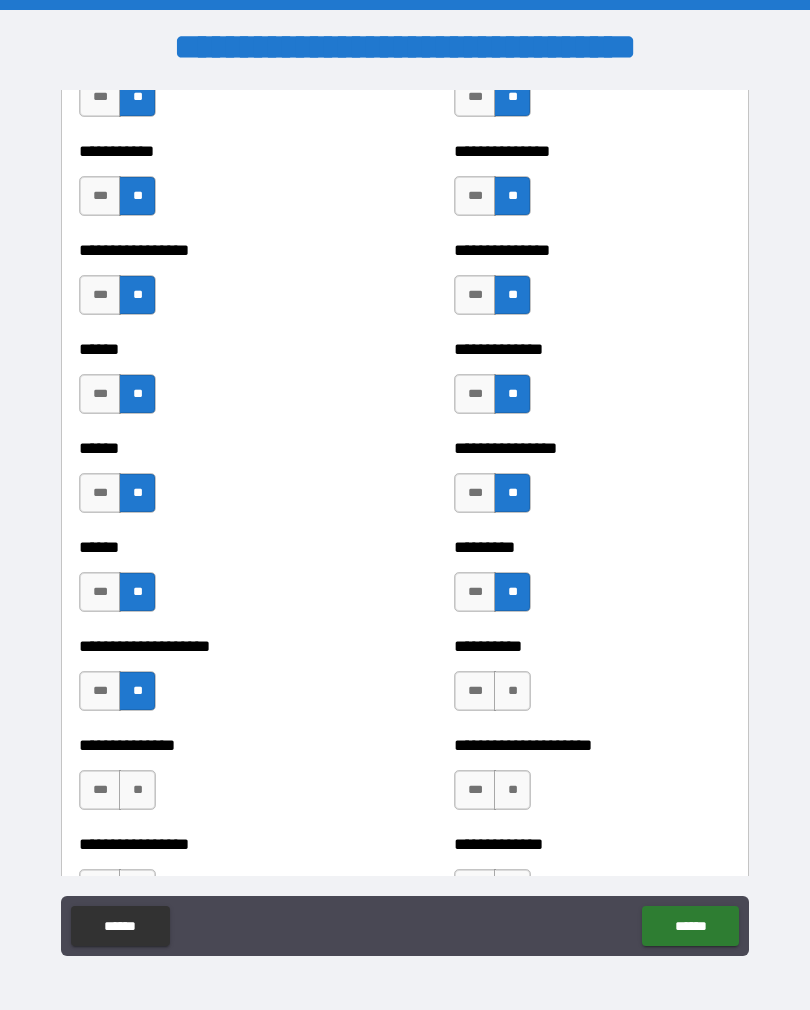 click on "**" at bounding box center (512, 691) 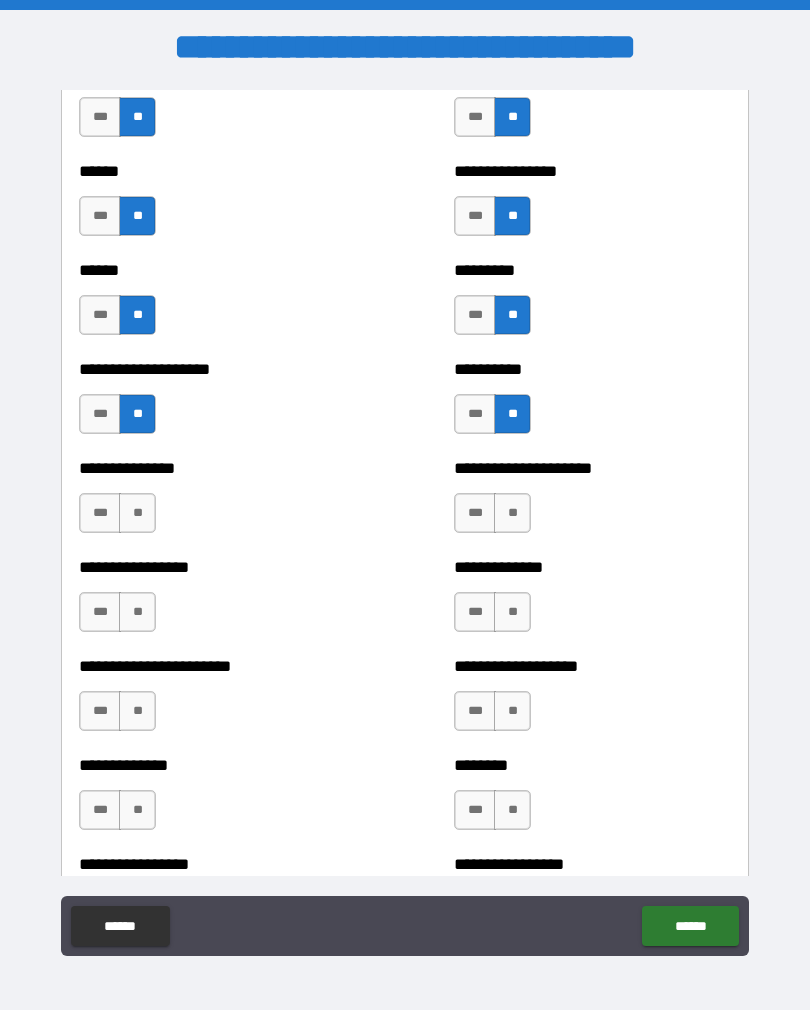 scroll, scrollTop: 3084, scrollLeft: 0, axis: vertical 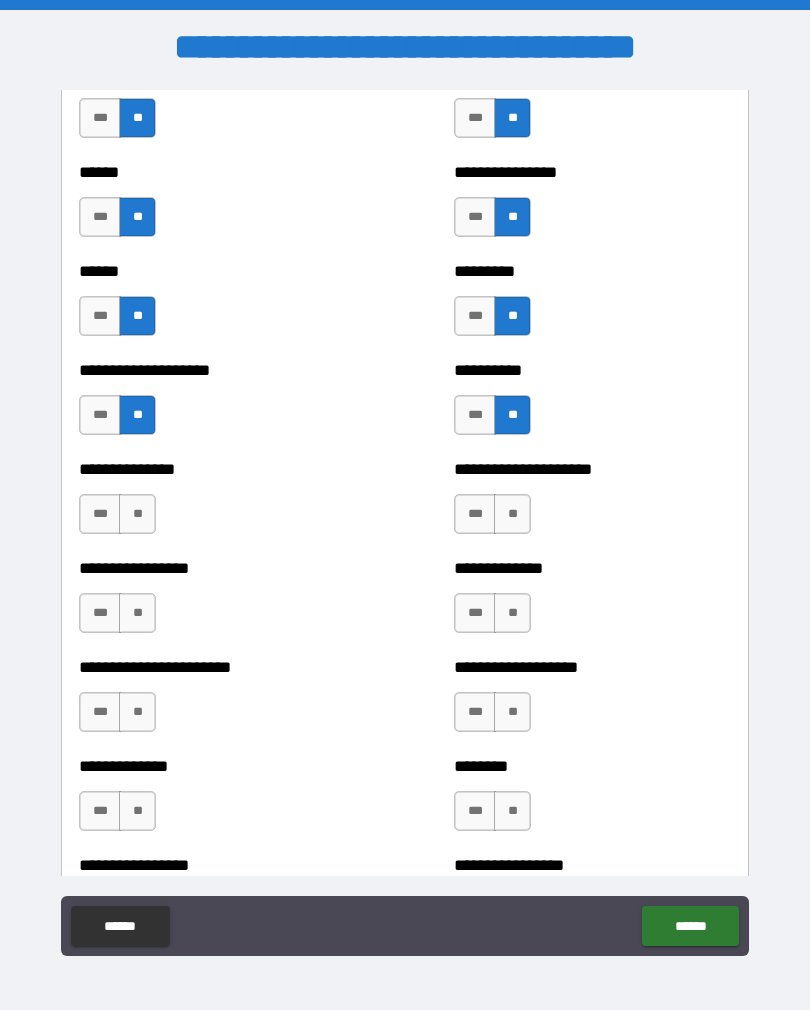 click on "**" at bounding box center (137, 514) 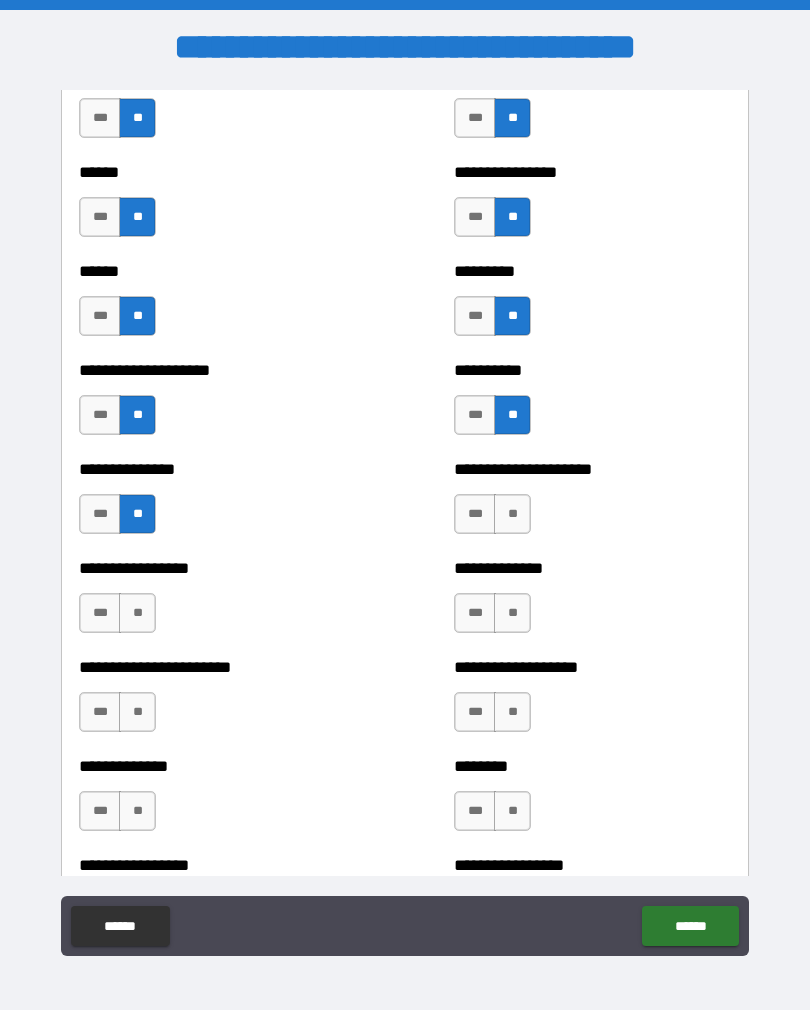click on "**" at bounding box center (512, 514) 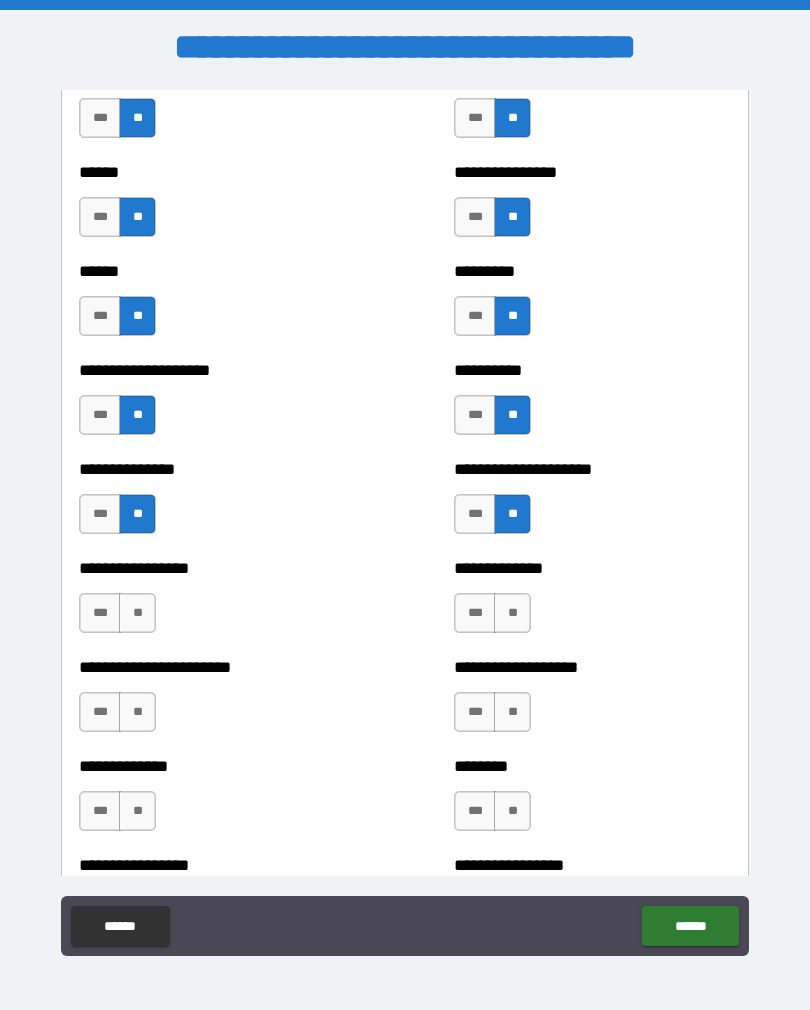 click on "**" at bounding box center [137, 613] 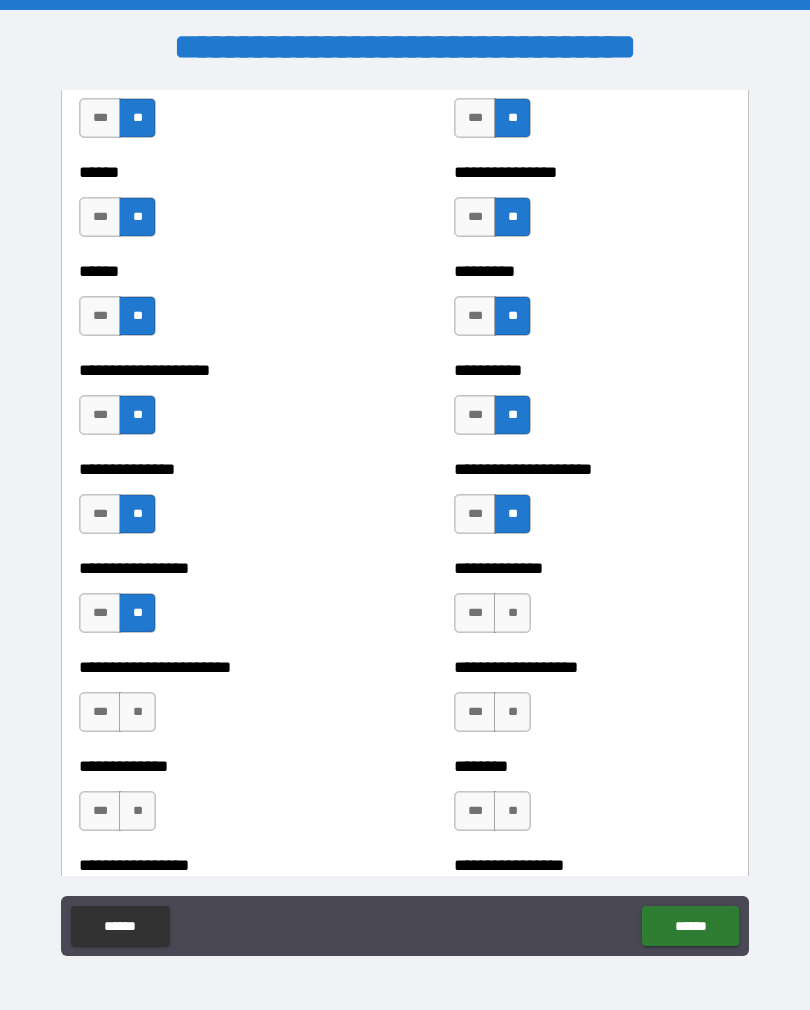 click on "**" at bounding box center (512, 613) 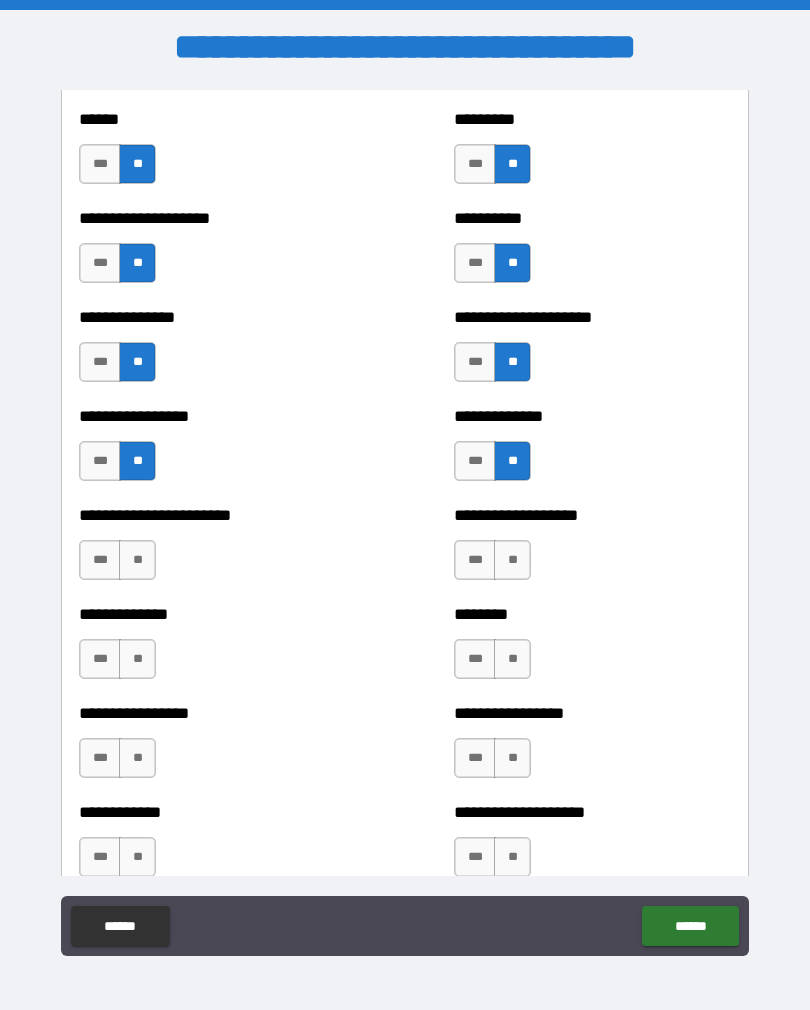 scroll, scrollTop: 3275, scrollLeft: 0, axis: vertical 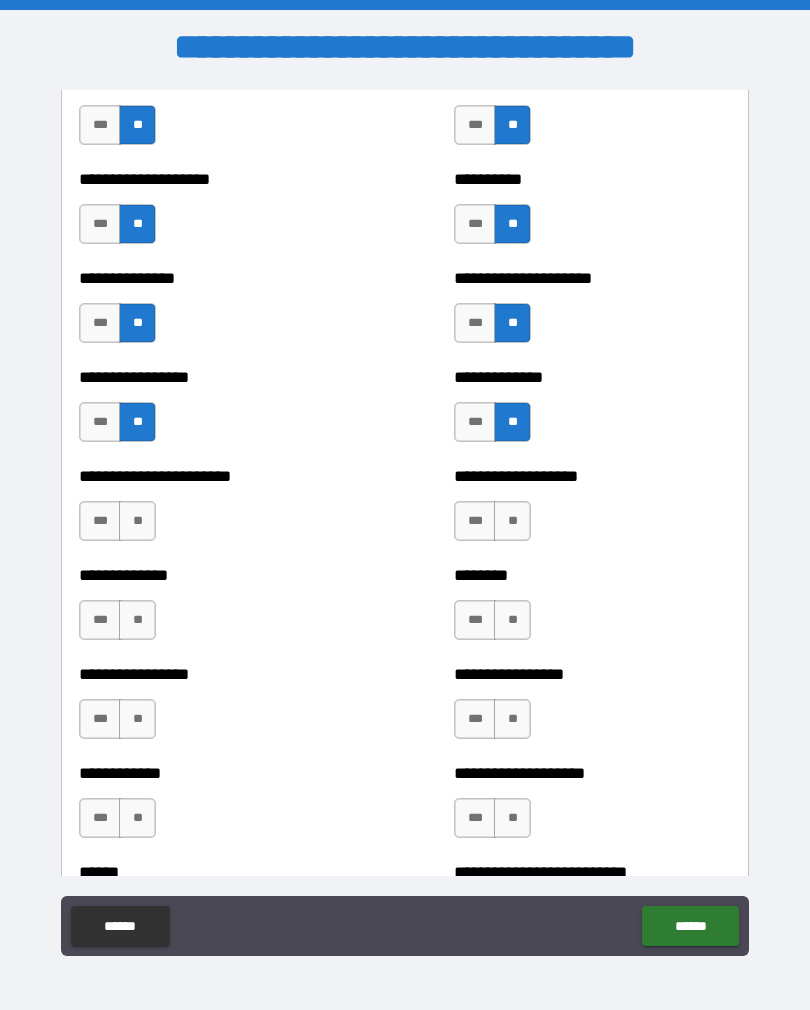 click on "**" at bounding box center (137, 521) 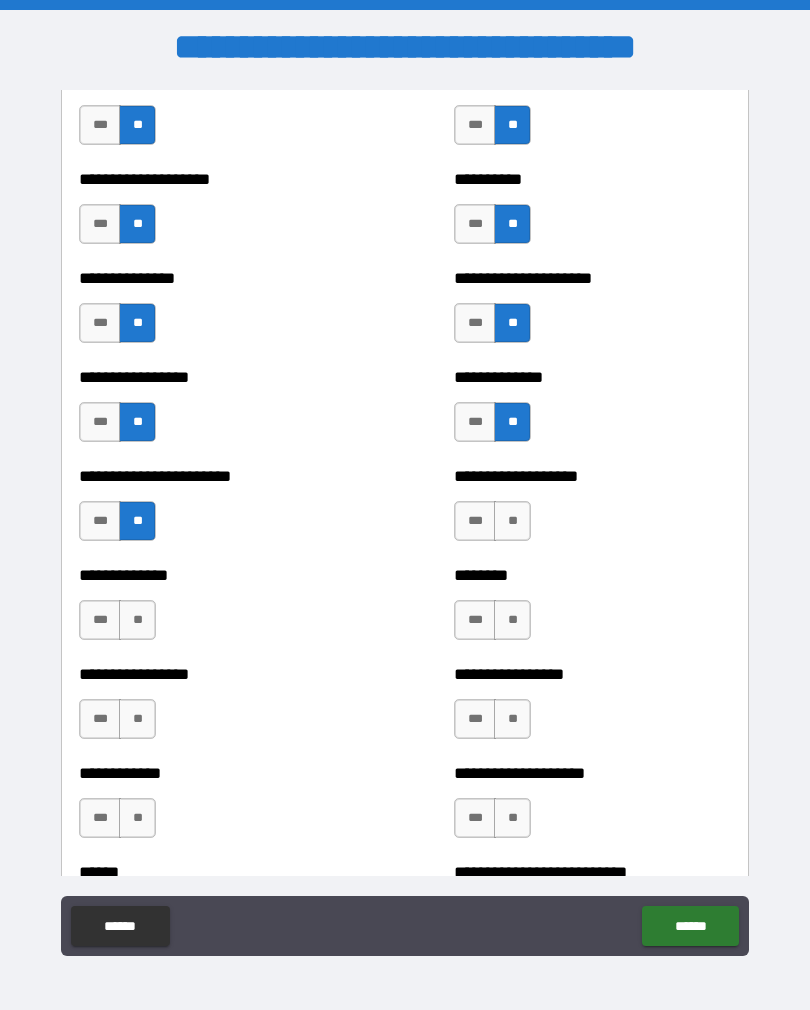 click on "**" at bounding box center (512, 521) 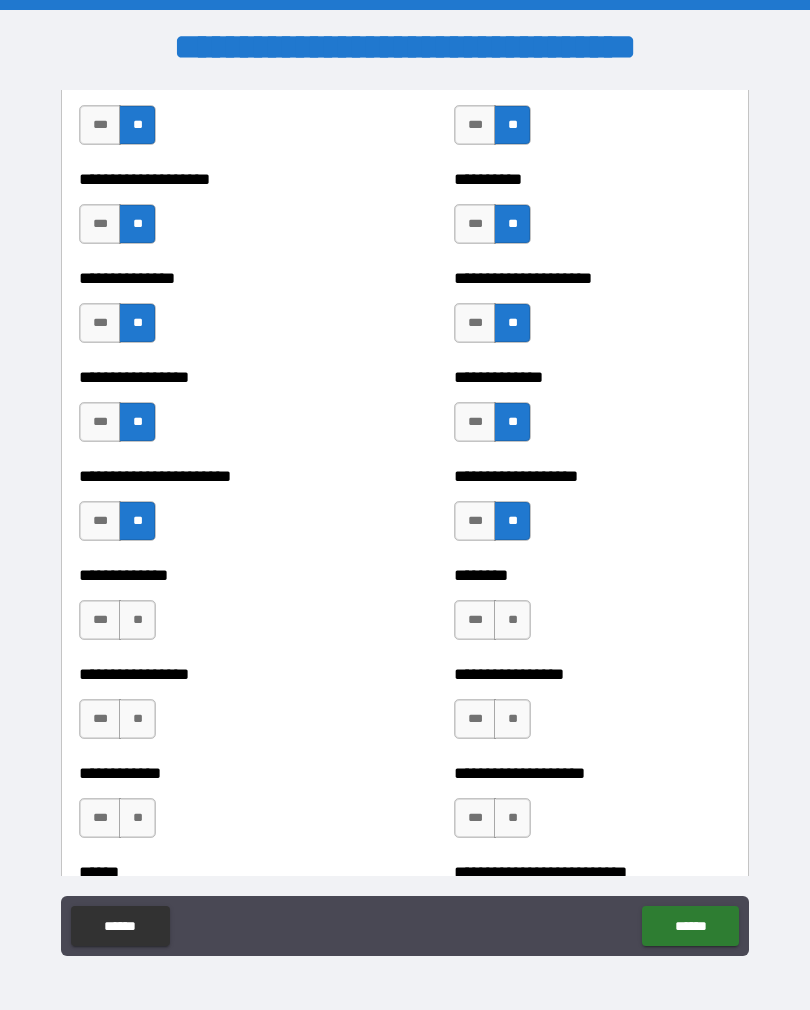 click on "**" at bounding box center (137, 620) 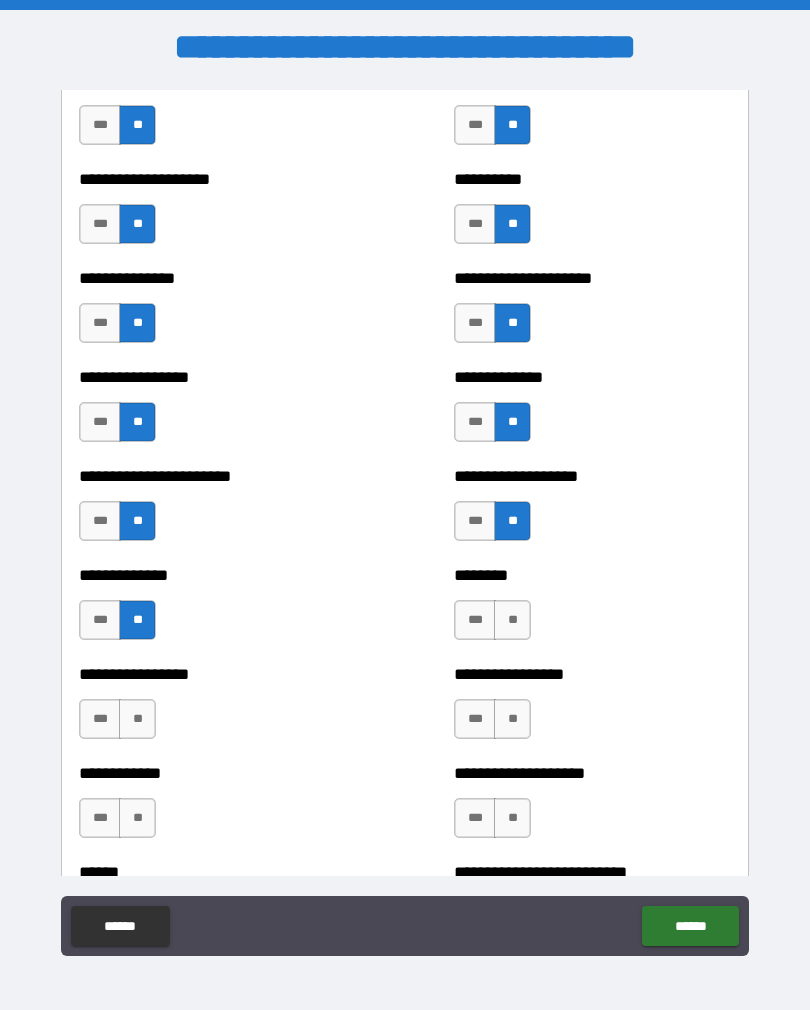 click on "**" at bounding box center [512, 620] 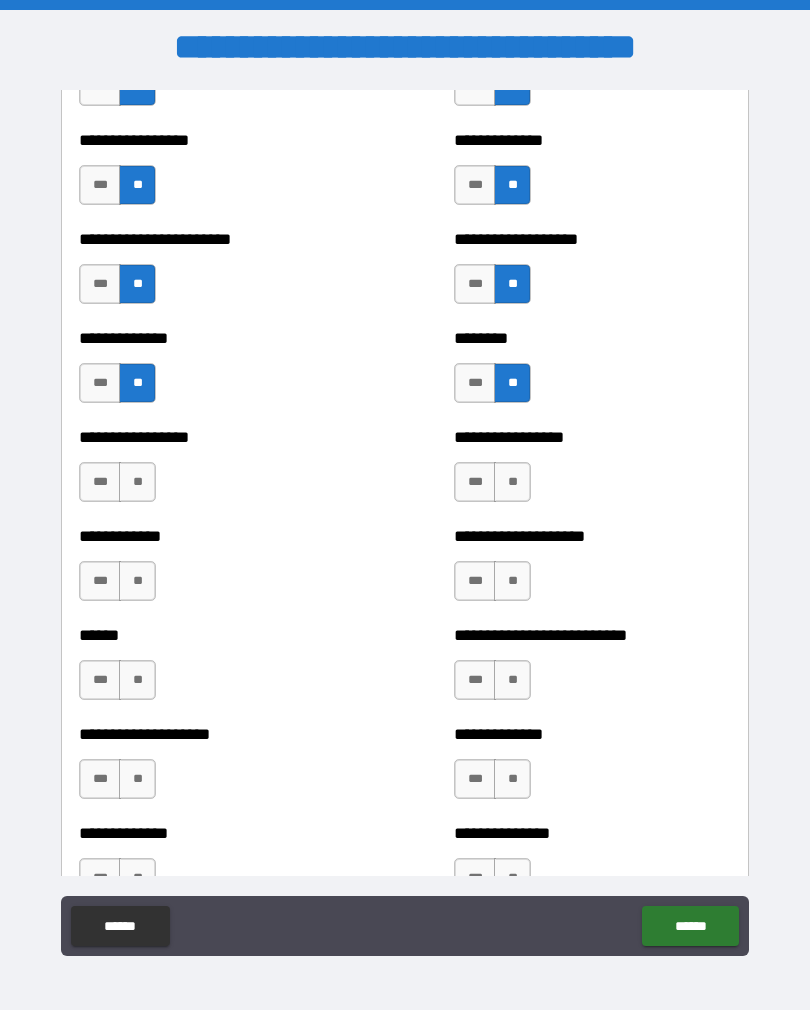 scroll, scrollTop: 3558, scrollLeft: 0, axis: vertical 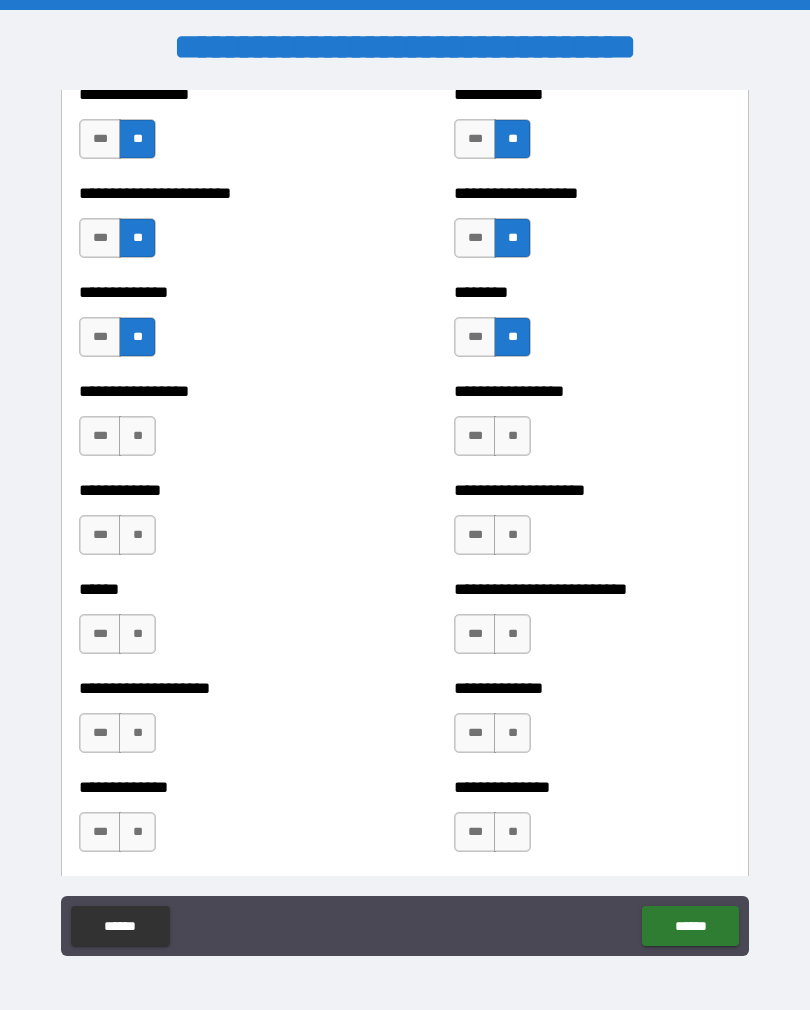 click on "**" at bounding box center [137, 436] 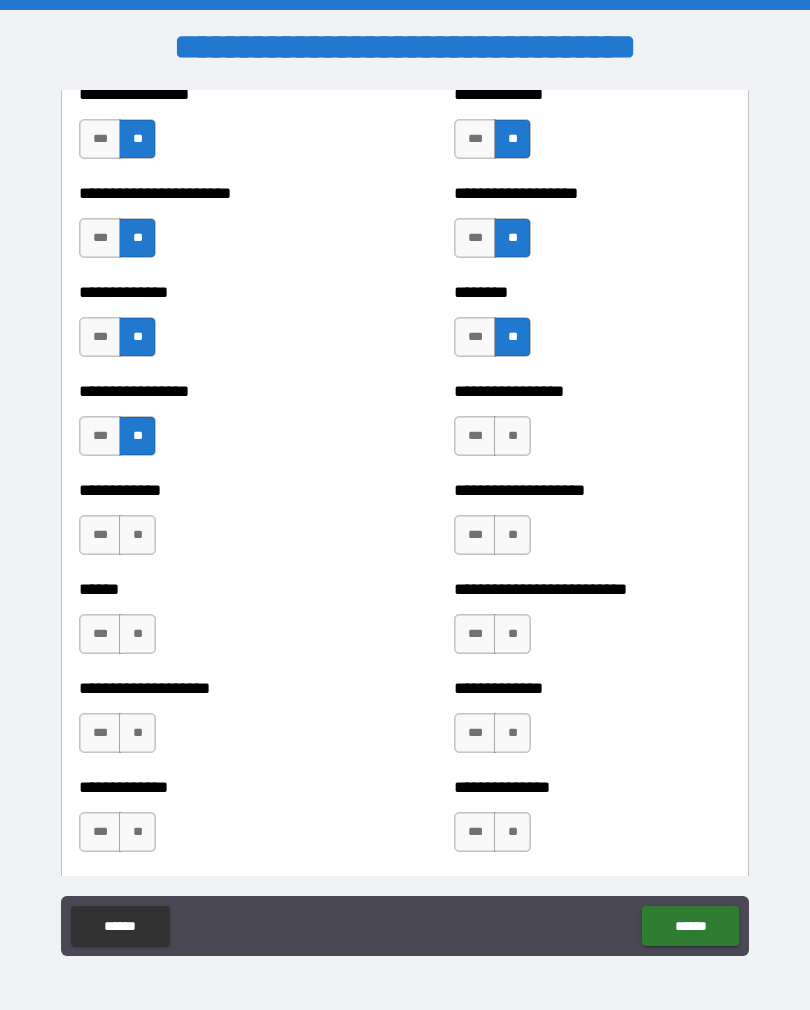 click on "**" at bounding box center (512, 436) 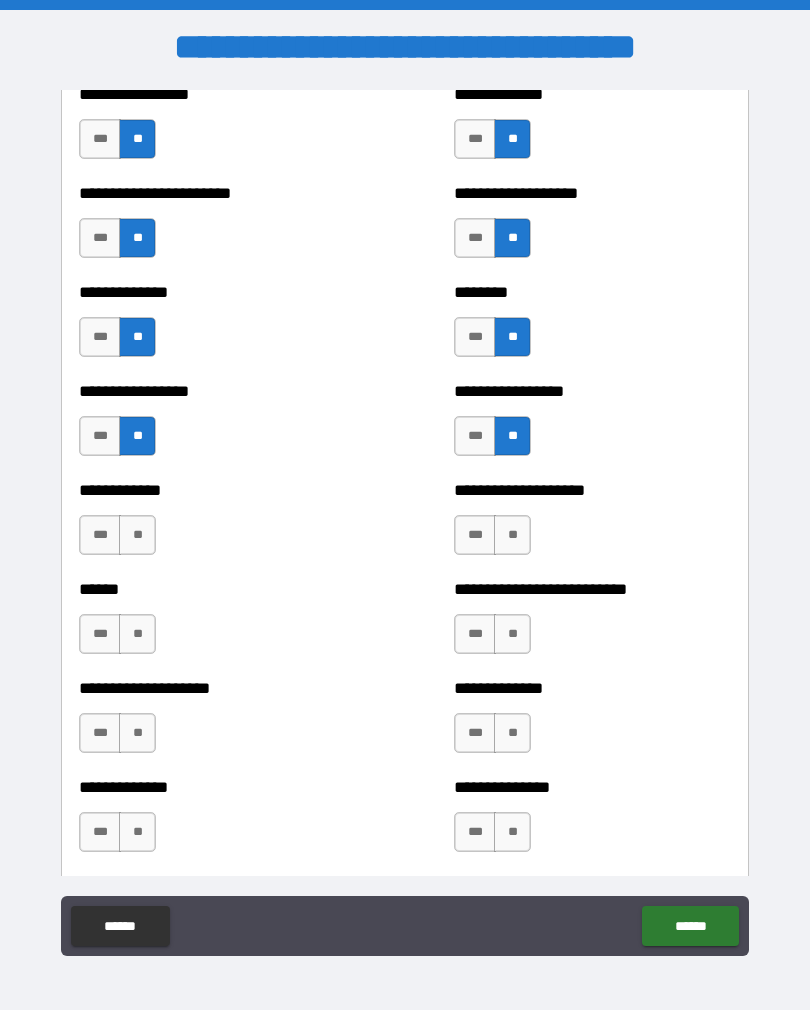 click on "**" at bounding box center (137, 535) 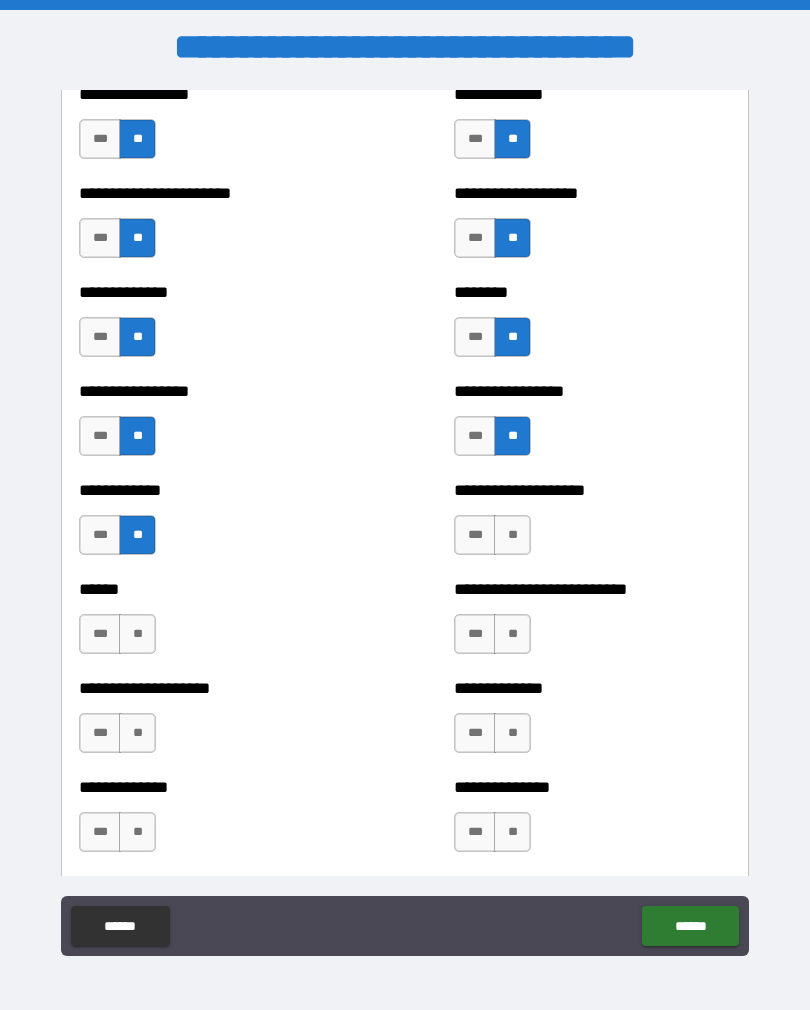 click on "**" at bounding box center [512, 535] 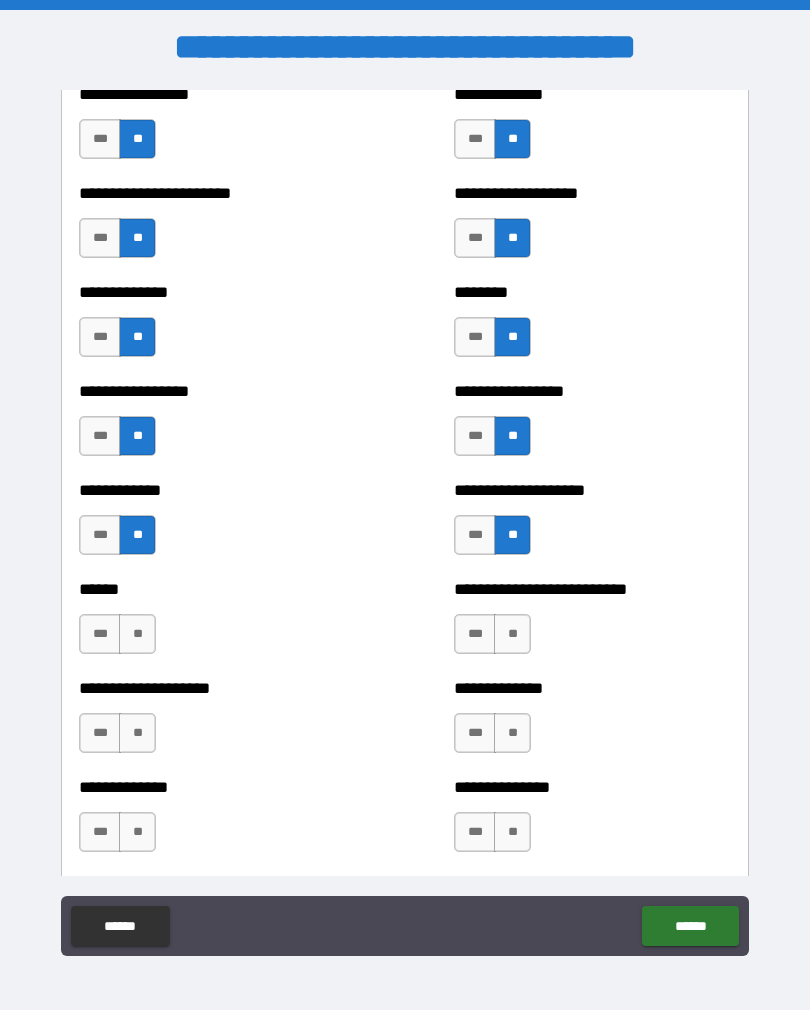 click on "**" at bounding box center (512, 634) 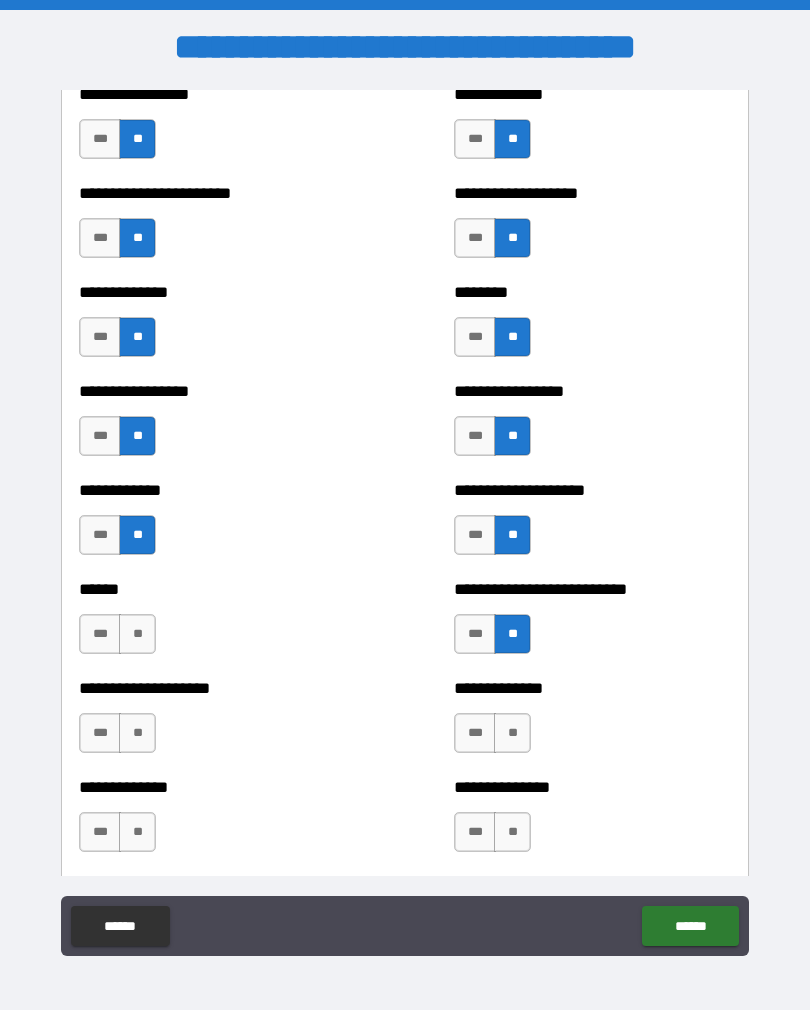 click on "**" at bounding box center [137, 634] 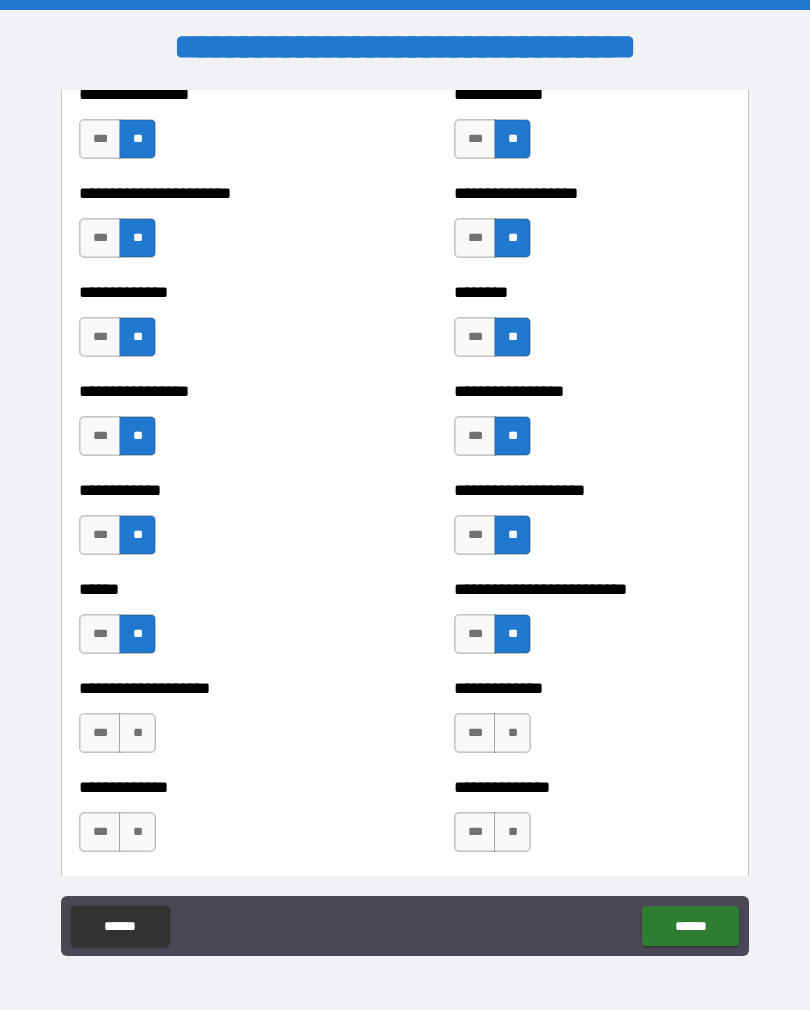 click on "**" at bounding box center [137, 733] 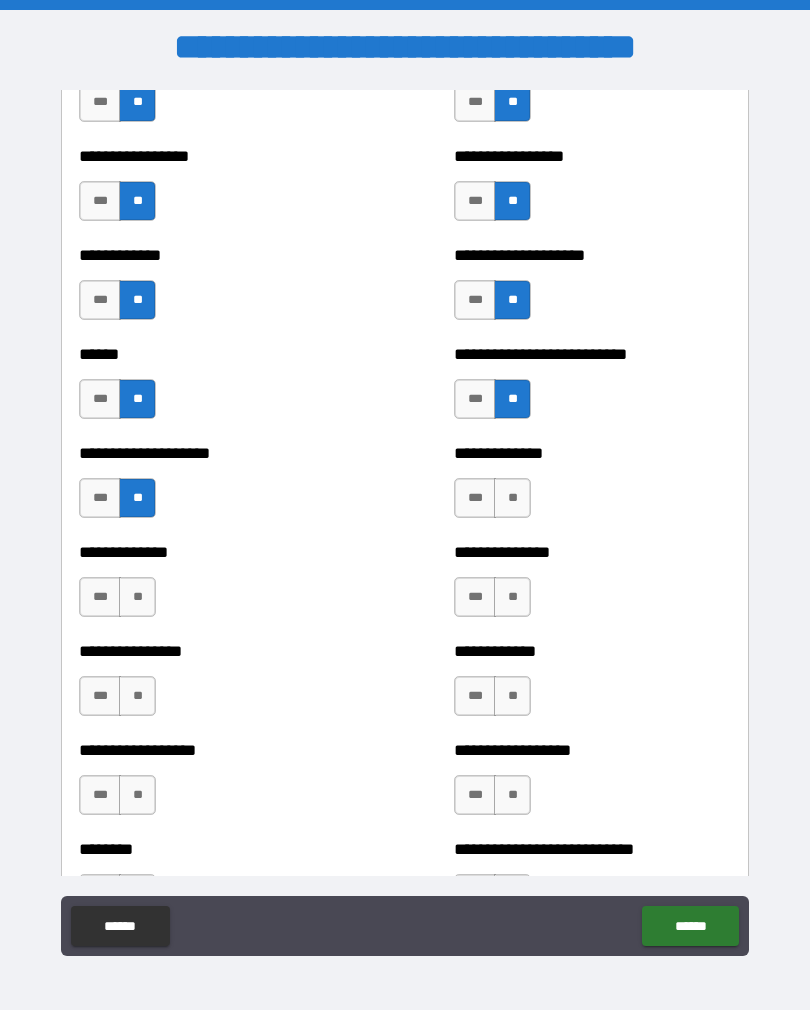 scroll, scrollTop: 3804, scrollLeft: 0, axis: vertical 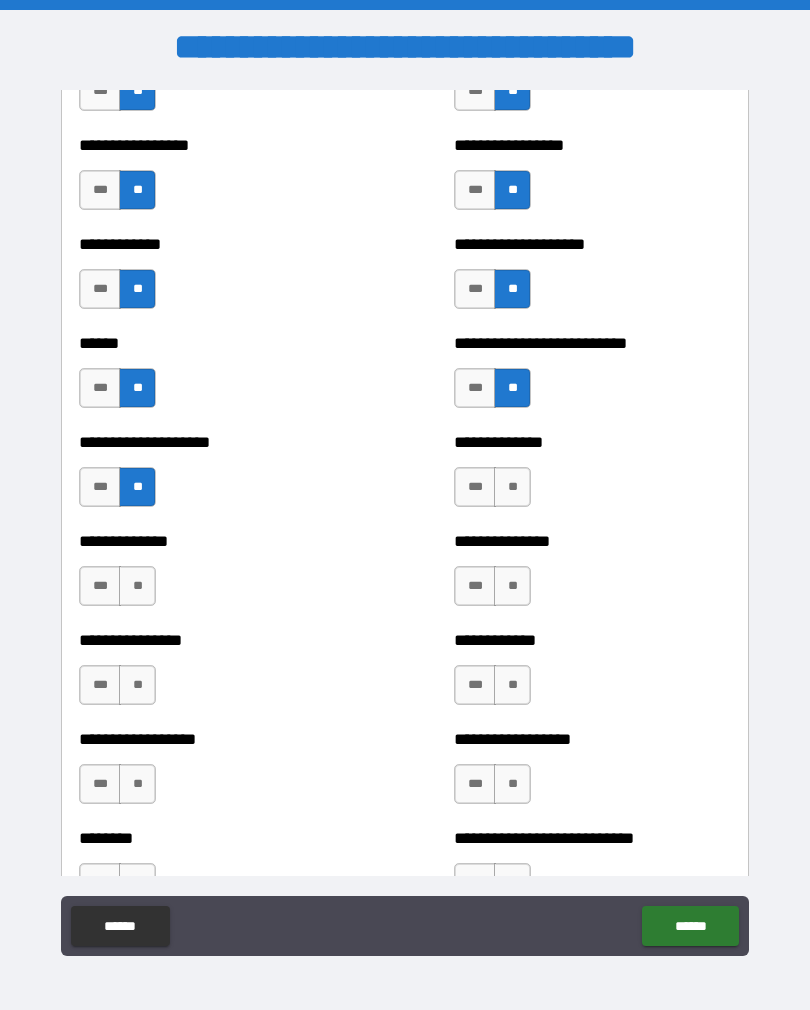 click on "**" at bounding box center (512, 487) 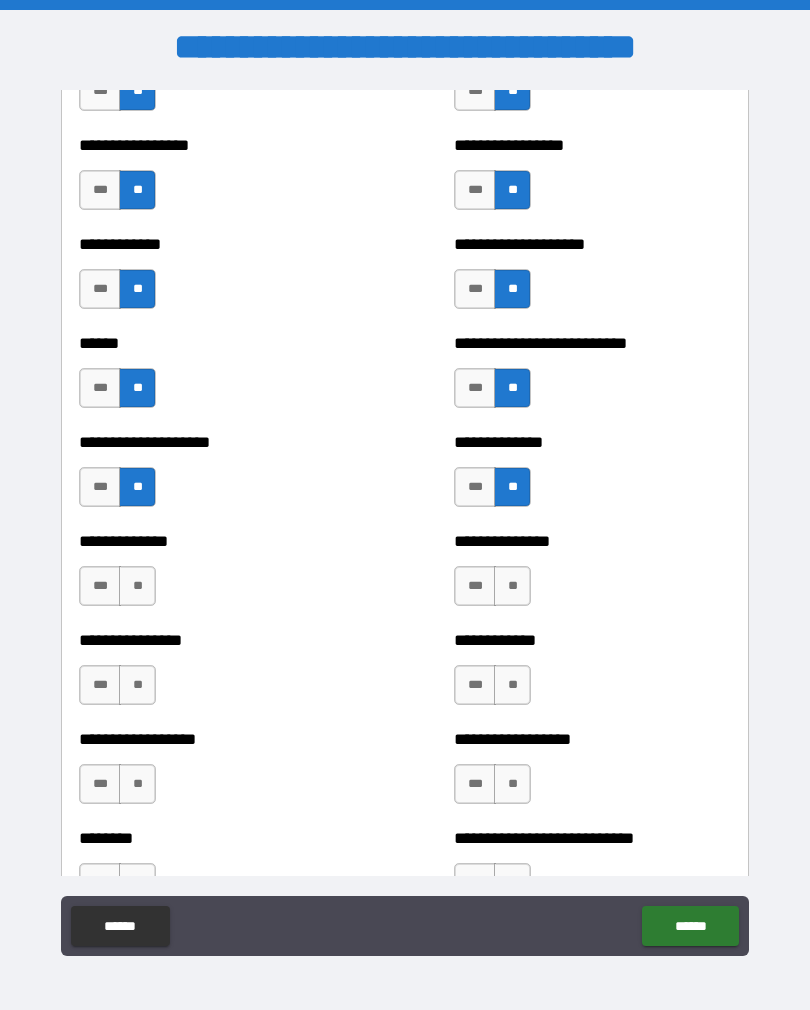 click on "**" at bounding box center [137, 586] 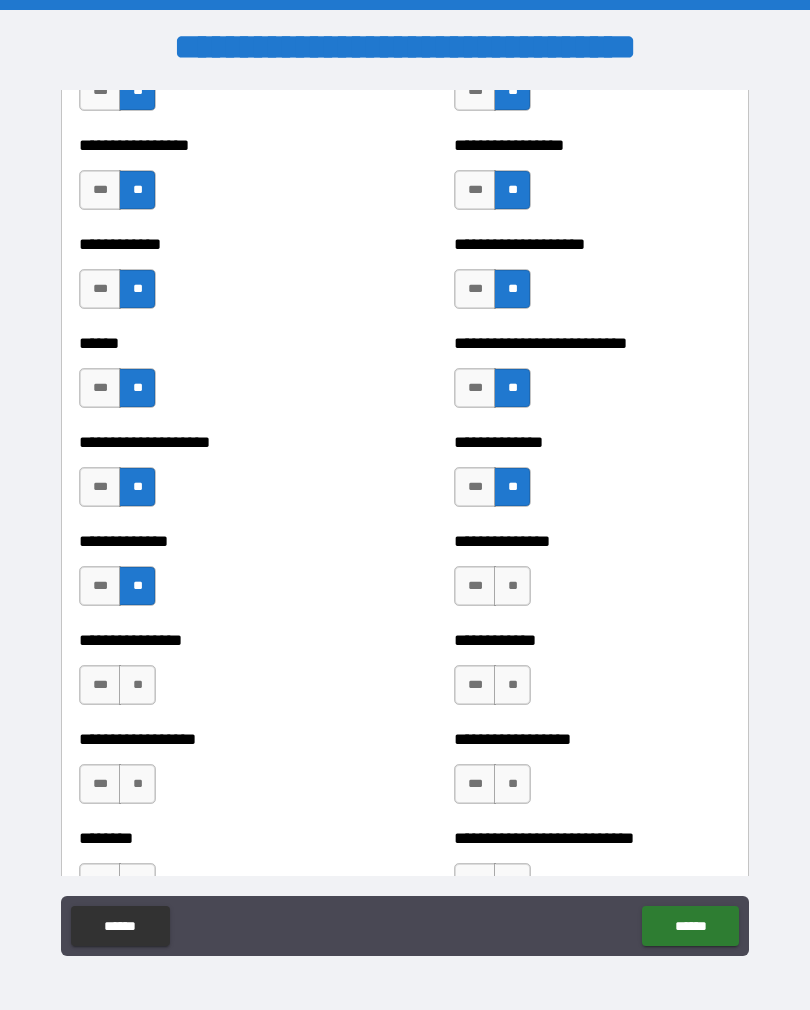 click on "**" at bounding box center [512, 586] 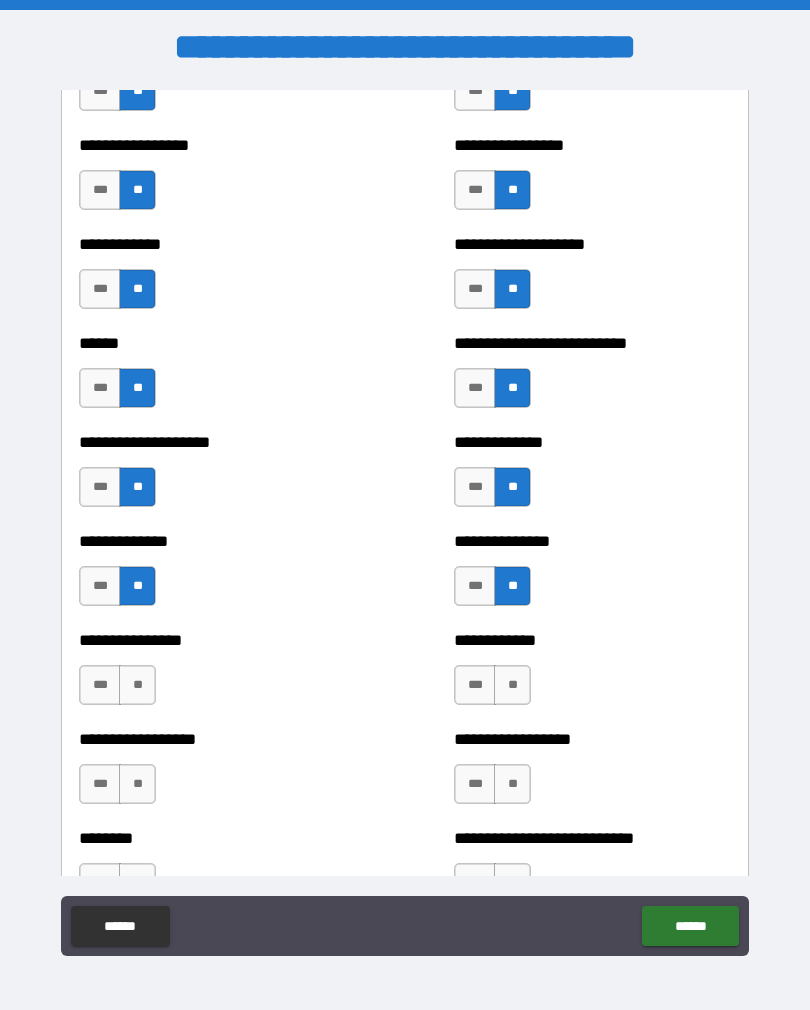 click on "**" at bounding box center (137, 685) 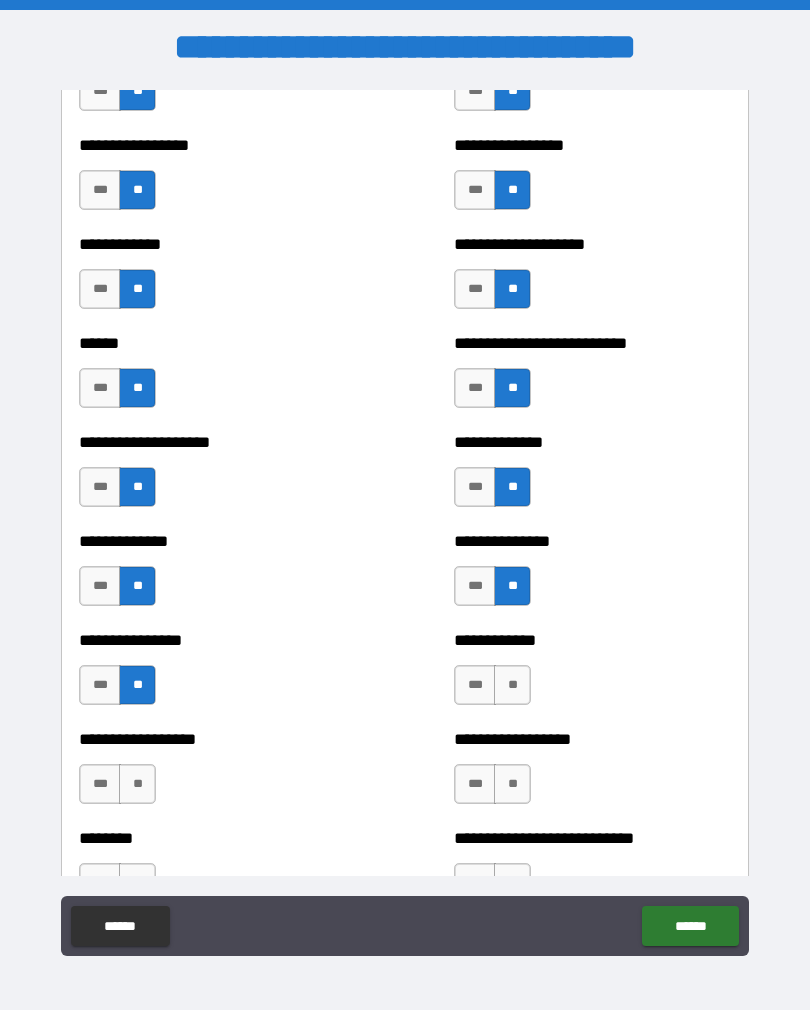 click on "**" at bounding box center (512, 685) 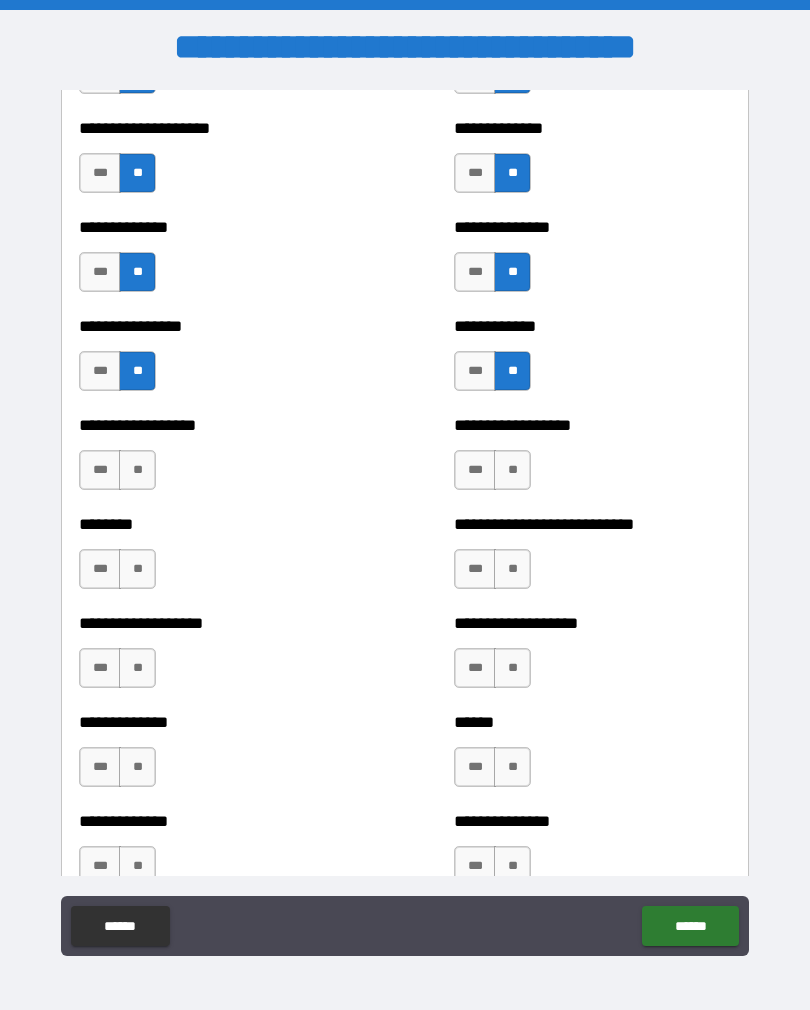 scroll, scrollTop: 4115, scrollLeft: 0, axis: vertical 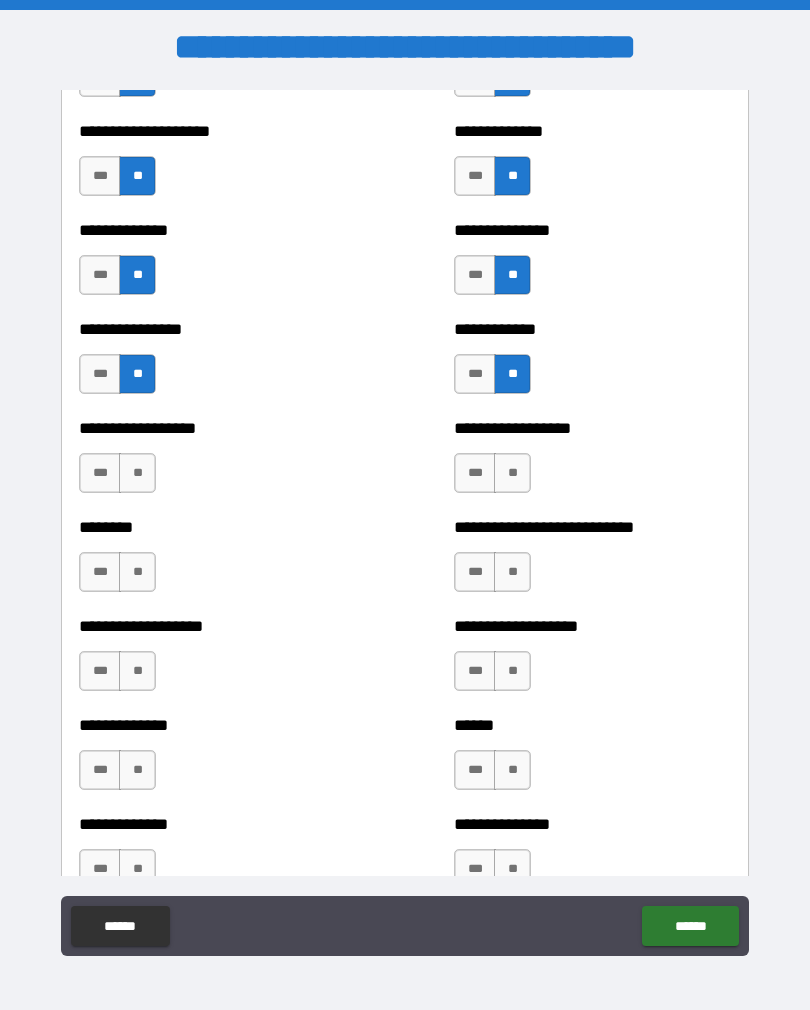 click on "**" at bounding box center [512, 473] 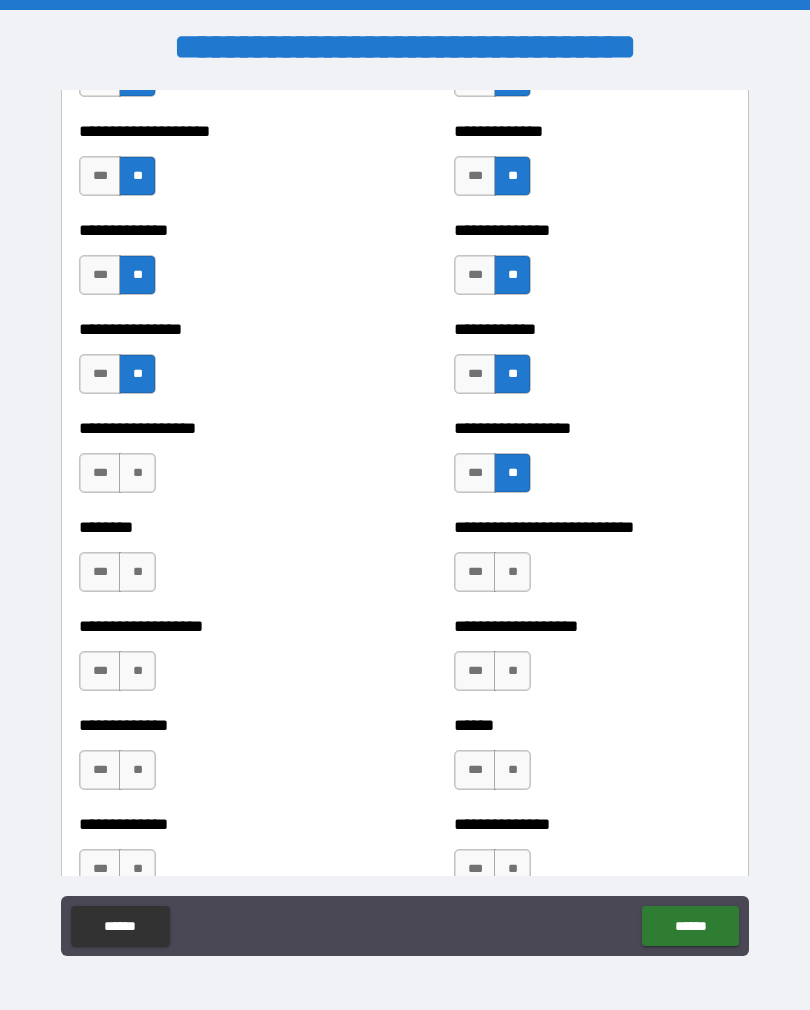 click on "**" at bounding box center (137, 473) 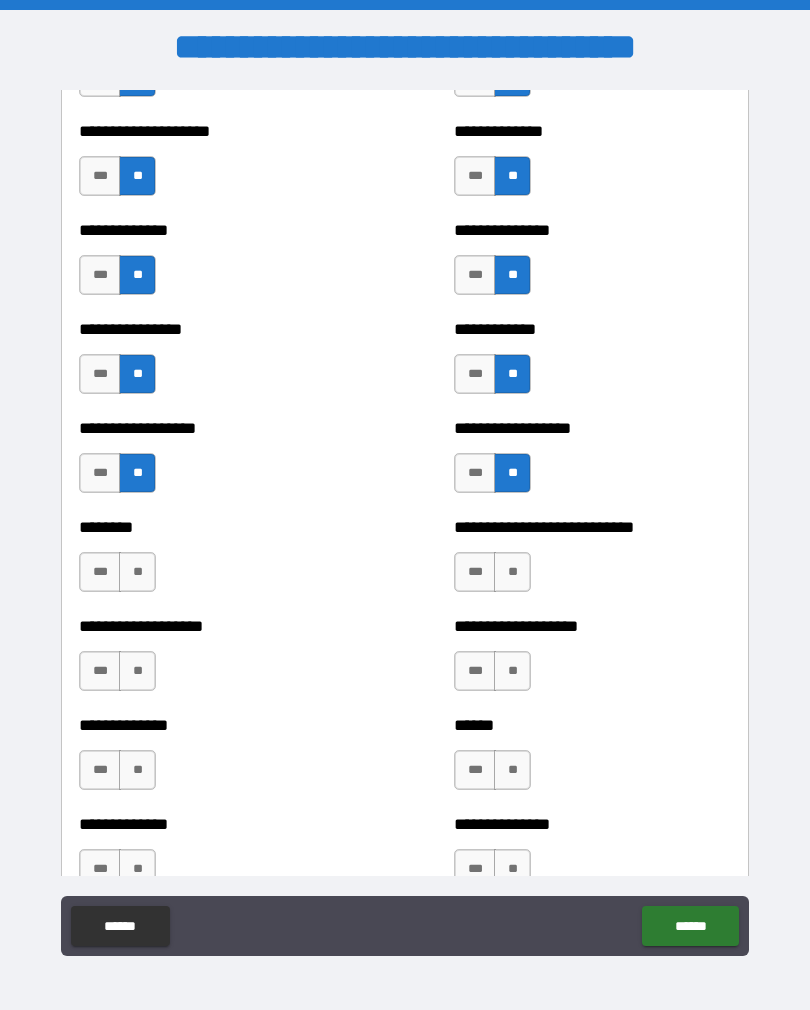 click on "**" at bounding box center [137, 572] 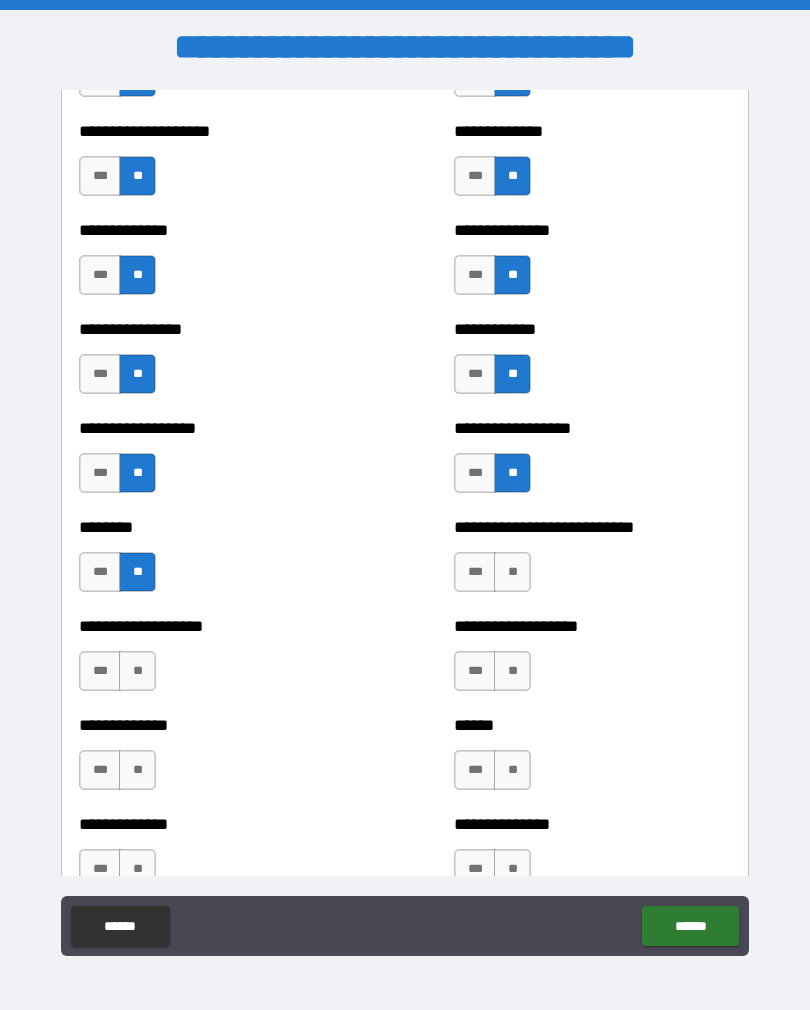 click on "**" at bounding box center [512, 572] 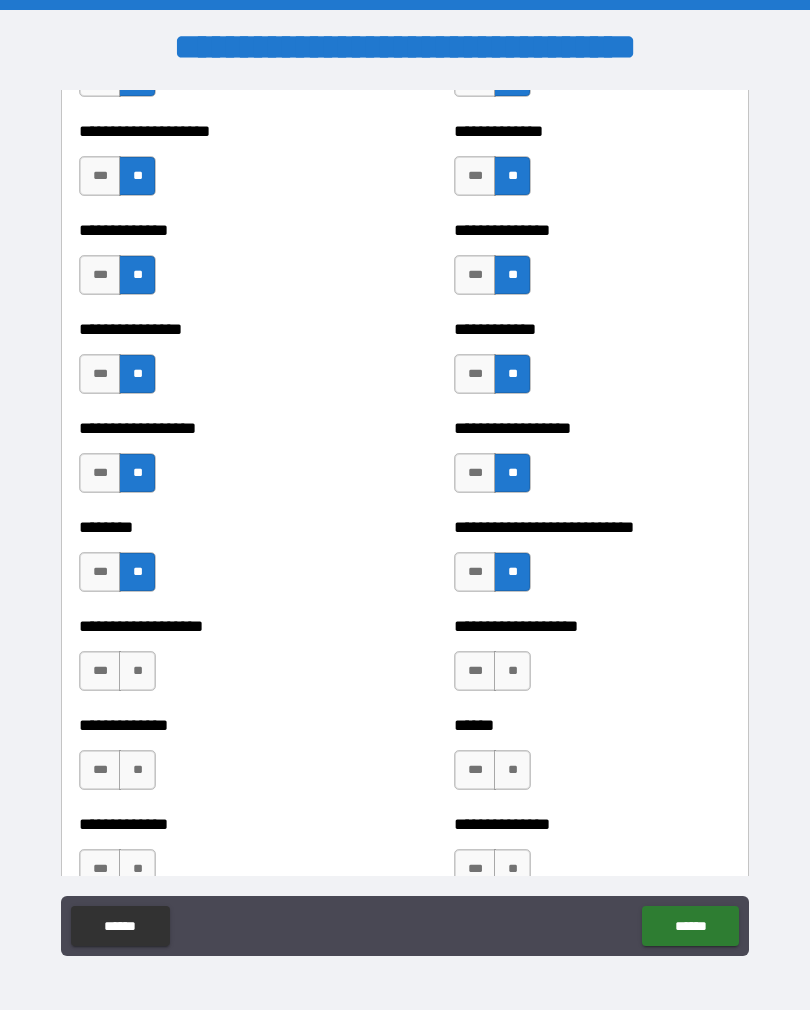click on "**" at bounding box center (137, 671) 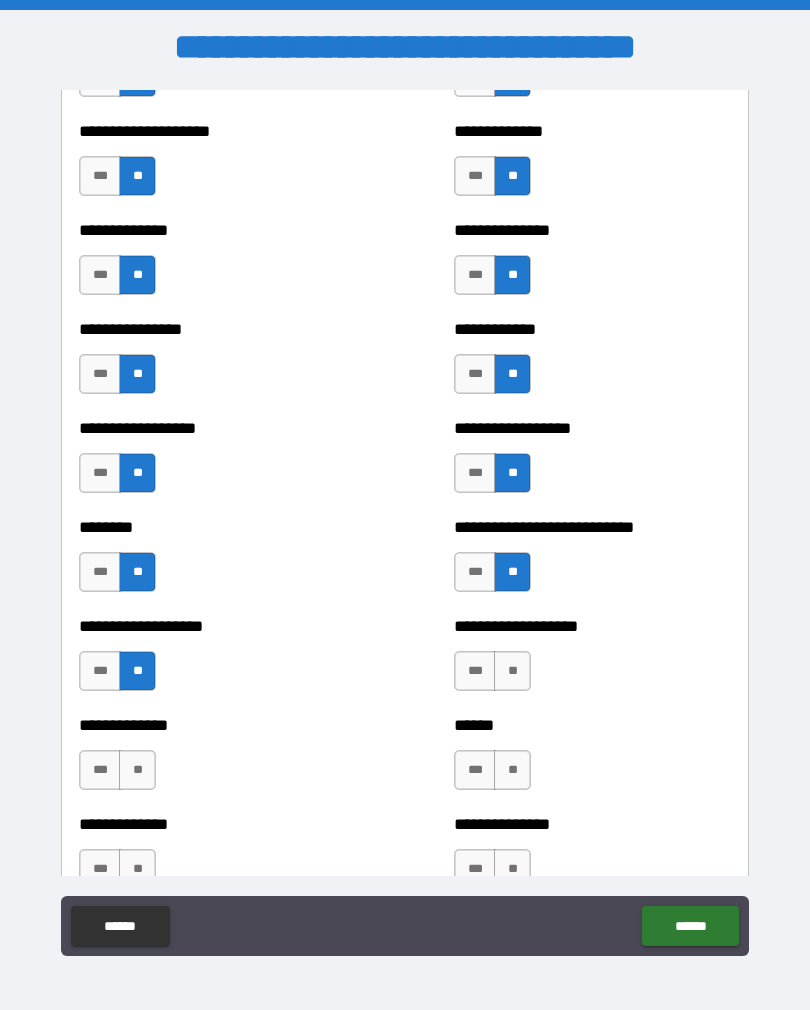 click on "**" at bounding box center [512, 671] 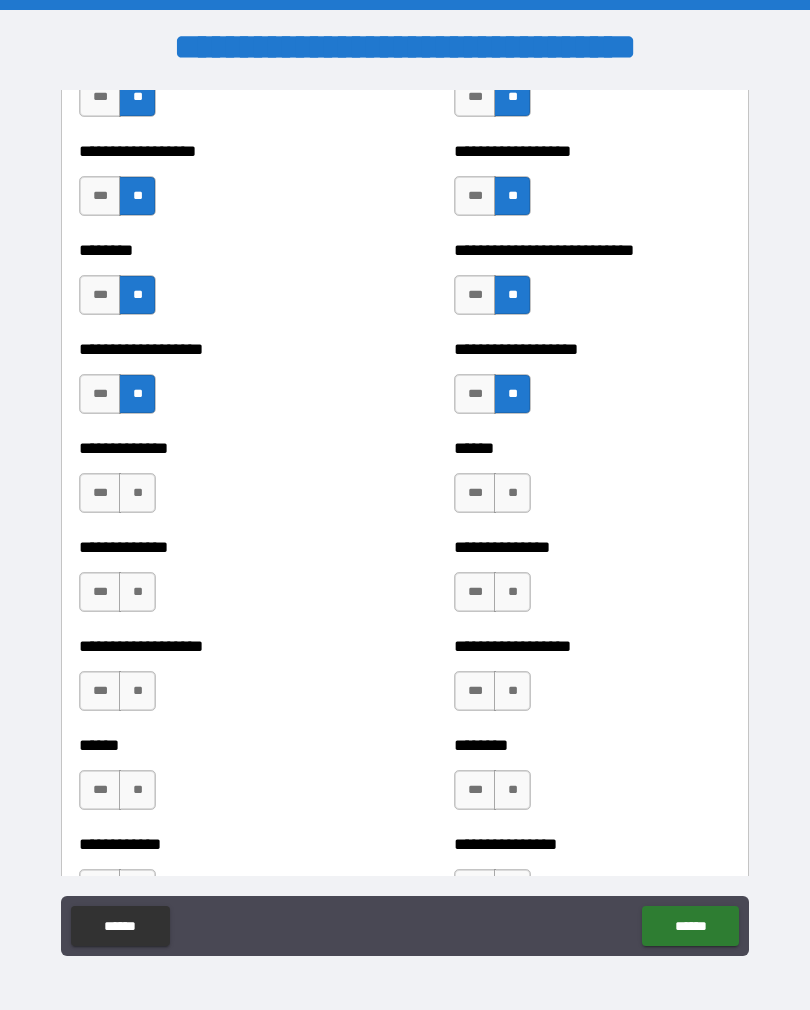 scroll, scrollTop: 4412, scrollLeft: 0, axis: vertical 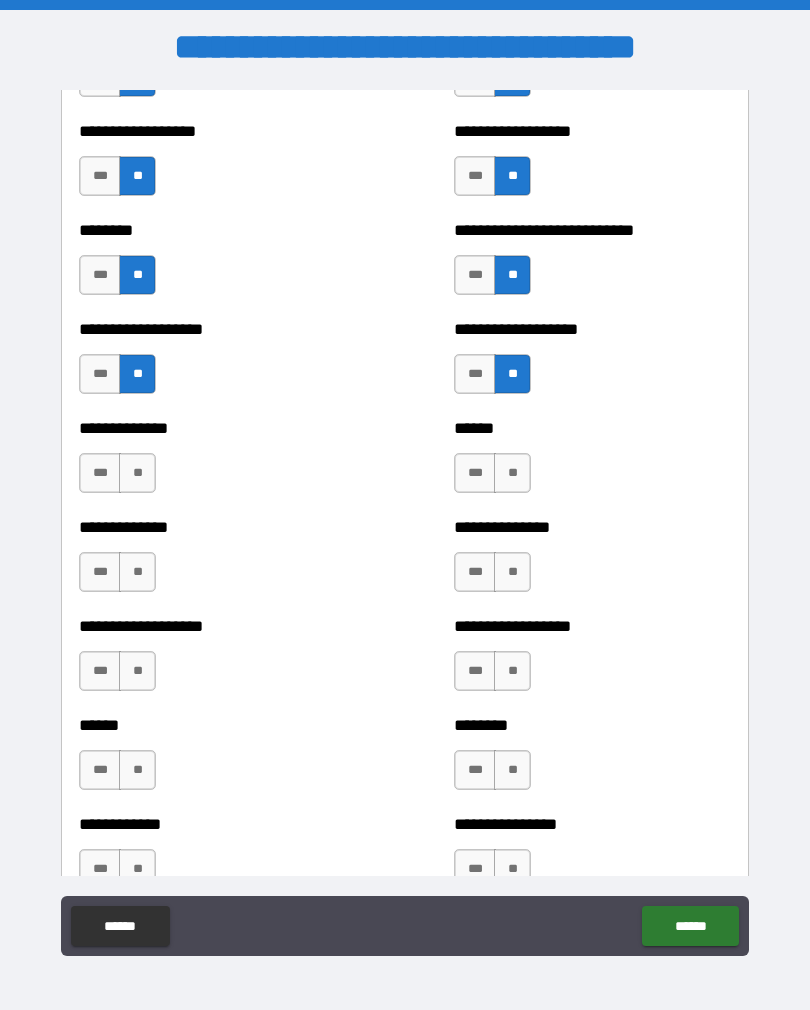 click on "**" at bounding box center [137, 473] 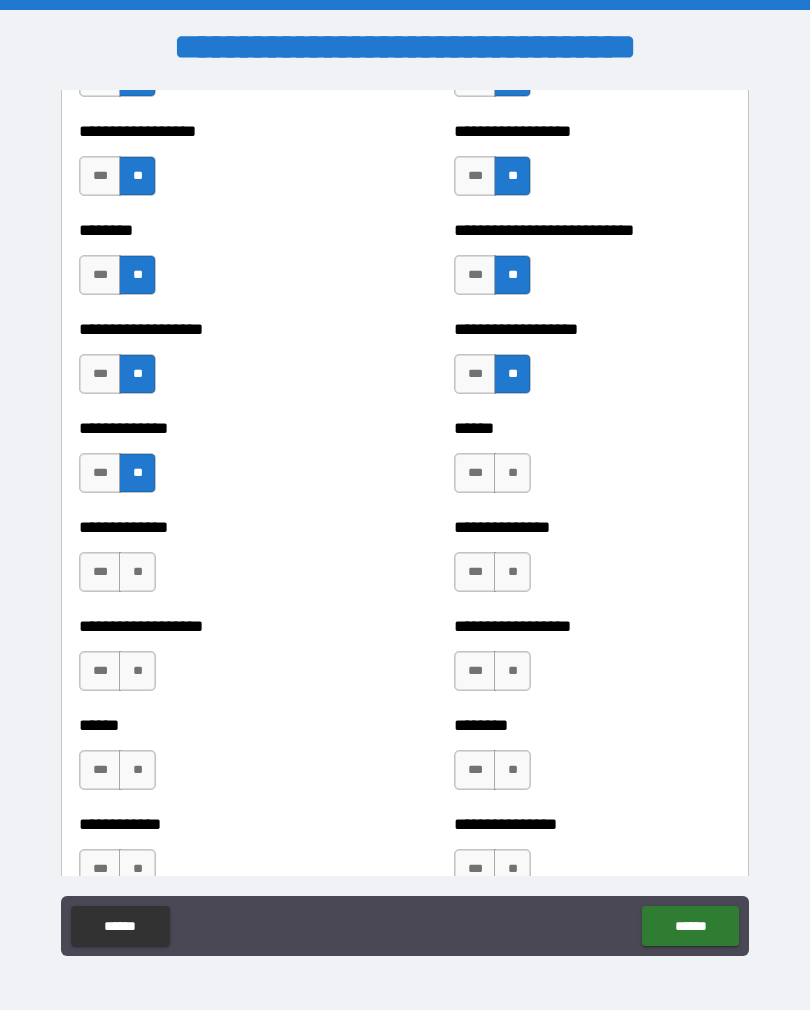 click on "**" at bounding box center (512, 473) 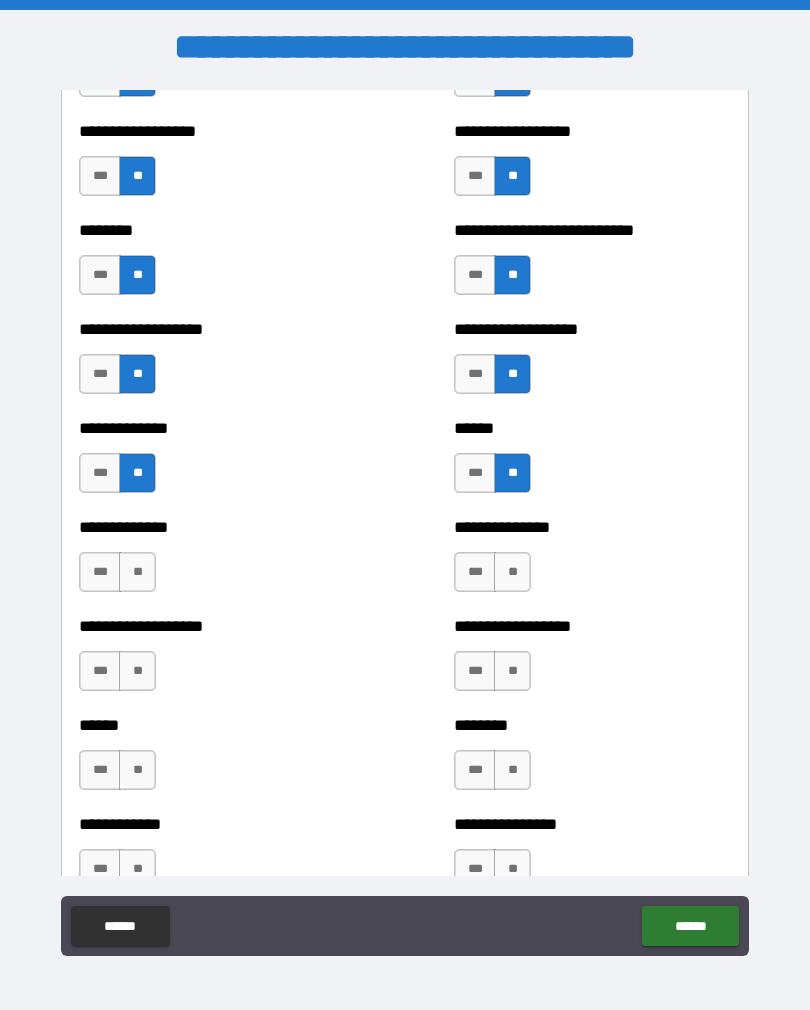 click on "**" at bounding box center (512, 572) 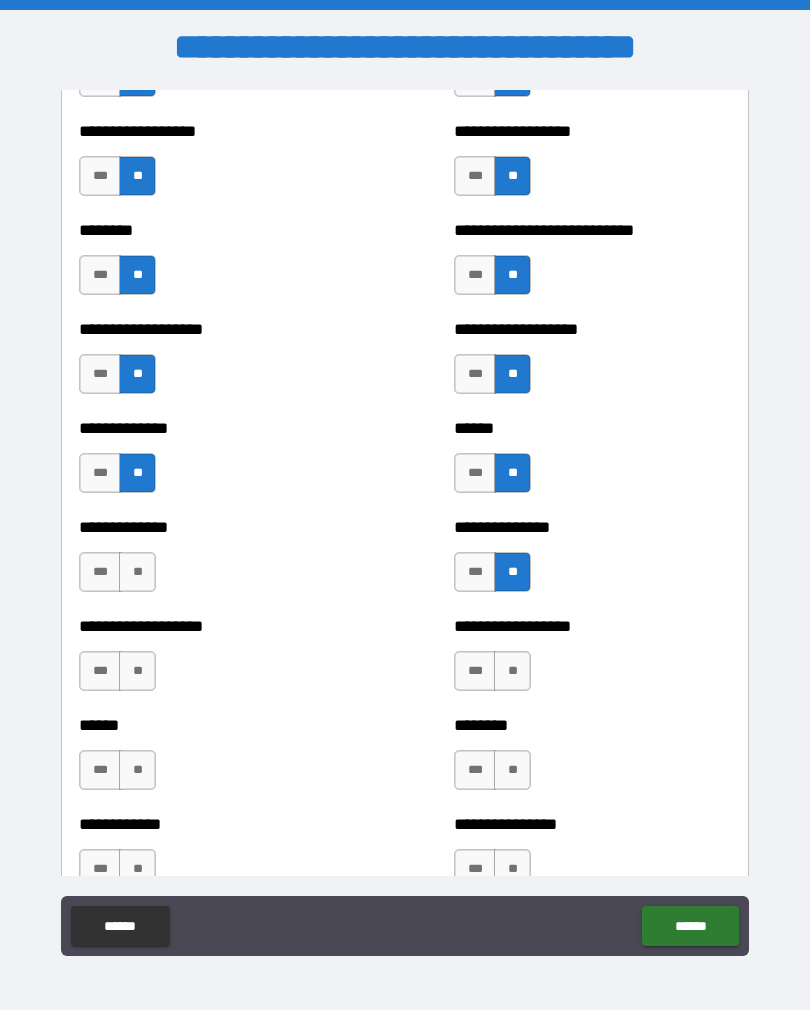 click on "**" at bounding box center (137, 572) 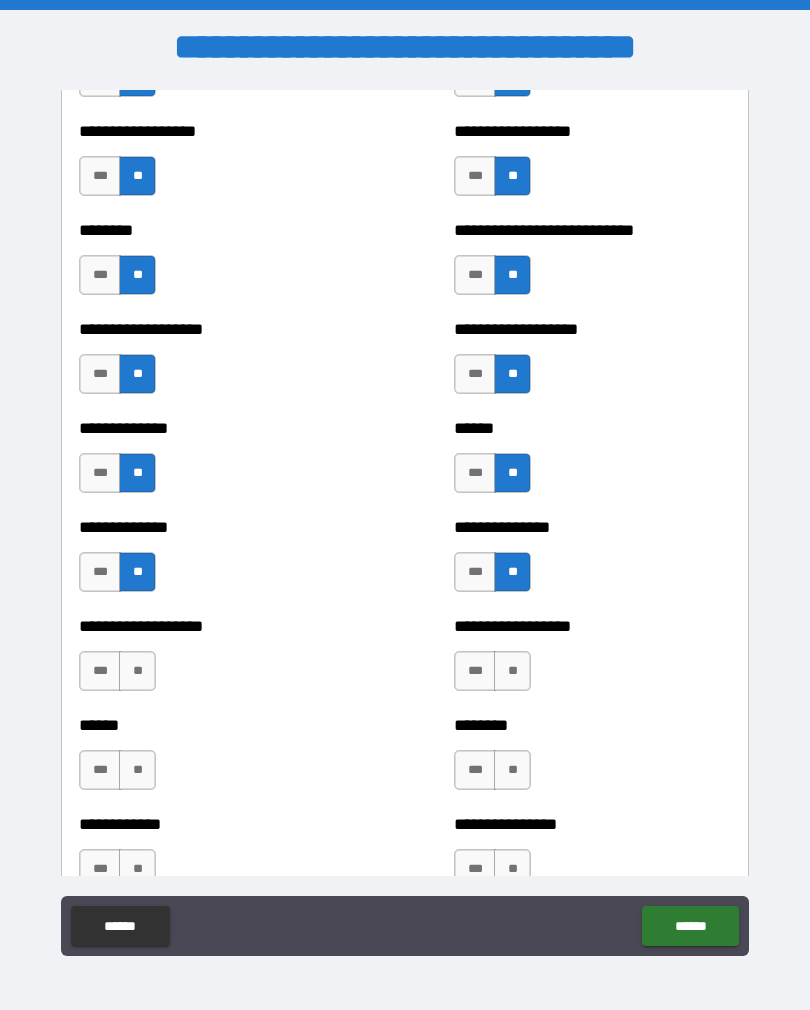 click on "**" at bounding box center [137, 671] 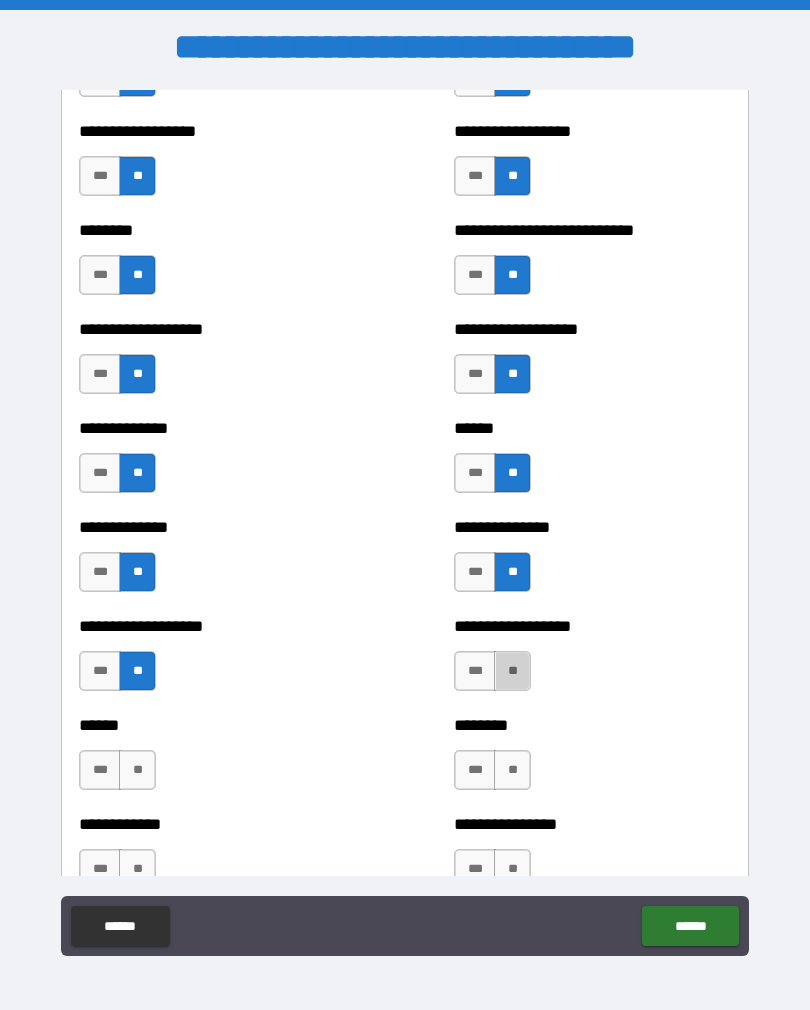 click on "**" at bounding box center (512, 671) 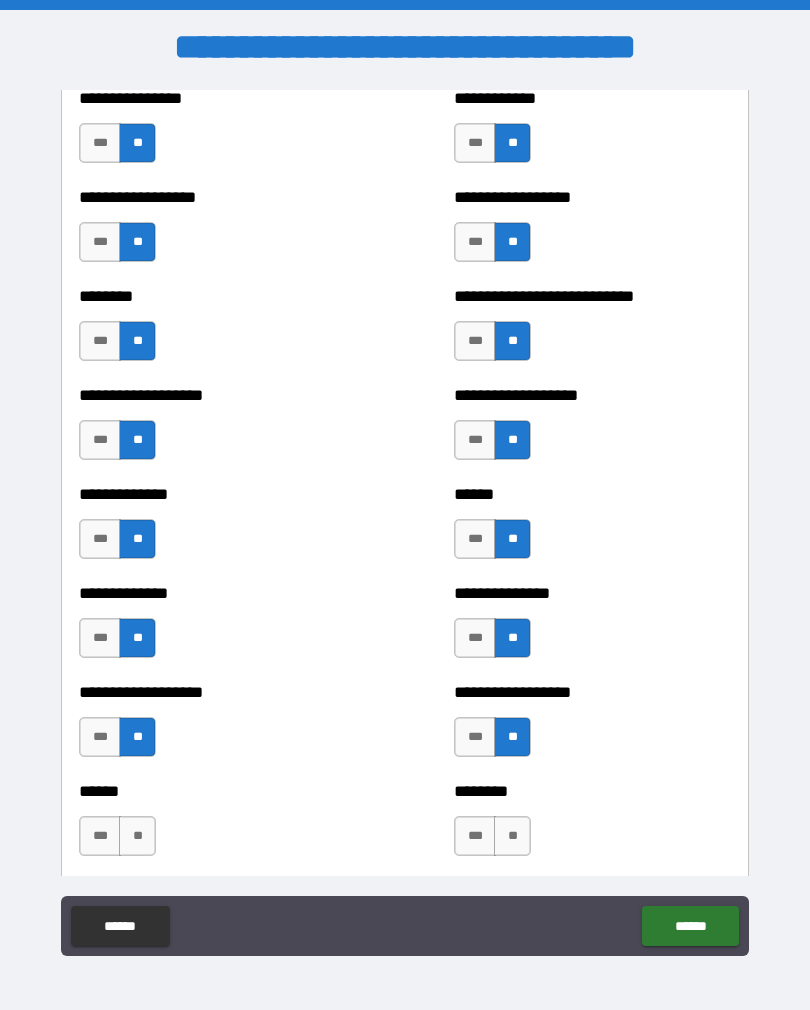 scroll, scrollTop: 4343, scrollLeft: 0, axis: vertical 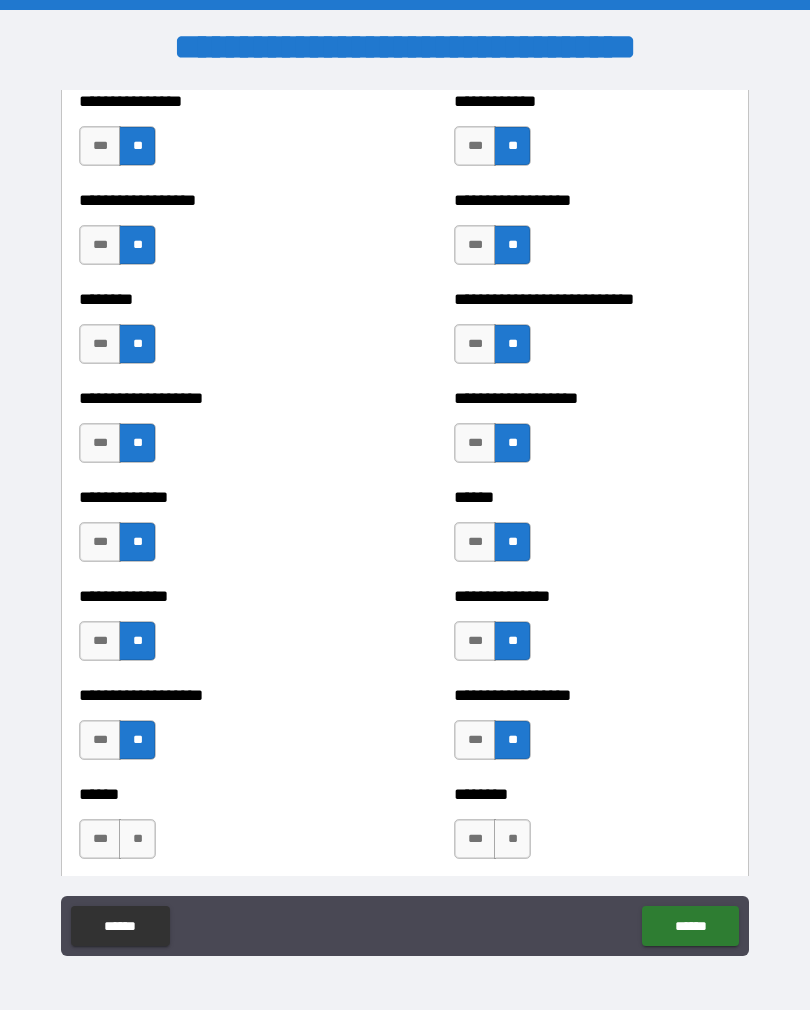 click on "***" at bounding box center (475, 443) 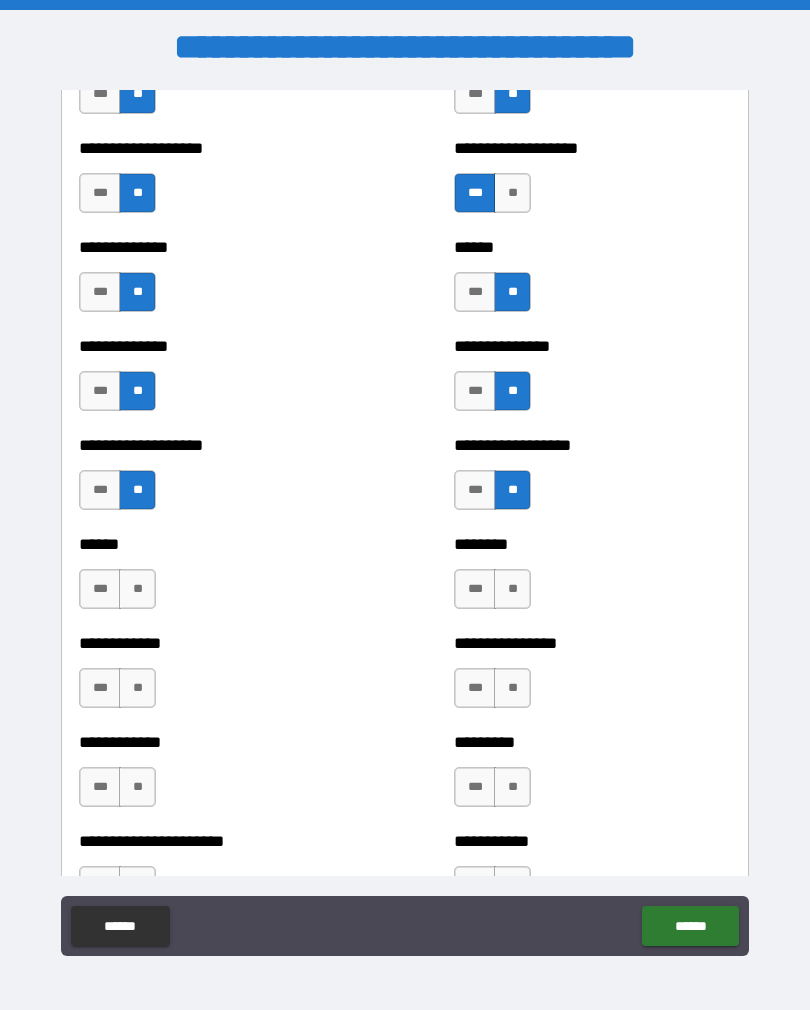 scroll, scrollTop: 4708, scrollLeft: 0, axis: vertical 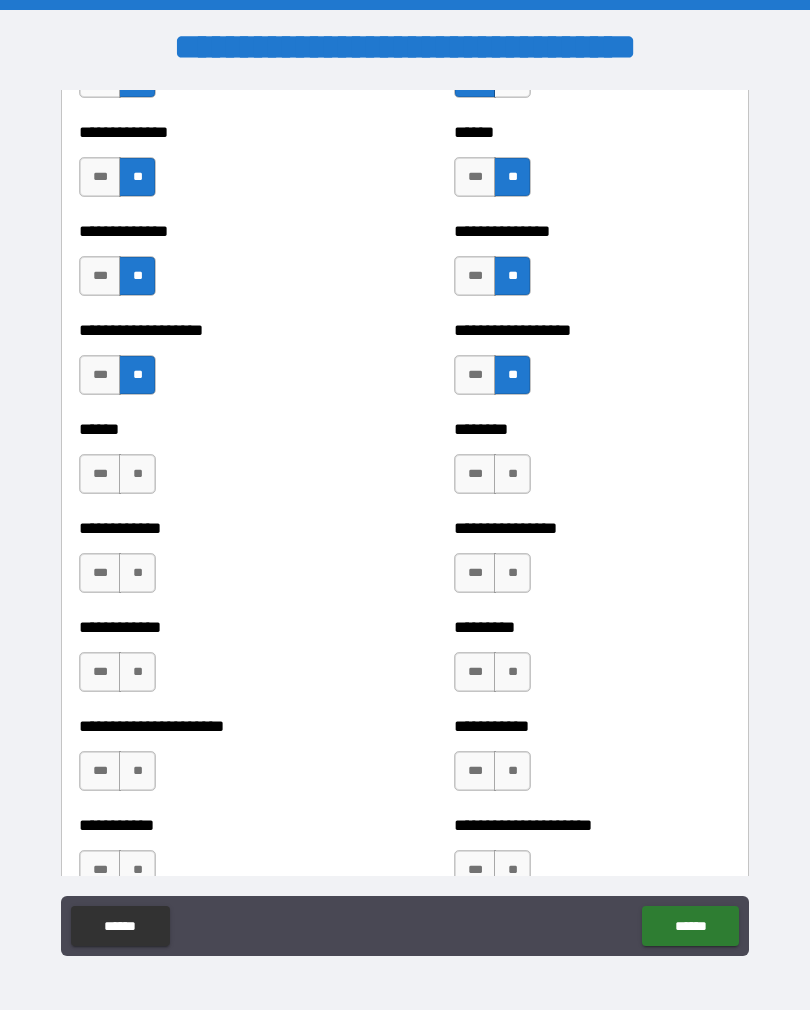 click on "**" at bounding box center [137, 474] 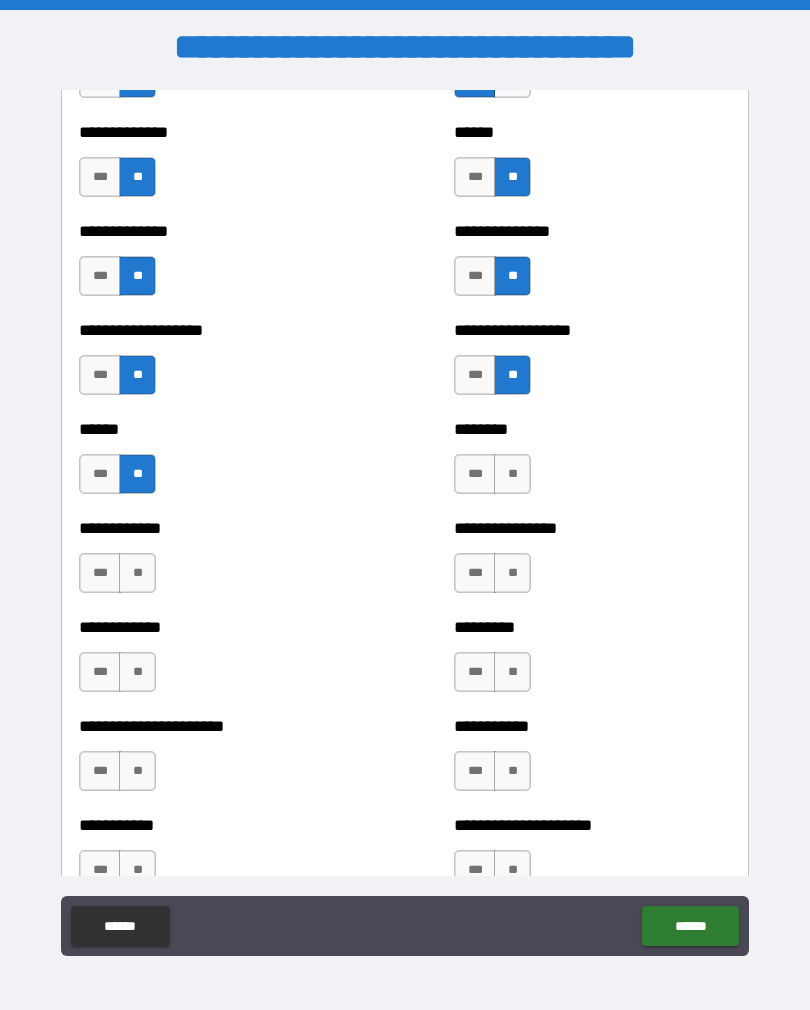 click on "**" at bounding box center (512, 474) 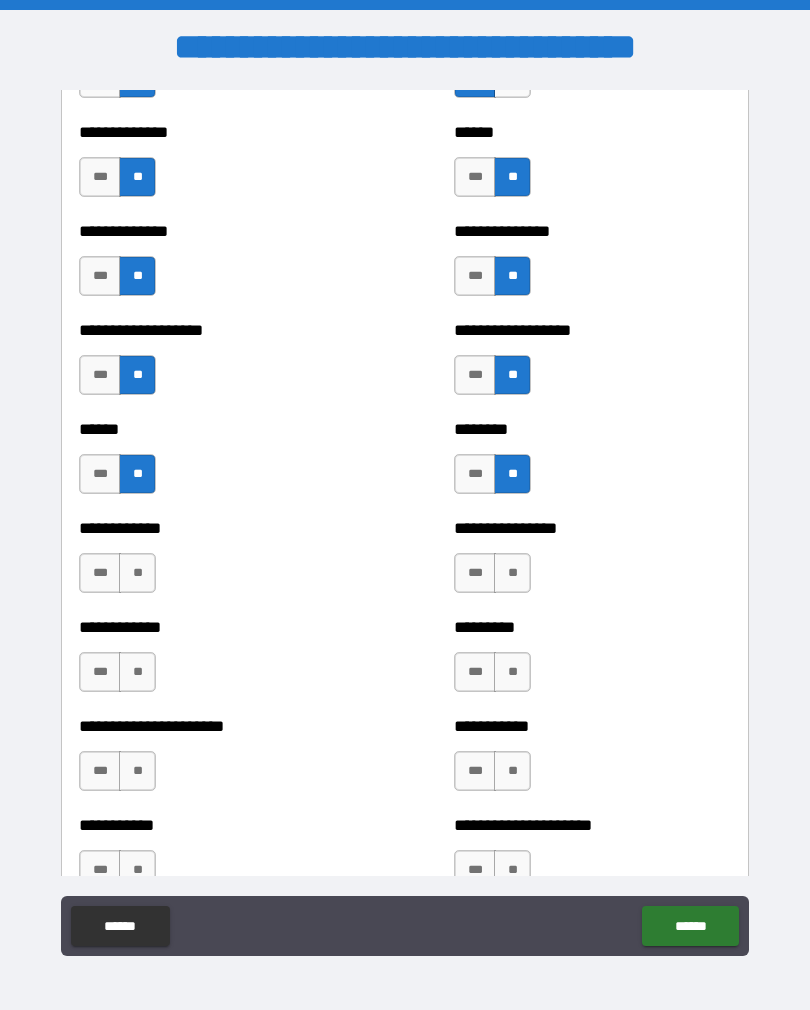 click on "**" at bounding box center (137, 573) 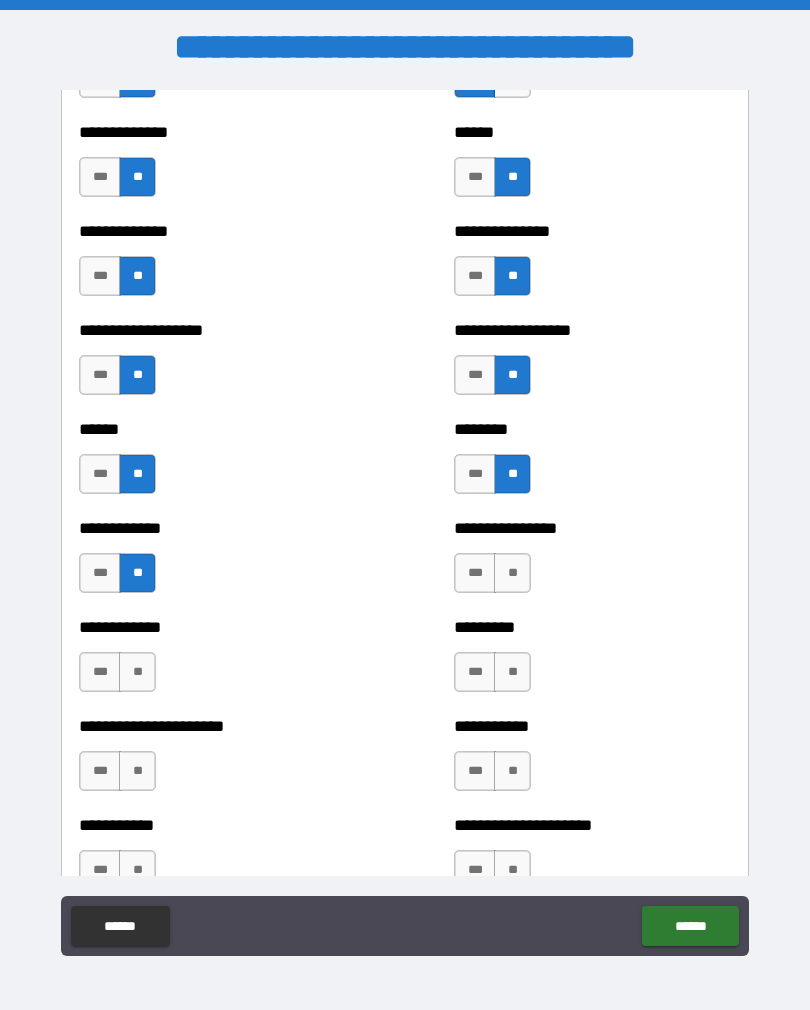 click on "**" at bounding box center (512, 573) 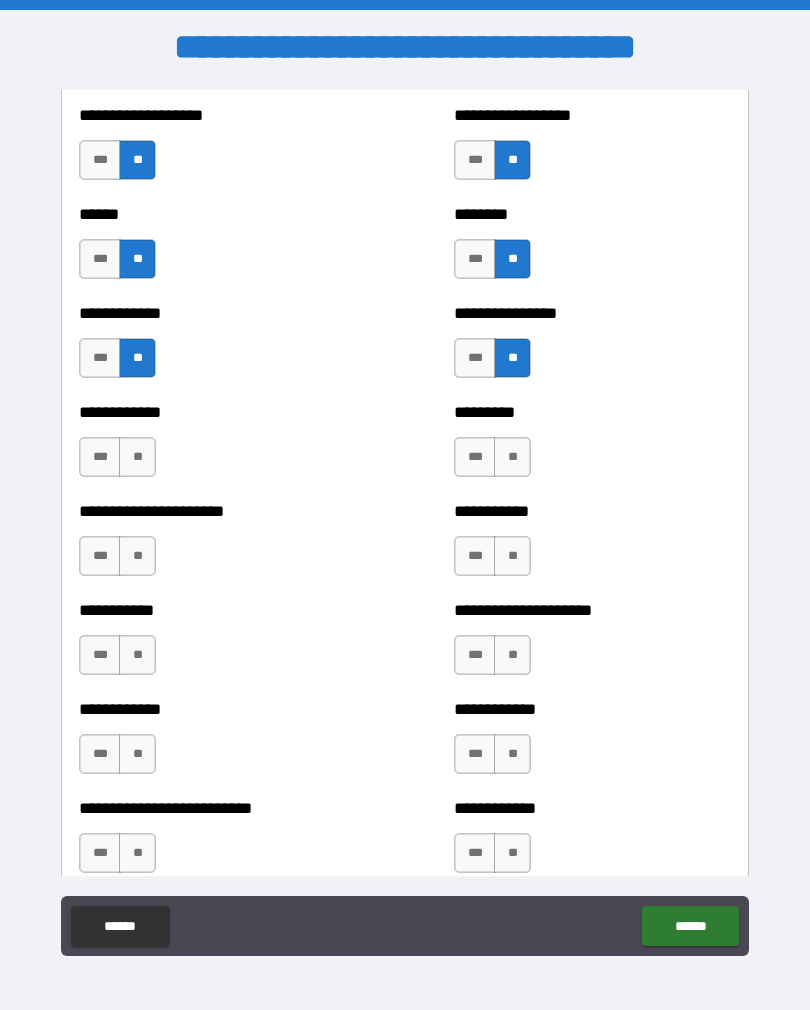 scroll, scrollTop: 4924, scrollLeft: 0, axis: vertical 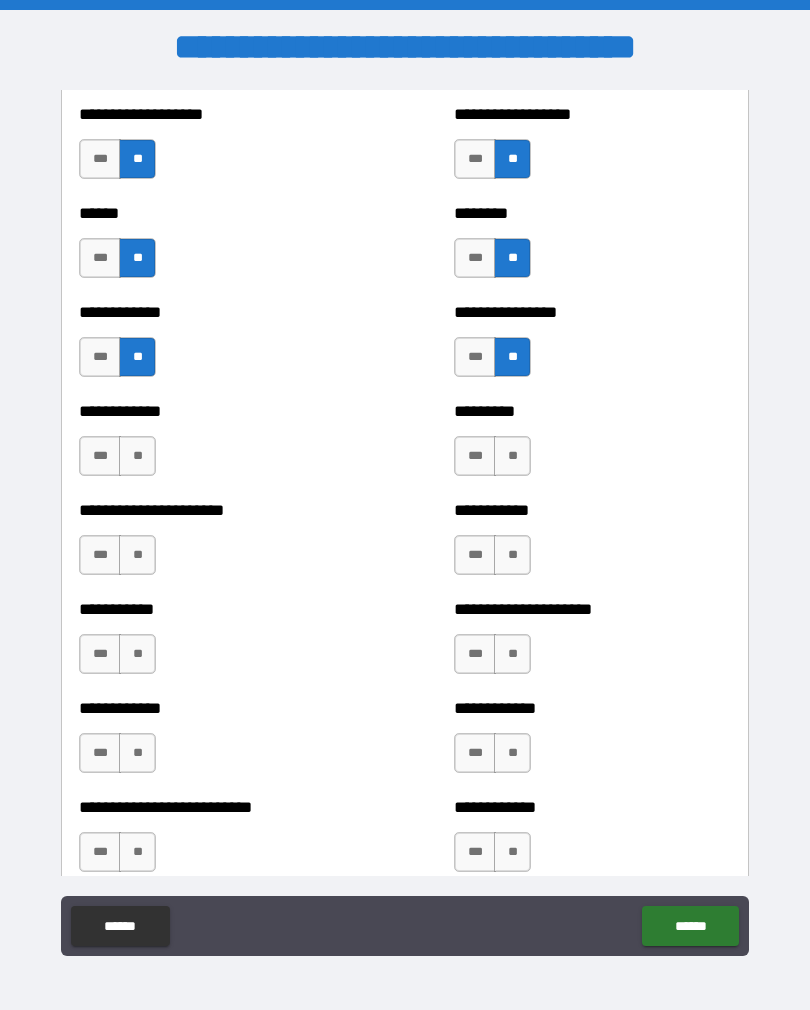 click on "**" at bounding box center [137, 456] 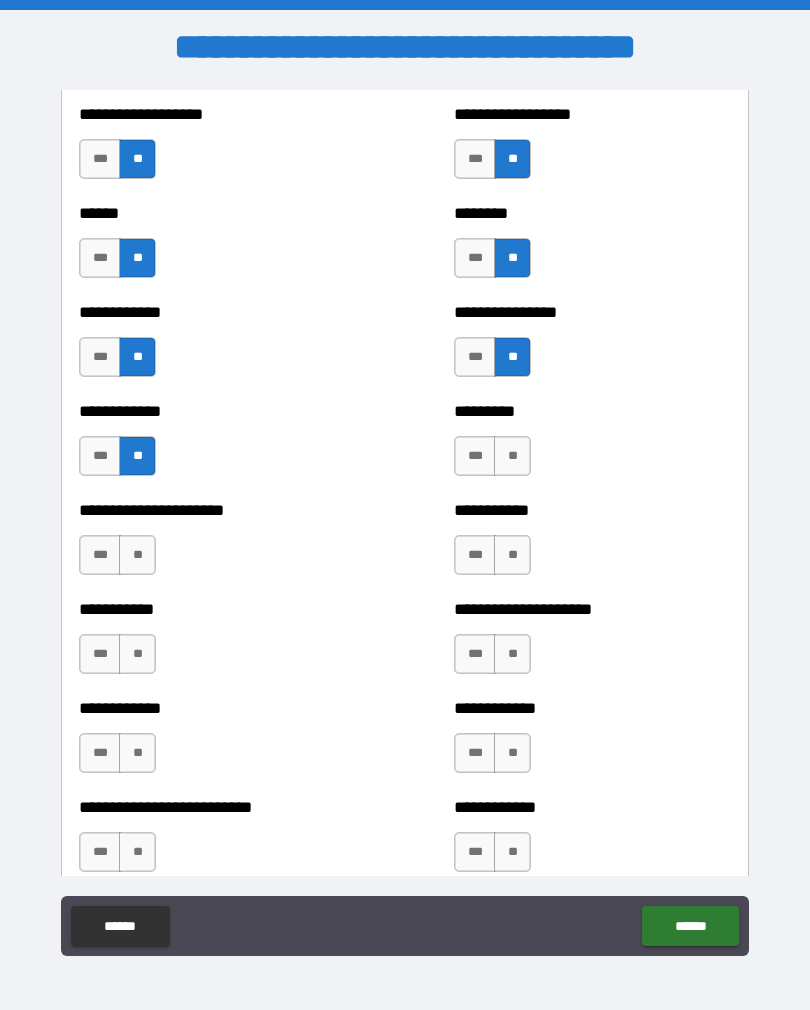 click on "**" at bounding box center [512, 456] 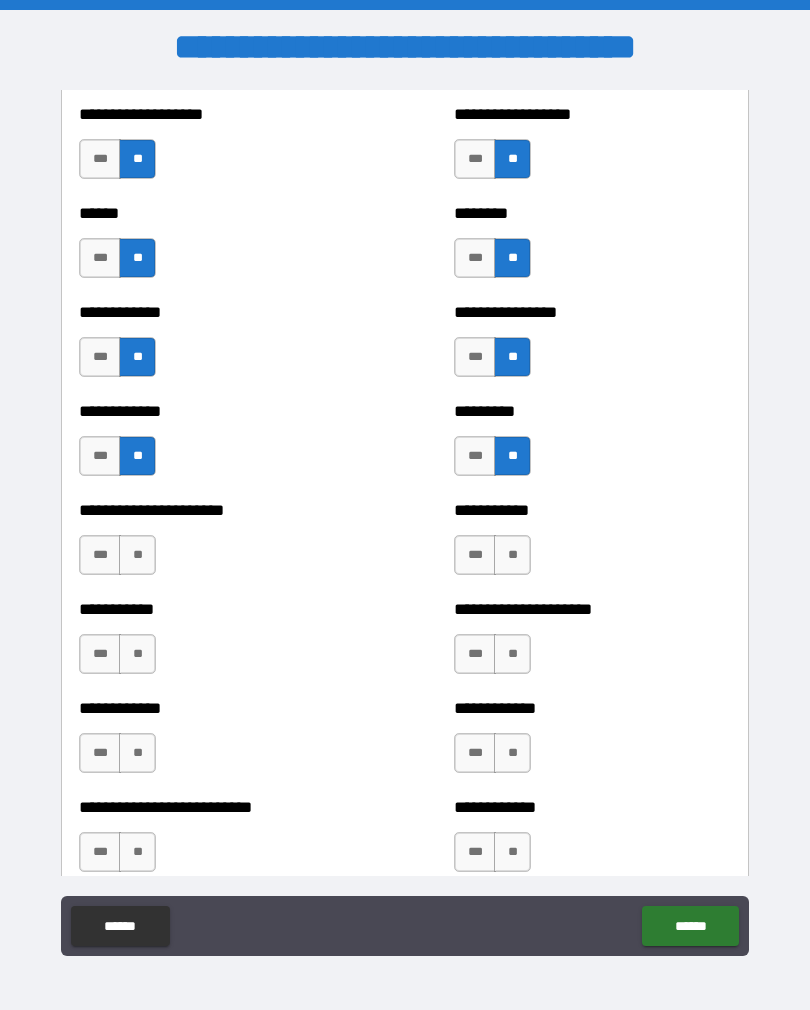 click on "**" at bounding box center (137, 555) 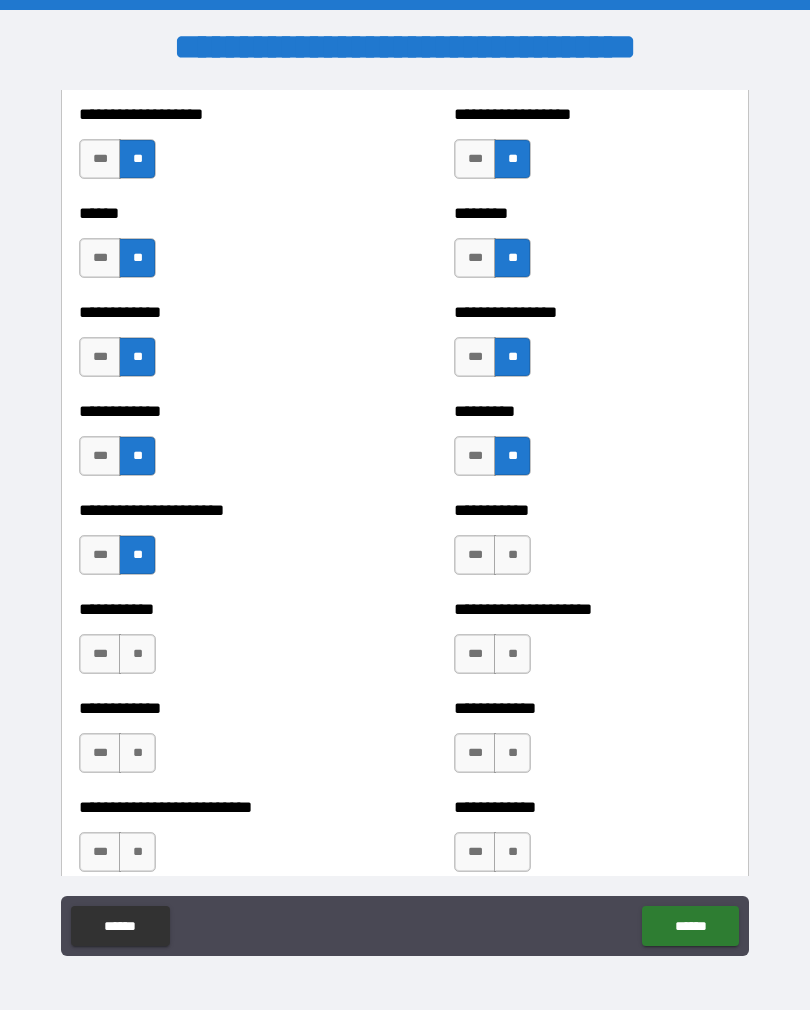click on "**" at bounding box center (512, 555) 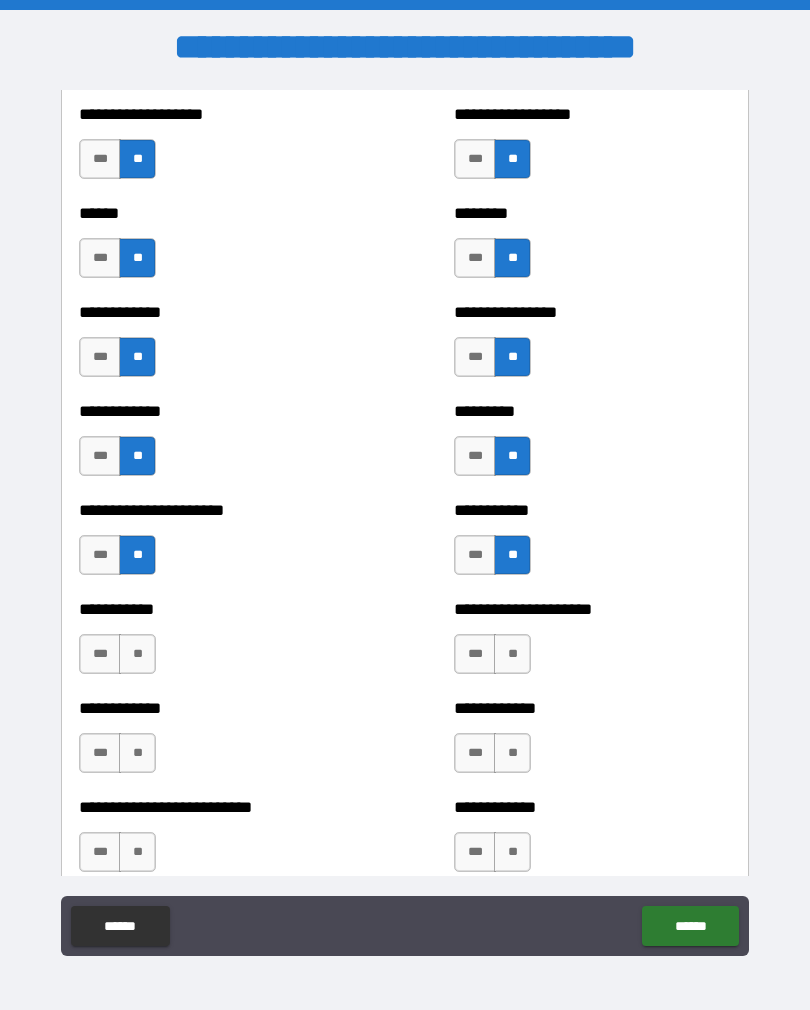 click on "**" at bounding box center [137, 654] 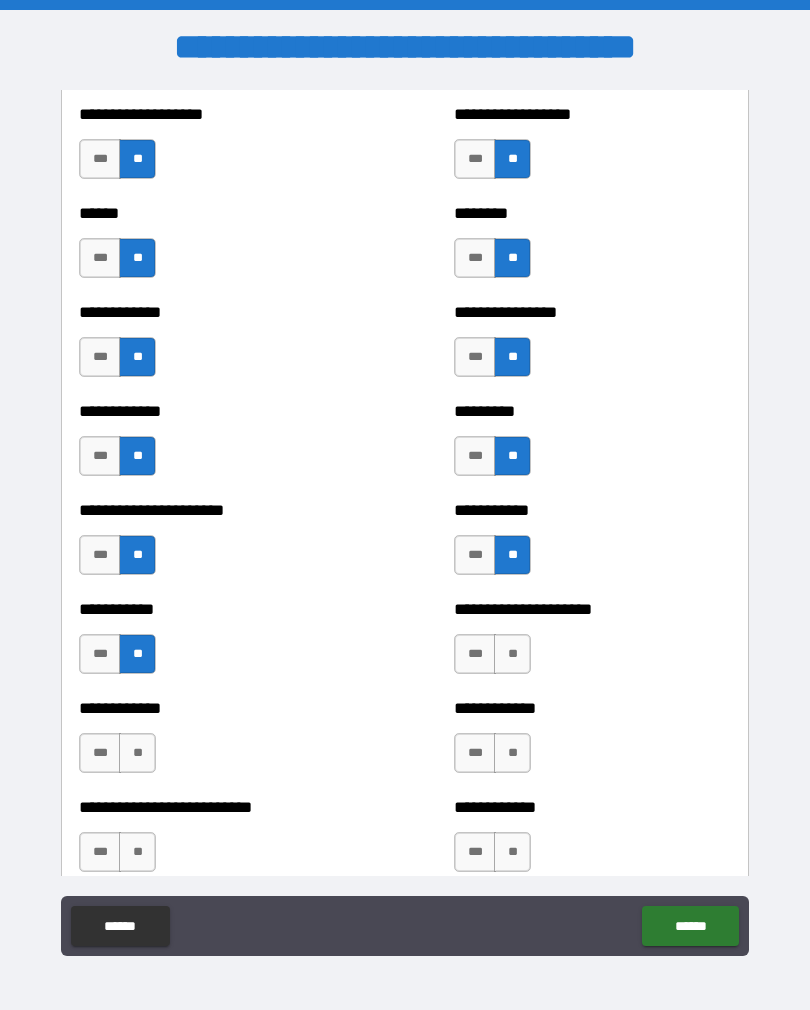 click on "**" at bounding box center [512, 654] 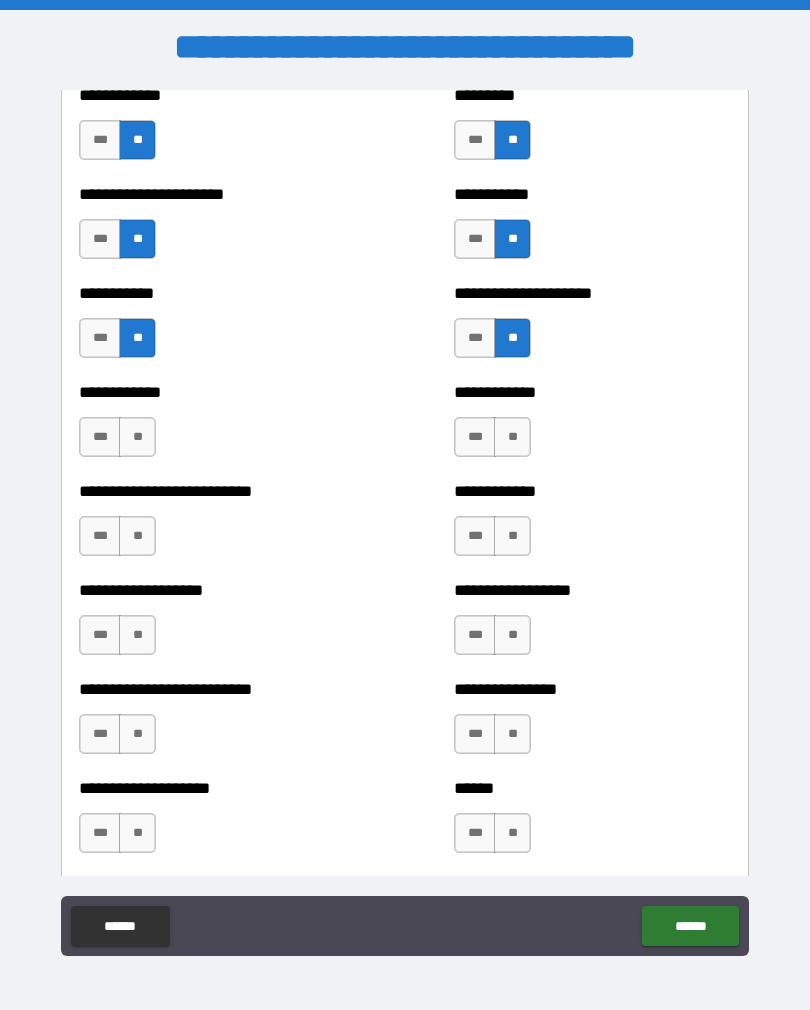 scroll, scrollTop: 5240, scrollLeft: 0, axis: vertical 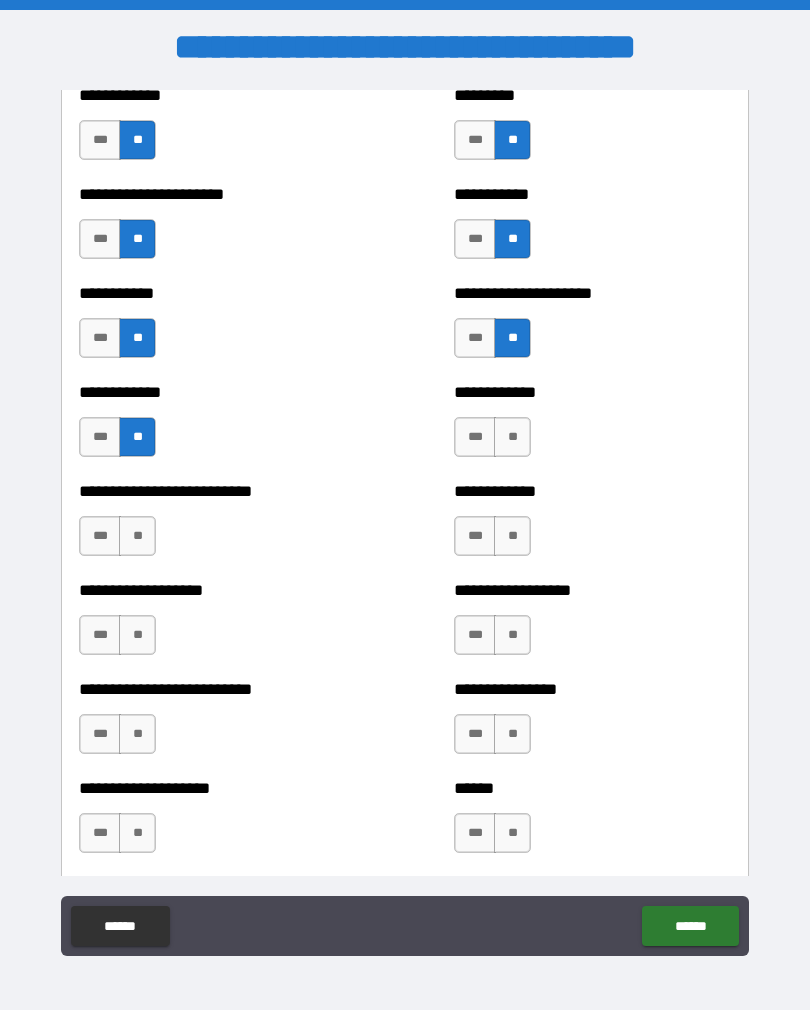 click on "**" at bounding box center [512, 437] 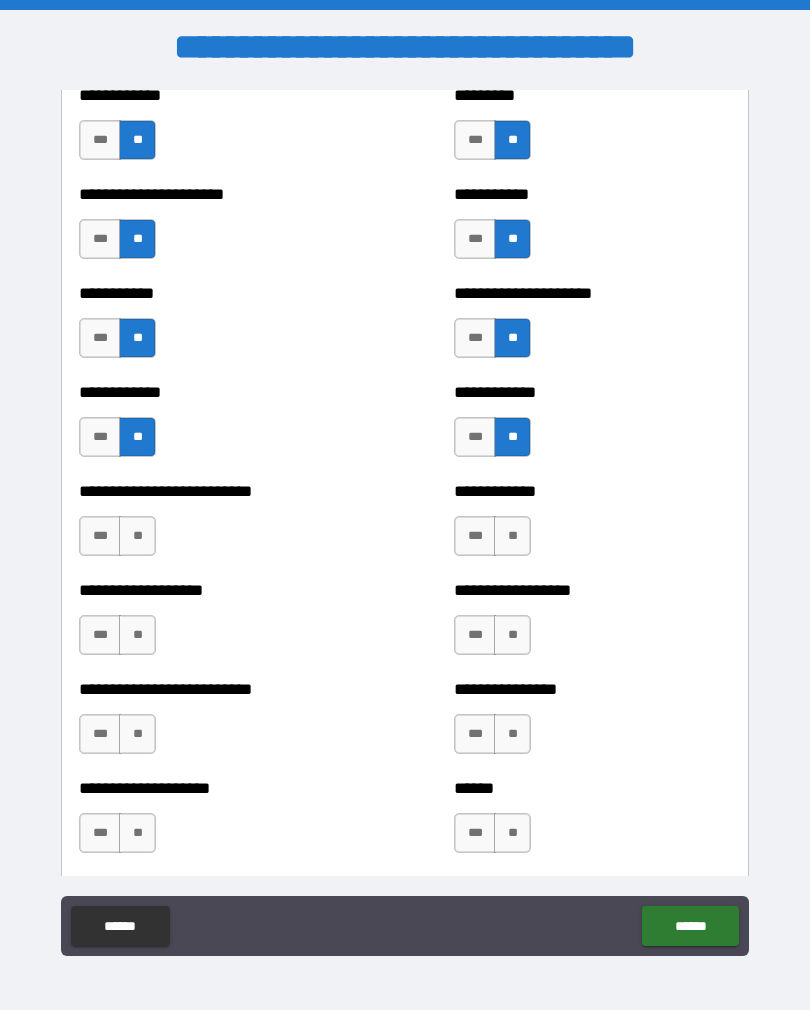click on "**" at bounding box center (137, 536) 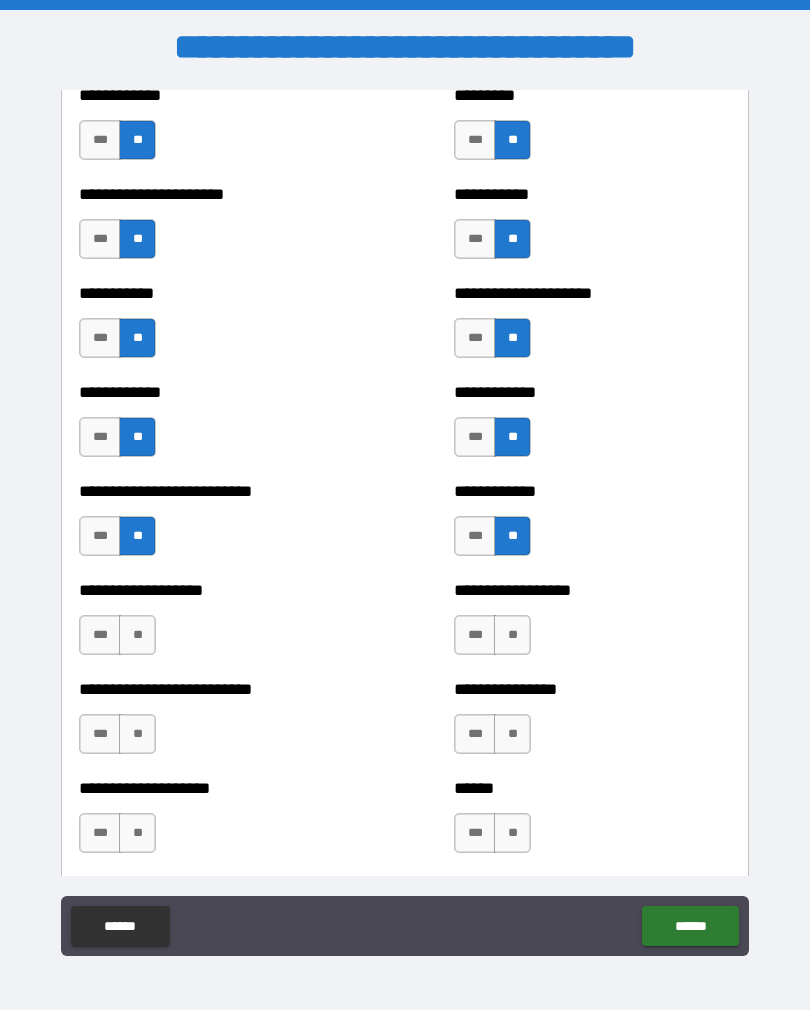 click on "**" at bounding box center (137, 635) 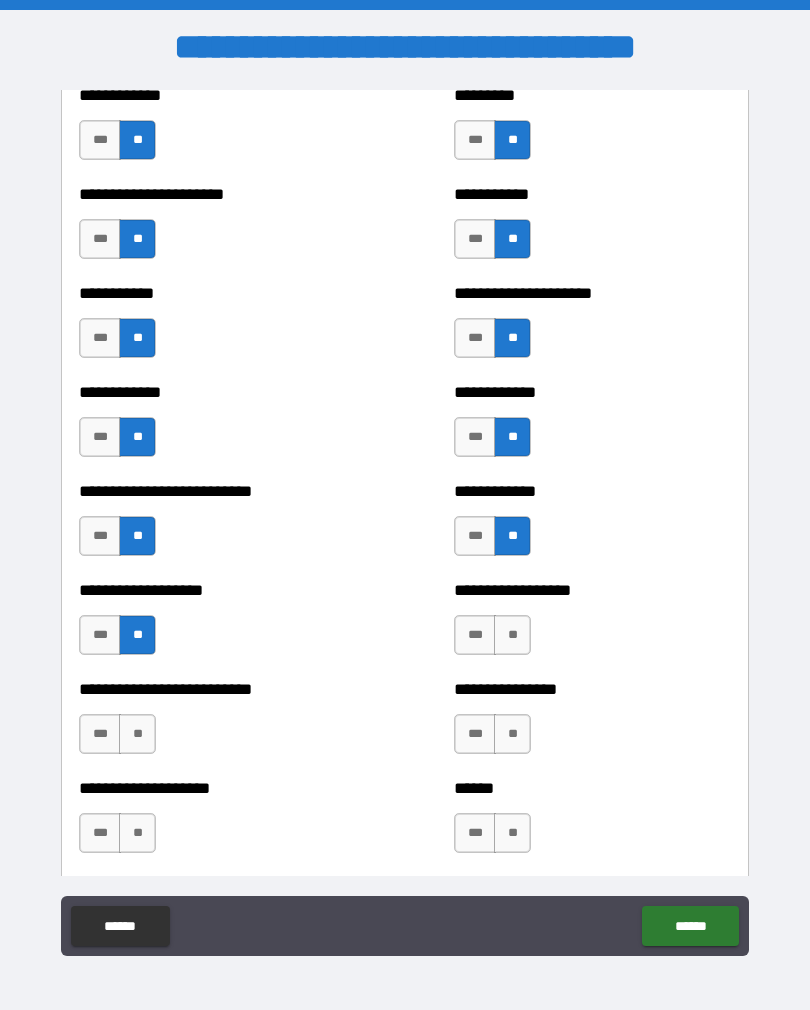 click on "**" at bounding box center (512, 635) 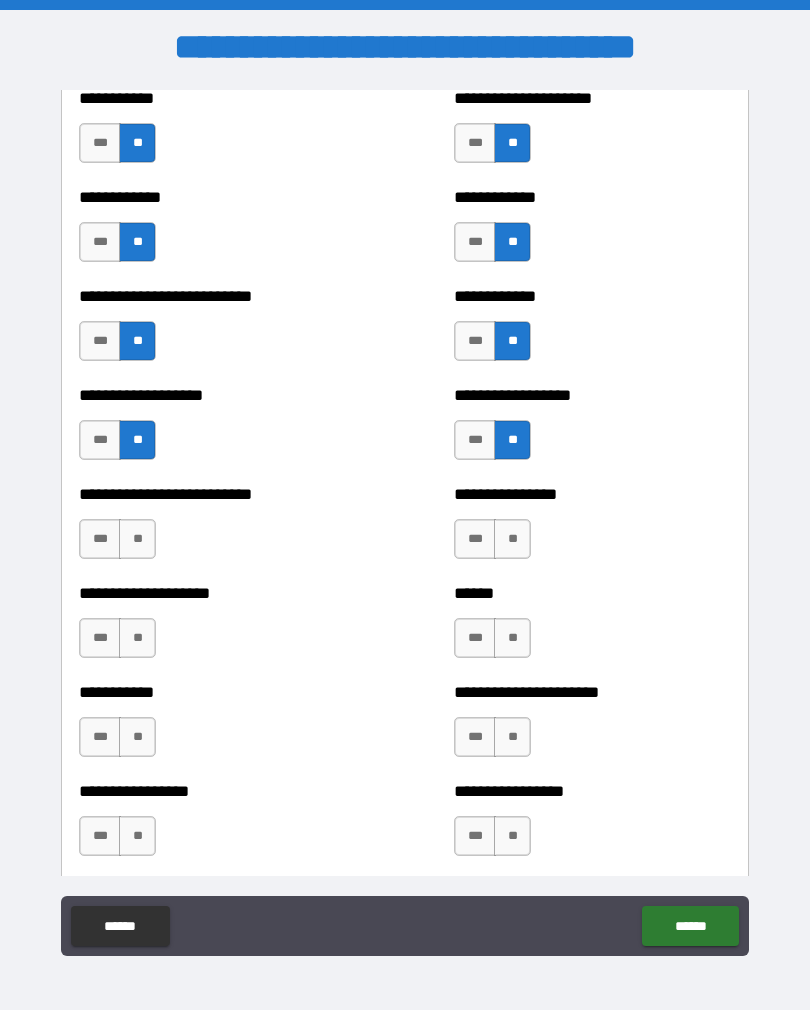 click on "***" at bounding box center [100, 440] 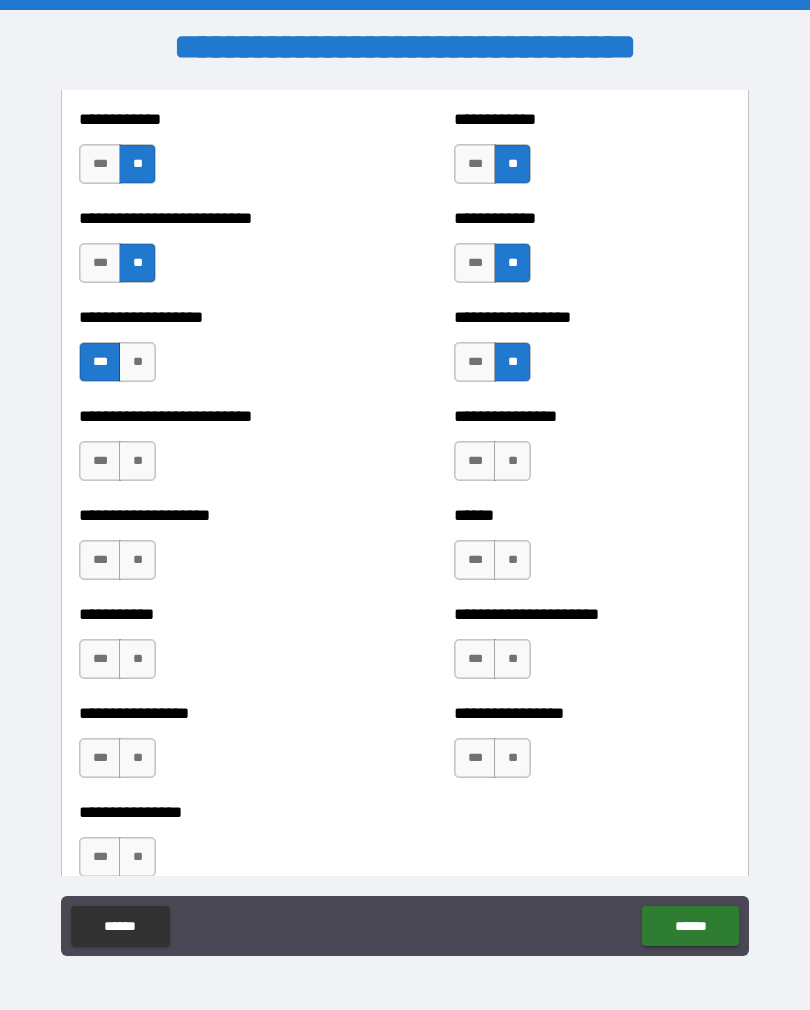 scroll, scrollTop: 5516, scrollLeft: 0, axis: vertical 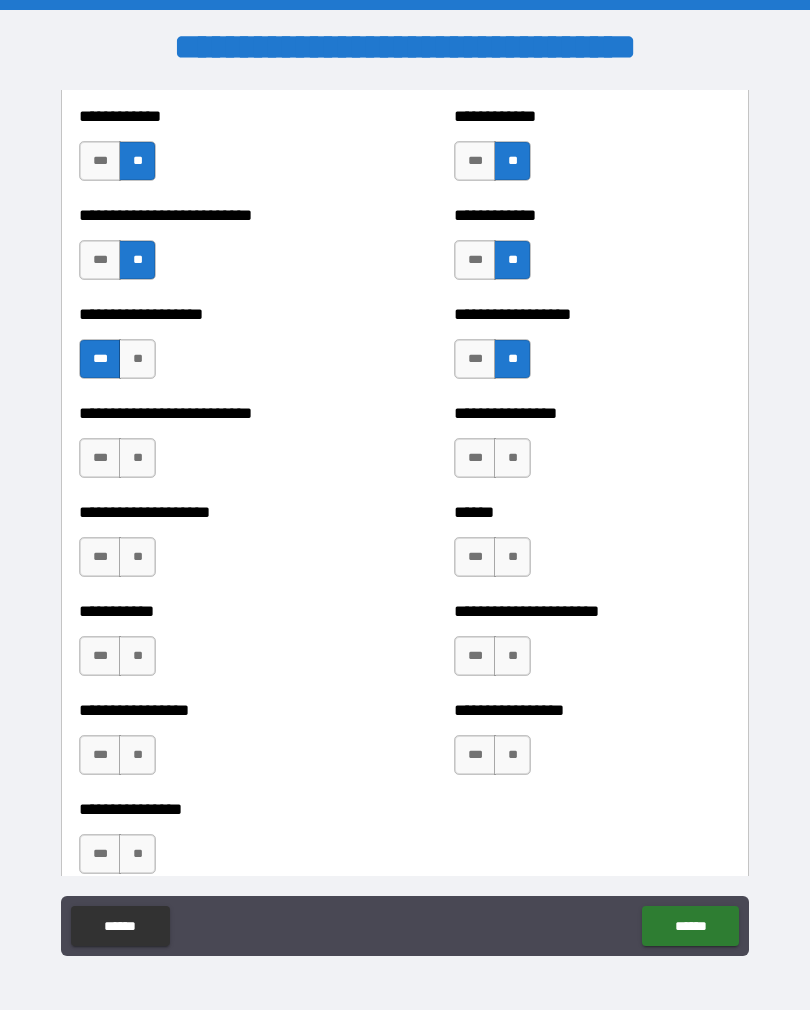 click on "**" at bounding box center (137, 458) 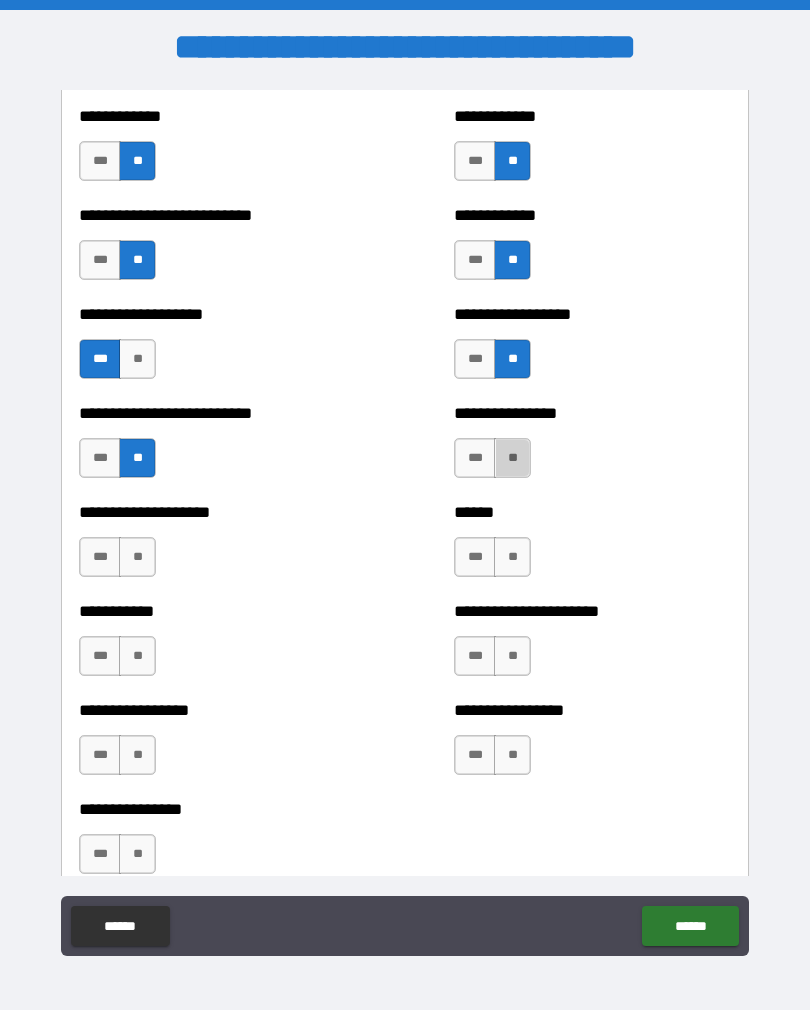 click on "**" at bounding box center [512, 458] 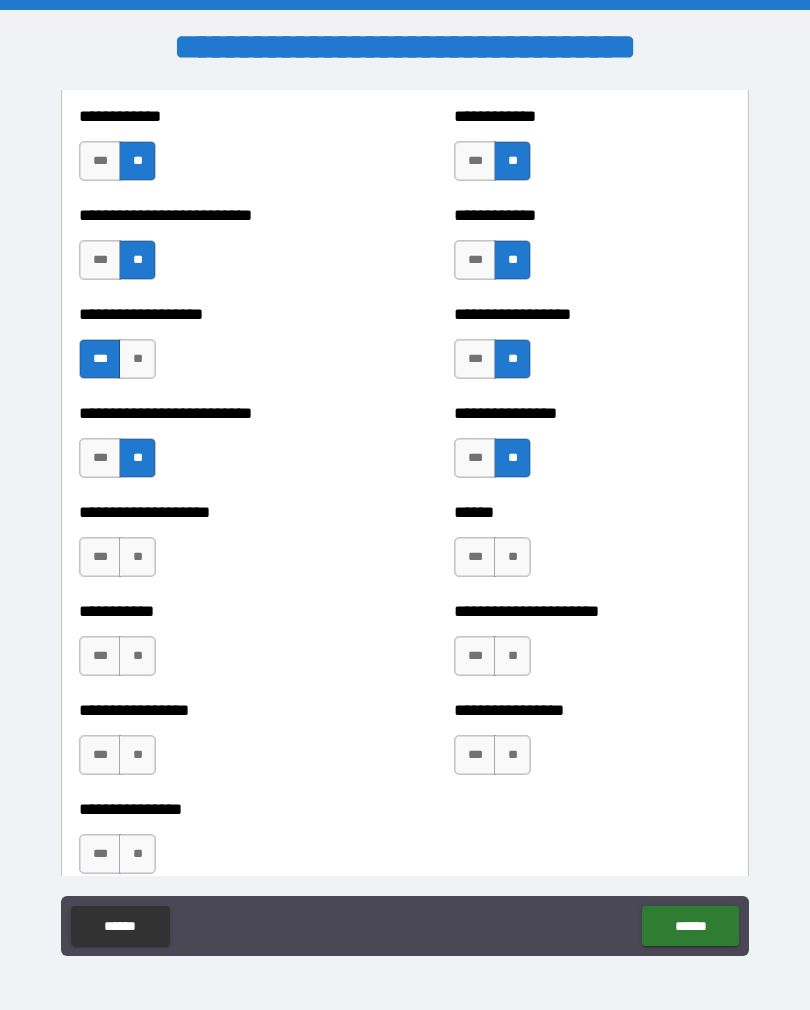 click on "**" at bounding box center [137, 557] 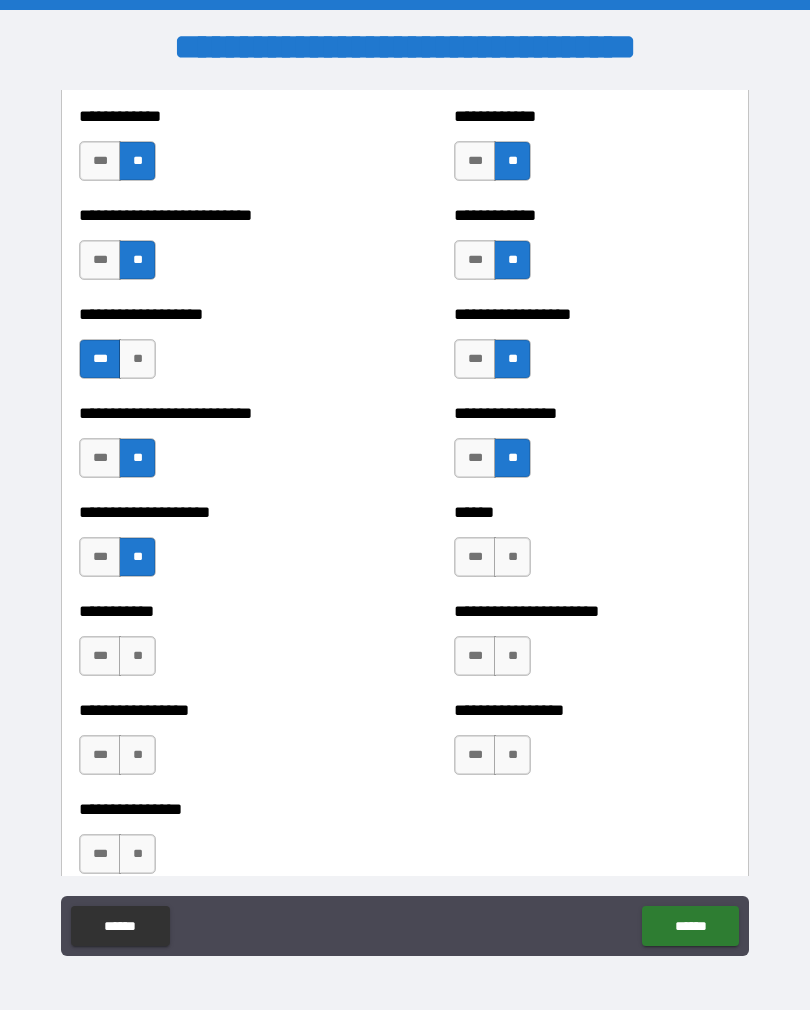 click on "**" at bounding box center (512, 557) 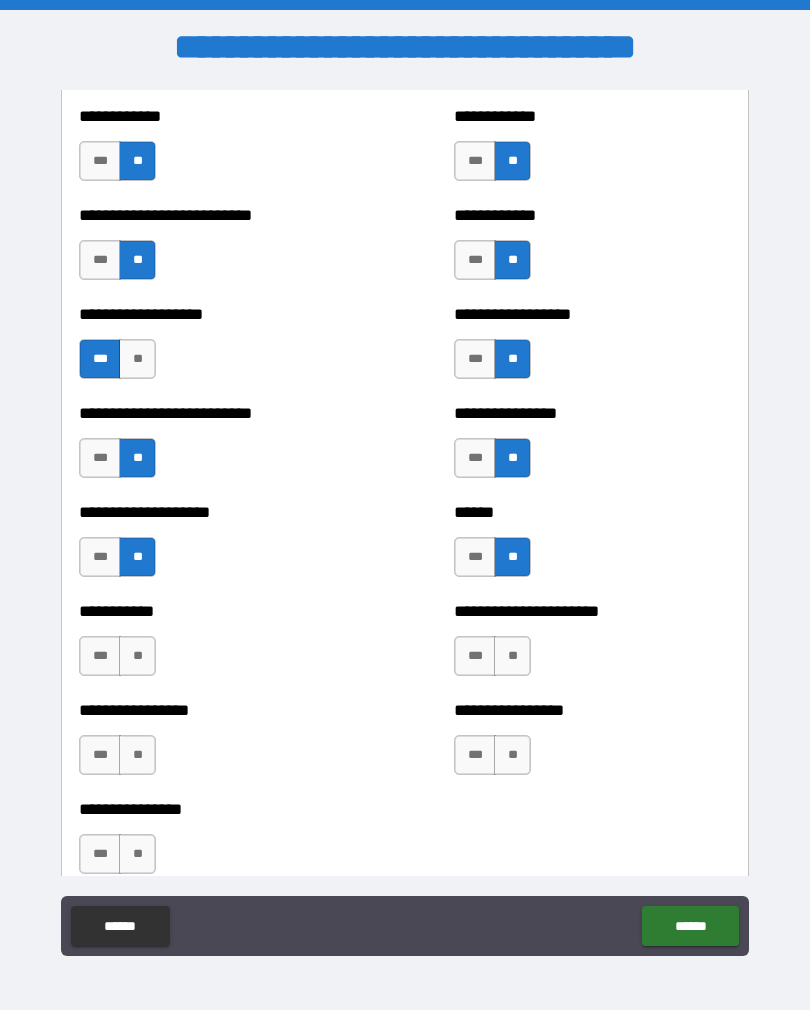click on "**" at bounding box center [137, 656] 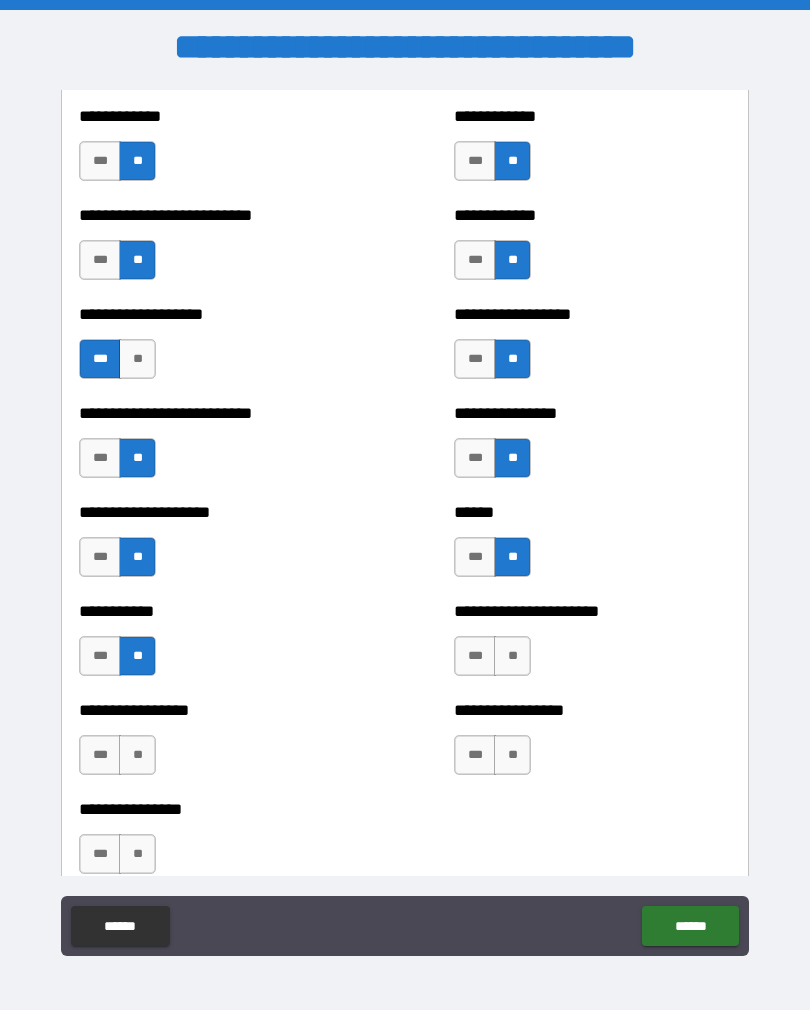 click on "**" at bounding box center (512, 656) 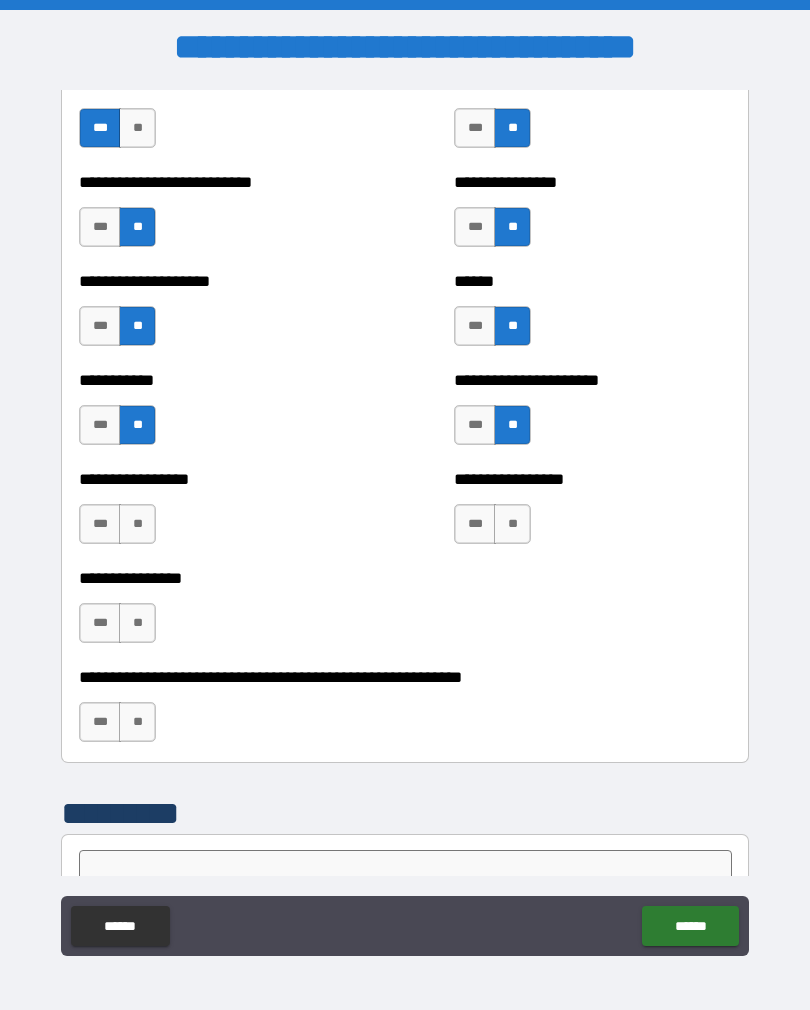 scroll, scrollTop: 5747, scrollLeft: 0, axis: vertical 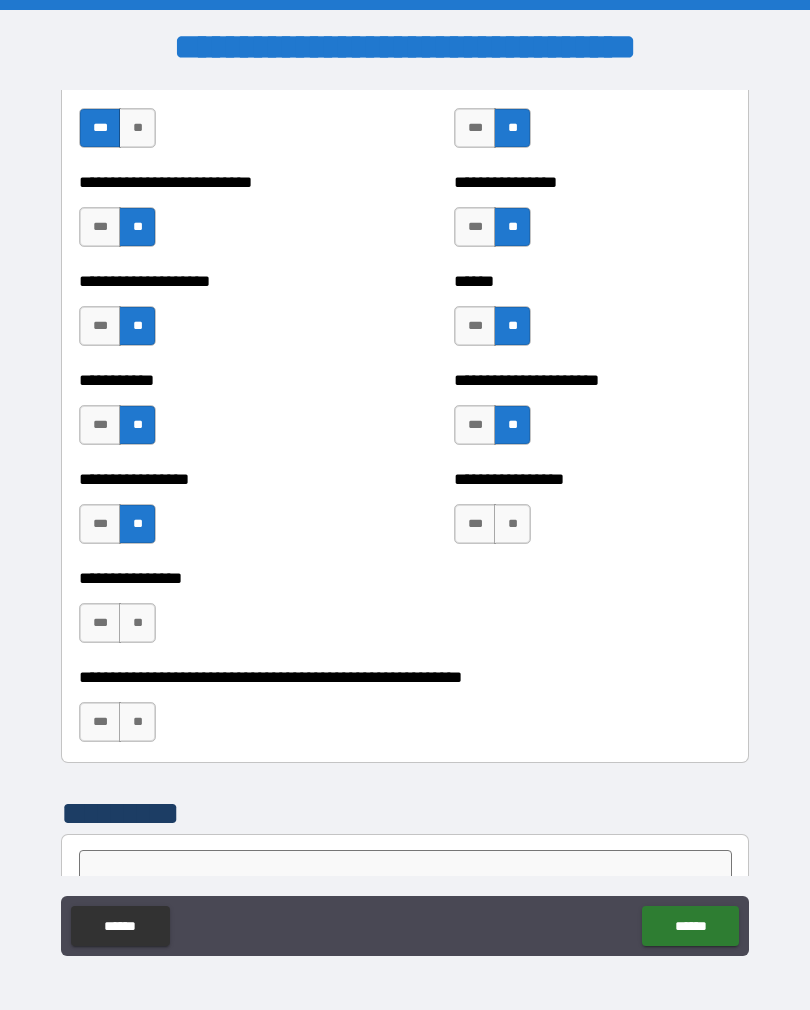 click on "**" at bounding box center [512, 524] 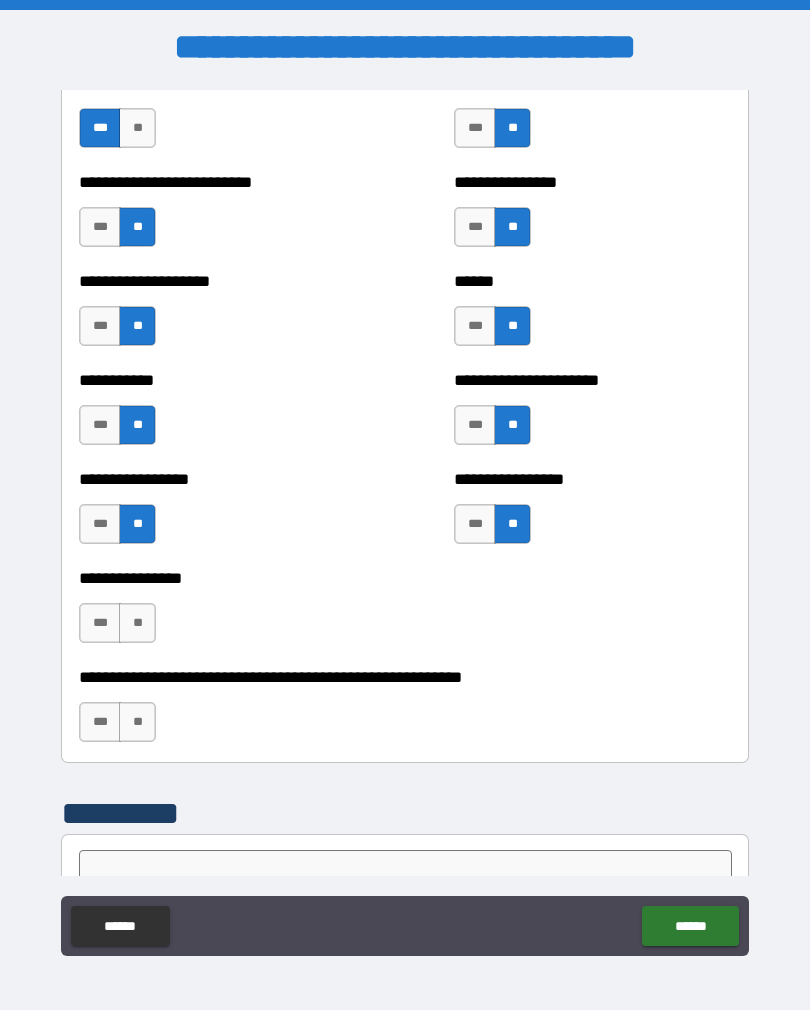 click on "**" at bounding box center [137, 623] 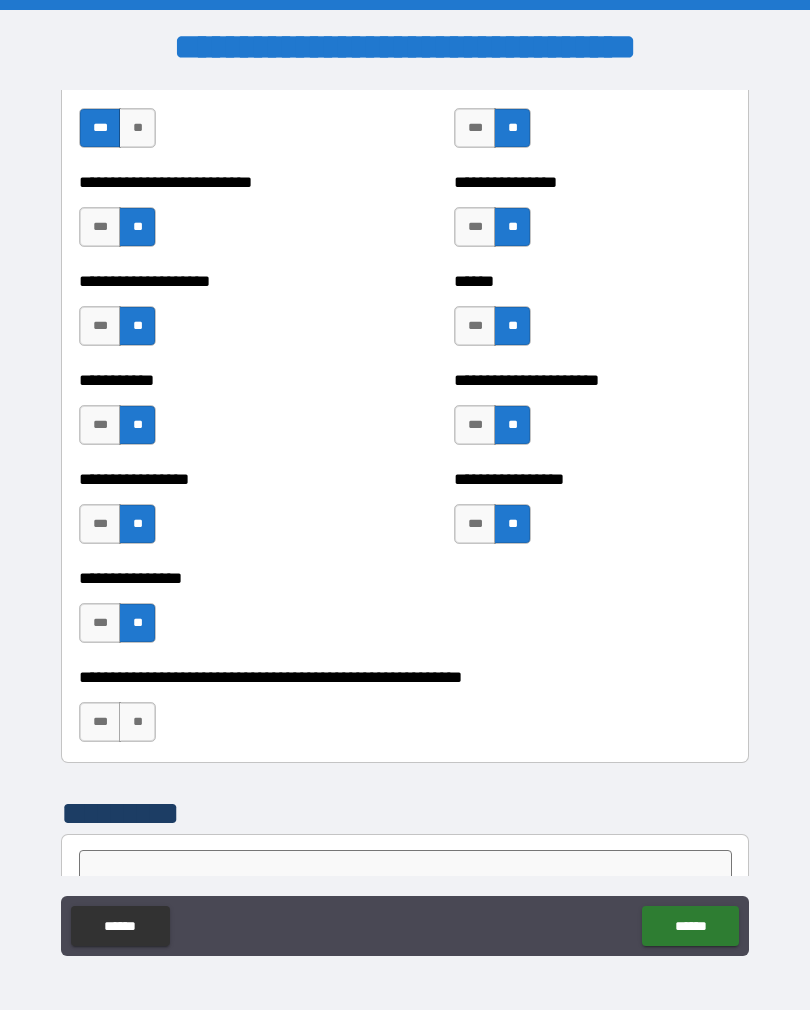 scroll, scrollTop: 5846, scrollLeft: 0, axis: vertical 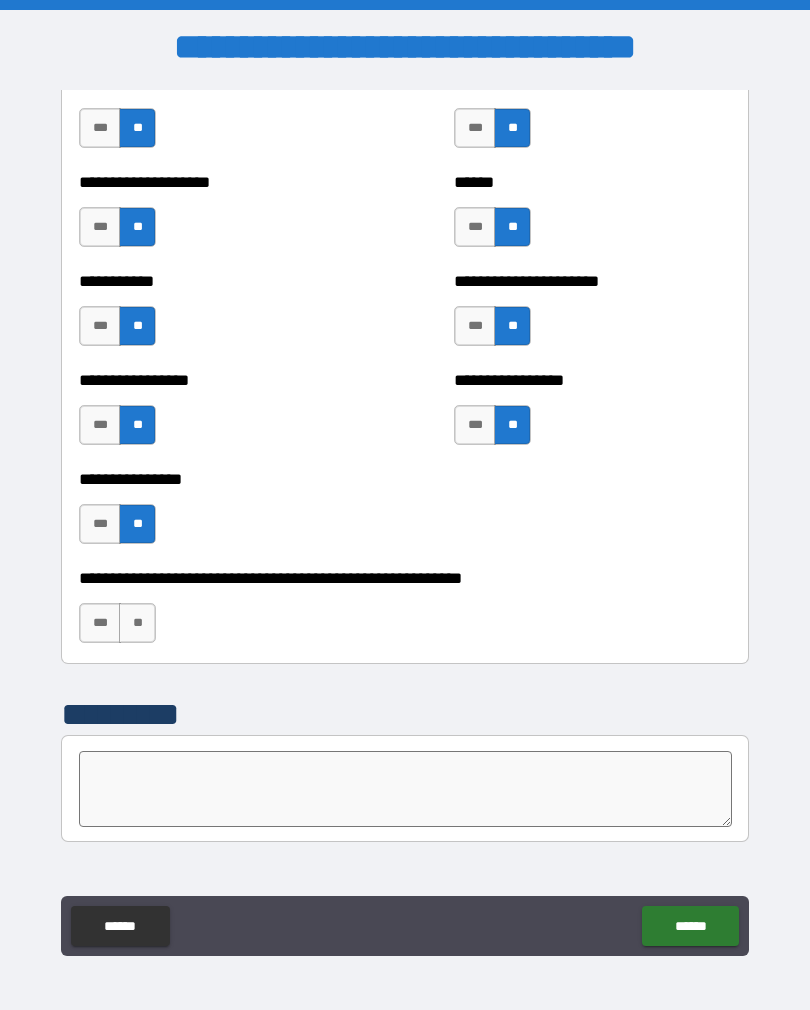 click on "***" at bounding box center [100, 623] 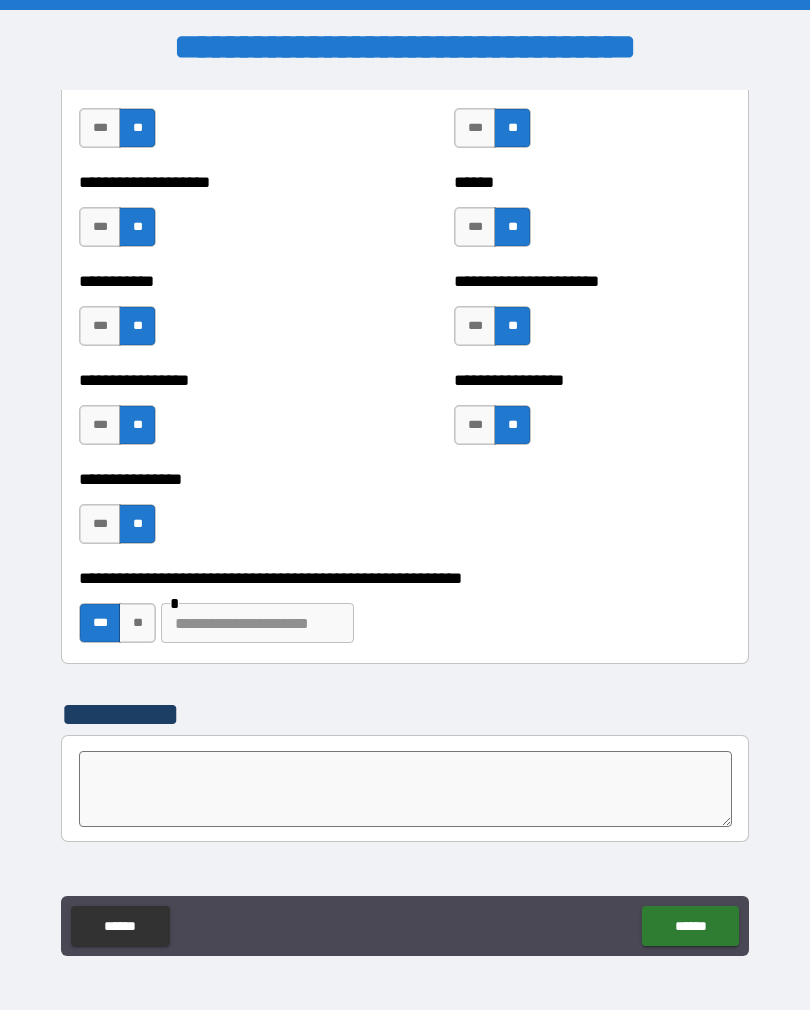 click at bounding box center [405, 789] 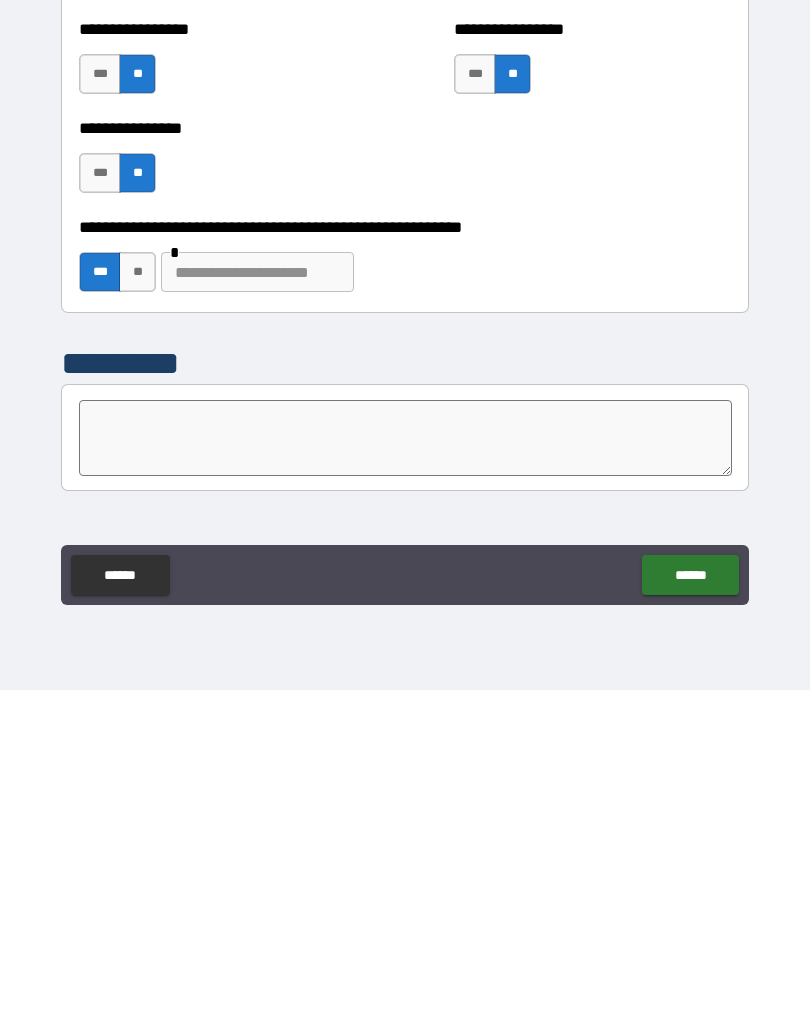 click at bounding box center (257, 592) 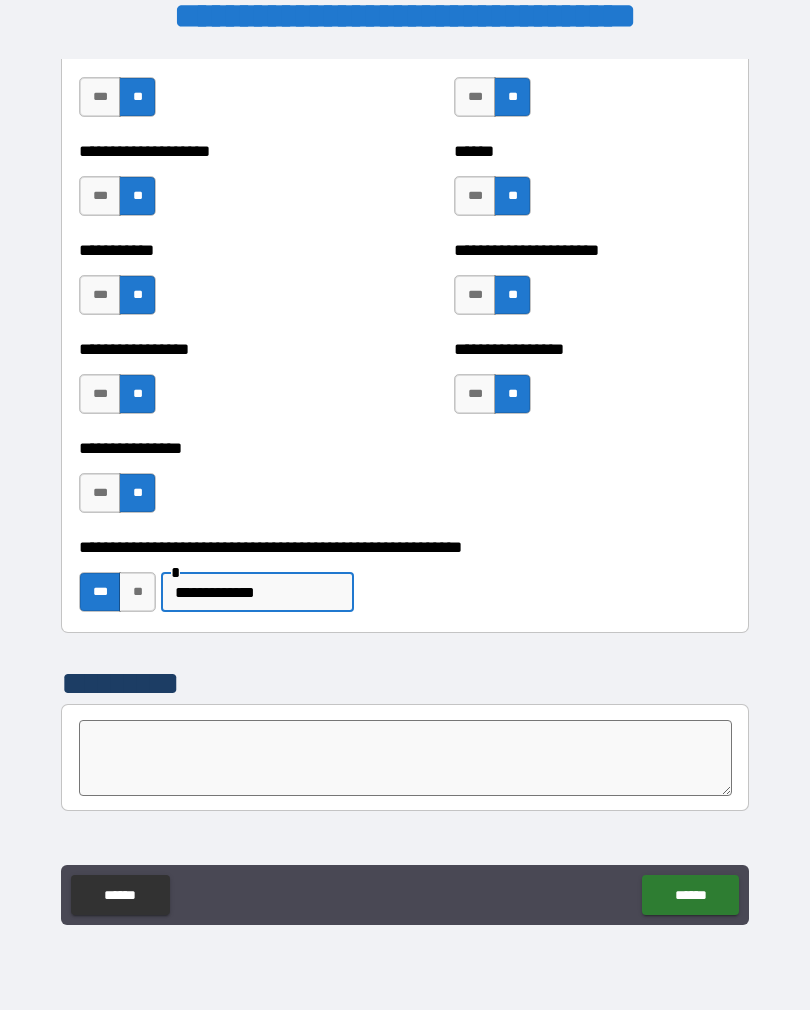 type on "**********" 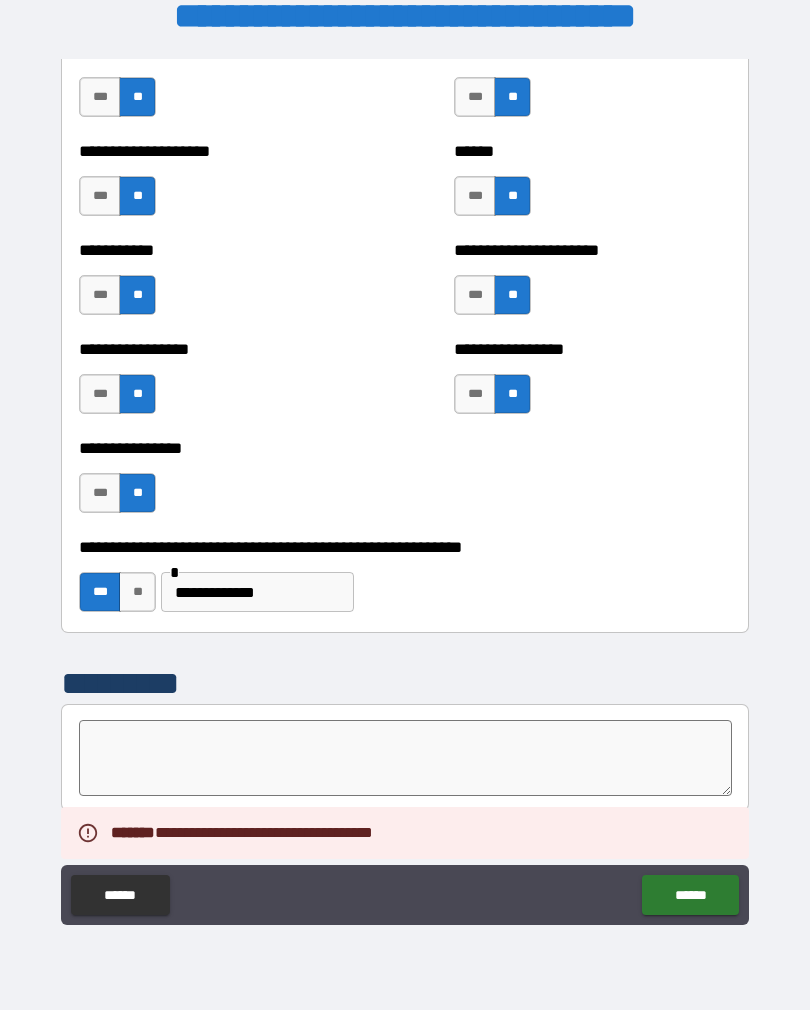 click at bounding box center (405, 758) 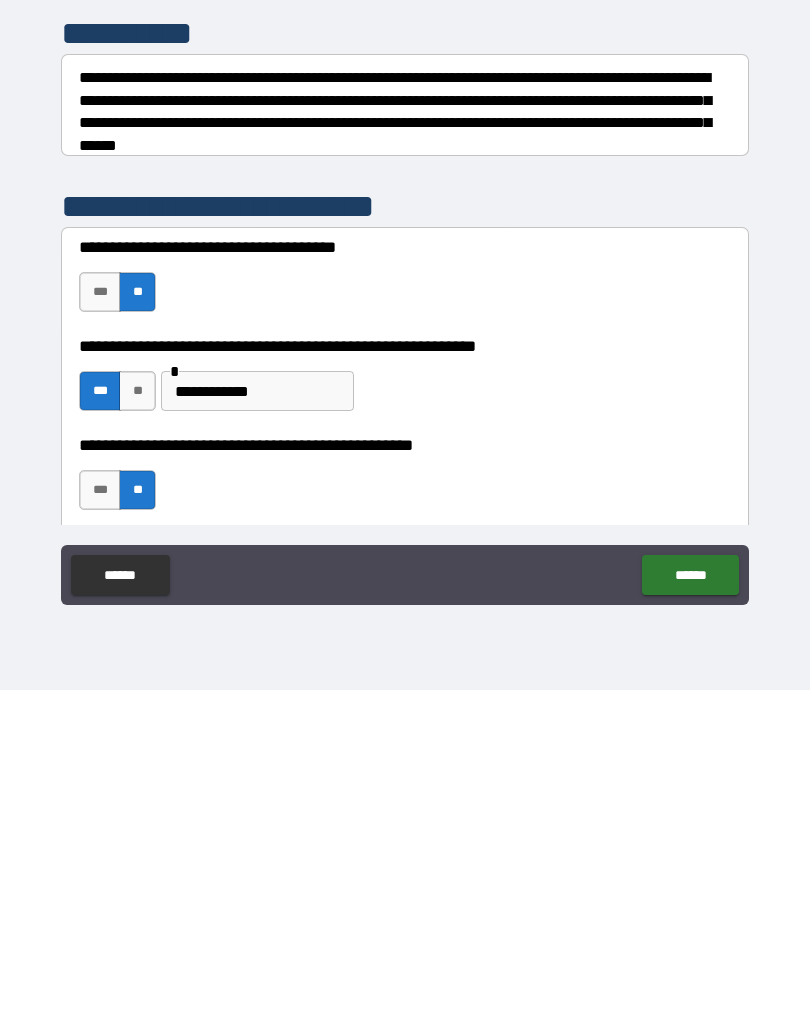 scroll, scrollTop: -1, scrollLeft: 0, axis: vertical 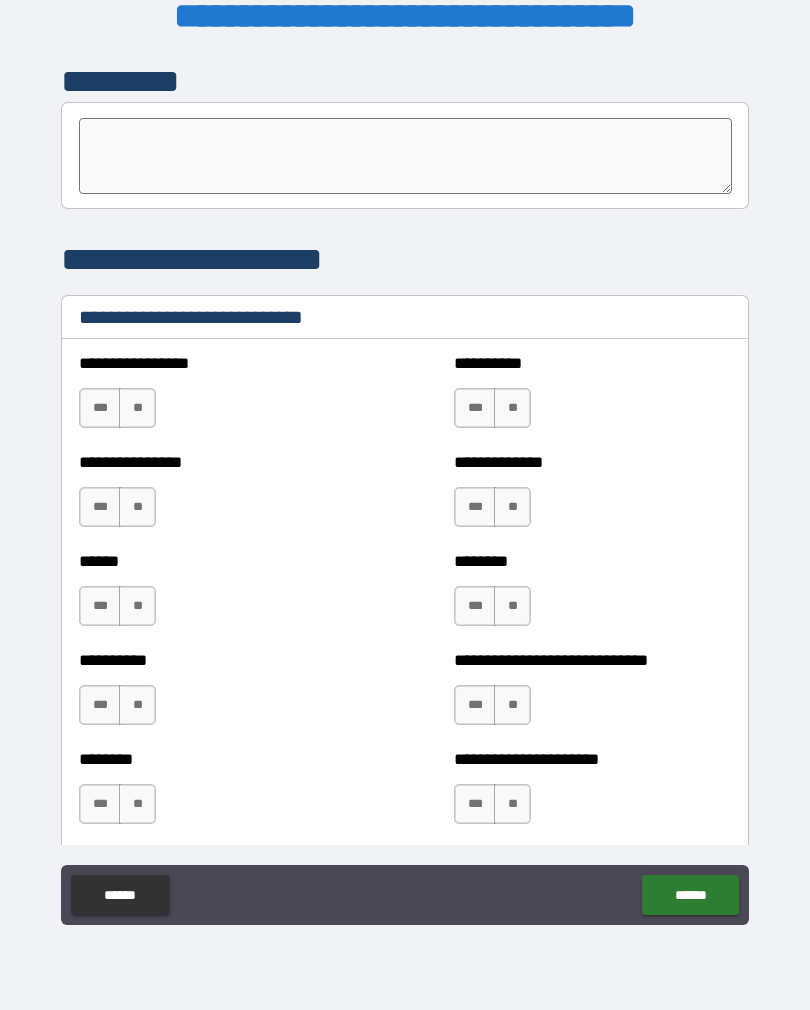 click on "**" at bounding box center (137, 408) 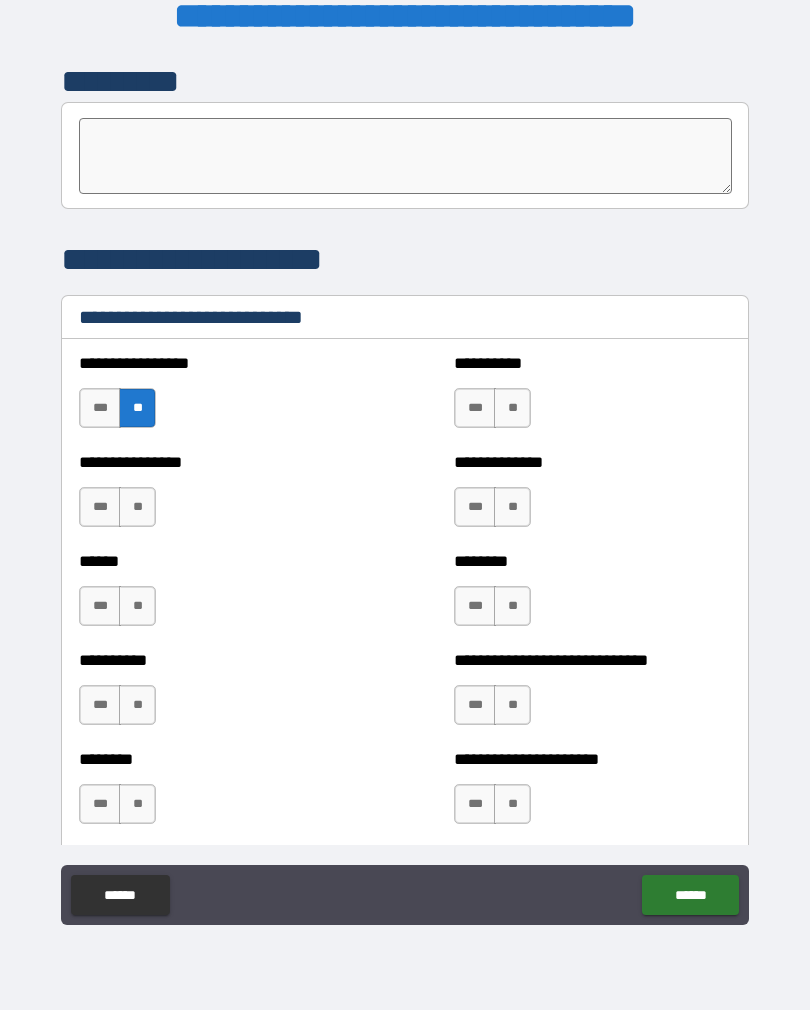 click on "**" at bounding box center [512, 408] 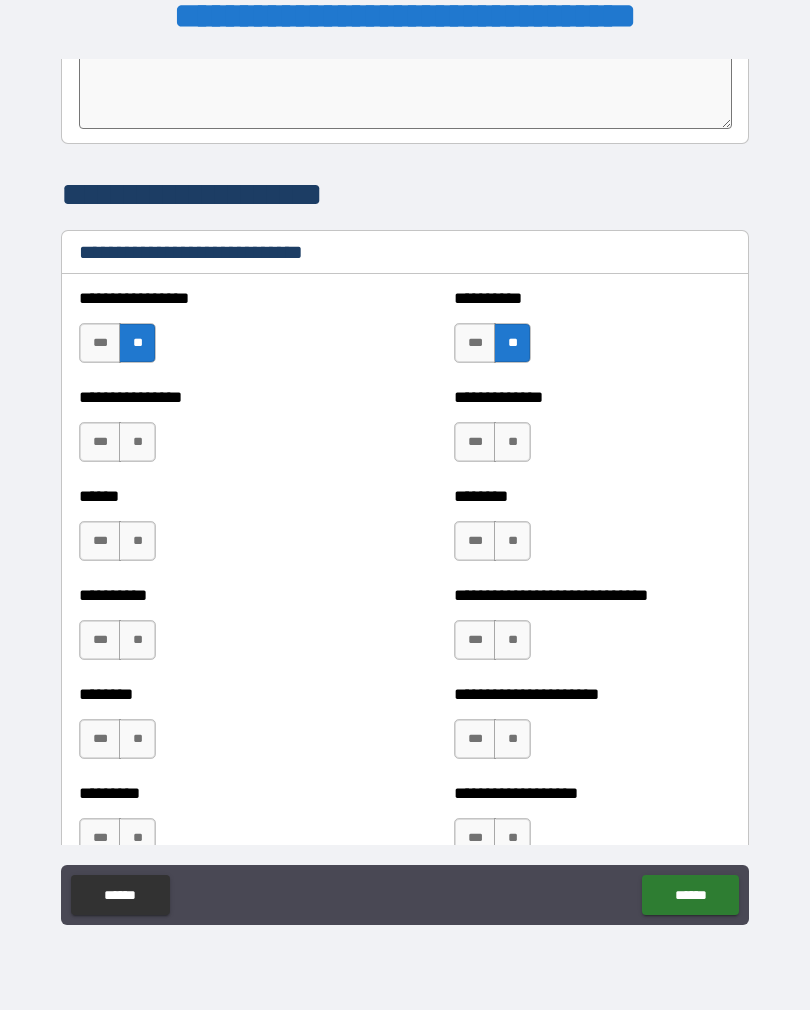scroll, scrollTop: 6514, scrollLeft: 0, axis: vertical 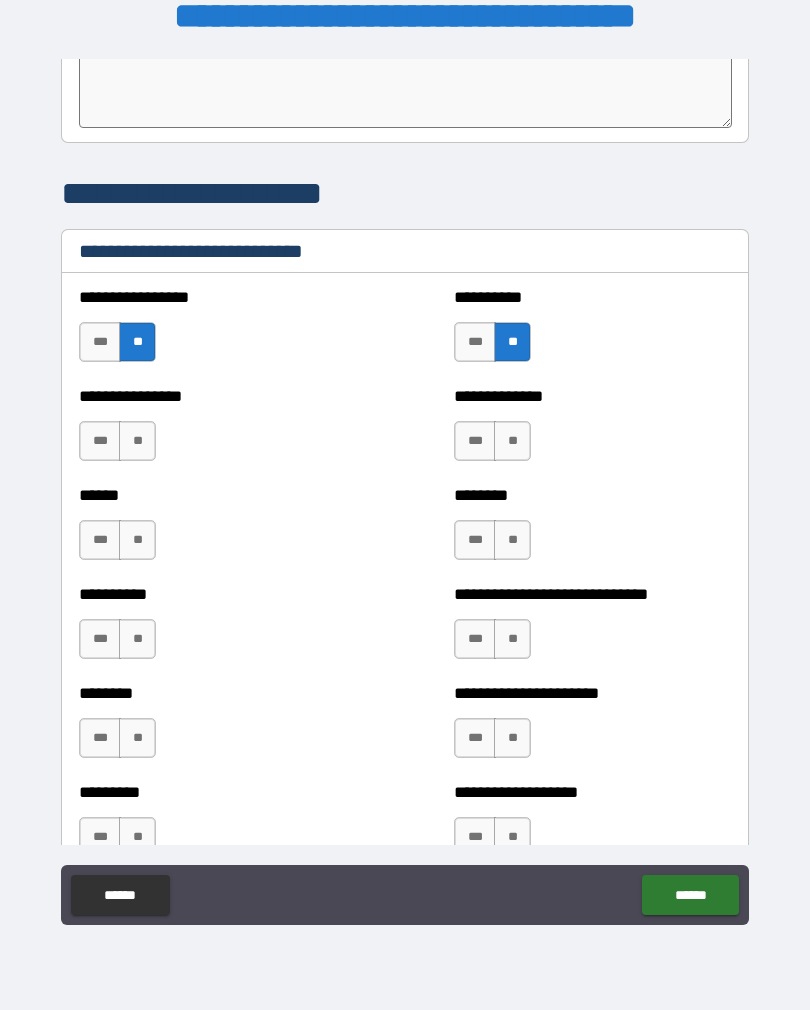 click on "**" at bounding box center (137, 441) 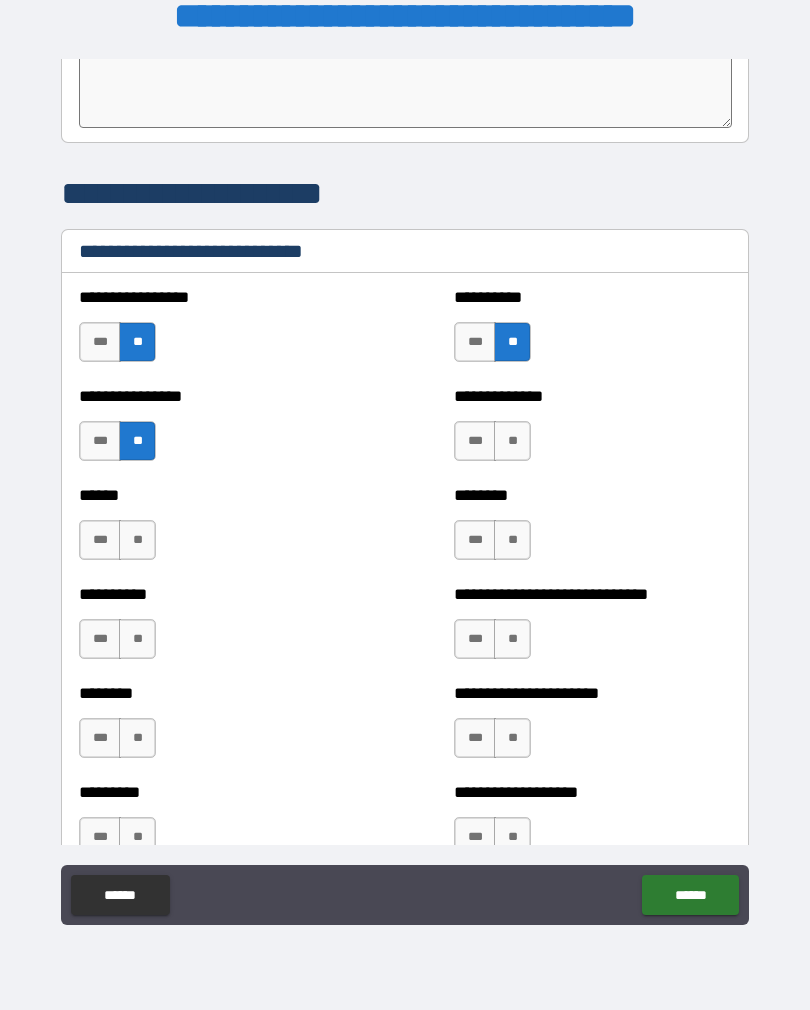 click on "**" at bounding box center (512, 441) 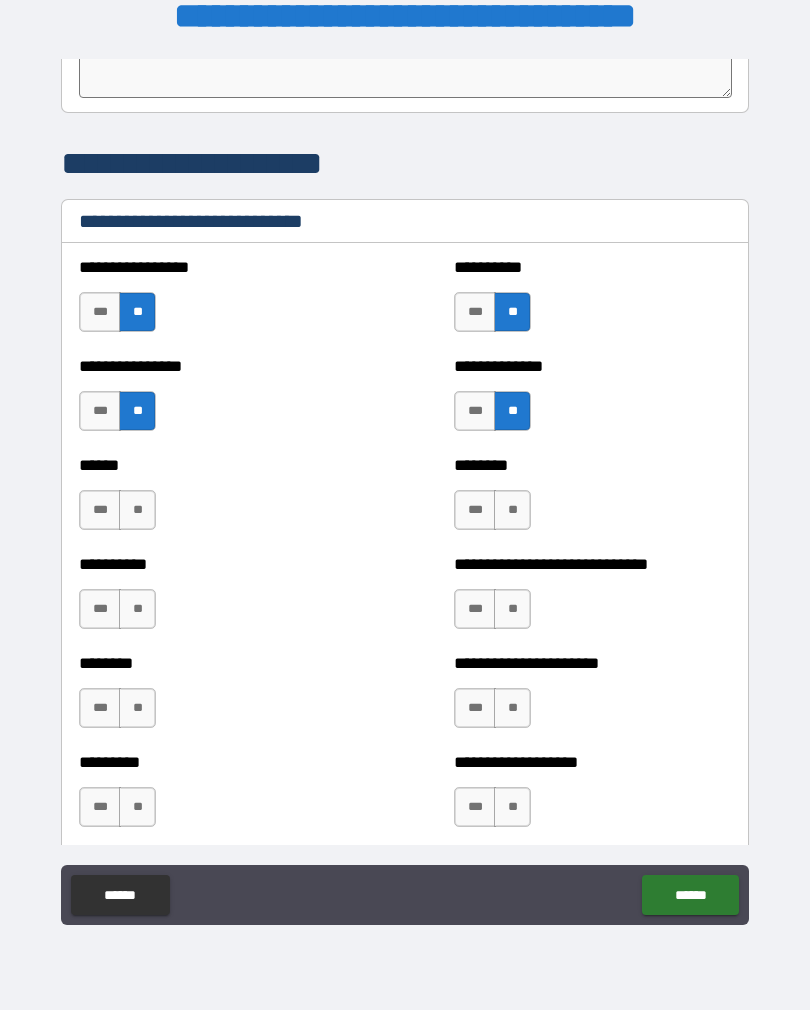scroll, scrollTop: 6547, scrollLeft: 0, axis: vertical 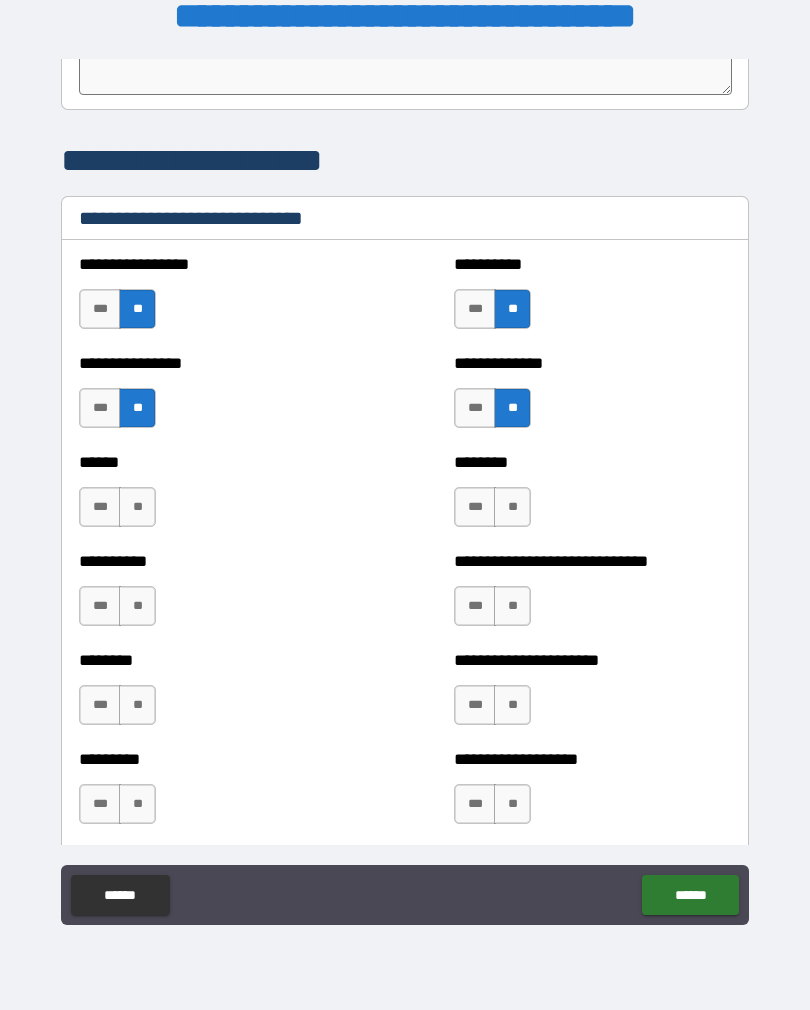 click on "***" at bounding box center (475, 408) 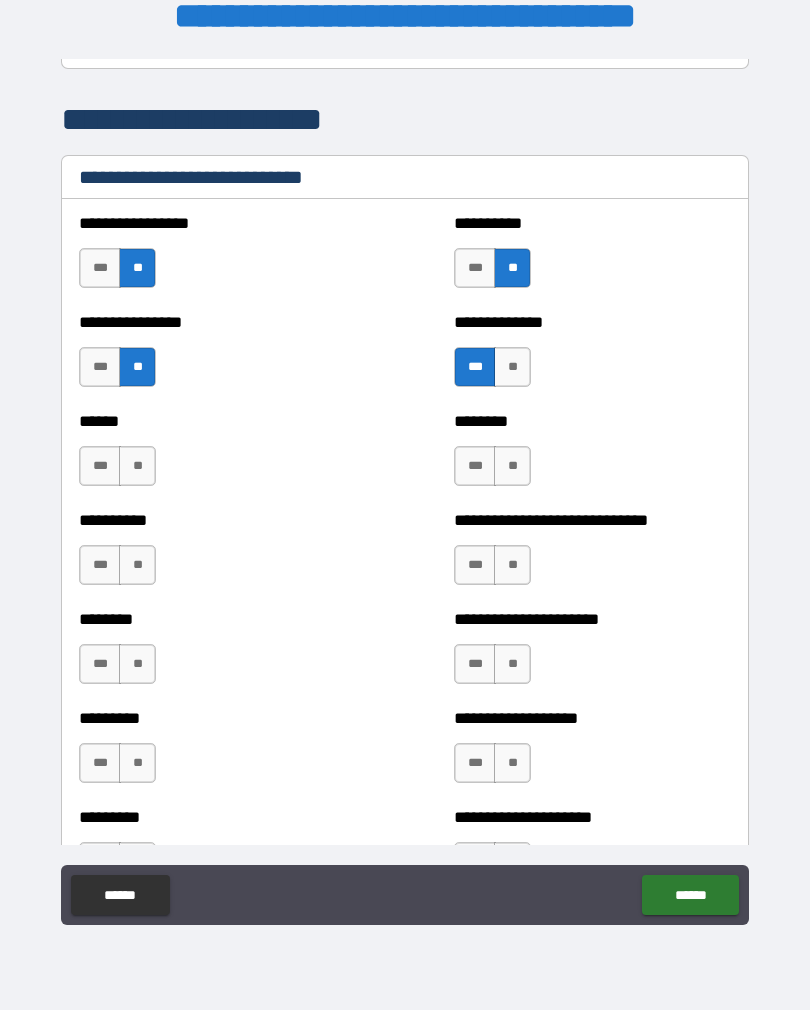 scroll, scrollTop: 6589, scrollLeft: 0, axis: vertical 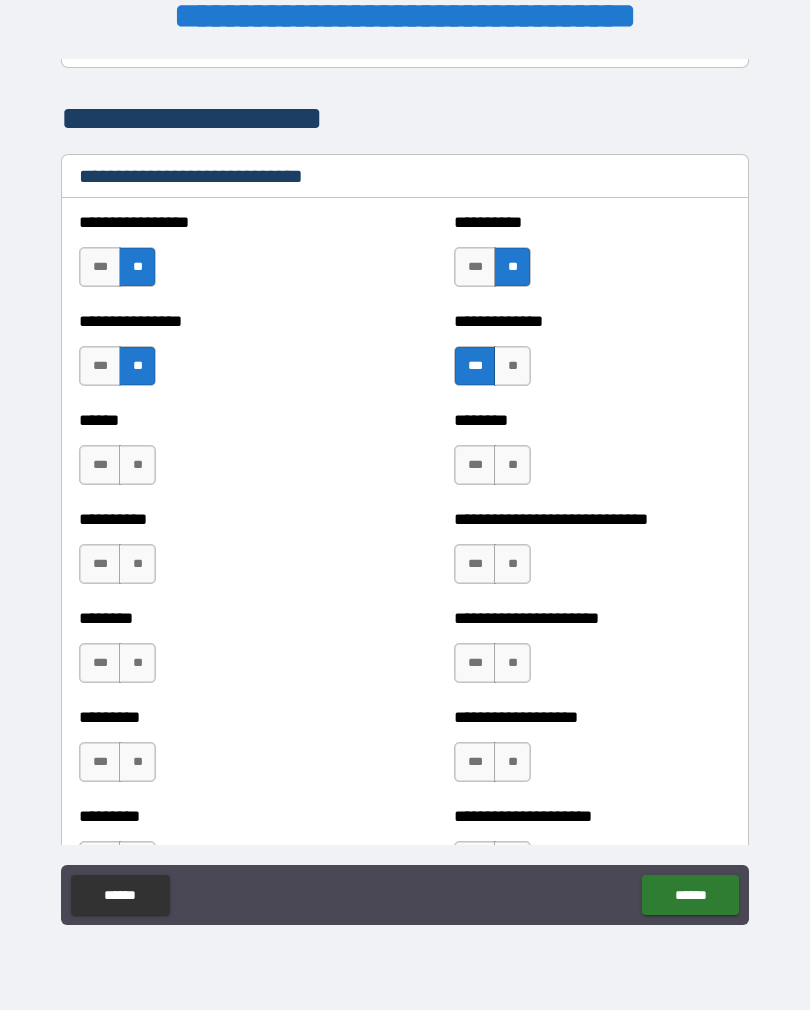 click on "***" at bounding box center [475, 465] 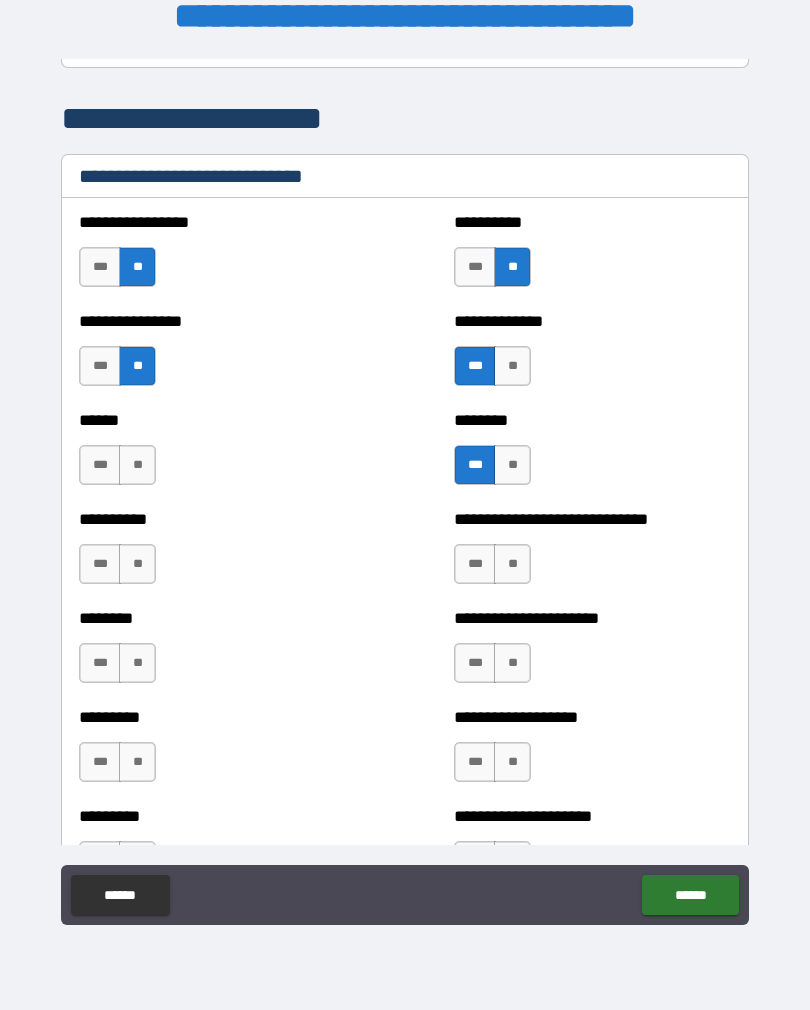 click on "***" at bounding box center (100, 465) 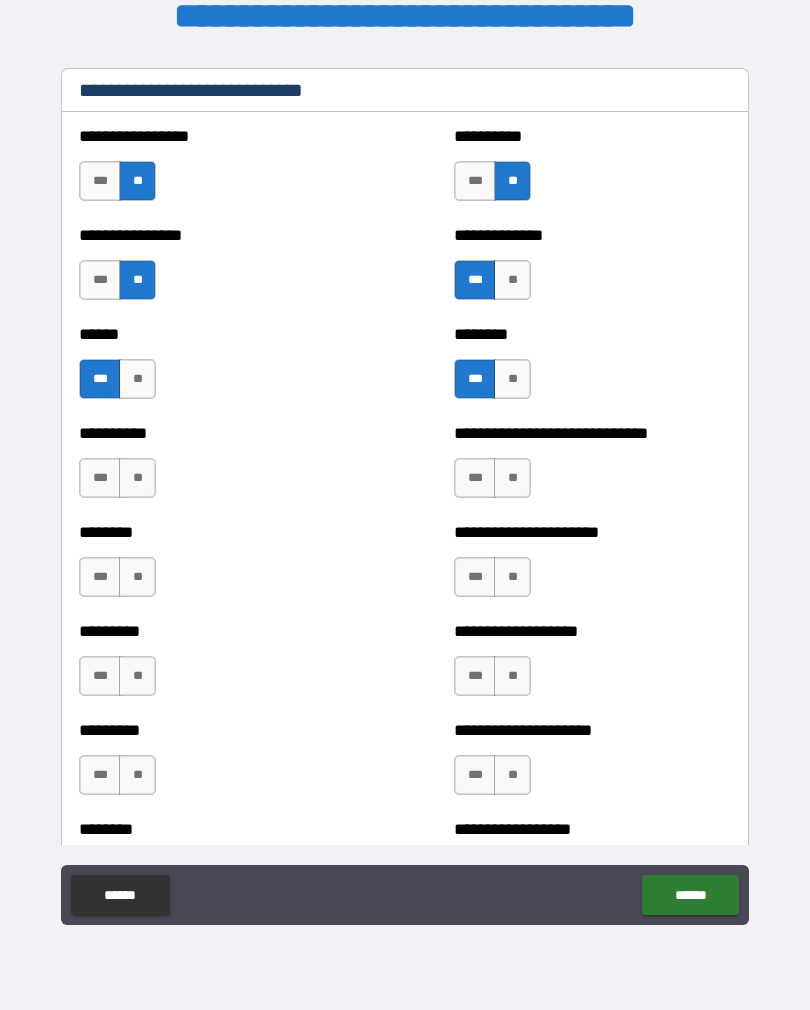 scroll, scrollTop: 6676, scrollLeft: 0, axis: vertical 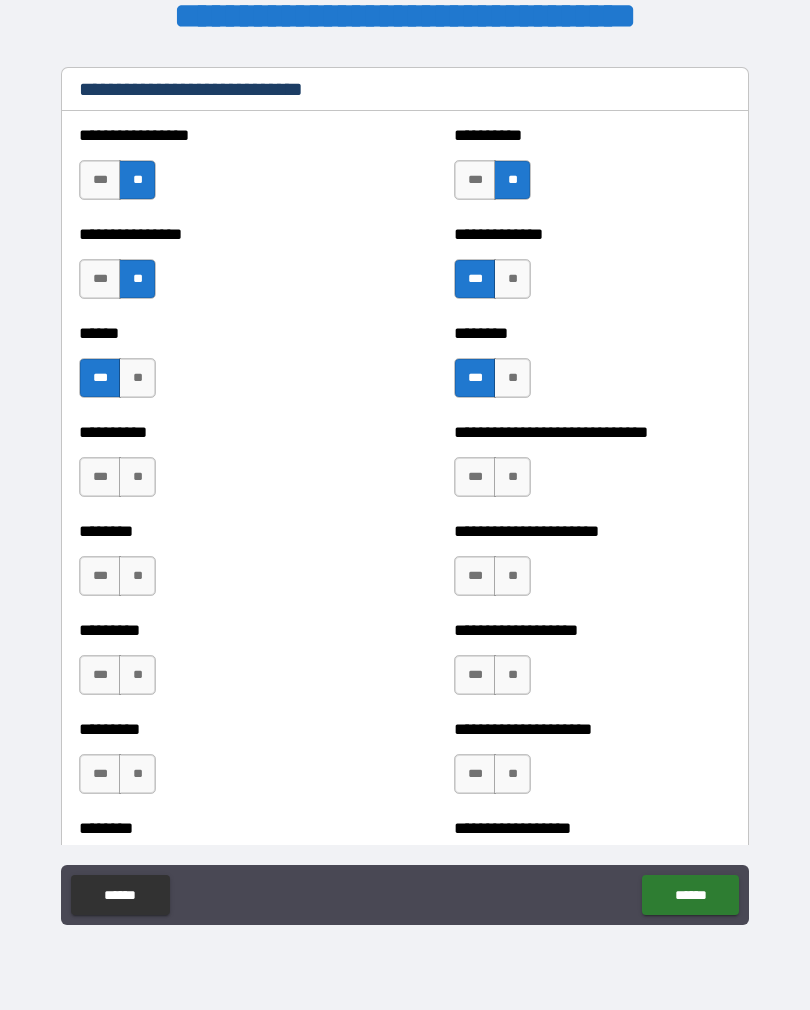 click on "**" at bounding box center [137, 477] 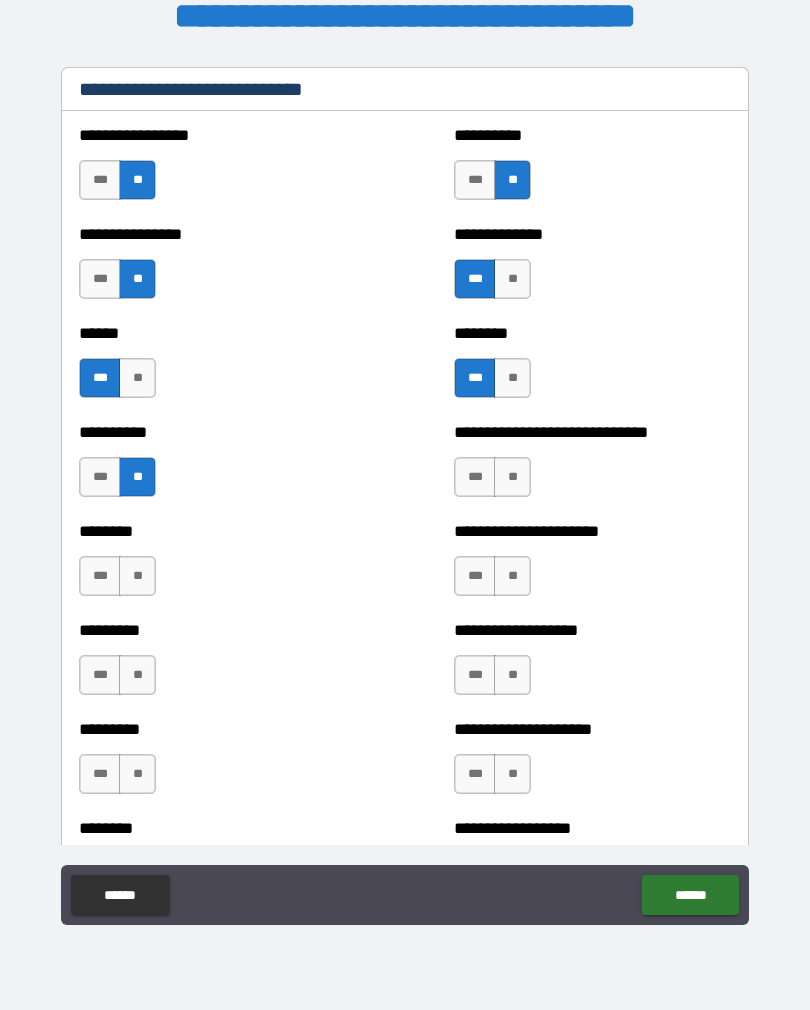 click on "**" at bounding box center [512, 477] 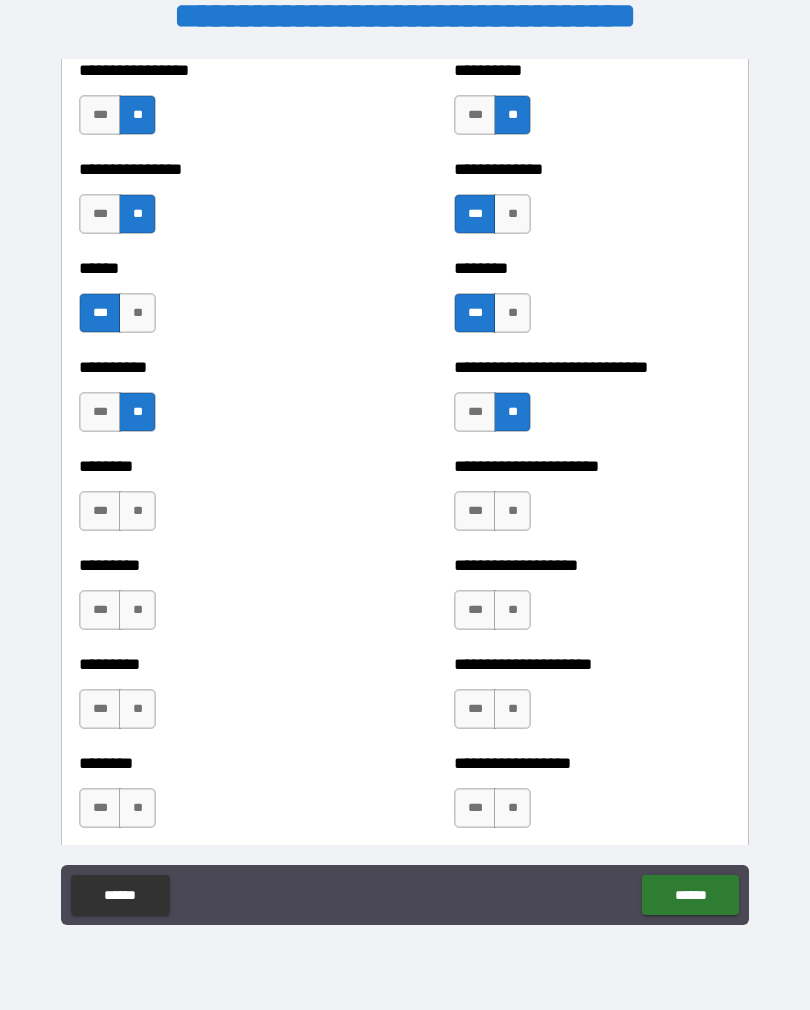 scroll, scrollTop: 6742, scrollLeft: 0, axis: vertical 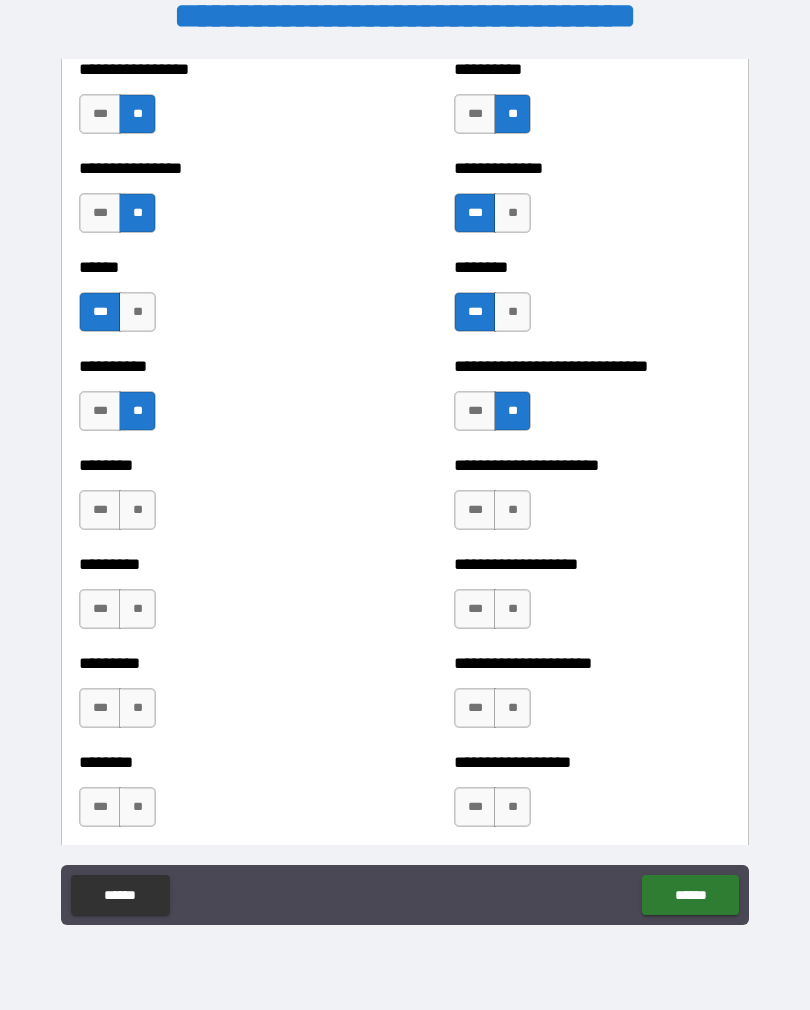 click on "**" at bounding box center [512, 510] 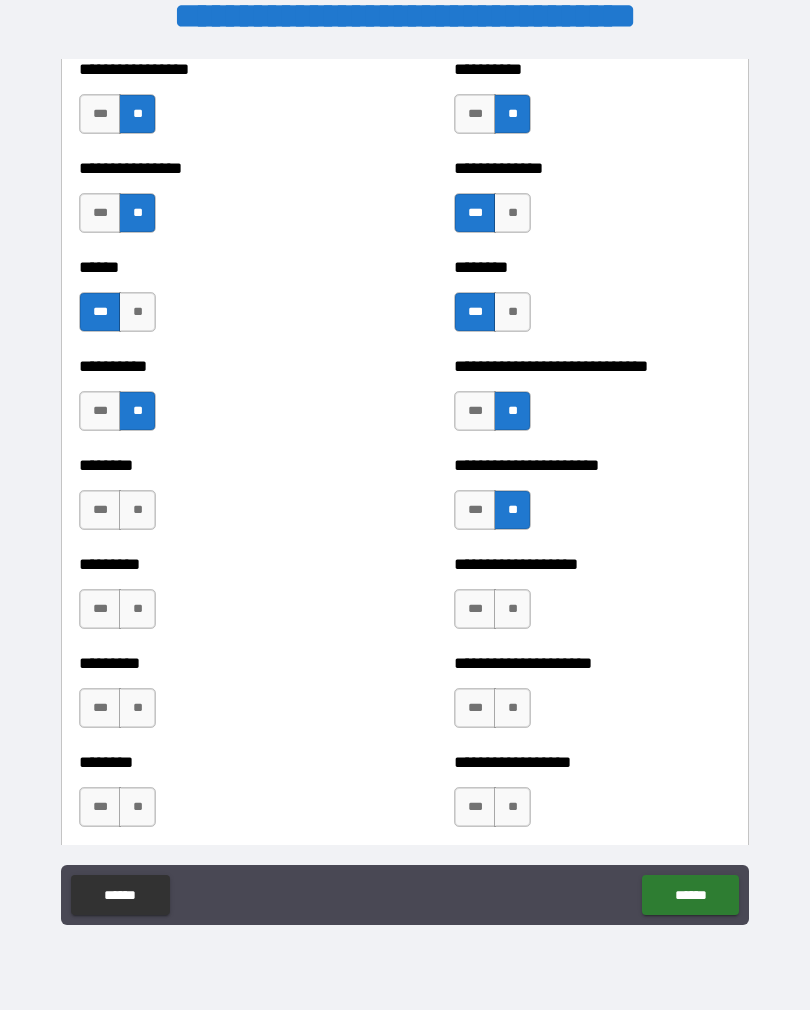 click on "**" at bounding box center (137, 510) 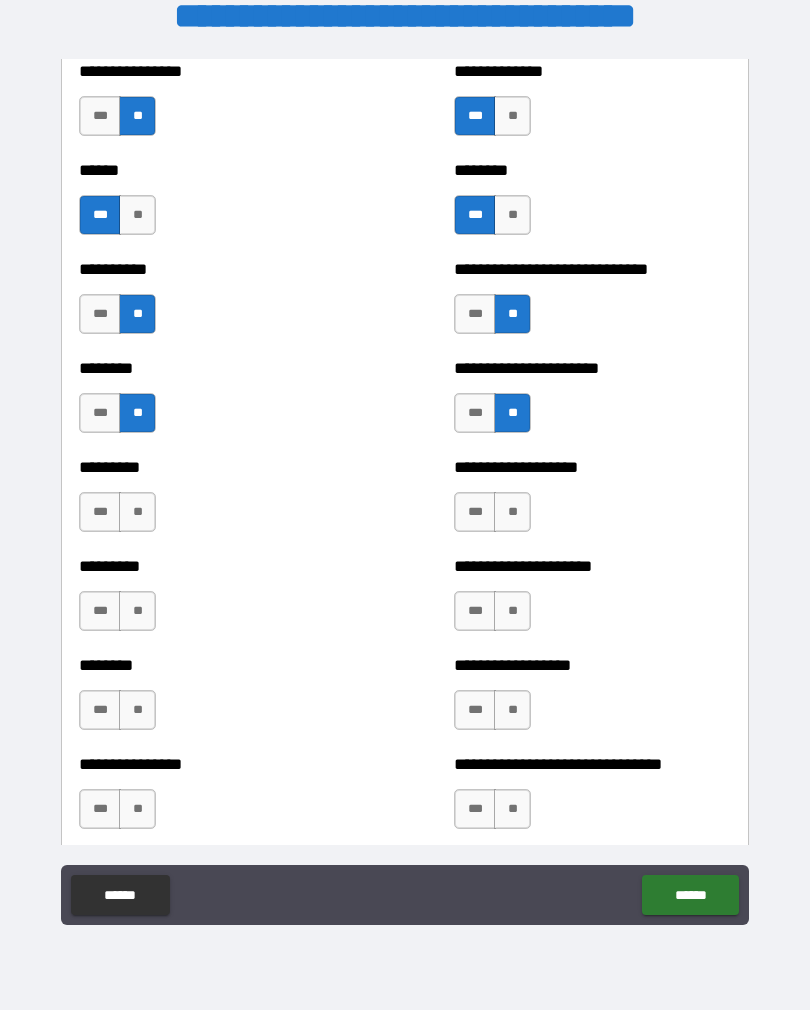 scroll, scrollTop: 6844, scrollLeft: 0, axis: vertical 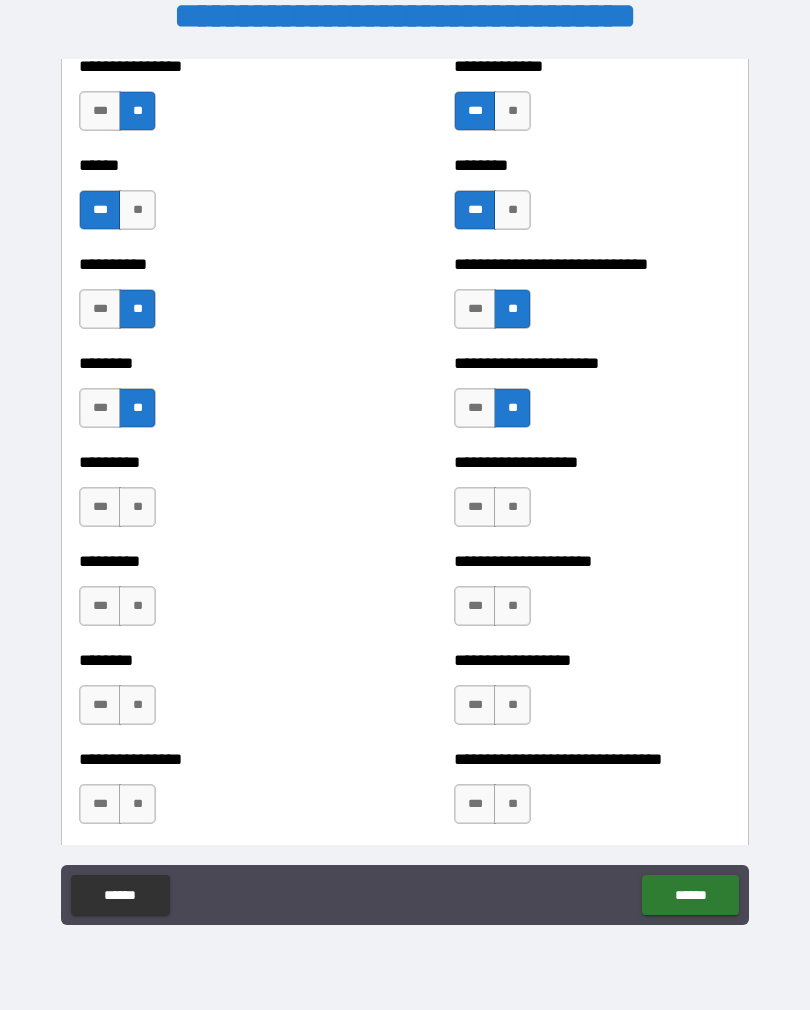 click on "**" at bounding box center [137, 507] 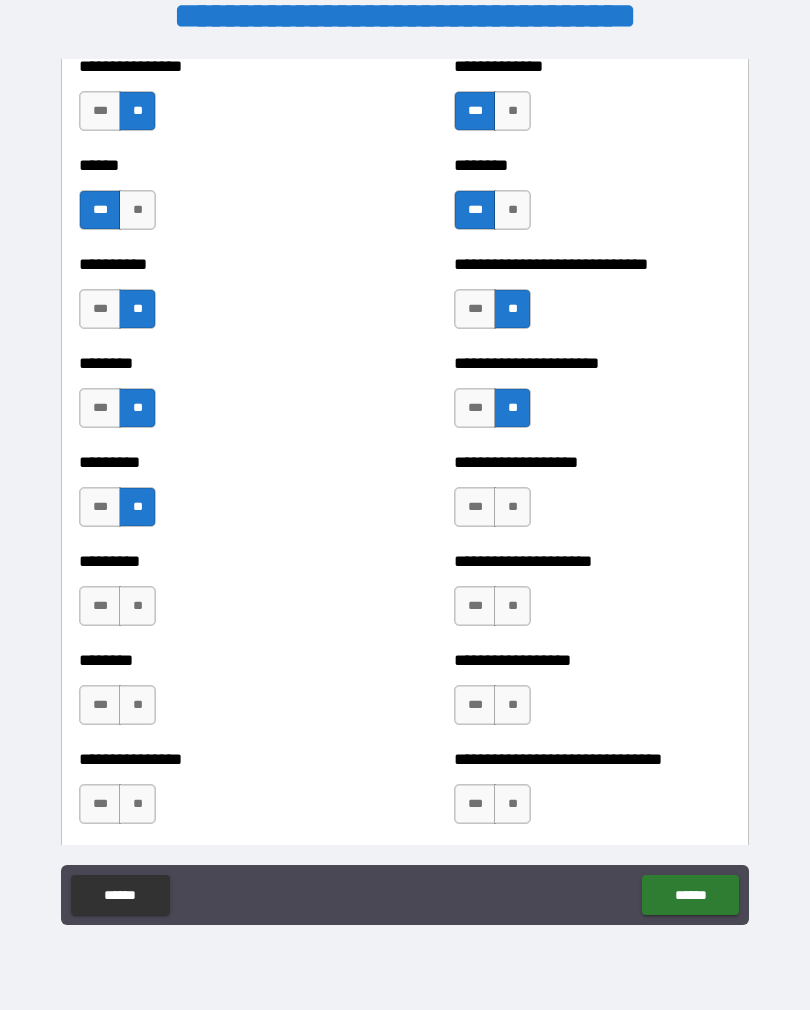 click on "***" at bounding box center [475, 507] 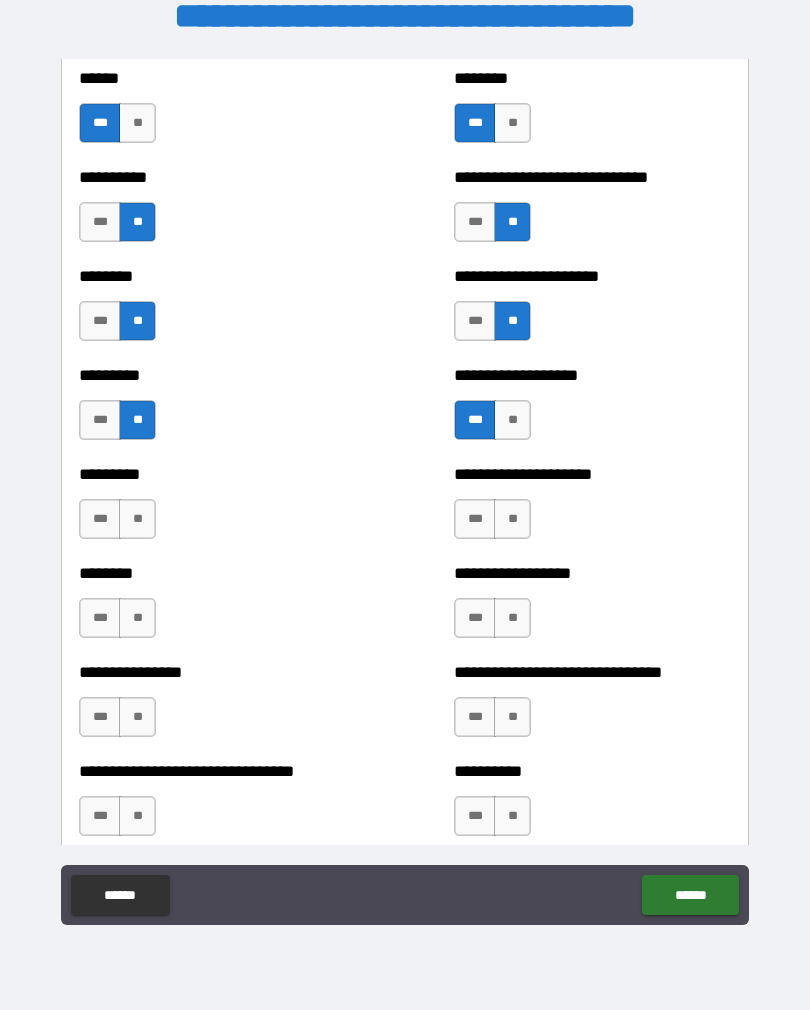 click on "***" at bounding box center [475, 519] 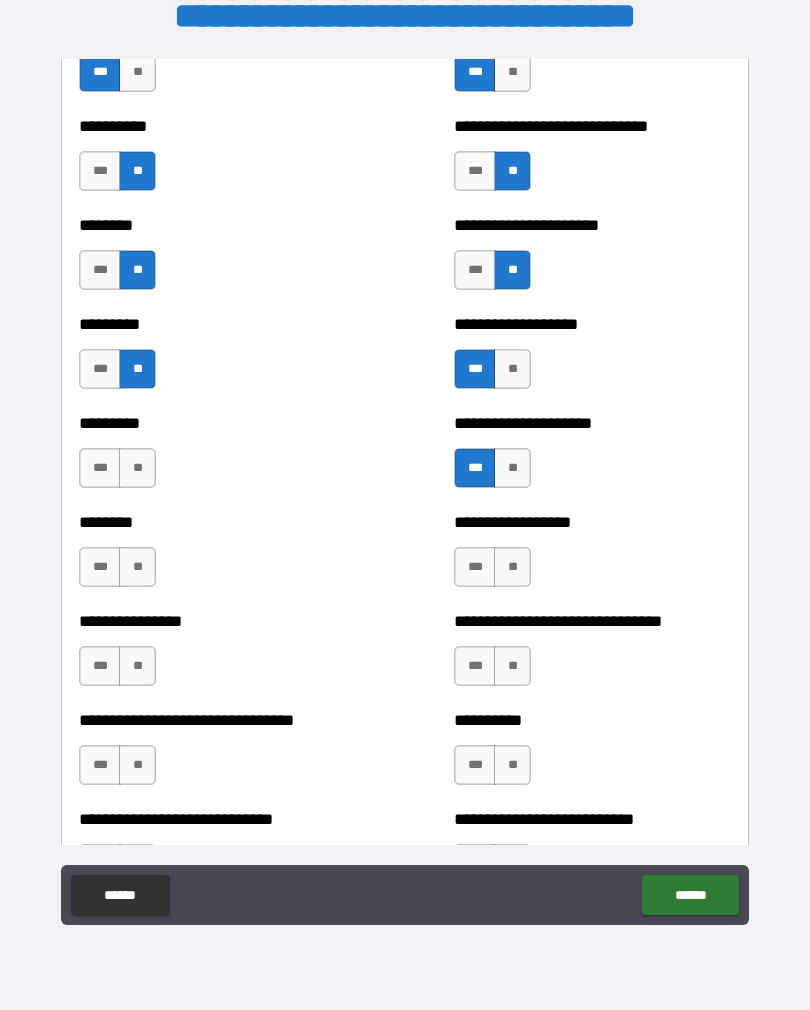 scroll, scrollTop: 6983, scrollLeft: 0, axis: vertical 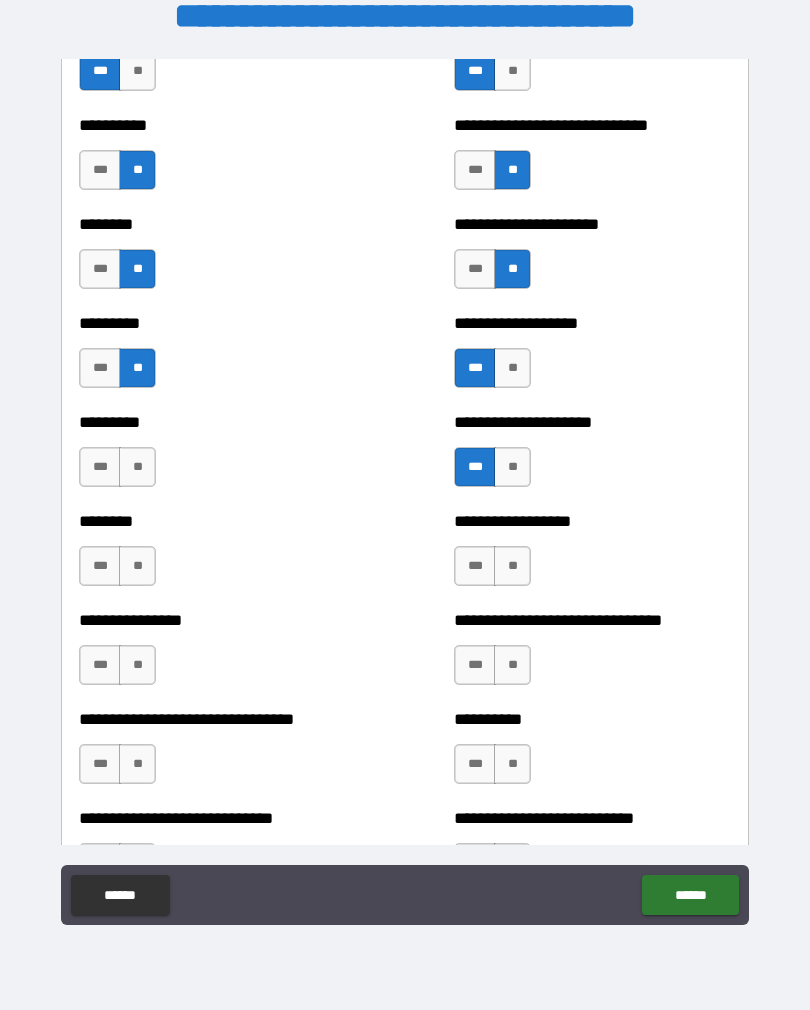 click on "***" at bounding box center (100, 467) 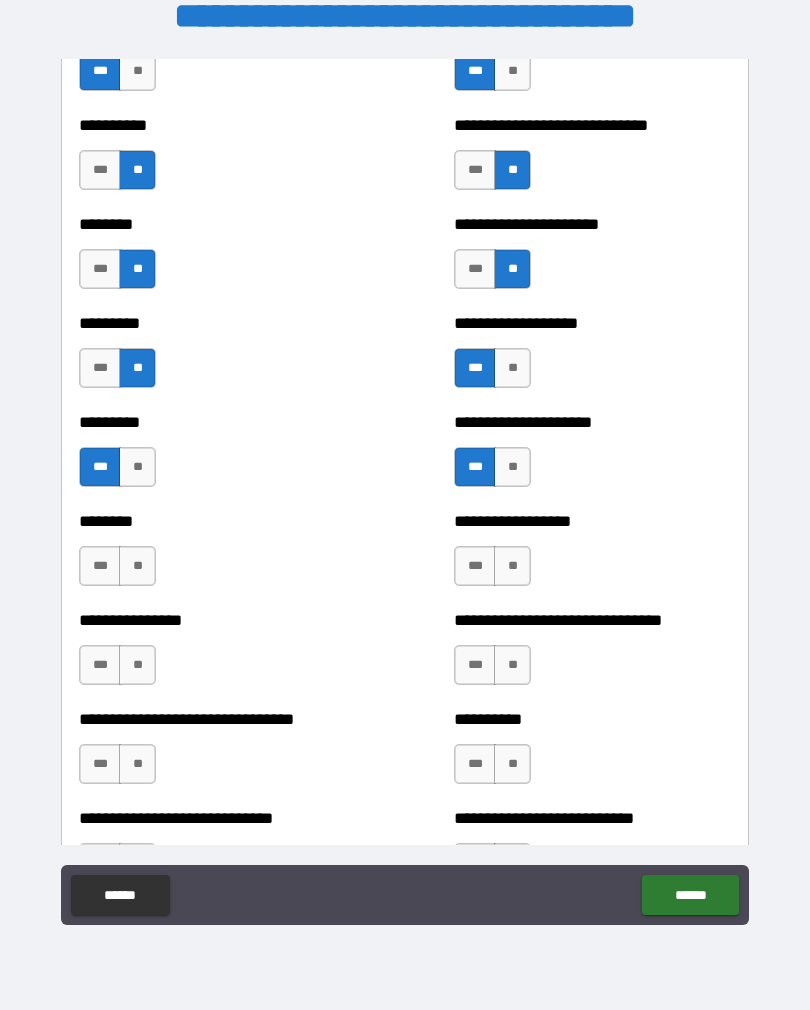 scroll, scrollTop: 7051, scrollLeft: 0, axis: vertical 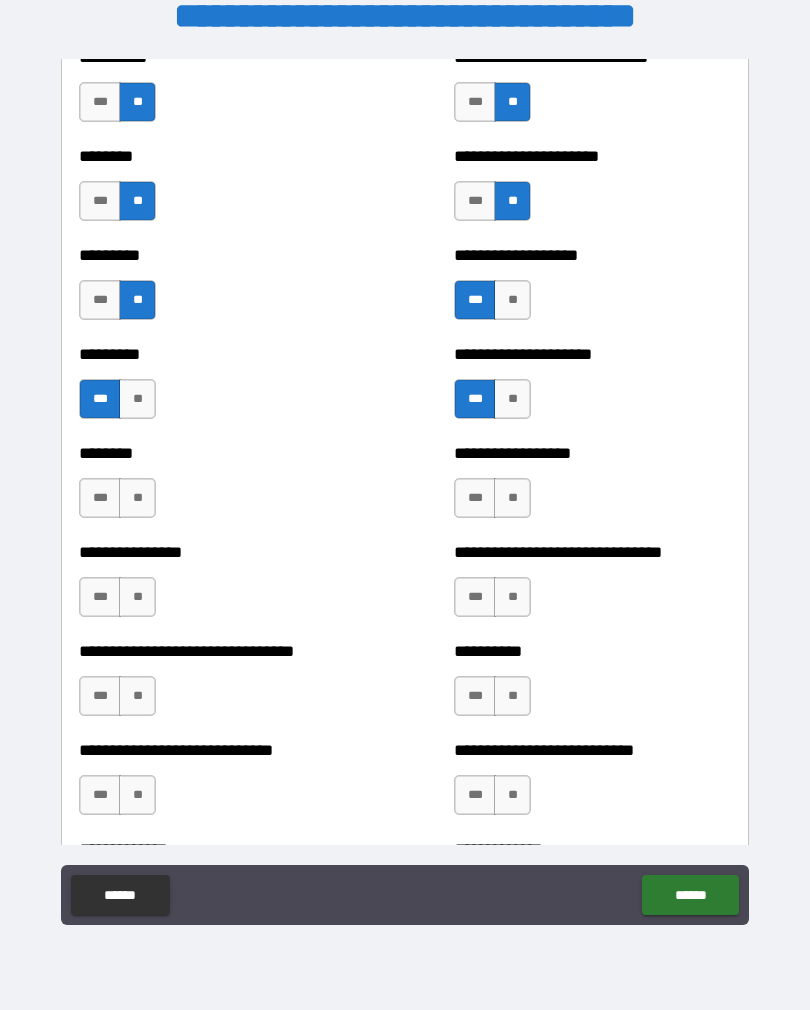 click on "**" at bounding box center (137, 498) 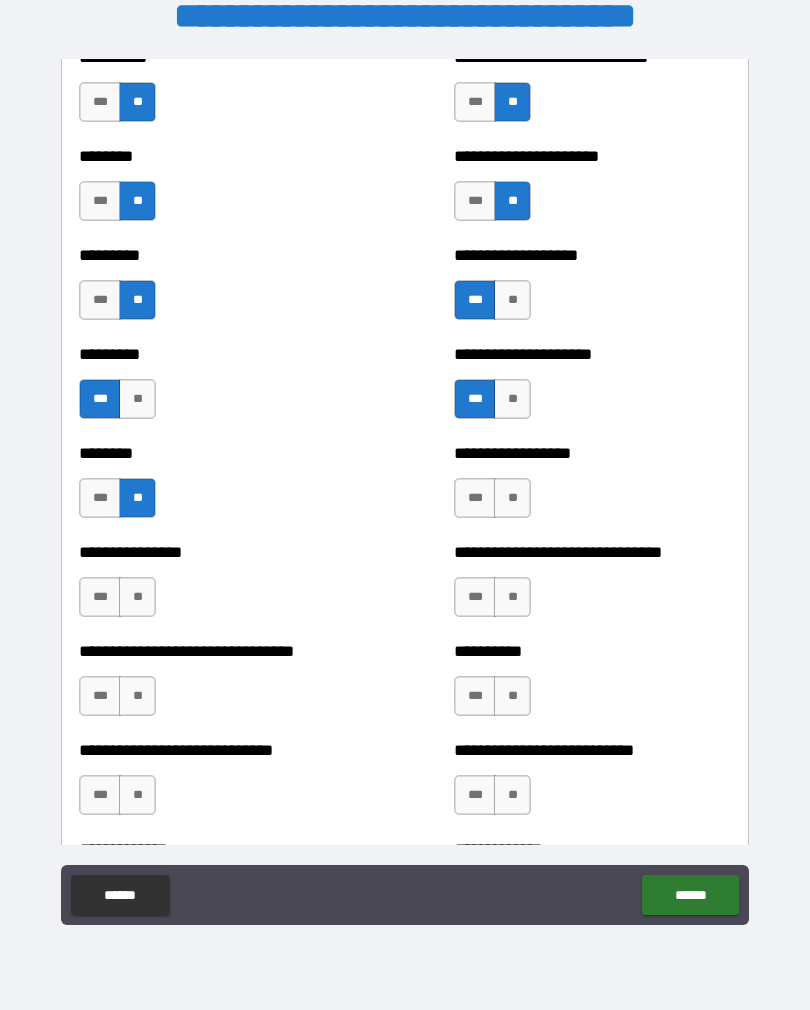 click on "**" at bounding box center (512, 498) 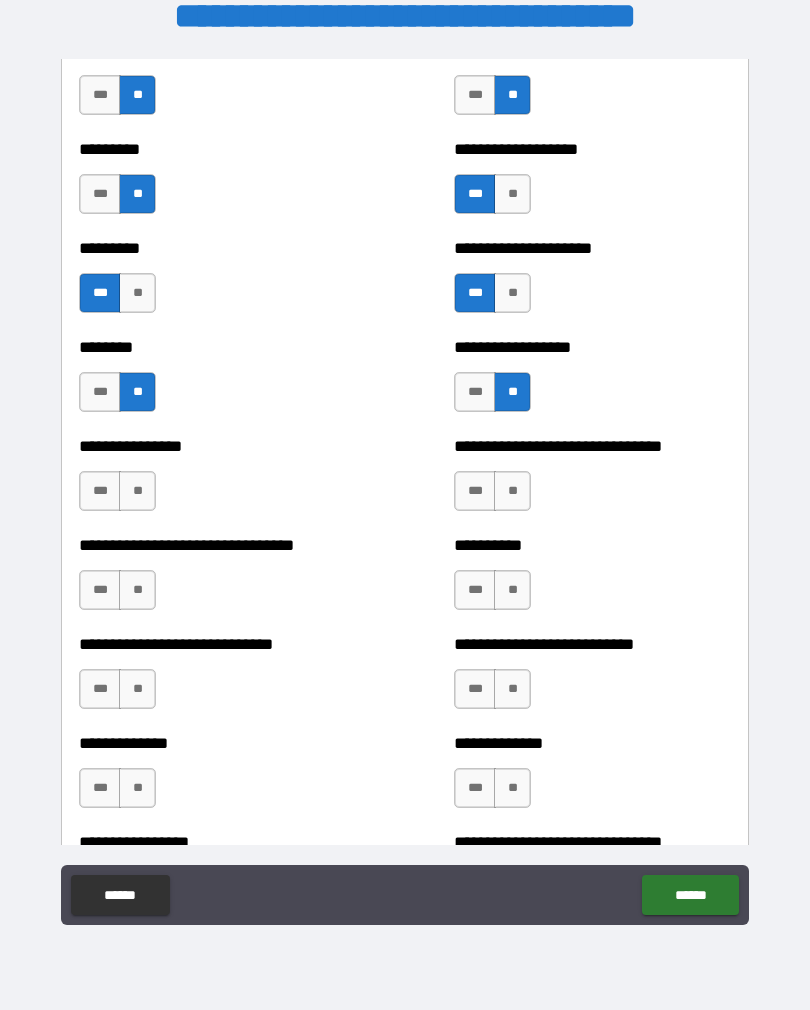 scroll, scrollTop: 7158, scrollLeft: 0, axis: vertical 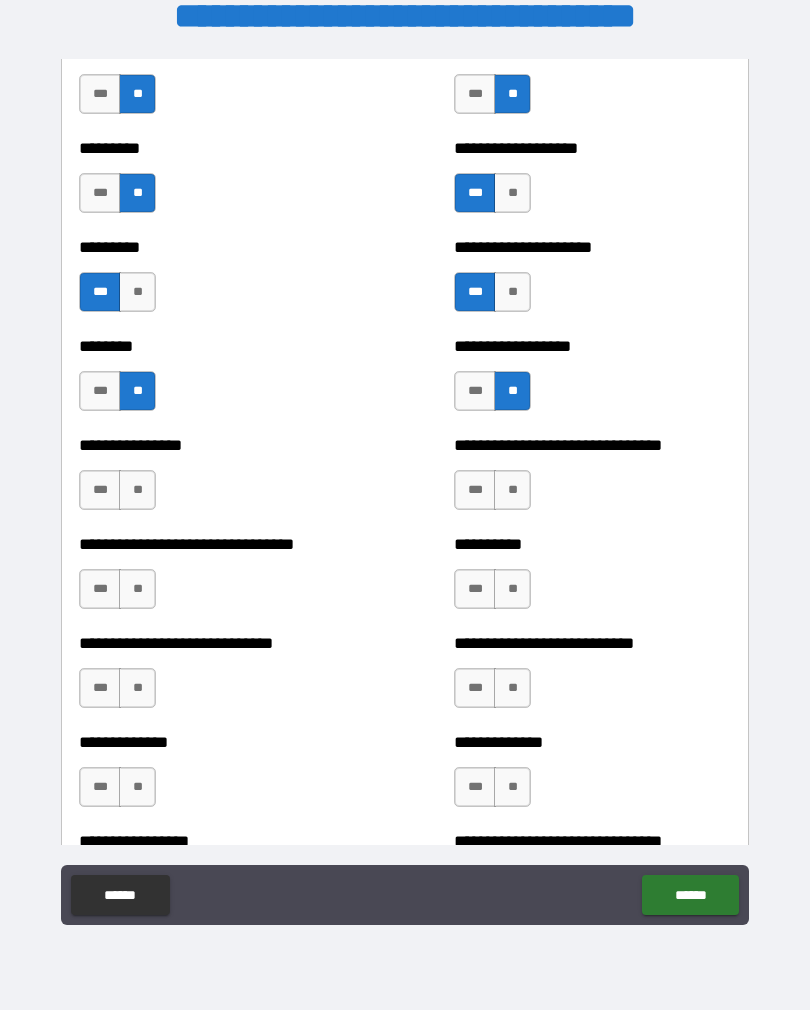 click on "***" at bounding box center [100, 490] 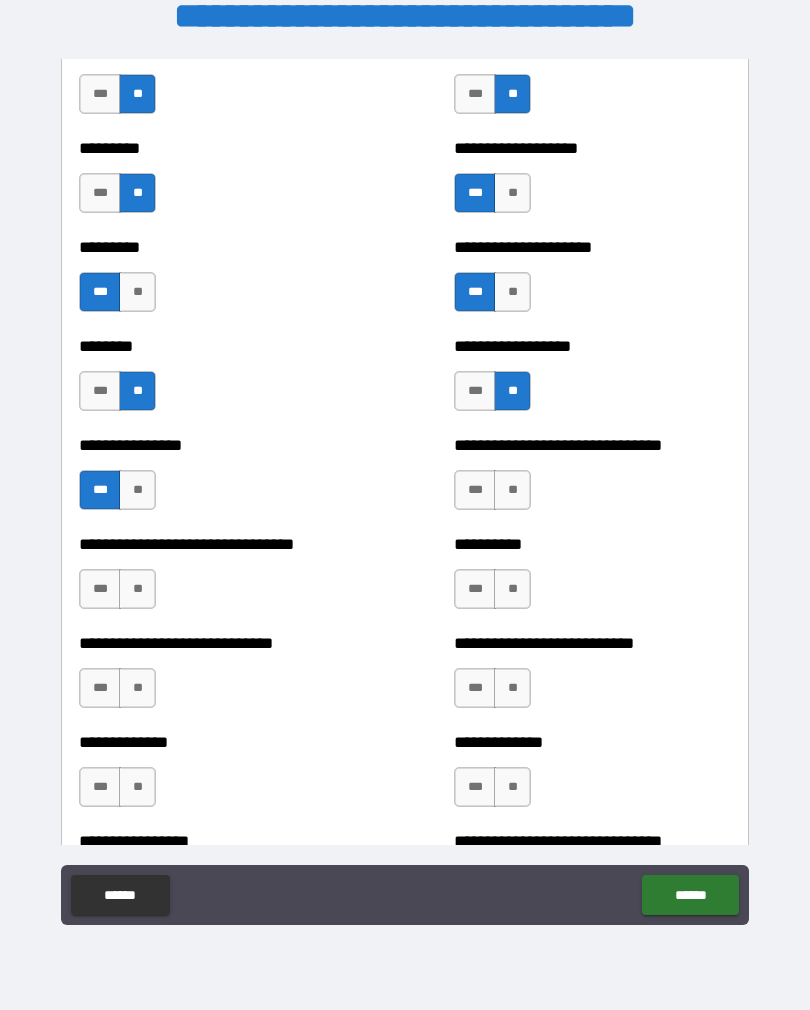 click on "**" at bounding box center [137, 490] 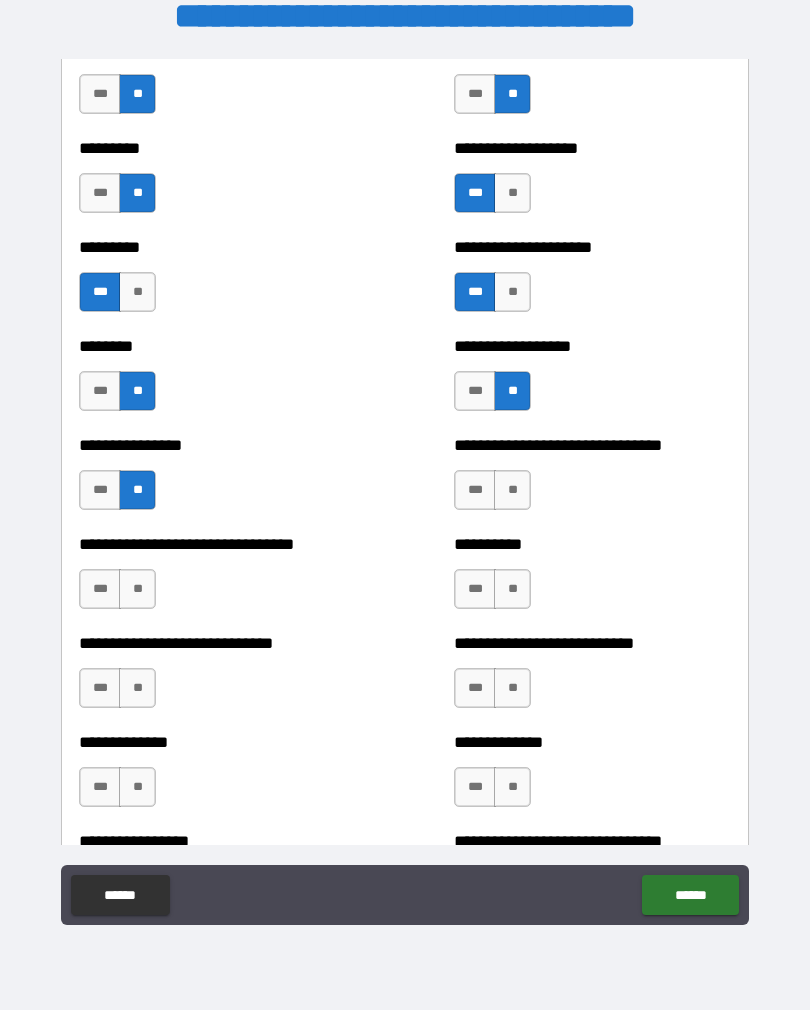 click on "***" at bounding box center [475, 490] 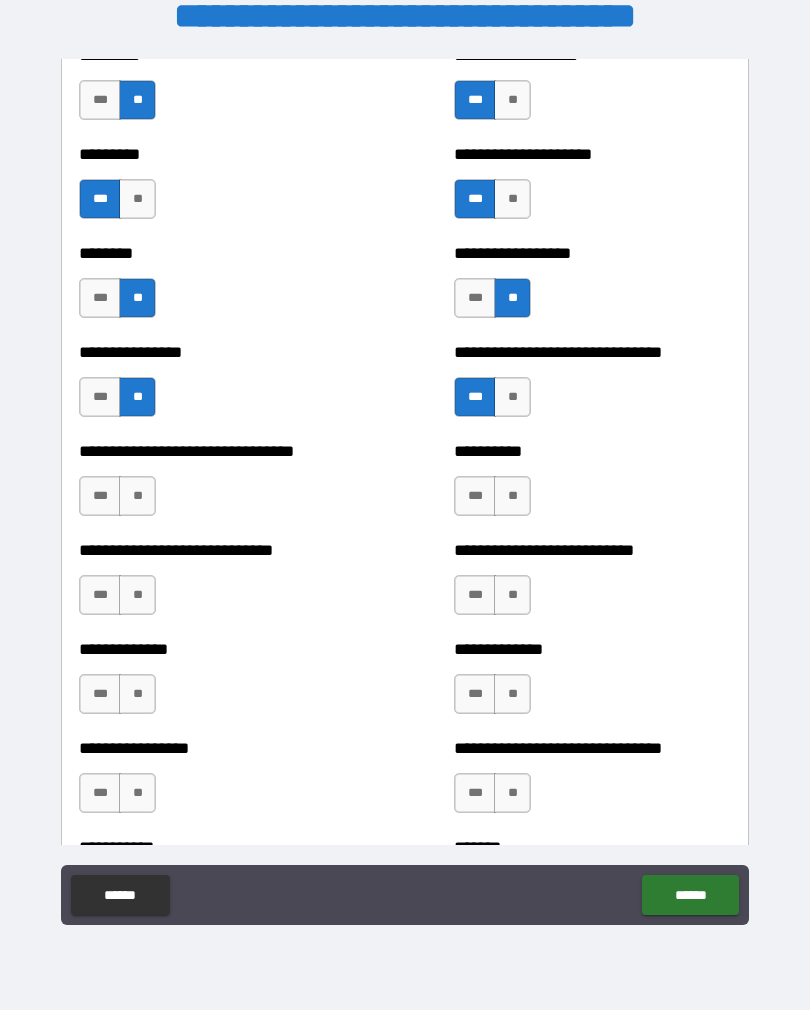 scroll, scrollTop: 7280, scrollLeft: 0, axis: vertical 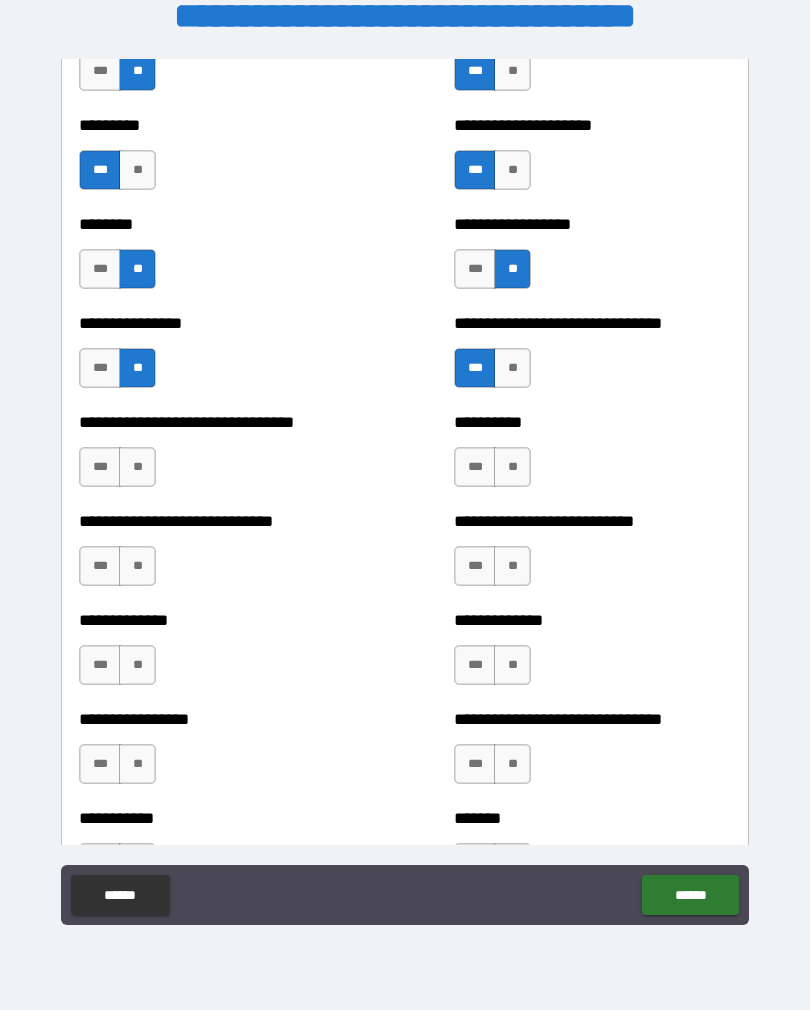 click on "**" at bounding box center [512, 467] 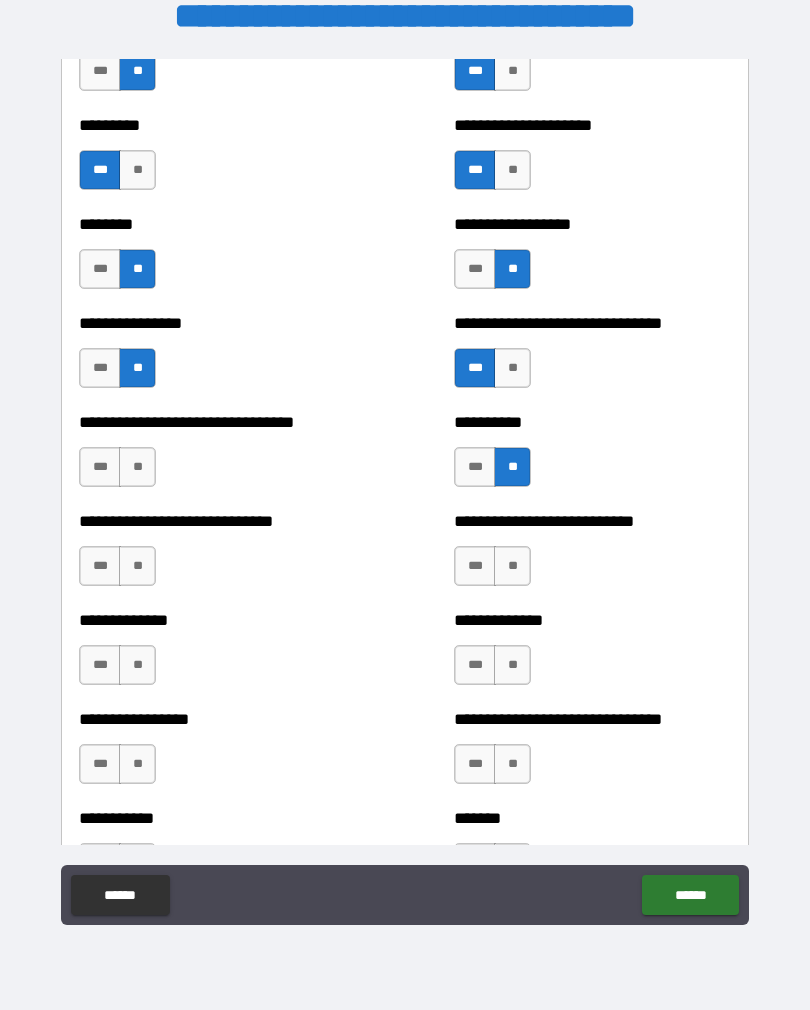 click on "**" at bounding box center (137, 467) 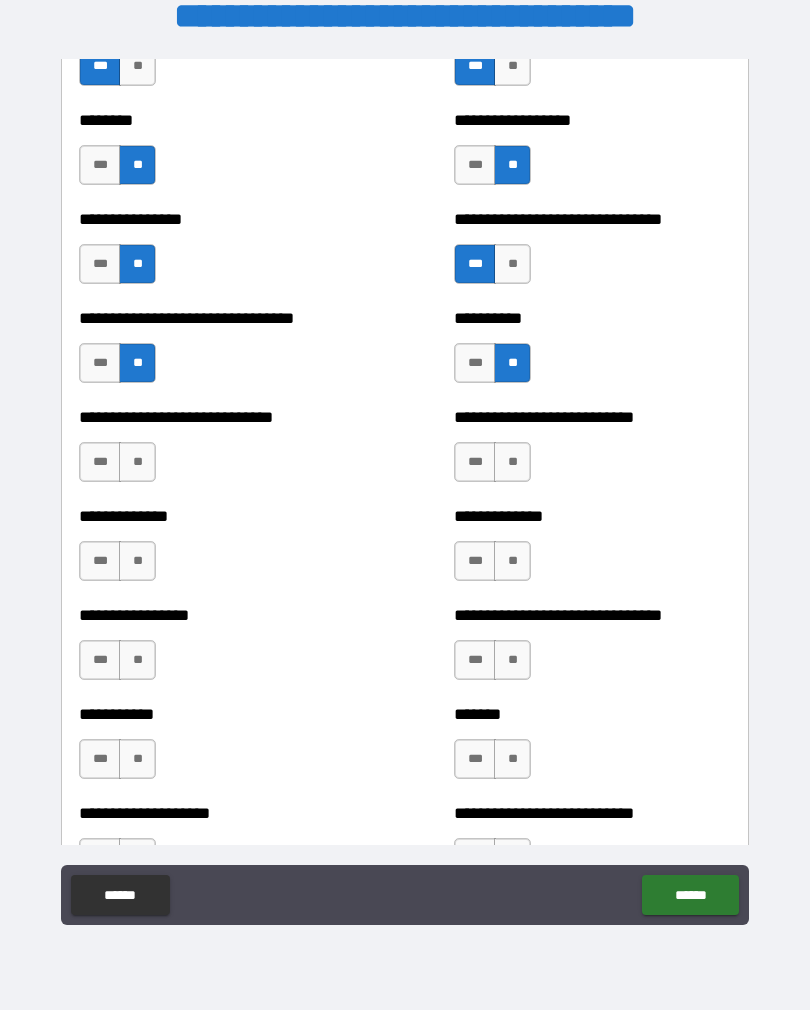 scroll, scrollTop: 7385, scrollLeft: 0, axis: vertical 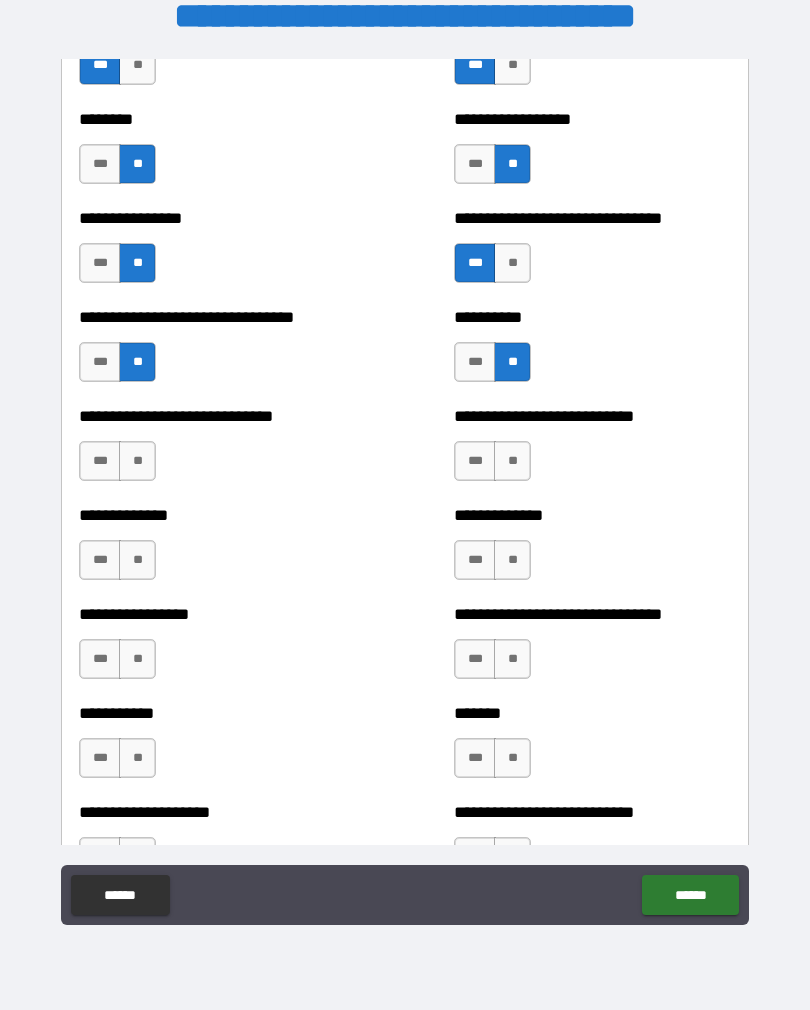 click on "**" at bounding box center (137, 461) 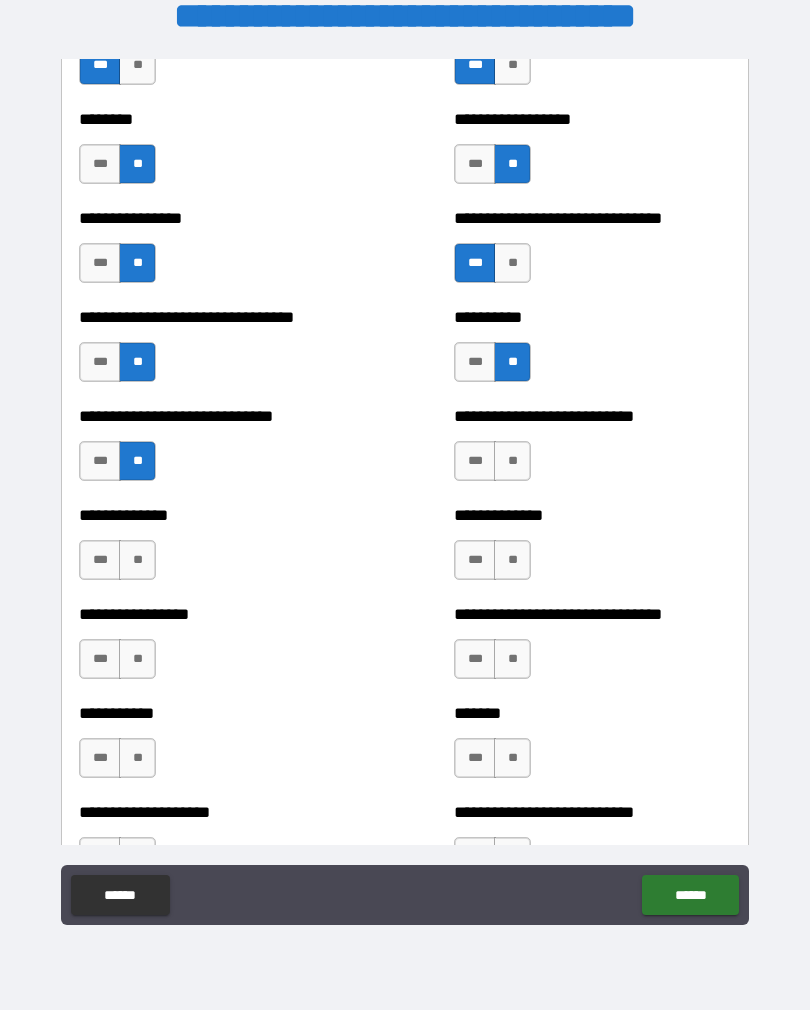 click on "**" at bounding box center [512, 461] 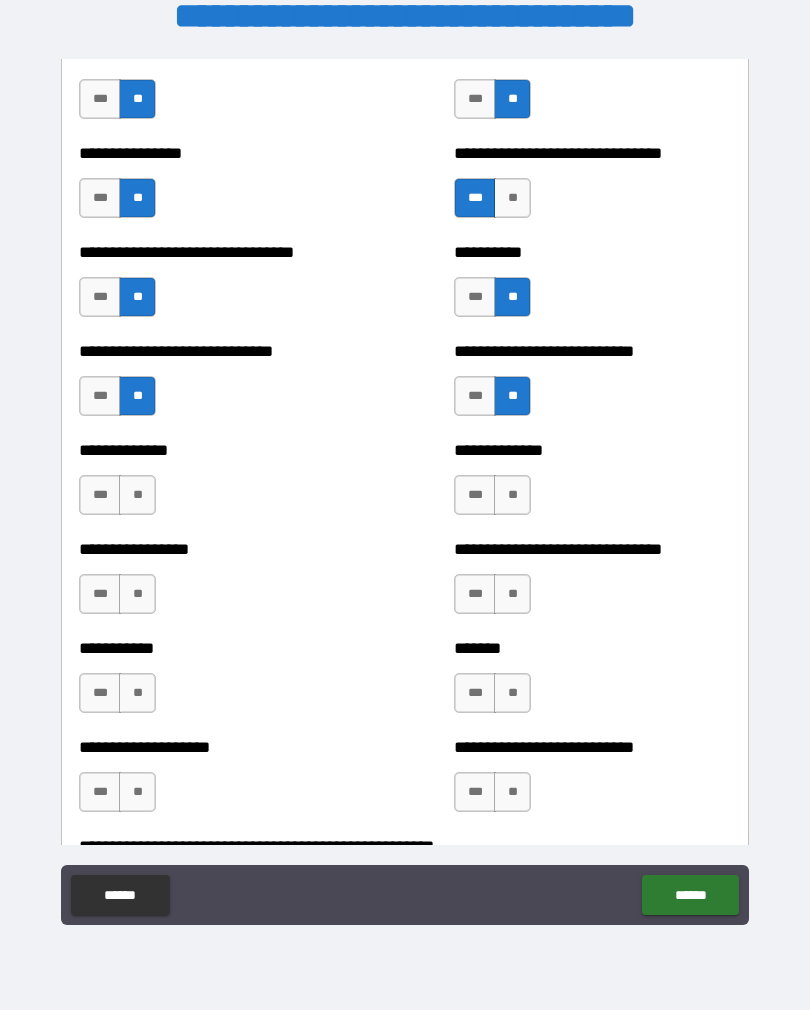 scroll, scrollTop: 7480, scrollLeft: 0, axis: vertical 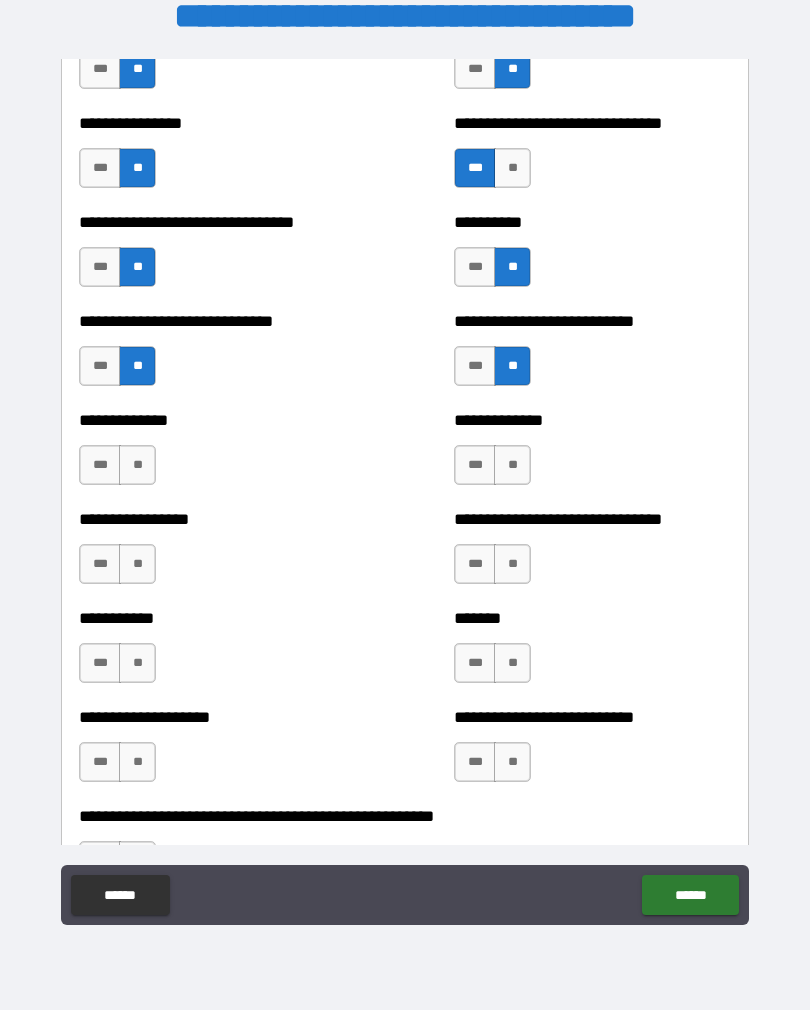 click on "**" at bounding box center [137, 465] 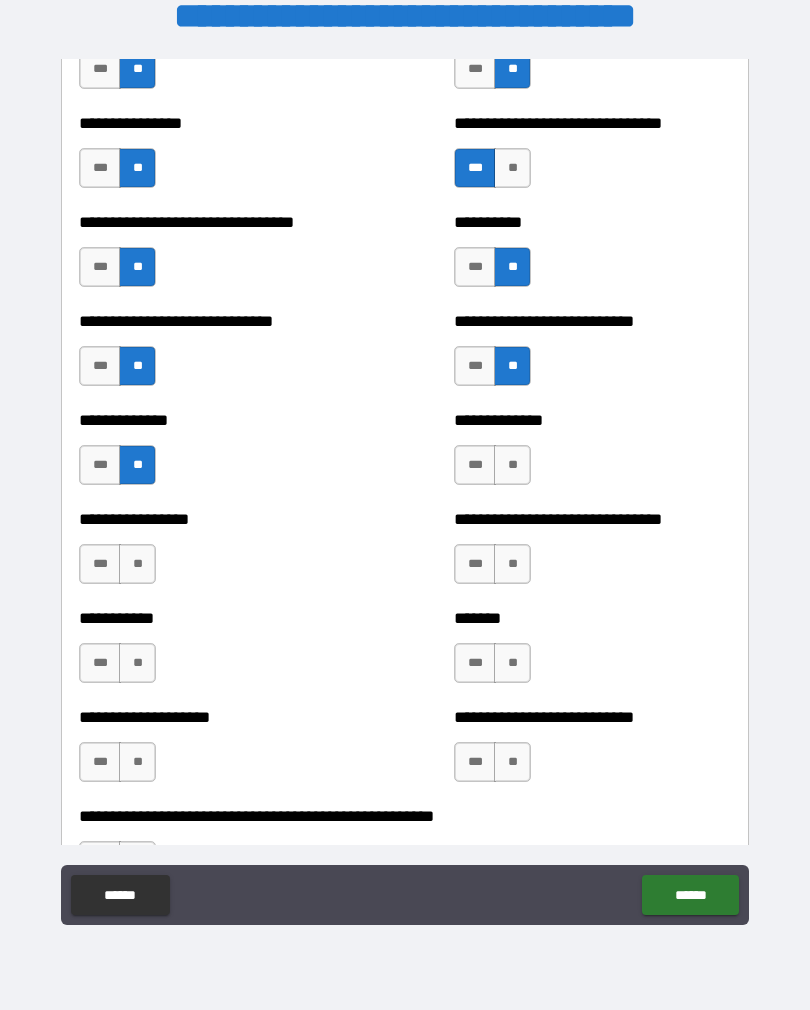 click on "***" at bounding box center [475, 465] 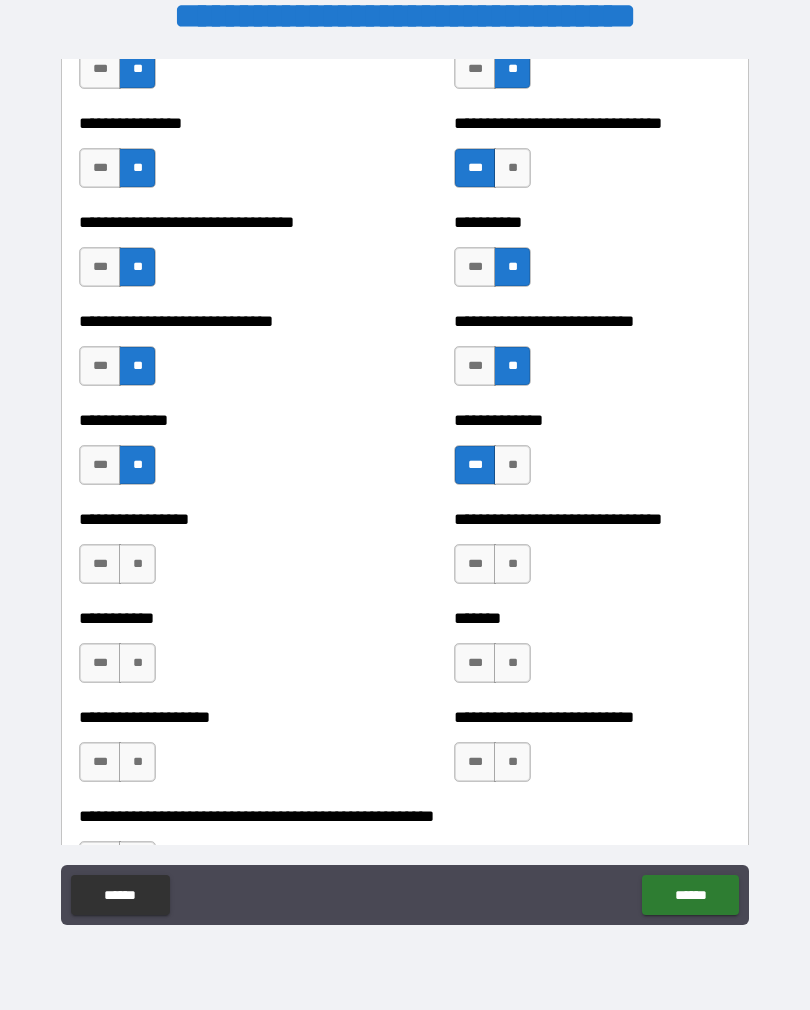 scroll, scrollTop: 7594, scrollLeft: 0, axis: vertical 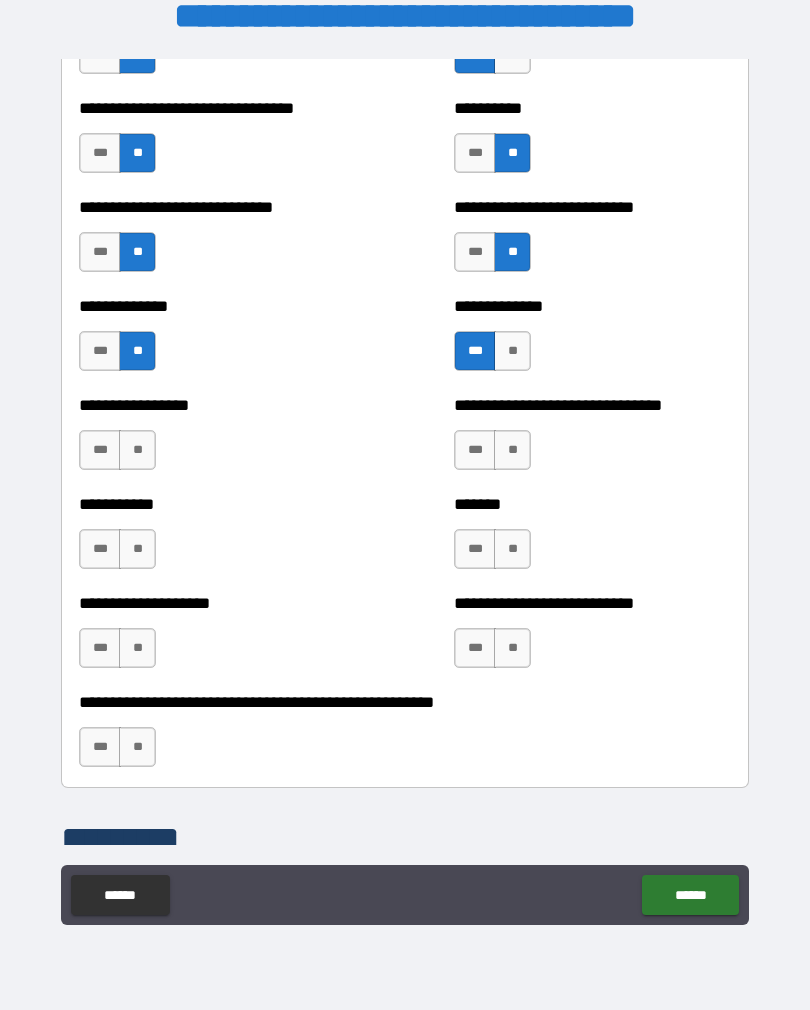 click on "***" at bounding box center [100, 450] 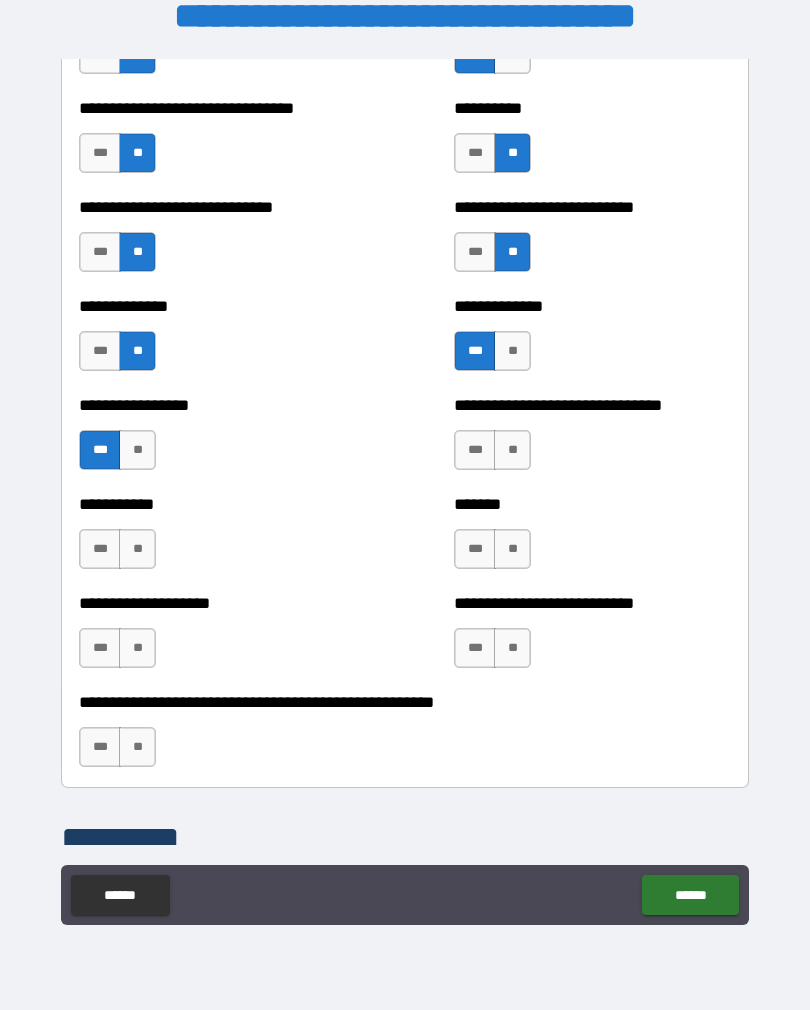 click on "**" at bounding box center [512, 450] 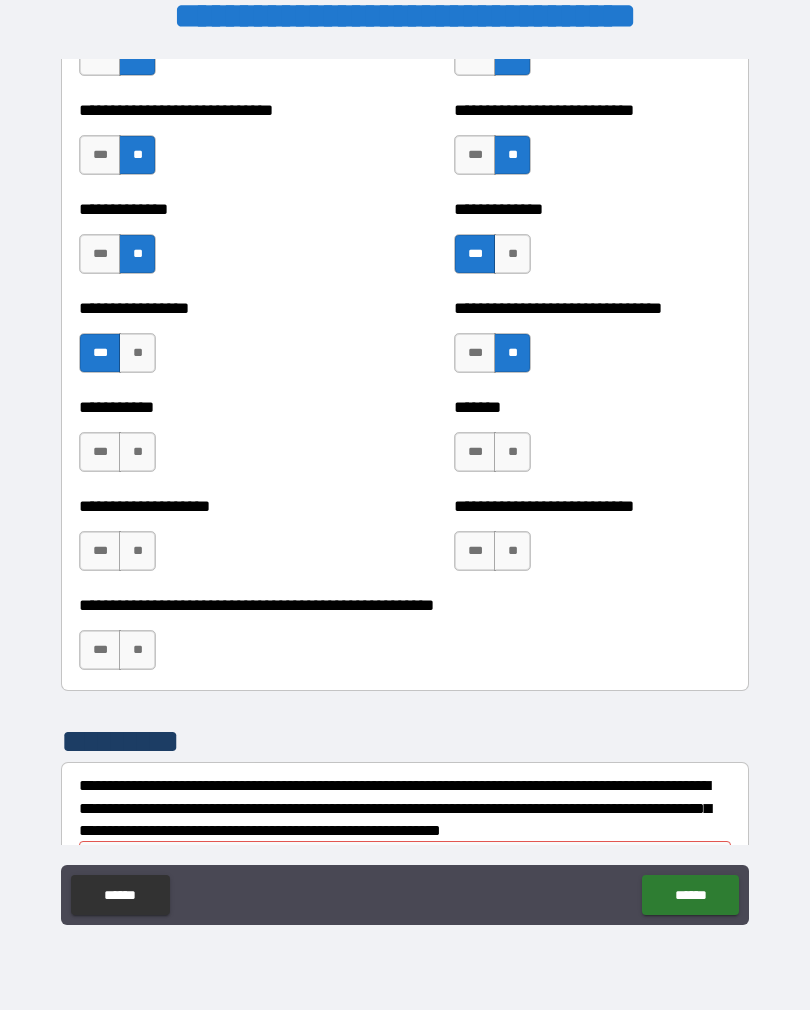 scroll, scrollTop: 7692, scrollLeft: 0, axis: vertical 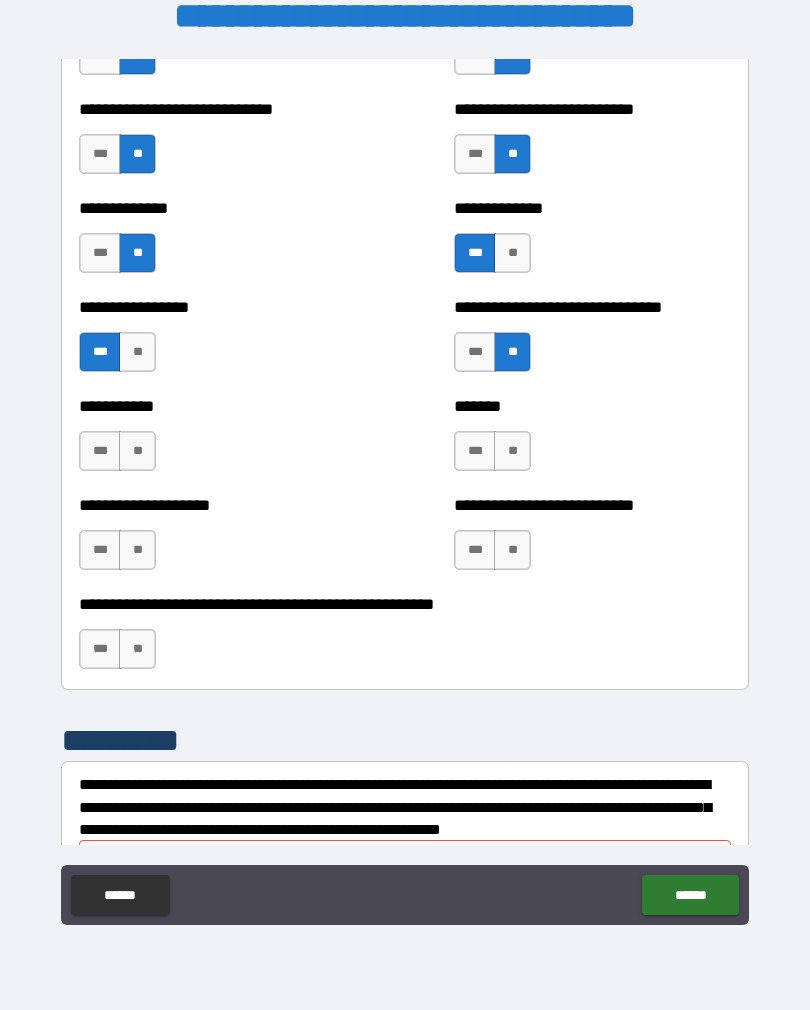 click on "**" at bounding box center [137, 451] 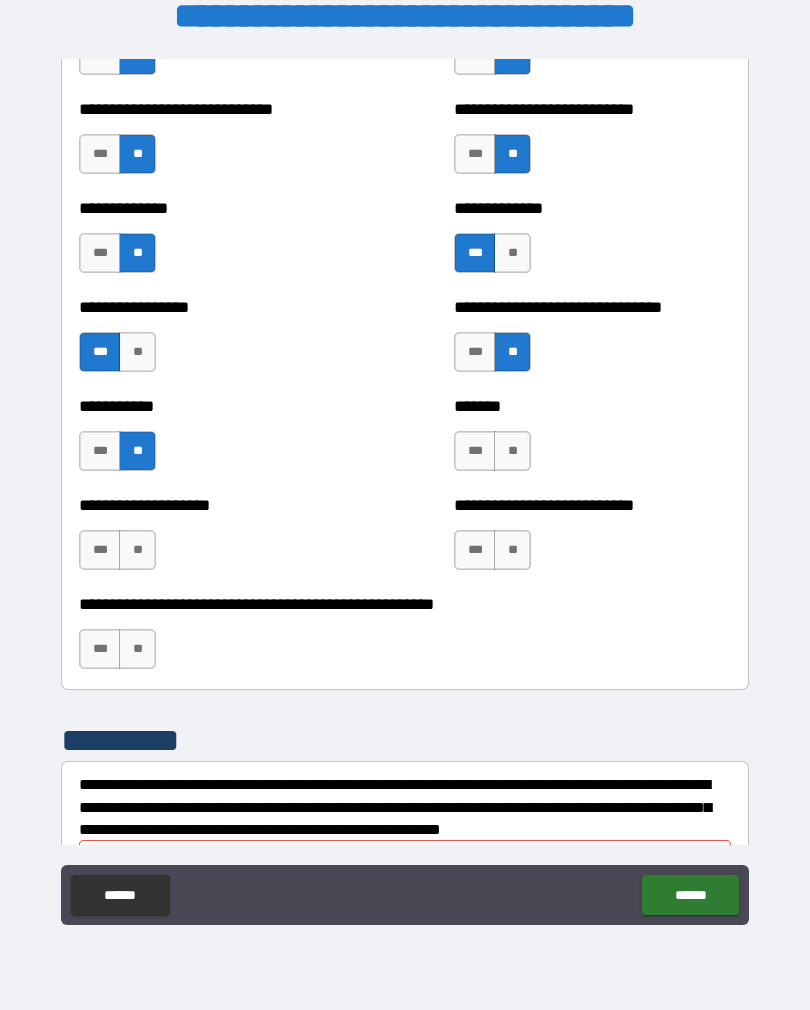 click on "***" at bounding box center [475, 451] 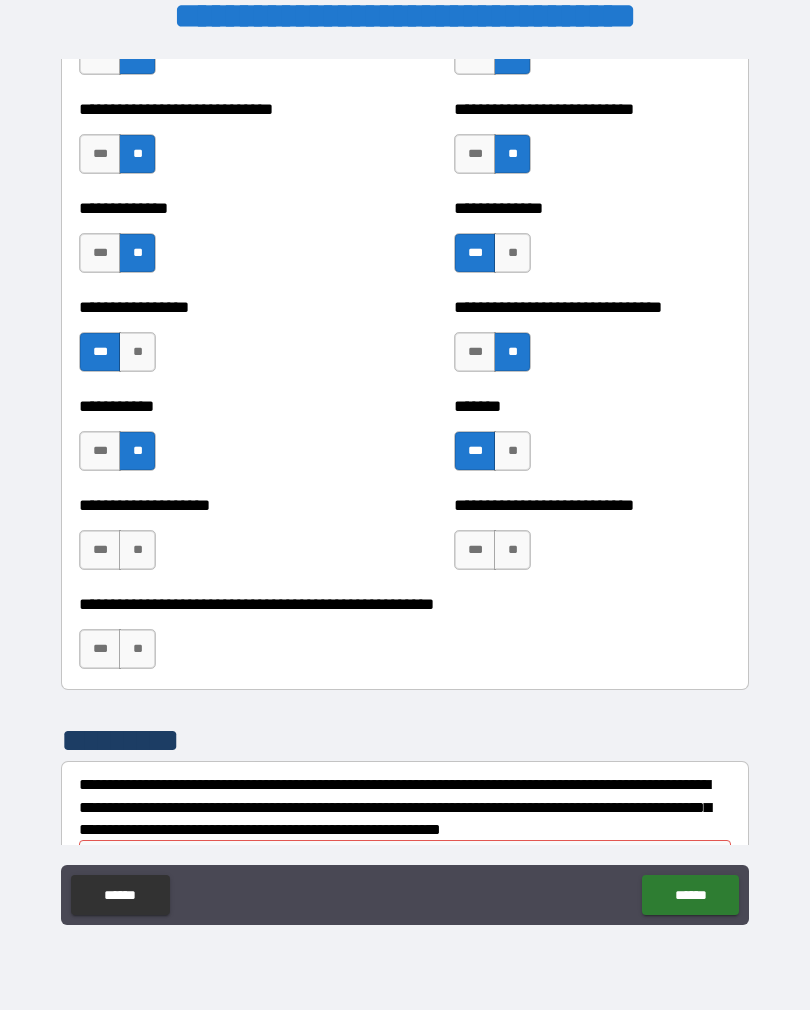 scroll, scrollTop: 7738, scrollLeft: 0, axis: vertical 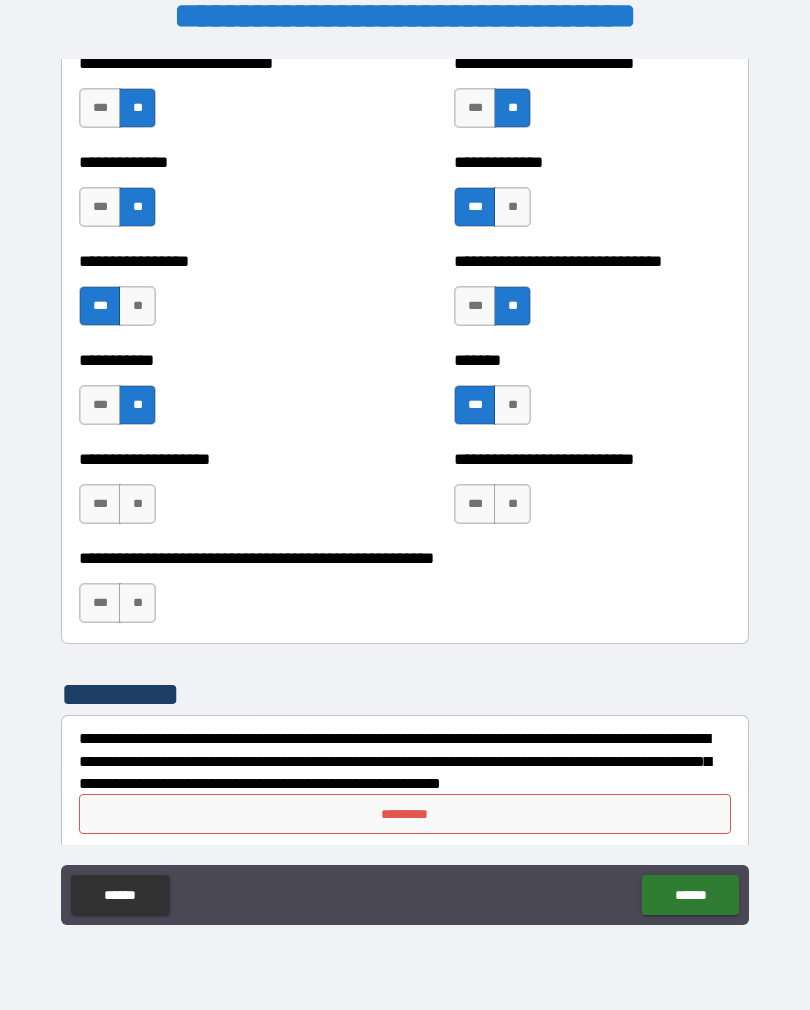 click on "**" at bounding box center (512, 504) 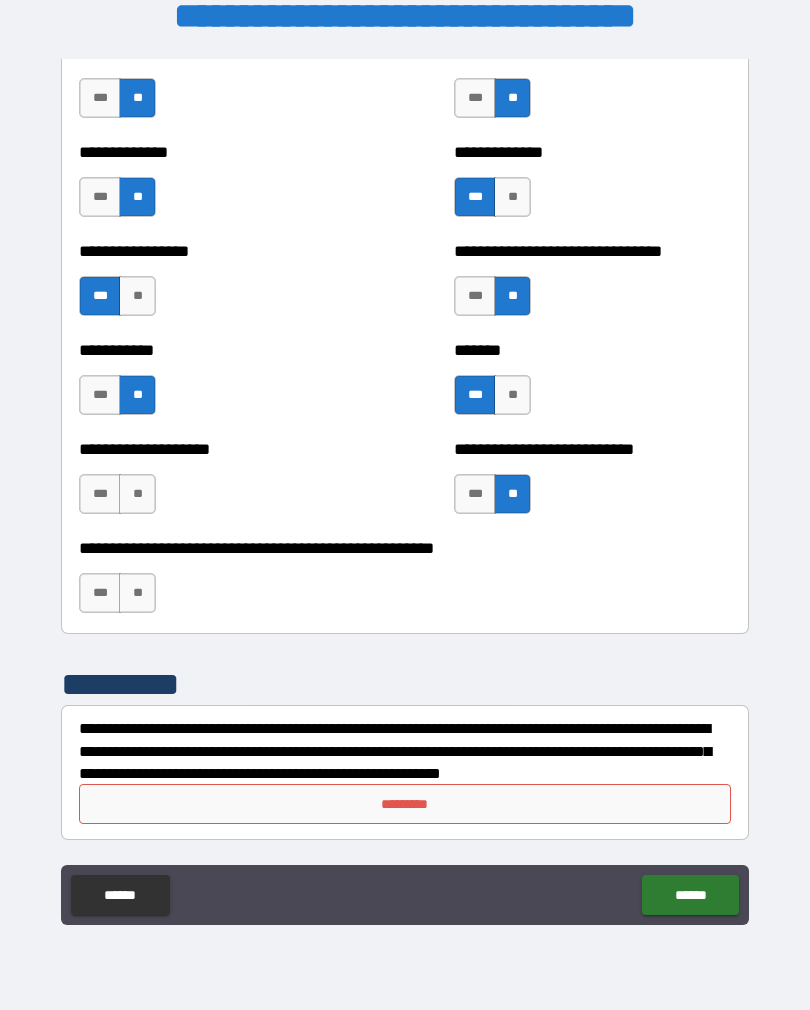 scroll, scrollTop: 7748, scrollLeft: 0, axis: vertical 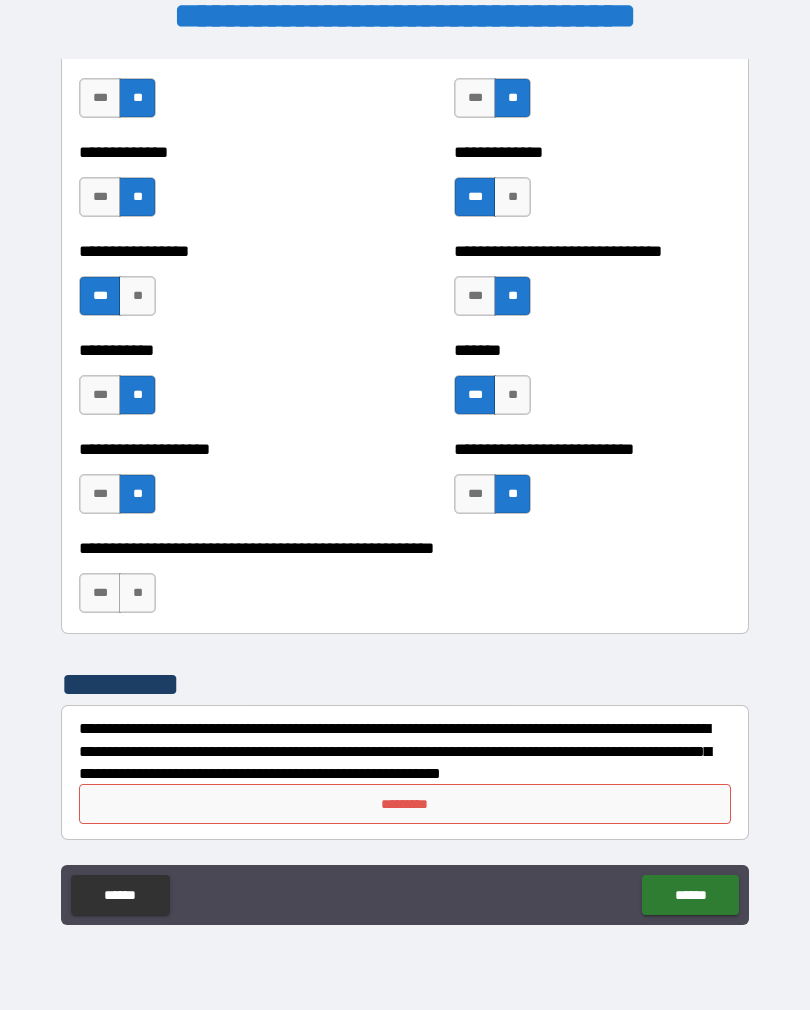 click on "**" at bounding box center (137, 593) 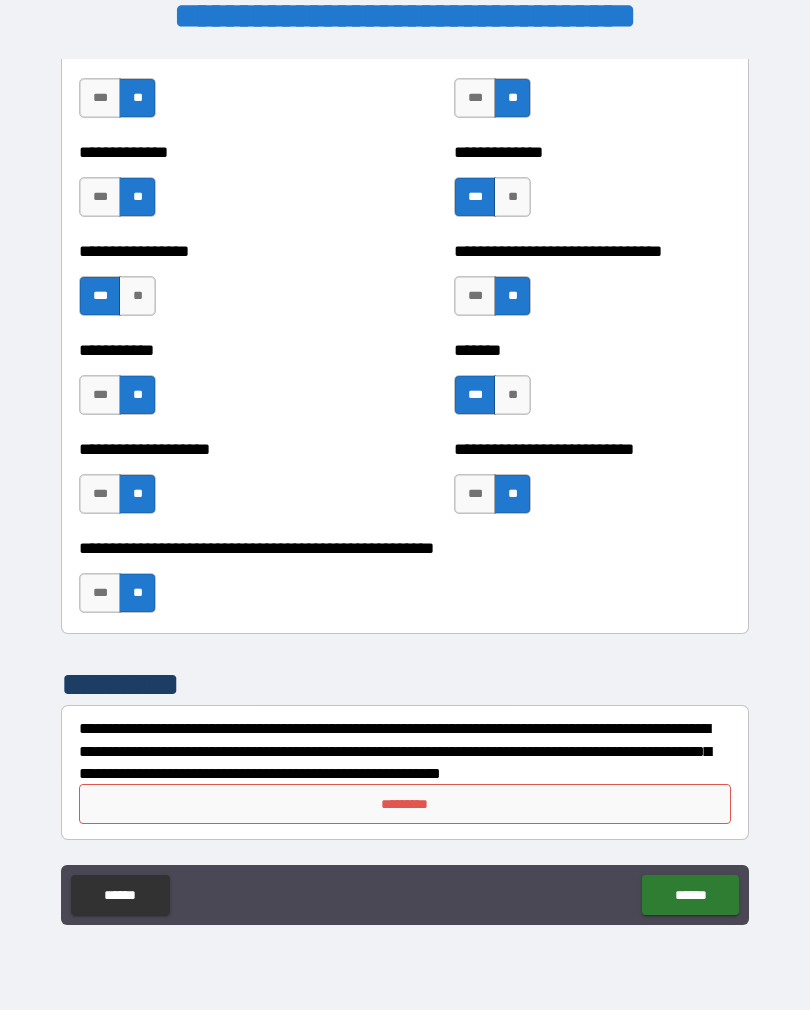 scroll, scrollTop: 7748, scrollLeft: 0, axis: vertical 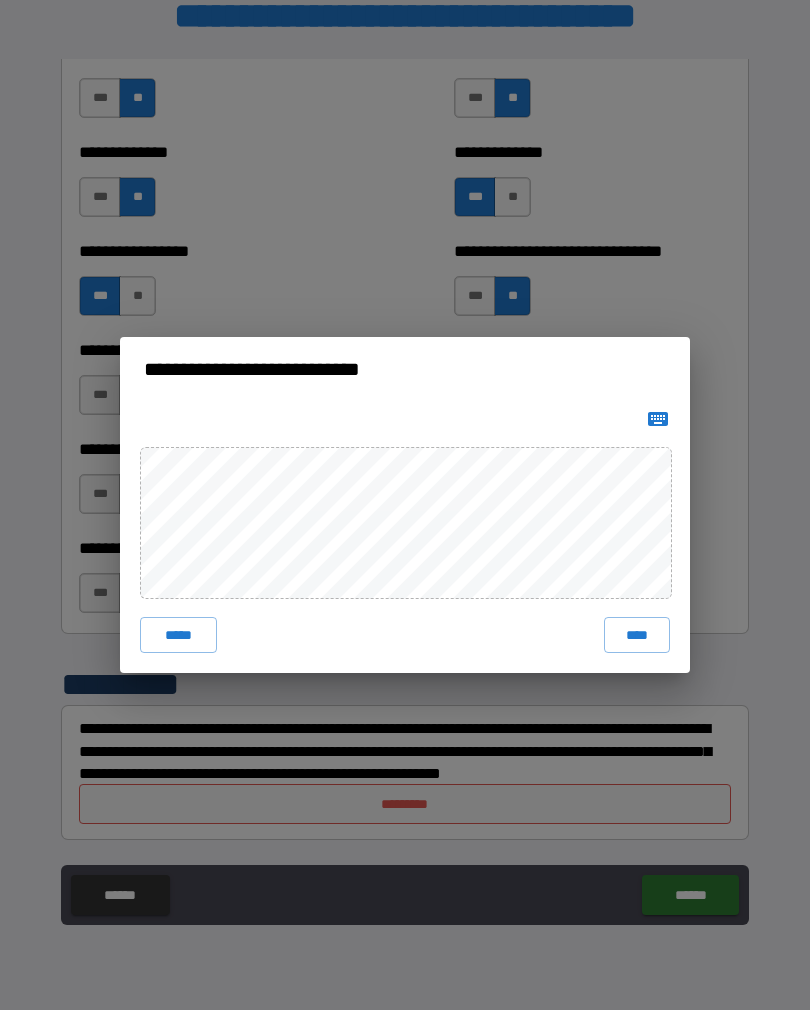 click on "****" at bounding box center [637, 635] 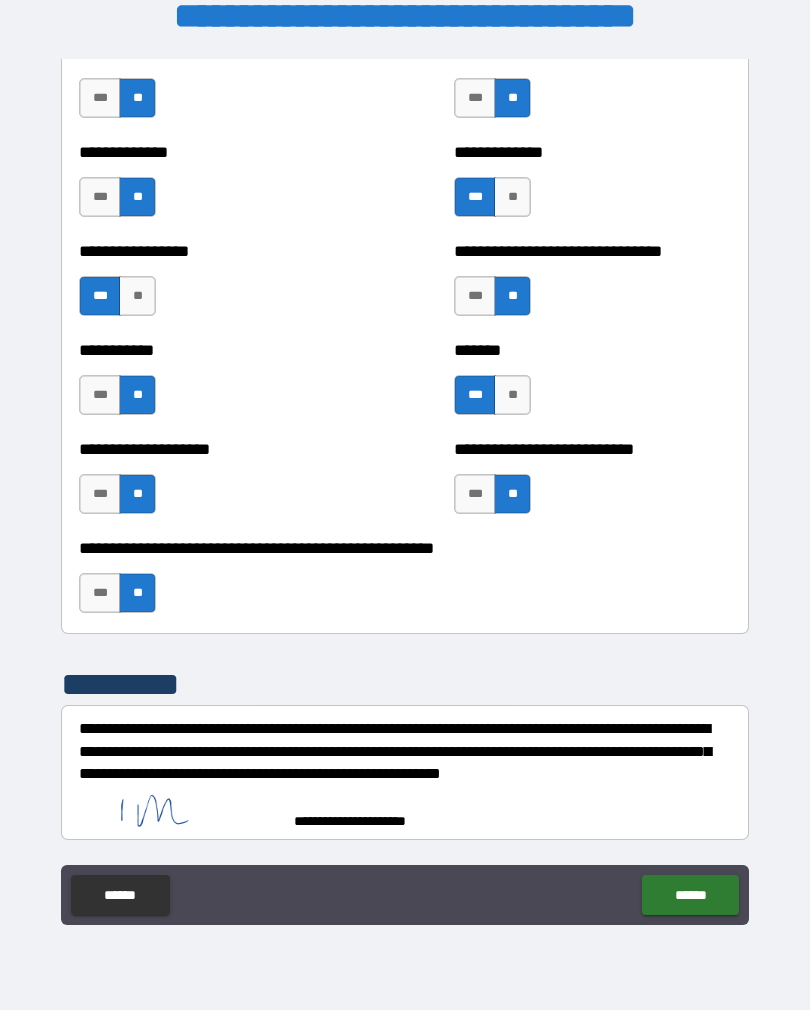 scroll, scrollTop: 7738, scrollLeft: 0, axis: vertical 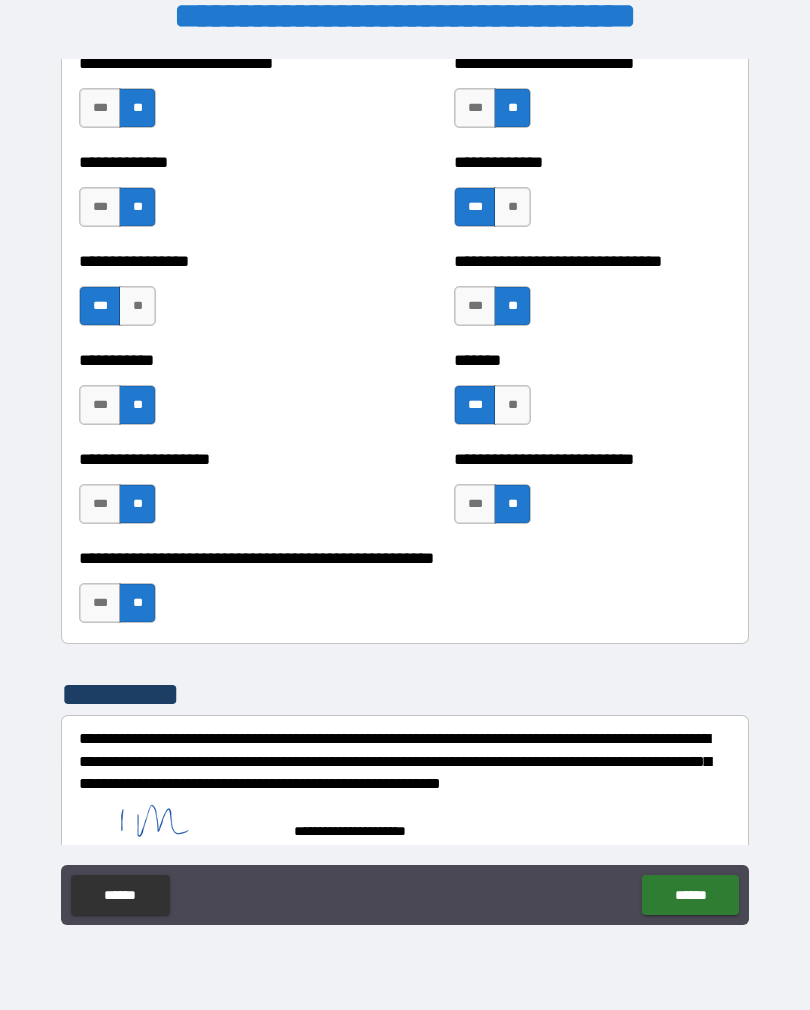 click on "******" at bounding box center (690, 895) 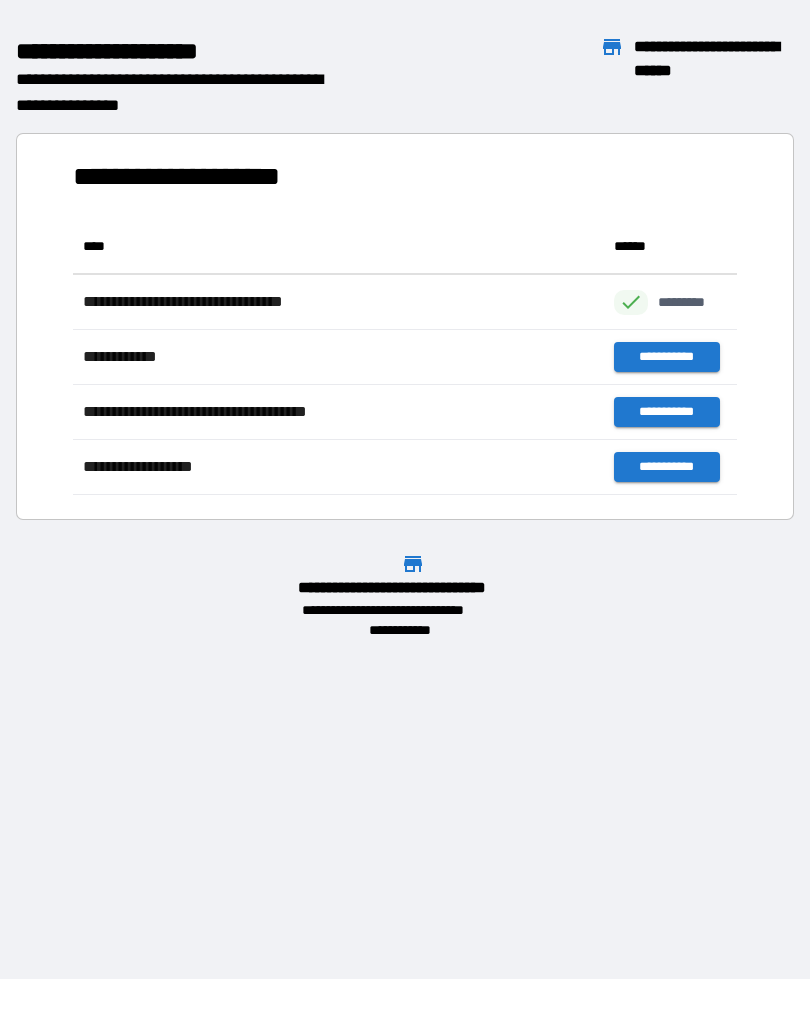 scroll, scrollTop: 1, scrollLeft: 1, axis: both 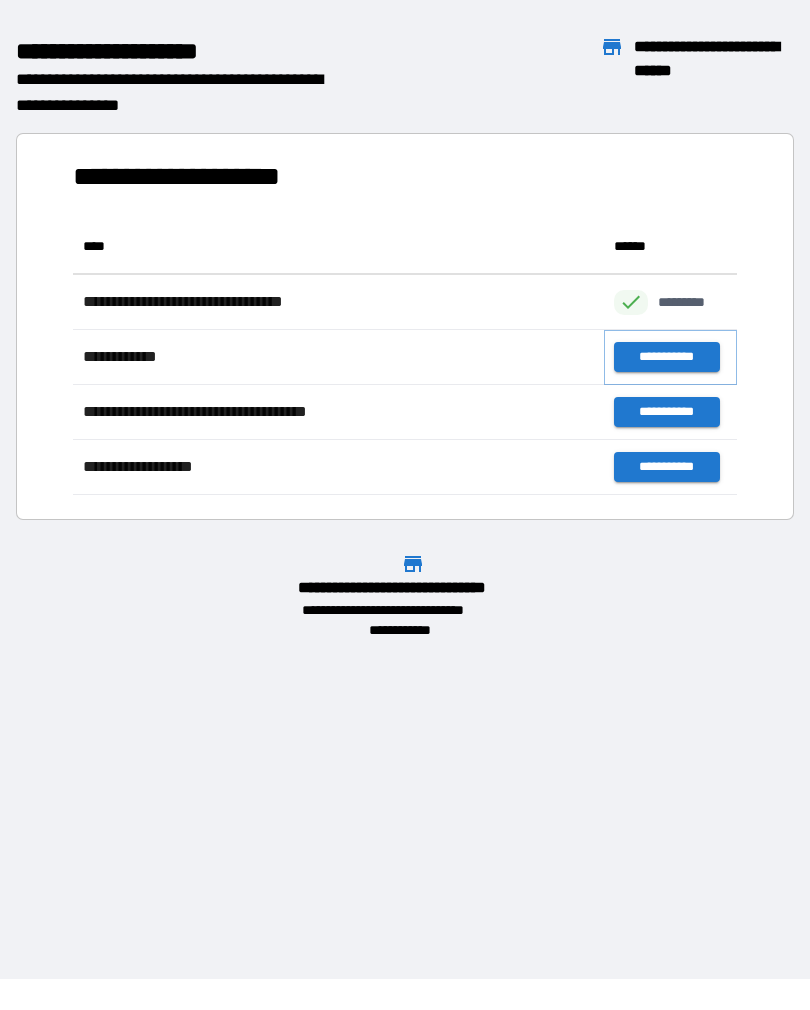 click on "**********" at bounding box center (666, 357) 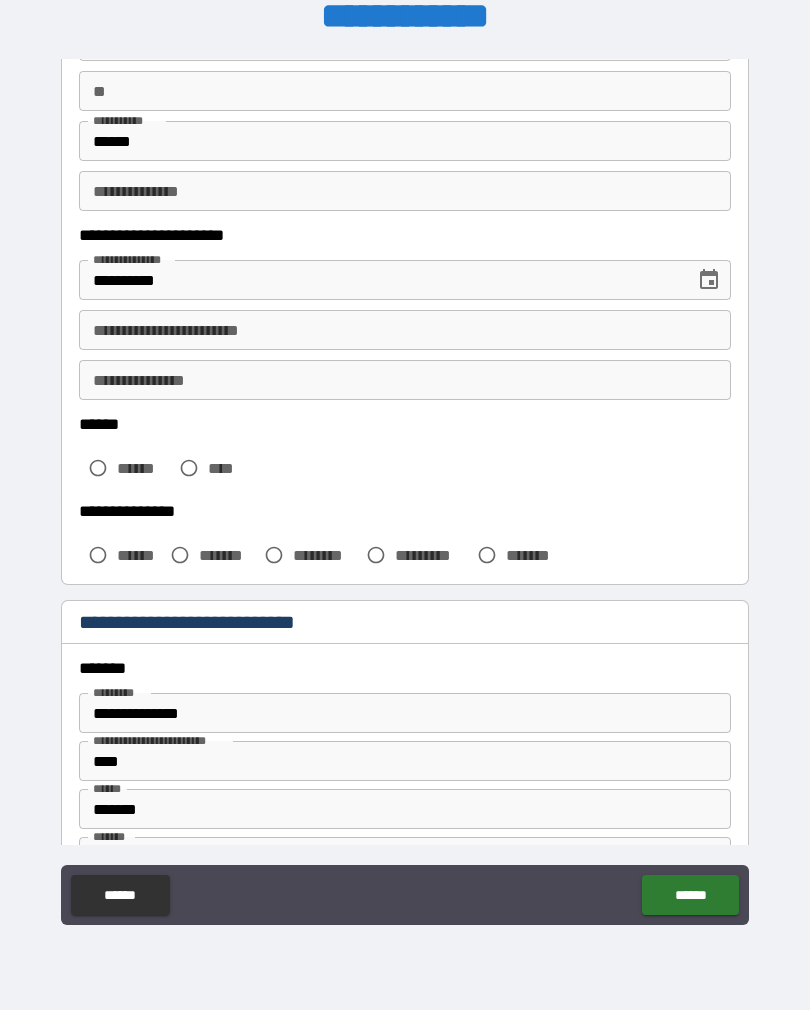 scroll, scrollTop: 189, scrollLeft: 0, axis: vertical 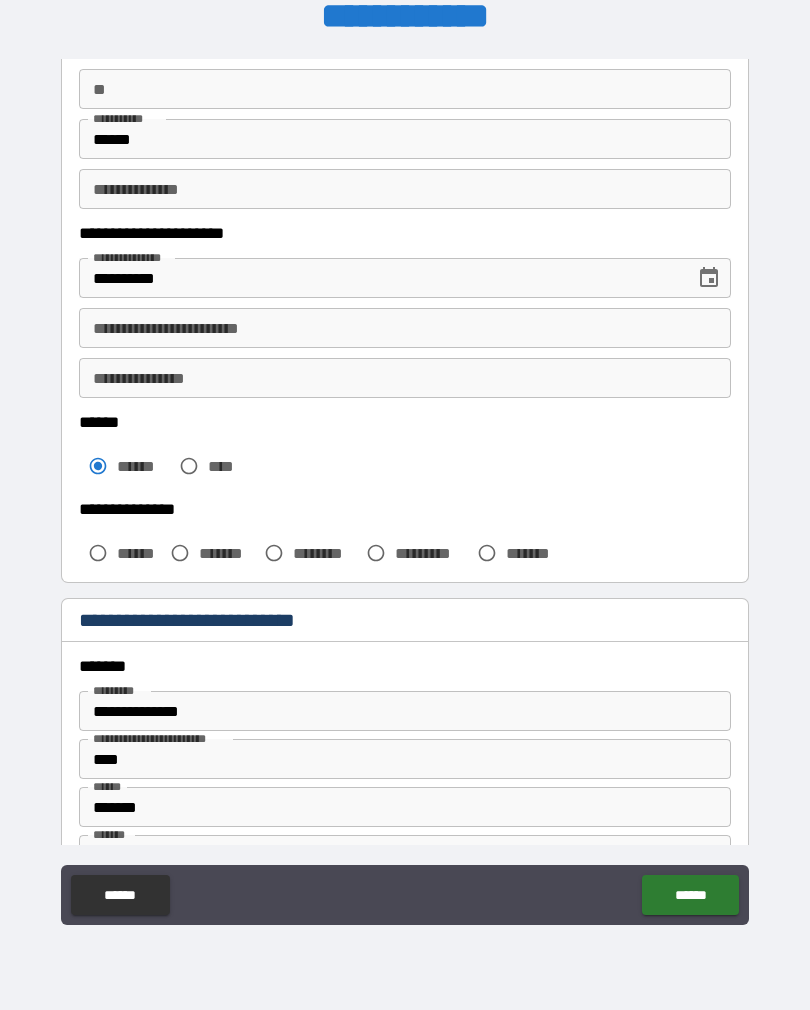 click on "**********" at bounding box center (405, 328) 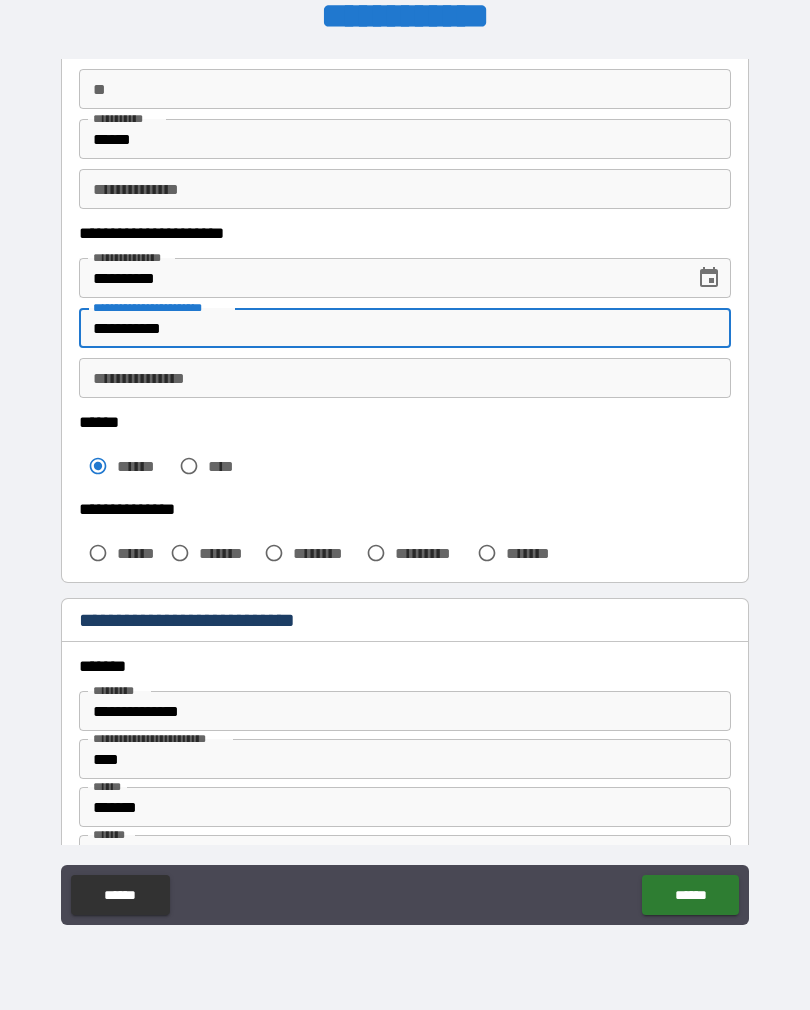 type on "**********" 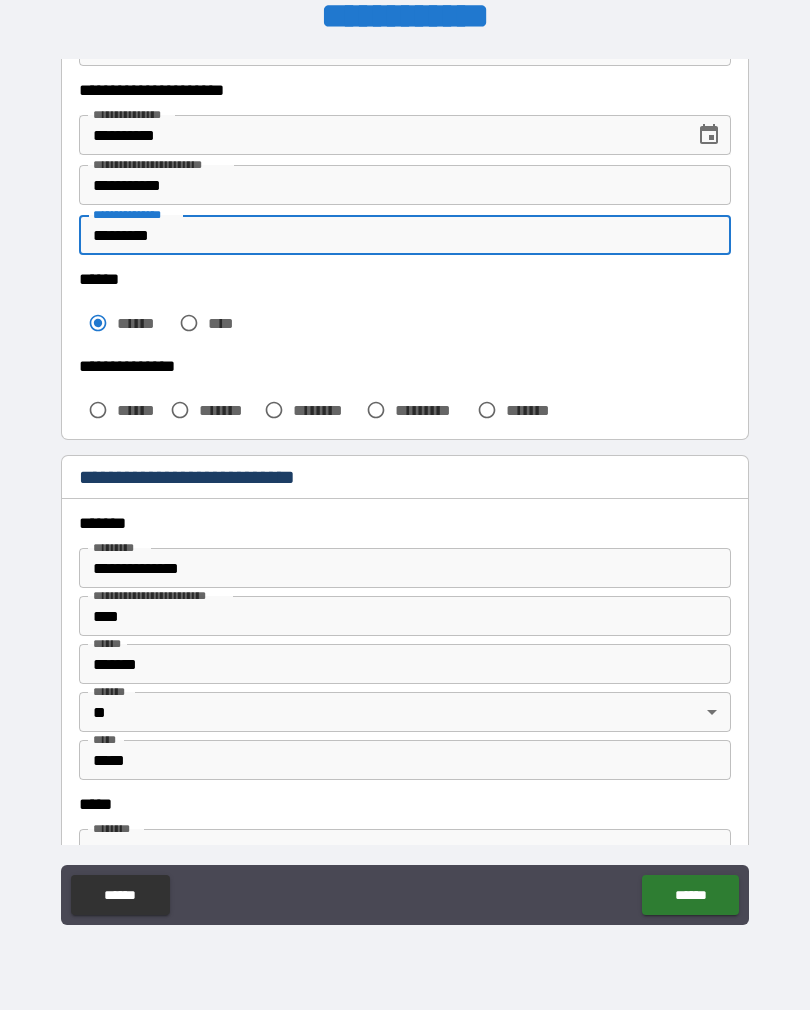 scroll, scrollTop: 346, scrollLeft: 0, axis: vertical 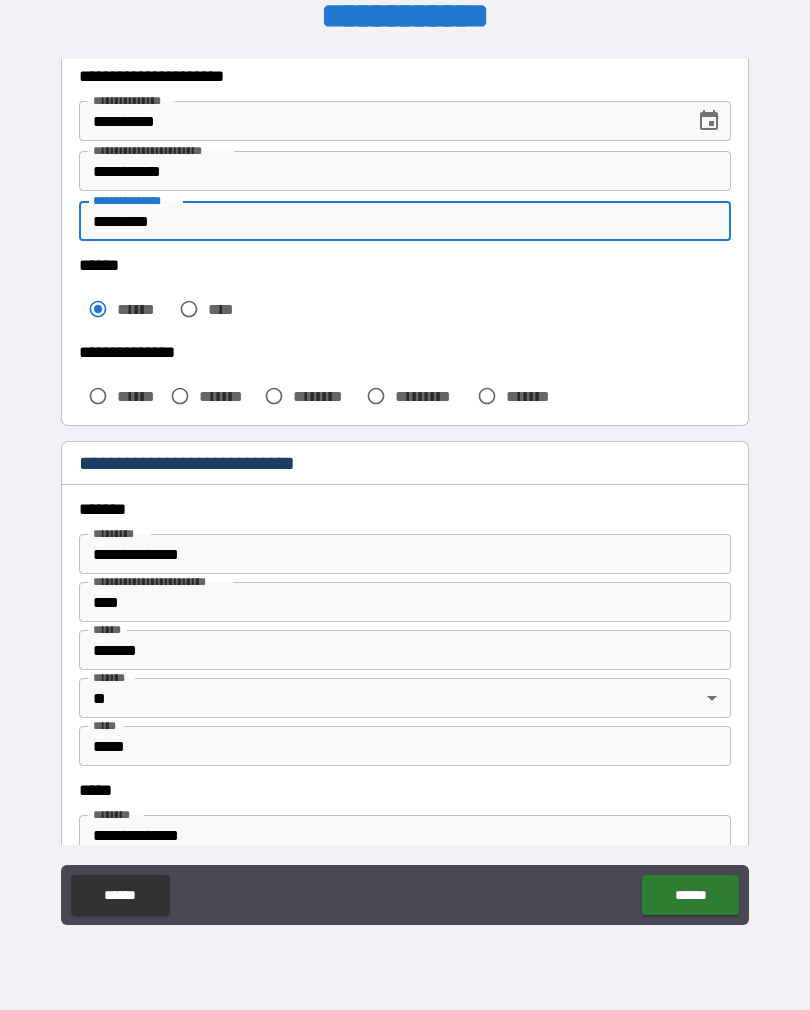 type on "*********" 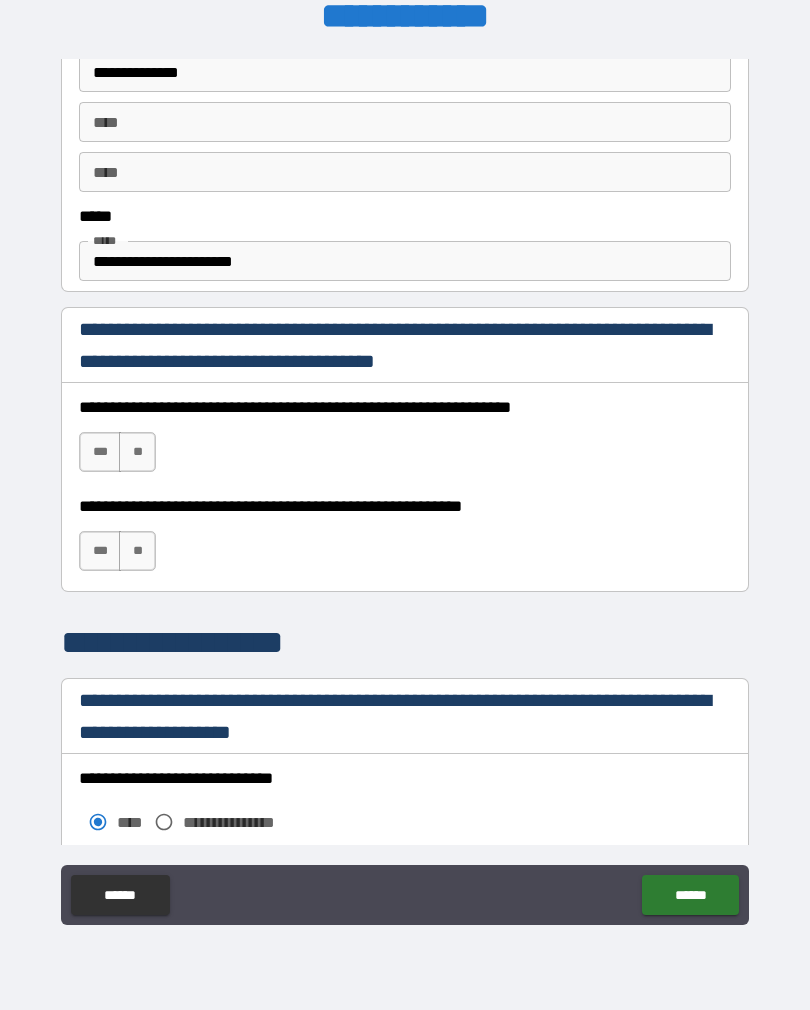 scroll, scrollTop: 1110, scrollLeft: 0, axis: vertical 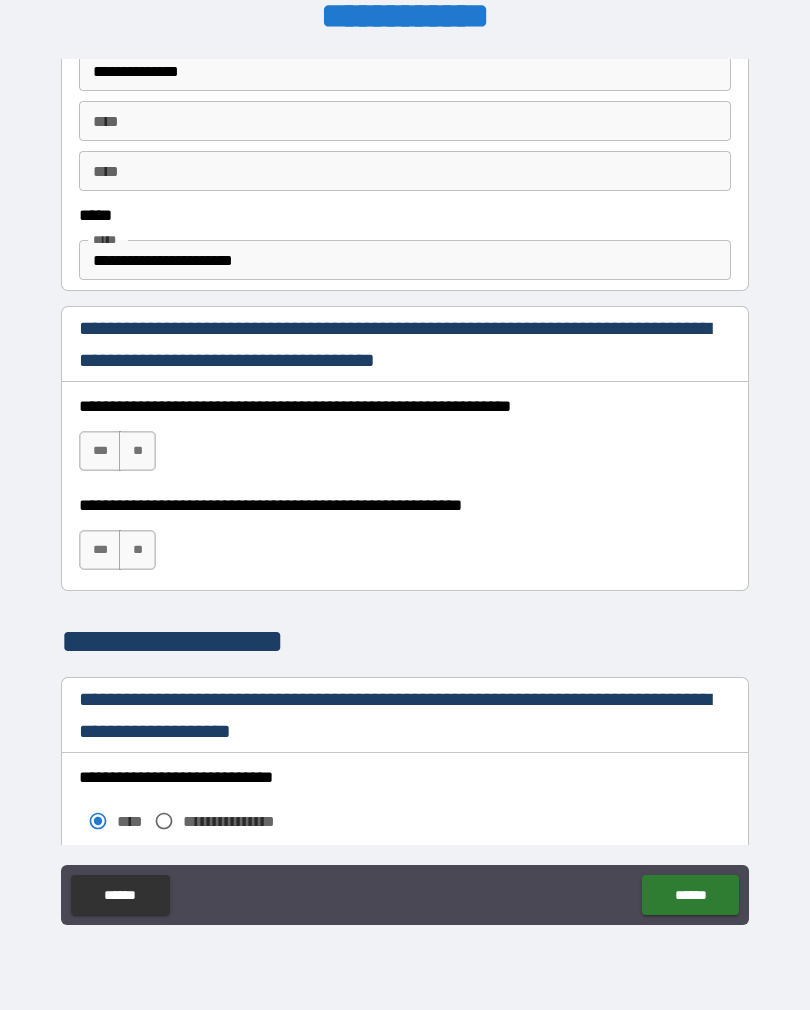 click on "**" at bounding box center [137, 451] 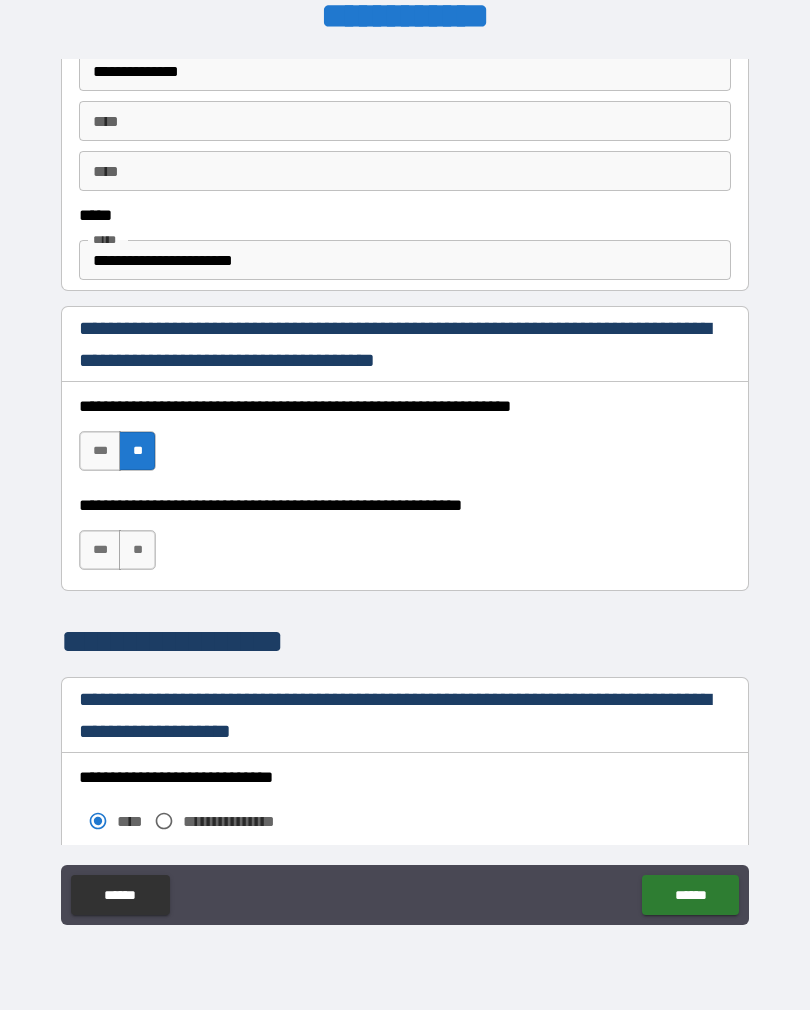 click on "**" at bounding box center [137, 550] 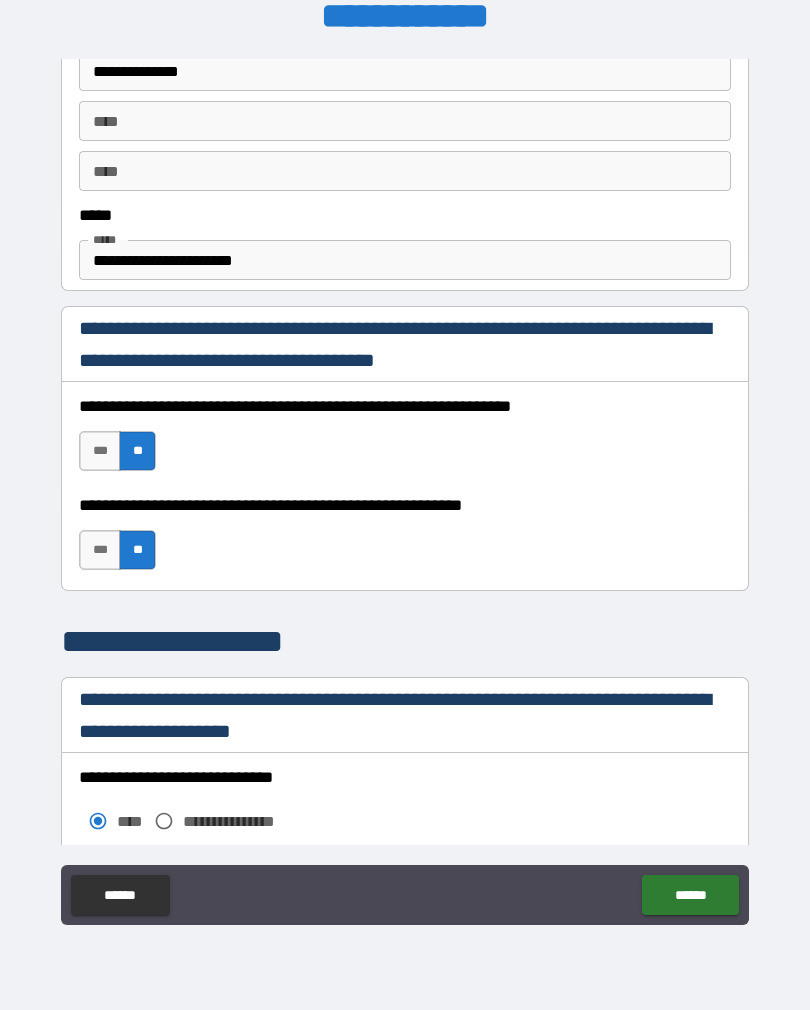 click on "***" at bounding box center [100, 550] 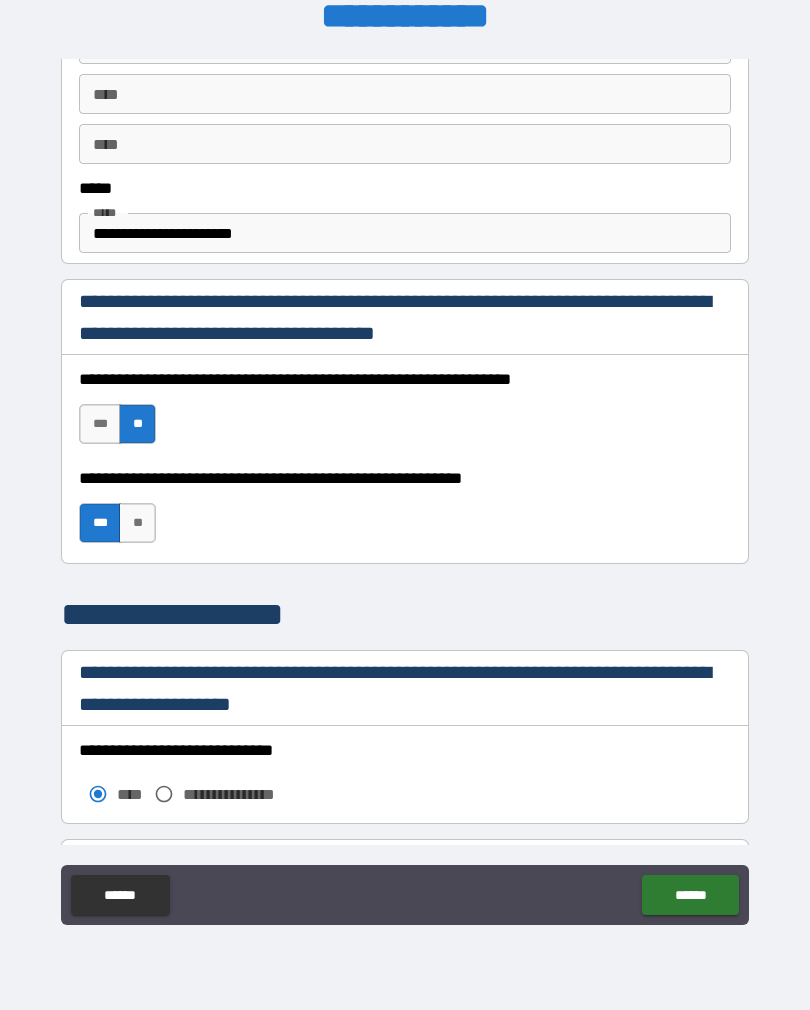 click on "***" at bounding box center [100, 424] 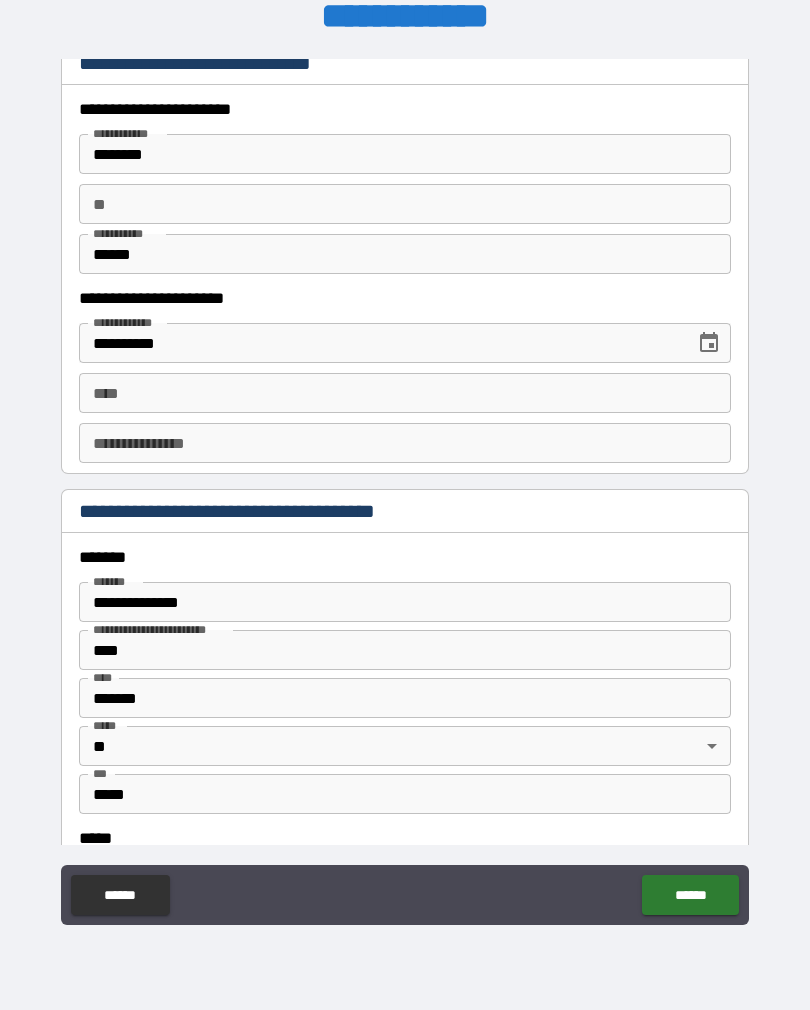scroll, scrollTop: 1931, scrollLeft: 0, axis: vertical 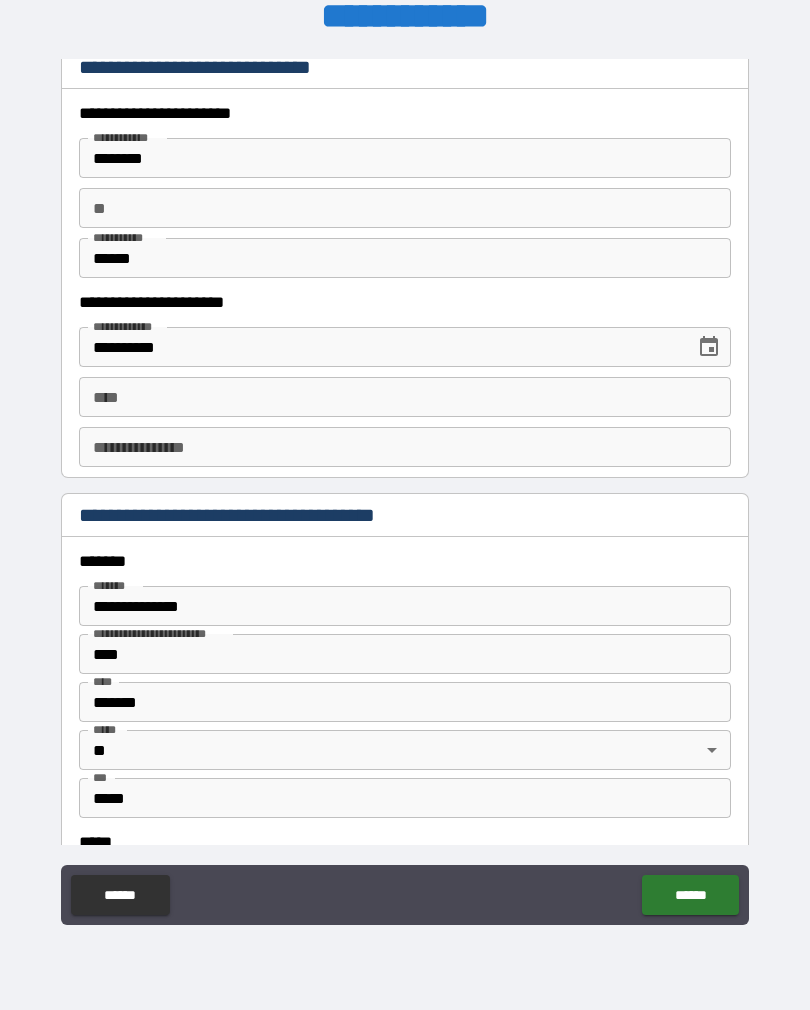 click on "**** ****" at bounding box center [405, 397] 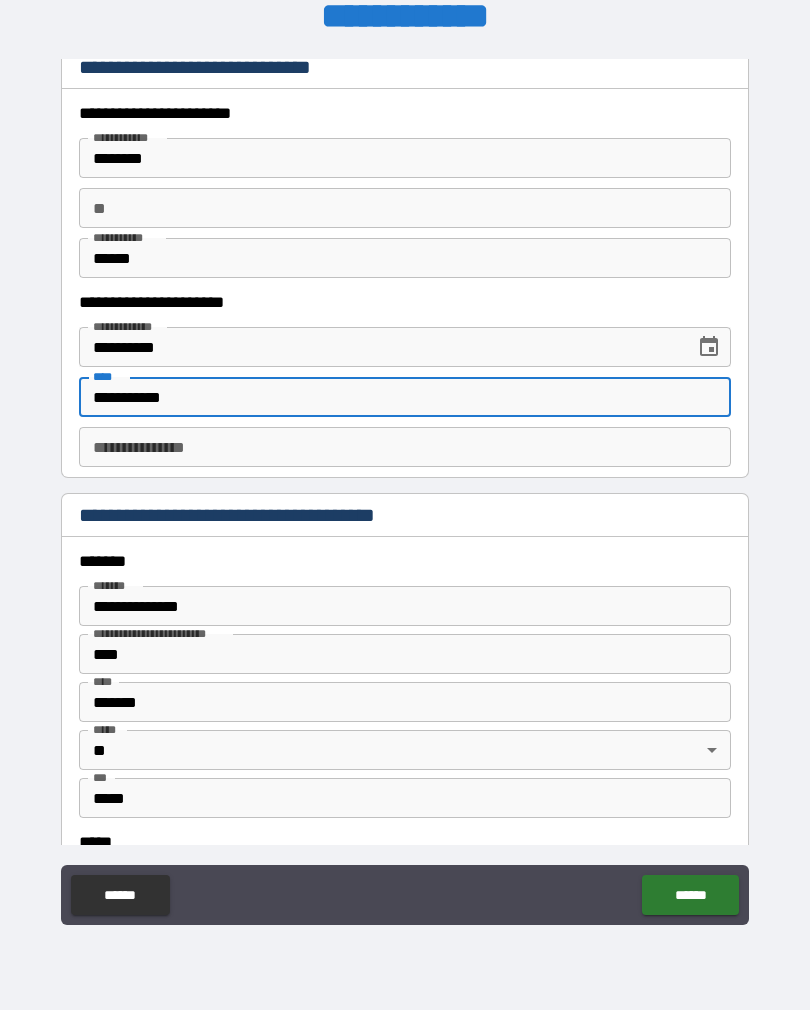 type on "**********" 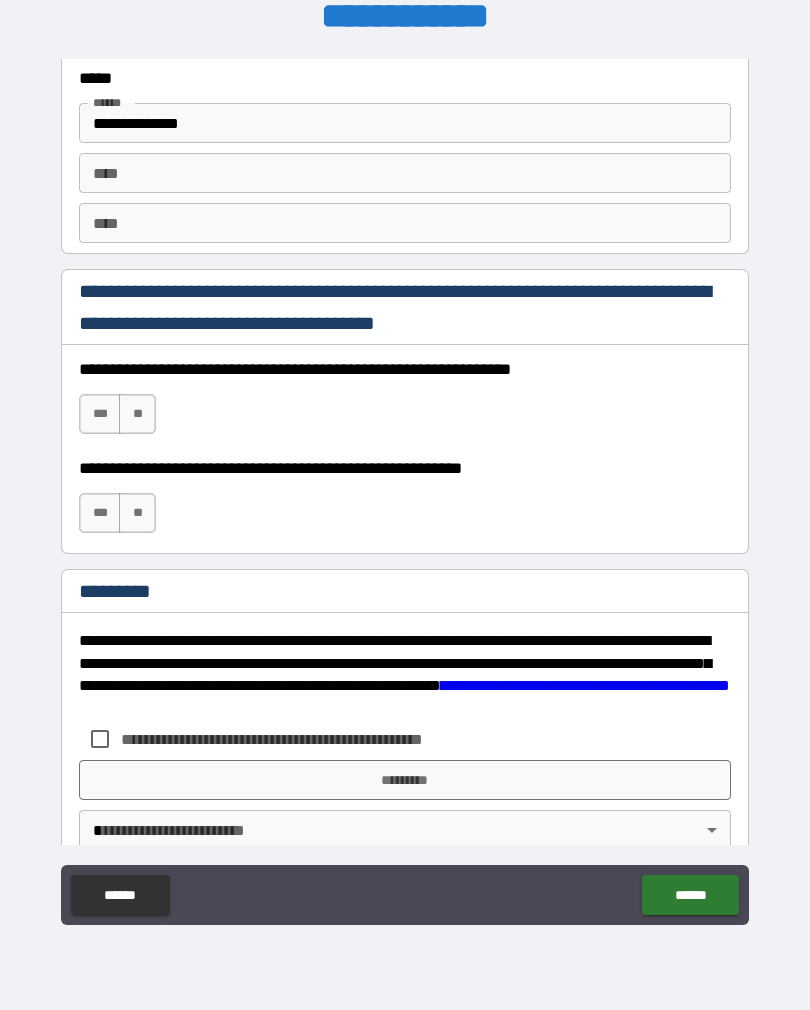 scroll, scrollTop: 2785, scrollLeft: 0, axis: vertical 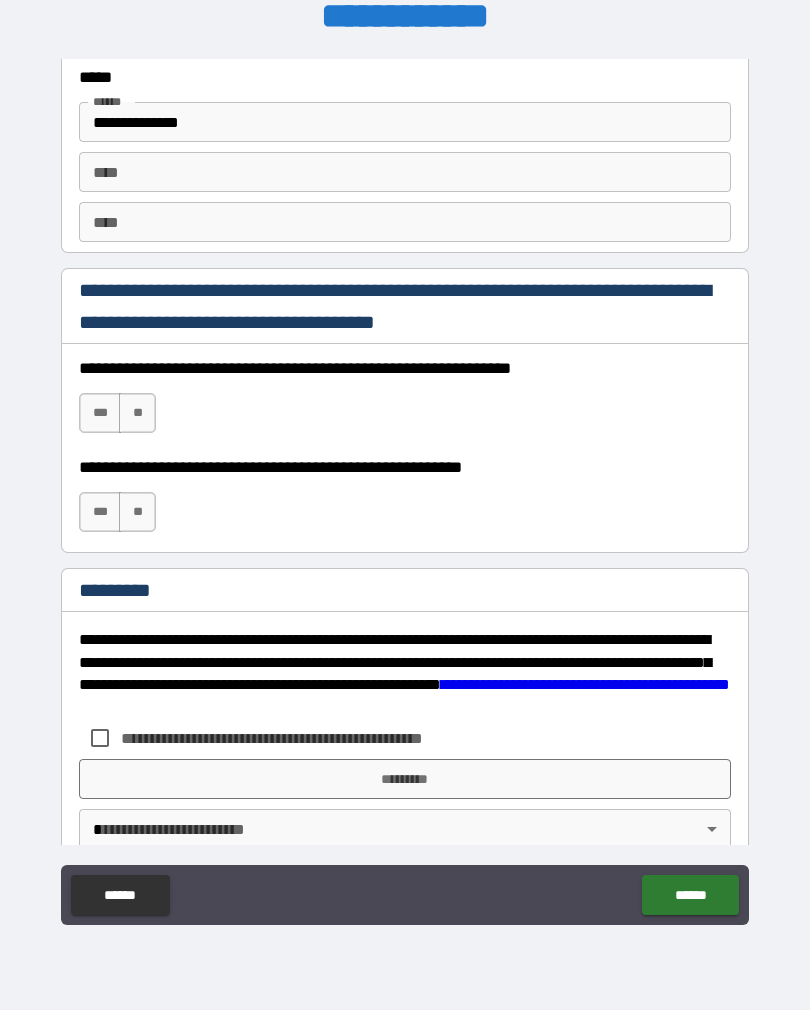 type on "*********" 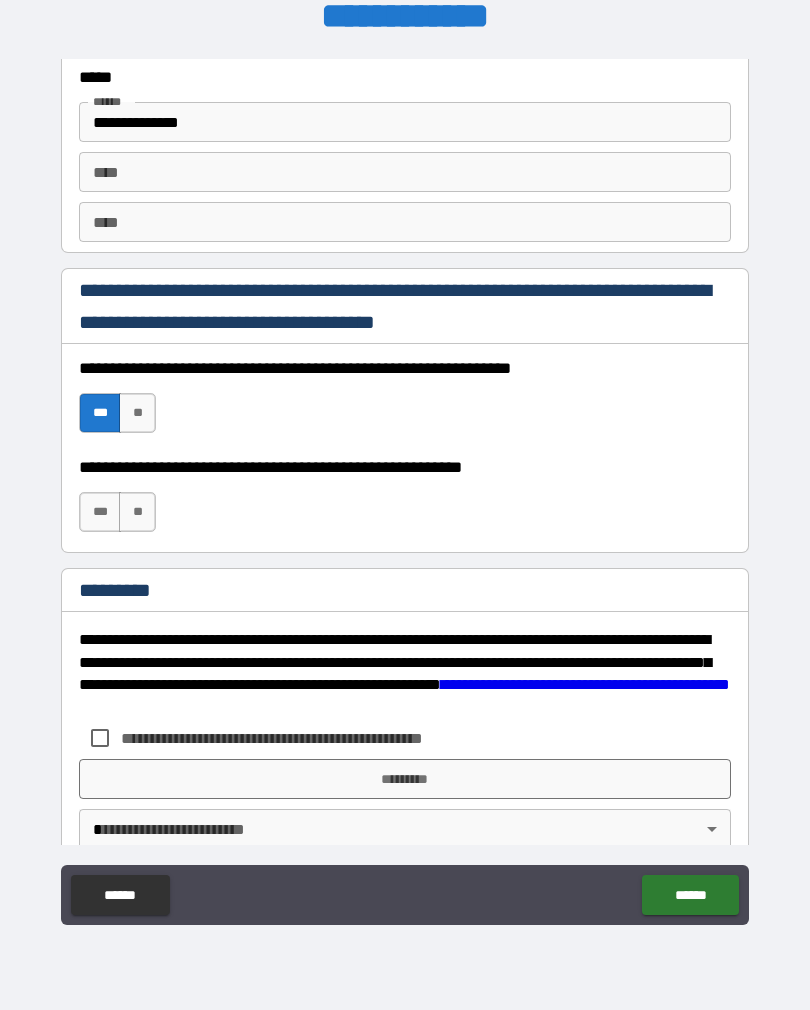 click on "***" at bounding box center (100, 512) 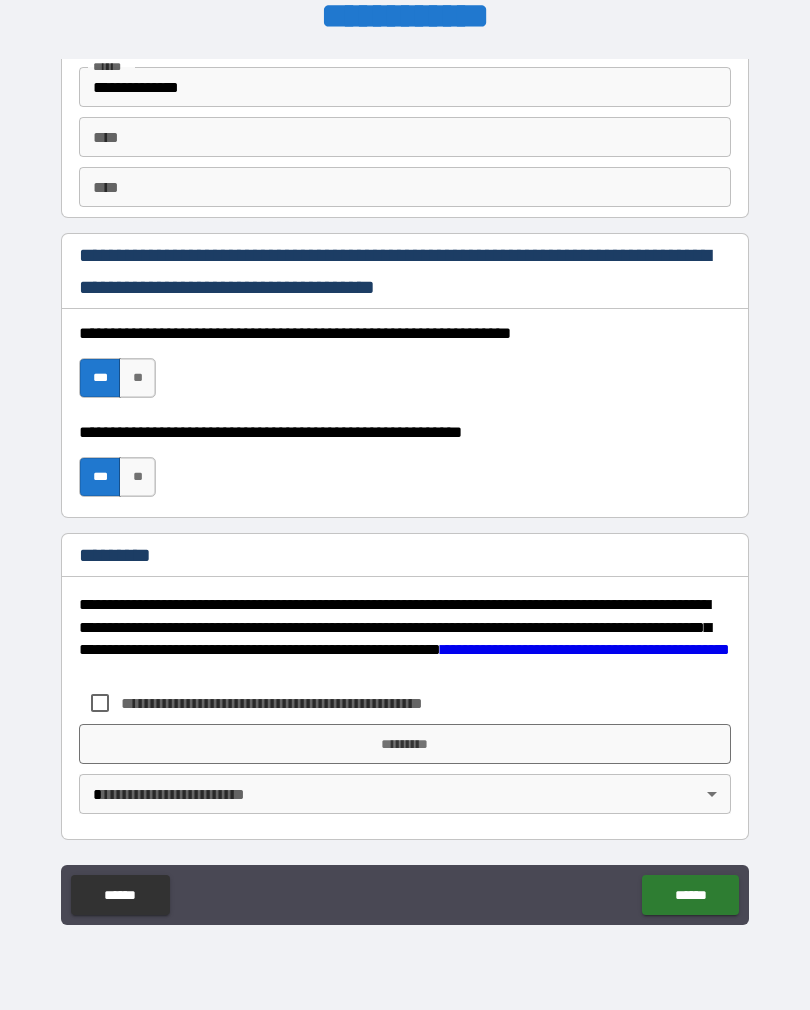 scroll, scrollTop: 2820, scrollLeft: 0, axis: vertical 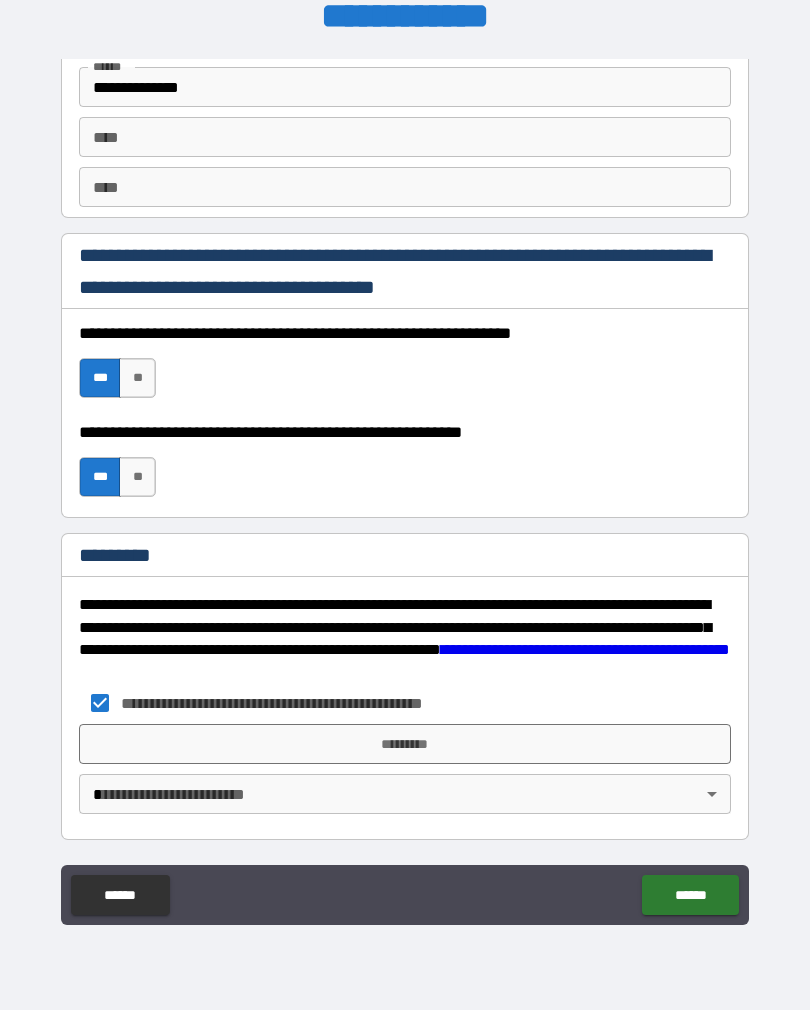 click on "*********" at bounding box center [405, 744] 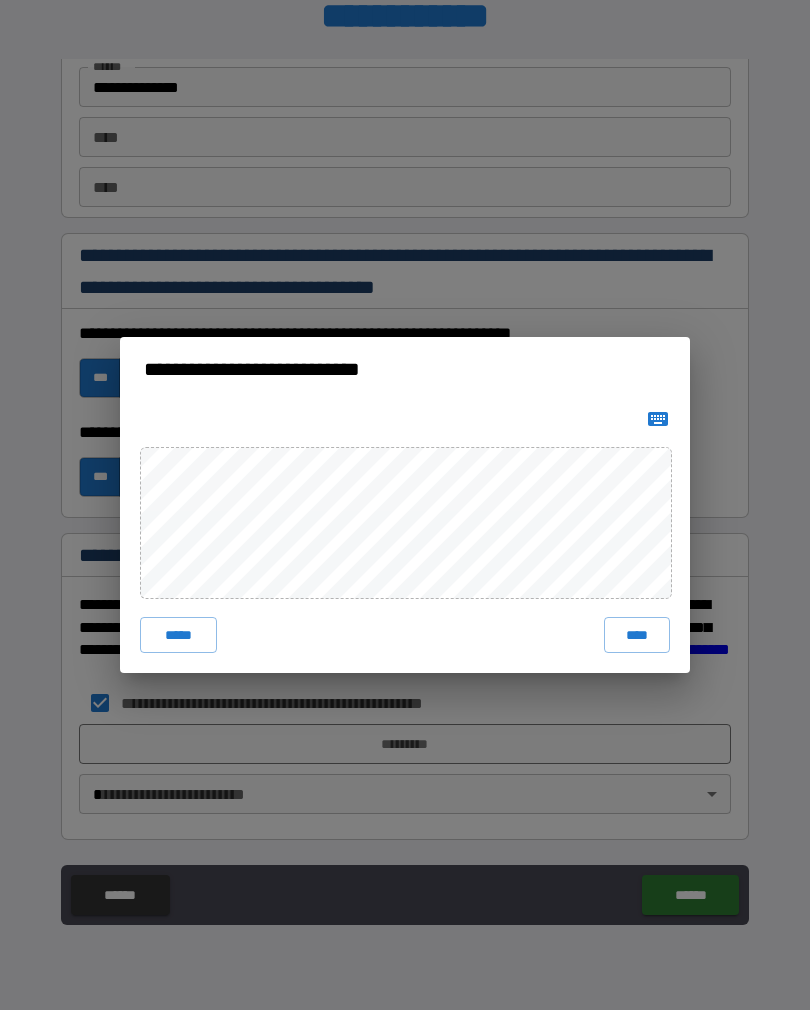 click on "****" at bounding box center [637, 635] 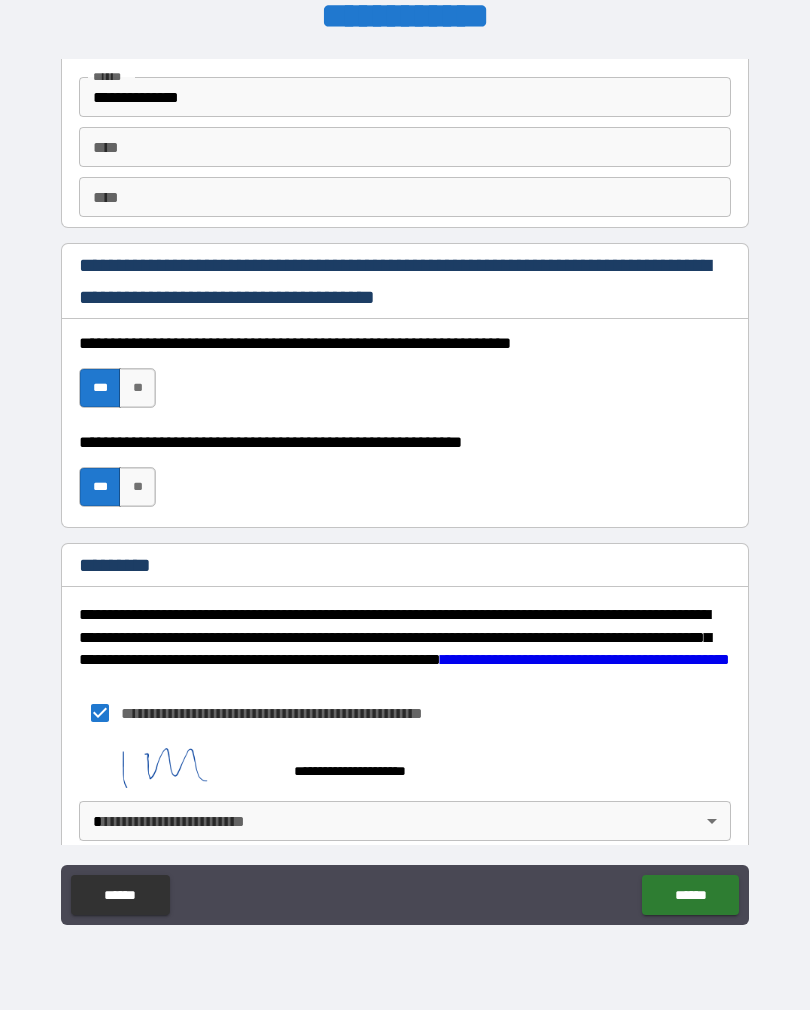 click on "******" at bounding box center [690, 895] 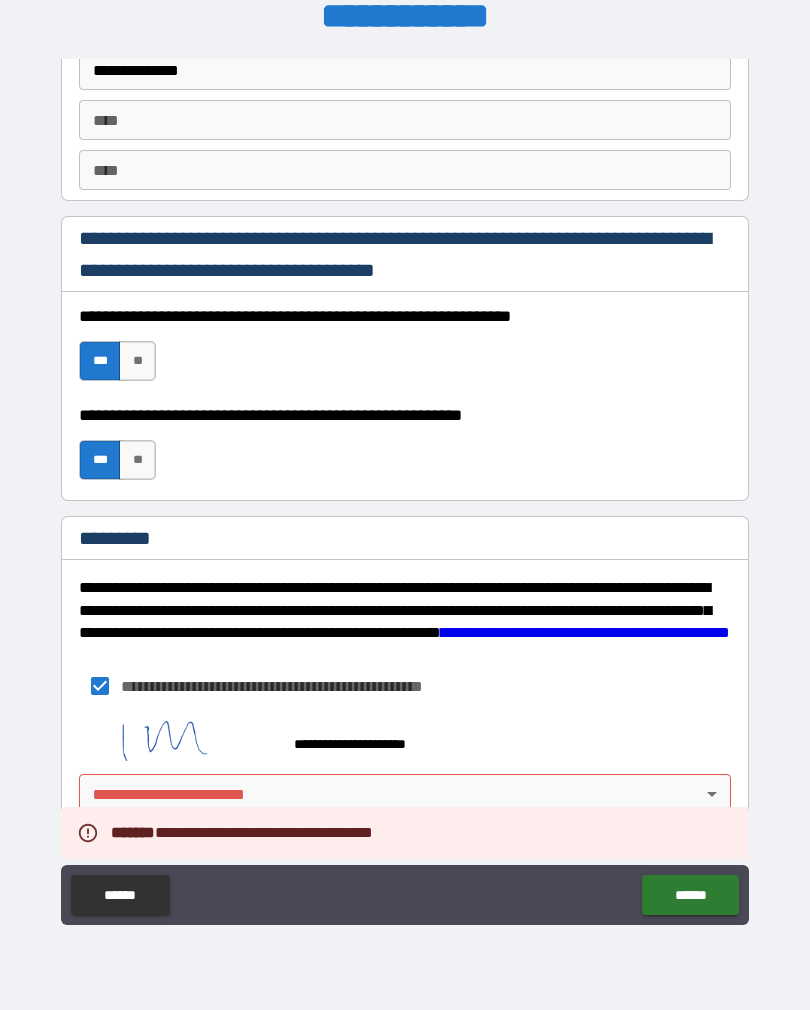 scroll, scrollTop: 2837, scrollLeft: 0, axis: vertical 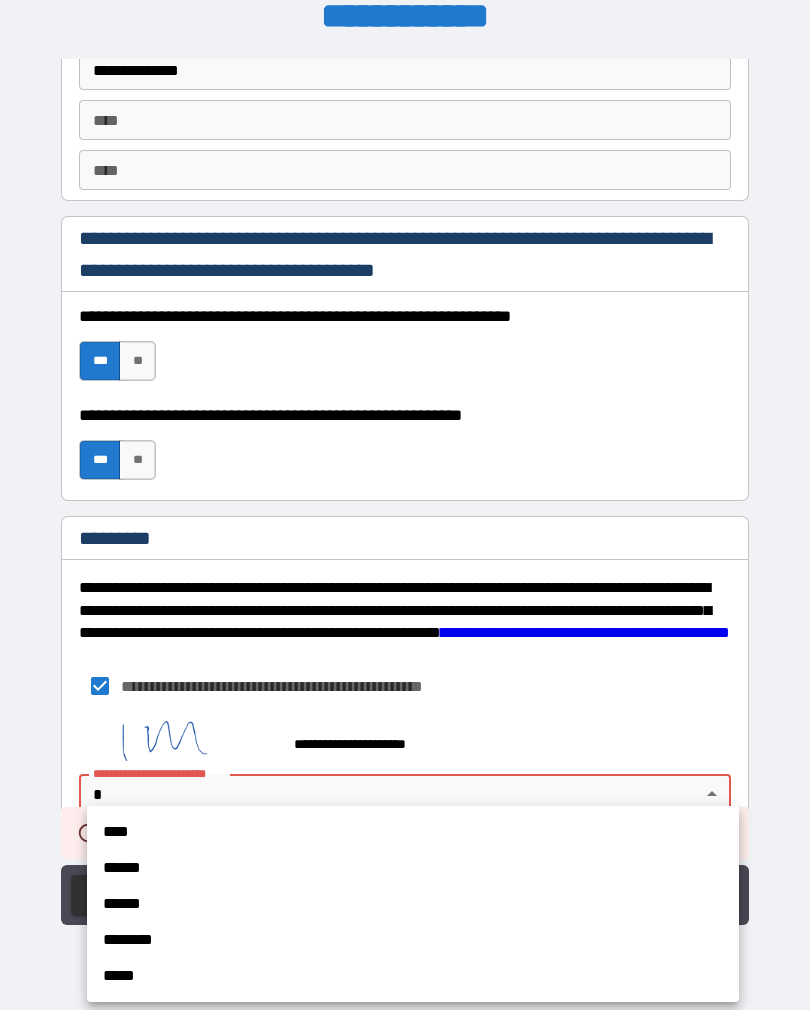 click on "****" at bounding box center [413, 832] 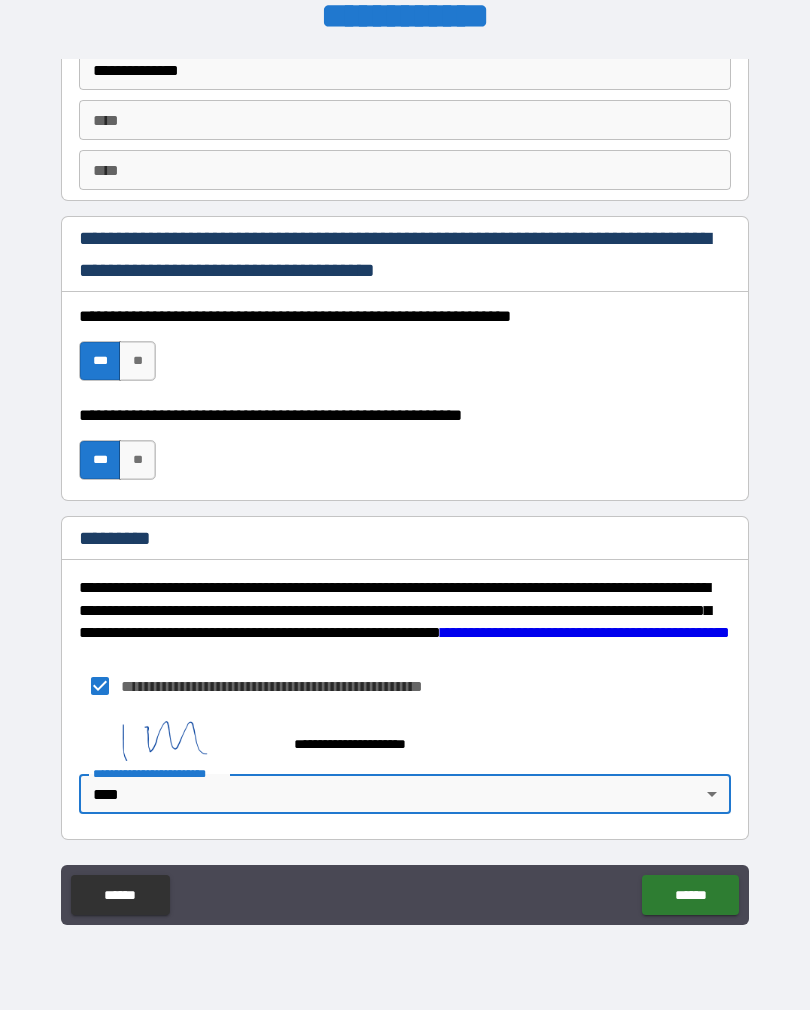 click on "******" at bounding box center [690, 895] 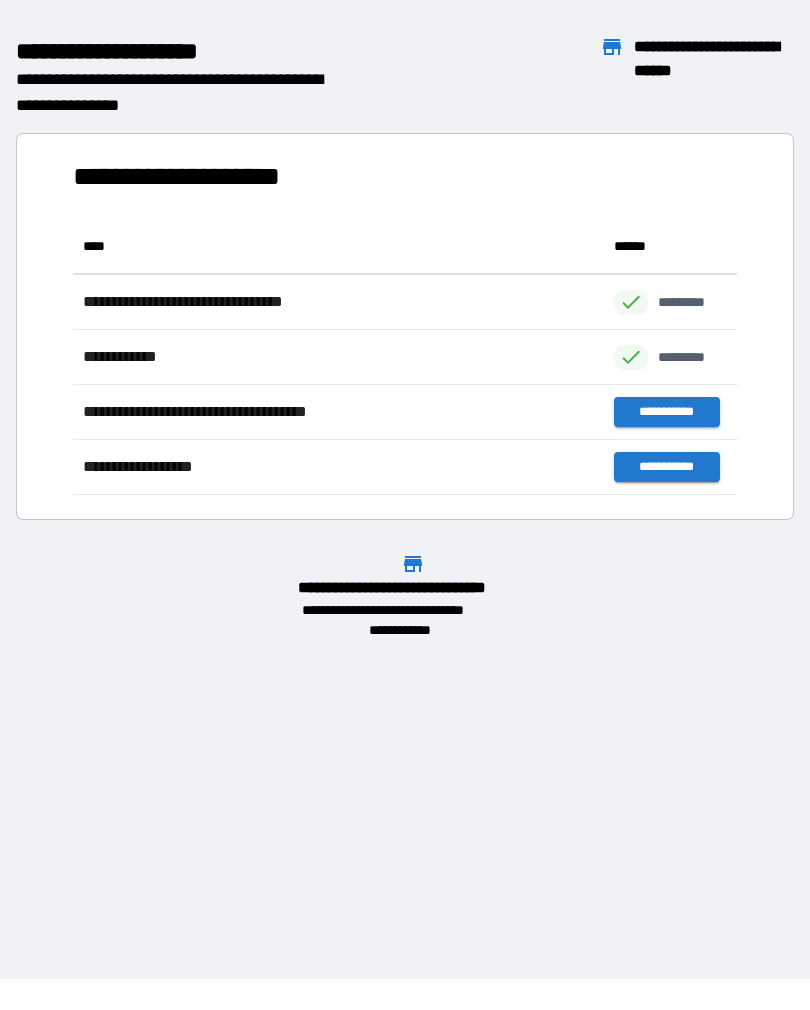 scroll, scrollTop: 1, scrollLeft: 1, axis: both 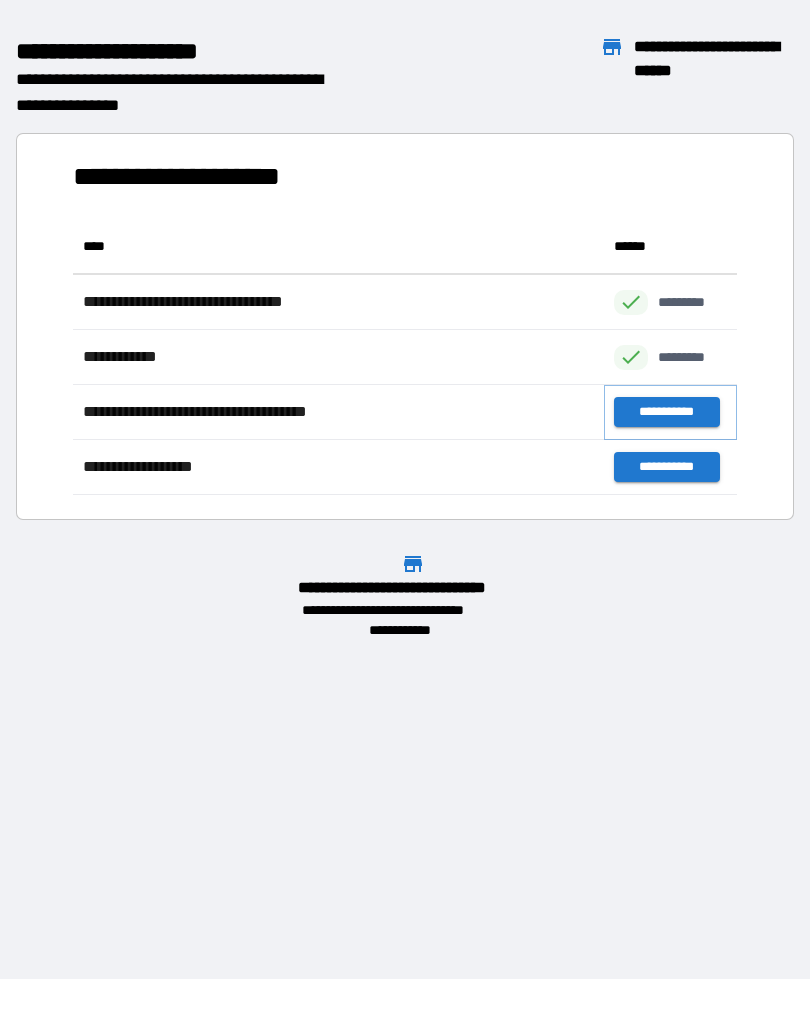 click on "**********" at bounding box center [666, 412] 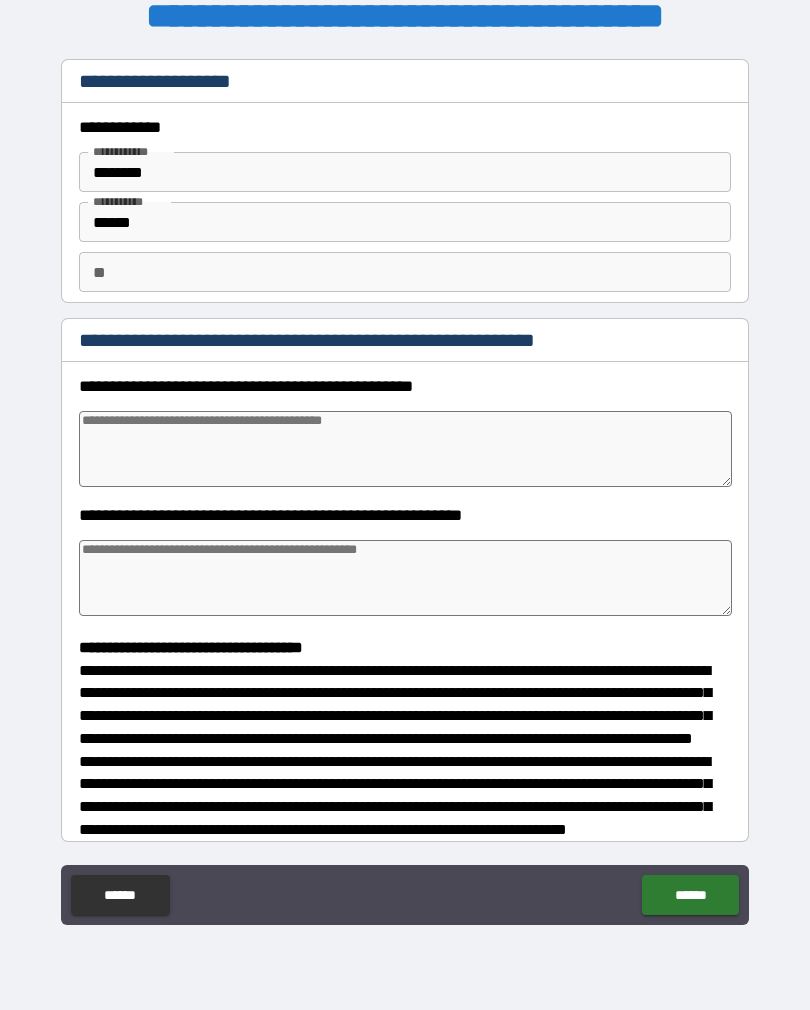 type on "*" 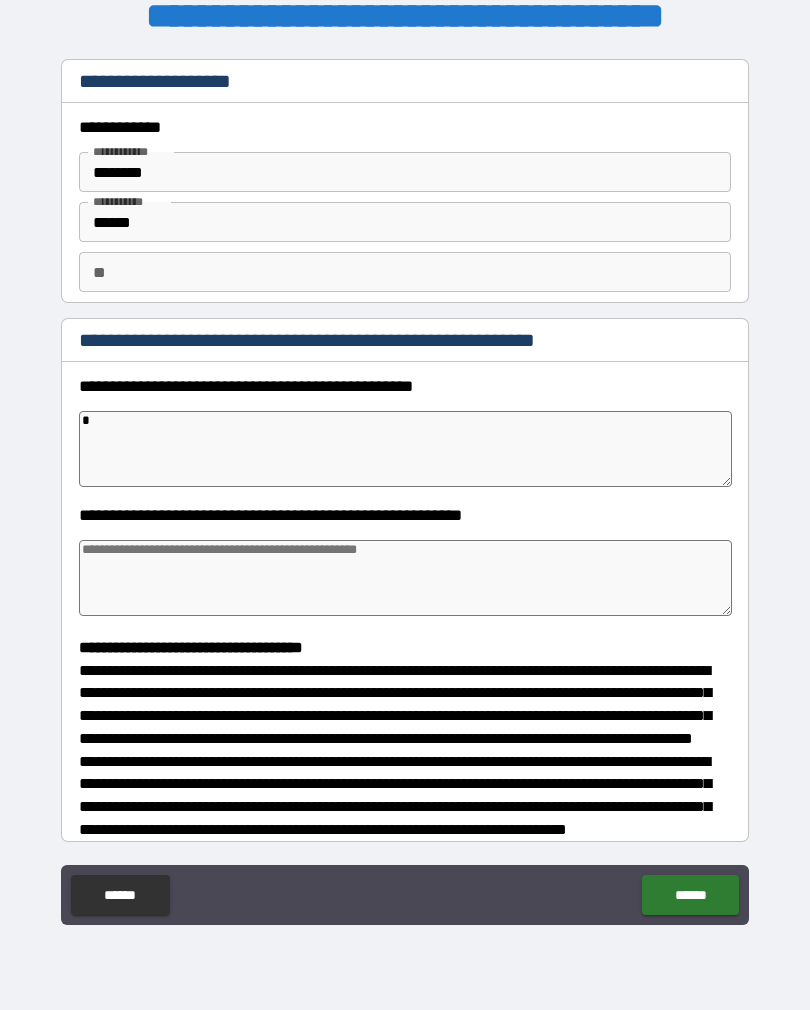 type on "**" 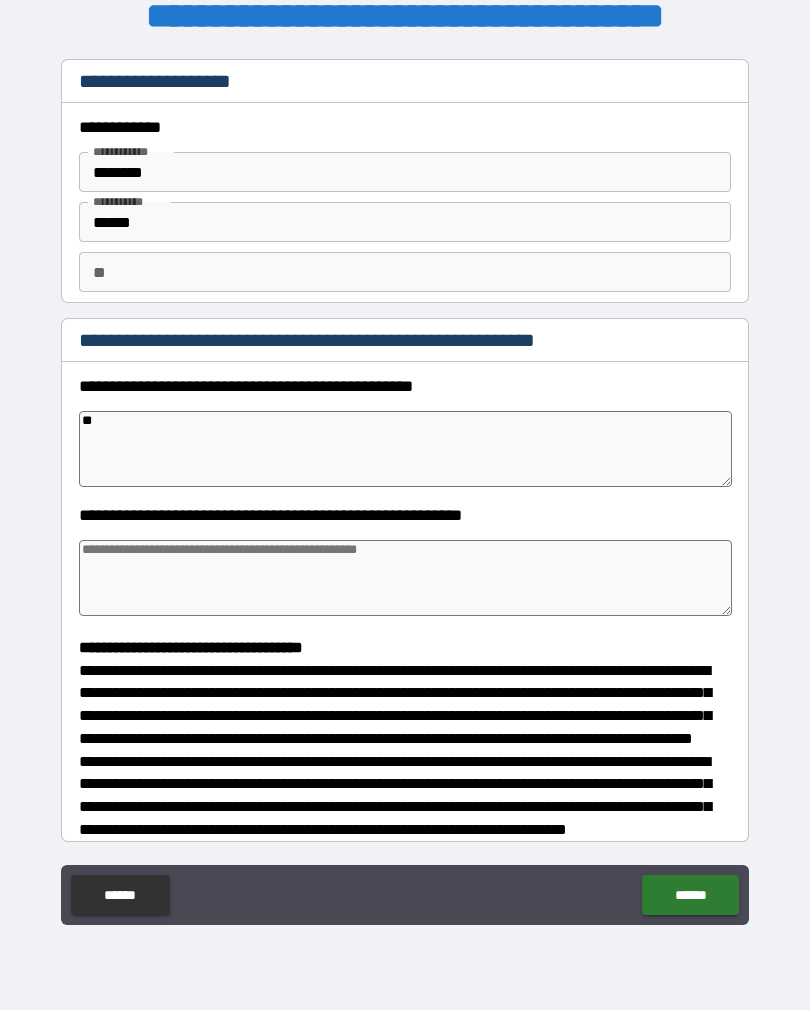 type on "*" 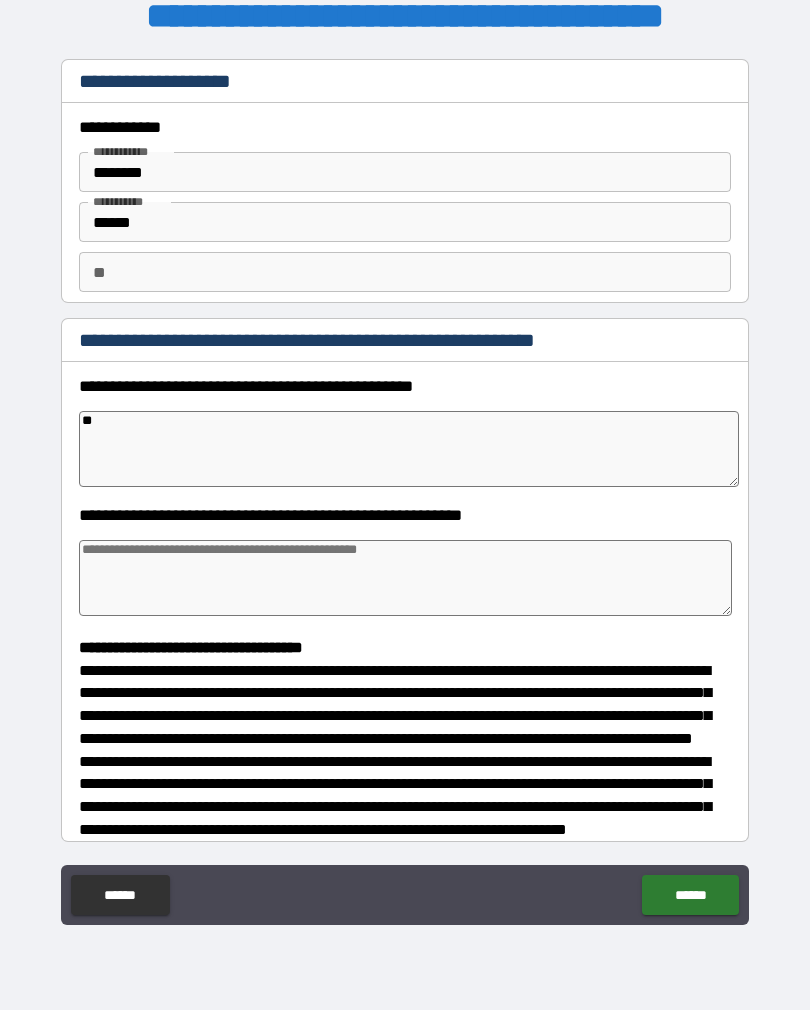 type on "*" 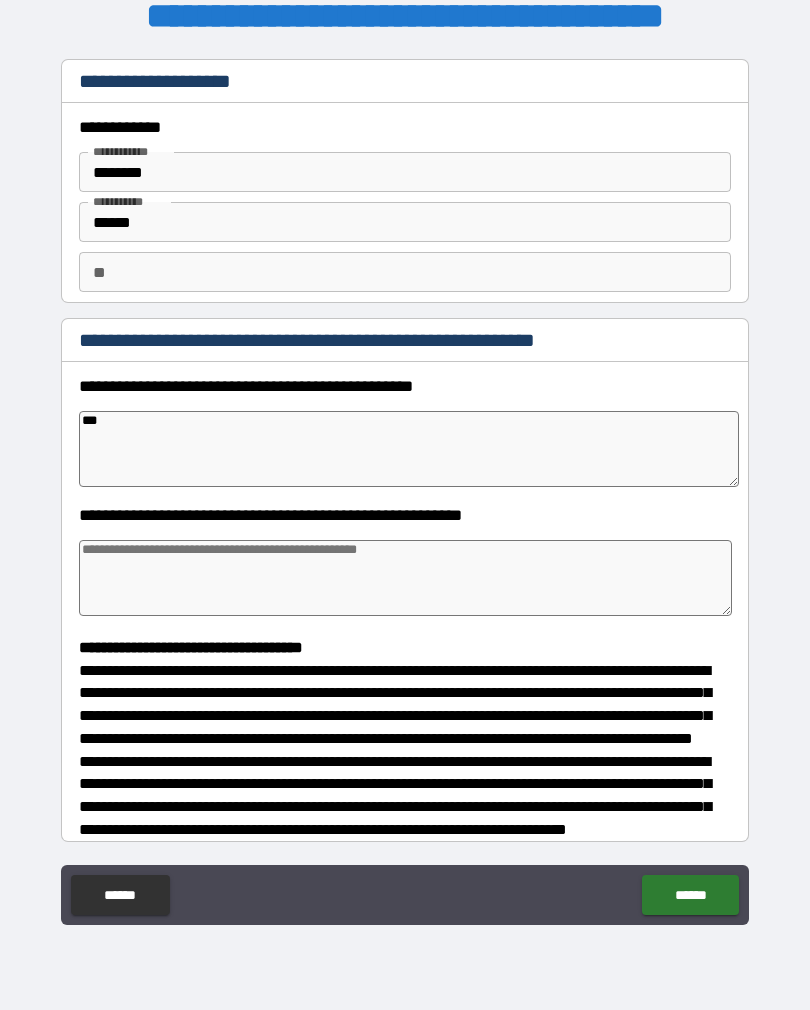type on "****" 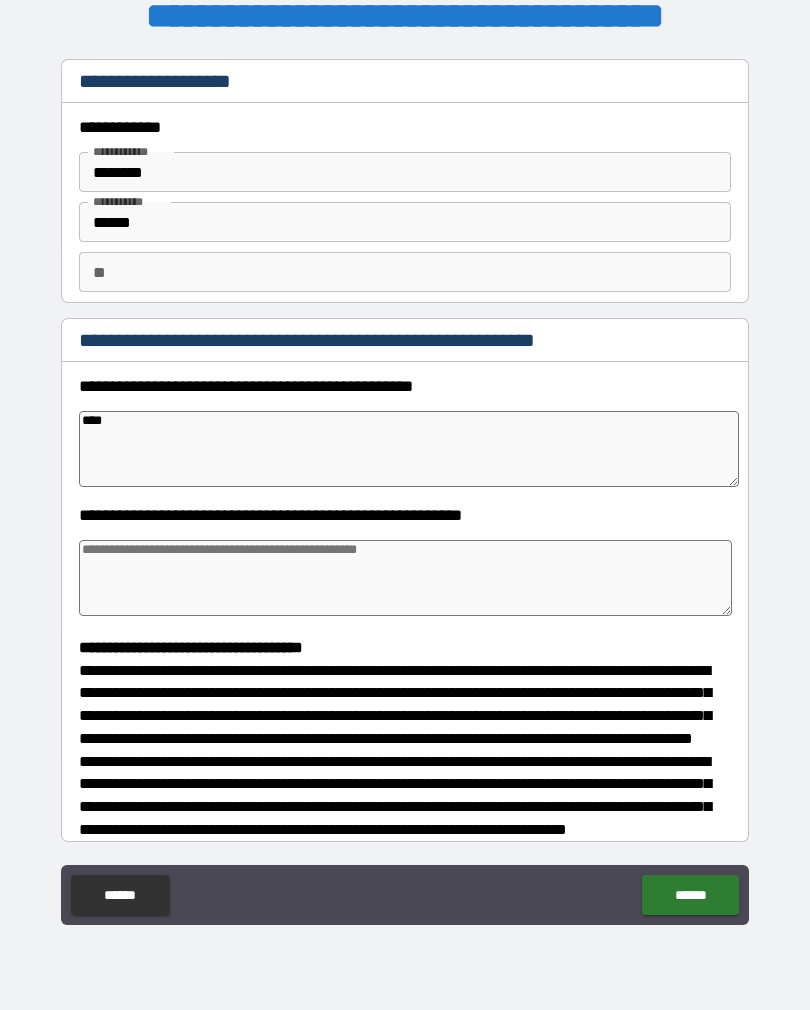 type on "*****" 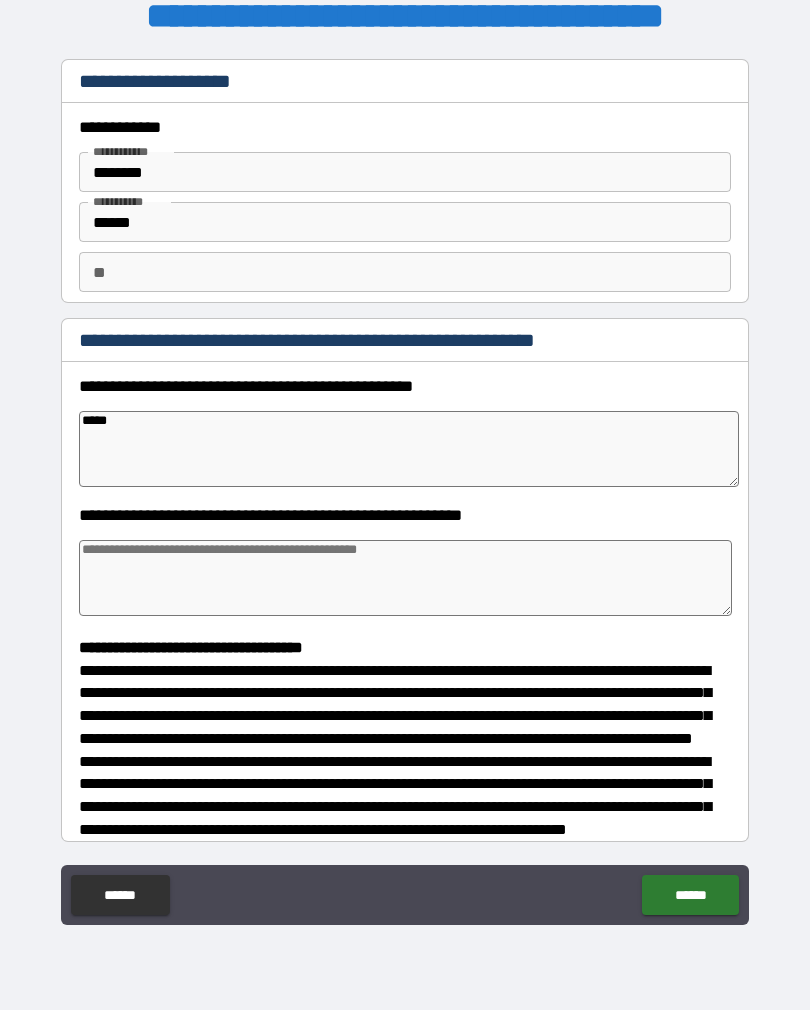 type on "*" 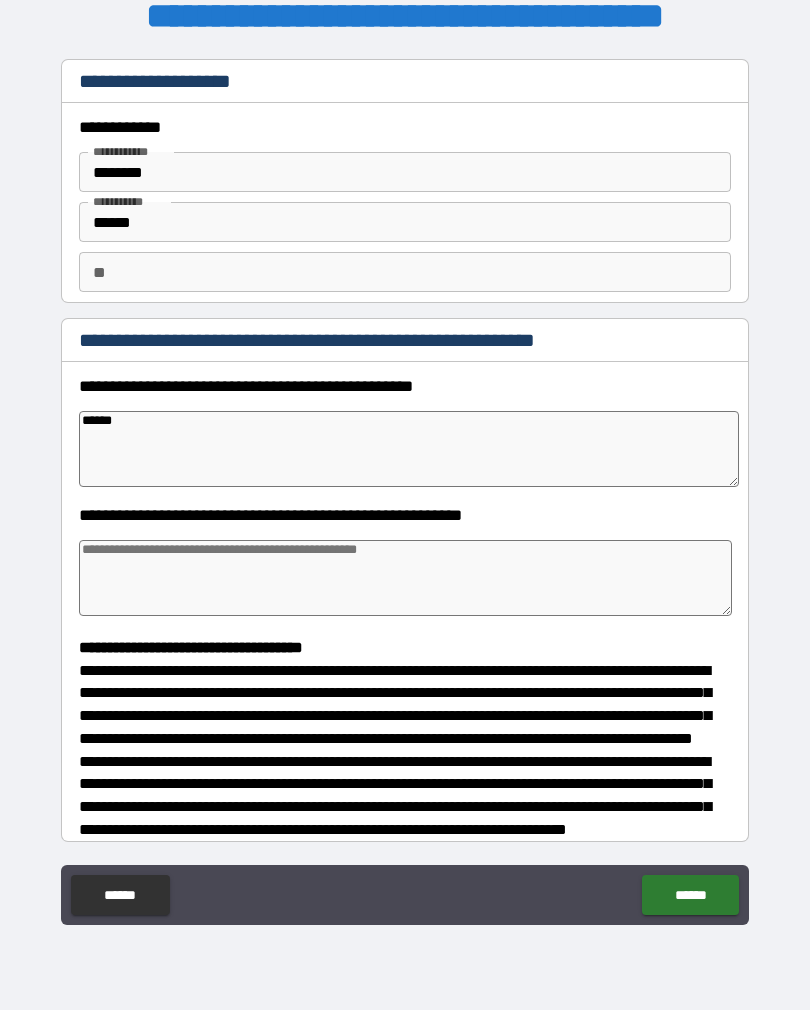 type on "******" 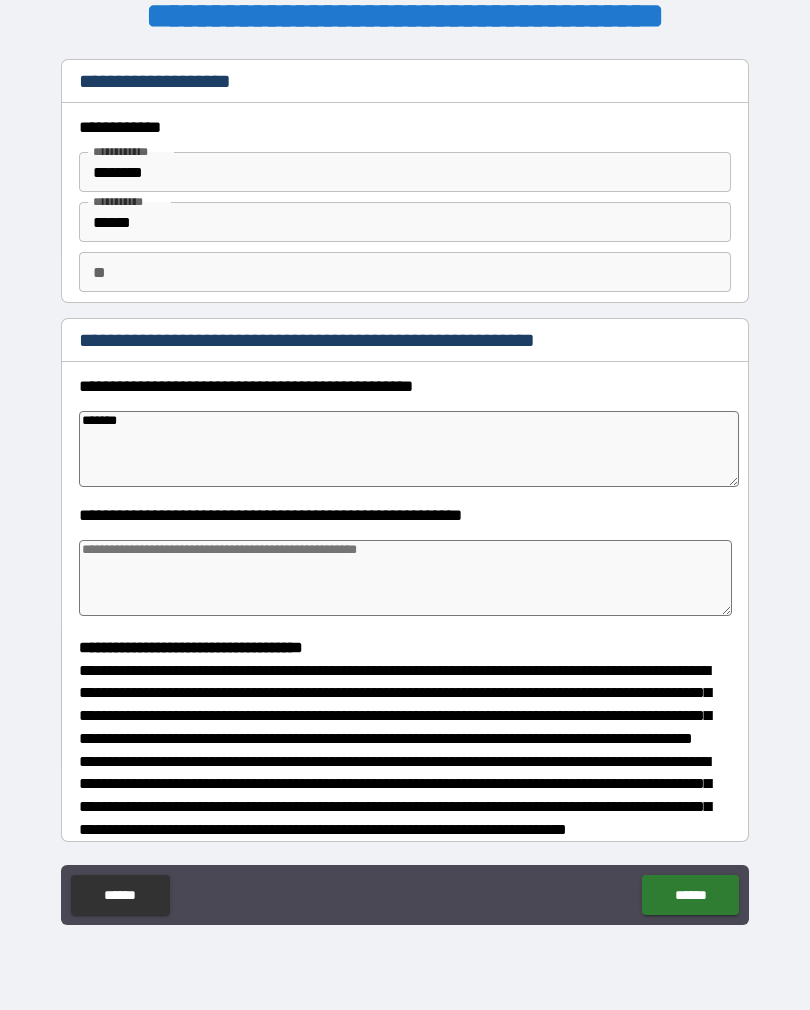 type on "*" 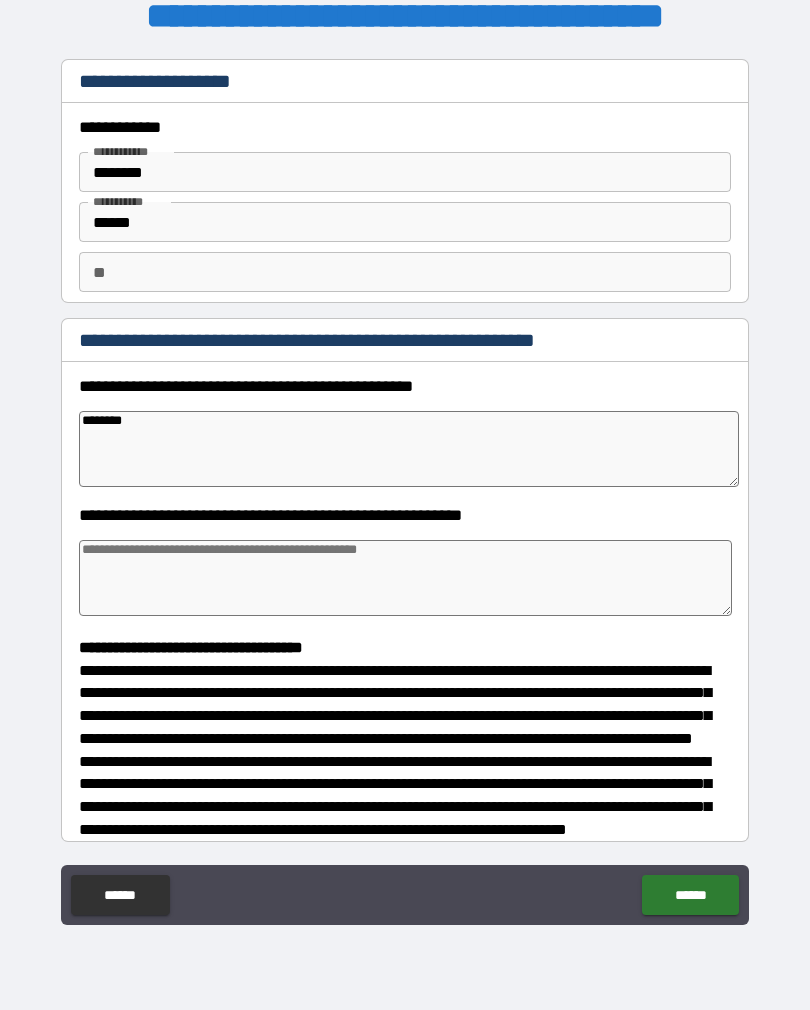 type on "*********" 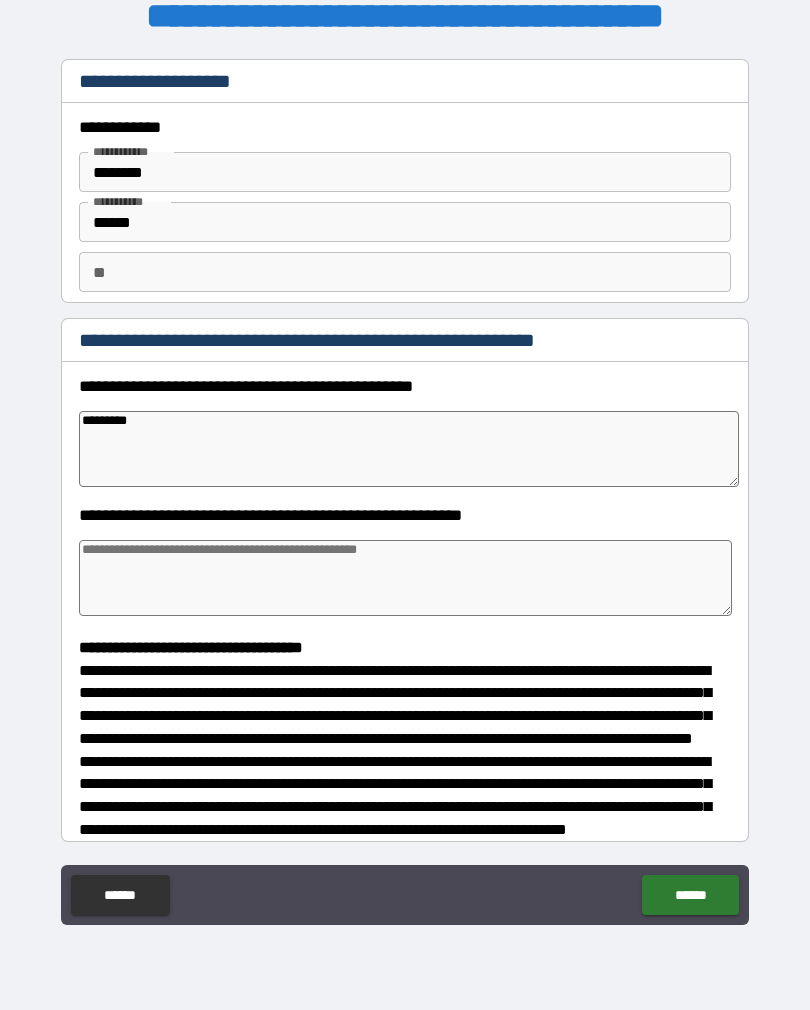 type on "*" 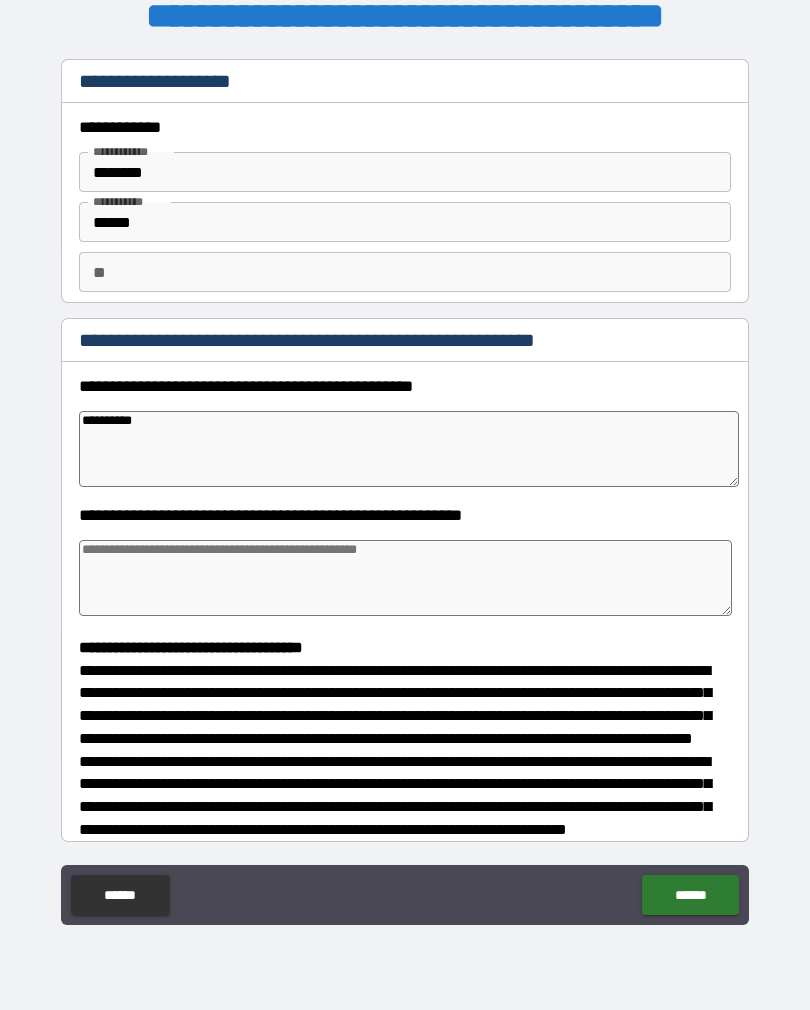type on "*" 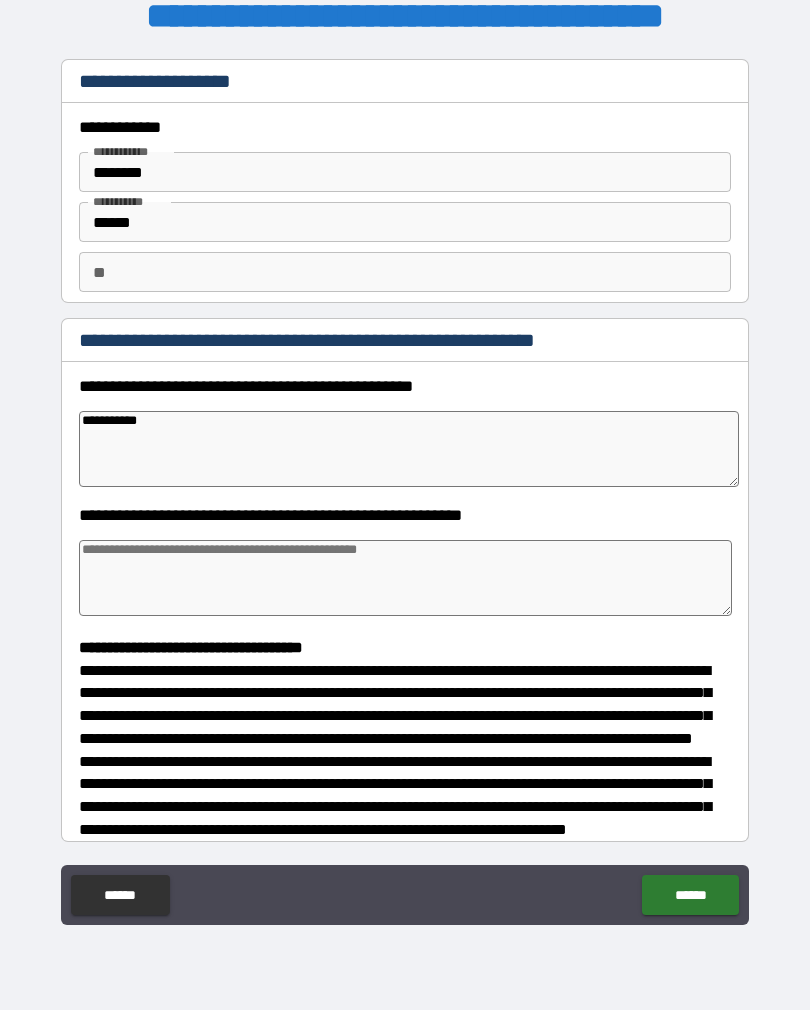 type on "**********" 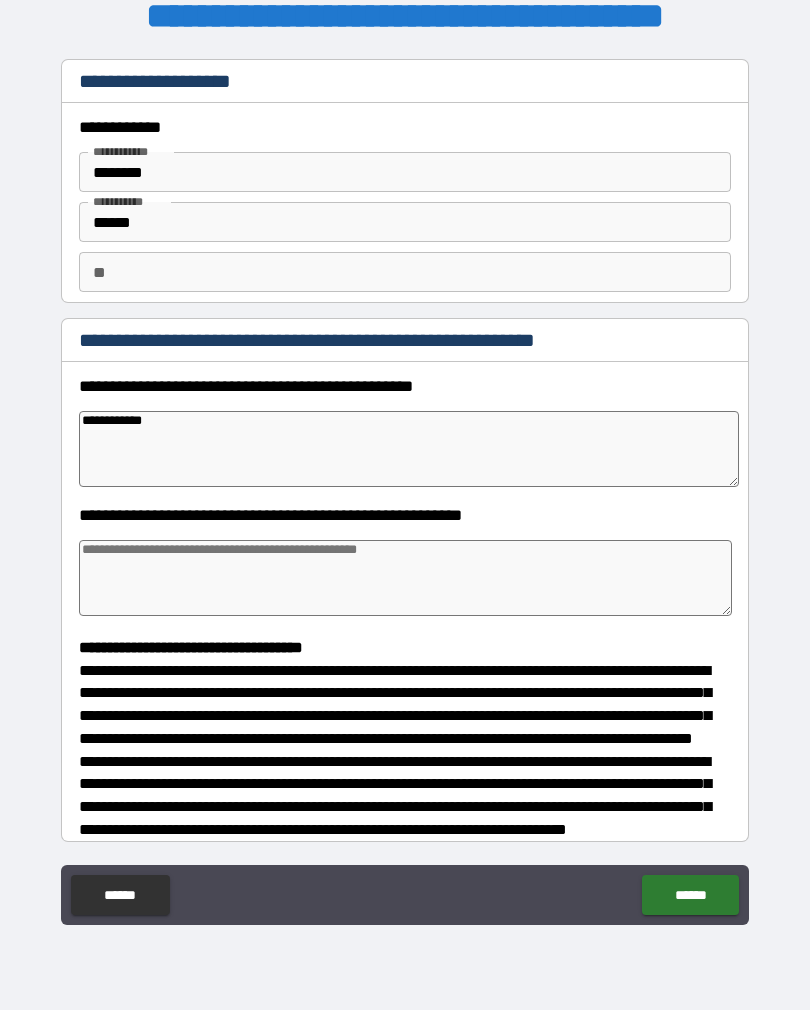 type on "*" 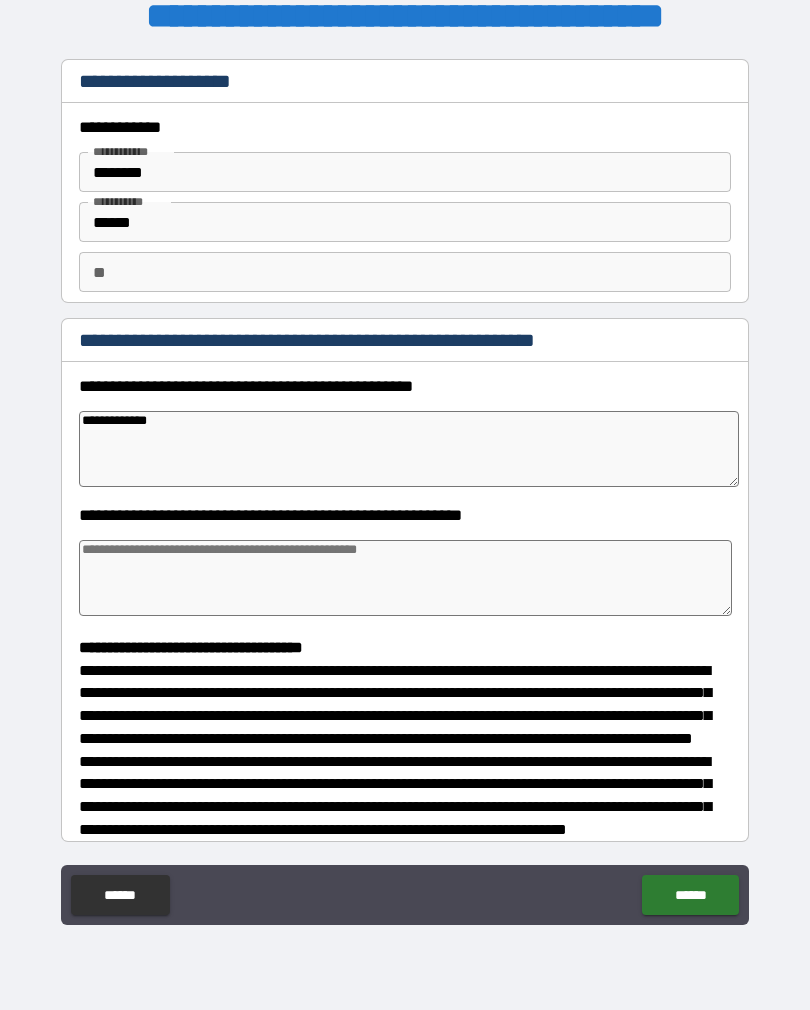 type on "**********" 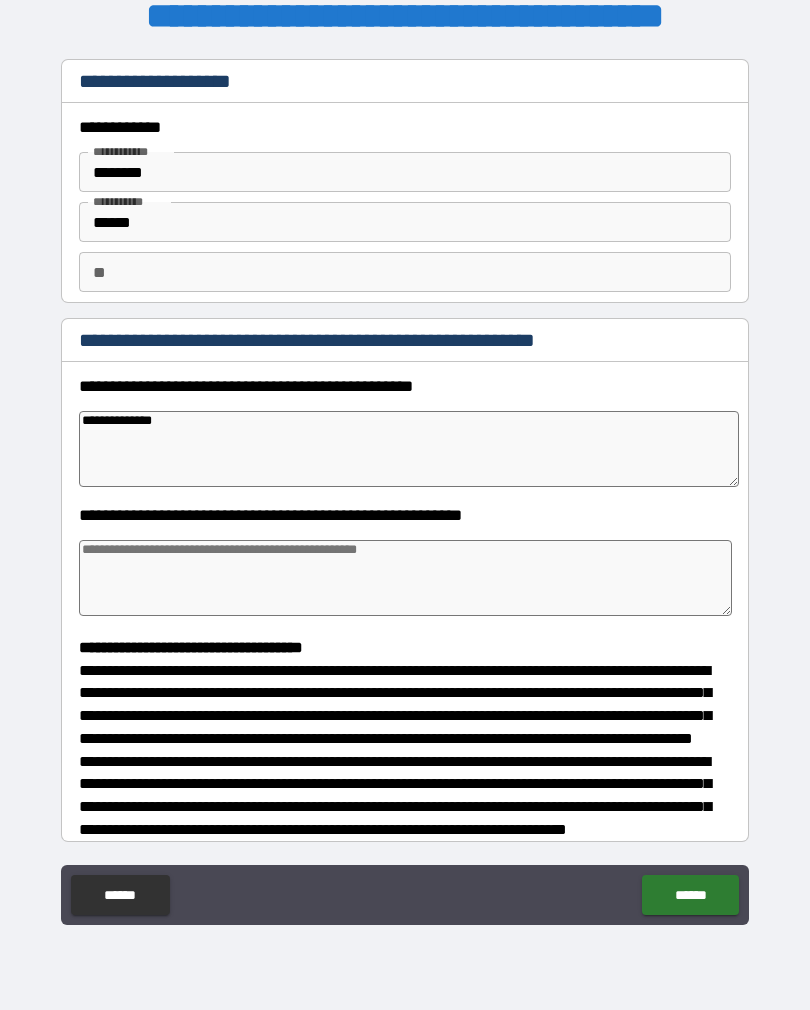 type on "*" 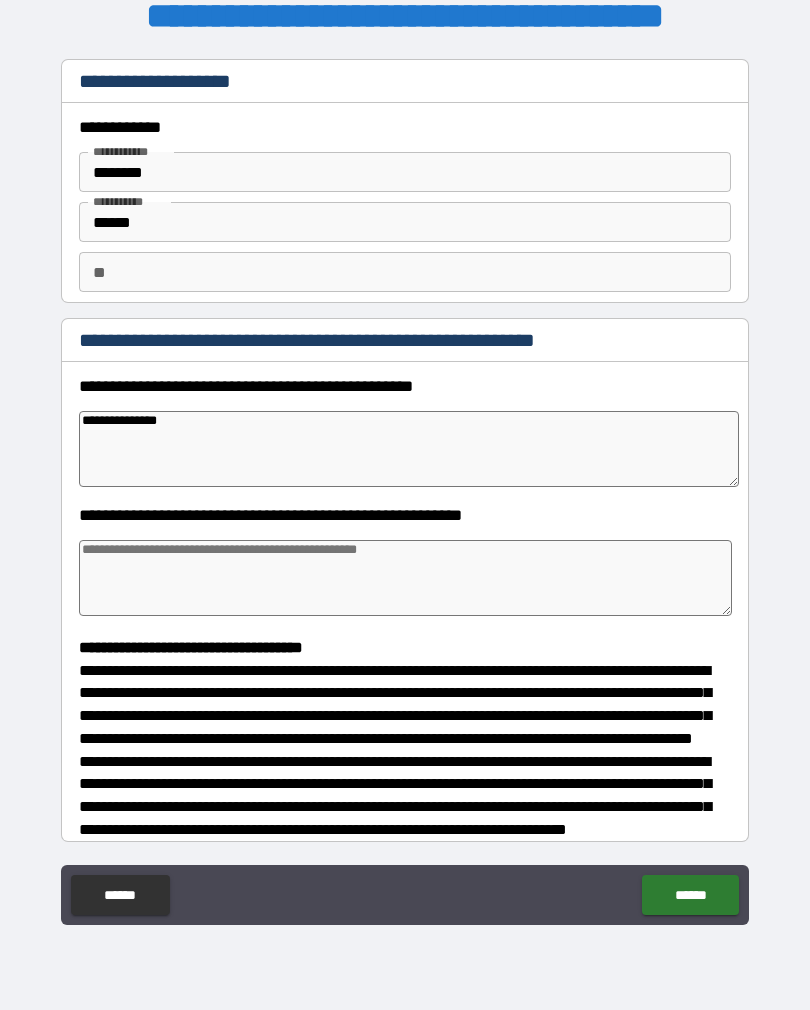 type on "**********" 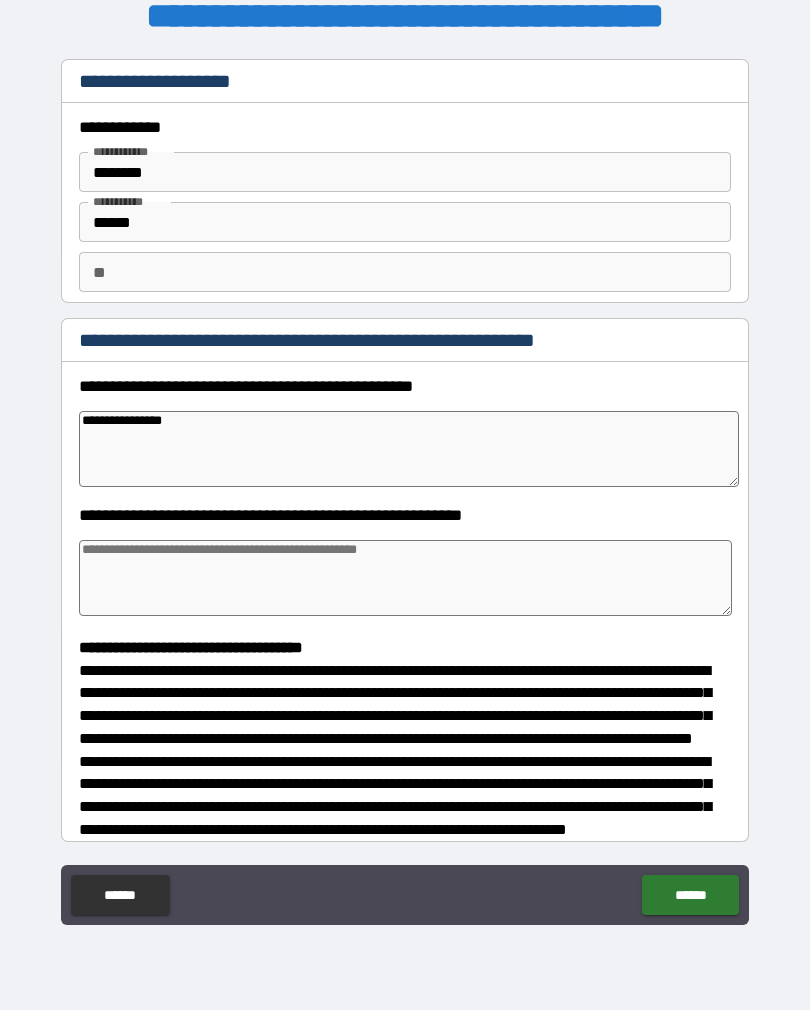 type on "*" 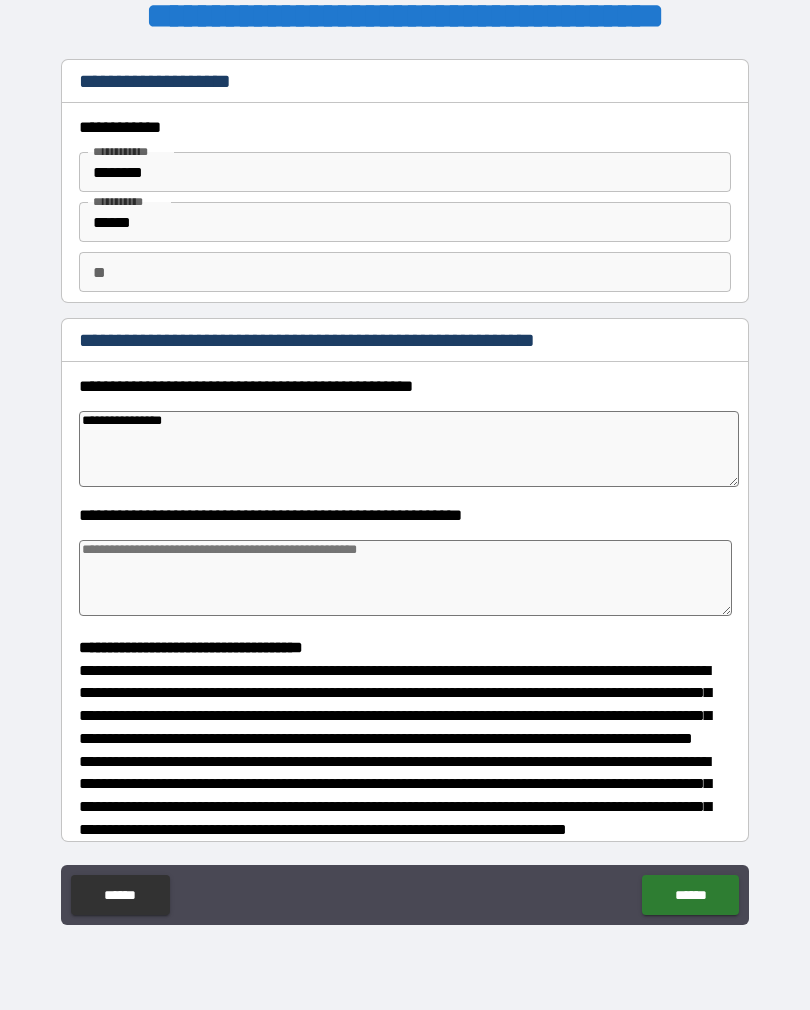 scroll, scrollTop: 0, scrollLeft: 0, axis: both 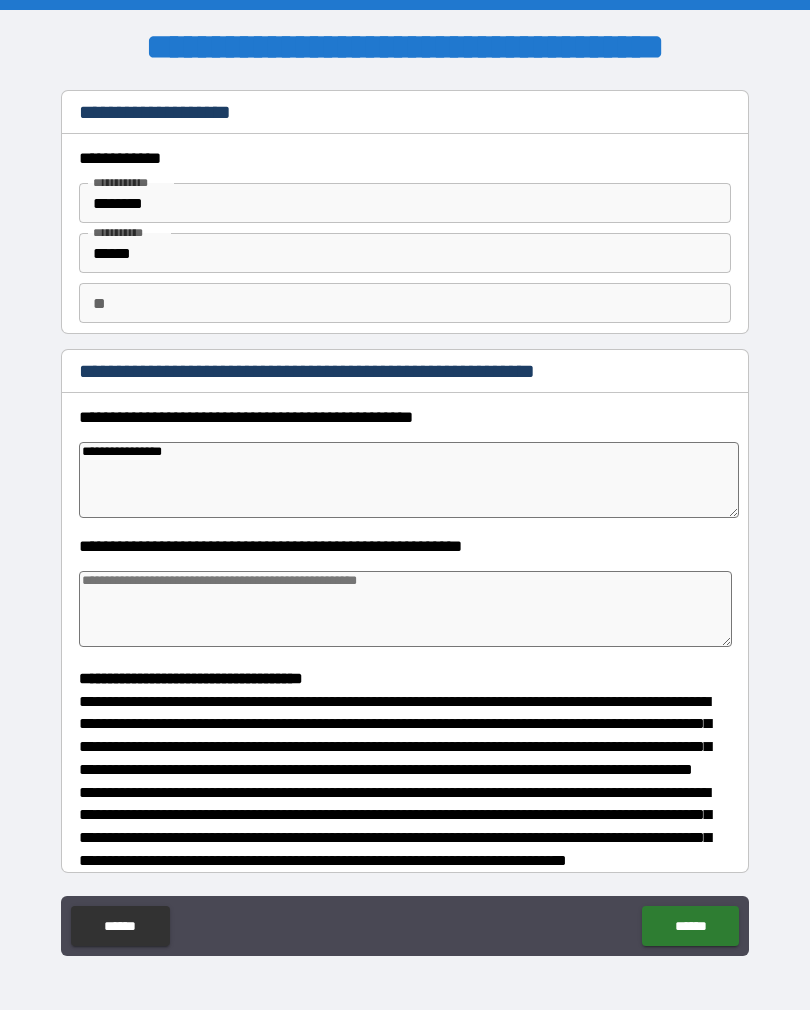 type on "*" 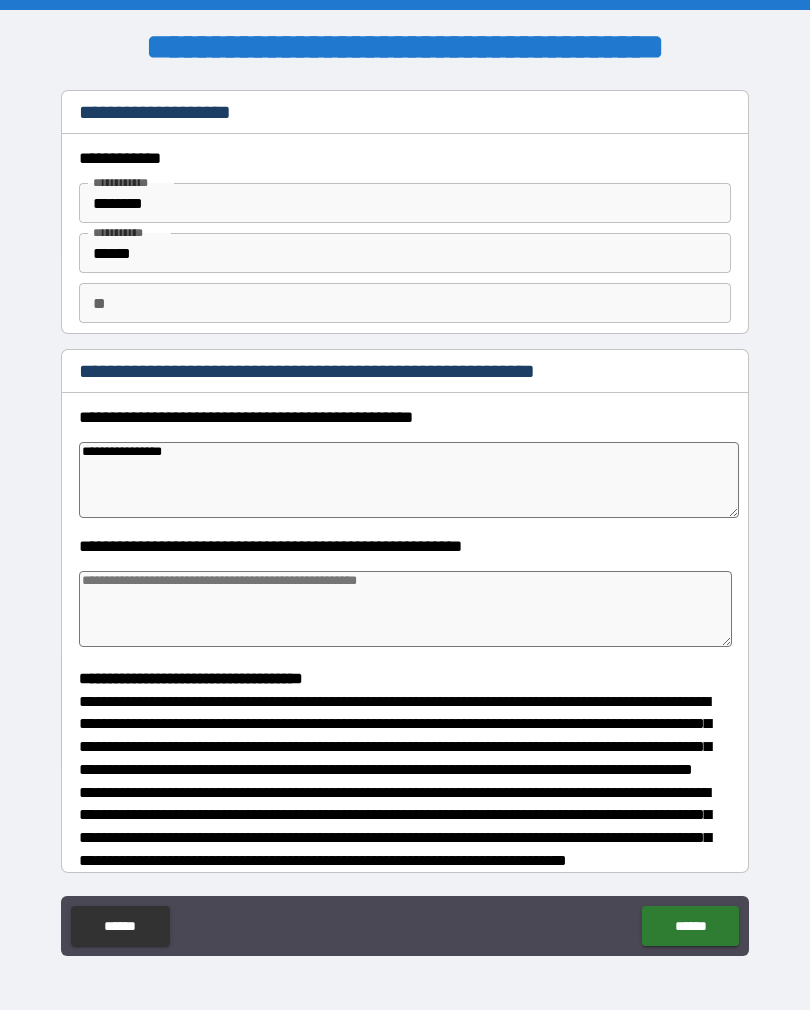 type on "*" 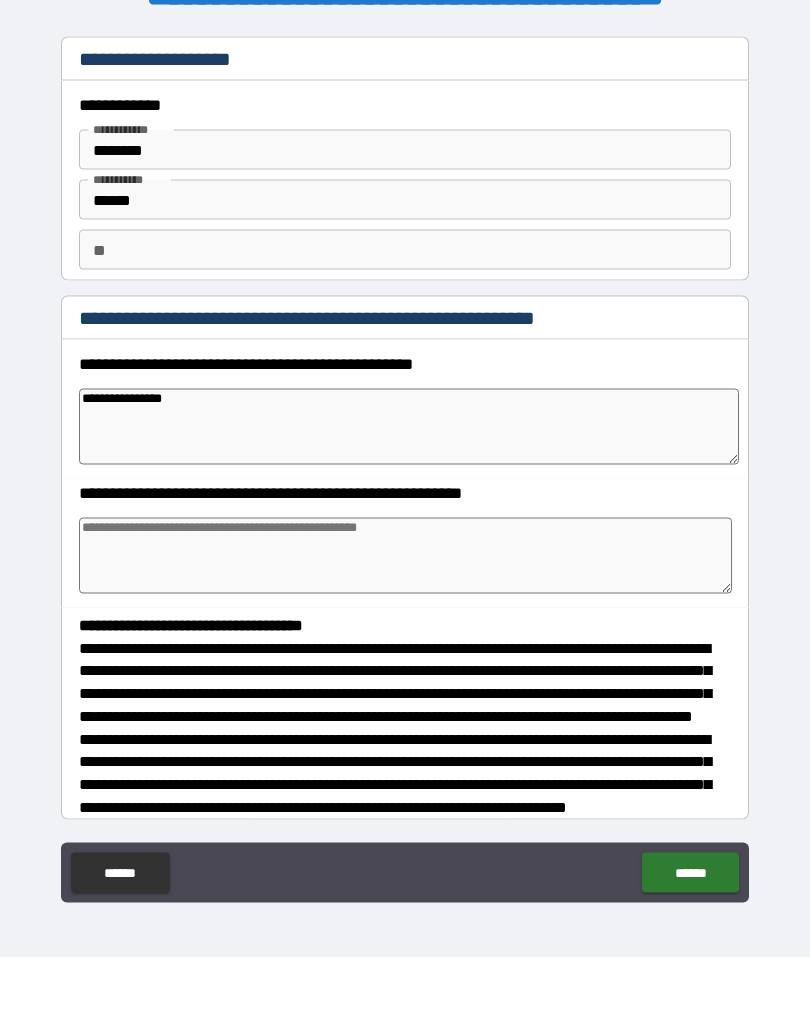 type on "*" 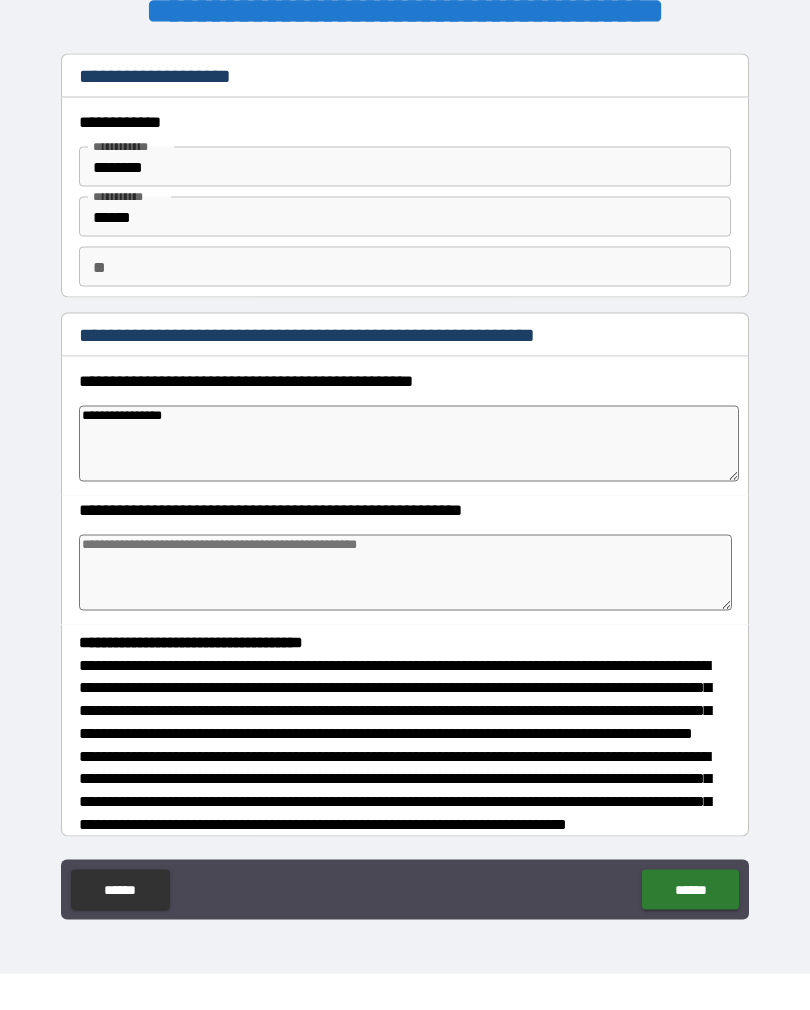 type on "*" 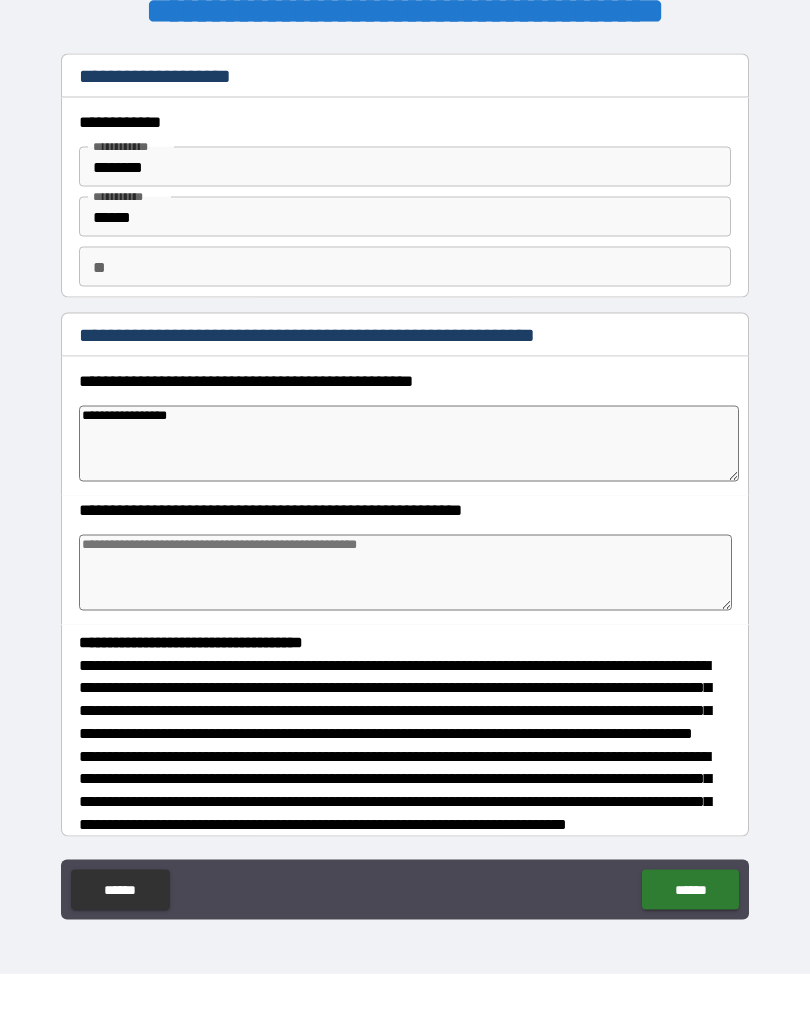 type on "*" 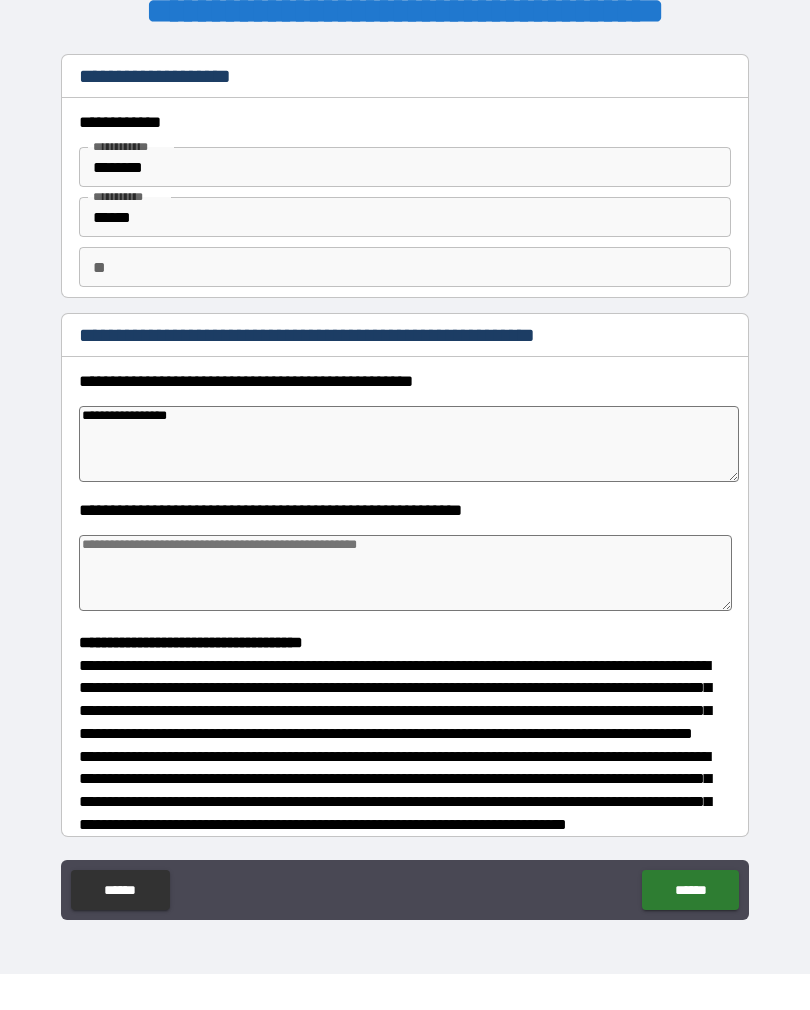 type on "*" 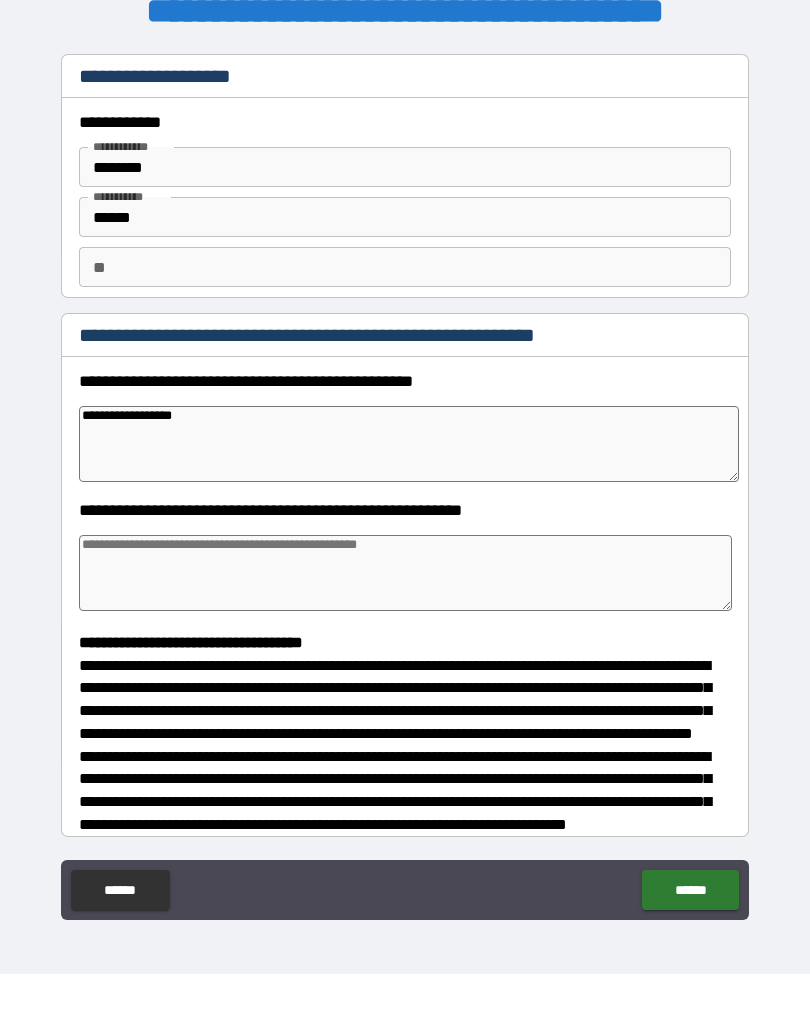 type on "*" 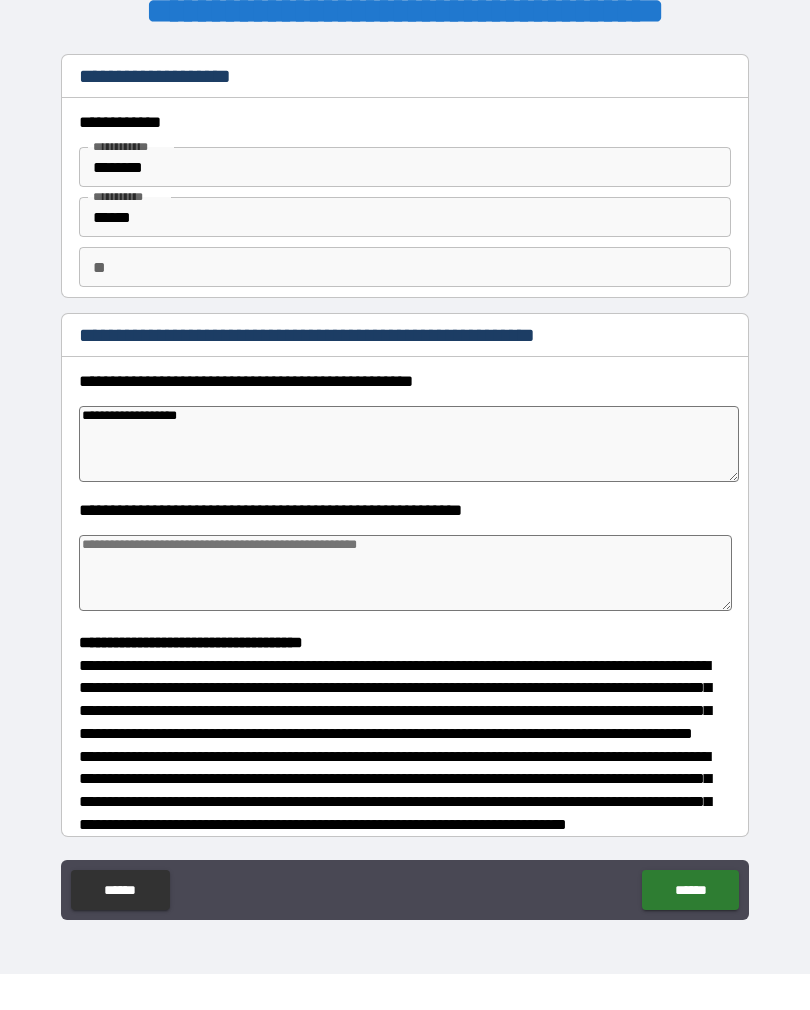 type on "*" 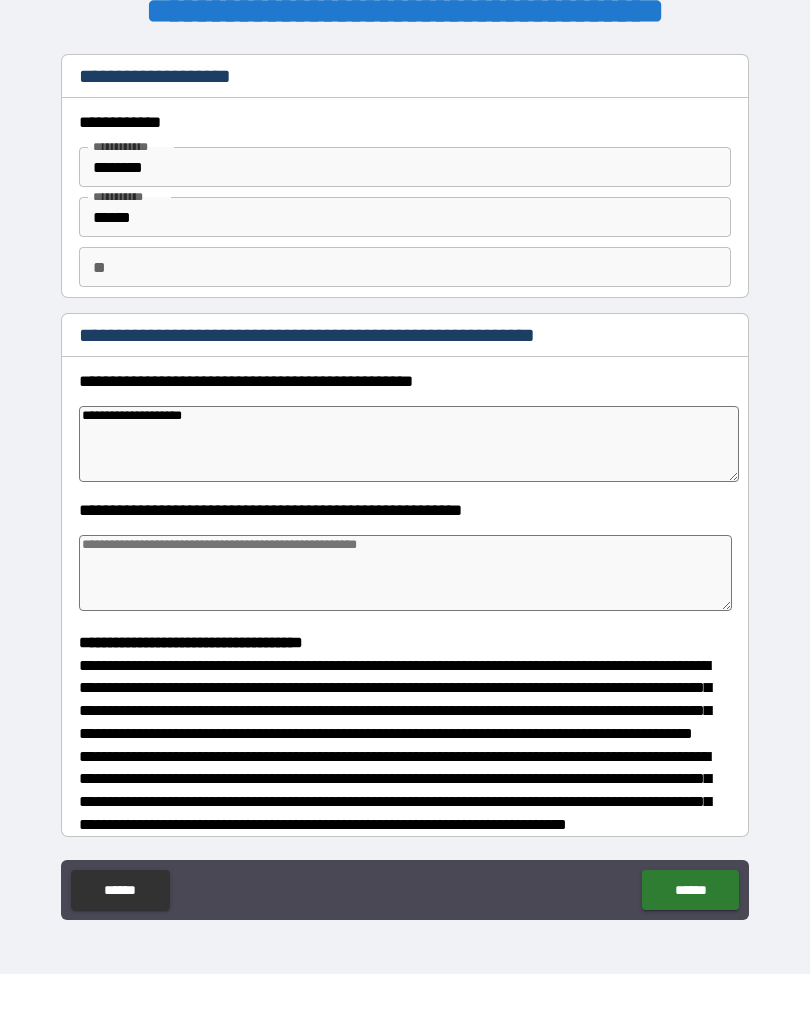 type on "*" 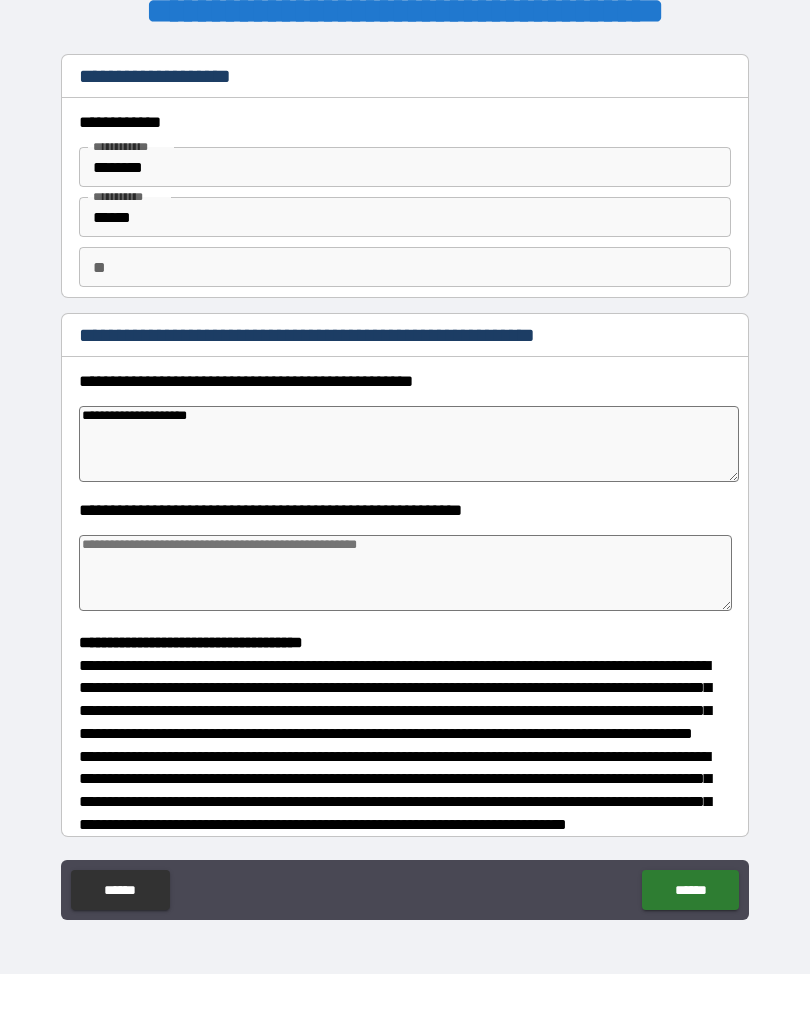 type on "*" 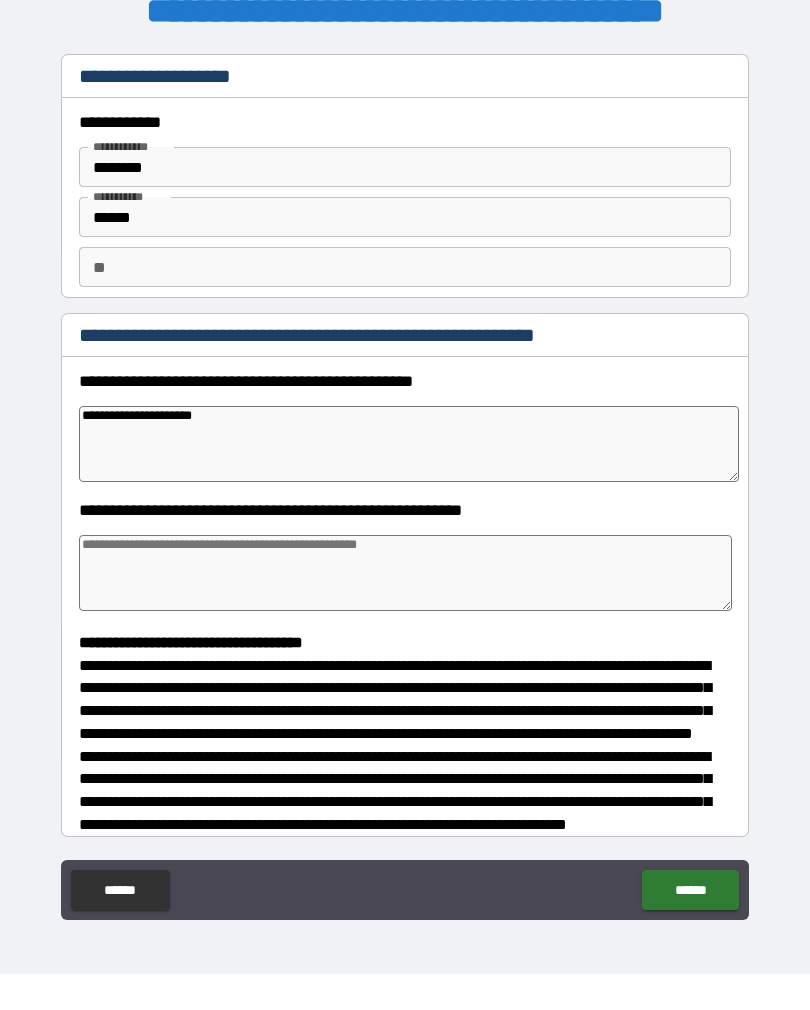 type on "*" 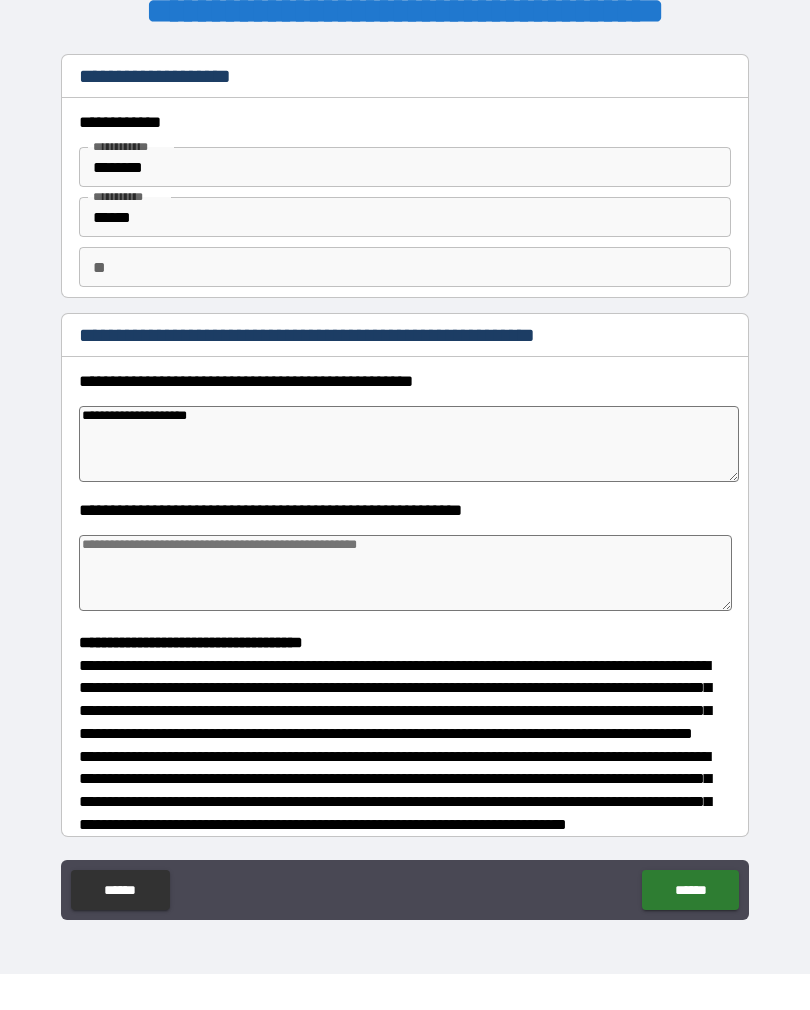 type on "*" 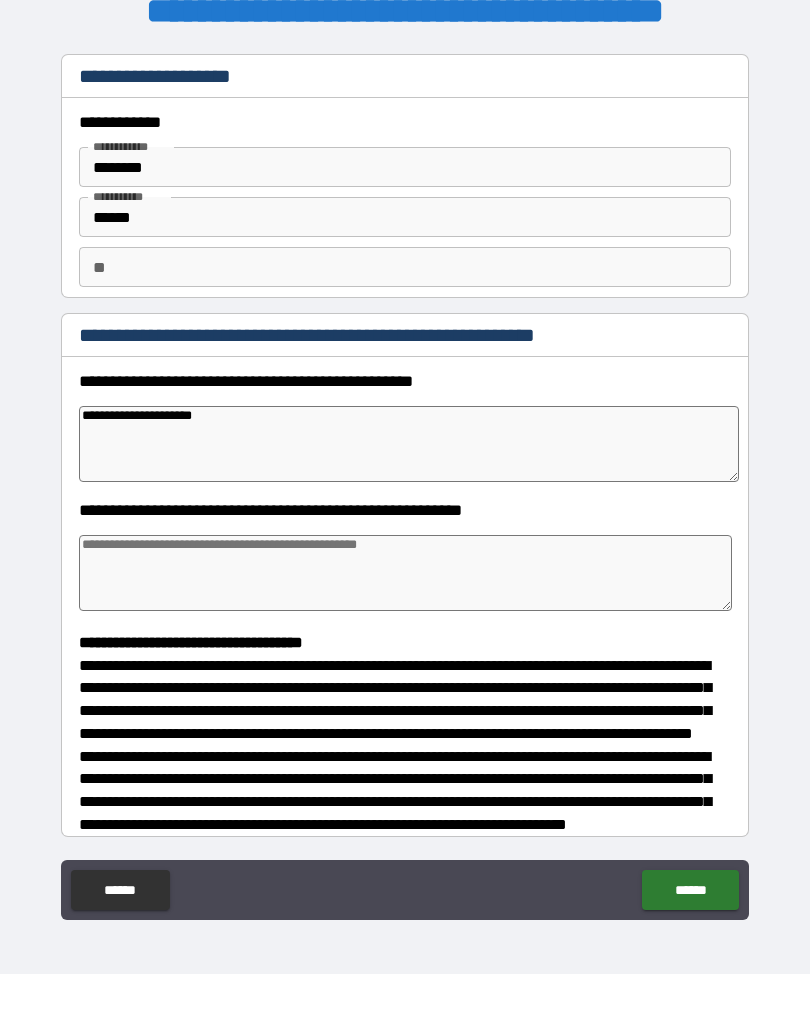 type on "*" 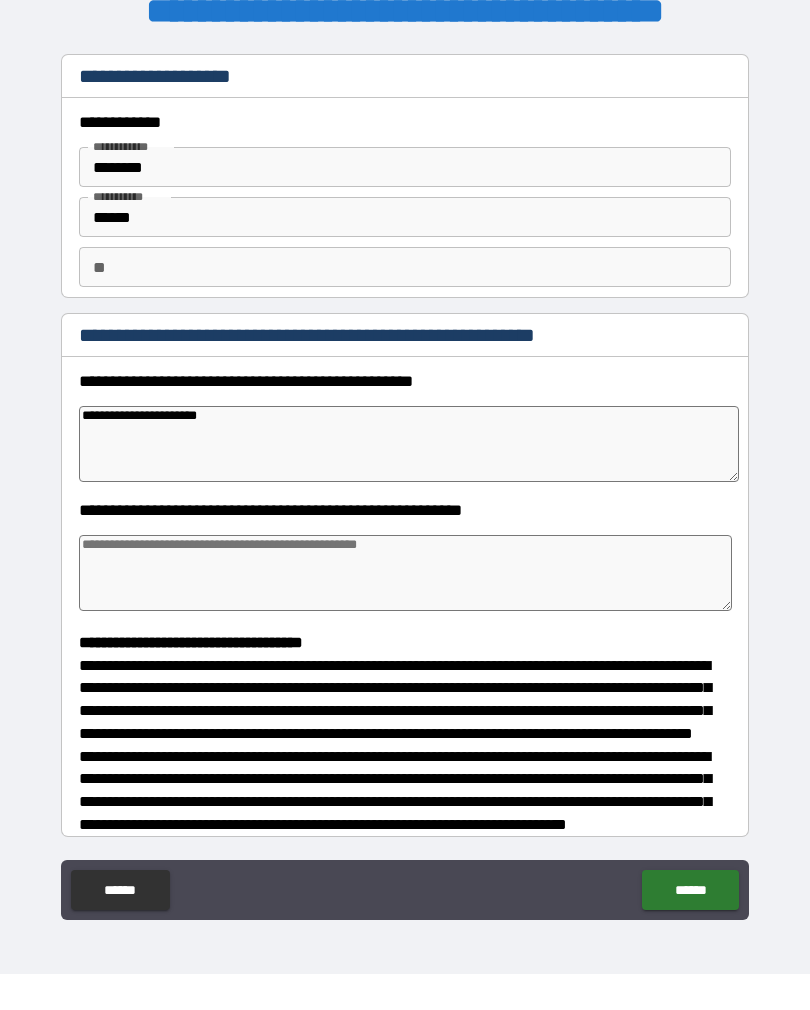 type on "**********" 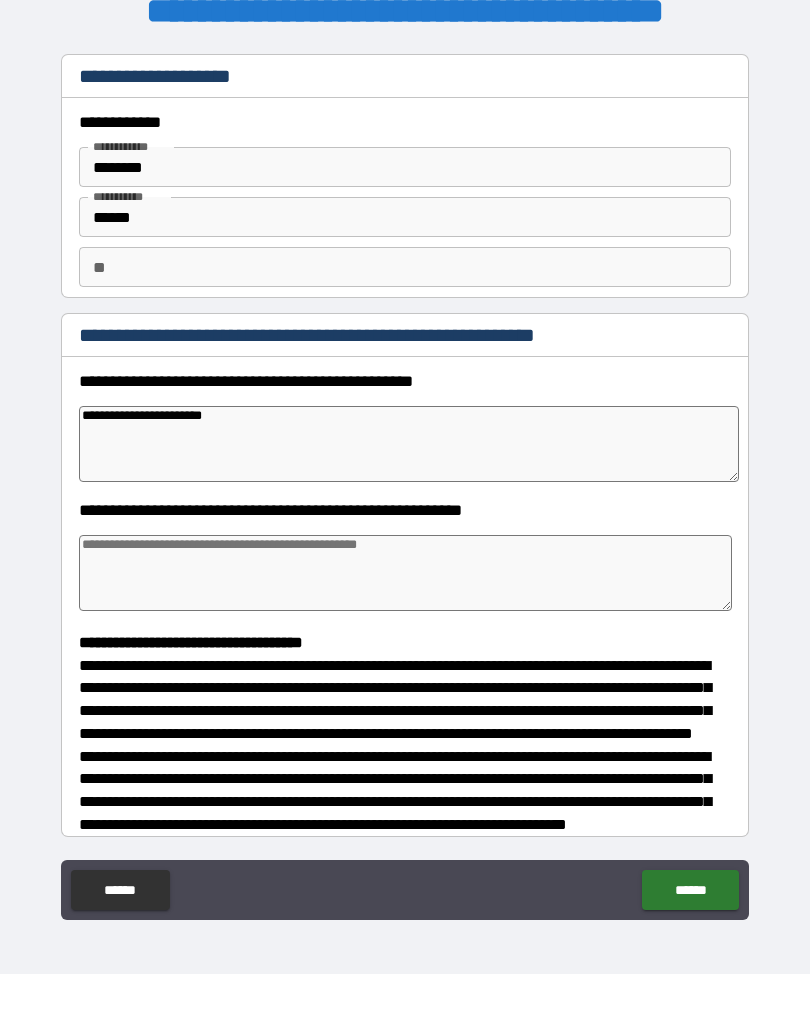 type on "*" 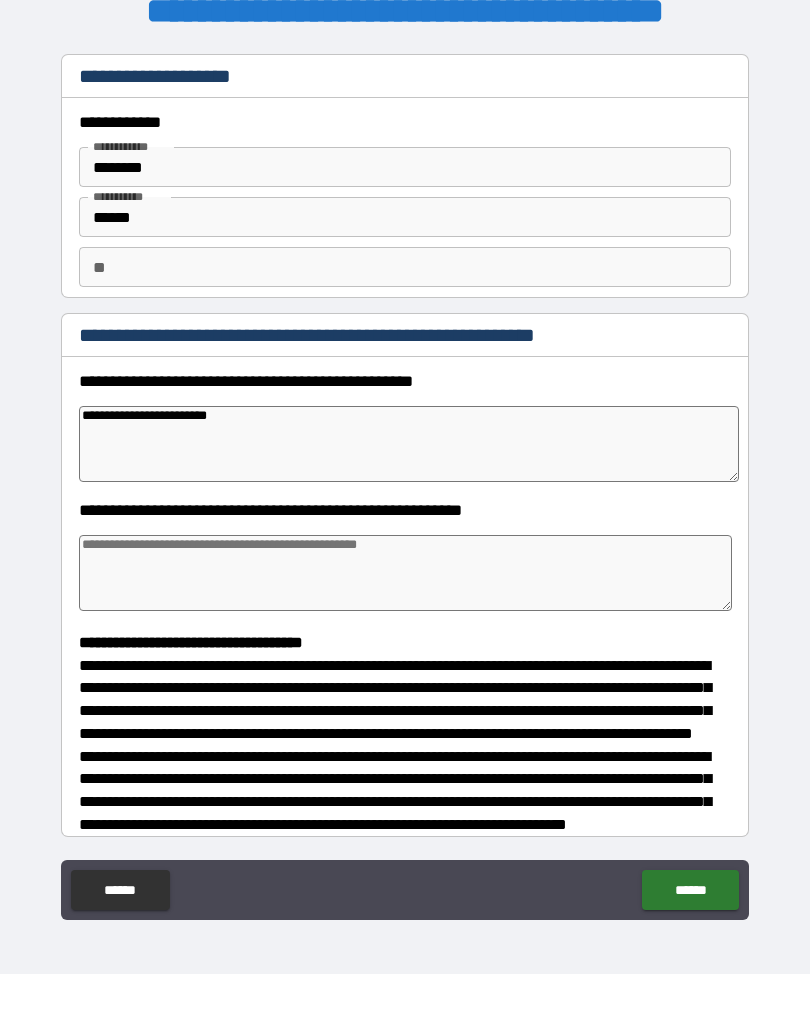 type on "*" 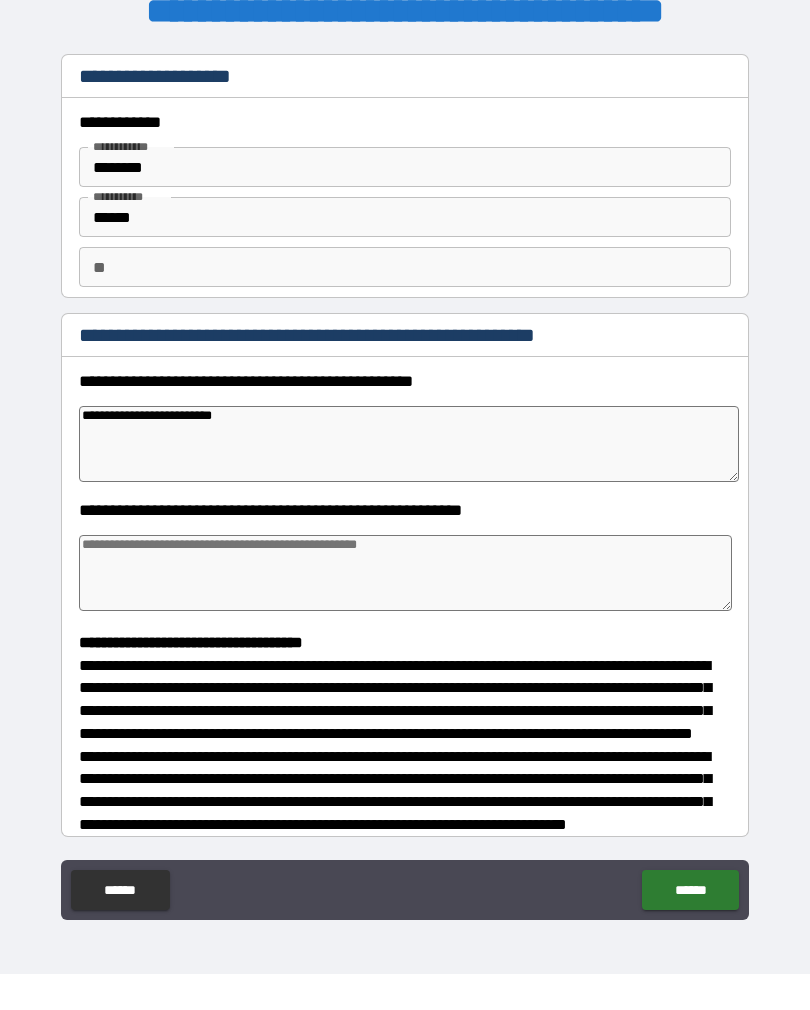 type on "*" 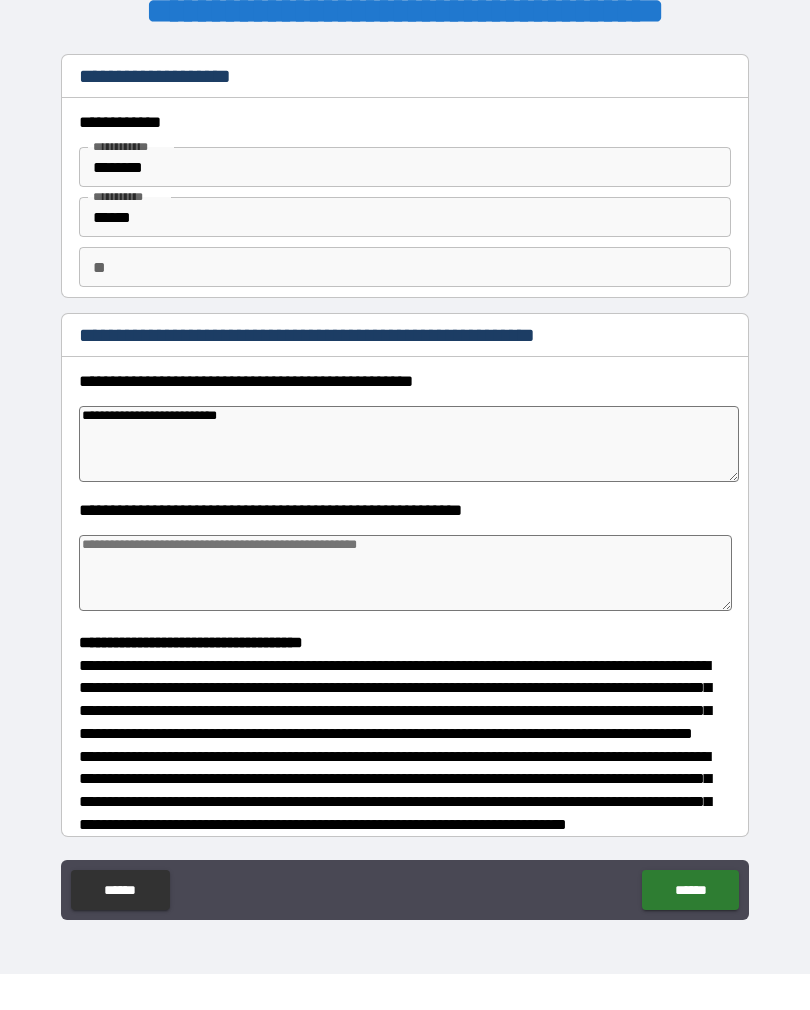 type on "*" 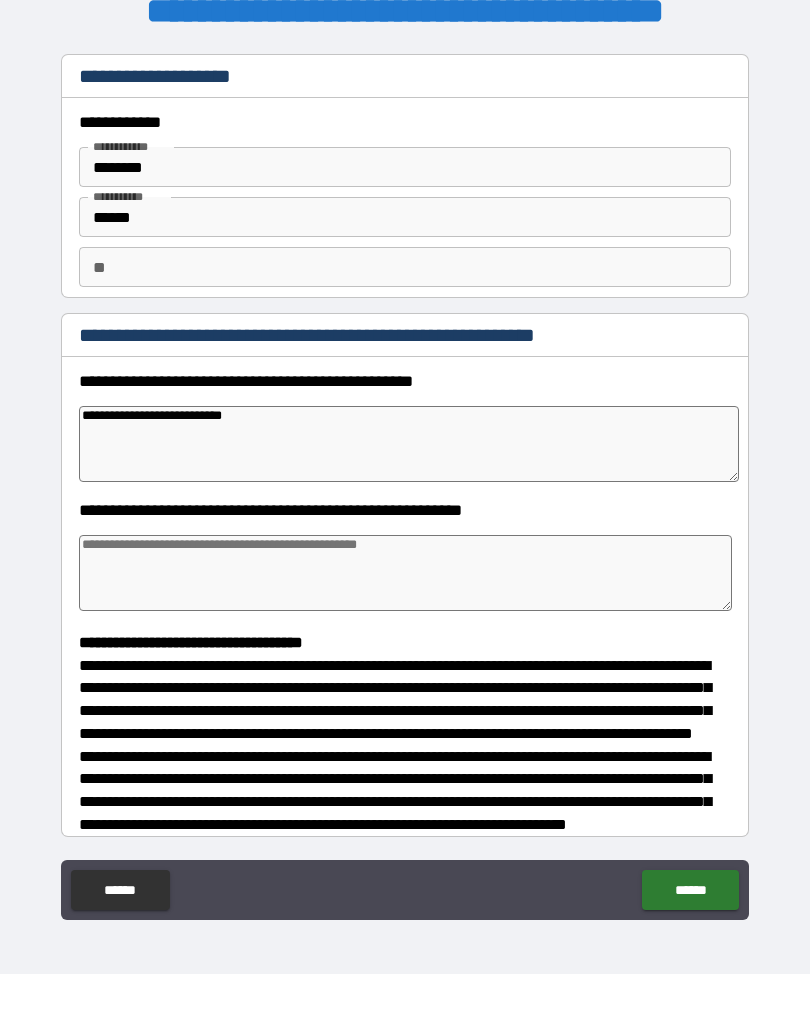 type on "*" 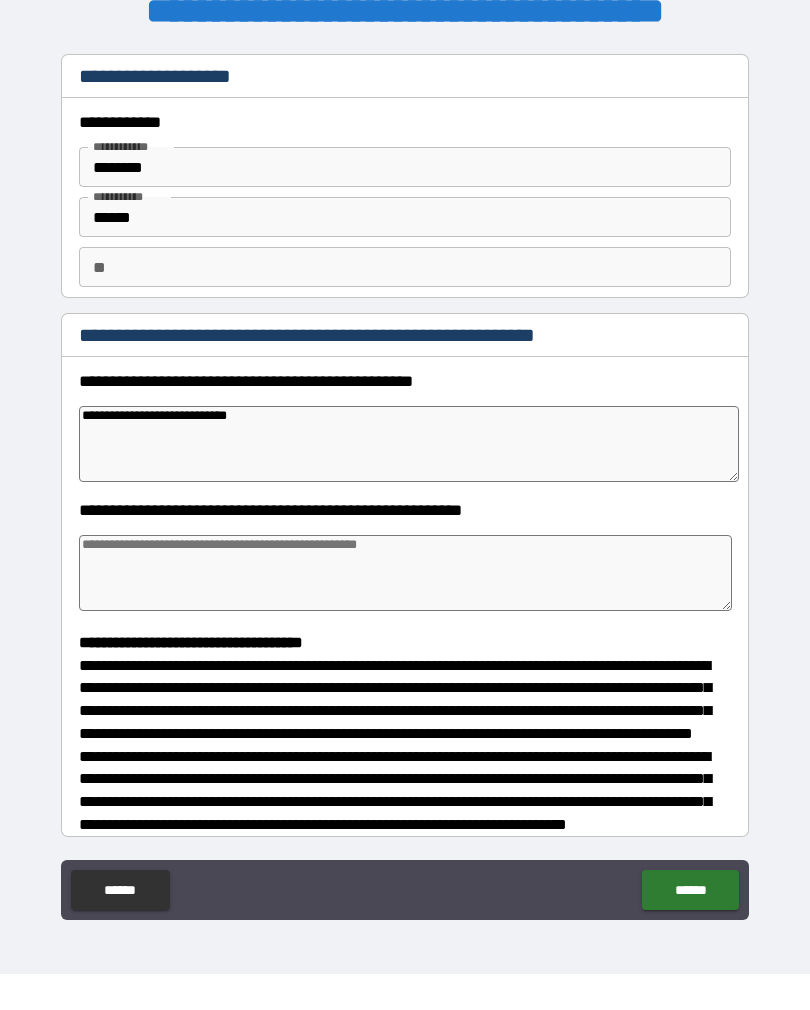 type on "*" 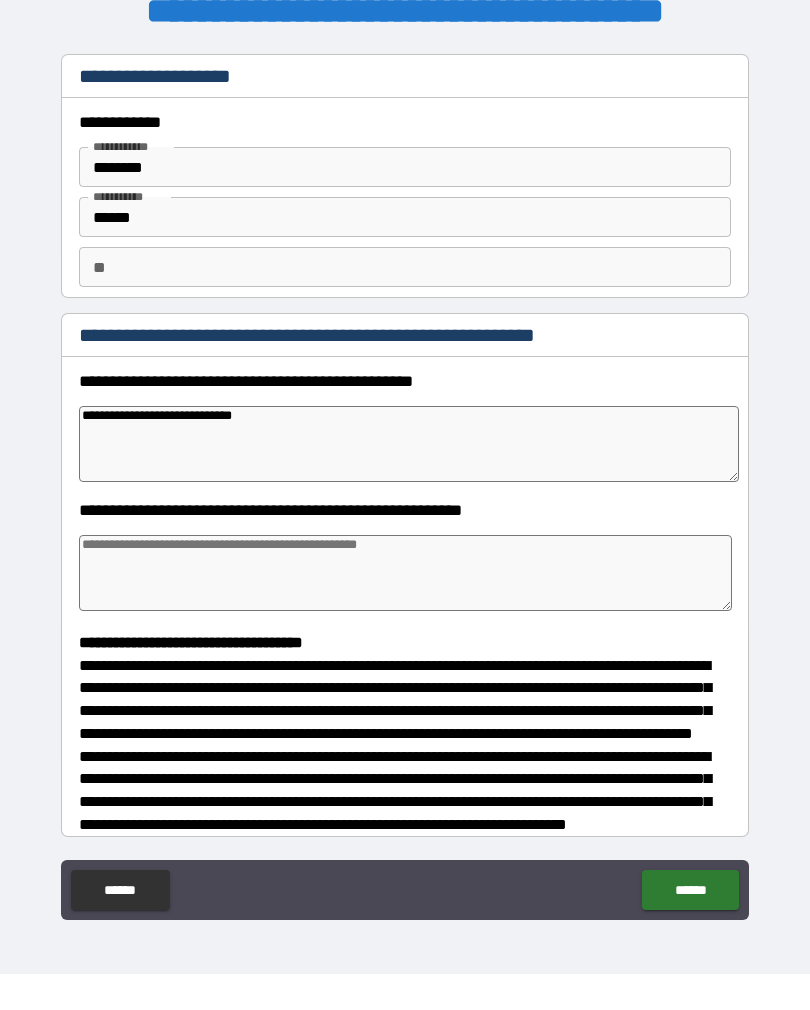 type on "*" 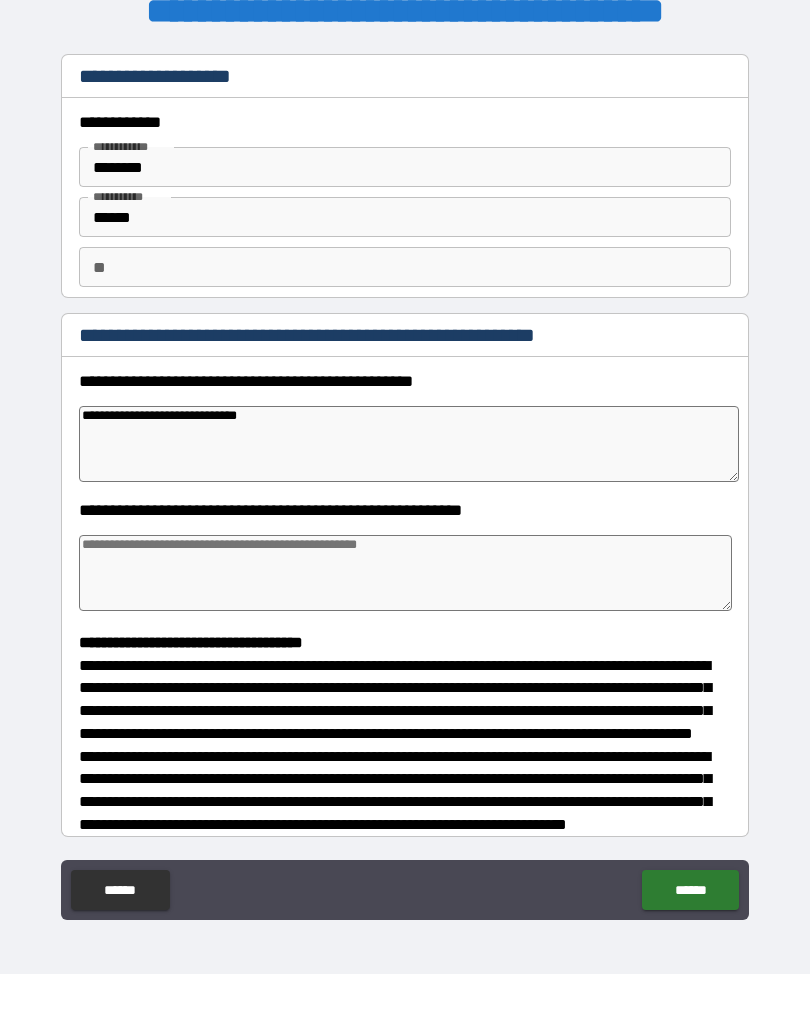 type on "*" 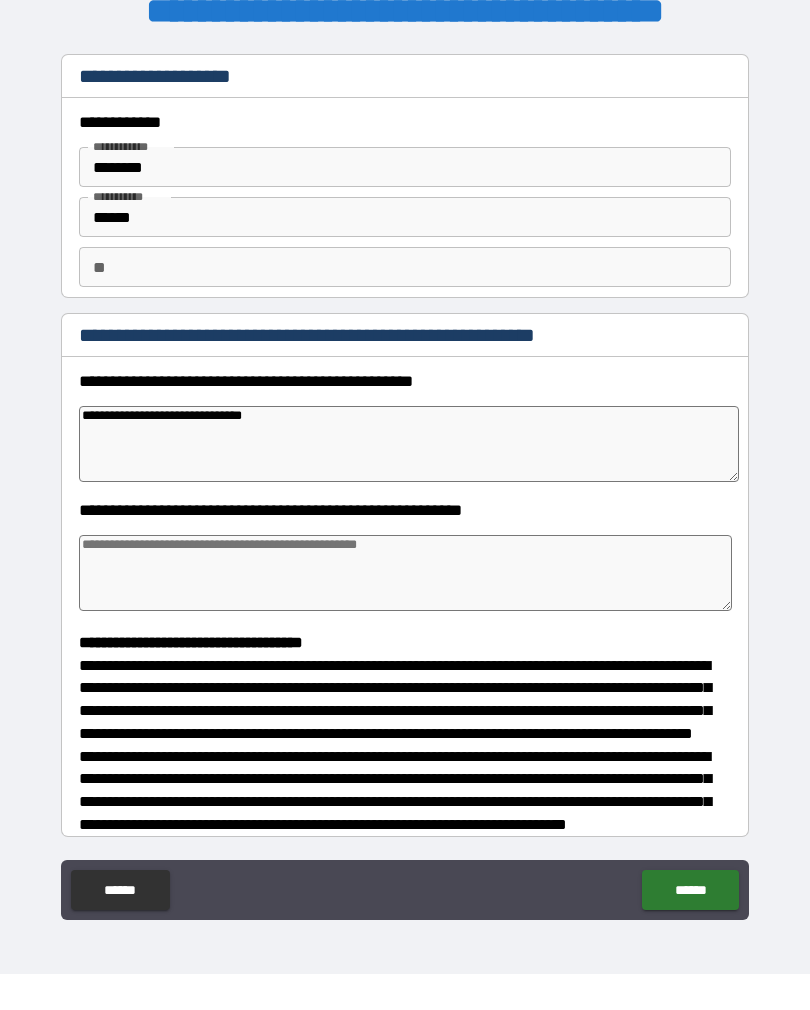 type on "*" 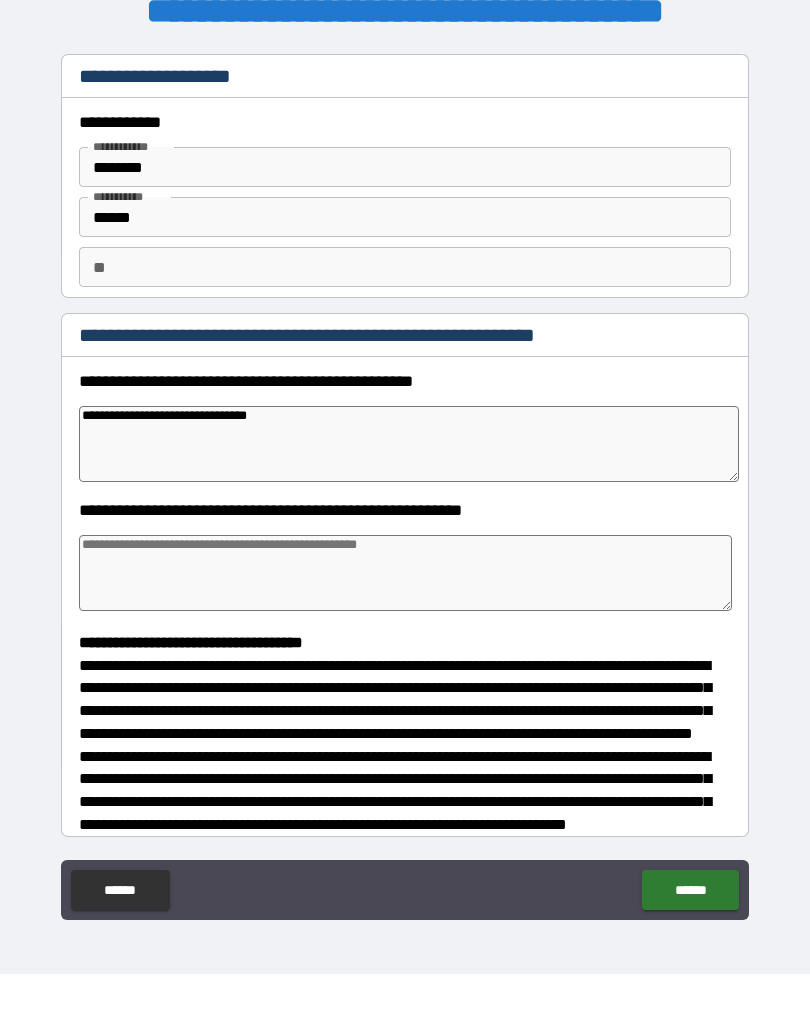 type on "*" 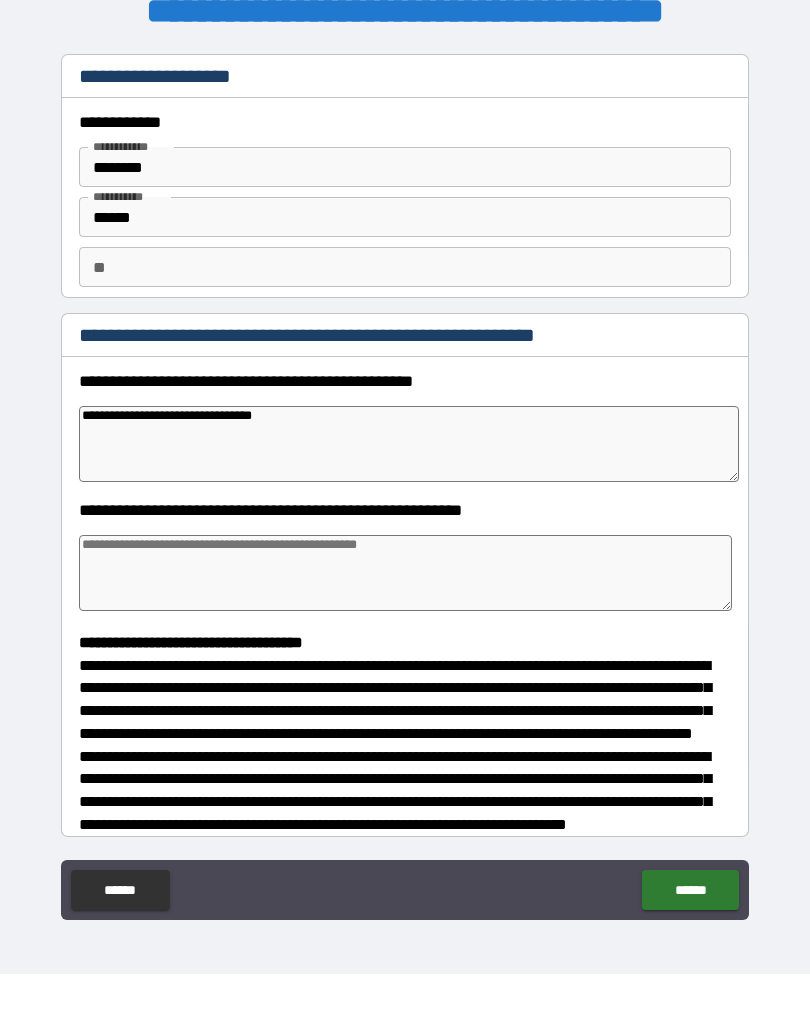 type on "*" 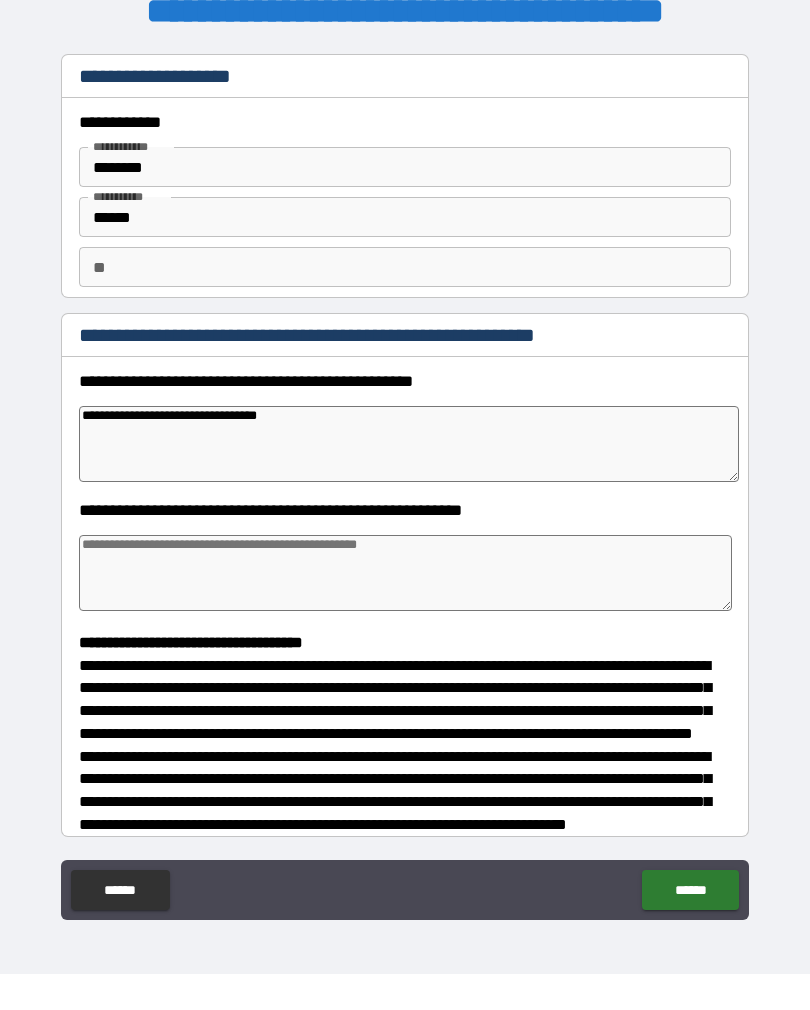 type on "*" 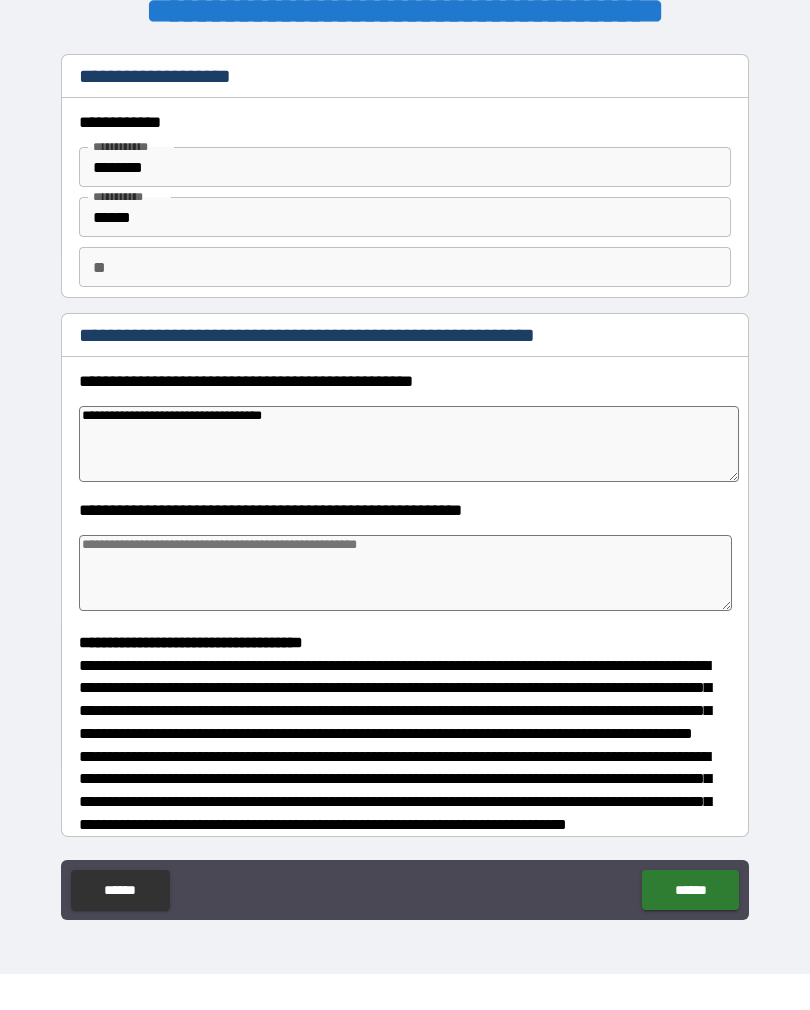 type on "*" 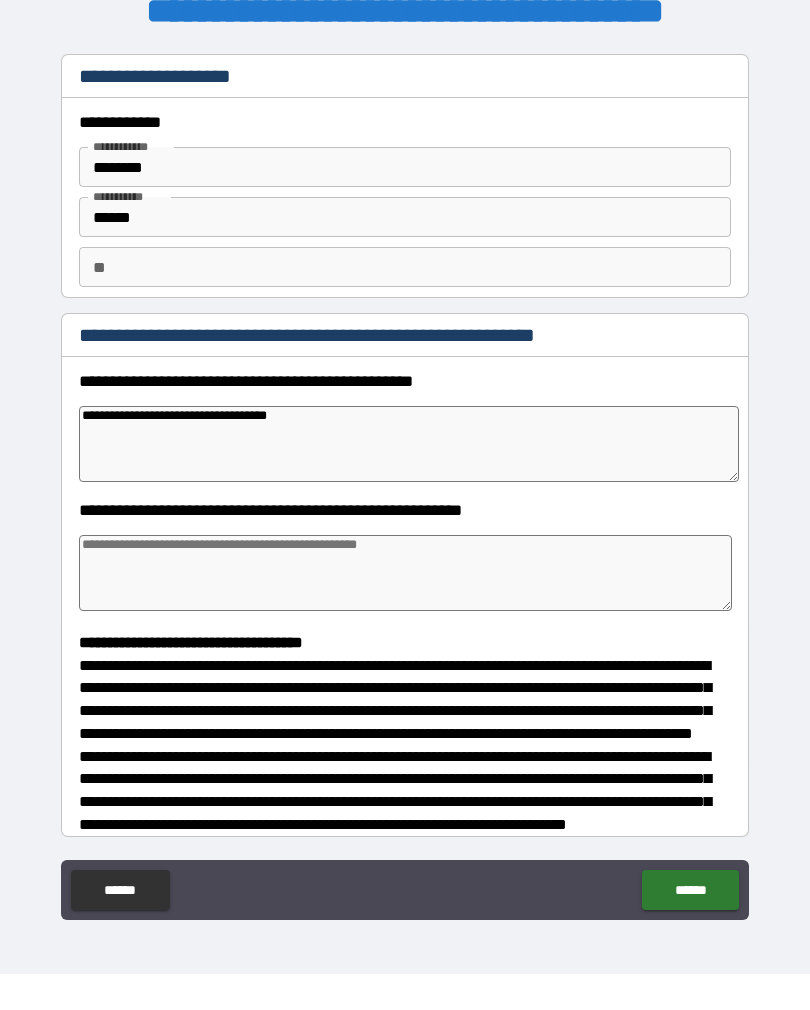 type on "*" 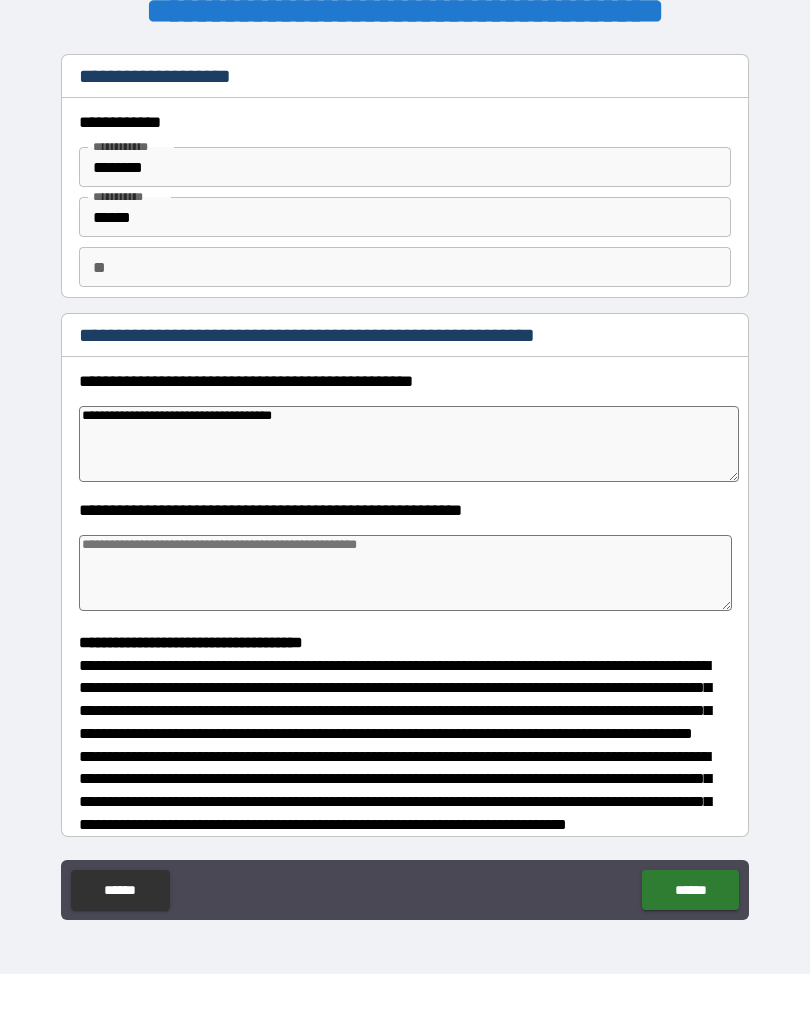 type on "**********" 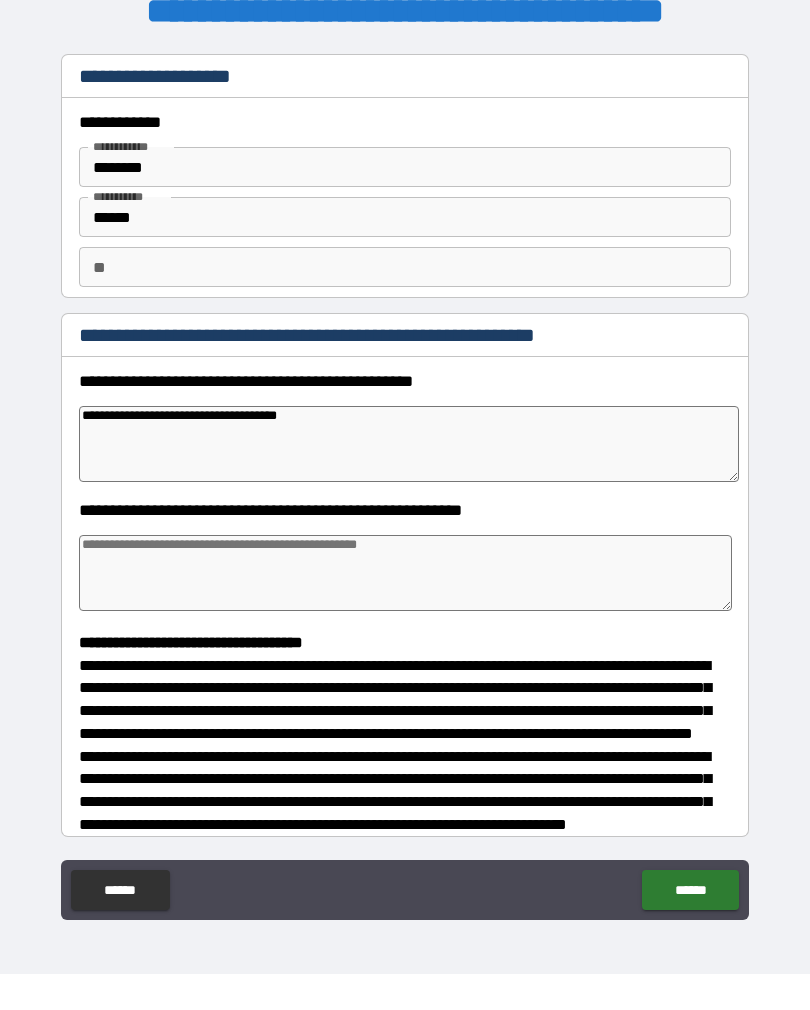 type on "*" 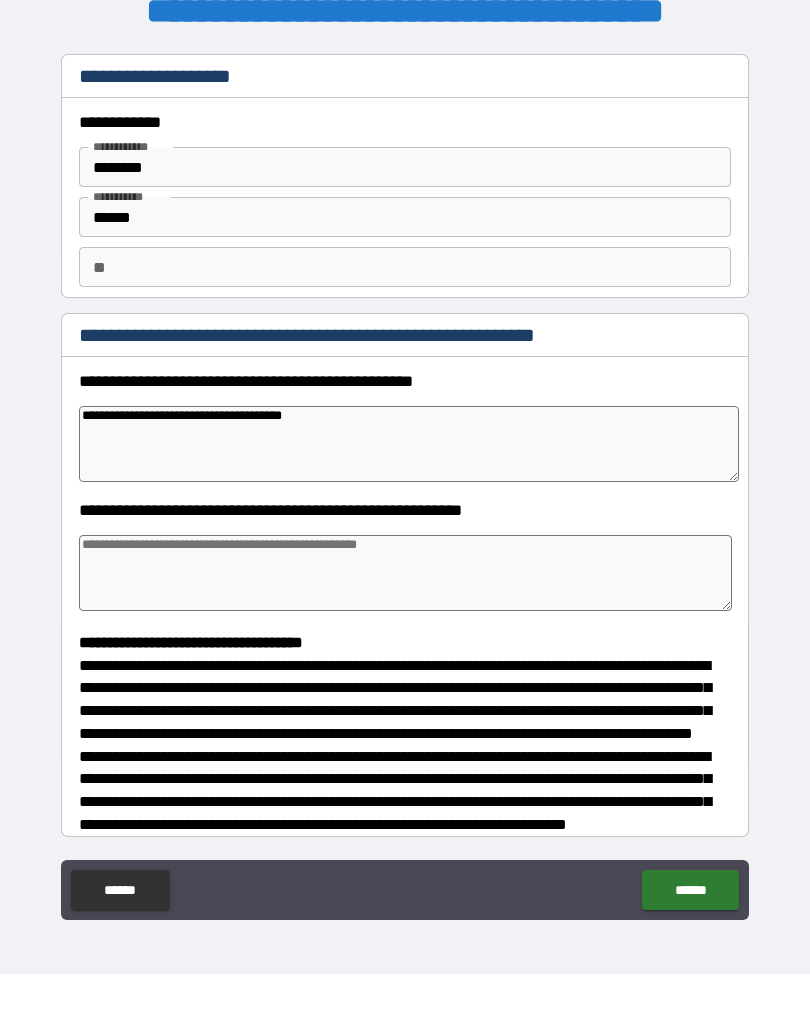 type on "*" 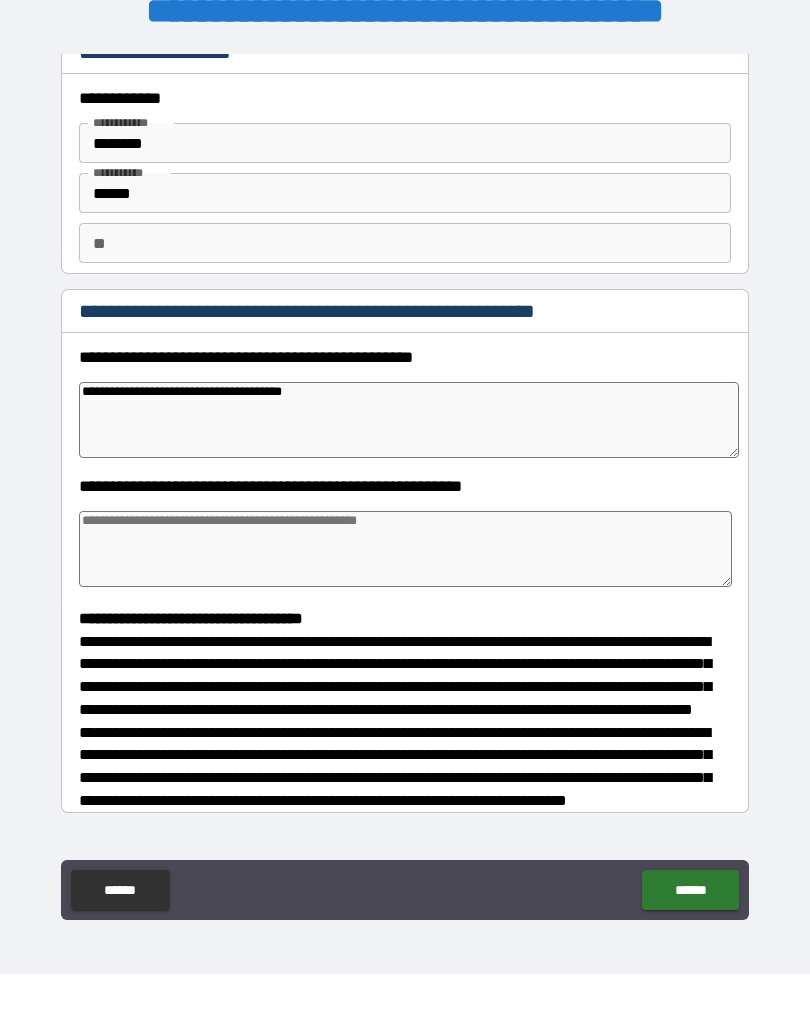 scroll, scrollTop: 23, scrollLeft: 0, axis: vertical 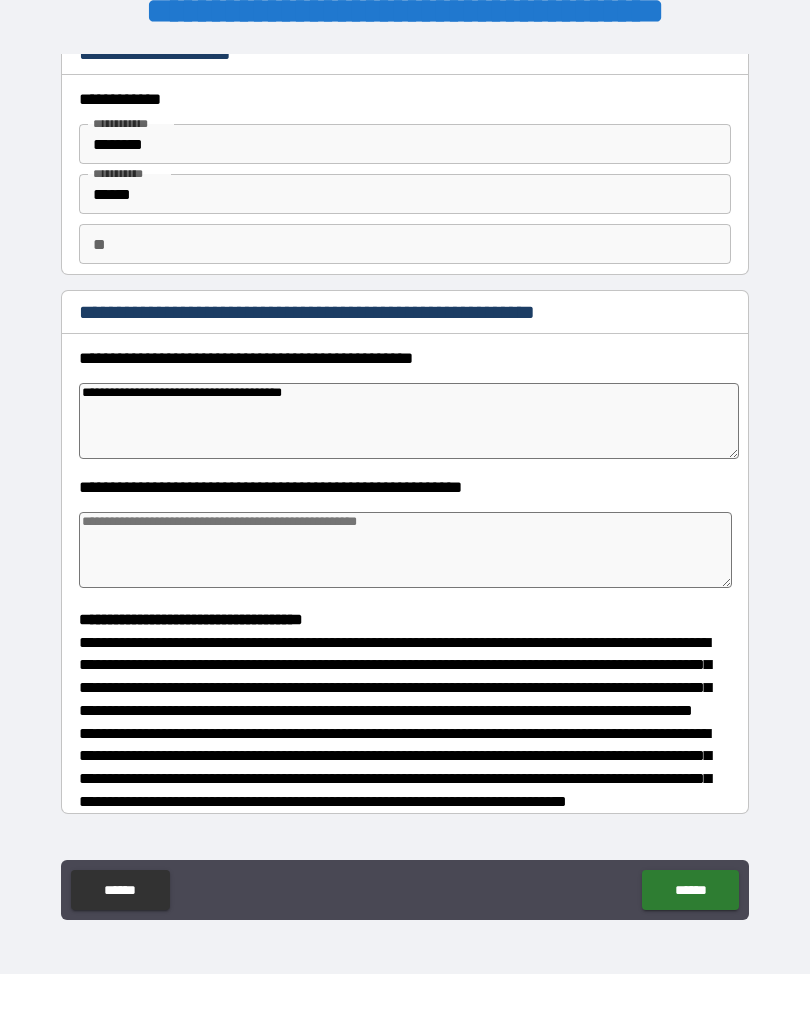 type on "**********" 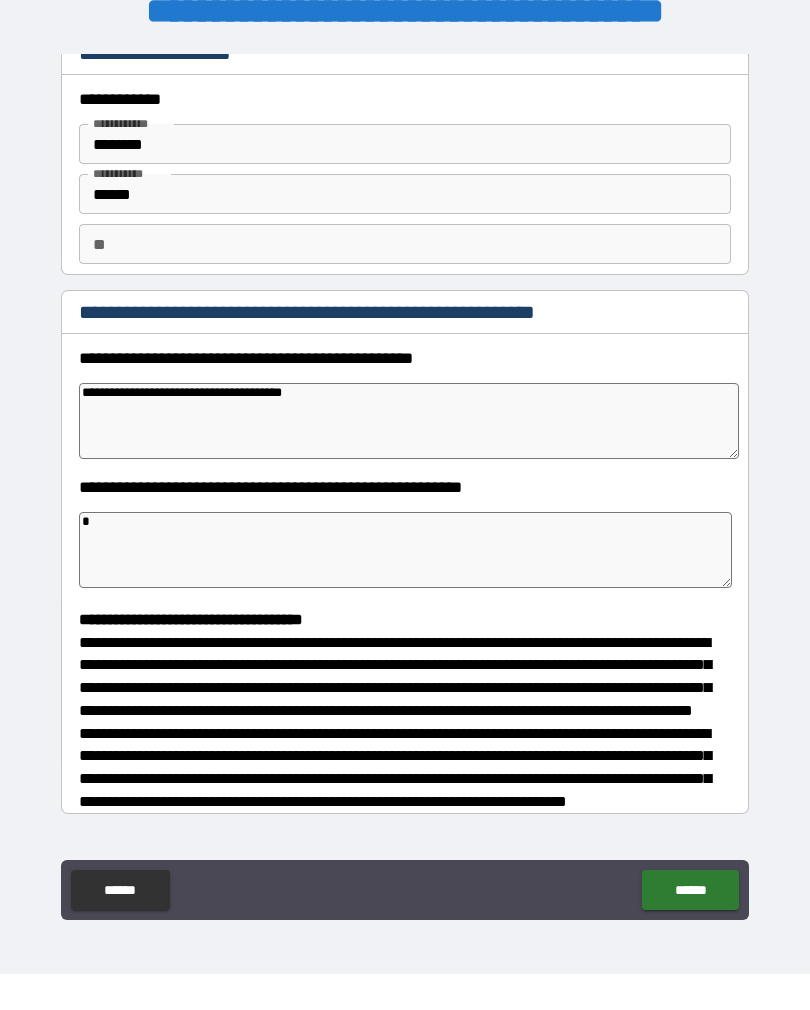 type on "**" 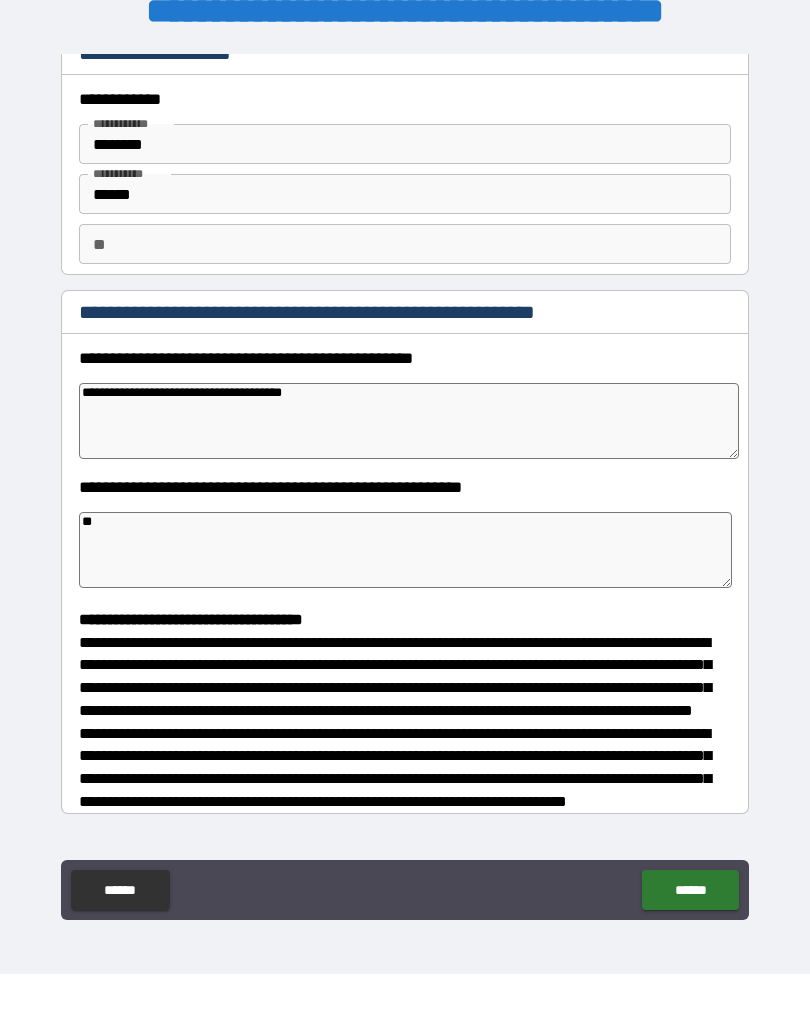 type on "*" 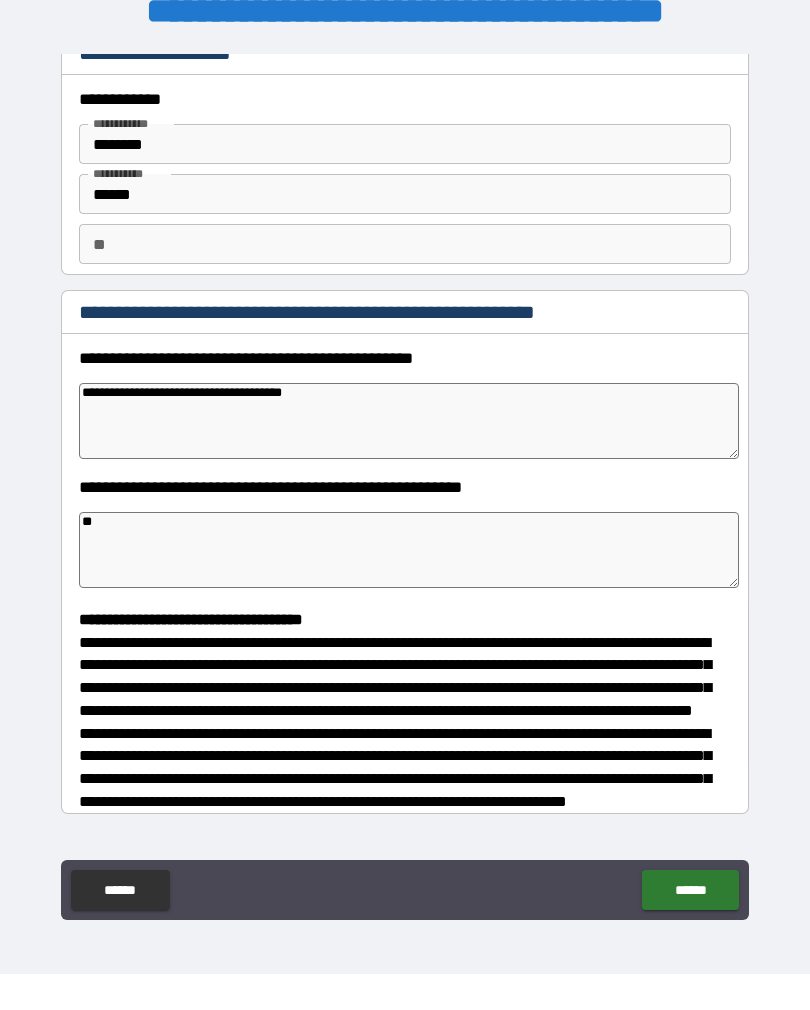 type on "*" 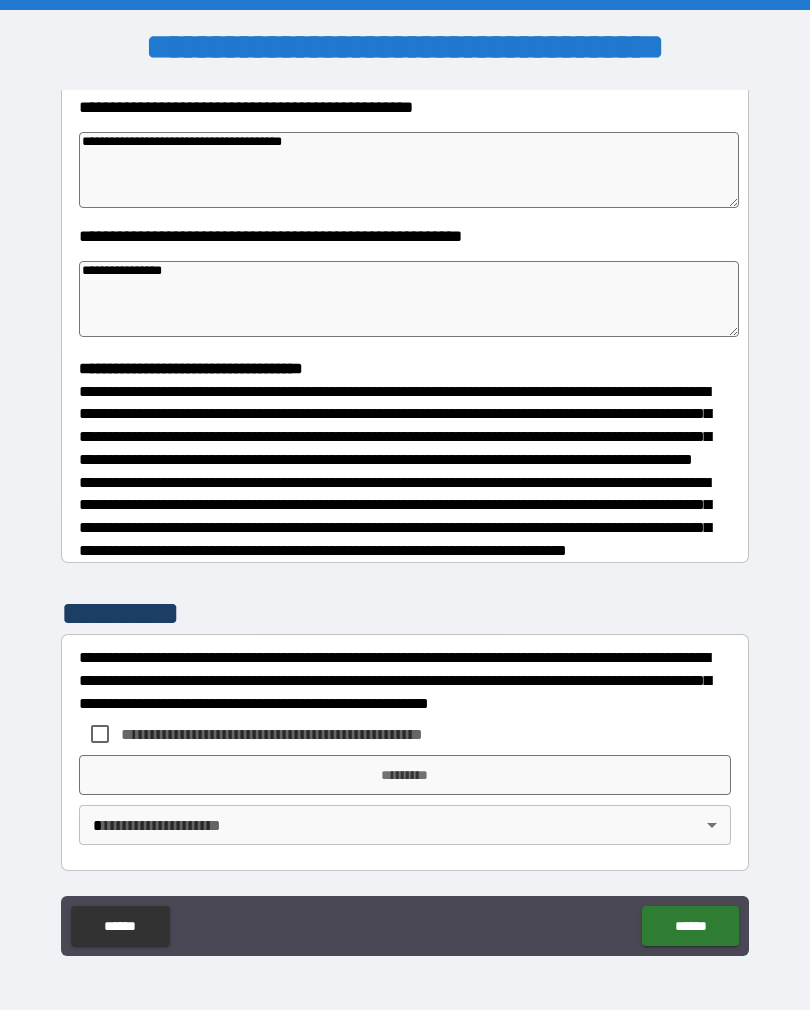 scroll, scrollTop: 348, scrollLeft: 0, axis: vertical 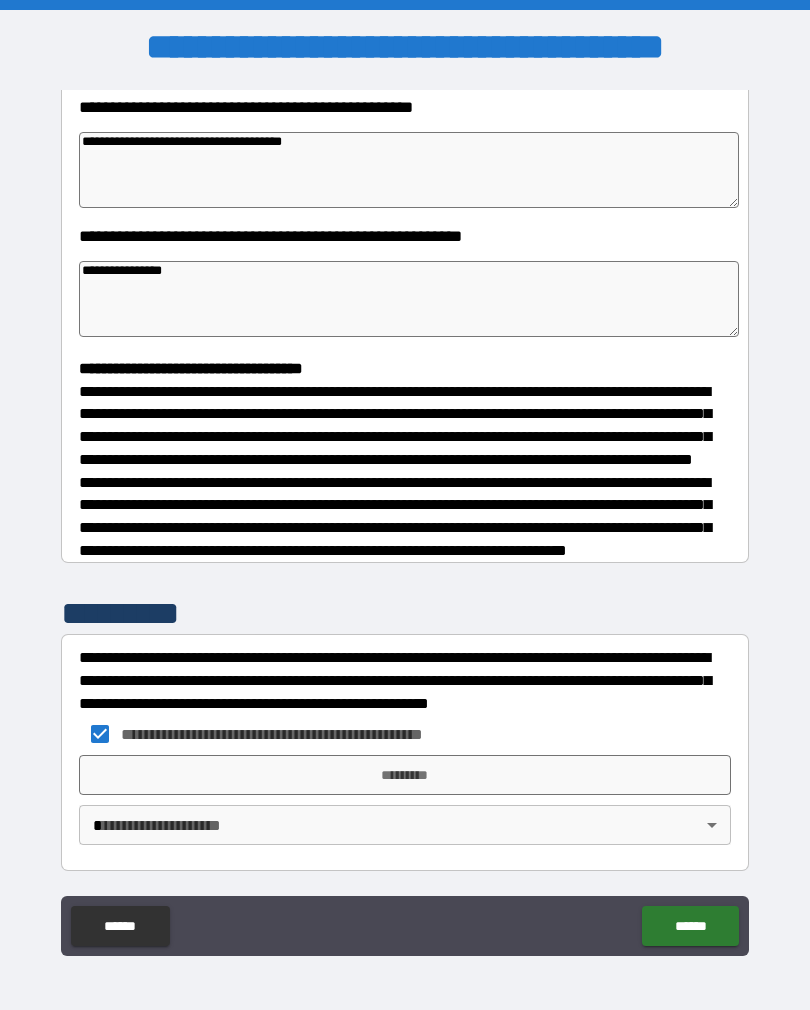 click on "*********" at bounding box center (405, 775) 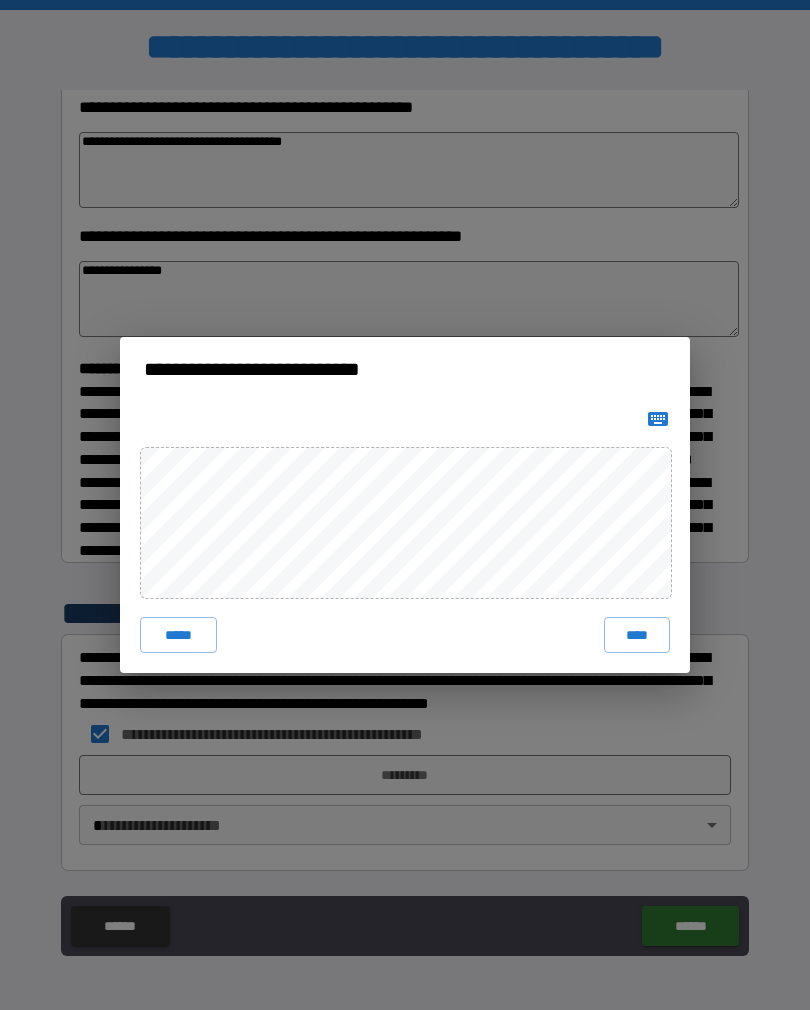 click on "****" at bounding box center [637, 635] 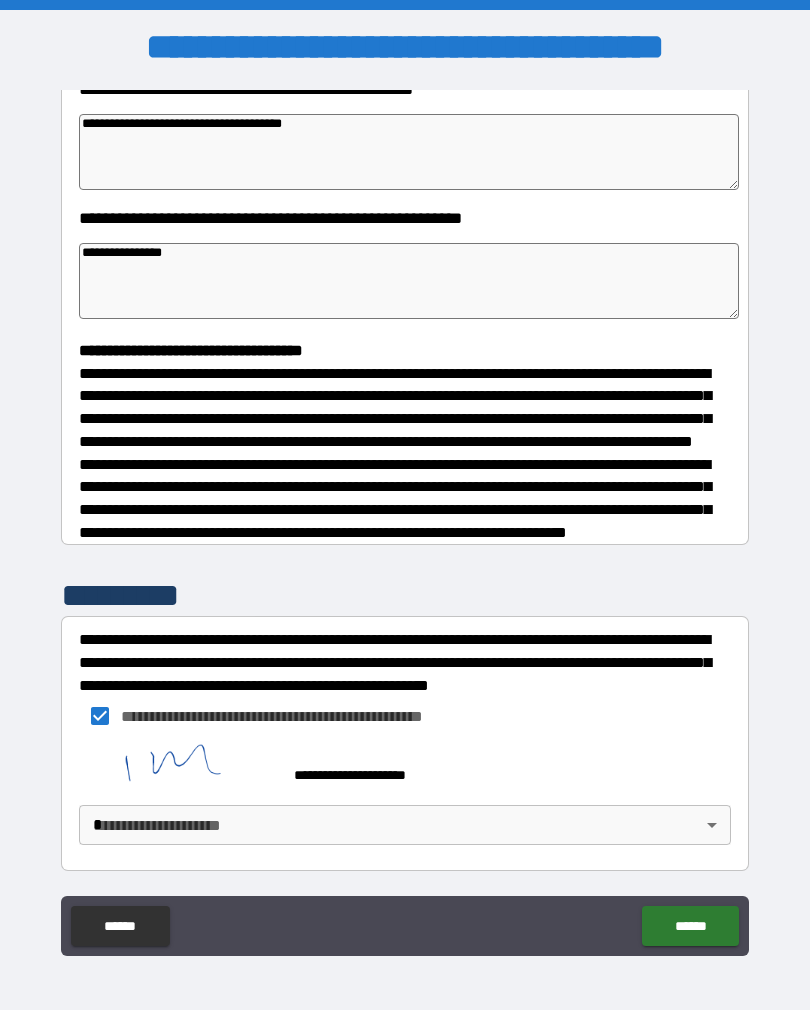 click on "******" at bounding box center [690, 926] 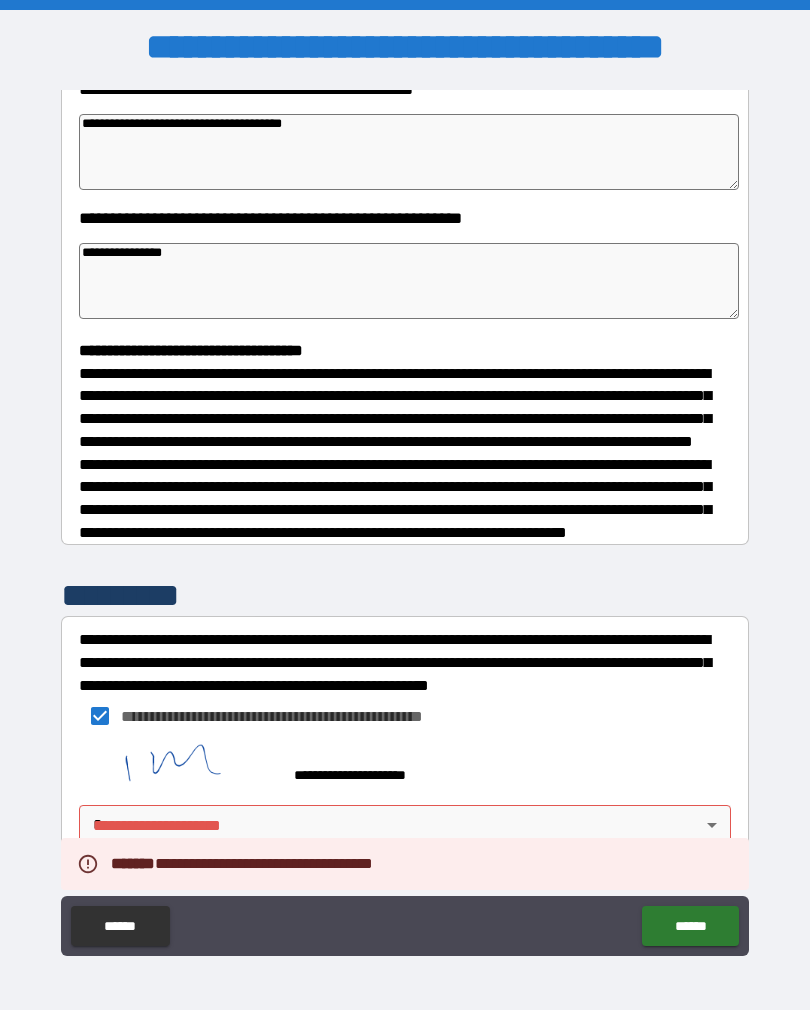 scroll, scrollTop: 365, scrollLeft: 0, axis: vertical 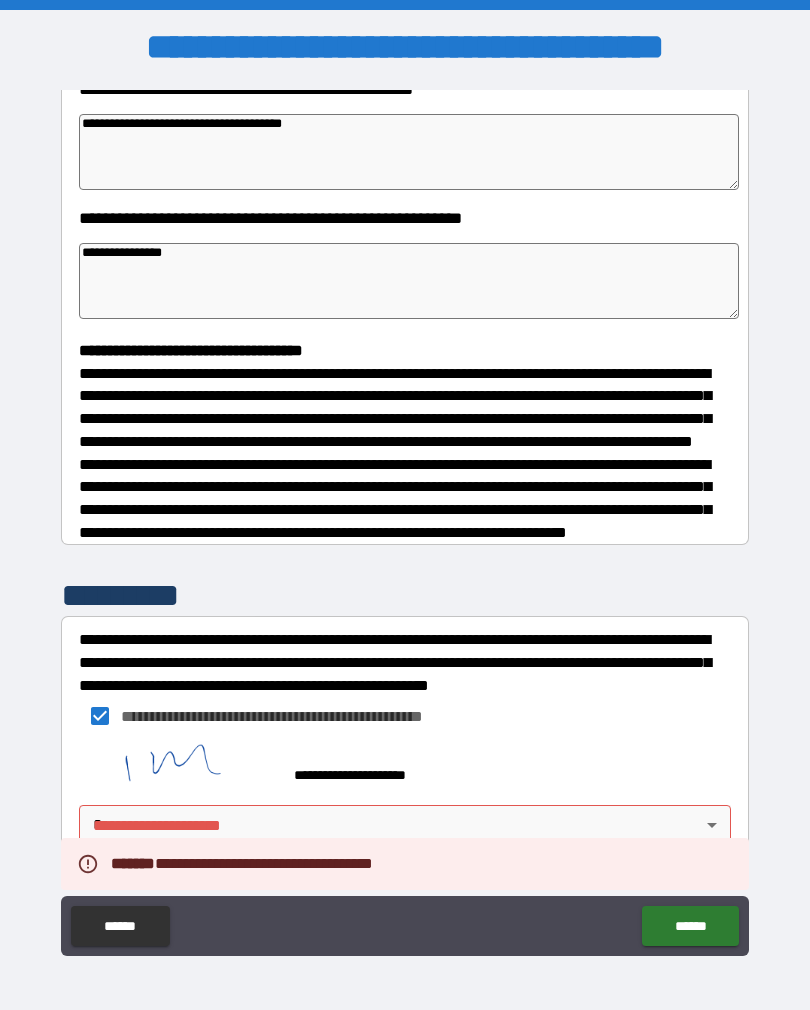 click on "**********" at bounding box center [405, 520] 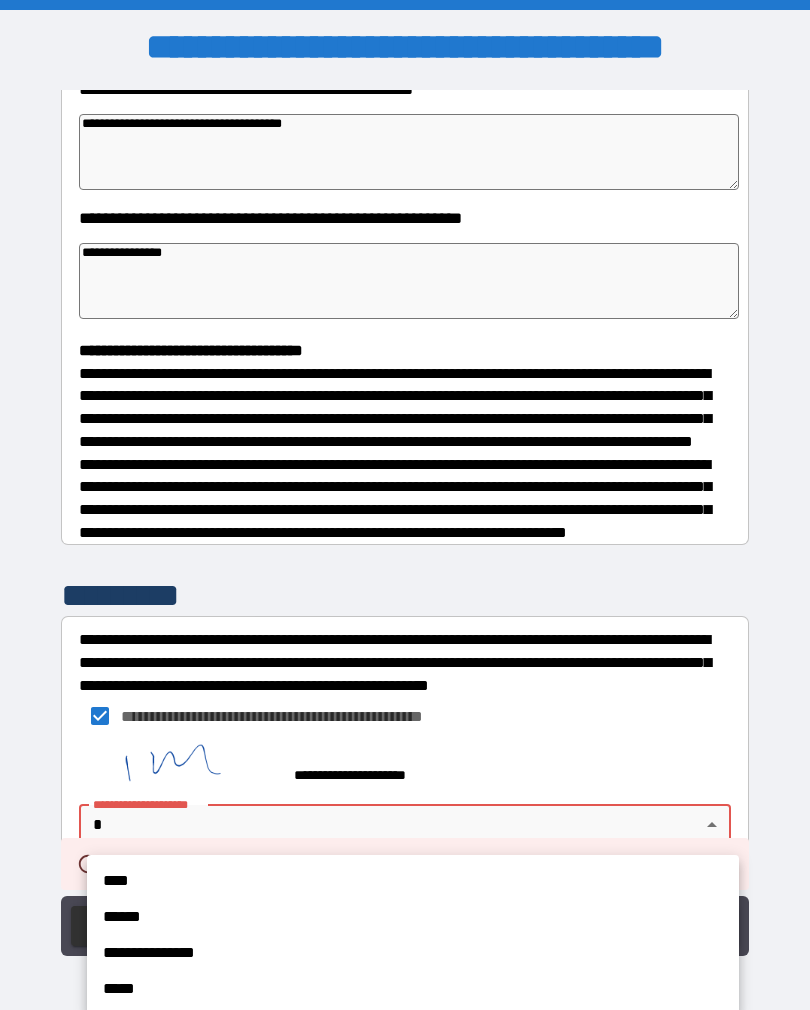 click on "****" at bounding box center (413, 881) 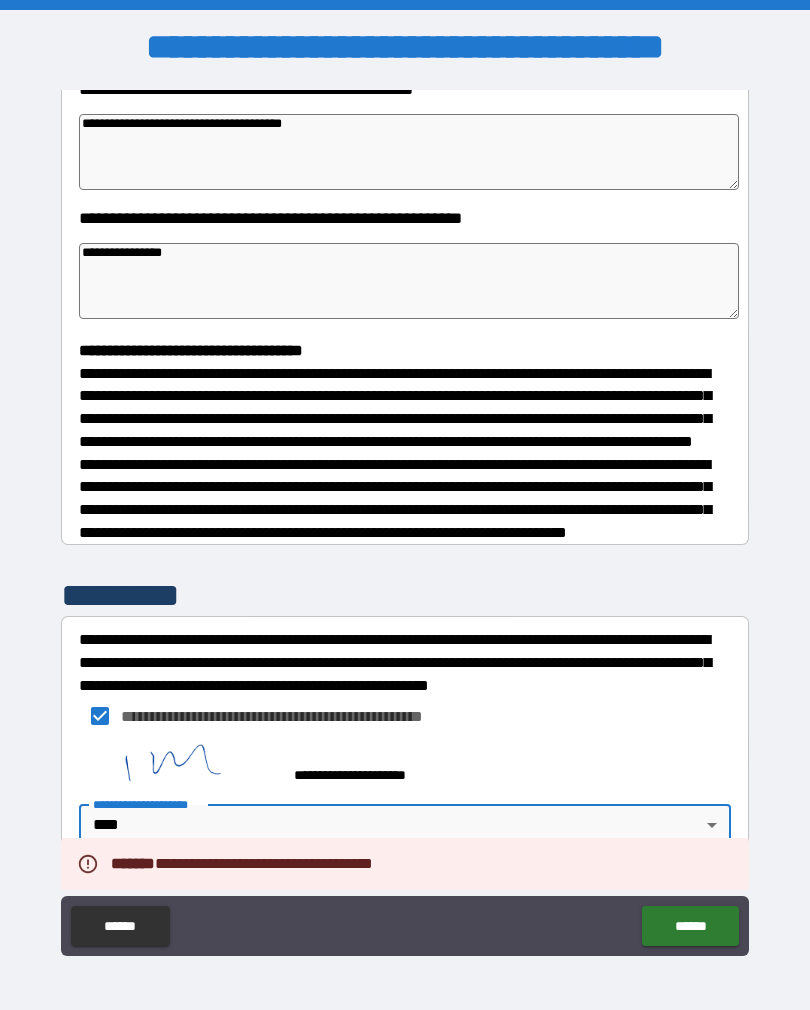 click on "******" at bounding box center (690, 926) 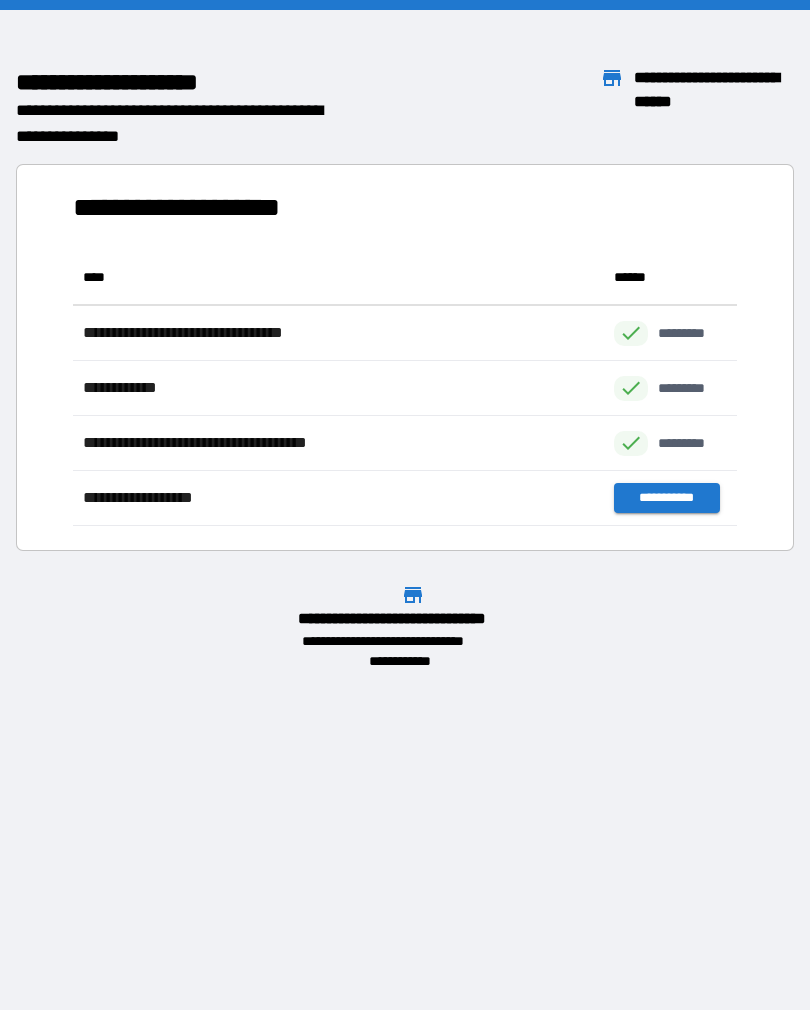 scroll, scrollTop: 1, scrollLeft: 1, axis: both 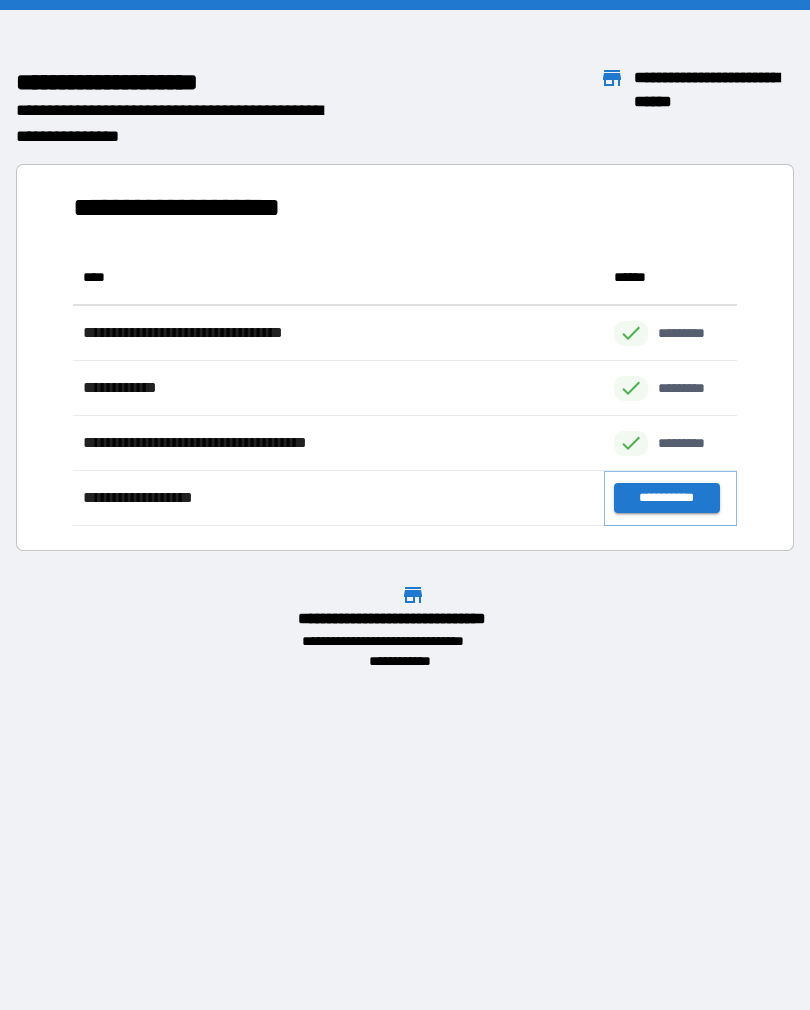 click on "**********" at bounding box center [666, 498] 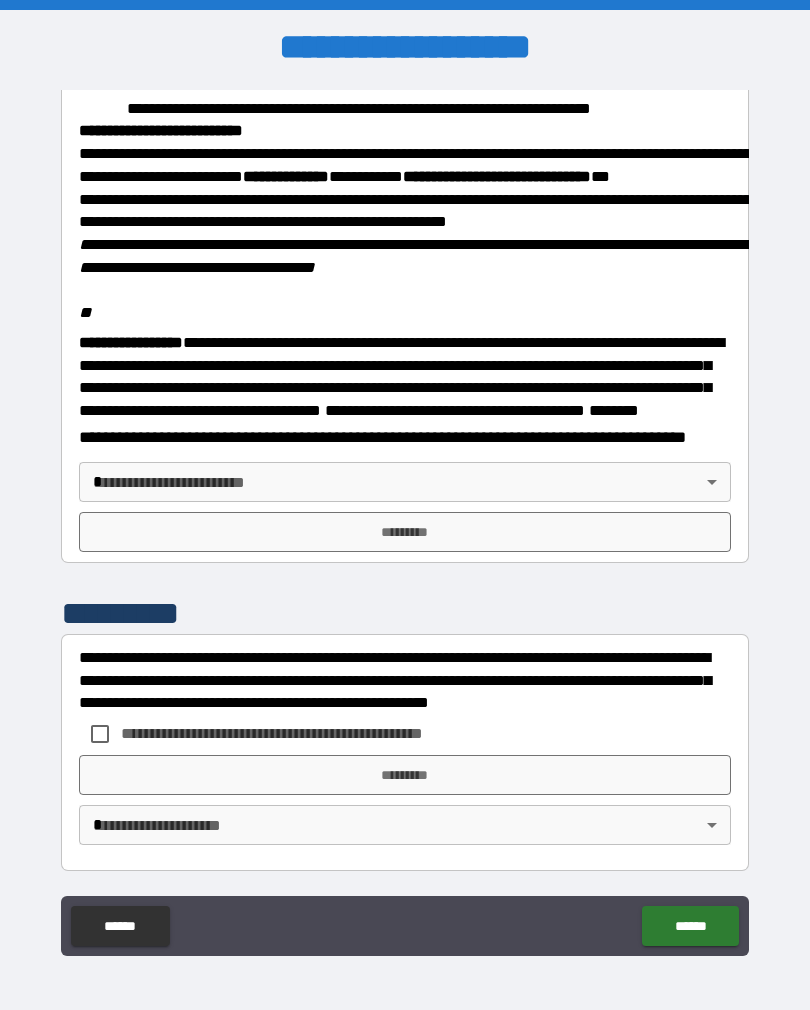 scroll, scrollTop: 2323, scrollLeft: 0, axis: vertical 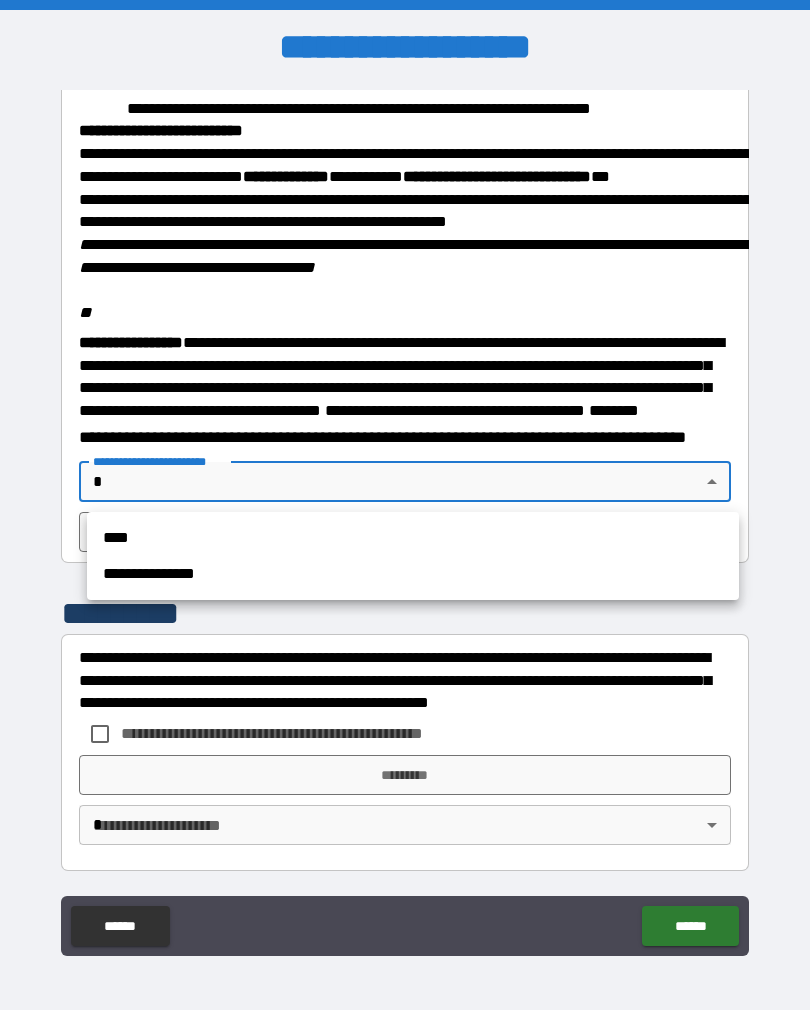 click on "****" at bounding box center [413, 538] 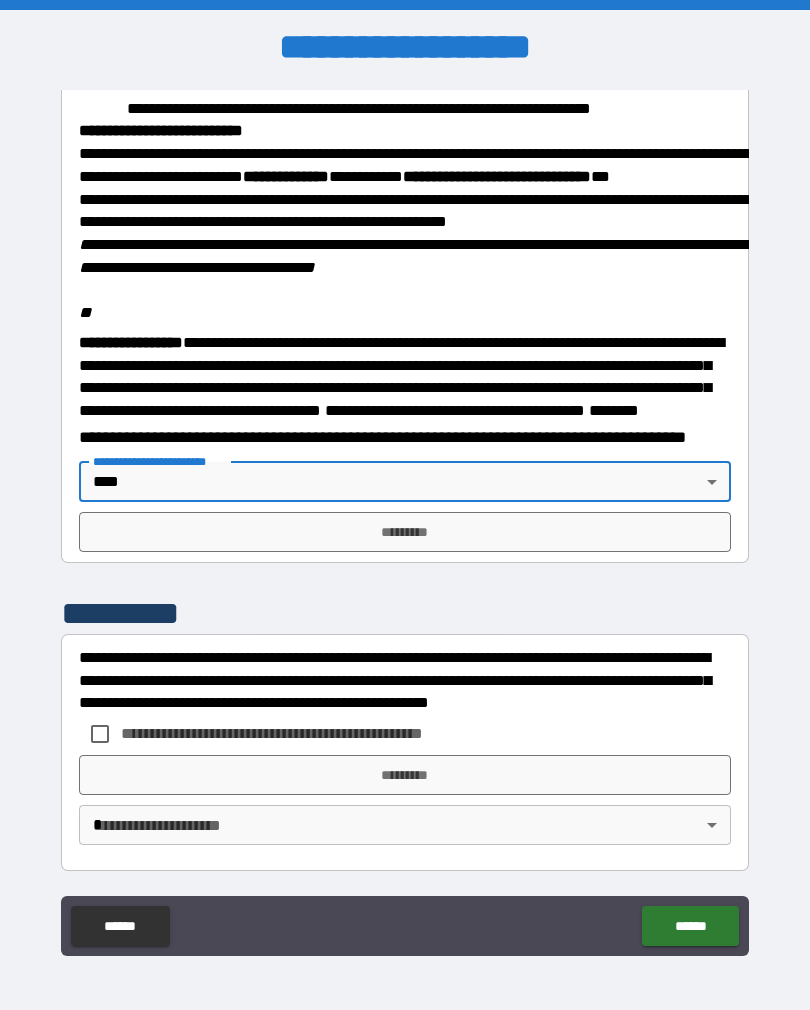 click on "*********" at bounding box center [405, 532] 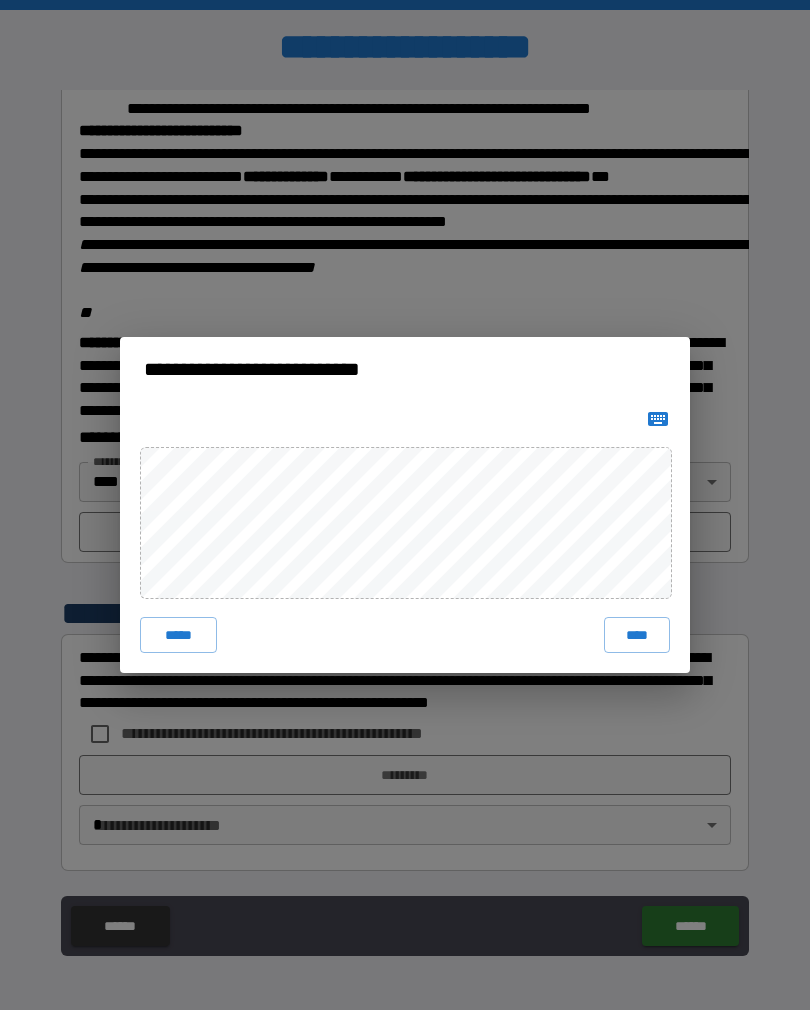 click on "****" at bounding box center [637, 635] 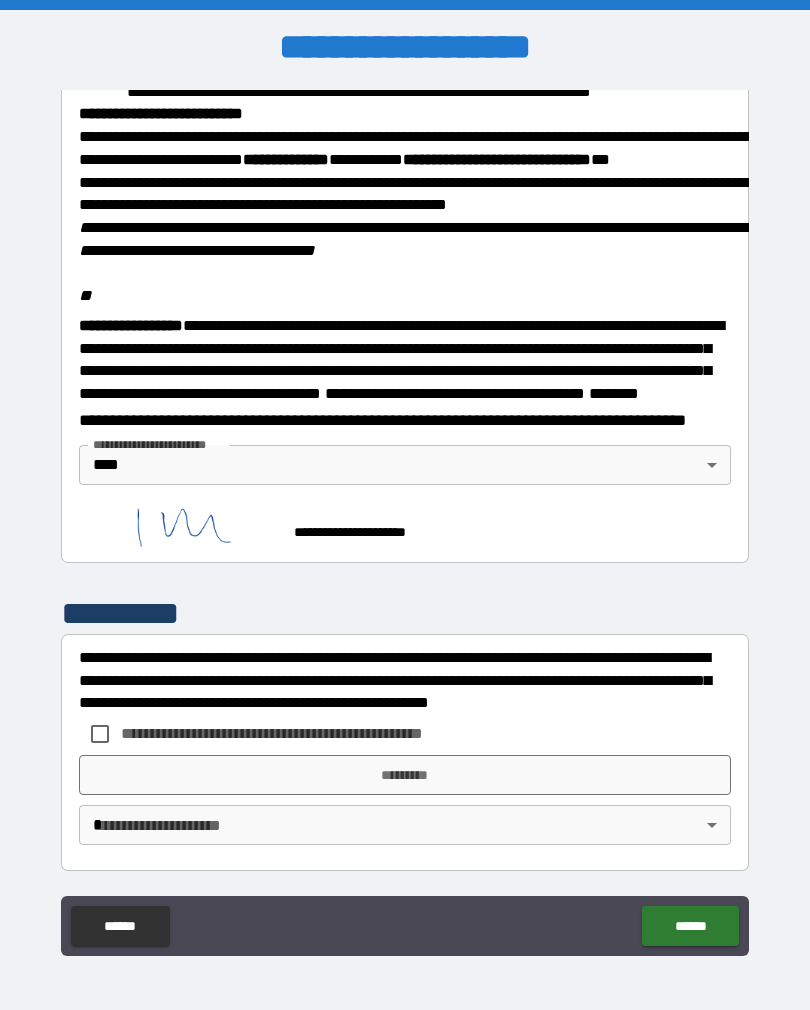 scroll, scrollTop: 2340, scrollLeft: 0, axis: vertical 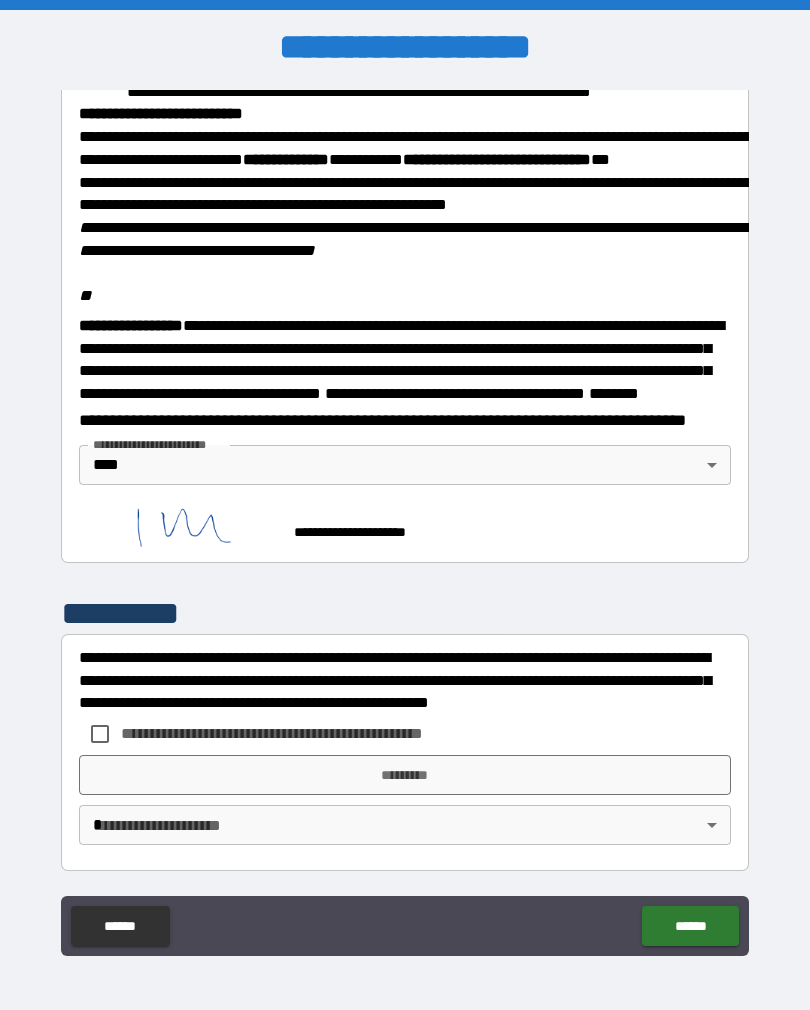click on "*********" at bounding box center [405, 775] 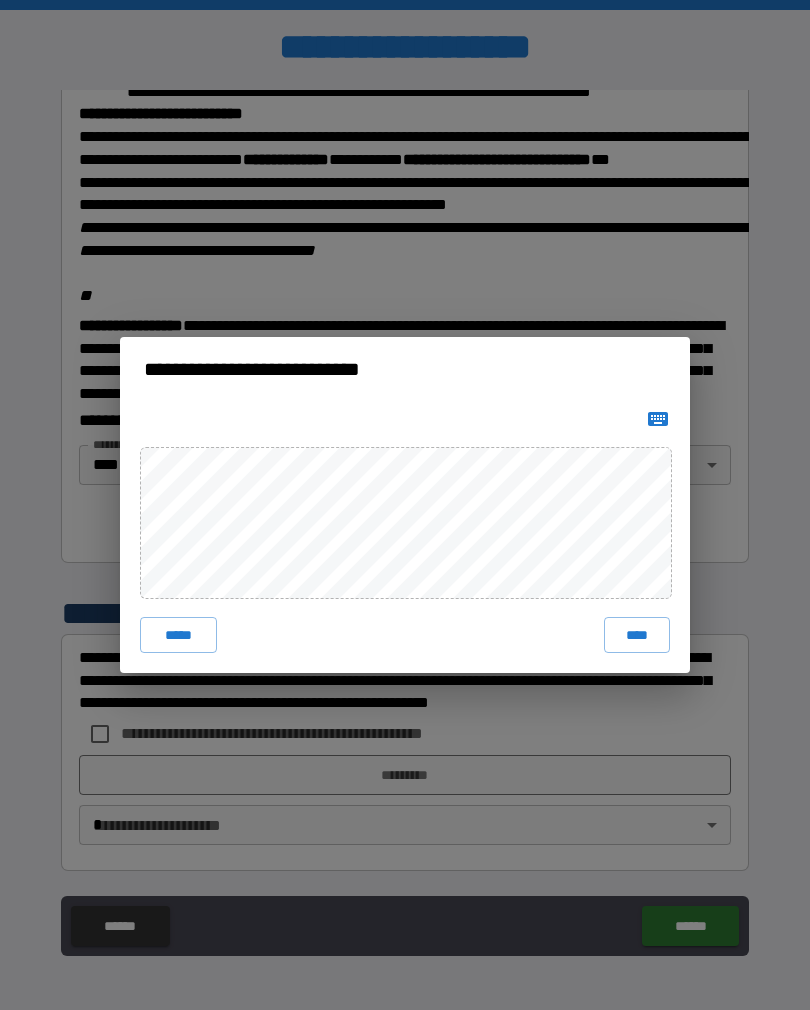 click on "****" at bounding box center [637, 635] 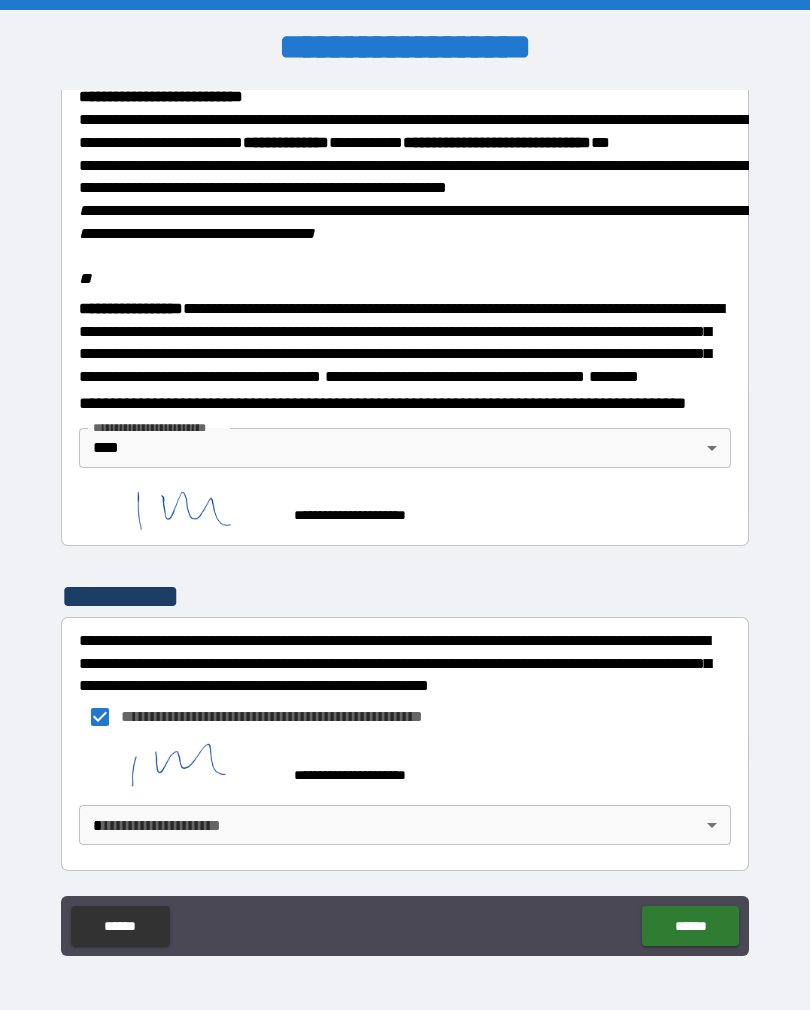 click on "**********" at bounding box center [405, 520] 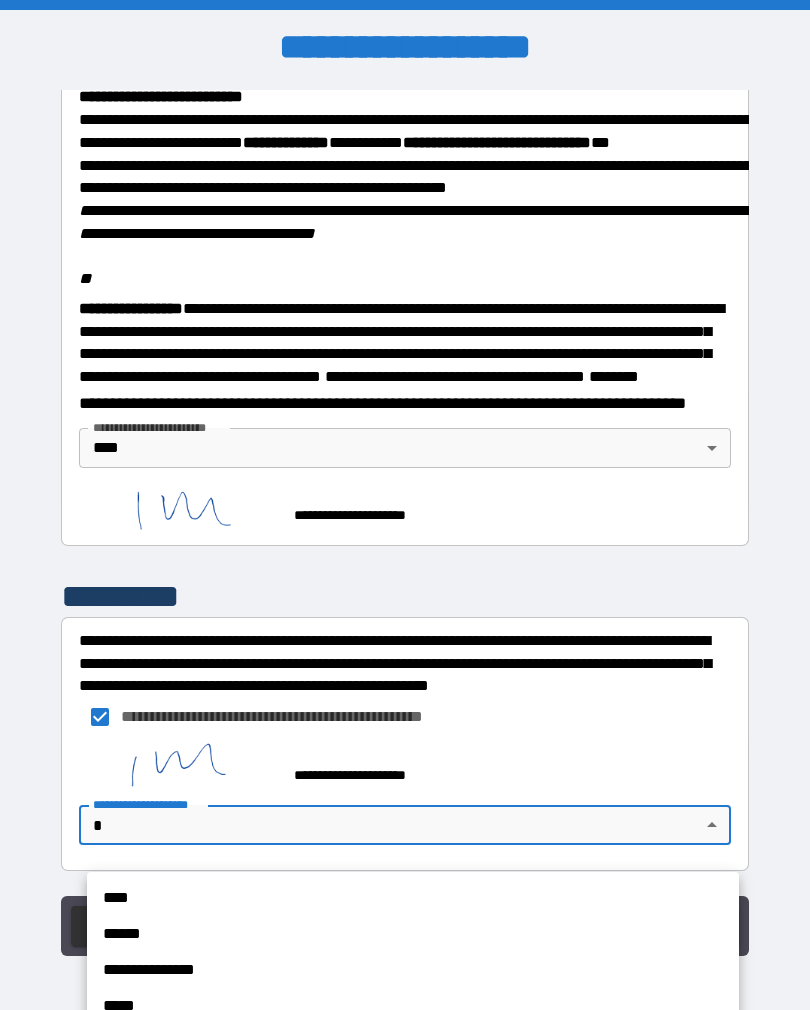 click on "****" at bounding box center (413, 898) 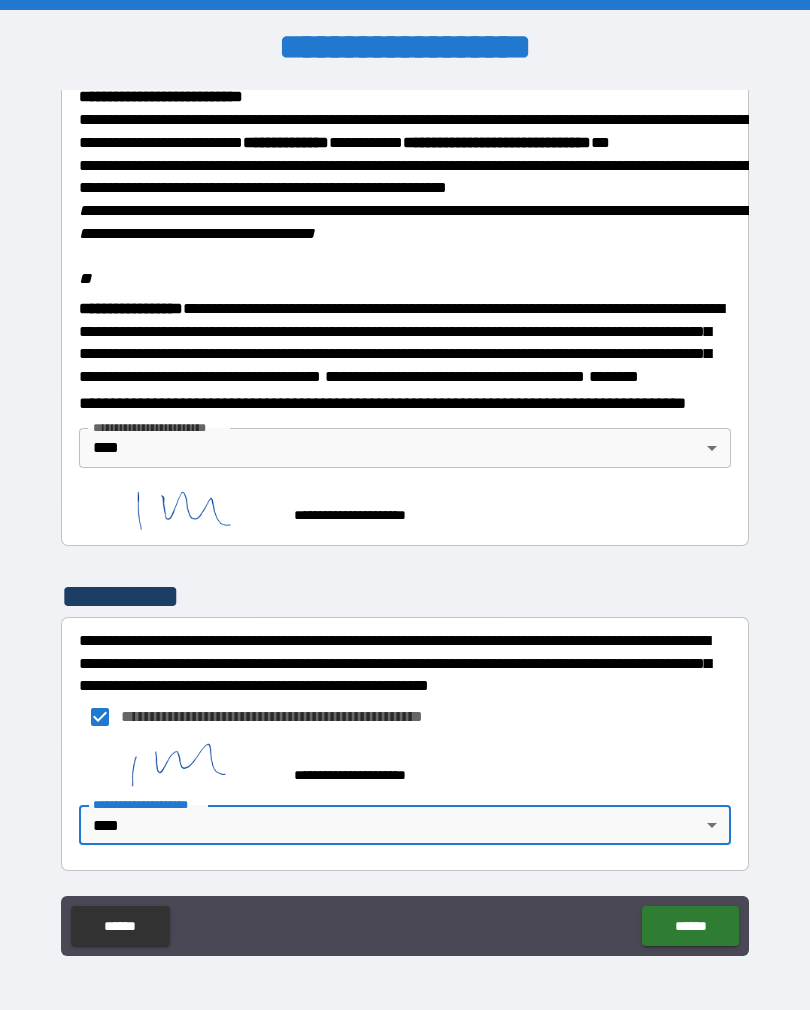 click on "******" at bounding box center (690, 926) 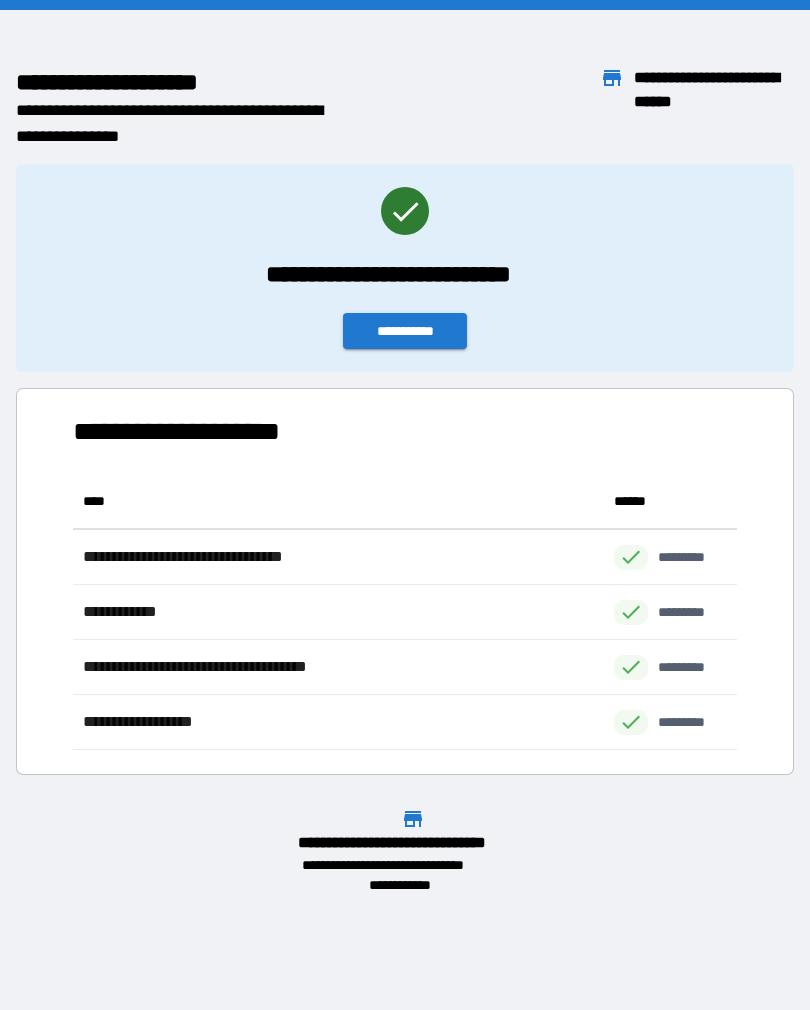 scroll, scrollTop: 1, scrollLeft: 1, axis: both 